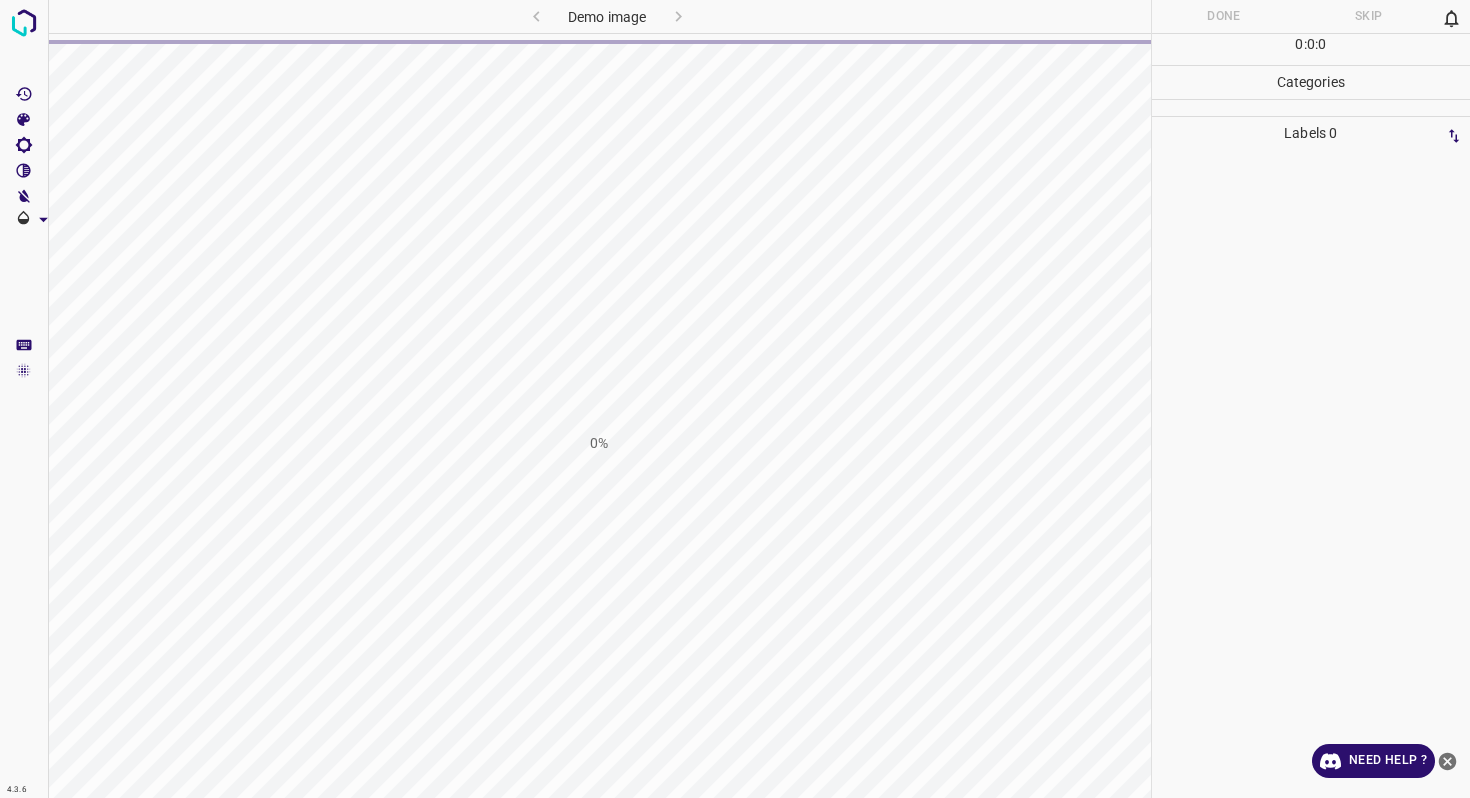 scroll, scrollTop: 0, scrollLeft: 0, axis: both 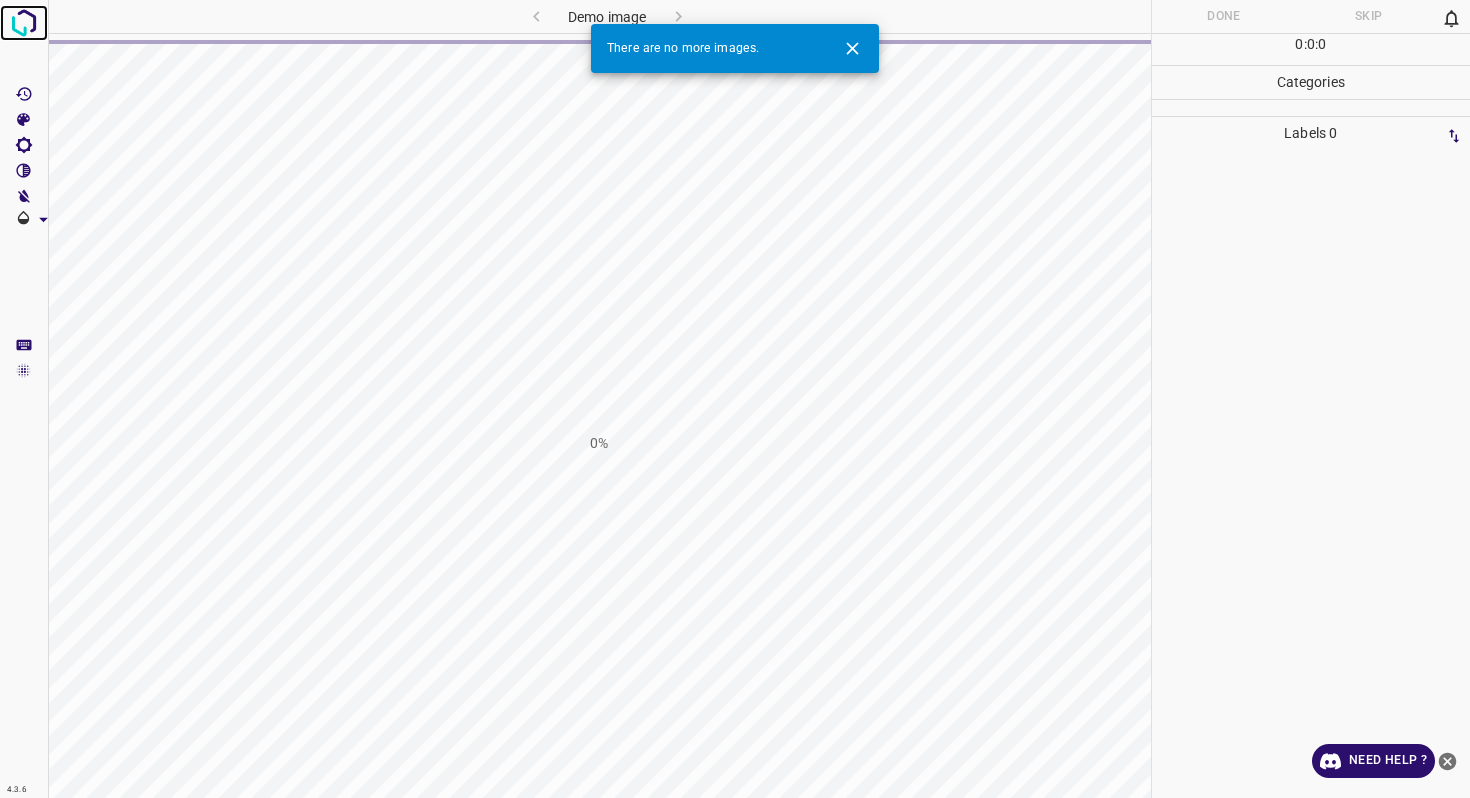click at bounding box center (24, 23) 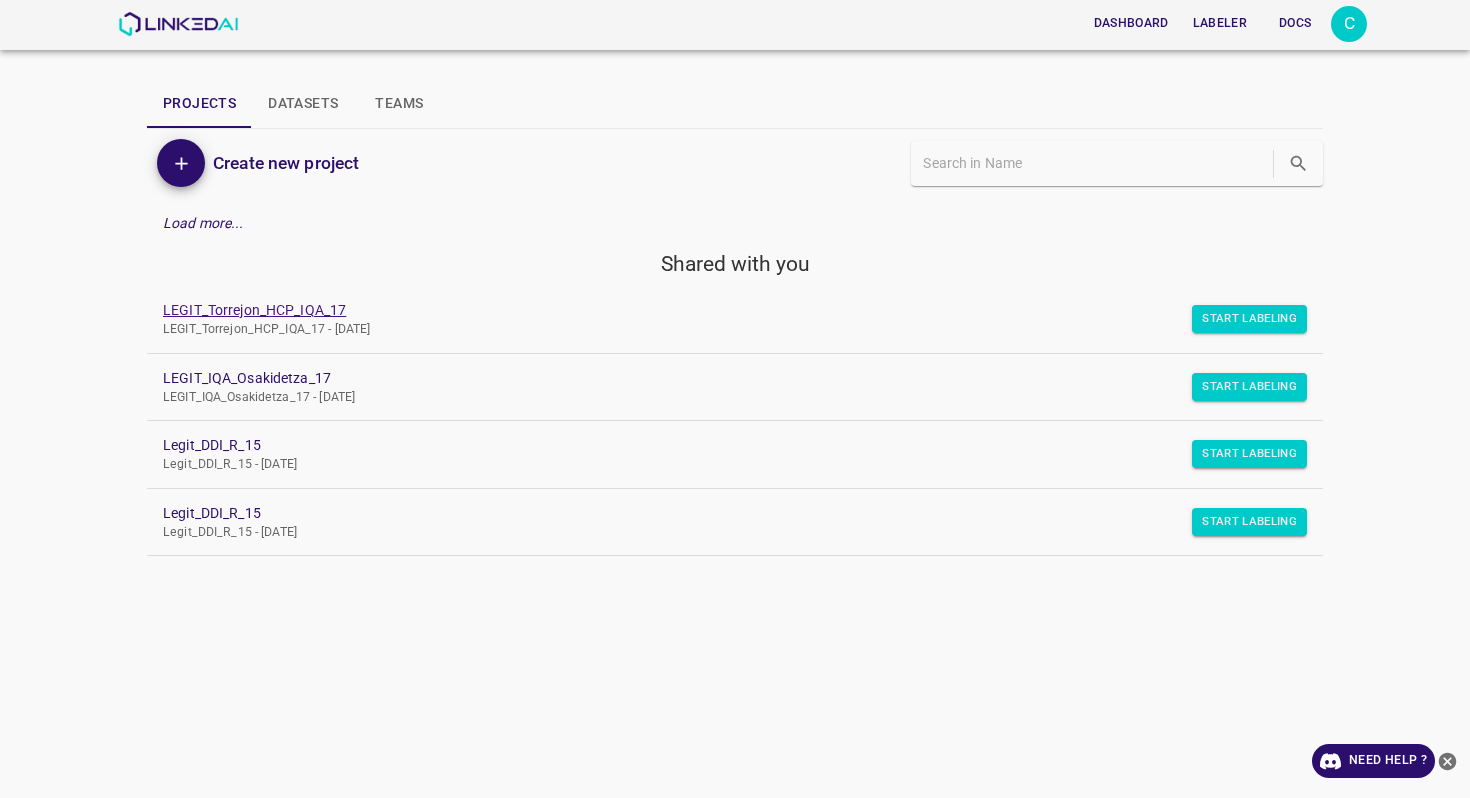click on "LEGIT_Torrejon_HCP_IQA_17" at bounding box center [719, 310] 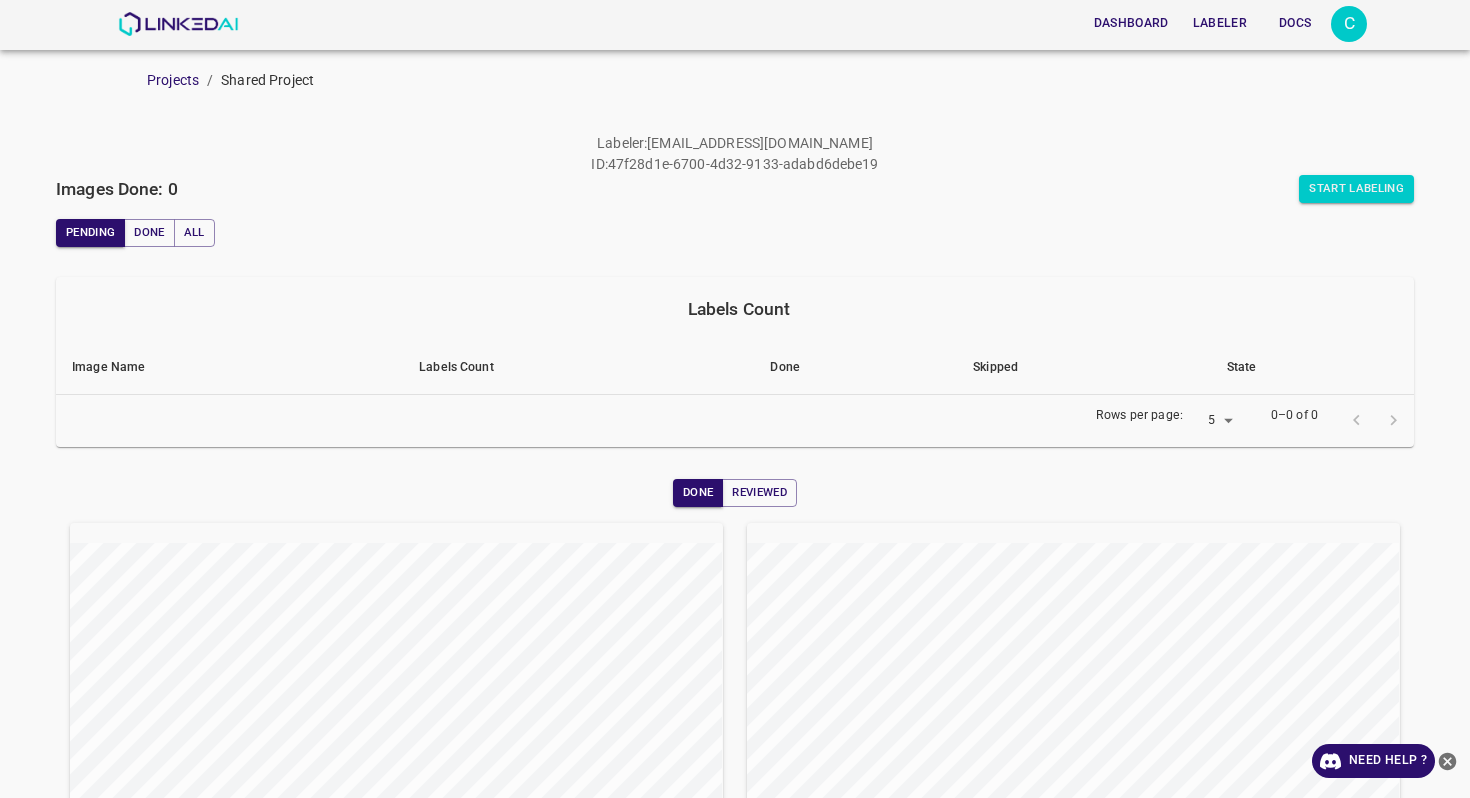 scroll, scrollTop: 0, scrollLeft: 0, axis: both 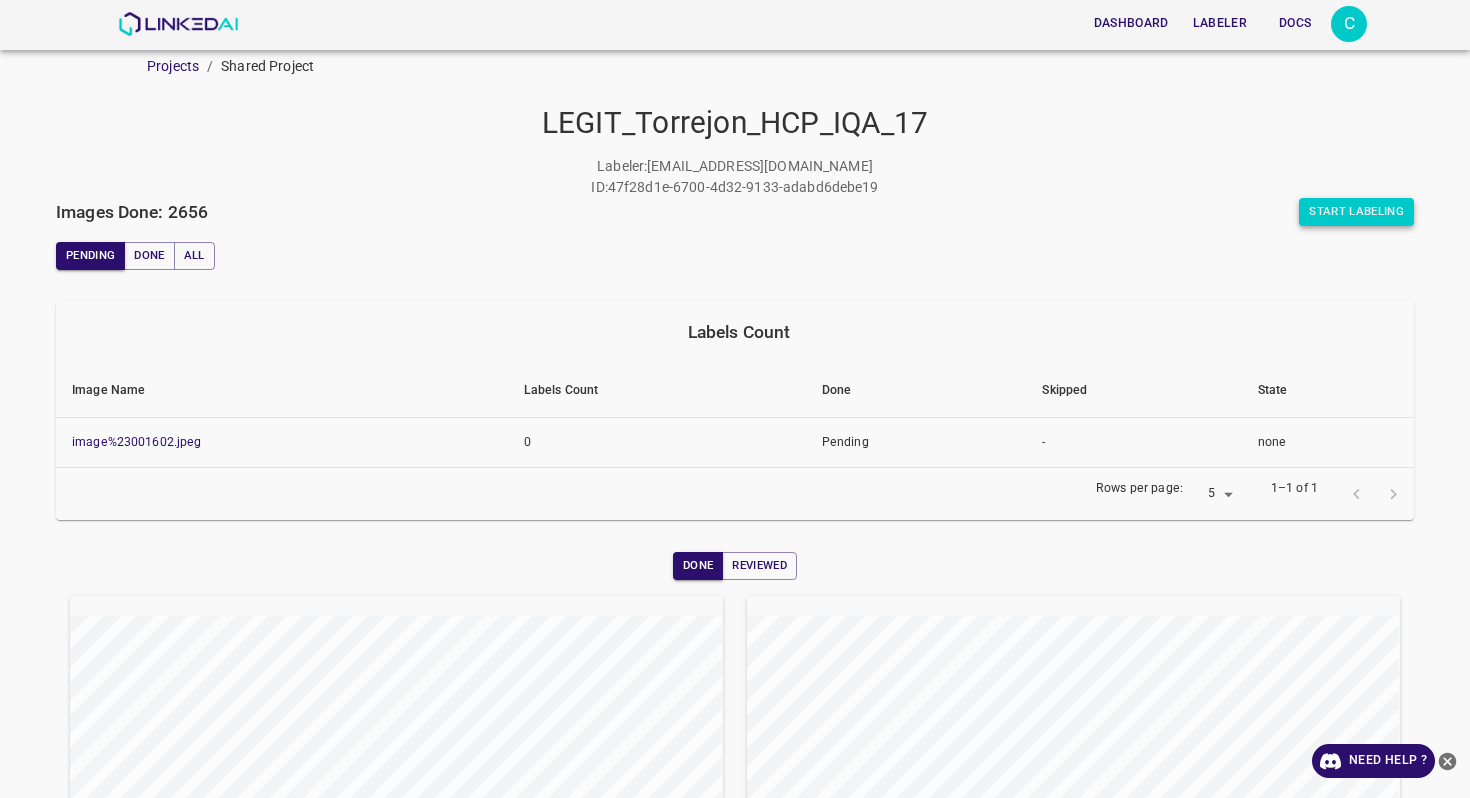 click on "Start Labeling" at bounding box center [1356, 212] 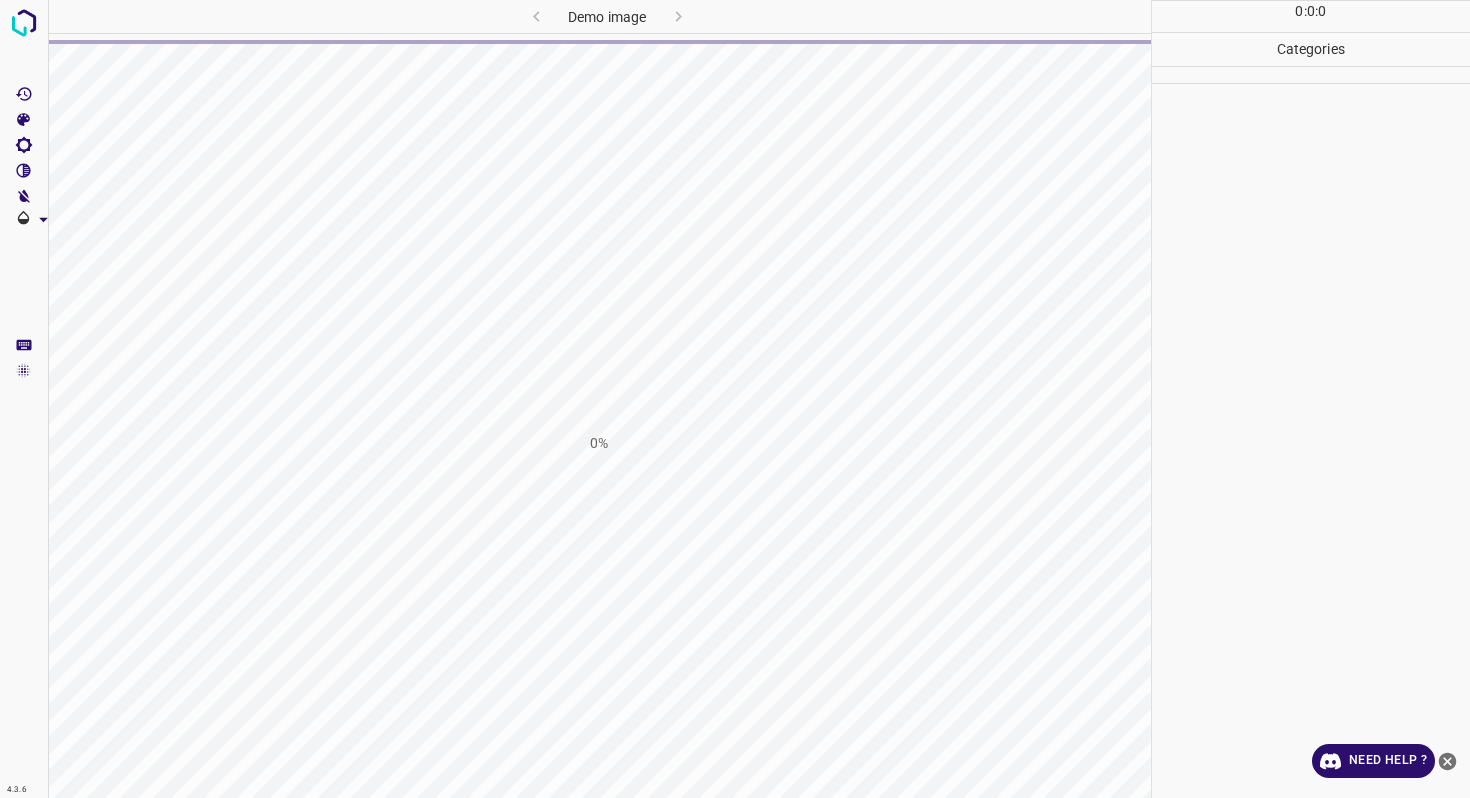 scroll, scrollTop: 0, scrollLeft: 0, axis: both 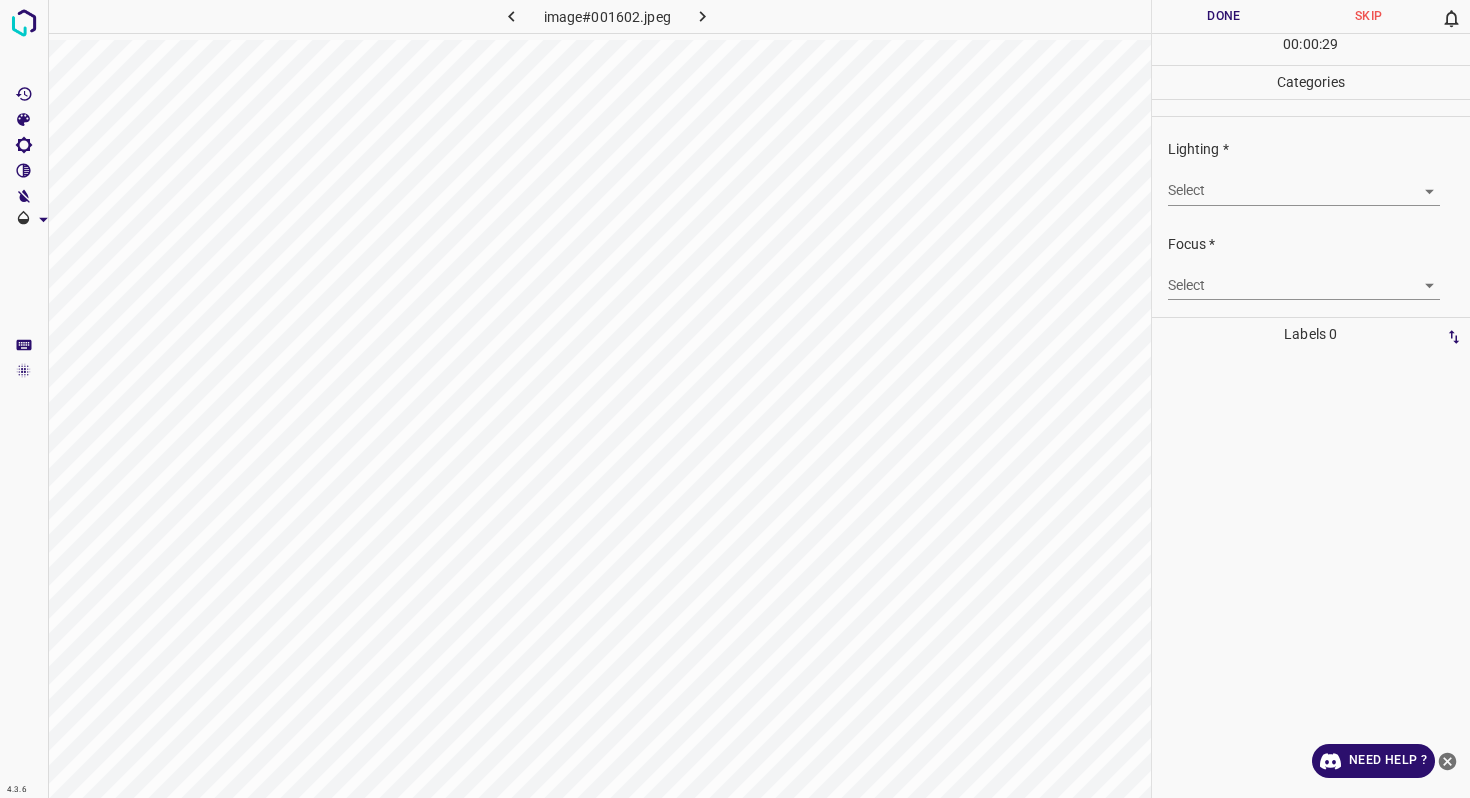 click on "4.3.6  image#001602.jpeg Done Skip 0 00   : 00   : 29   Categories Lighting *  Select ​ Focus *  Select ​ Overall *  Select ​ Labels   0 Categories 1 Lighting 2 Focus 3 Overall Tools Space Change between modes (Draw & Edit) I Auto labeling R Restore zoom M Zoom in N Zoom out Delete Delete selecte label Filters Z Restore filters X Saturation filter C Brightness filter V Contrast filter B Gray scale filter General O Download Need Help ? - Text - Hide - Delete" at bounding box center (735, 399) 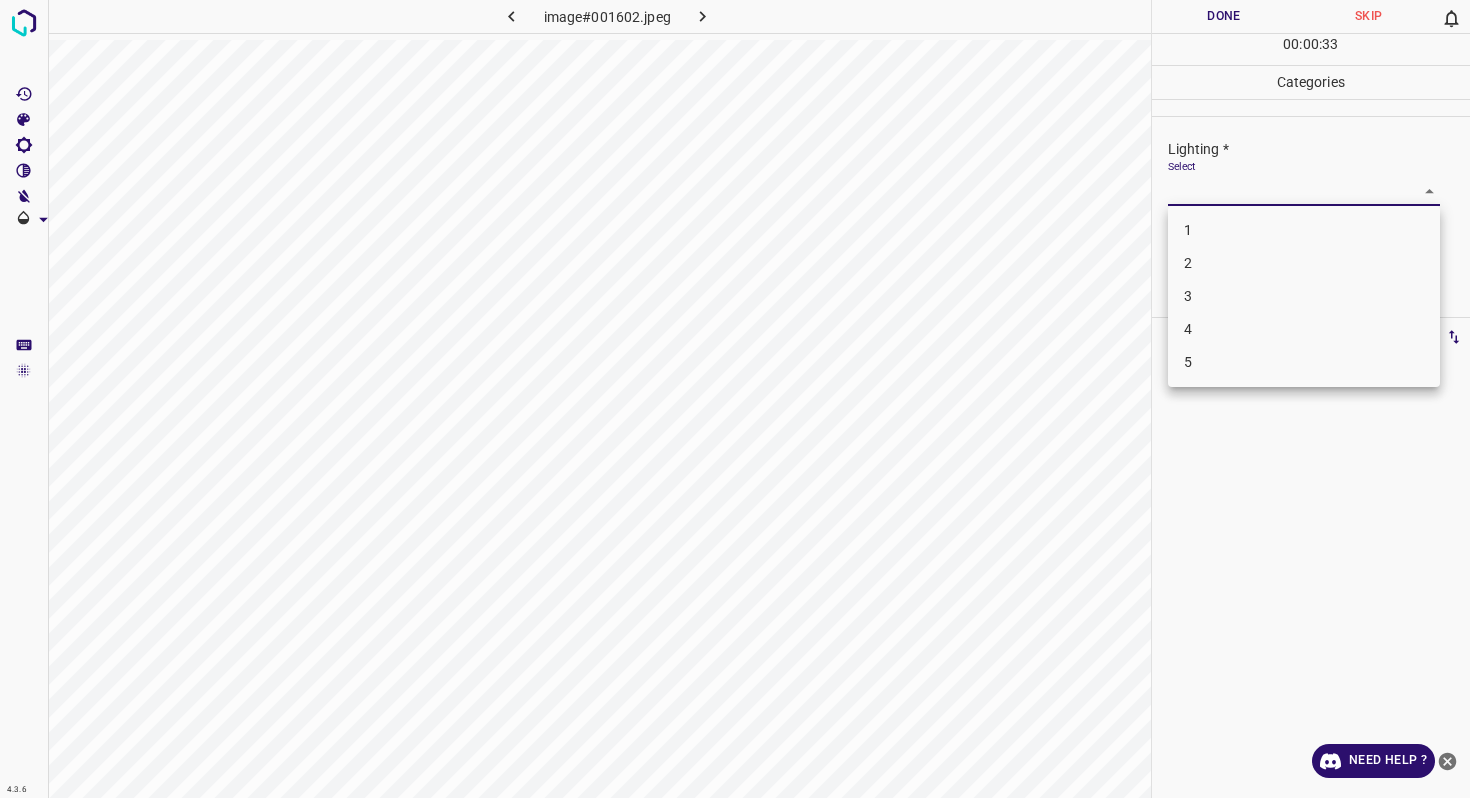 click on "2" at bounding box center (1304, 263) 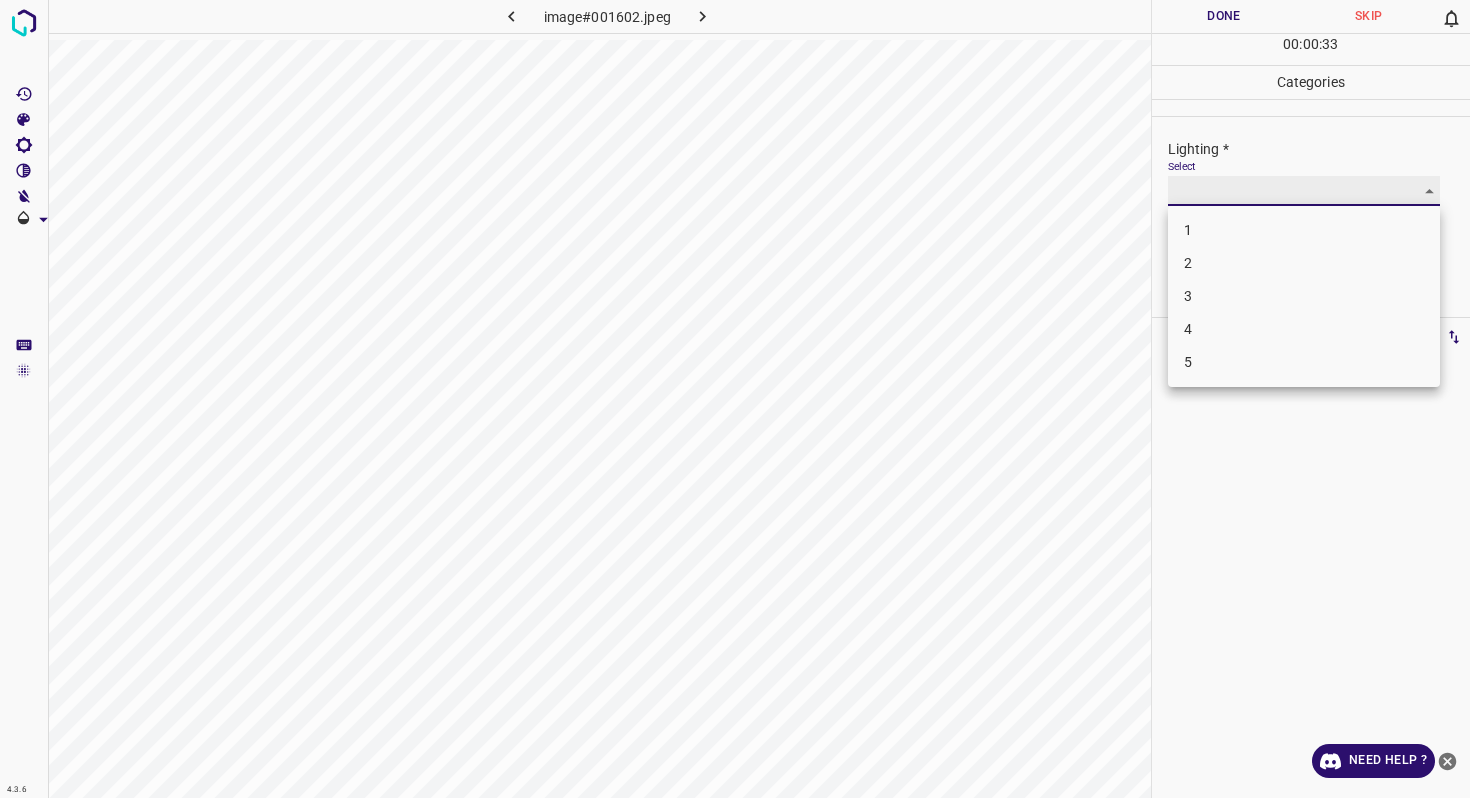 type on "2" 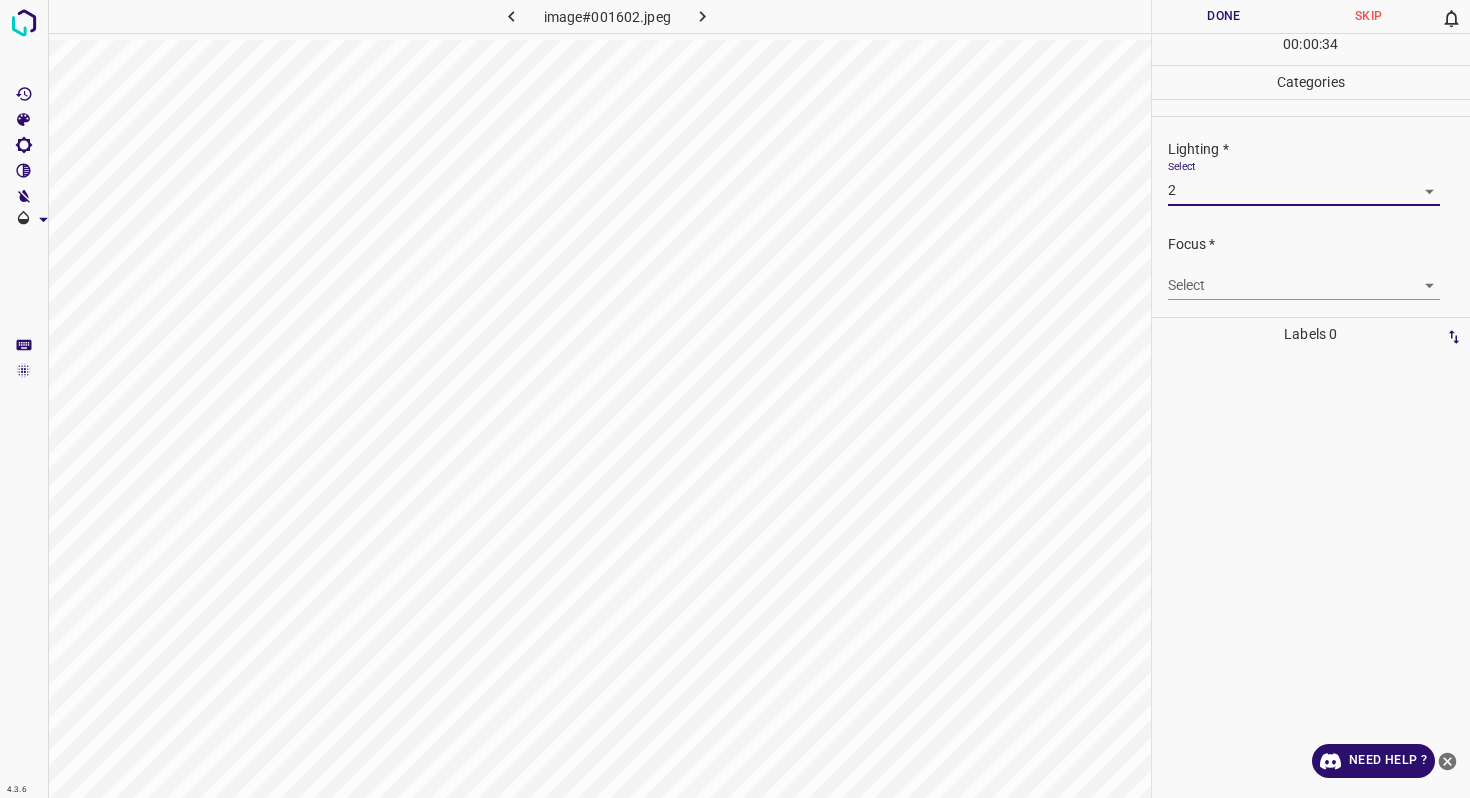 click on "4.3.6  image#001602.jpeg Done Skip 0 00   : 00   : 34   Categories Lighting *  Select 2 2 Focus *  Select ​ Overall *  Select ​ Labels   0 Categories 1 Lighting 2 Focus 3 Overall Tools Space Change between modes (Draw & Edit) I Auto labeling R Restore zoom M Zoom in N Zoom out Delete Delete selecte label Filters Z Restore filters X Saturation filter C Brightness filter V Contrast filter B Gray scale filter General O Download Need Help ? - Text - Hide - Delete" at bounding box center (735, 399) 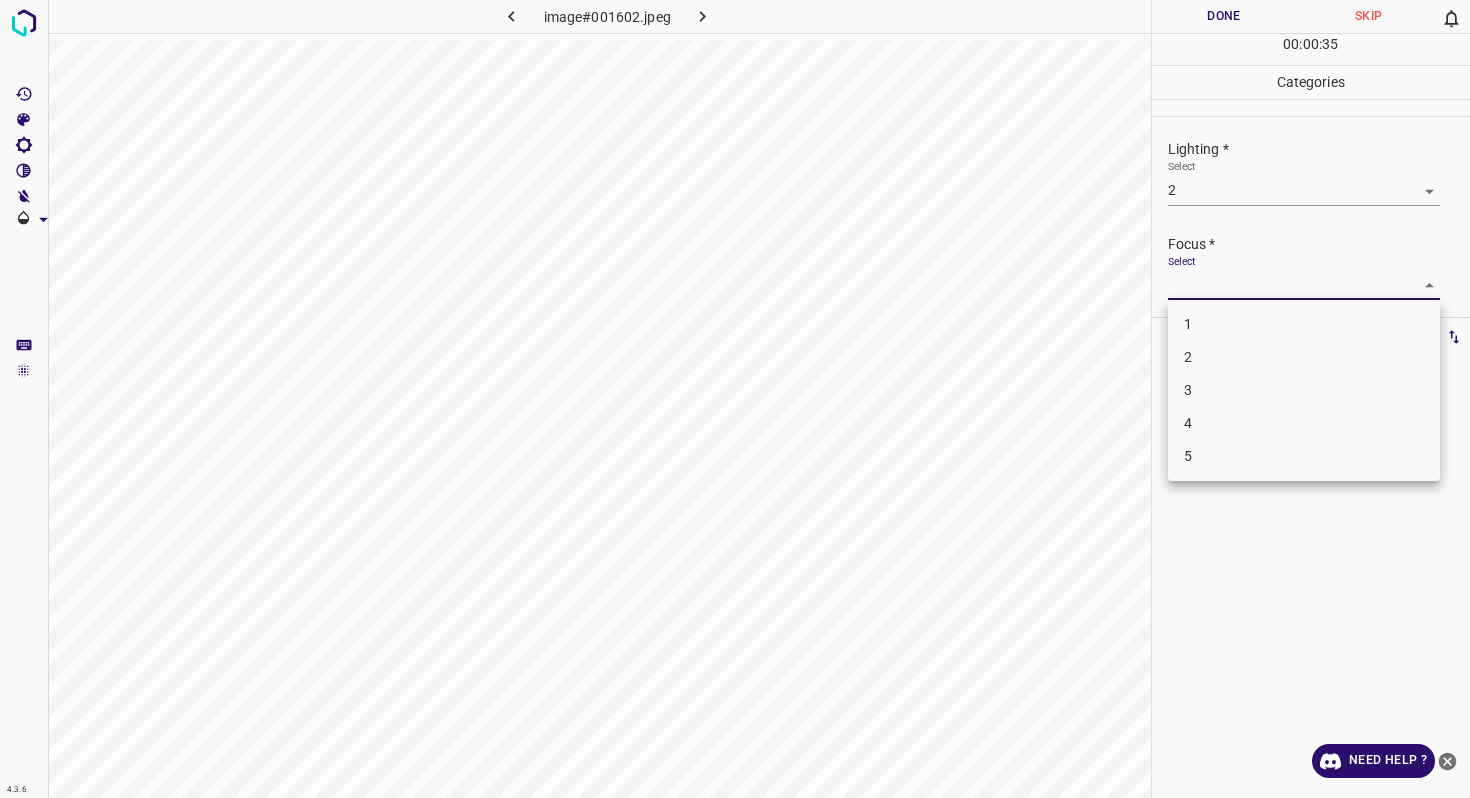 click on "3" at bounding box center [1304, 390] 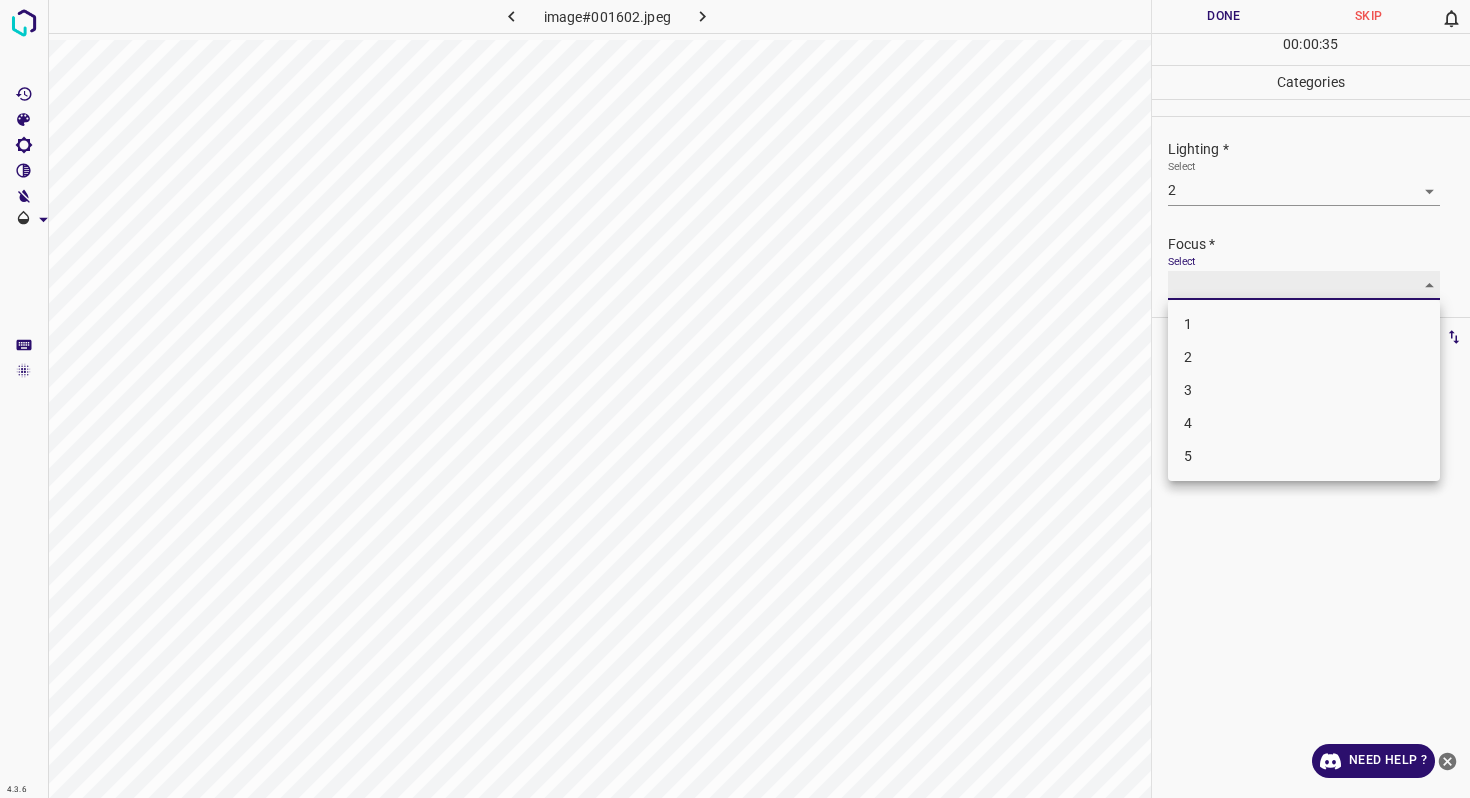 type on "3" 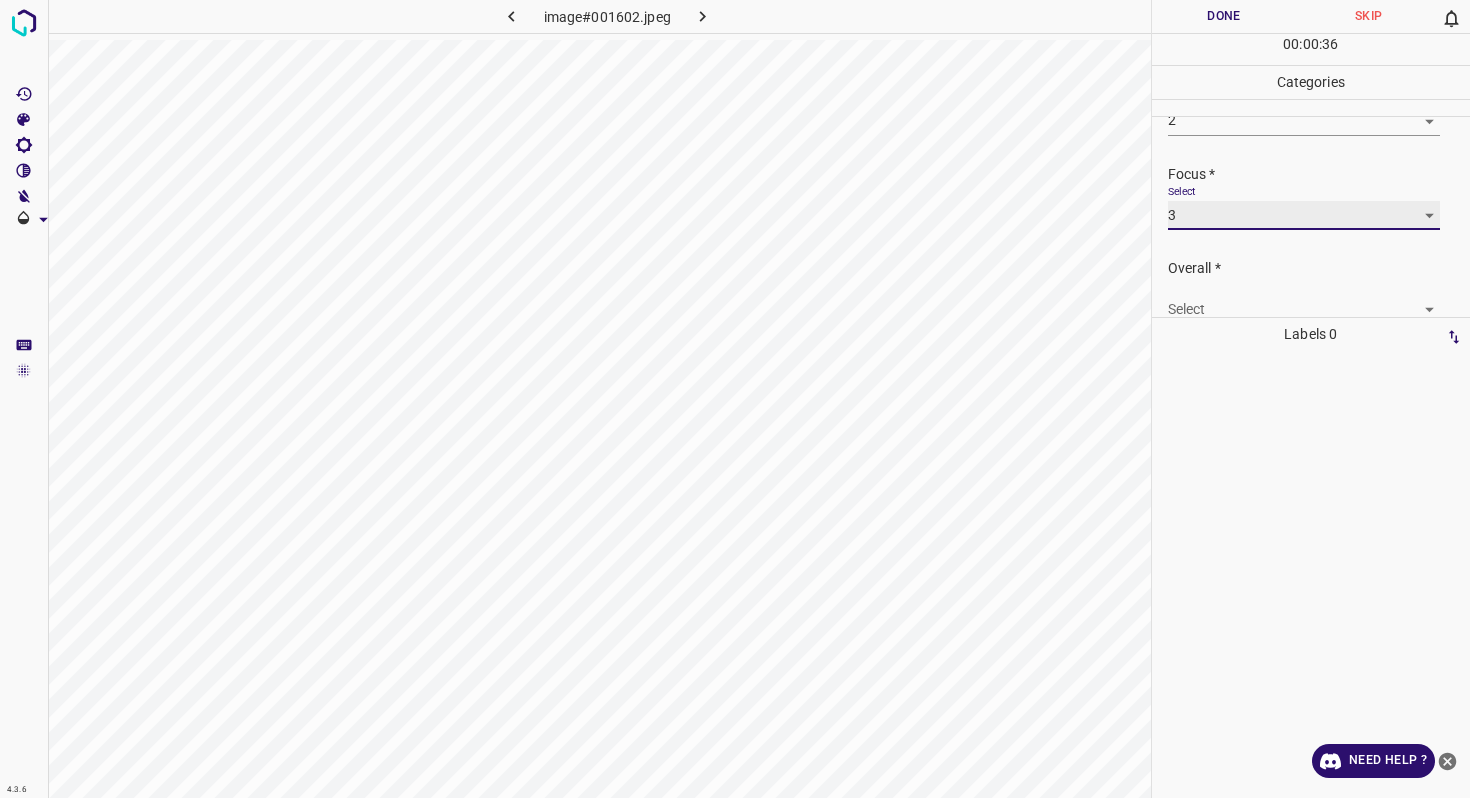 scroll, scrollTop: 98, scrollLeft: 0, axis: vertical 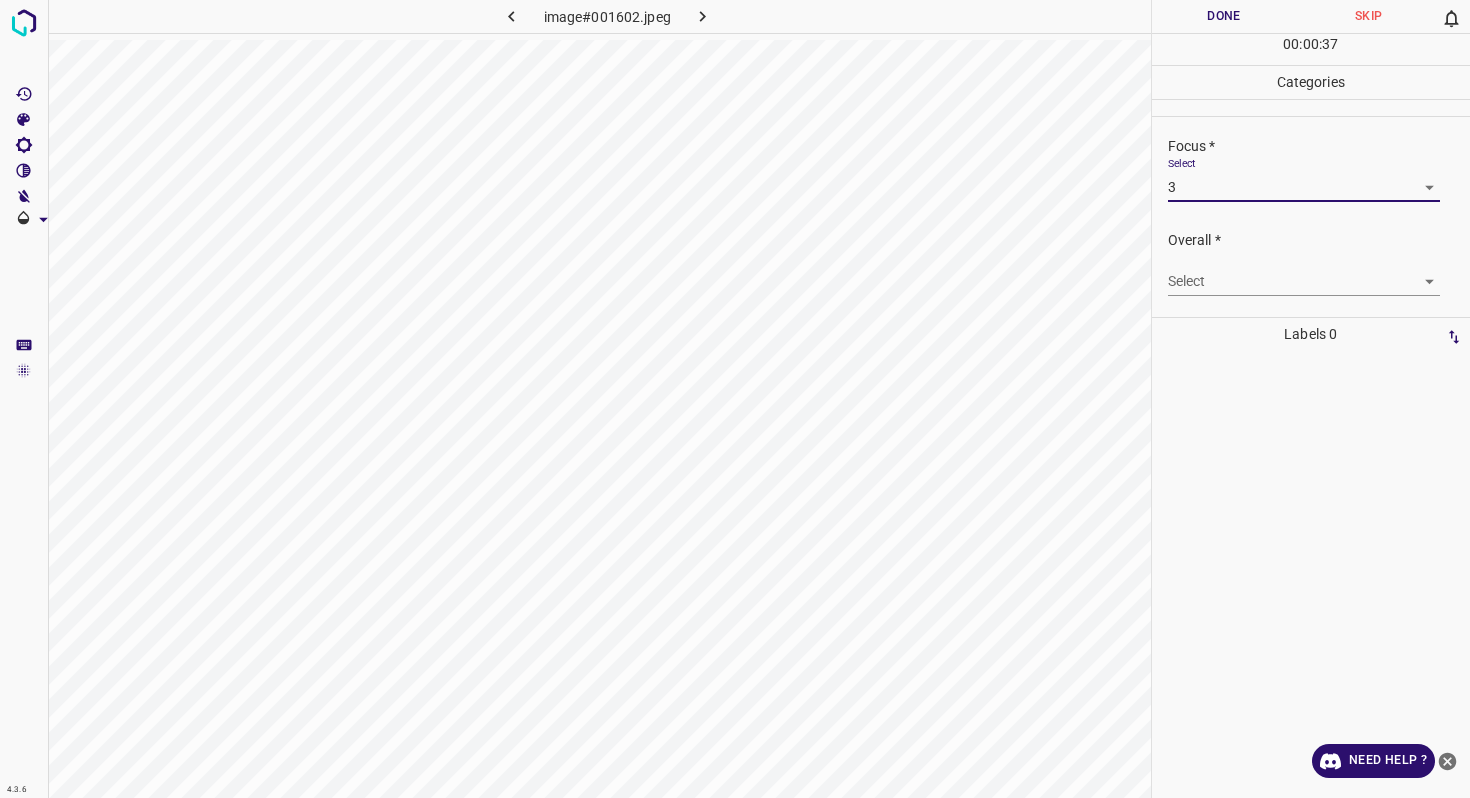 click on "4.3.6  image#001602.jpeg Done Skip 0 00   : 00   : 37   Categories Lighting *  Select 2 2 Focus *  Select 3 3 Overall *  Select ​ Labels   0 Categories 1 Lighting 2 Focus 3 Overall Tools Space Change between modes (Draw & Edit) I Auto labeling R Restore zoom M Zoom in N Zoom out Delete Delete selecte label Filters Z Restore filters X Saturation filter C Brightness filter V Contrast filter B Gray scale filter General O Download Need Help ? - Text - Hide - Delete" at bounding box center (735, 399) 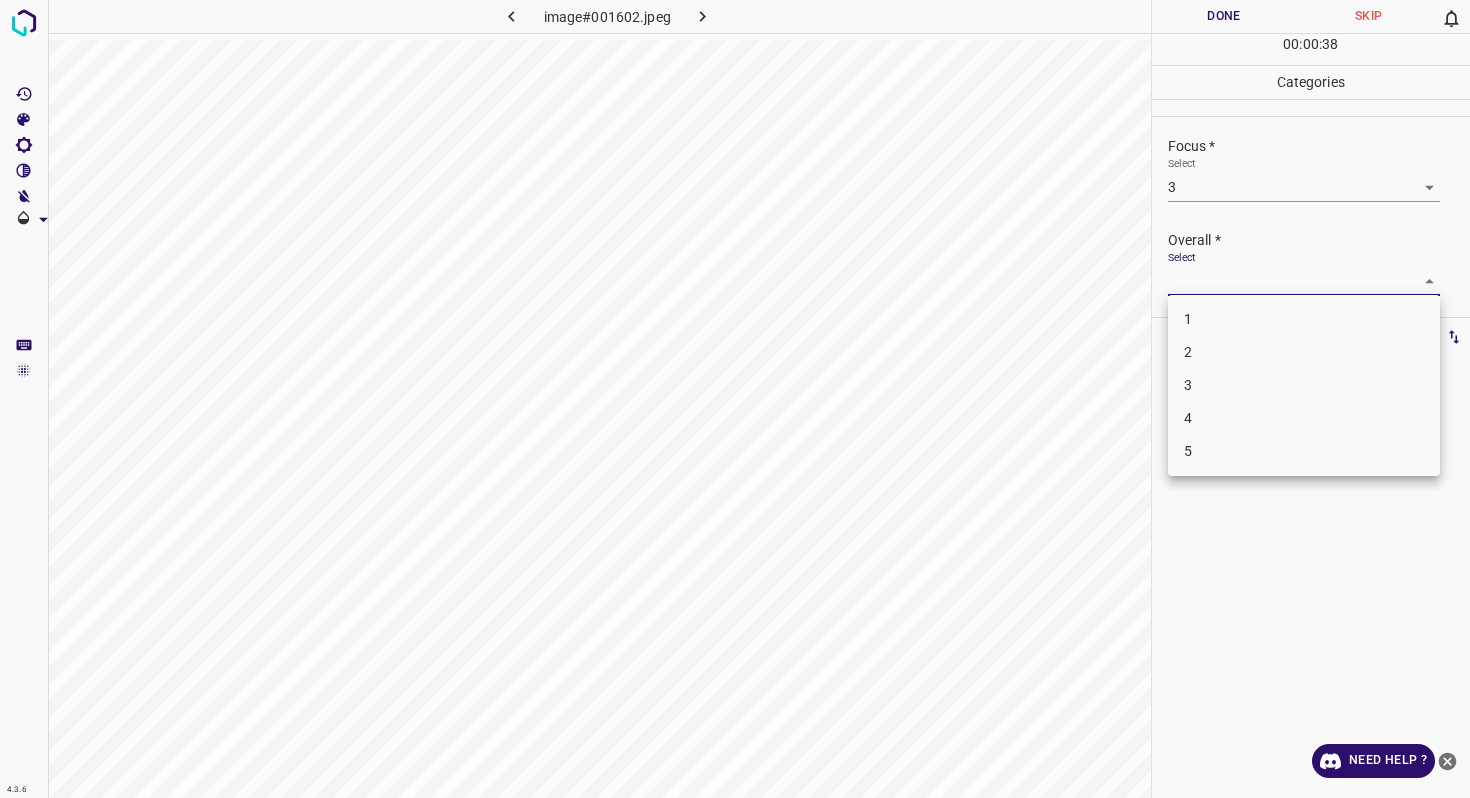 click on "3" at bounding box center (1304, 385) 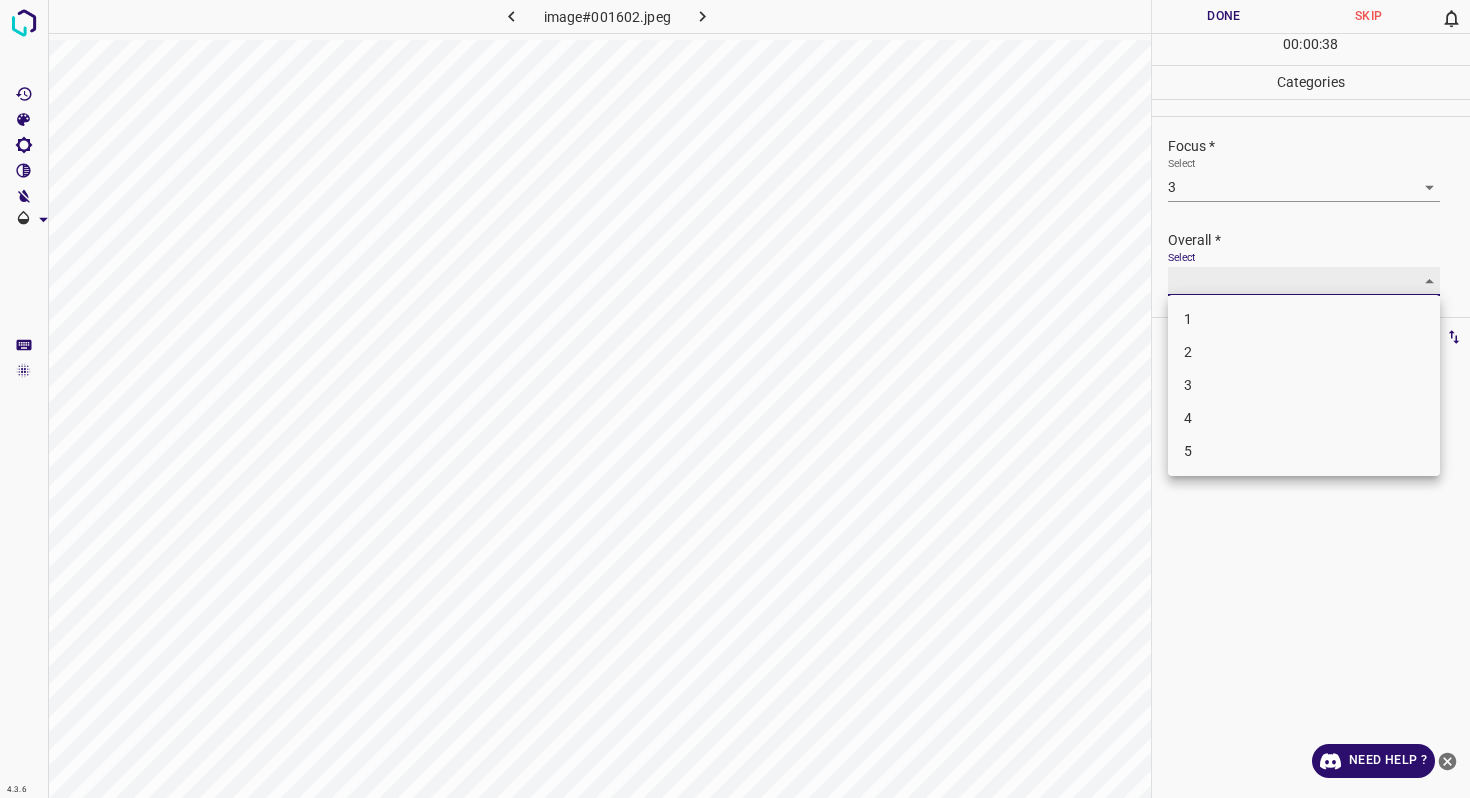 type on "3" 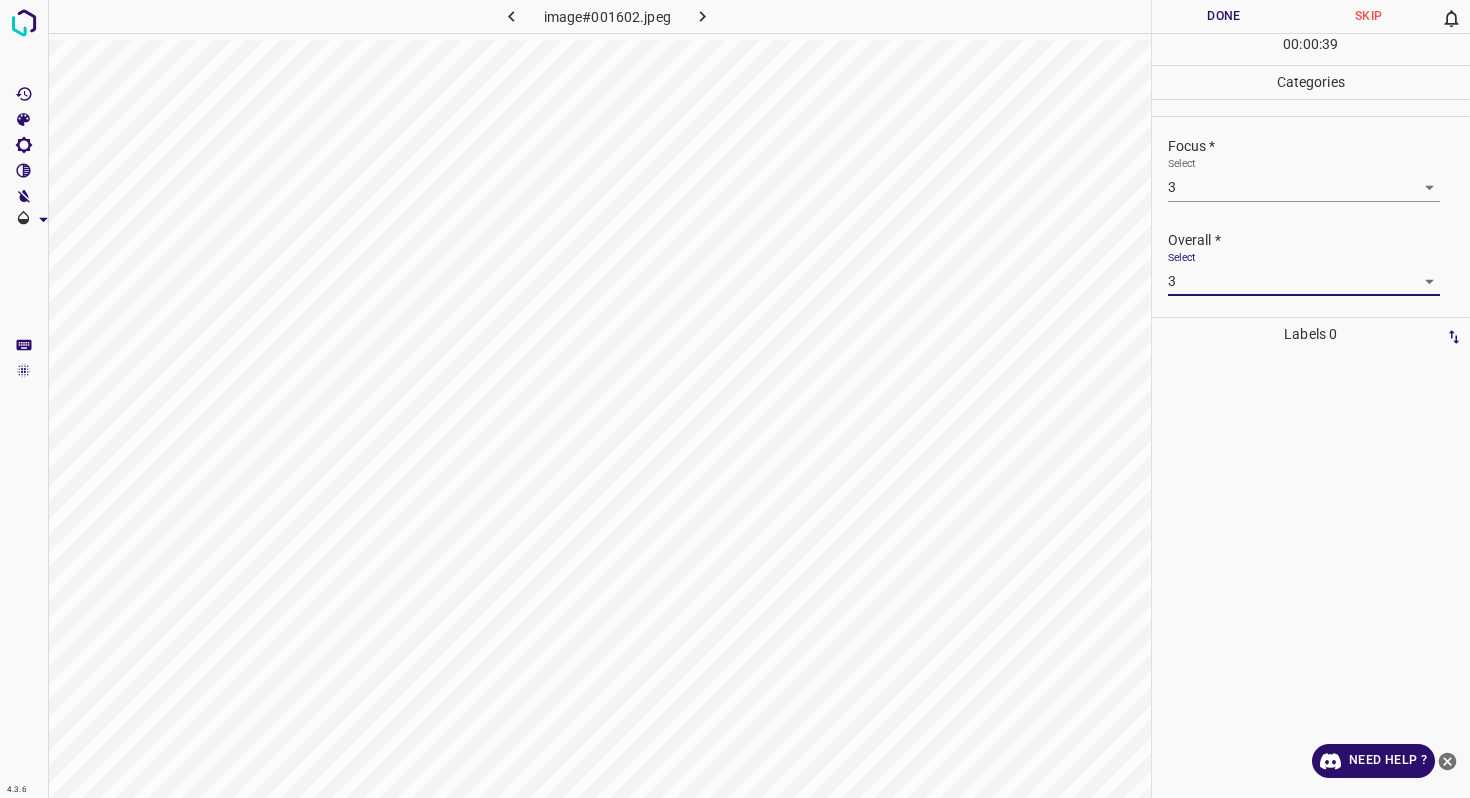 click on "Done" at bounding box center (1224, 16) 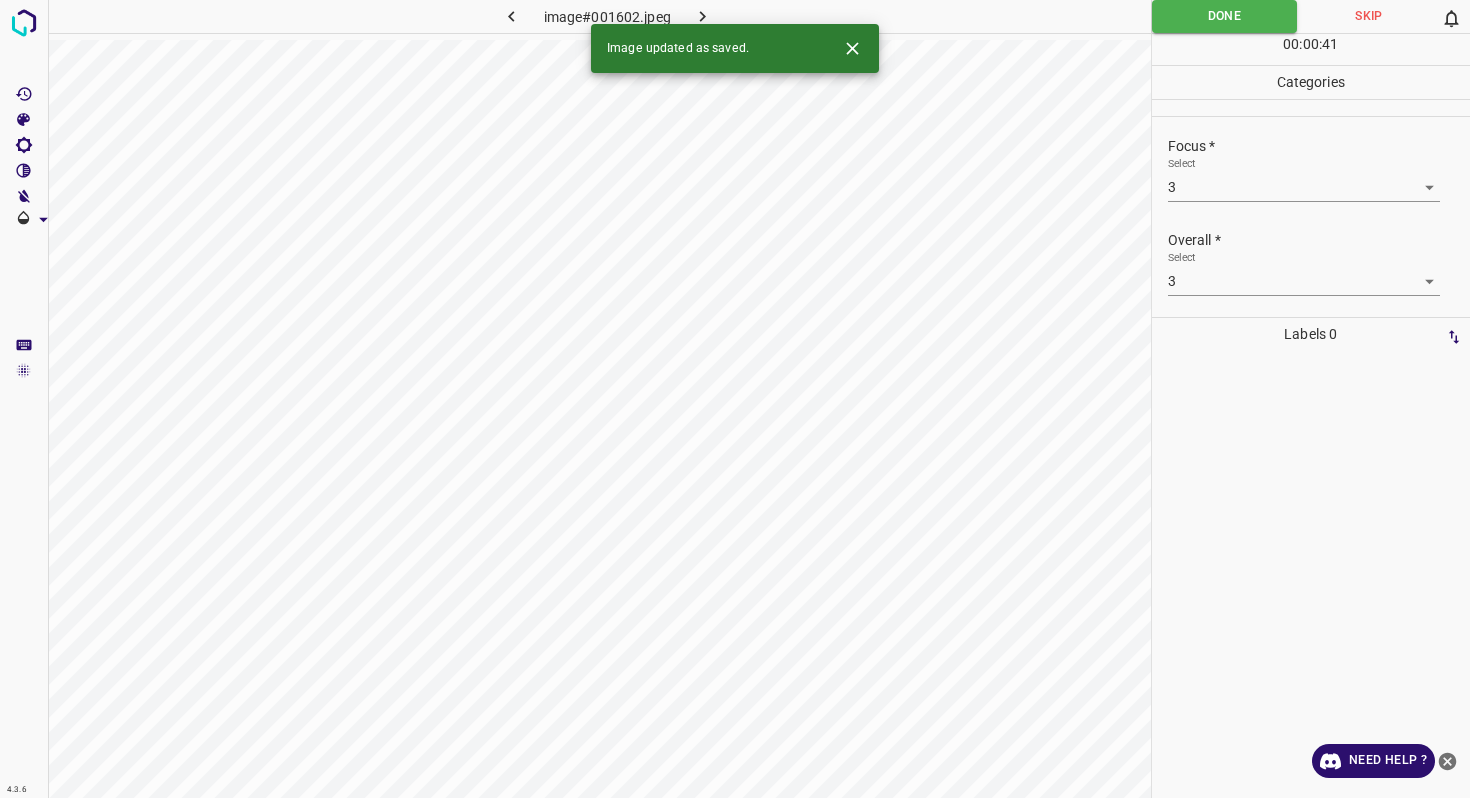click 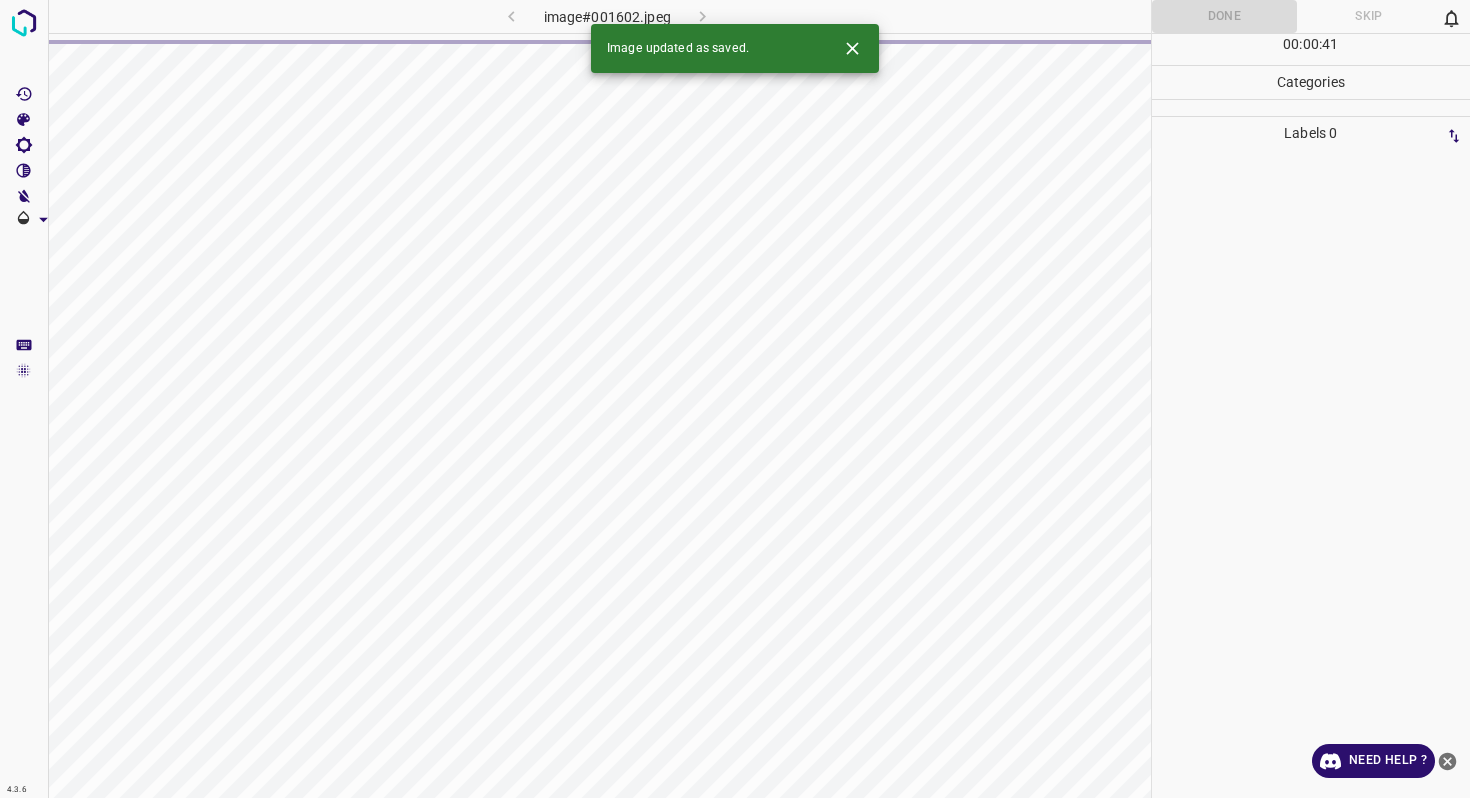 click 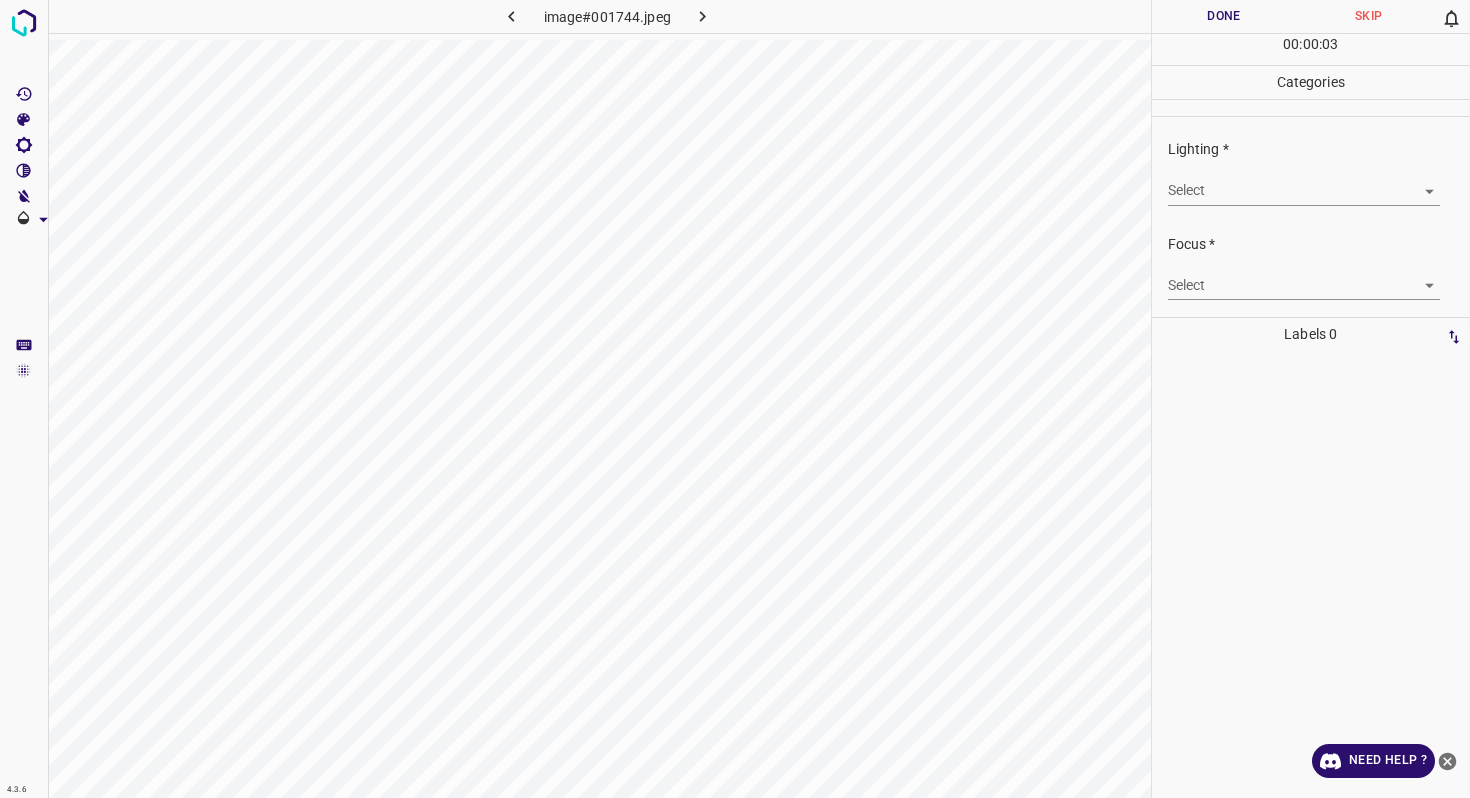 click on "4.3.6  image#001744.jpeg Done Skip 0 00   : 00   : 03   Categories Lighting *  Select ​ Focus *  Select ​ Overall *  Select ​ Labels   0 Categories 1 Lighting 2 Focus 3 Overall Tools Space Change between modes (Draw & Edit) I Auto labeling R Restore zoom M Zoom in N Zoom out Delete Delete selecte label Filters Z Restore filters X Saturation filter C Brightness filter V Contrast filter B Gray scale filter General O Download Need Help ? - Text - Hide - Delete" at bounding box center (735, 399) 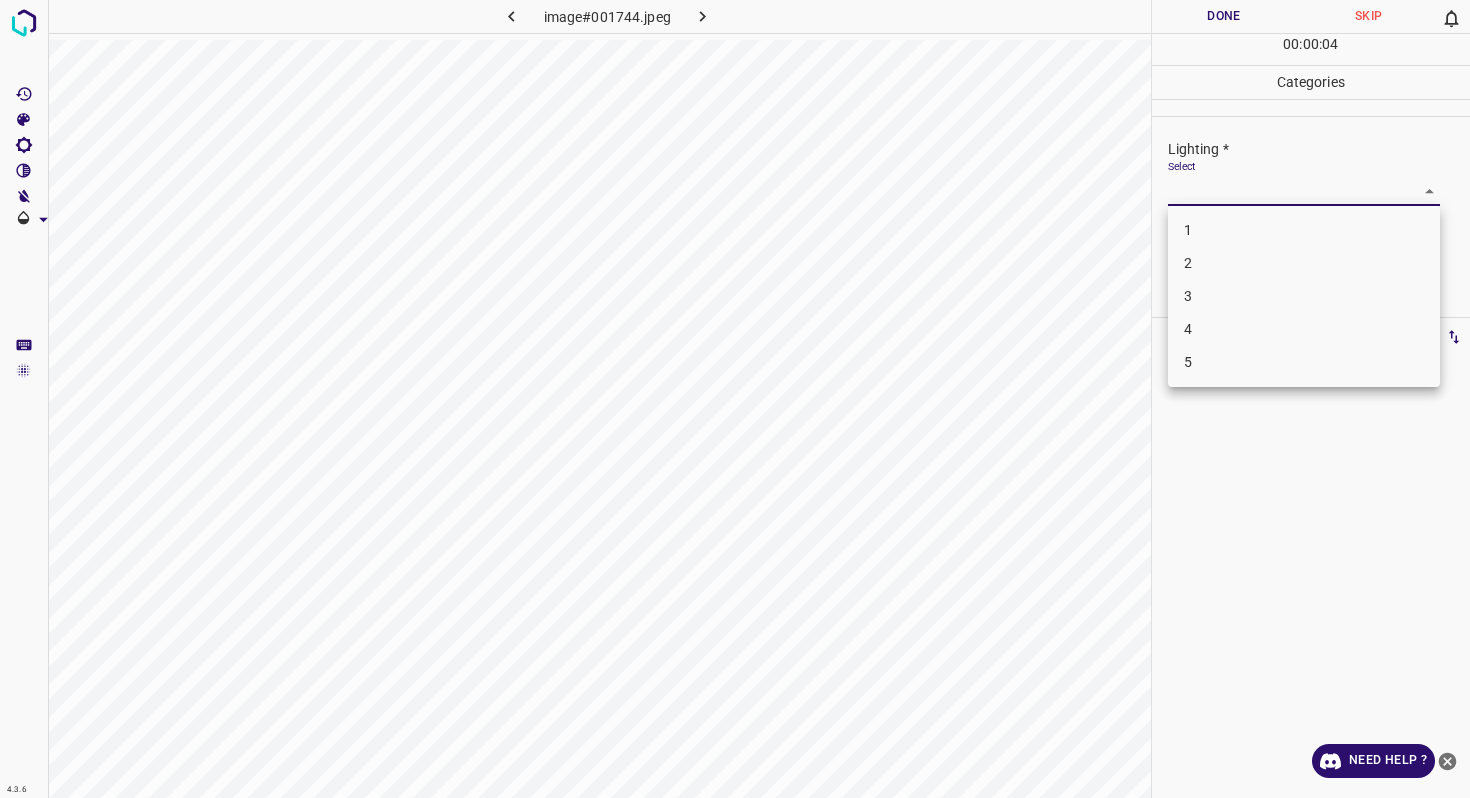 click on "2" at bounding box center (1304, 263) 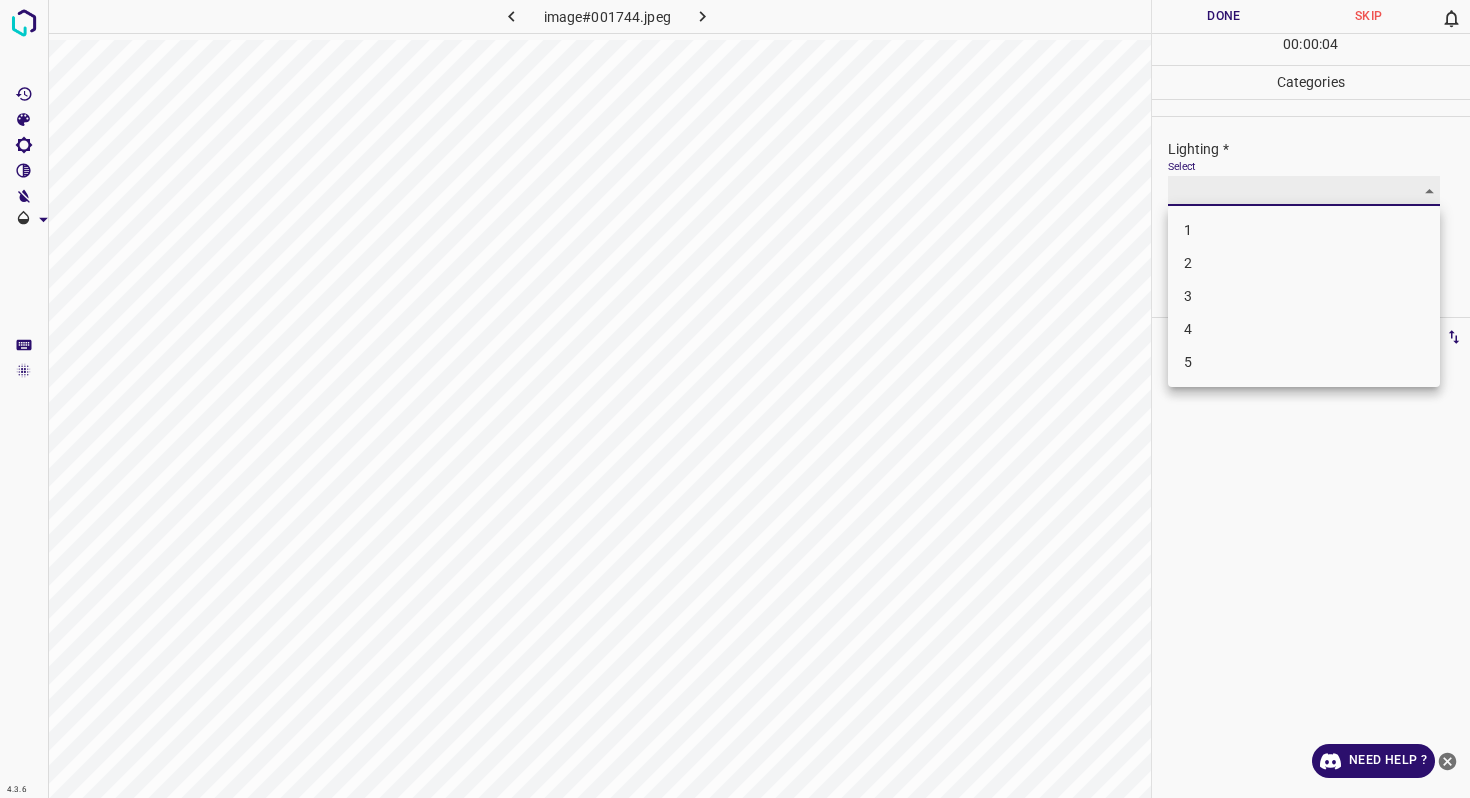 type on "2" 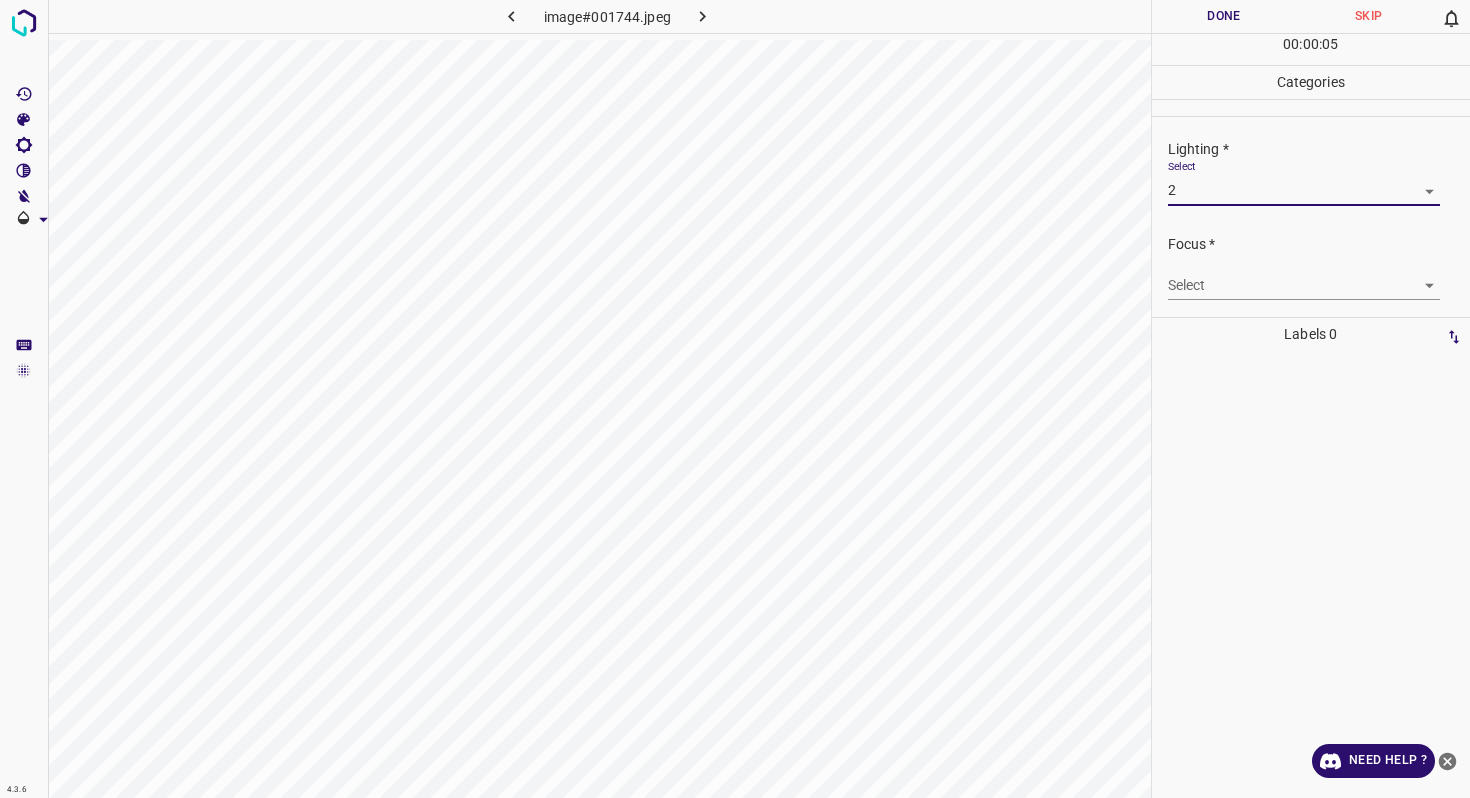 click on "4.3.6  image#001744.jpeg Done Skip 0 00   : 00   : 05   Categories Lighting *  Select 2 2 Focus *  Select ​ Overall *  Select ​ Labels   0 Categories 1 Lighting 2 Focus 3 Overall Tools Space Change between modes (Draw & Edit) I Auto labeling R Restore zoom M Zoom in N Zoom out Delete Delete selecte label Filters Z Restore filters X Saturation filter C Brightness filter V Contrast filter B Gray scale filter General O Download Need Help ? - Text - Hide - Delete" at bounding box center [735, 399] 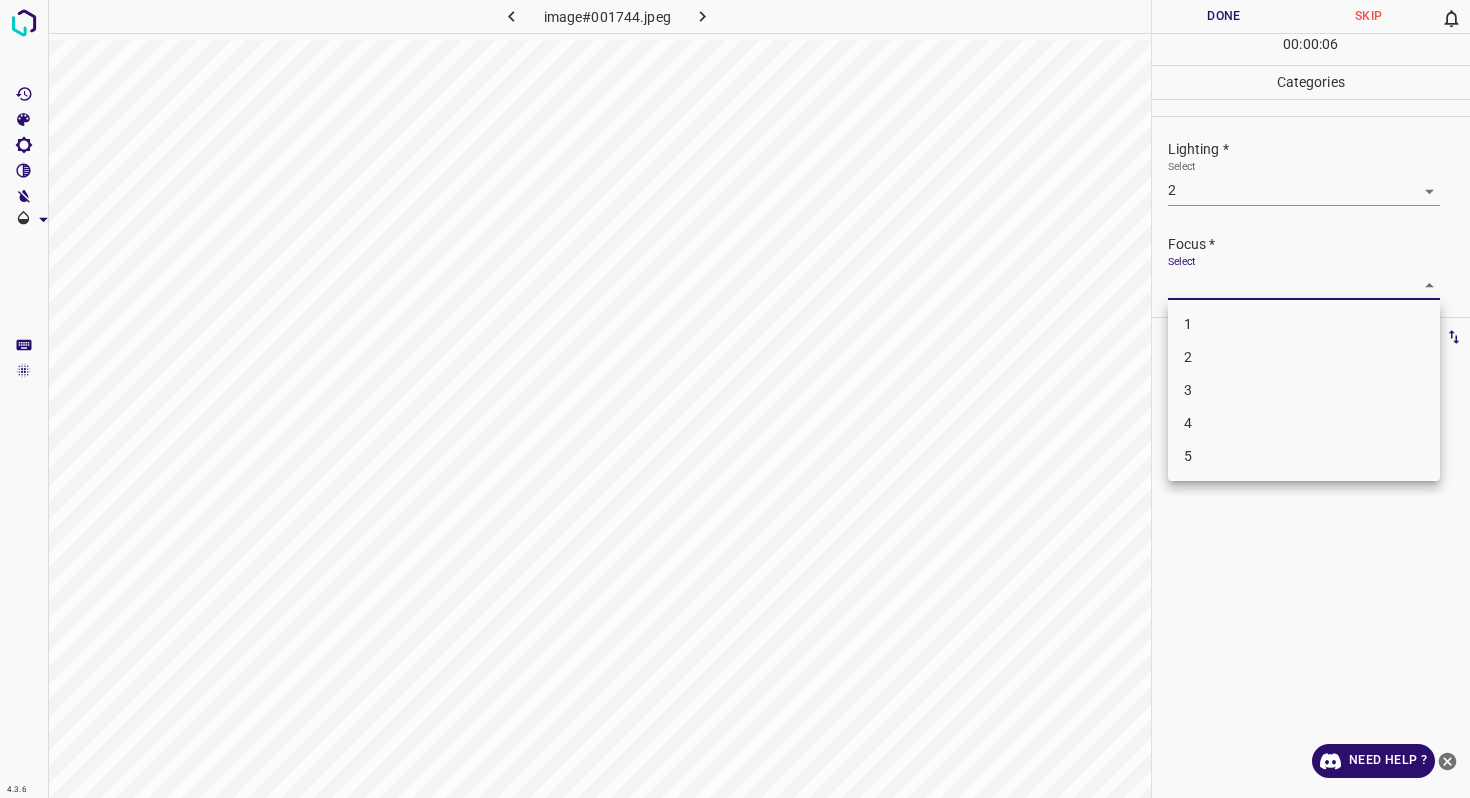 click on "3" at bounding box center (1304, 390) 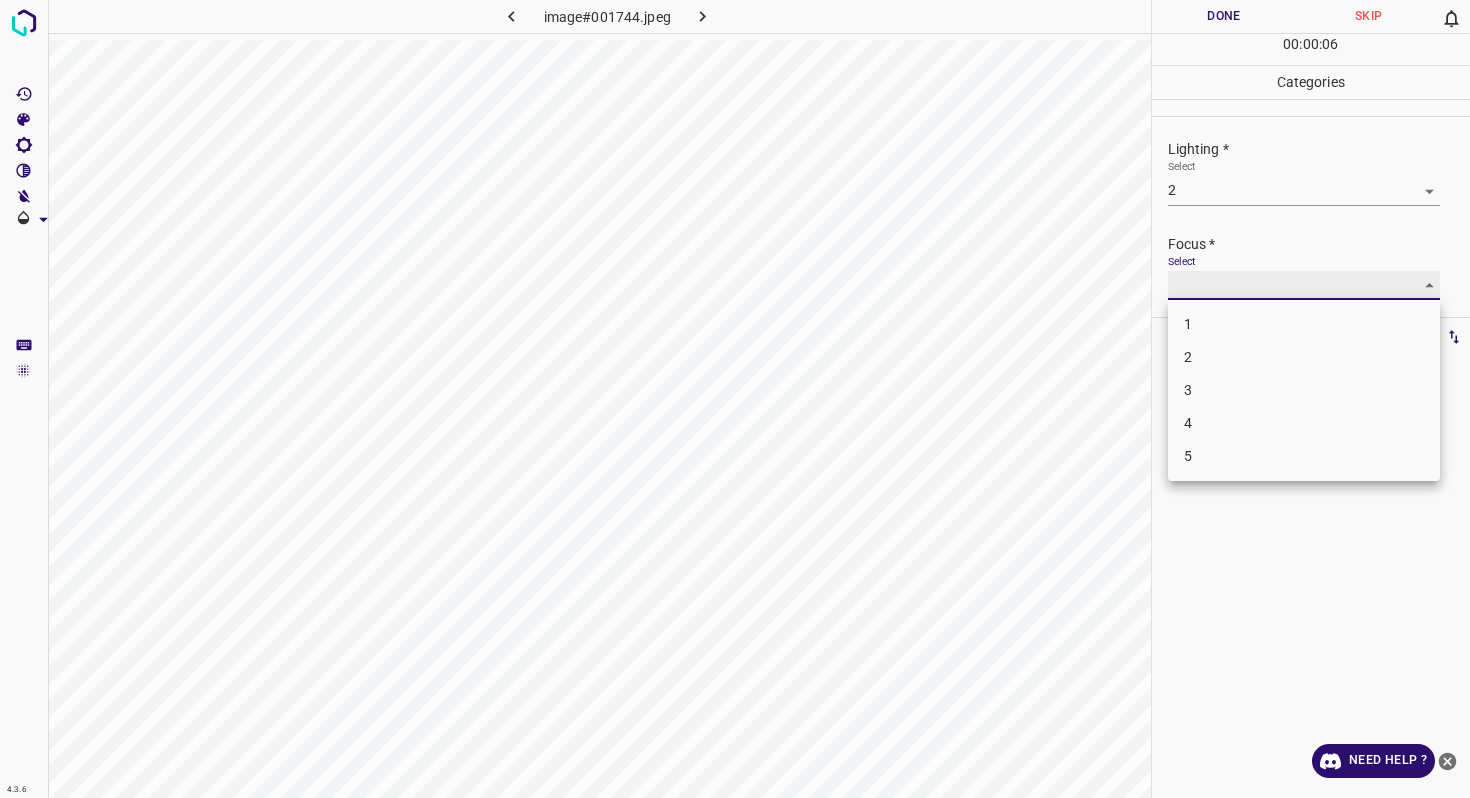 type on "3" 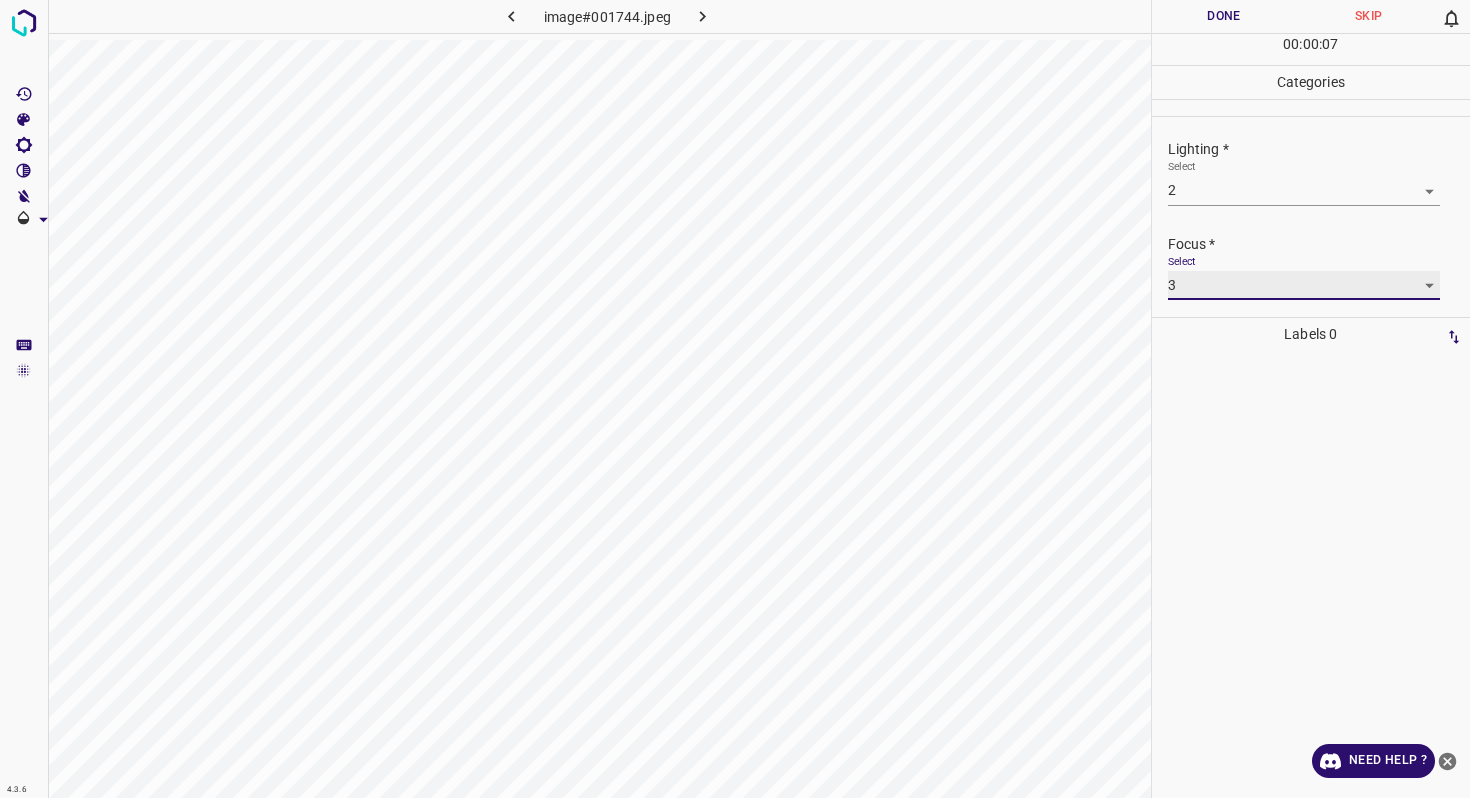 scroll, scrollTop: 98, scrollLeft: 0, axis: vertical 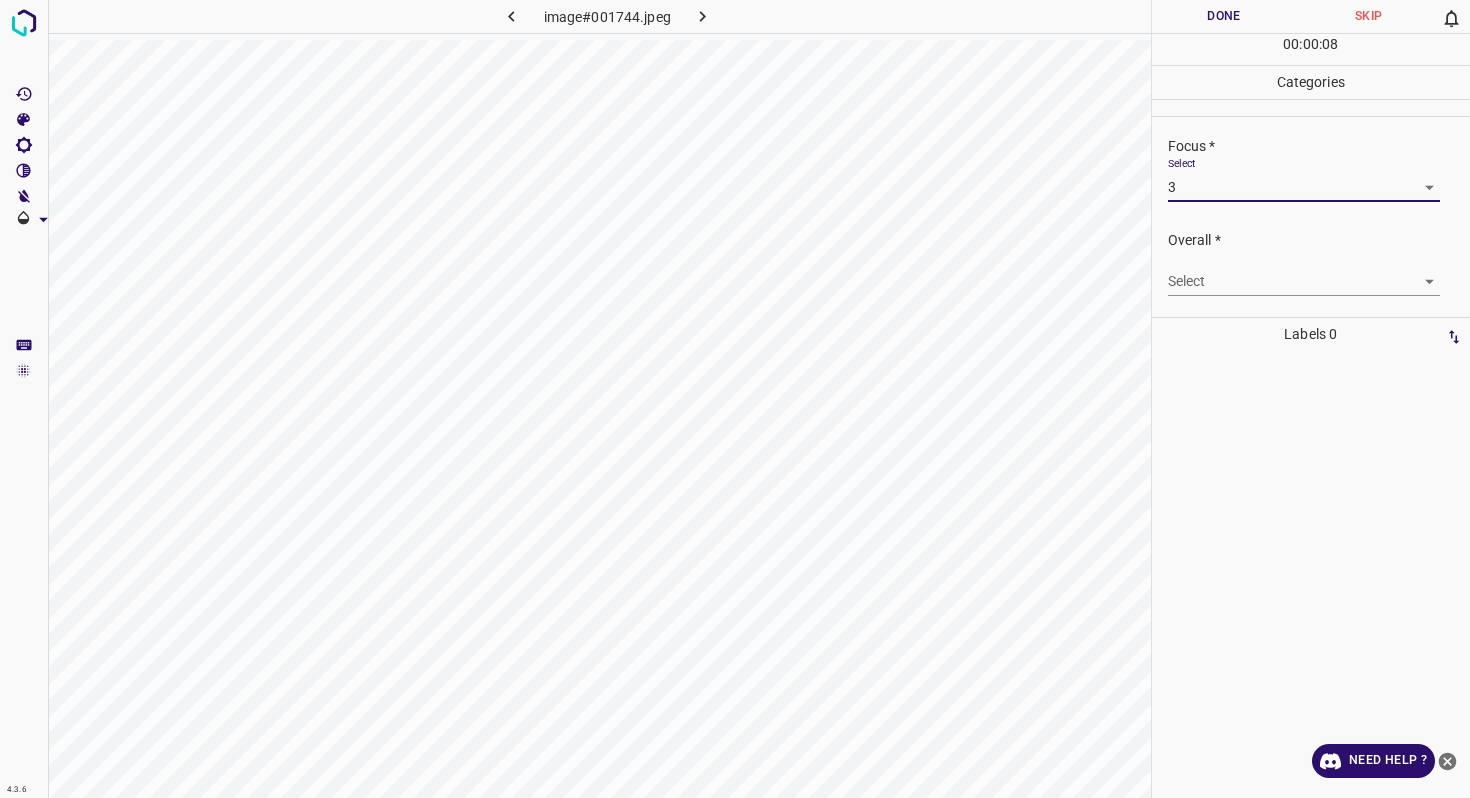 click on "4.3.6  image#001744.jpeg Done Skip 0 00   : 00   : 08   Categories Lighting *  Select 2 2 Focus *  Select 3 3 Overall *  Select ​ Labels   0 Categories 1 Lighting 2 Focus 3 Overall Tools Space Change between modes (Draw & Edit) I Auto labeling R Restore zoom M Zoom in N Zoom out Delete Delete selecte label Filters Z Restore filters X Saturation filter C Brightness filter V Contrast filter B Gray scale filter General O Download Need Help ? - Text - Hide - Delete" at bounding box center [735, 399] 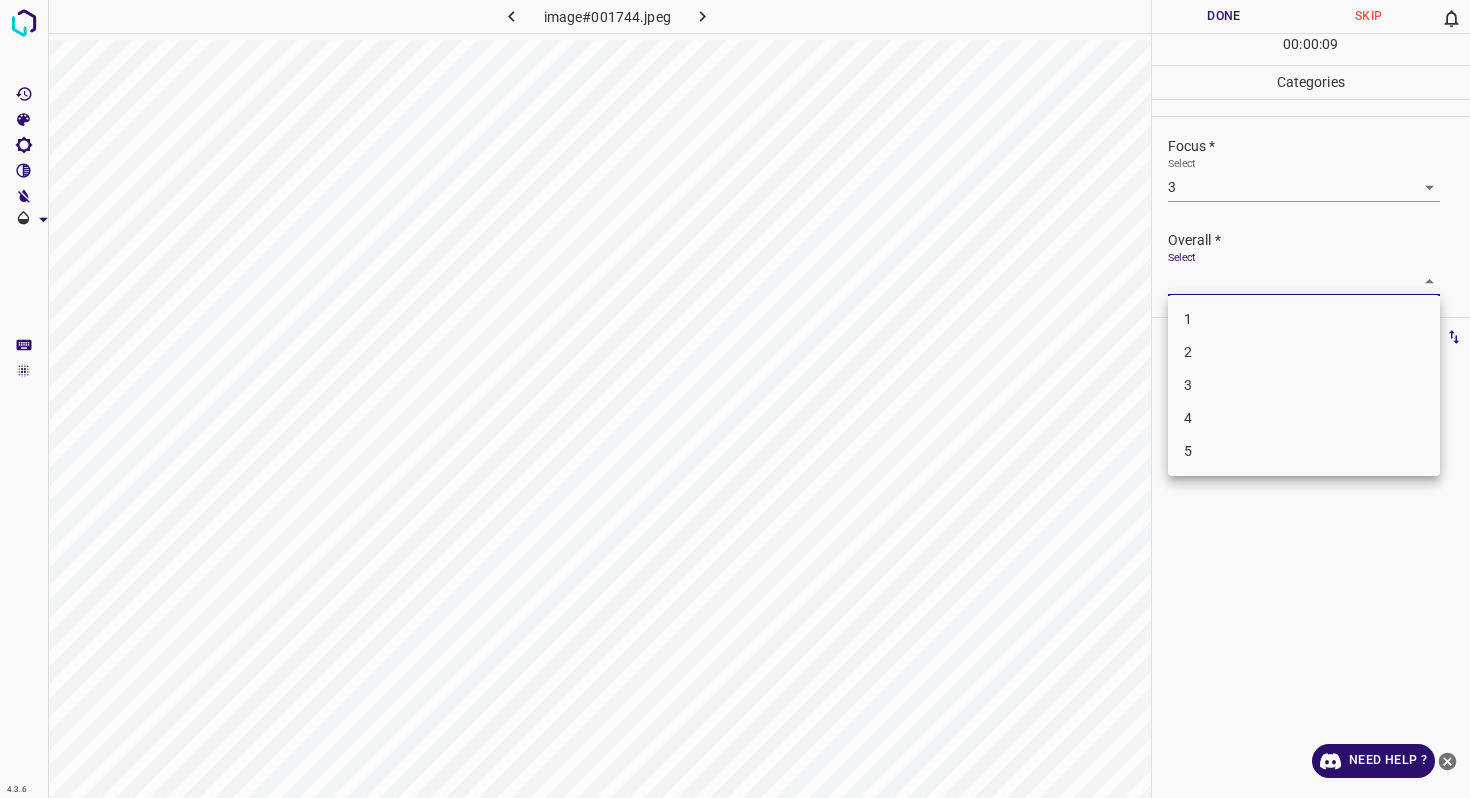 click on "3" at bounding box center (1304, 385) 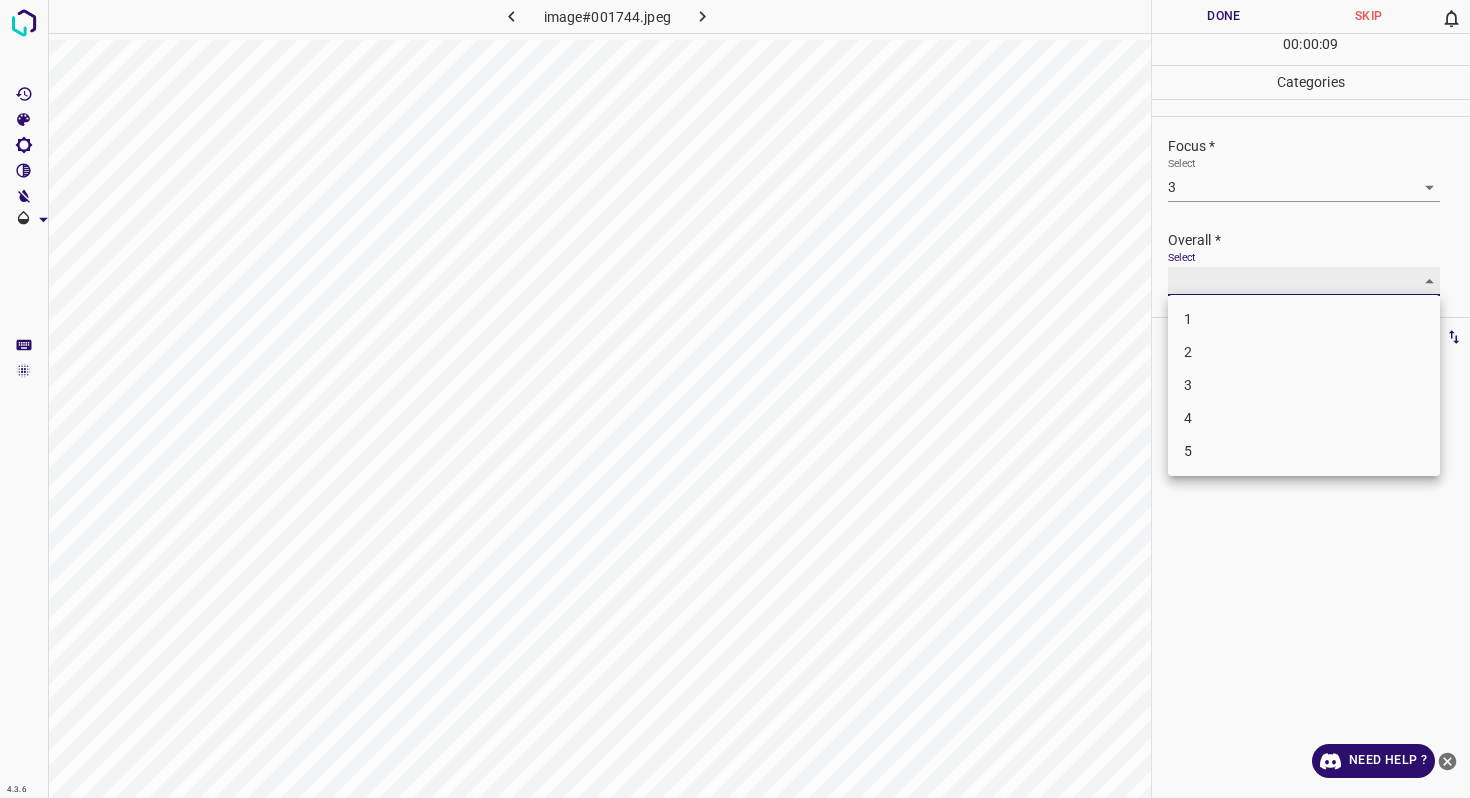 type on "3" 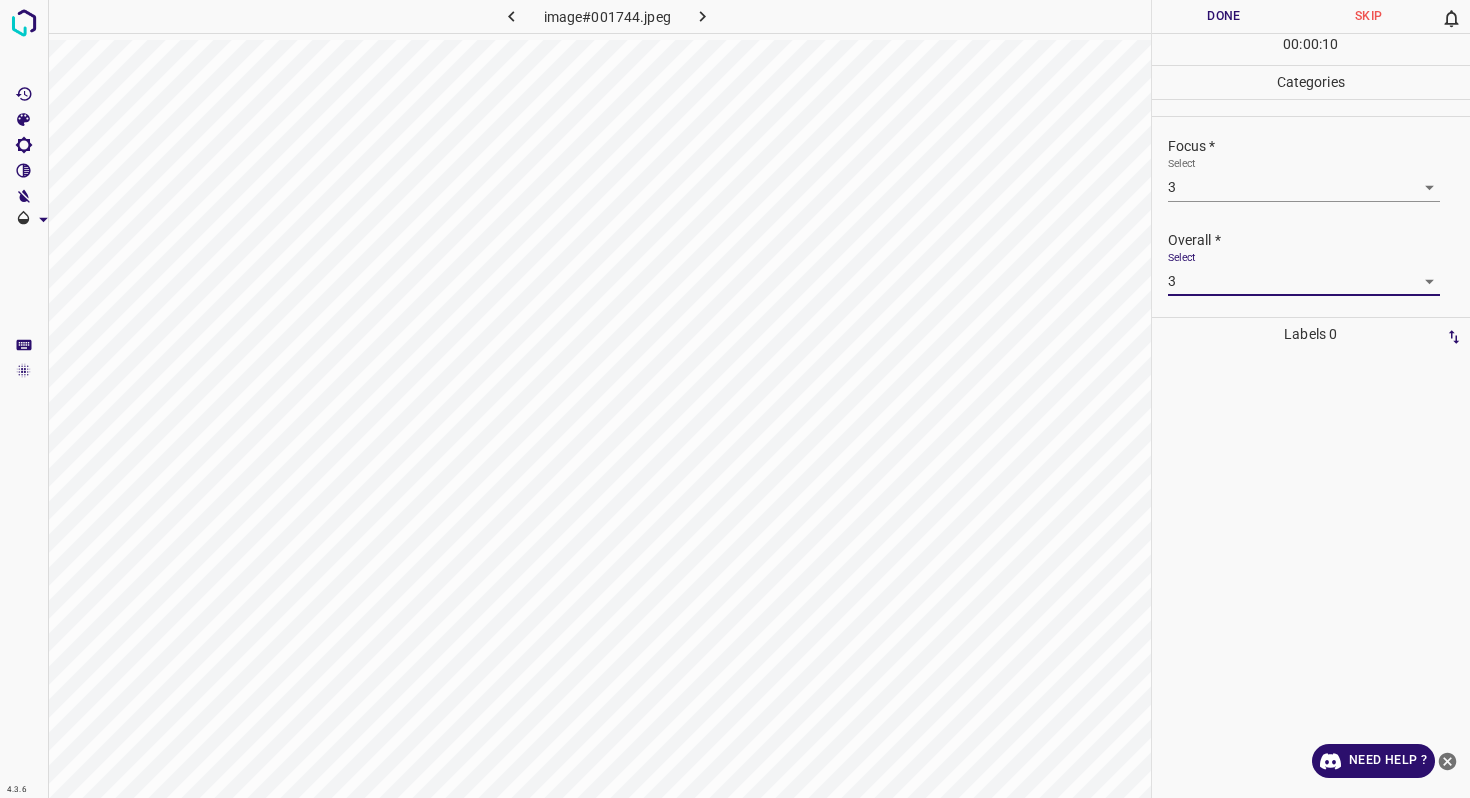 click on "Done" at bounding box center [1224, 16] 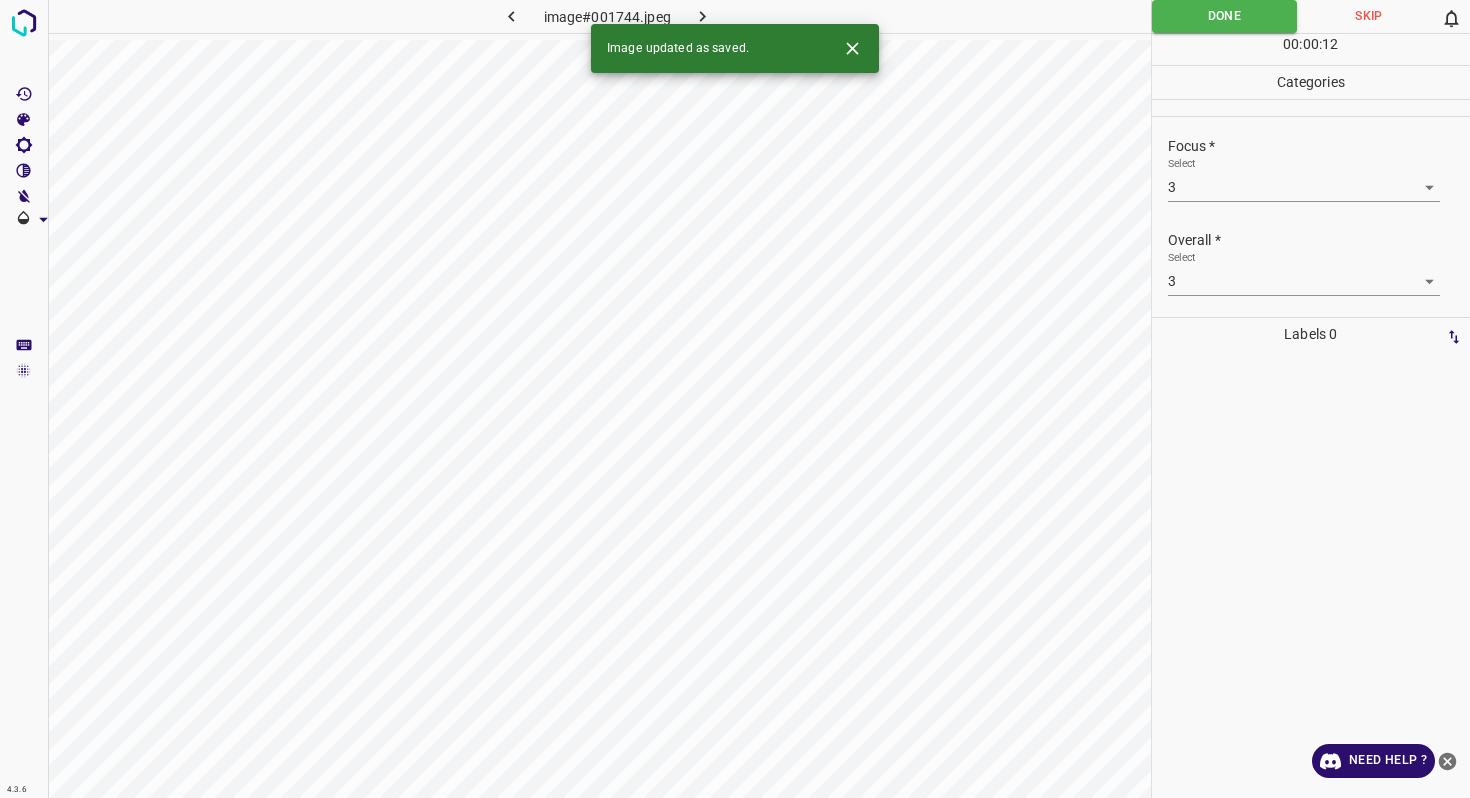 click 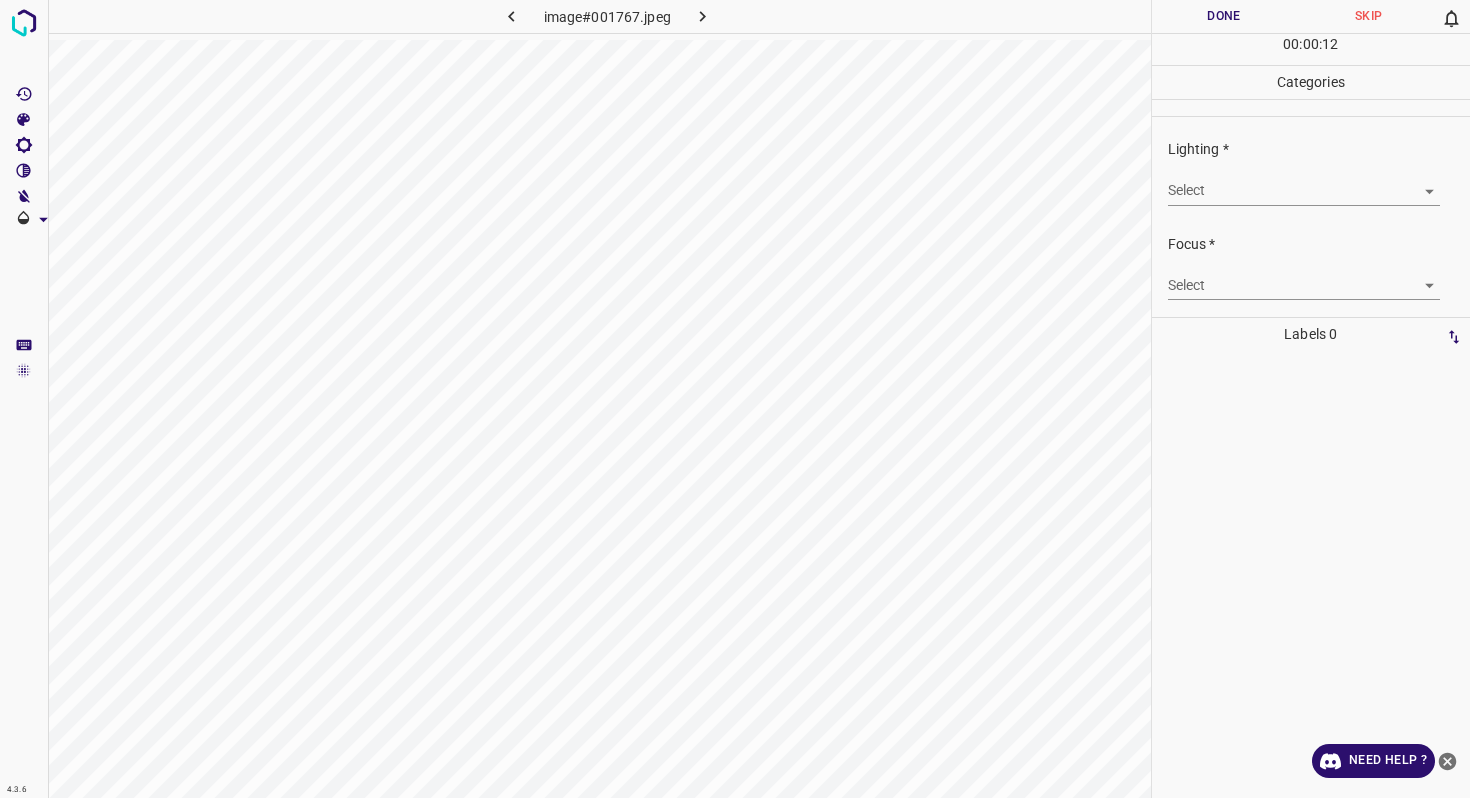 click on "4.3.6  image#001767.jpeg Done Skip 0 00   : 00   : 12   Categories Lighting *  Select ​ Focus *  Select ​ Overall *  Select ​ Labels   0 Categories 1 Lighting 2 Focus 3 Overall Tools Space Change between modes (Draw & Edit) I Auto labeling R Restore zoom M Zoom in N Zoom out Delete Delete selecte label Filters Z Restore filters X Saturation filter C Brightness filter V Contrast filter B Gray scale filter General O Download Need Help ? - Text - Hide - Delete" at bounding box center [735, 399] 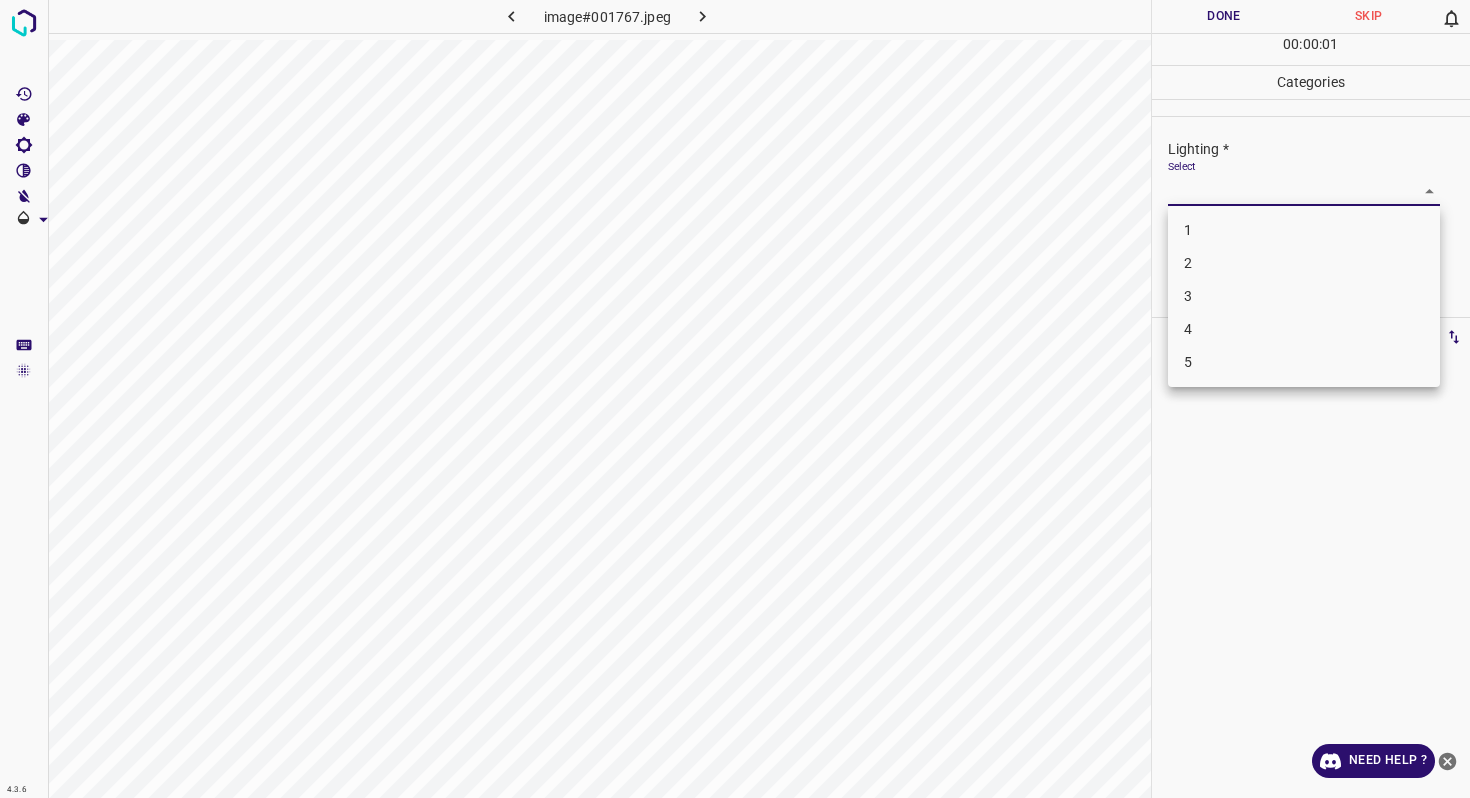 click on "2" at bounding box center [1304, 263] 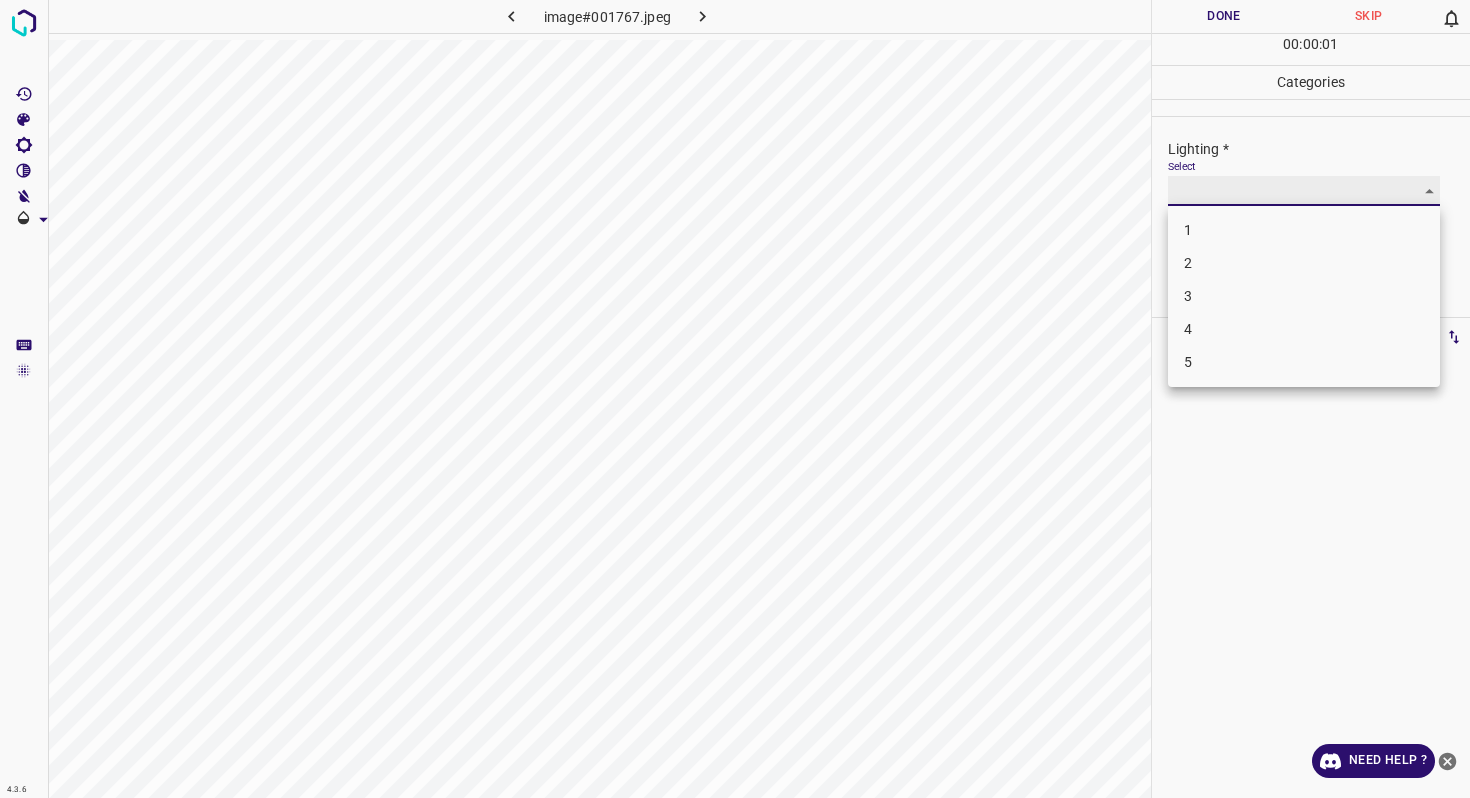 type on "2" 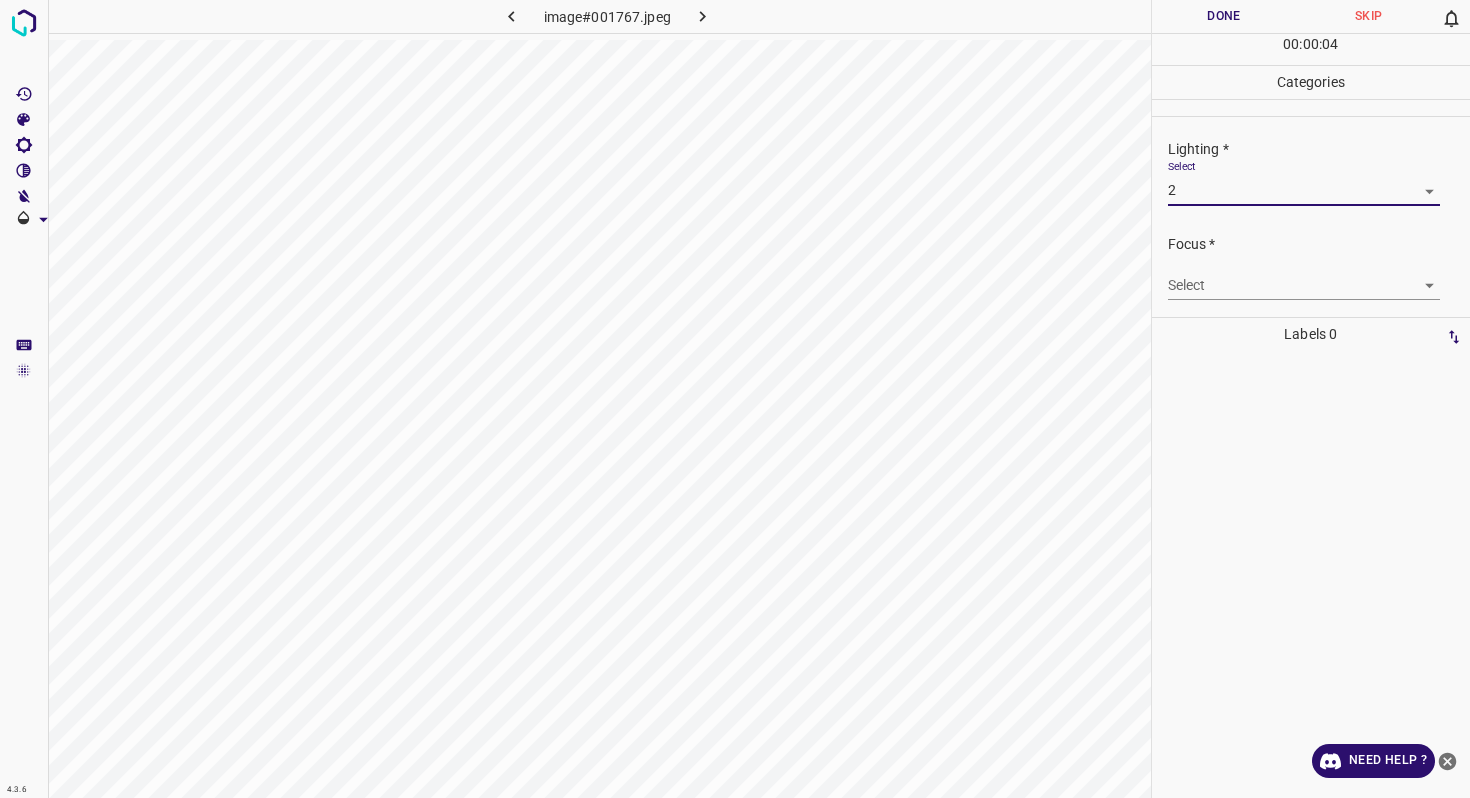 click on "4.3.6  image#001767.jpeg Done Skip 0 00   : 00   : 04   Categories Lighting *  Select 2 2 Focus *  Select ​ Overall *  Select ​ Labels   0 Categories 1 Lighting 2 Focus 3 Overall Tools Space Change between modes (Draw & Edit) I Auto labeling R Restore zoom M Zoom in N Zoom out Delete Delete selecte label Filters Z Restore filters X Saturation filter C Brightness filter V Contrast filter B Gray scale filter General O Download Need Help ? - Text - Hide - Delete" at bounding box center (735, 399) 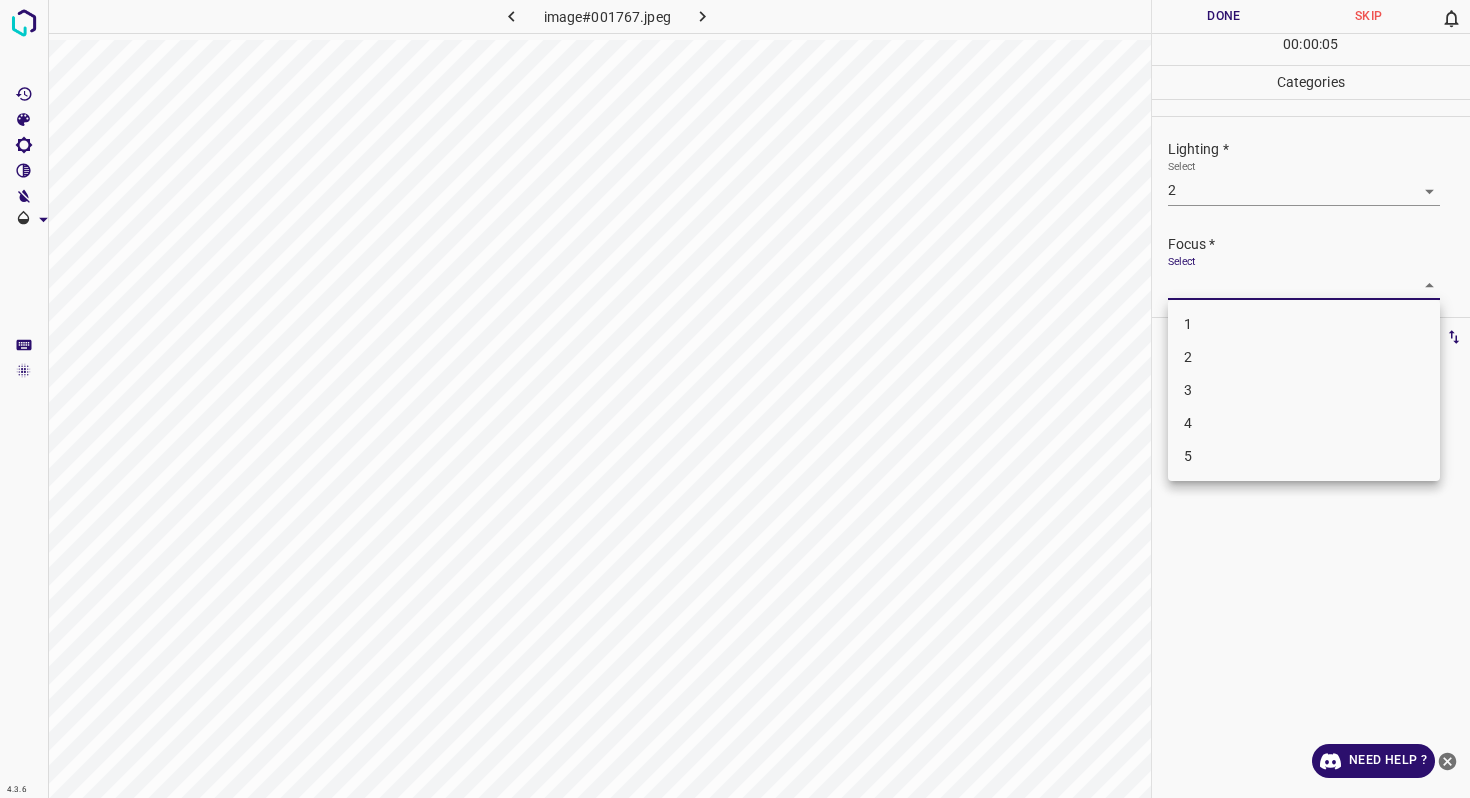 click on "3" at bounding box center (1304, 390) 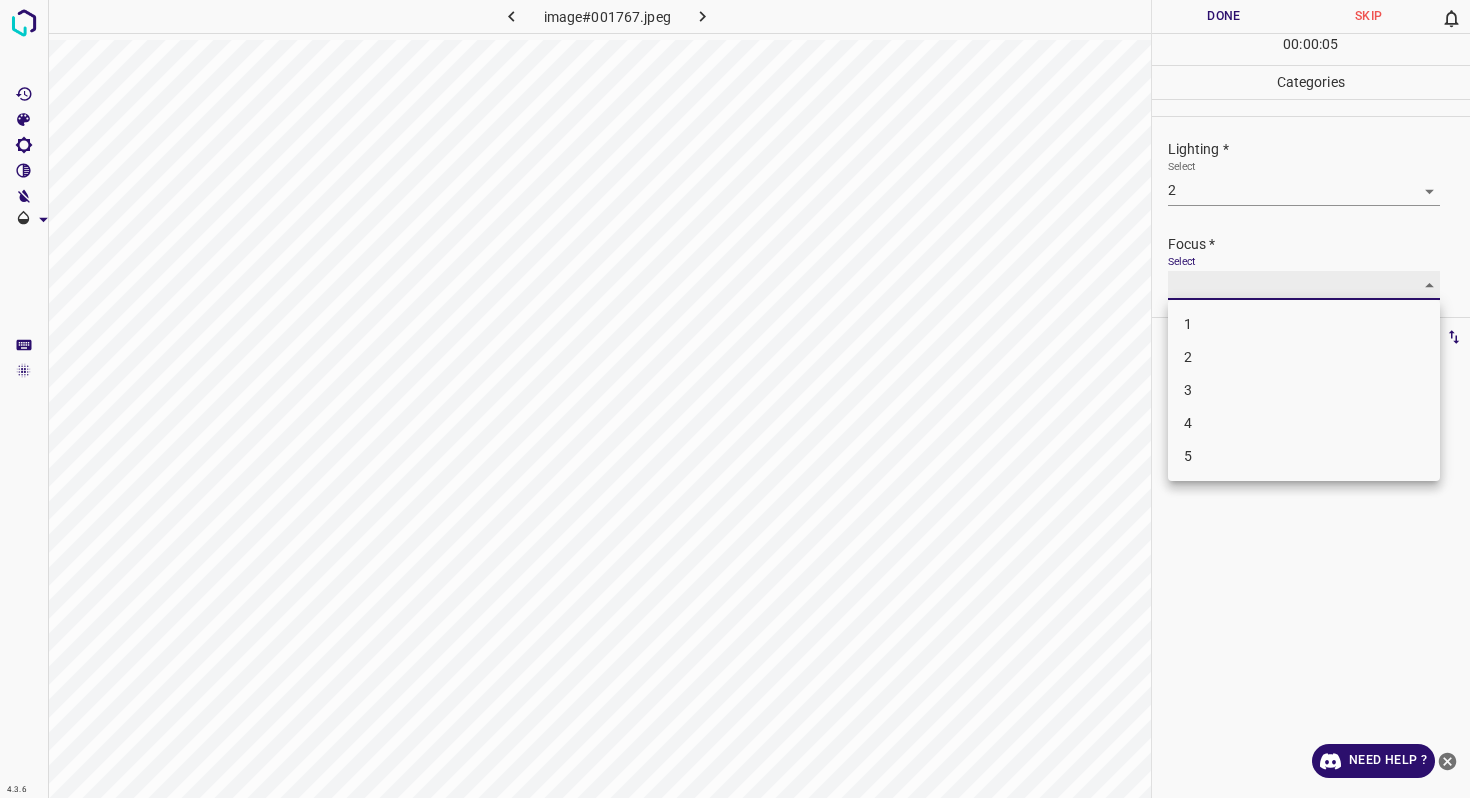 type on "3" 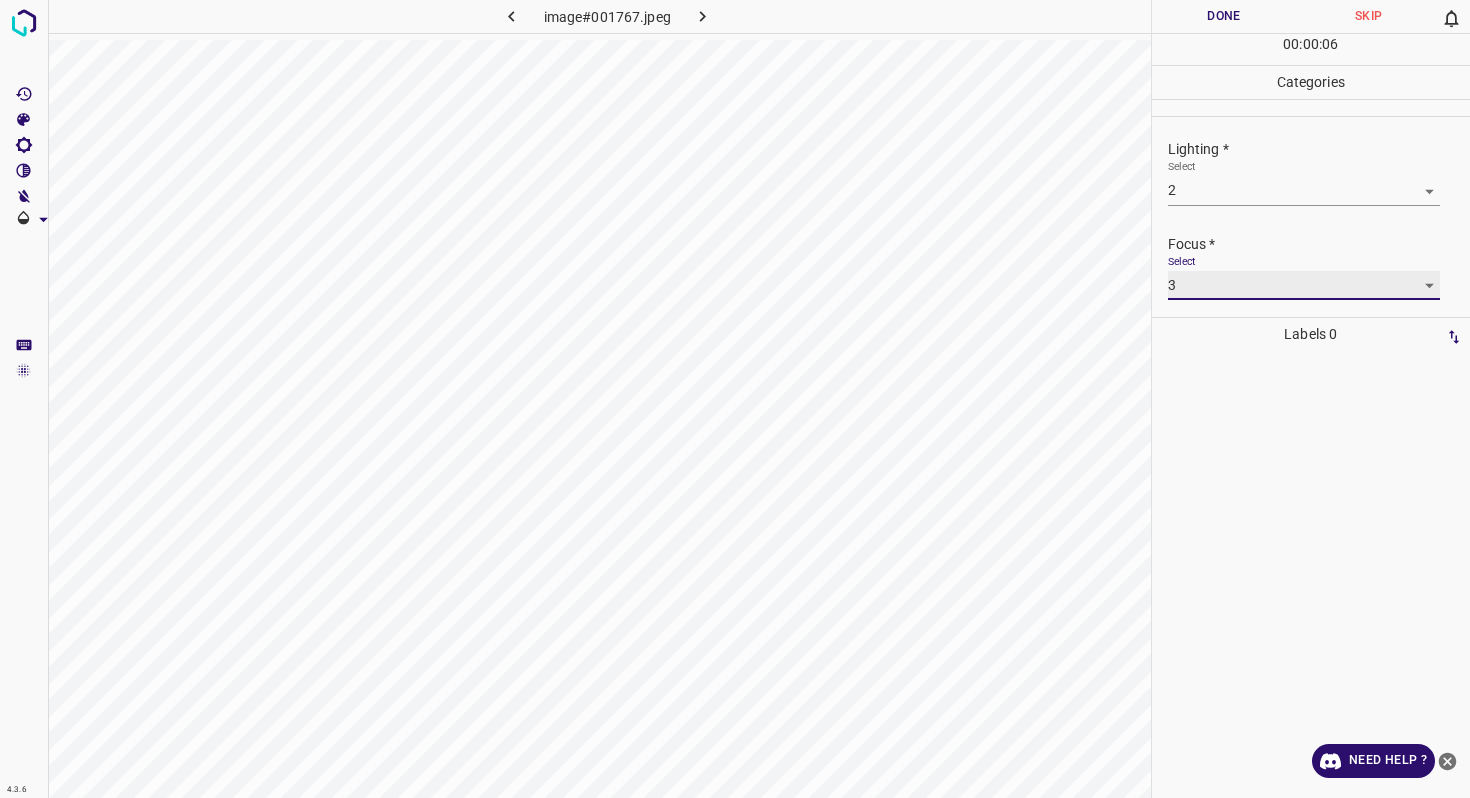 scroll, scrollTop: 98, scrollLeft: 0, axis: vertical 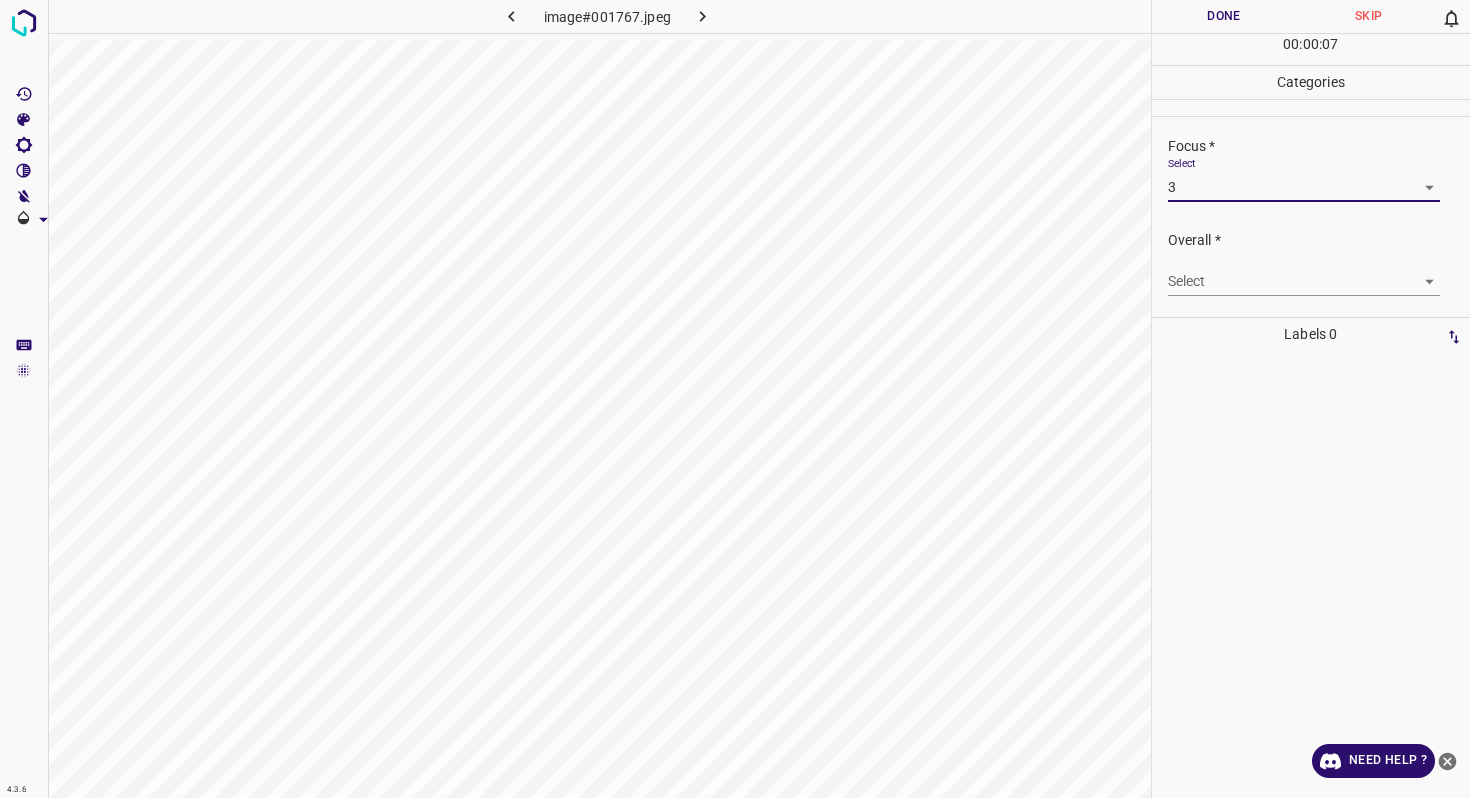 click on "4.3.6  image#001767.jpeg Done Skip 0 00   : 00   : 07   Categories Lighting *  Select 2 2 Focus *  Select 3 3 Overall *  Select ​ Labels   0 Categories 1 Lighting 2 Focus 3 Overall Tools Space Change between modes (Draw & Edit) I Auto labeling R Restore zoom M Zoom in N Zoom out Delete Delete selecte label Filters Z Restore filters X Saturation filter C Brightness filter V Contrast filter B Gray scale filter General O Download Need Help ? - Text - Hide - Delete" at bounding box center [735, 399] 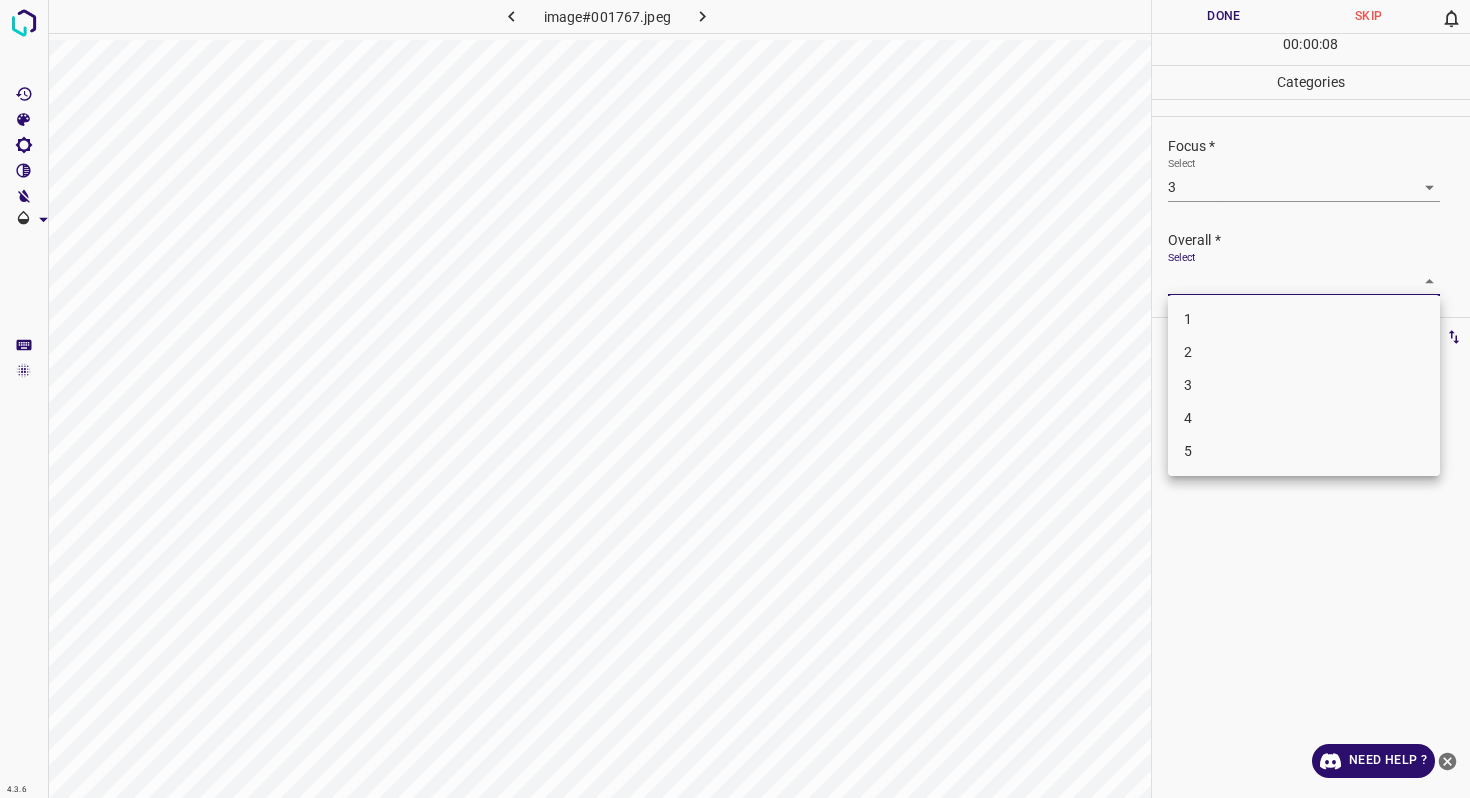 click on "3" at bounding box center [1304, 385] 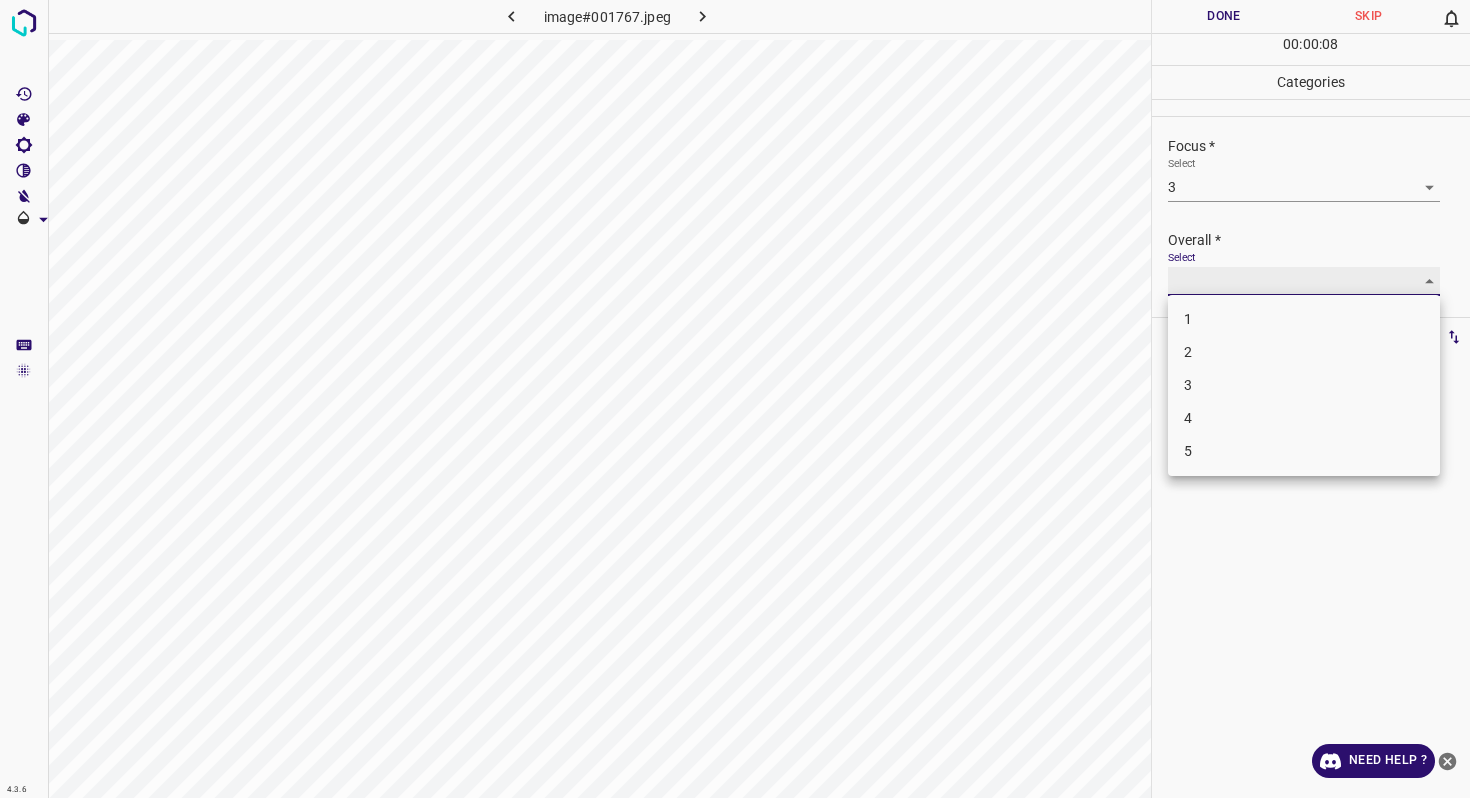 type on "3" 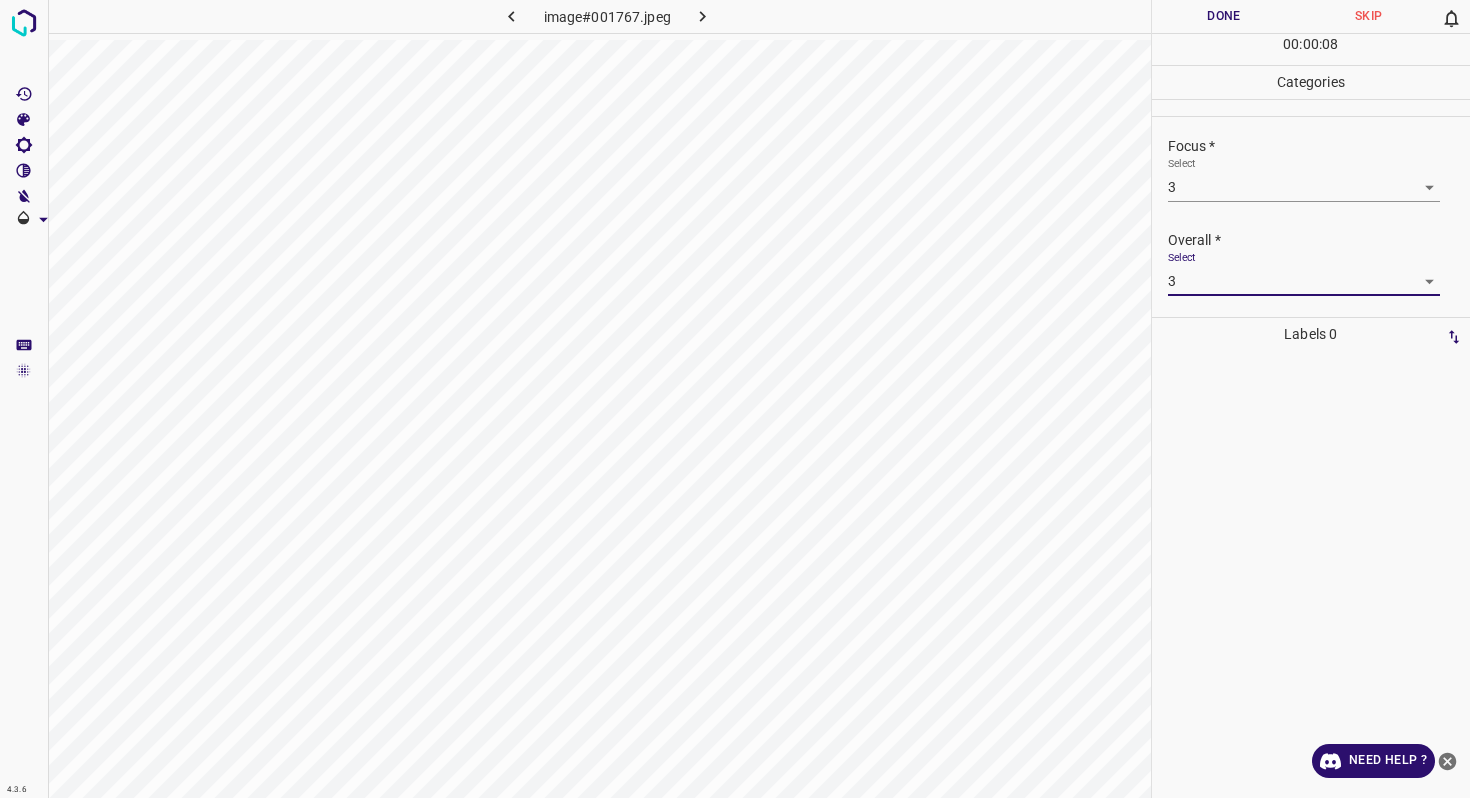 click on "Done" at bounding box center (1224, 16) 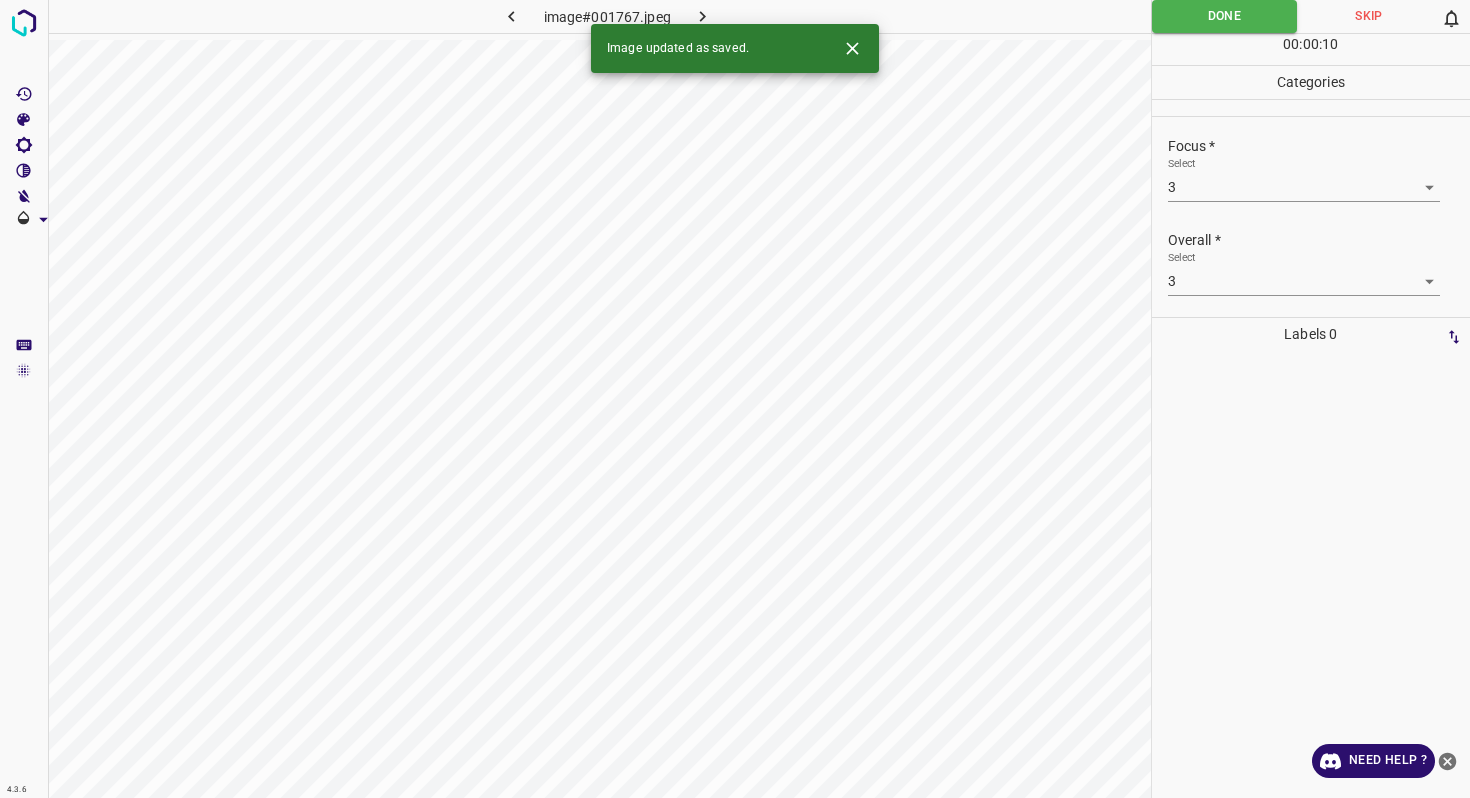 click 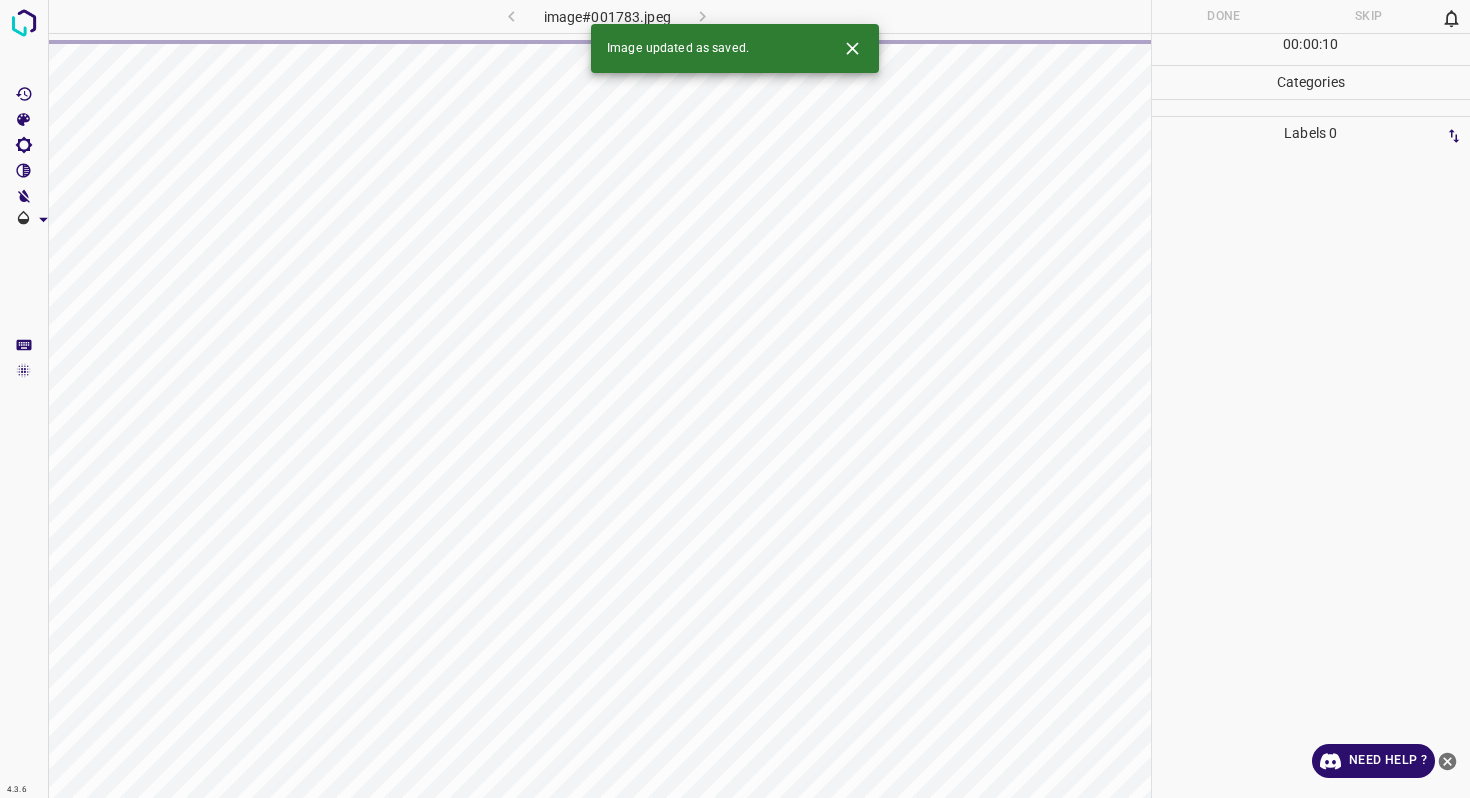 click 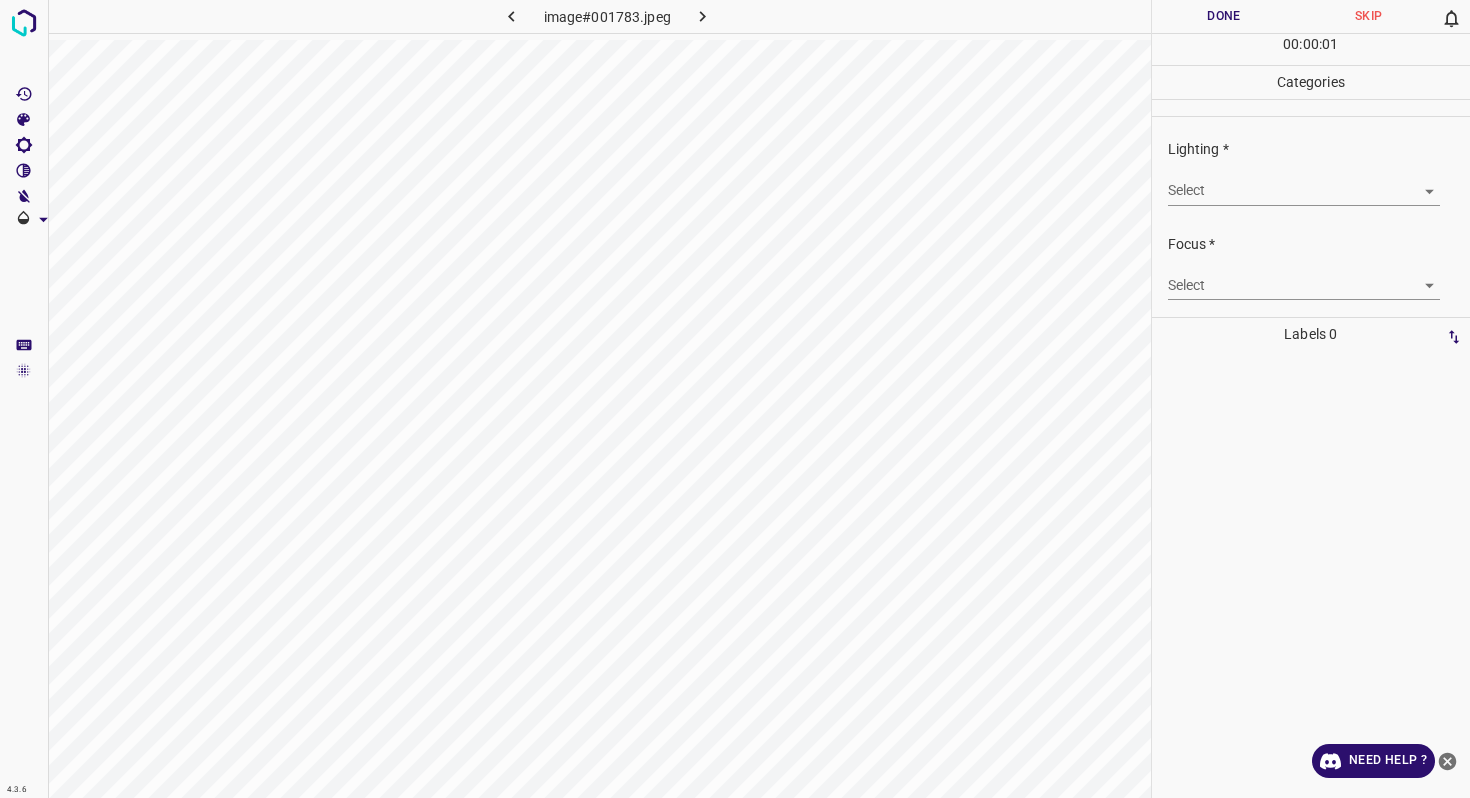 click on "4.3.6  image#001783.jpeg Done Skip 0 00   : 00   : 01   Categories Lighting *  Select ​ Focus *  Select ​ Overall *  Select ​ Labels   0 Categories 1 Lighting 2 Focus 3 Overall Tools Space Change between modes (Draw & Edit) I Auto labeling R Restore zoom M Zoom in N Zoom out Delete Delete selecte label Filters Z Restore filters X Saturation filter C Brightness filter V Contrast filter B Gray scale filter General O Download Need Help ? - Text - Hide - Delete" at bounding box center (735, 399) 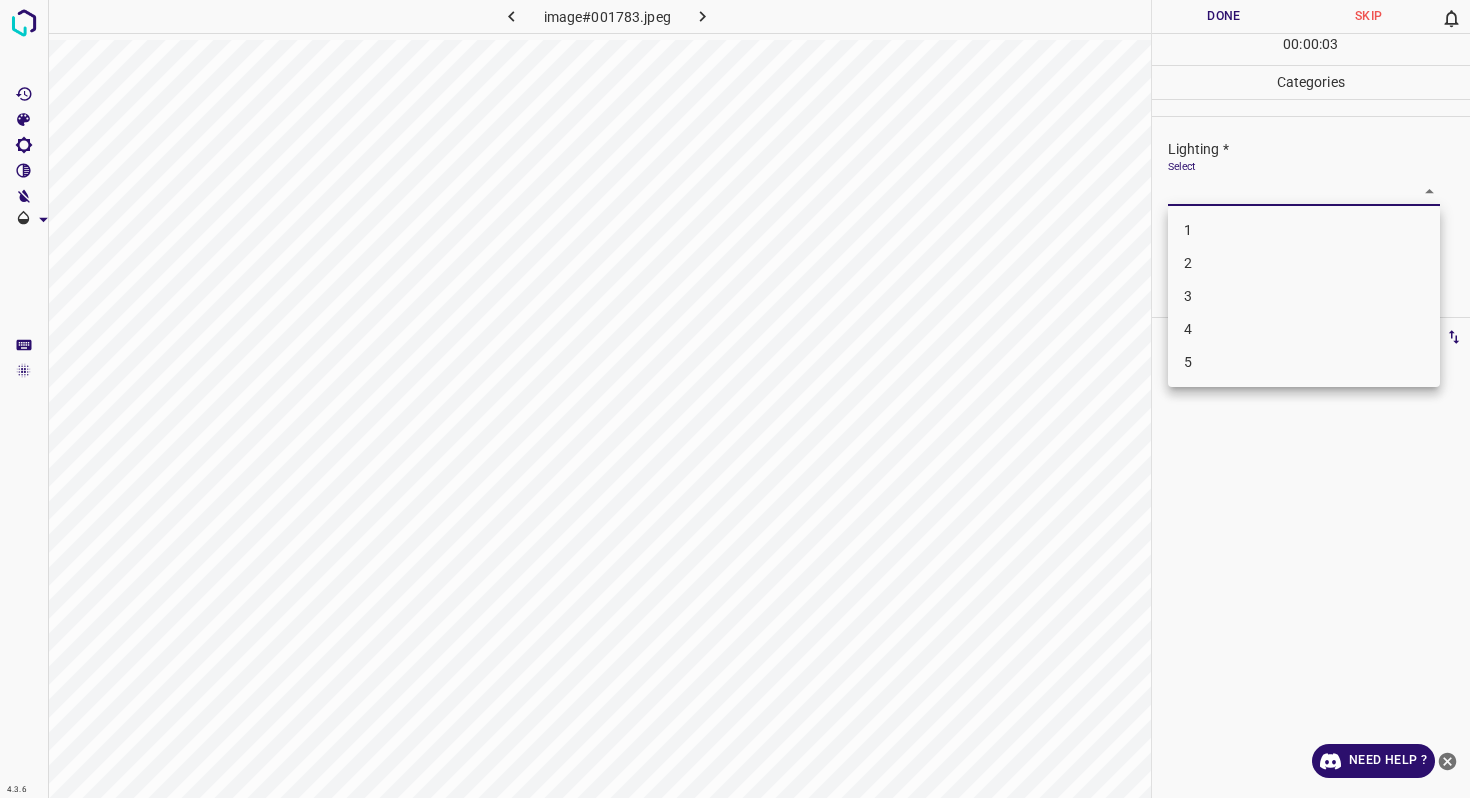 click on "3" at bounding box center [1304, 296] 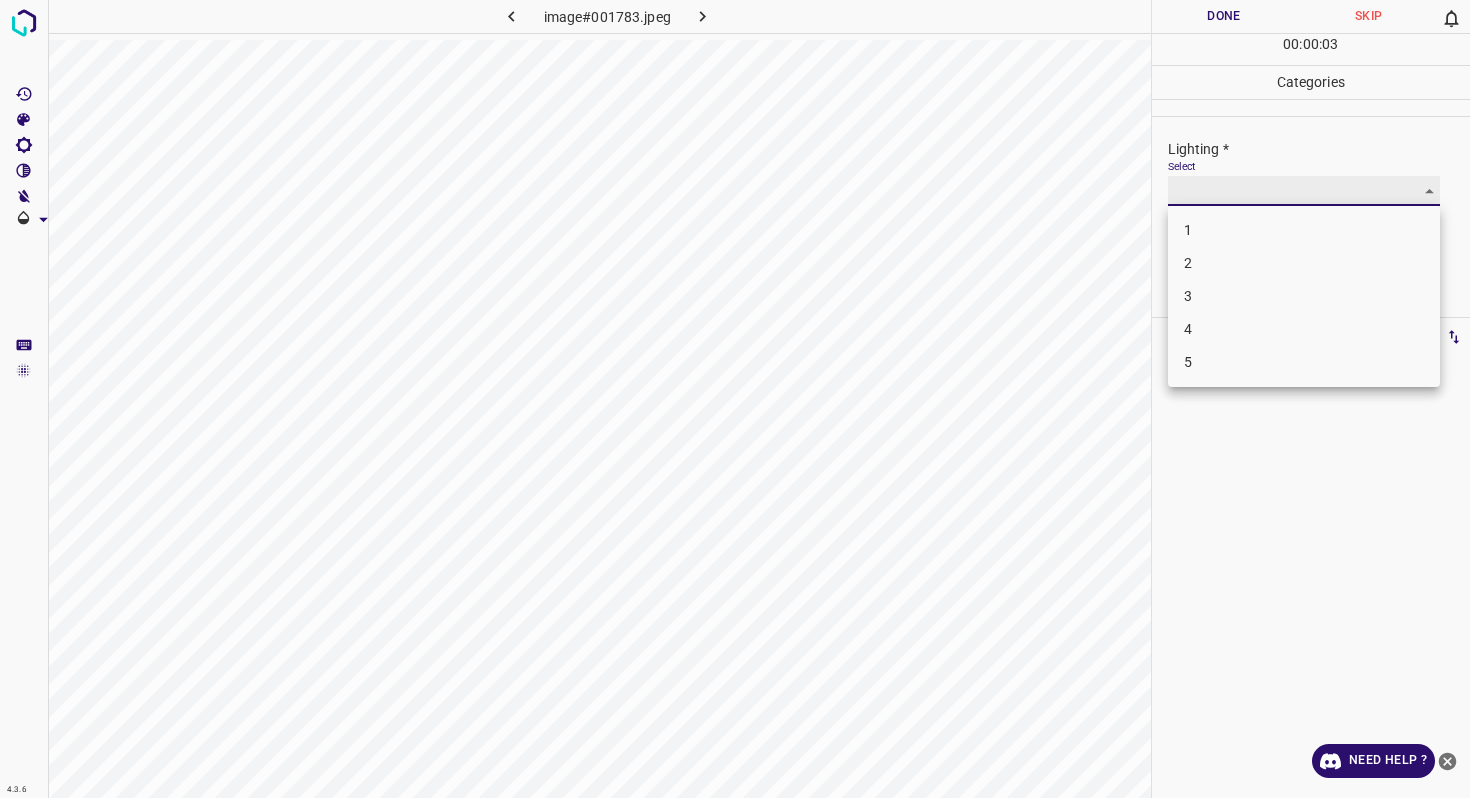 type on "3" 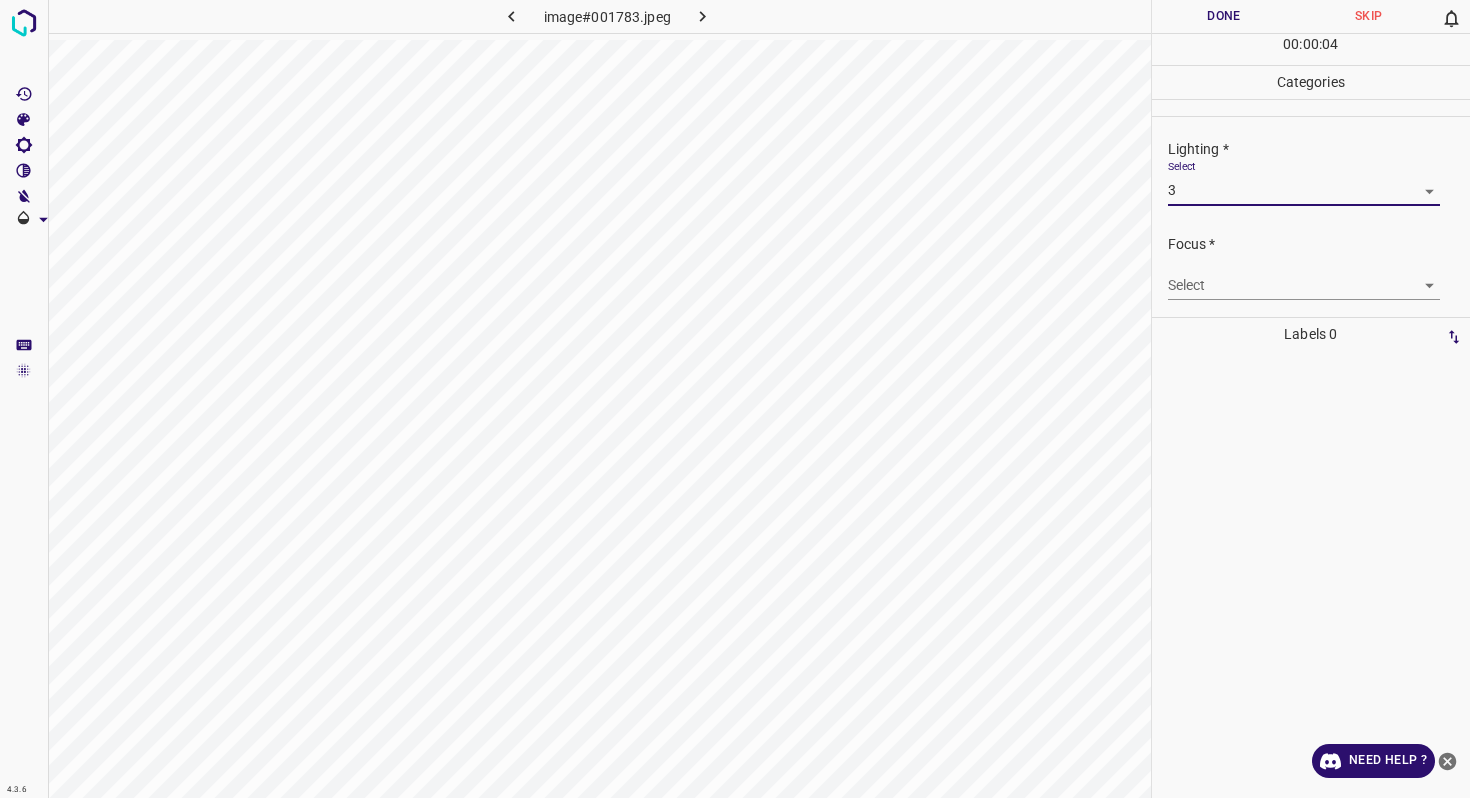click on "4.3.6  image#001783.jpeg Done Skip 0 00   : 00   : 04   Categories Lighting *  Select 3 3 Focus *  Select ​ Overall *  Select ​ Labels   0 Categories 1 Lighting 2 Focus 3 Overall Tools Space Change between modes (Draw & Edit) I Auto labeling R Restore zoom M Zoom in N Zoom out Delete Delete selecte label Filters Z Restore filters X Saturation filter C Brightness filter V Contrast filter B Gray scale filter General O Download Need Help ? - Text - Hide - Delete" at bounding box center [735, 399] 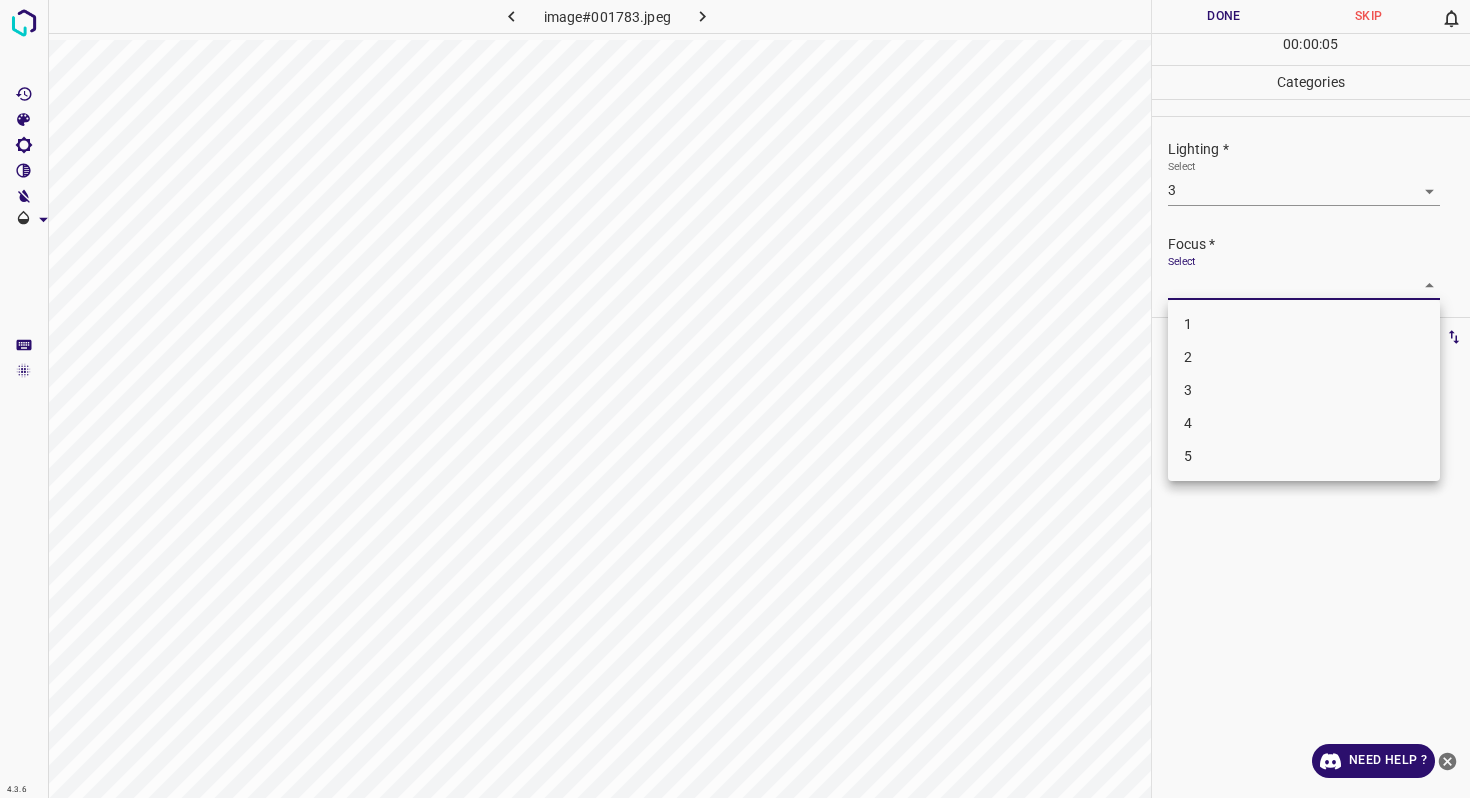 click on "3" at bounding box center [1304, 390] 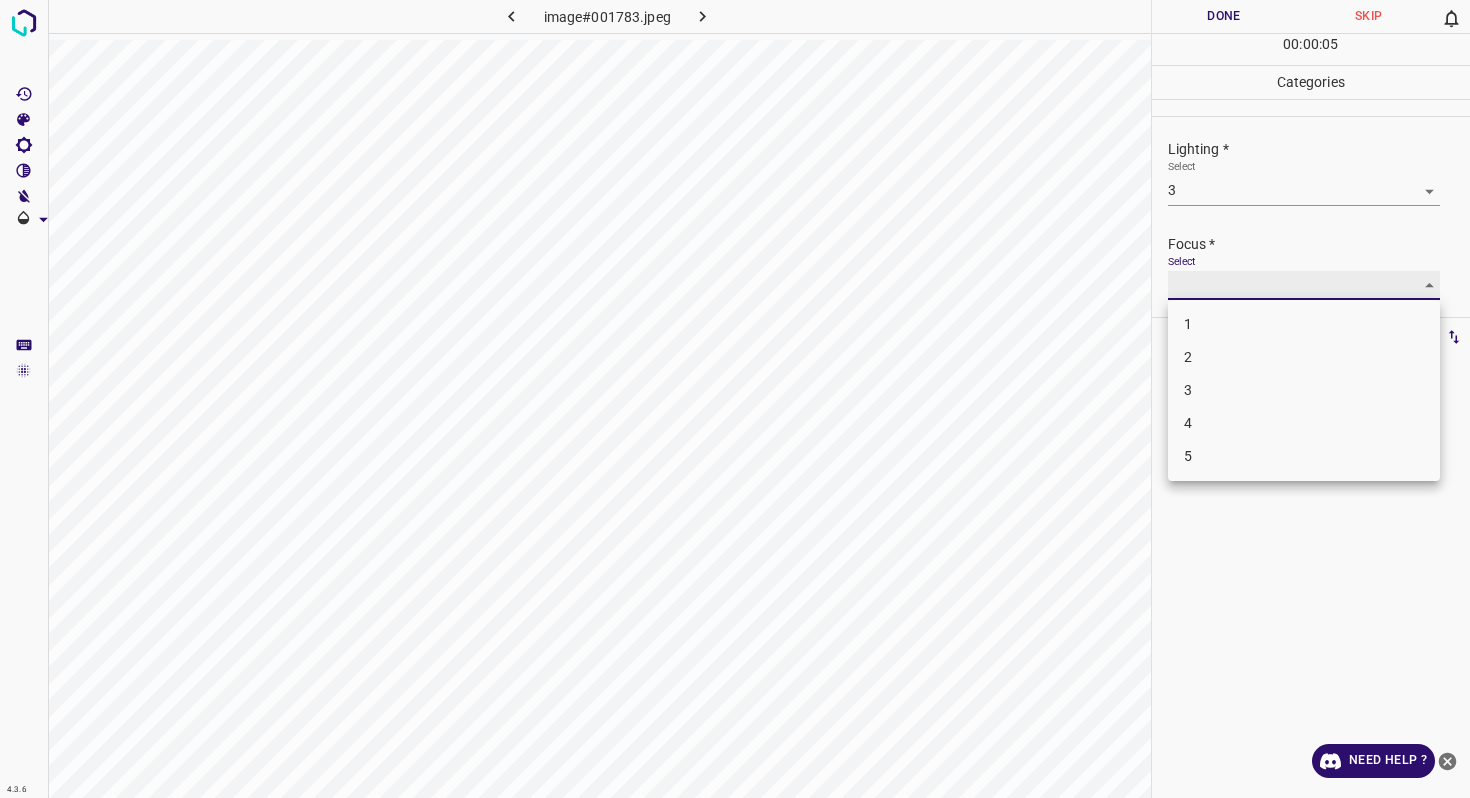 type on "3" 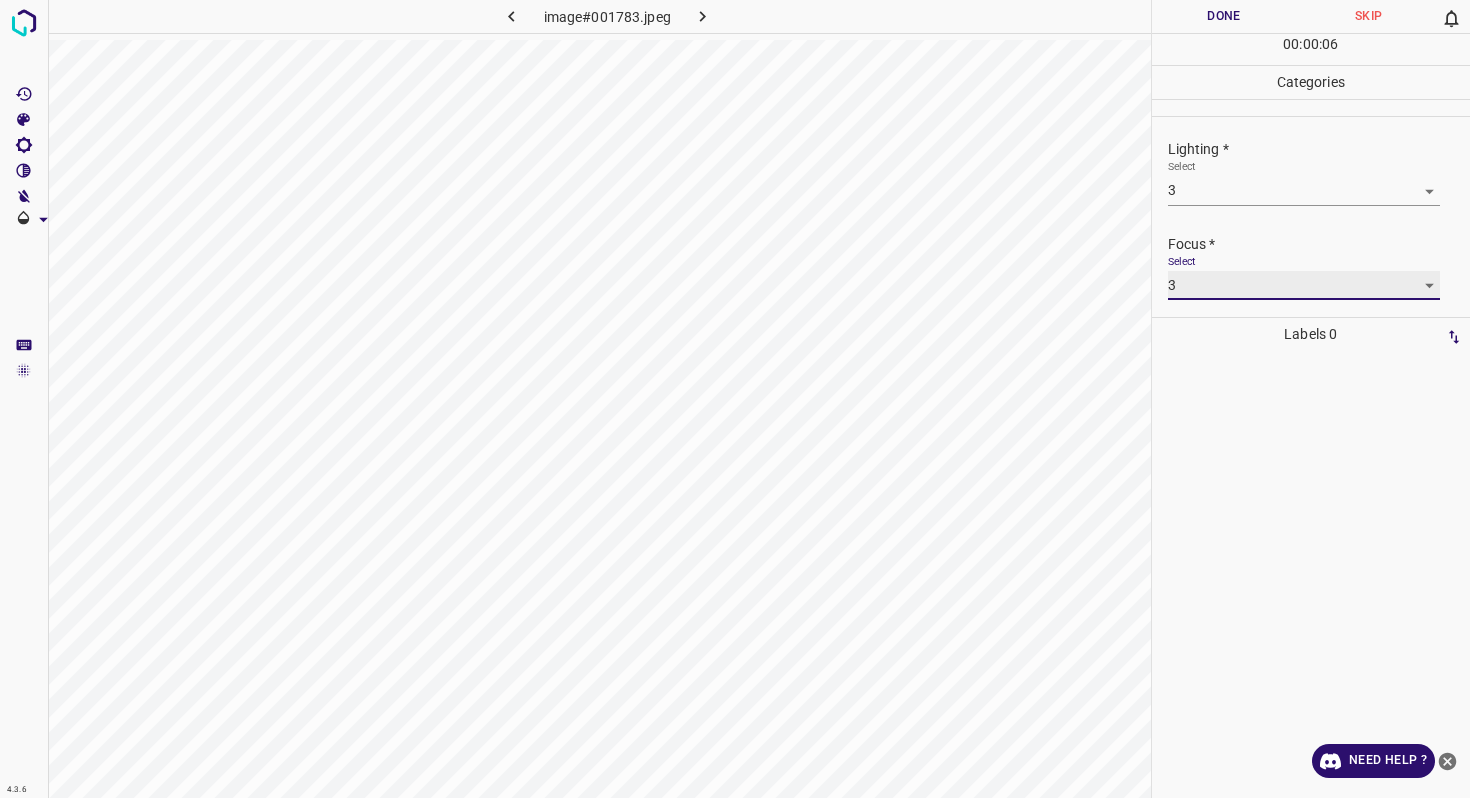 scroll, scrollTop: 98, scrollLeft: 0, axis: vertical 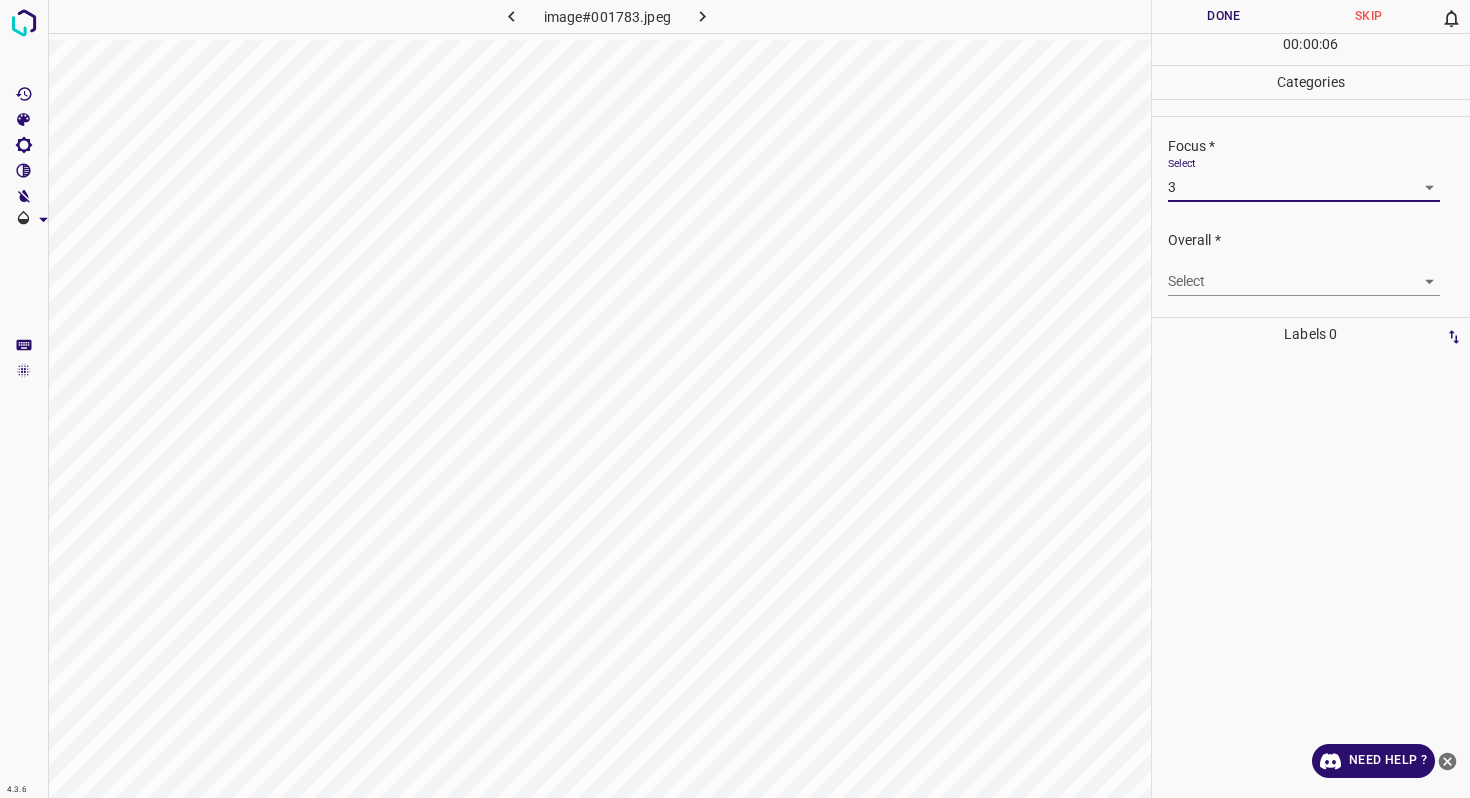 click on "4.3.6  image#001783.jpeg Done Skip 0 00   : 00   : 06   Categories Lighting *  Select 3 3 Focus *  Select 3 3 Overall *  Select ​ Labels   0 Categories 1 Lighting 2 Focus 3 Overall Tools Space Change between modes (Draw & Edit) I Auto labeling R Restore zoom M Zoom in N Zoom out Delete Delete selecte label Filters Z Restore filters X Saturation filter C Brightness filter V Contrast filter B Gray scale filter General O Download Need Help ? - Text - Hide - Delete" at bounding box center (735, 399) 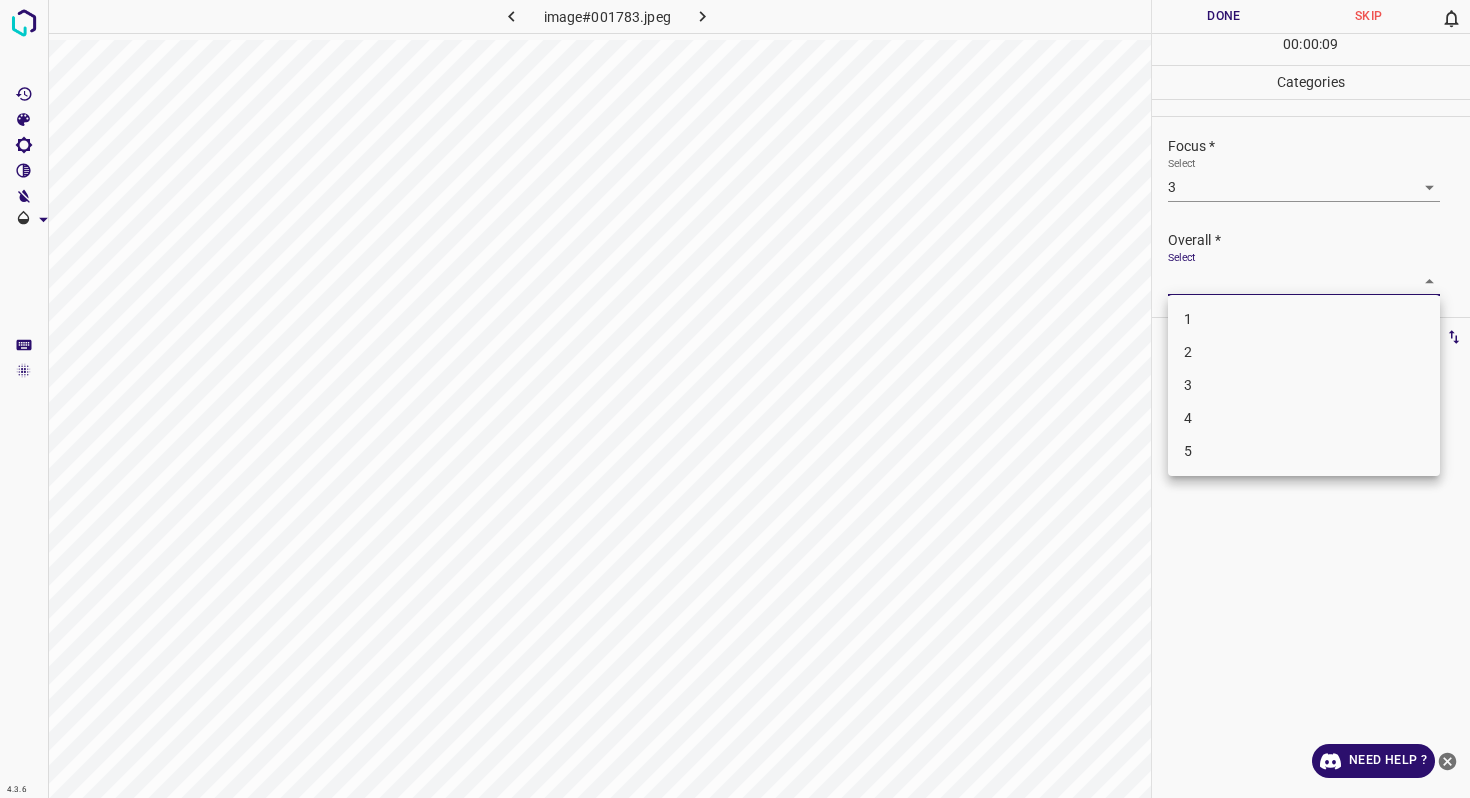 click on "4" at bounding box center [1304, 418] 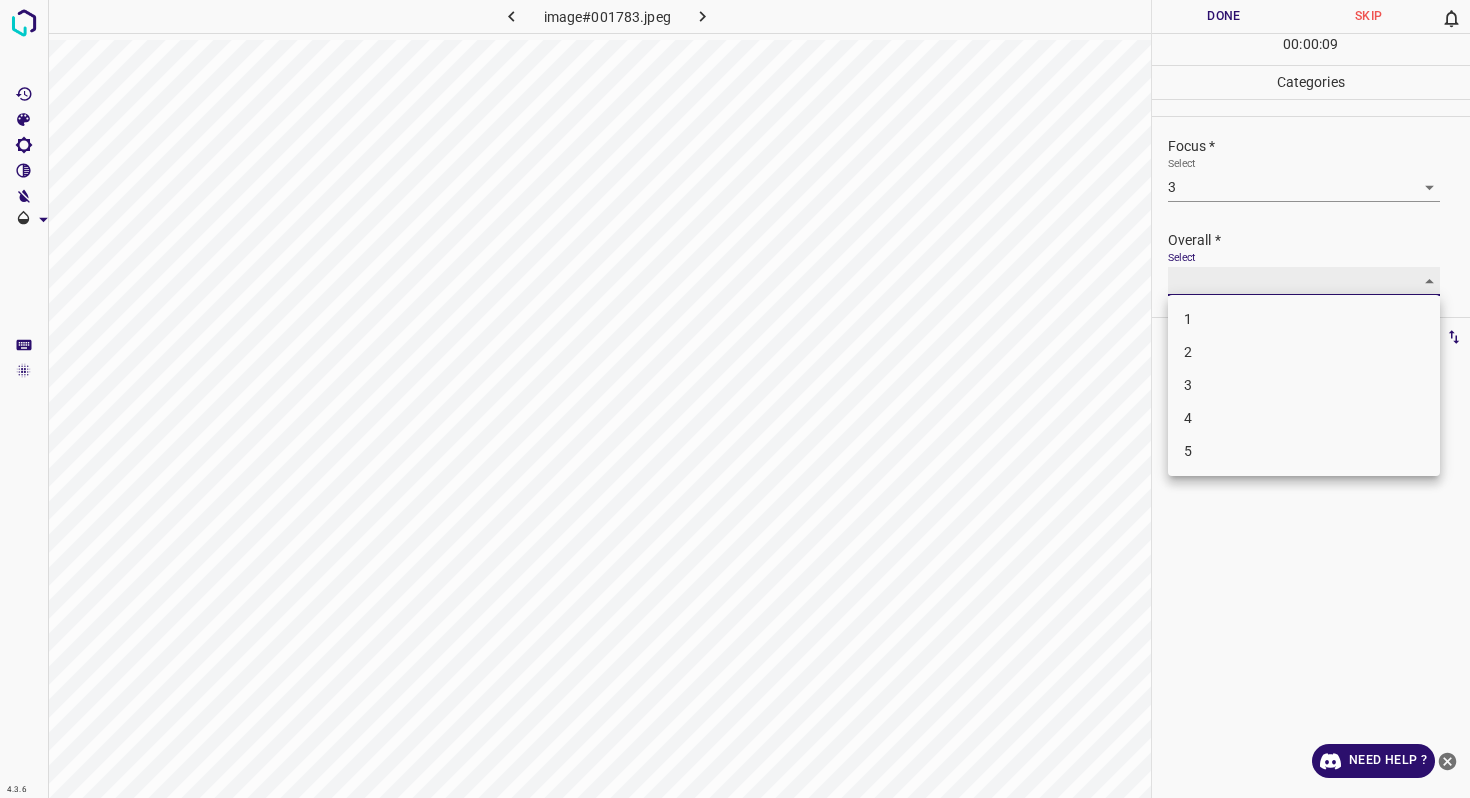 type on "4" 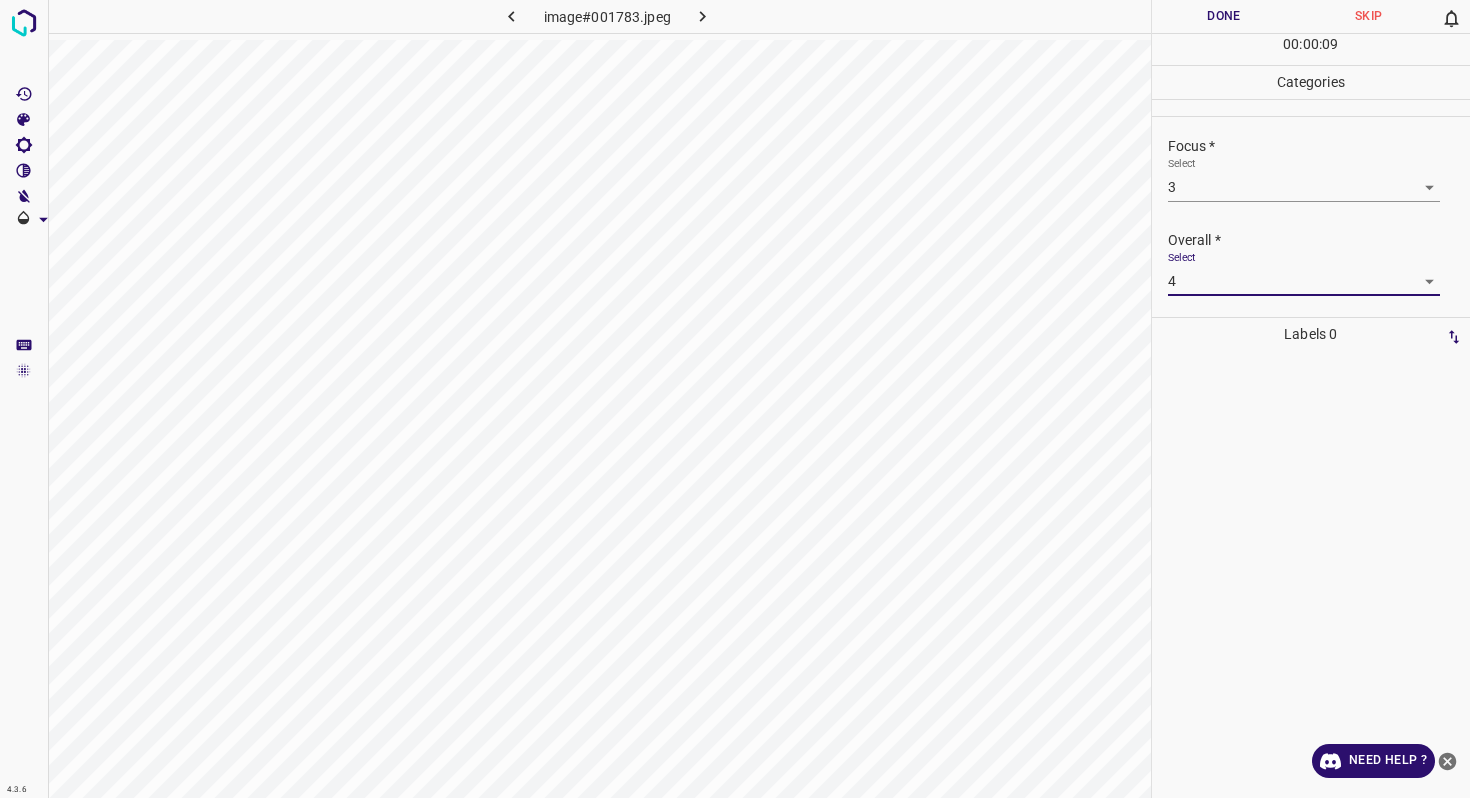 click on "4.3.6  image#001783.jpeg Done Skip 0 00   : 00   : 09   Categories Lighting *  Select 3 3 Focus *  Select 3 3 Overall *  Select 4 4 Labels   0 Categories 1 Lighting 2 Focus 3 Overall Tools Space Change between modes (Draw & Edit) I Auto labeling R Restore zoom M Zoom in N Zoom out Delete Delete selecte label Filters Z Restore filters X Saturation filter C Brightness filter V Contrast filter B Gray scale filter General O Download Need Help ? - Text - Hide - Delete" at bounding box center (735, 399) 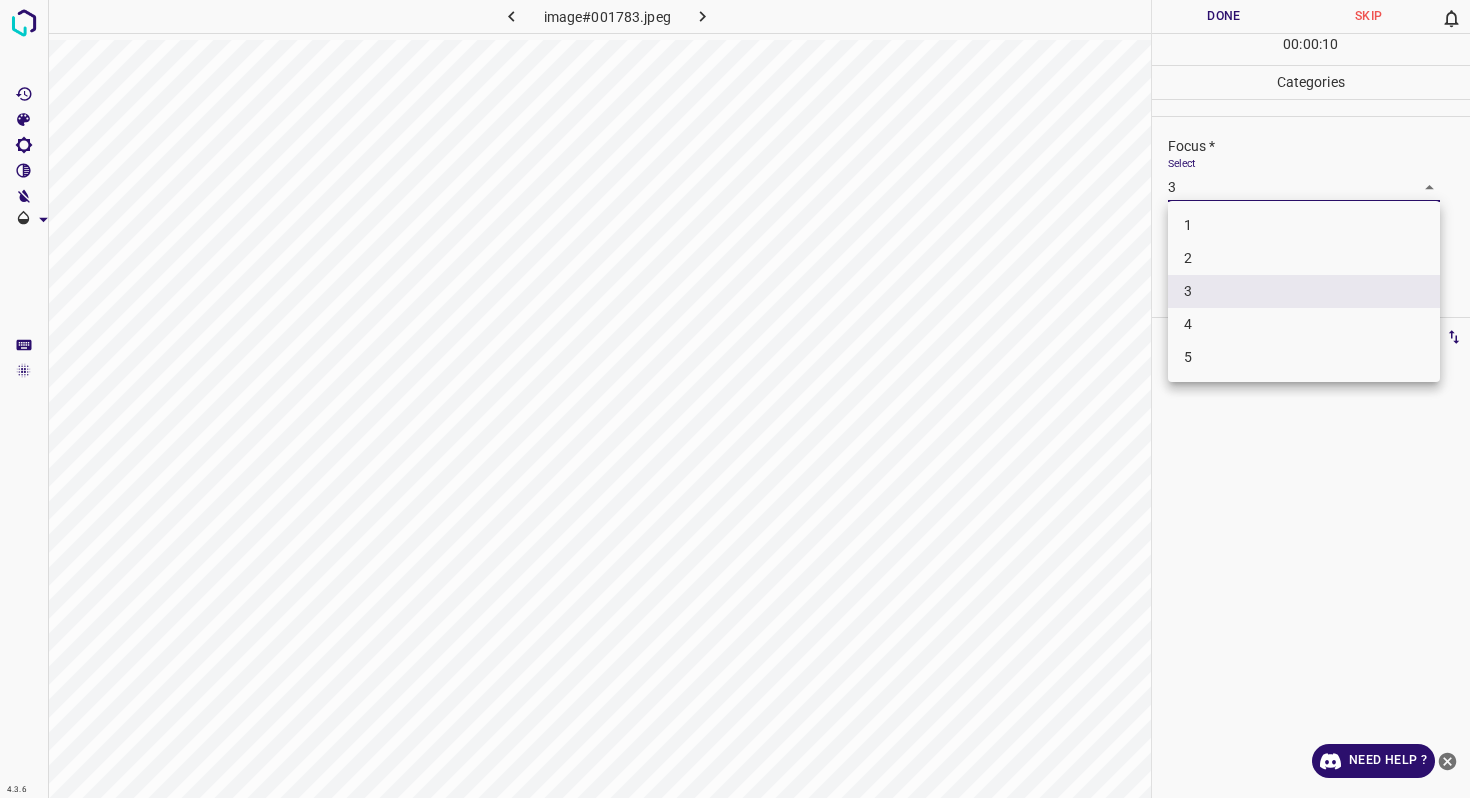 click on "4" at bounding box center [1304, 324] 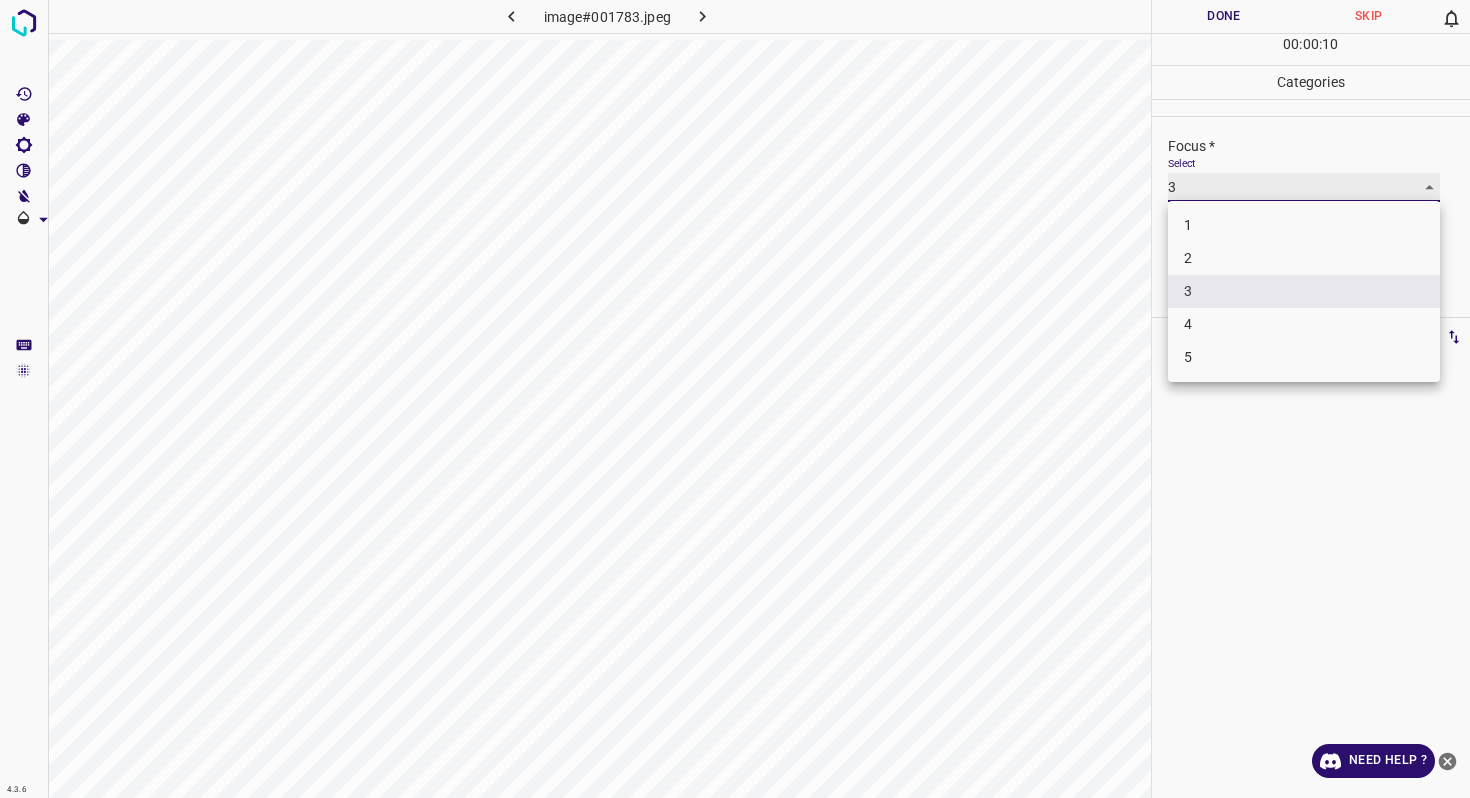 type on "4" 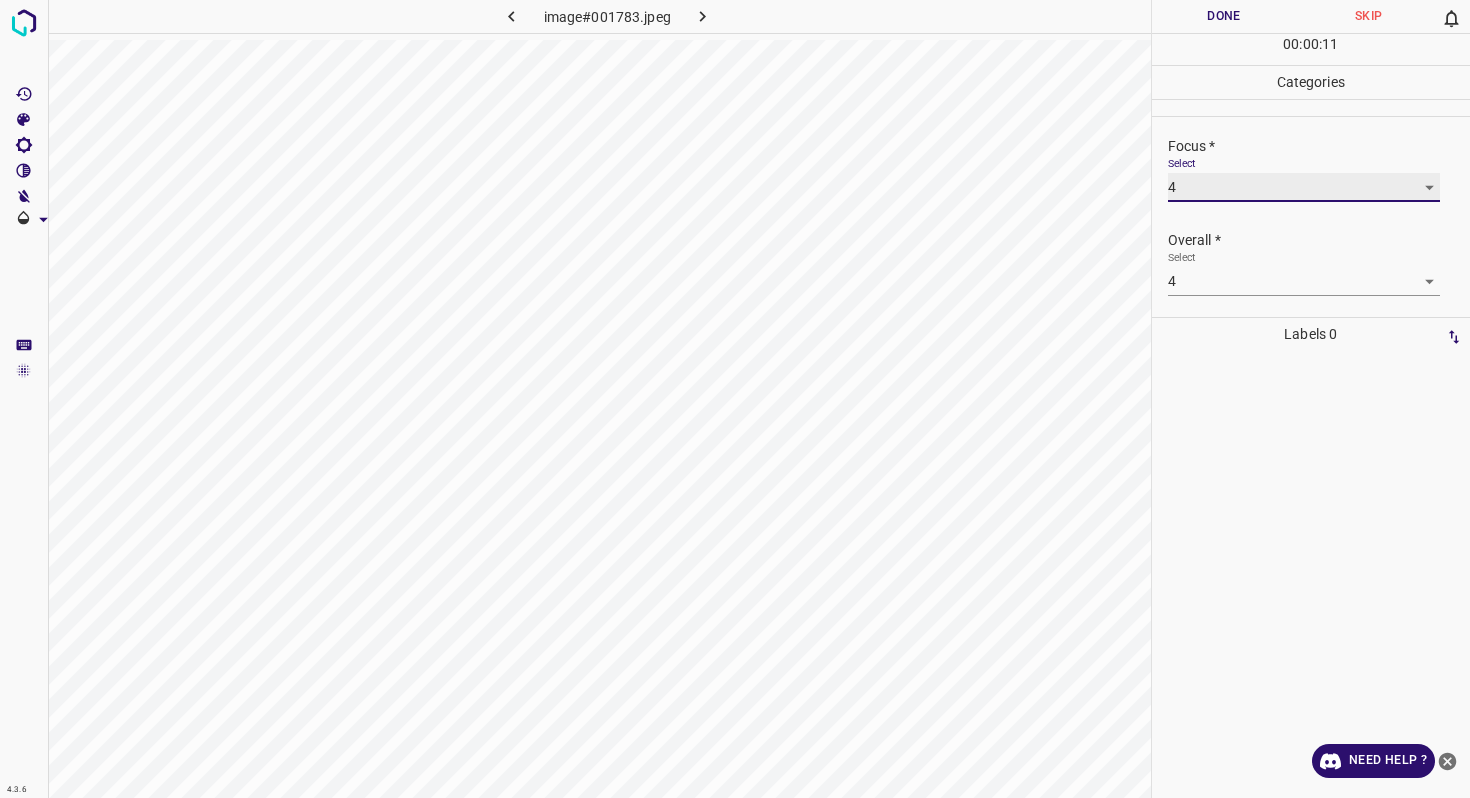 scroll, scrollTop: 0, scrollLeft: 0, axis: both 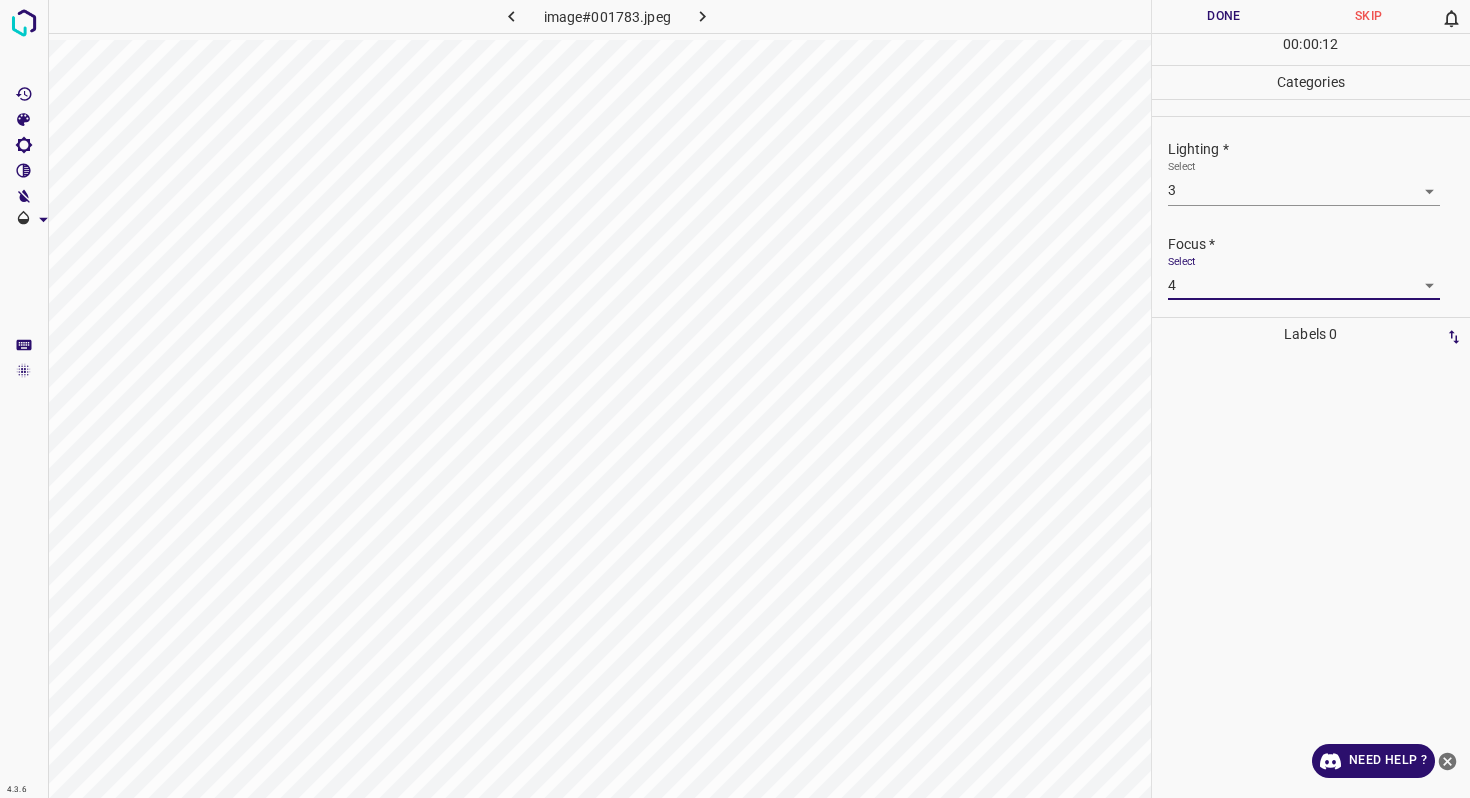 click on "4.3.6  image#001783.jpeg Done Skip 0 00   : 00   : 12   Categories Lighting *  Select 3 3 Focus *  Select 4 4 Overall *  Select 4 4 Labels   0 Categories 1 Lighting 2 Focus 3 Overall Tools Space Change between modes (Draw & Edit) I Auto labeling R Restore zoom M Zoom in N Zoom out Delete Delete selecte label Filters Z Restore filters X Saturation filter C Brightness filter V Contrast filter B Gray scale filter General O Download Need Help ? - Text - Hide - Delete" at bounding box center (735, 399) 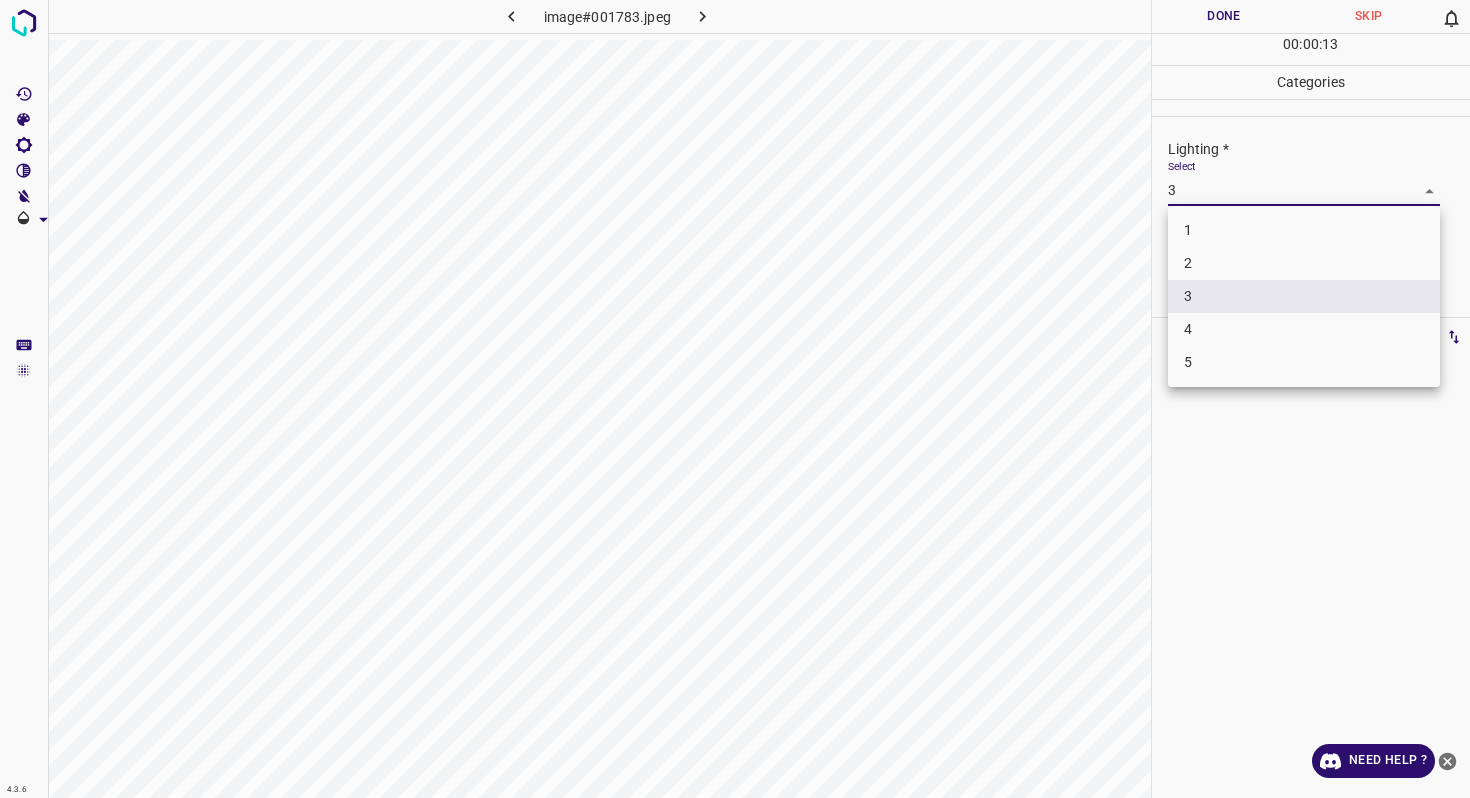 click on "3" at bounding box center [1304, 296] 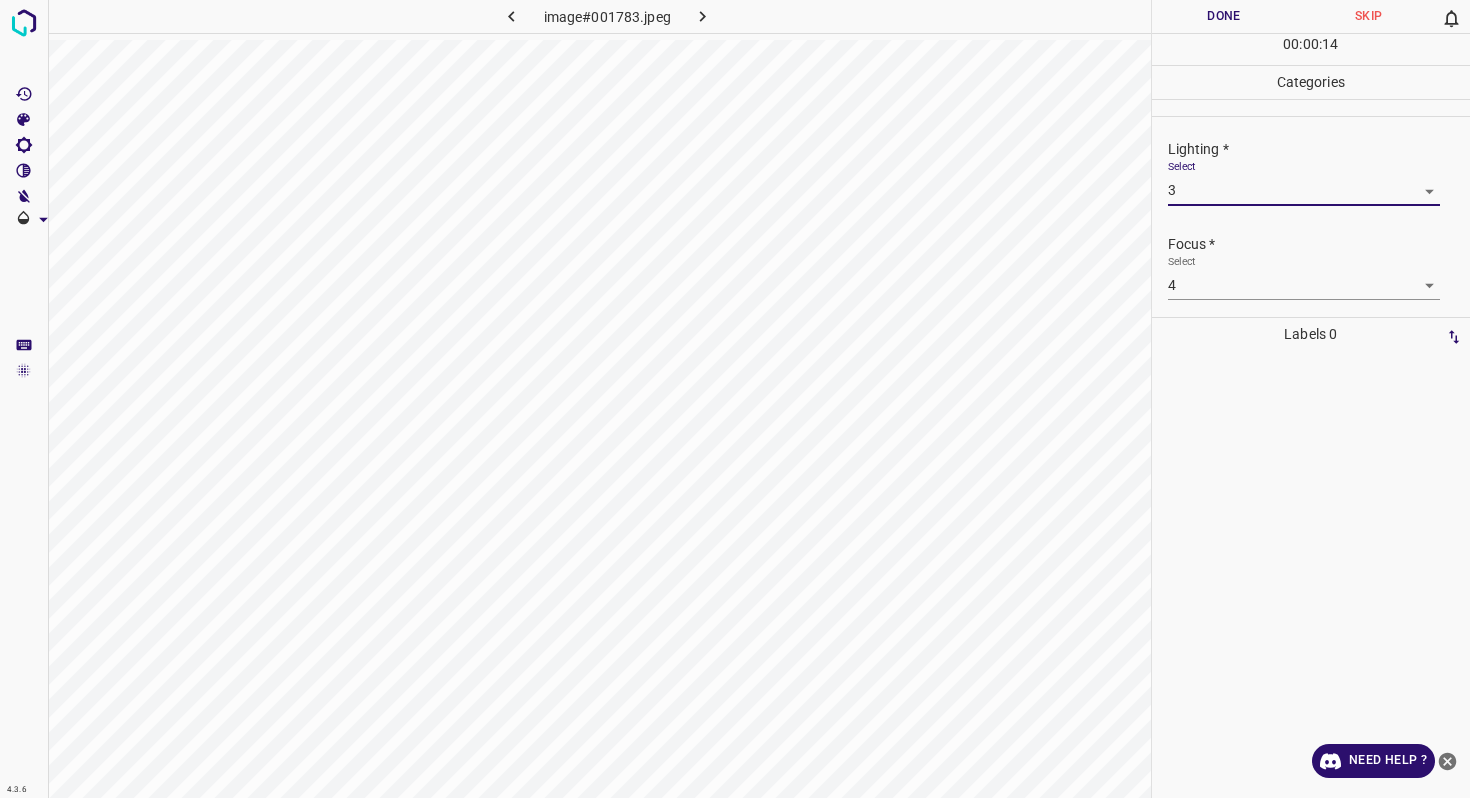 click on "Done" at bounding box center [1224, 16] 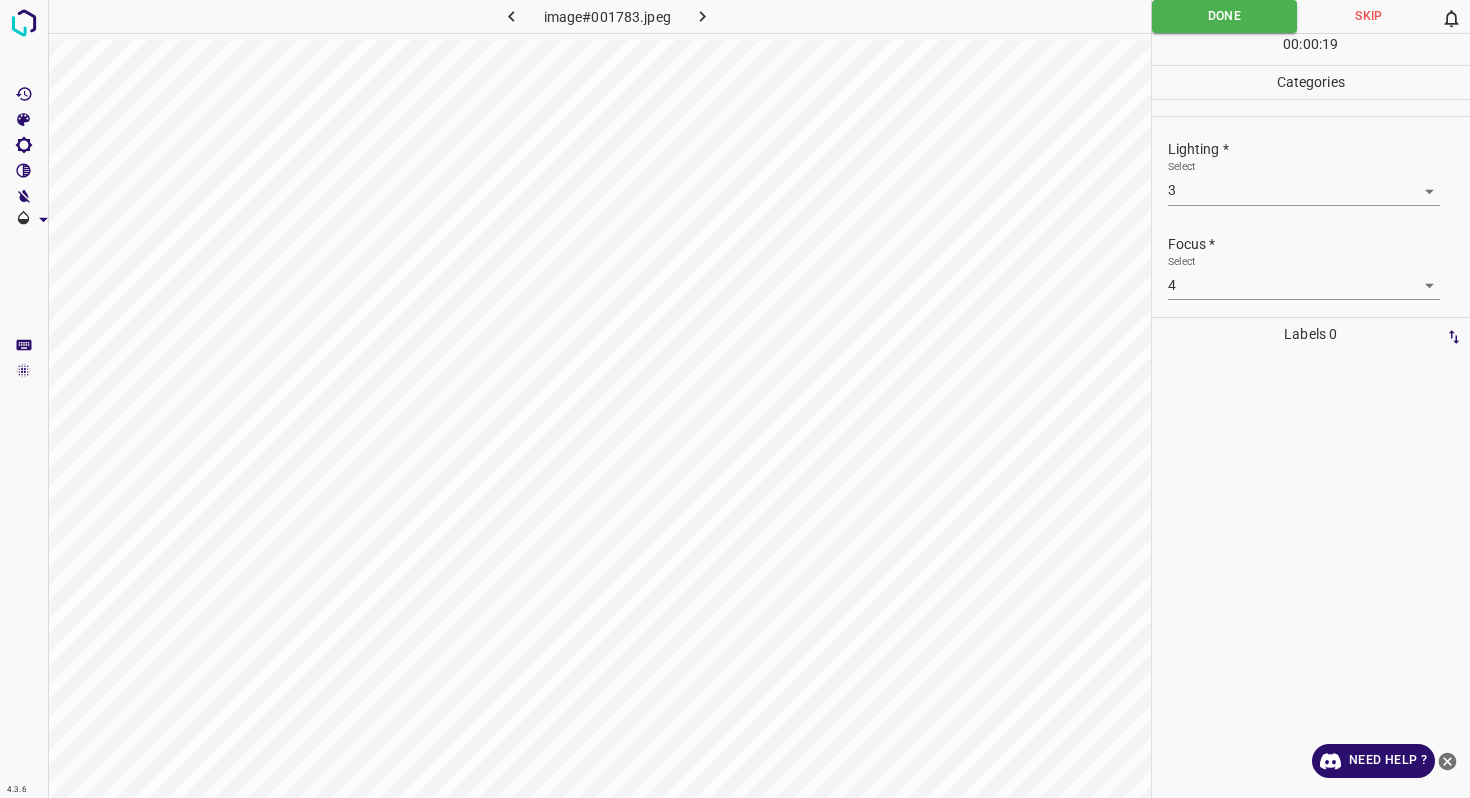 click 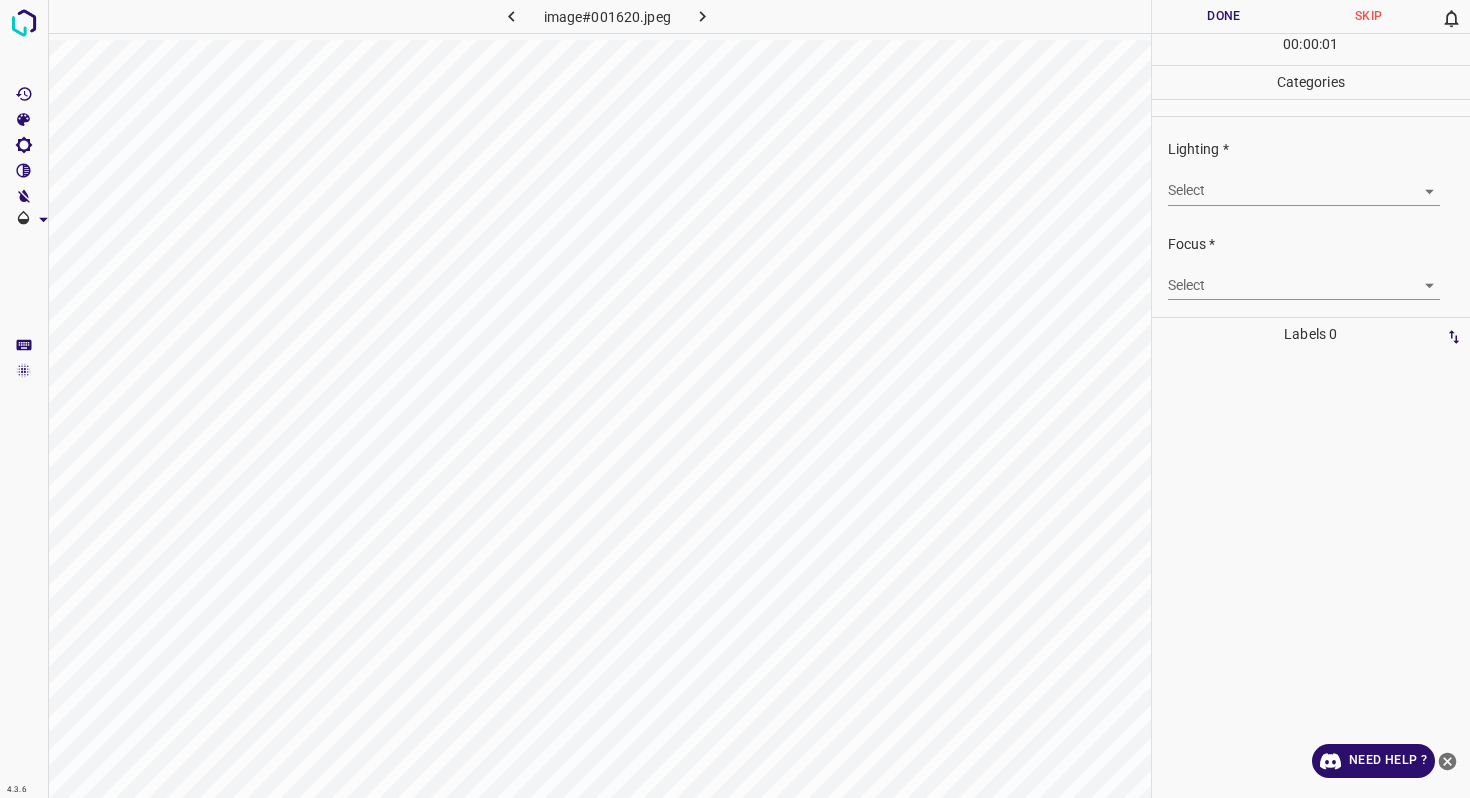 click on "4.3.6  image#001620.jpeg Done Skip 0 00   : 00   : 01   Categories Lighting *  Select ​ Focus *  Select ​ Overall *  Select ​ Labels   0 Categories 1 Lighting 2 Focus 3 Overall Tools Space Change between modes (Draw & Edit) I Auto labeling R Restore zoom M Zoom in N Zoom out Delete Delete selecte label Filters Z Restore filters X Saturation filter C Brightness filter V Contrast filter B Gray scale filter General O Download Need Help ? - Text - Hide - Delete" at bounding box center [735, 399] 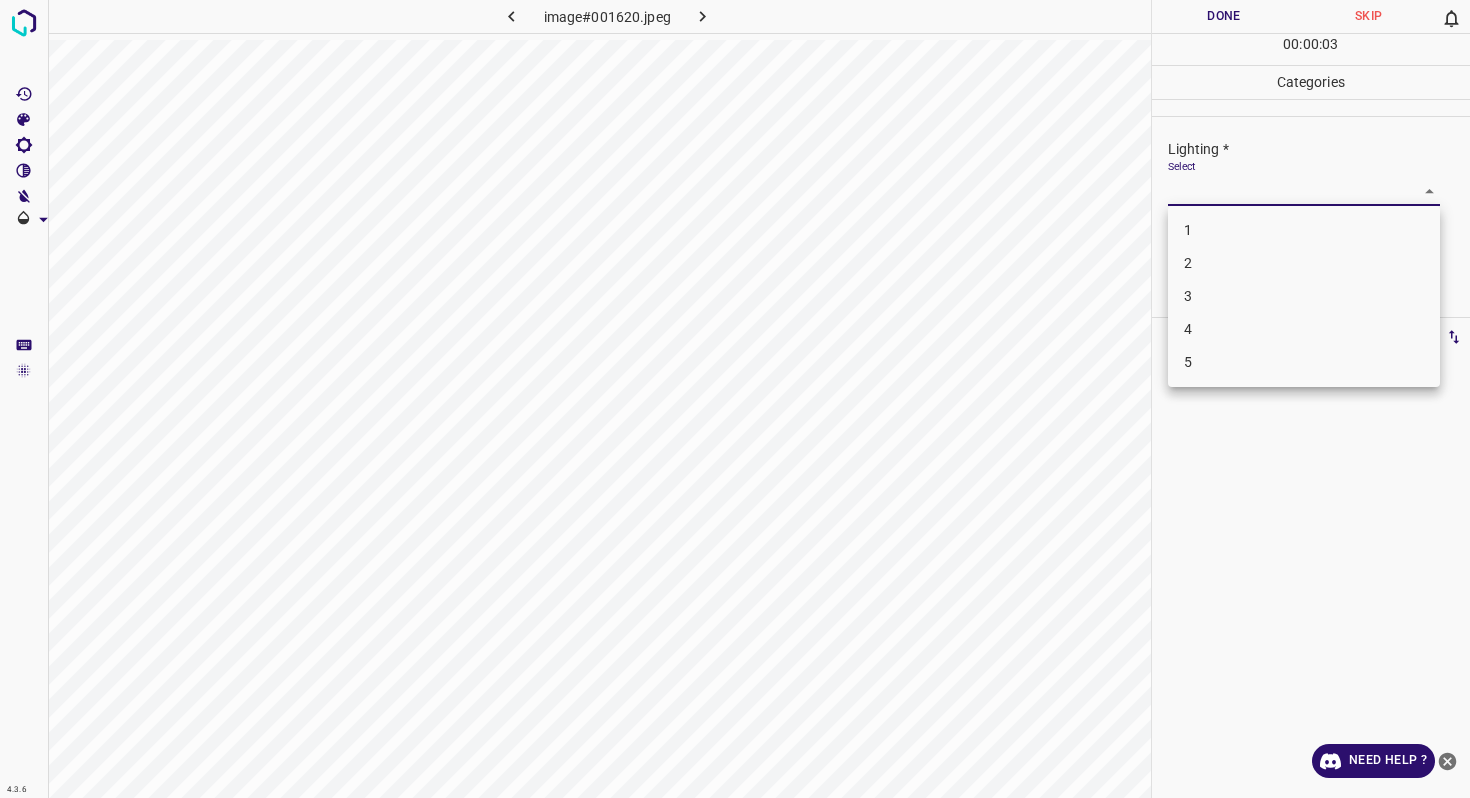 click on "3" at bounding box center [1304, 296] 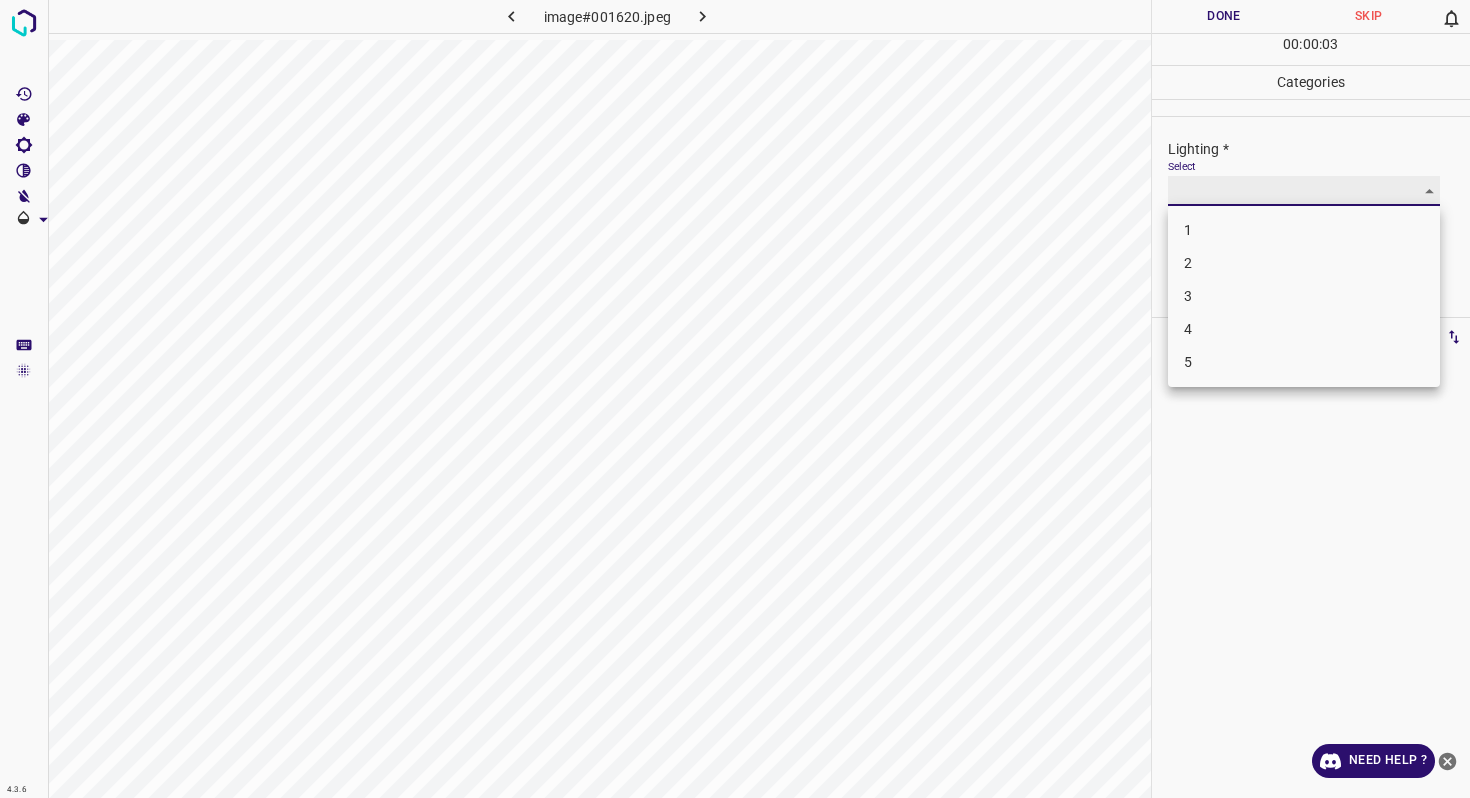 type on "3" 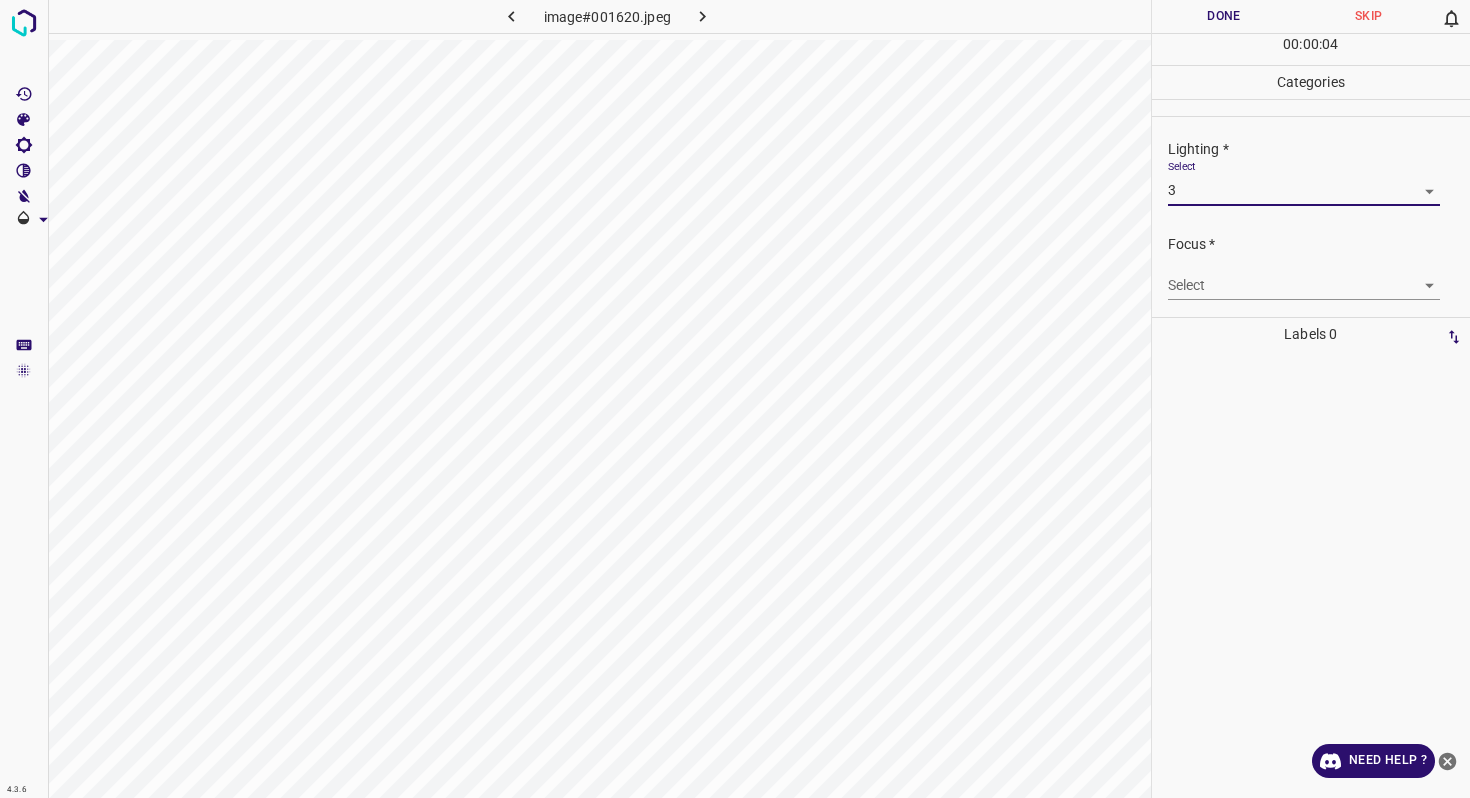 click on "4.3.6  image#001620.jpeg Done Skip 0 00   : 00   : 04   Categories Lighting *  Select 3 3 Focus *  Select ​ Overall *  Select ​ Labels   0 Categories 1 Lighting 2 Focus 3 Overall Tools Space Change between modes (Draw & Edit) I Auto labeling R Restore zoom M Zoom in N Zoom out Delete Delete selecte label Filters Z Restore filters X Saturation filter C Brightness filter V Contrast filter B Gray scale filter General O Download Need Help ? - Text - Hide - Delete" at bounding box center [735, 399] 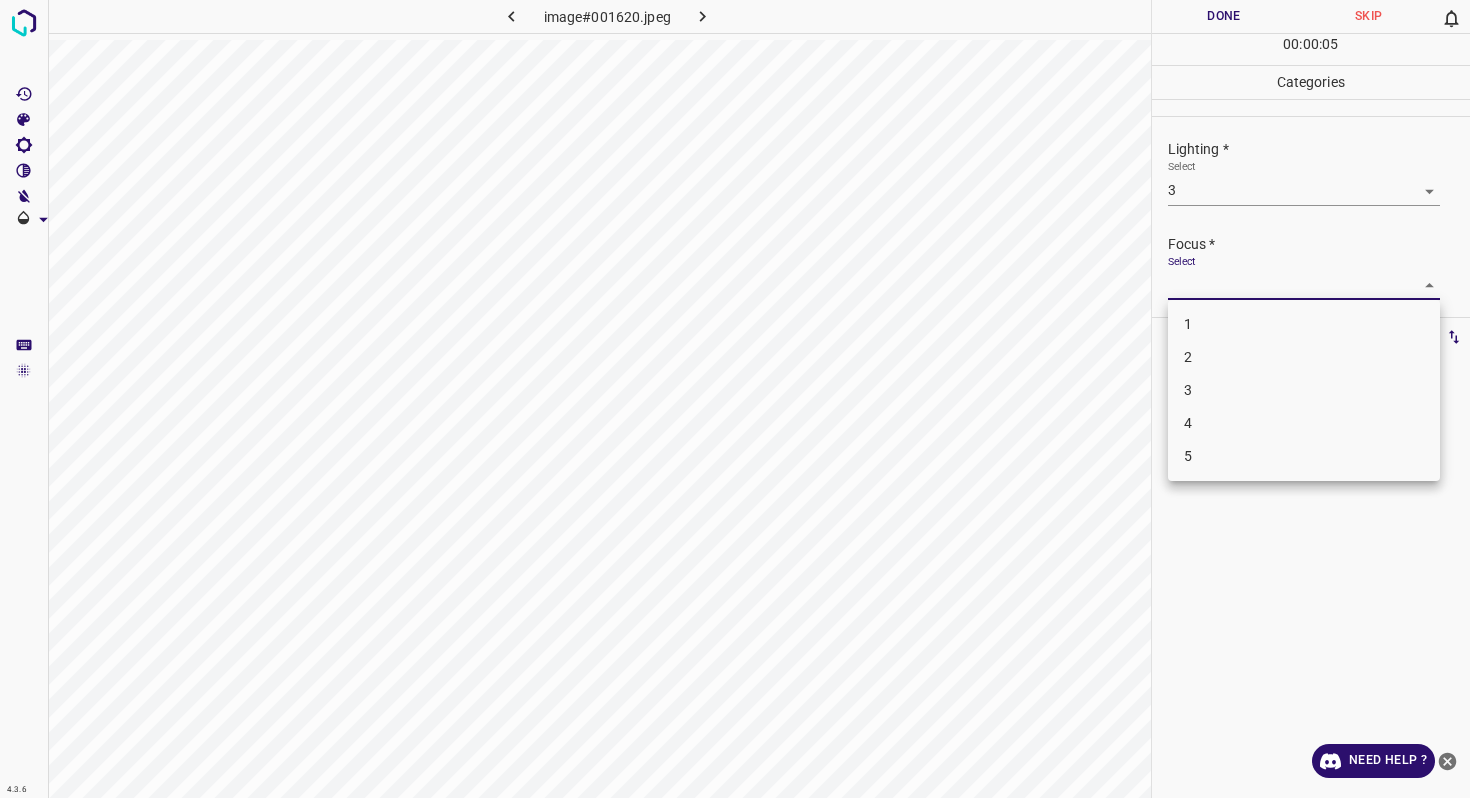 click on "4" at bounding box center (1304, 423) 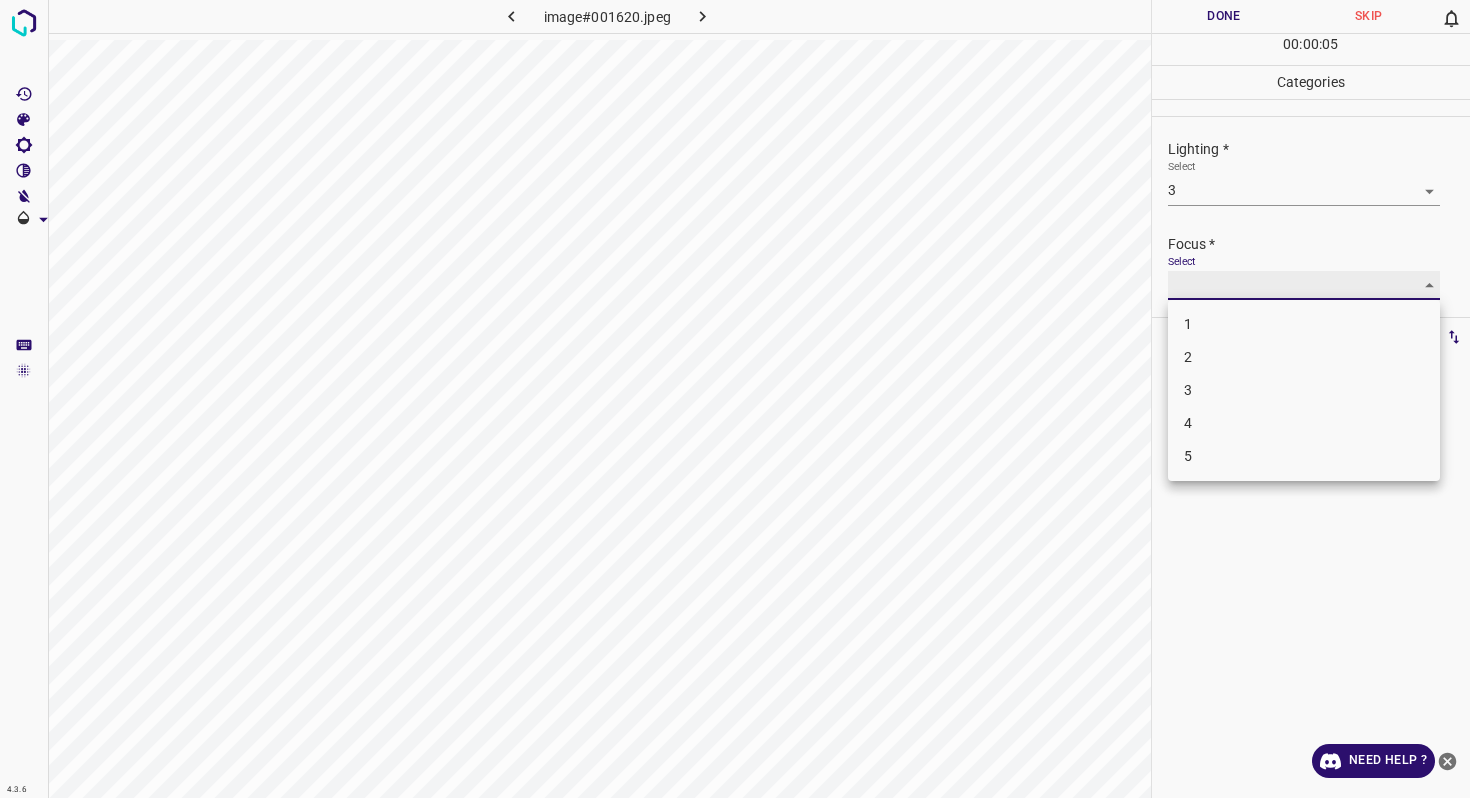 type on "4" 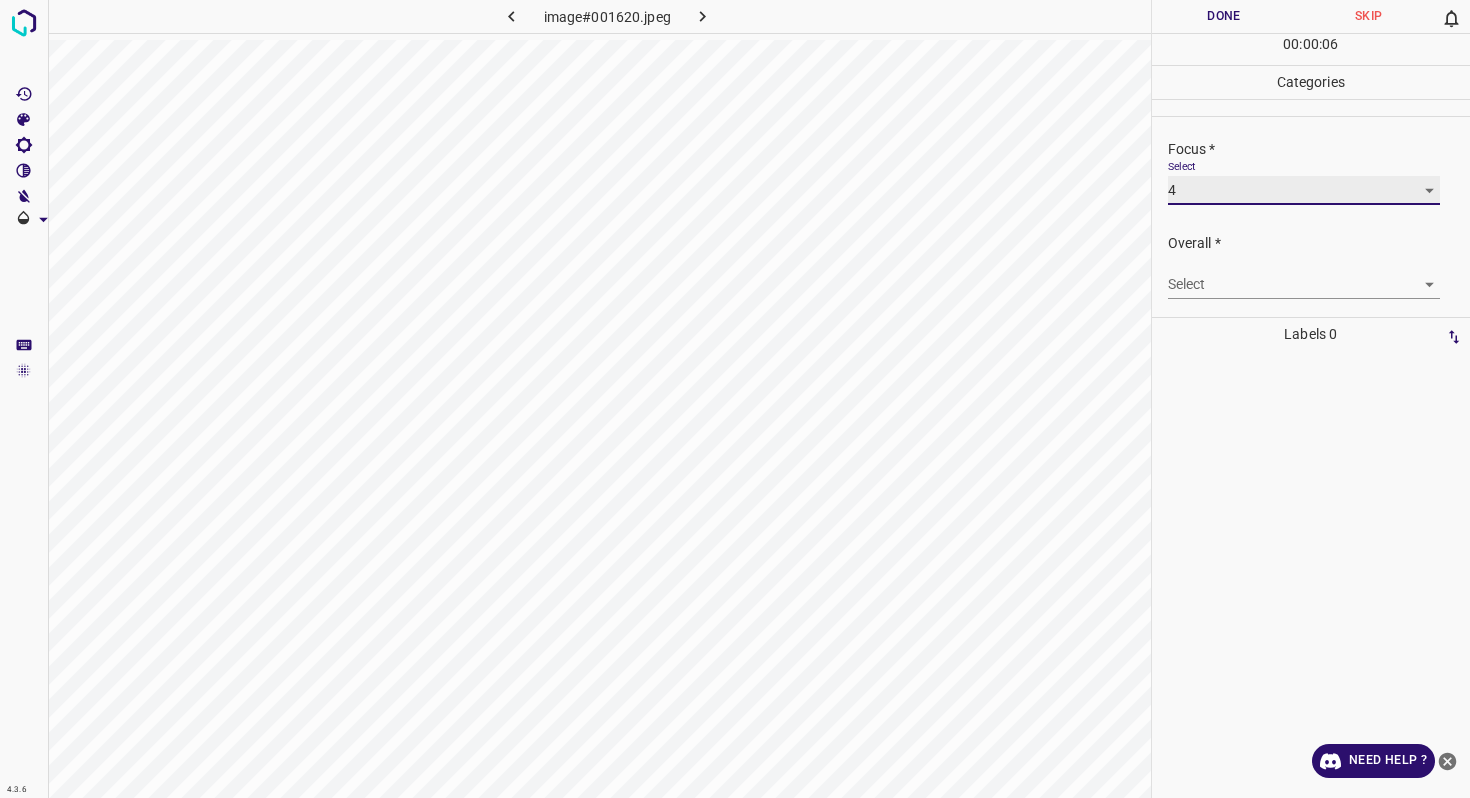 scroll, scrollTop: 98, scrollLeft: 0, axis: vertical 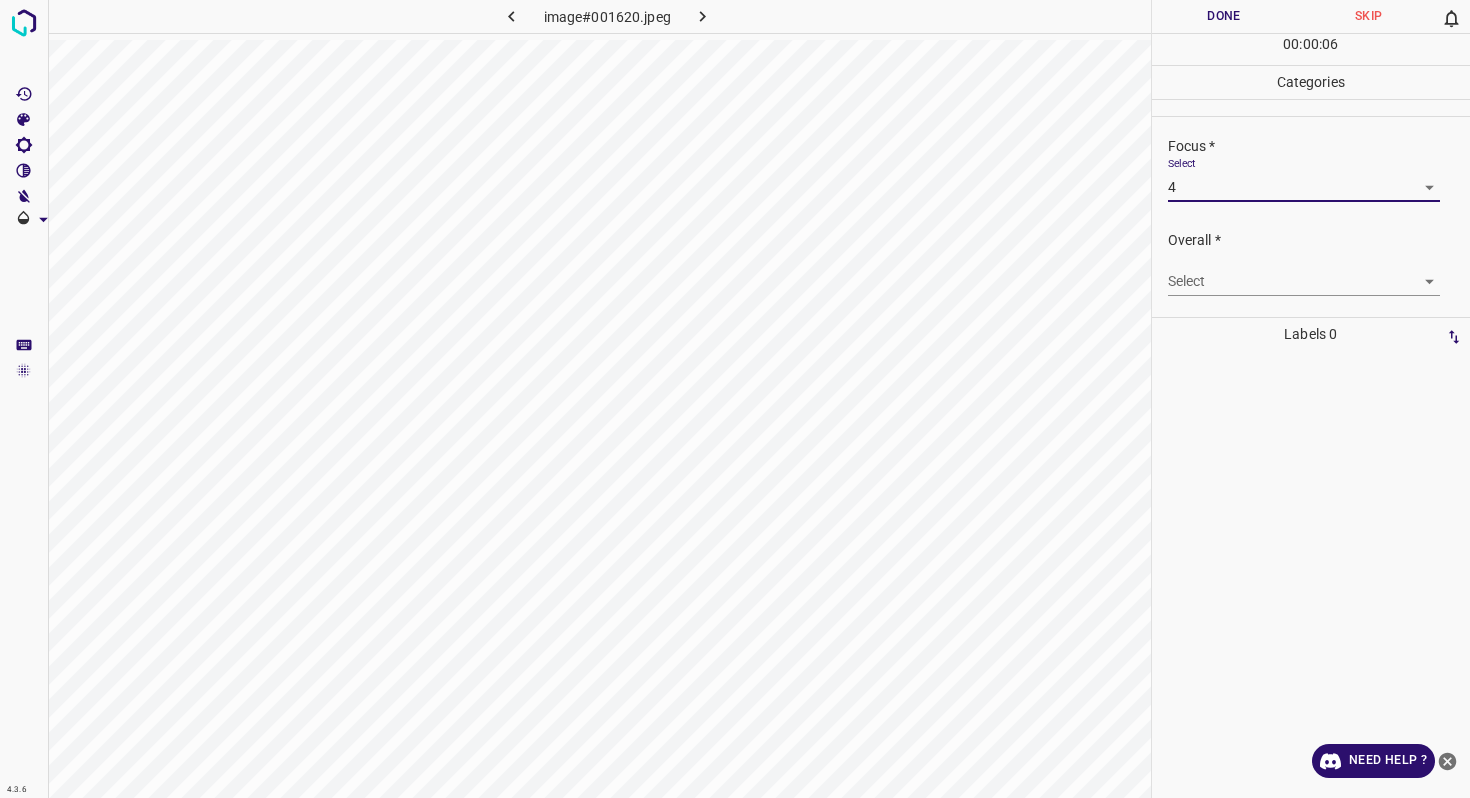 click on "4.3.6  image#001620.jpeg Done Skip 0 00   : 00   : 06   Categories Lighting *  Select 3 3 Focus *  Select 4 4 Overall *  Select ​ Labels   0 Categories 1 Lighting 2 Focus 3 Overall Tools Space Change between modes (Draw & Edit) I Auto labeling R Restore zoom M Zoom in N Zoom out Delete Delete selecte label Filters Z Restore filters X Saturation filter C Brightness filter V Contrast filter B Gray scale filter General O Download Need Help ? - Text - Hide - Delete" at bounding box center [735, 399] 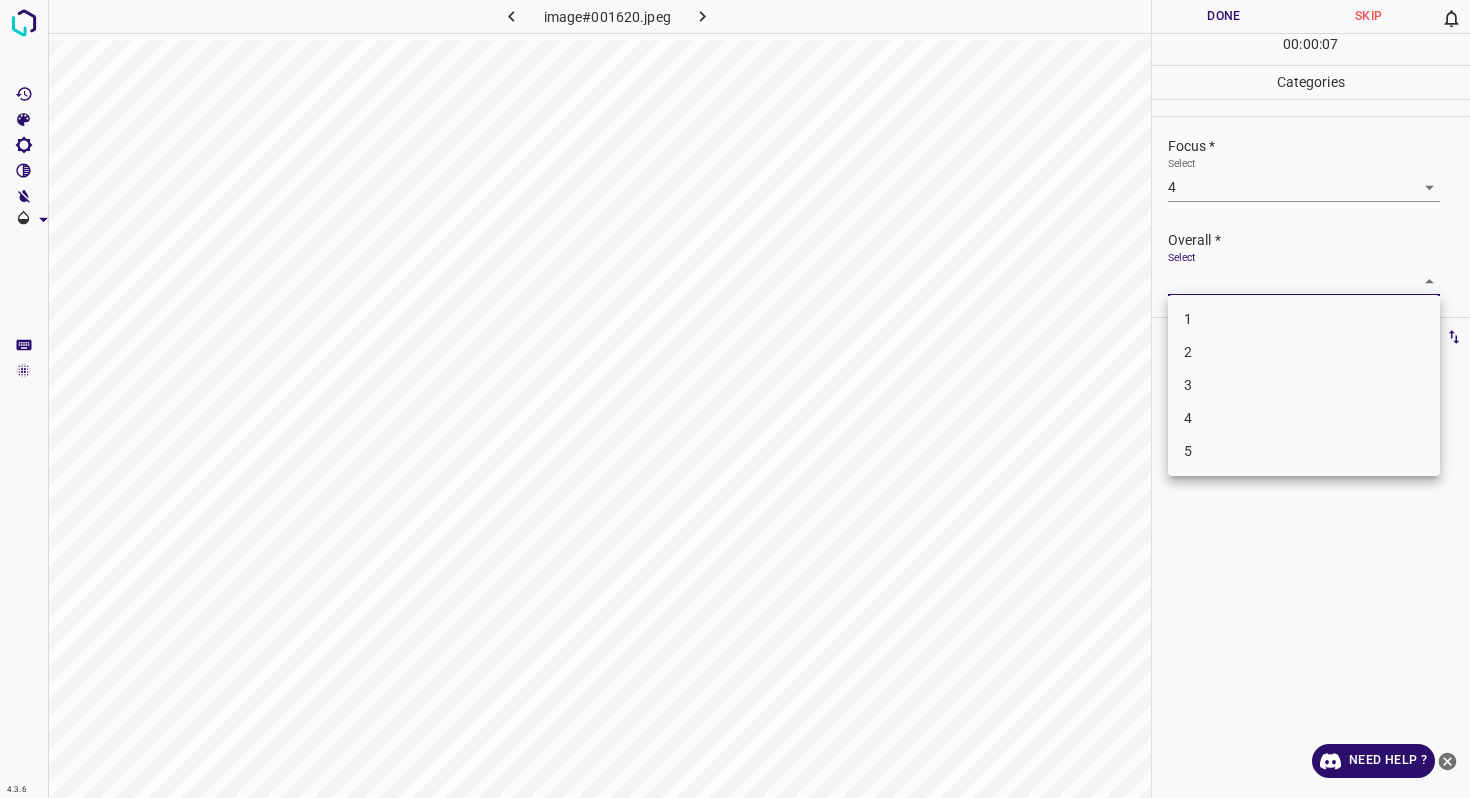 click on "4" at bounding box center (1304, 418) 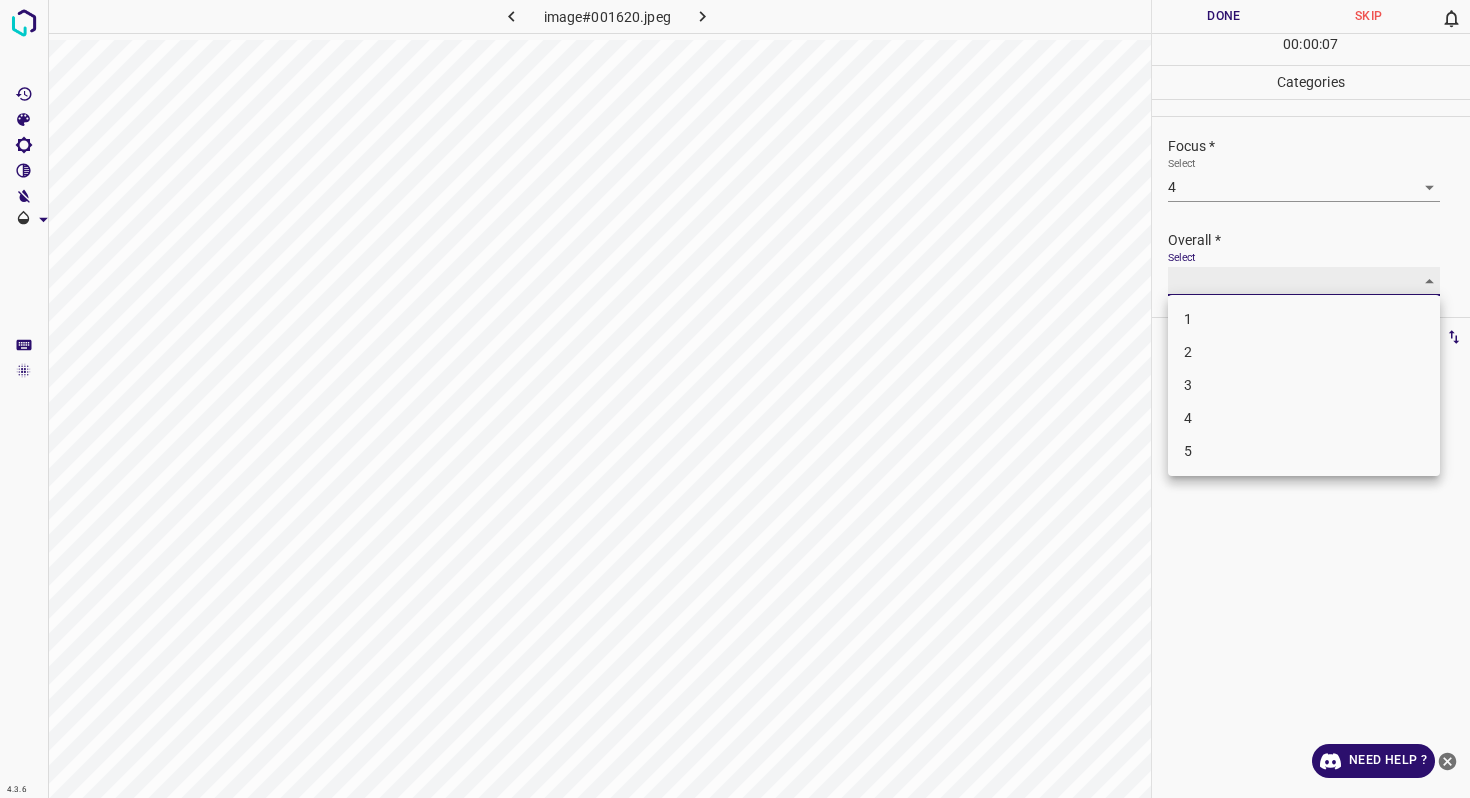 type on "4" 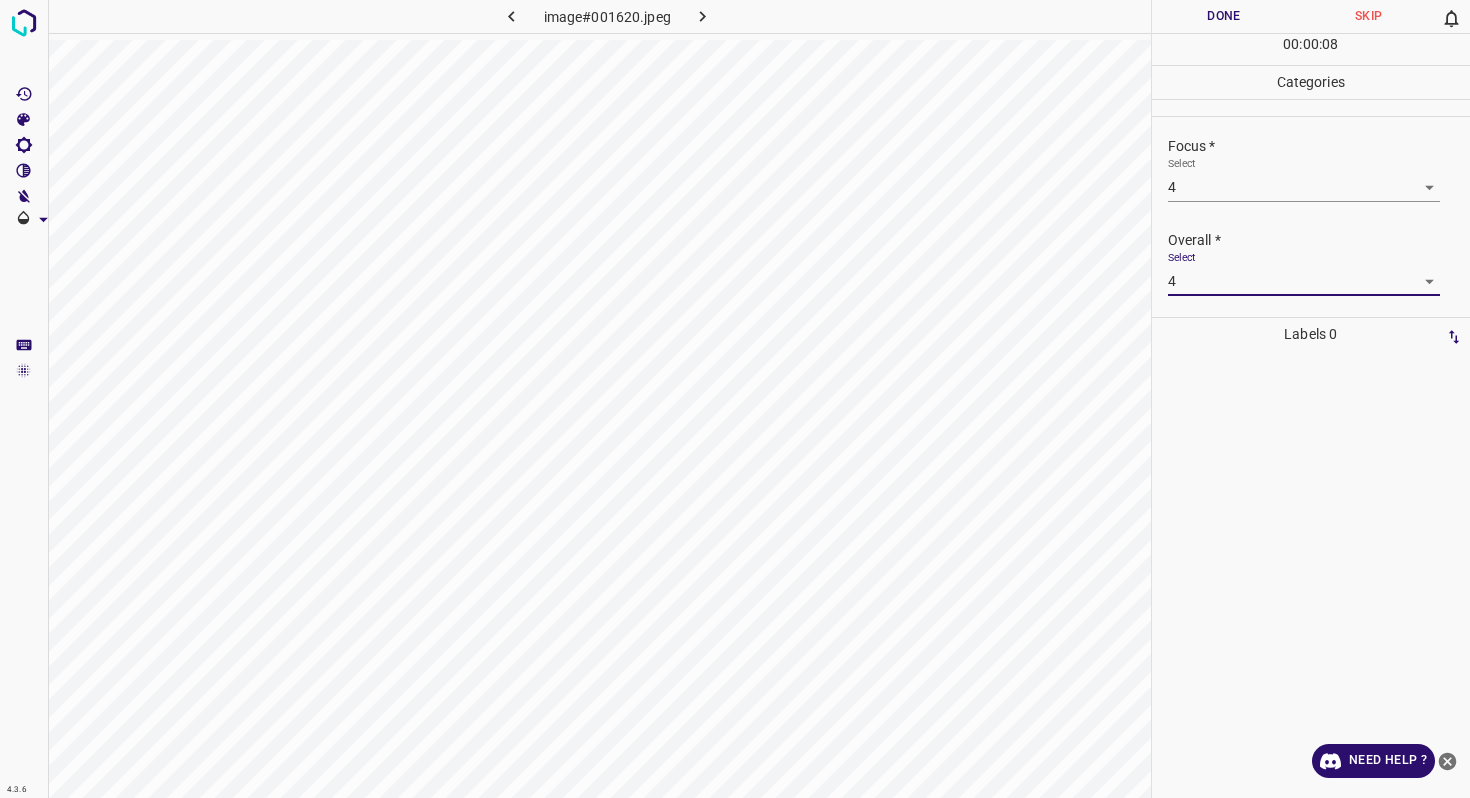 click on "Done" at bounding box center (1224, 16) 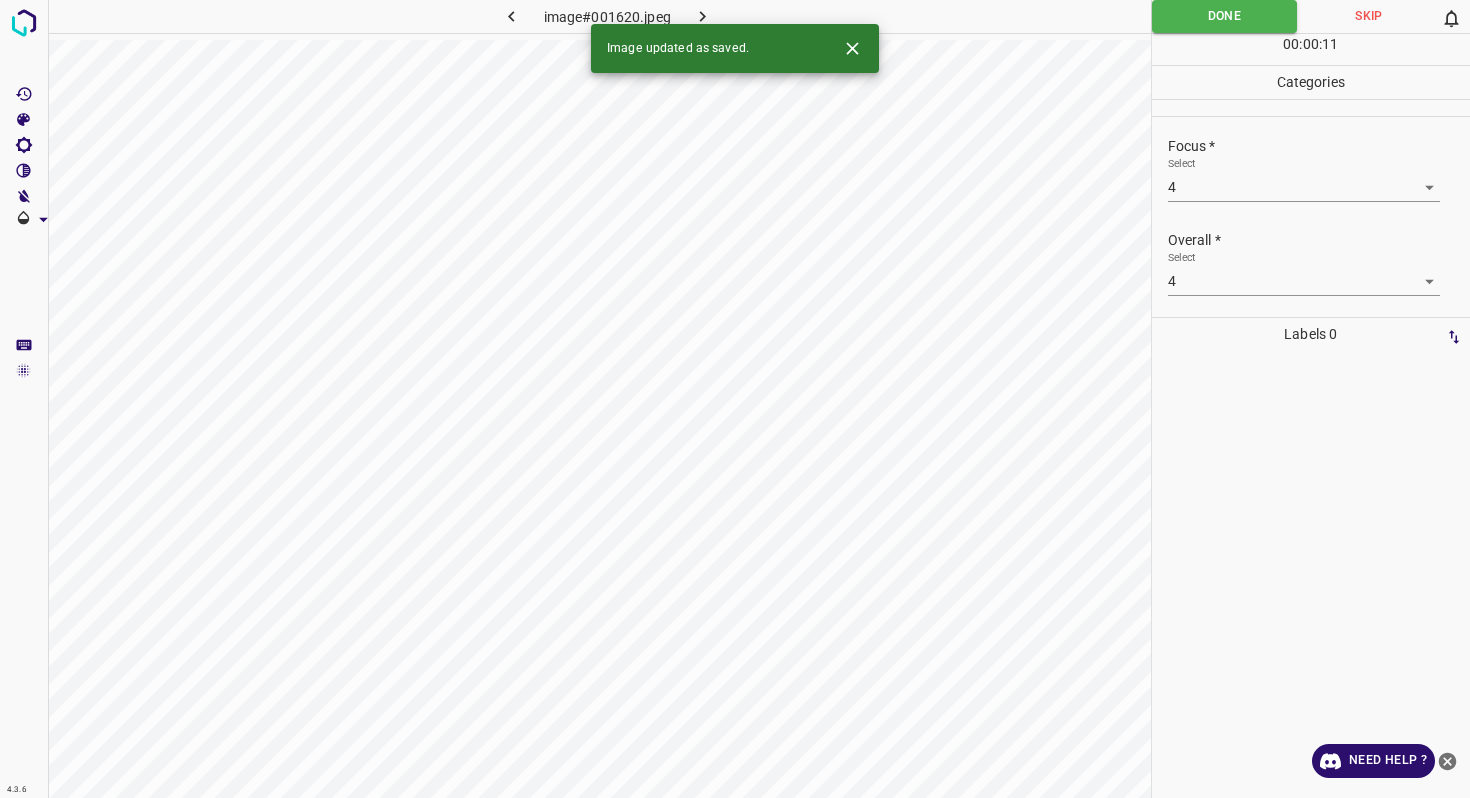 click 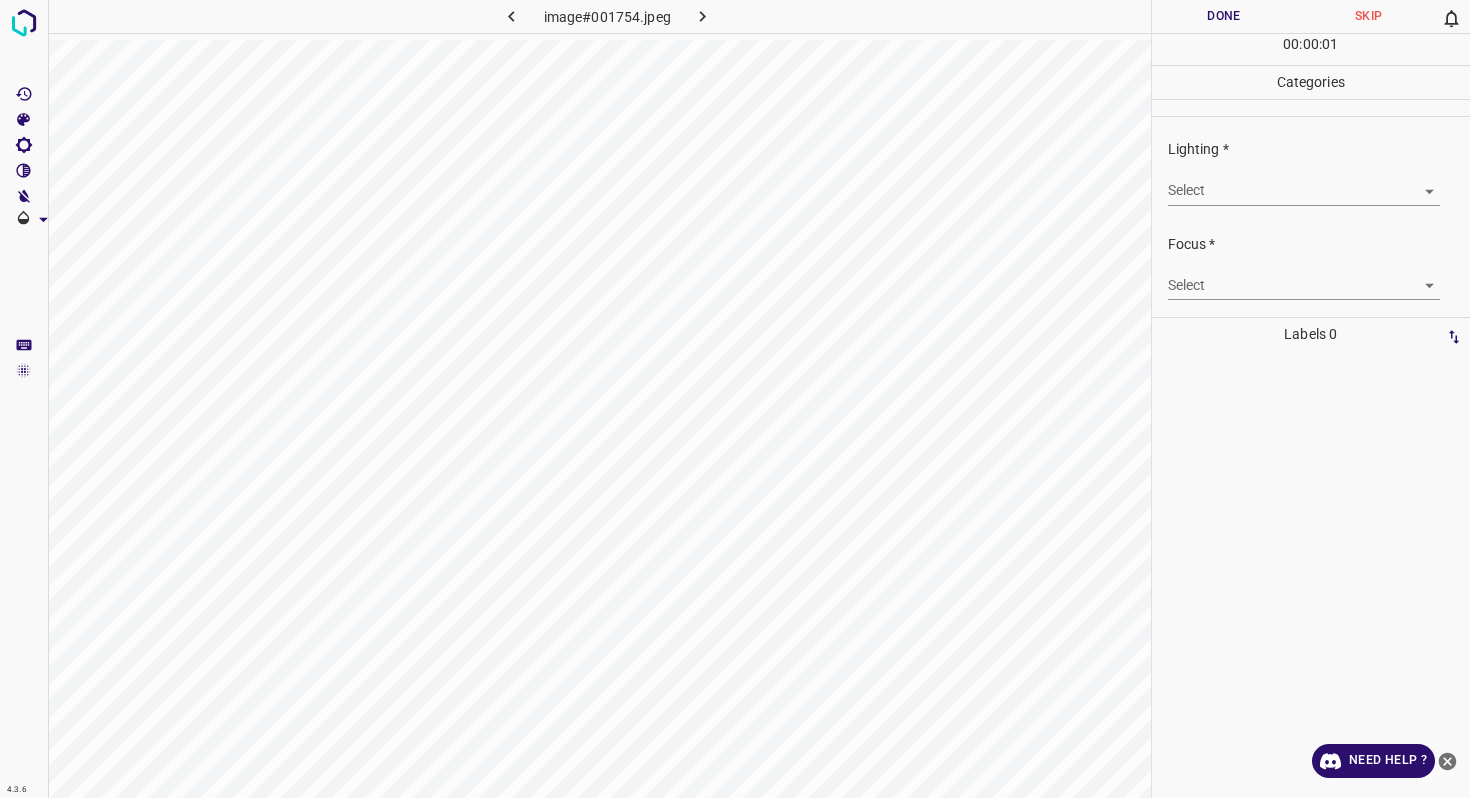 click on "4.3.6  image#001754.jpeg Done Skip 0 00   : 00   : 01   Categories Lighting *  Select ​ Focus *  Select ​ Overall *  Select ​ Labels   0 Categories 1 Lighting 2 Focus 3 Overall Tools Space Change between modes (Draw & Edit) I Auto labeling R Restore zoom M Zoom in N Zoom out Delete Delete selecte label Filters Z Restore filters X Saturation filter C Brightness filter V Contrast filter B Gray scale filter General O Download Need Help ? - Text - Hide - Delete" at bounding box center [735, 399] 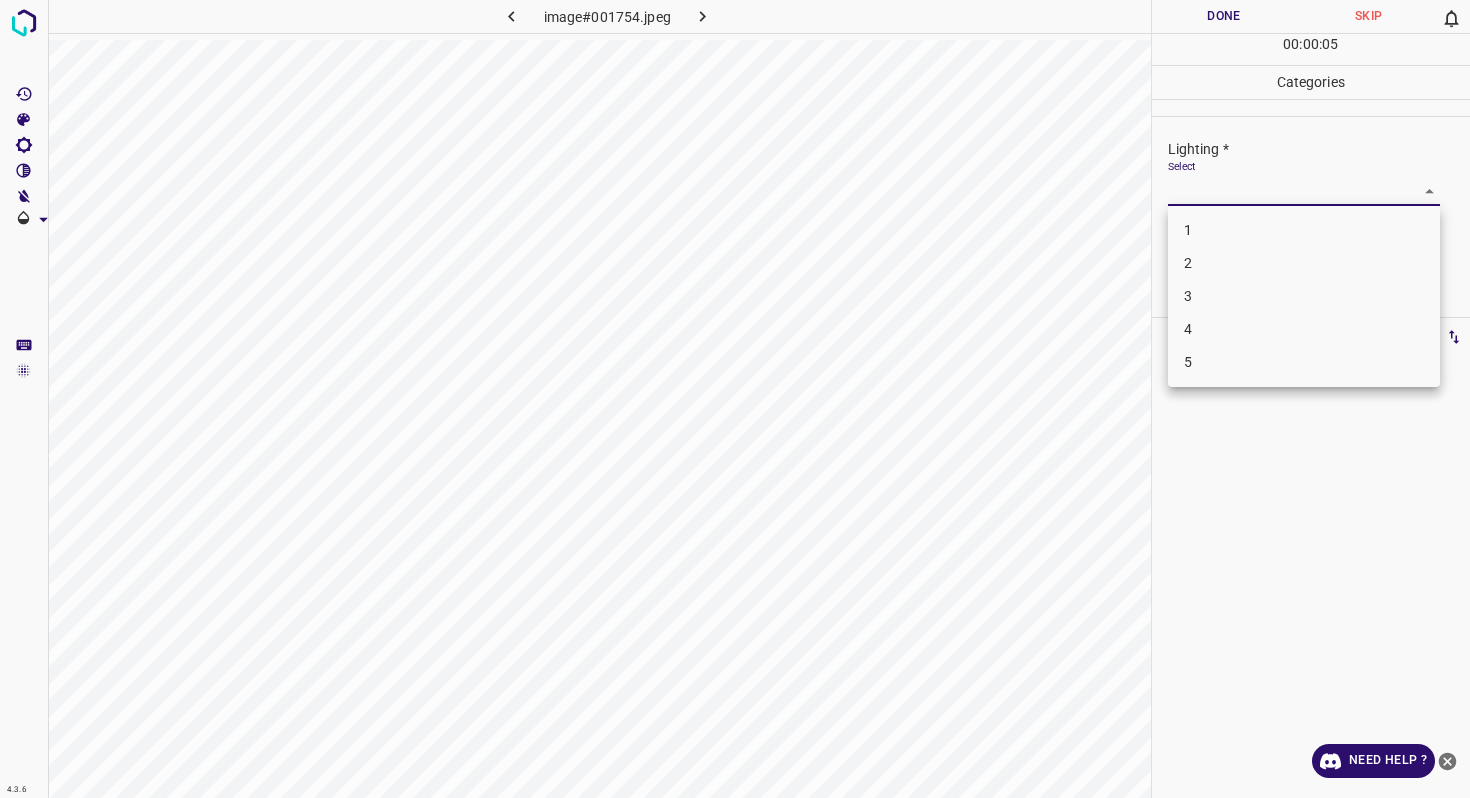 click on "3" at bounding box center [1304, 296] 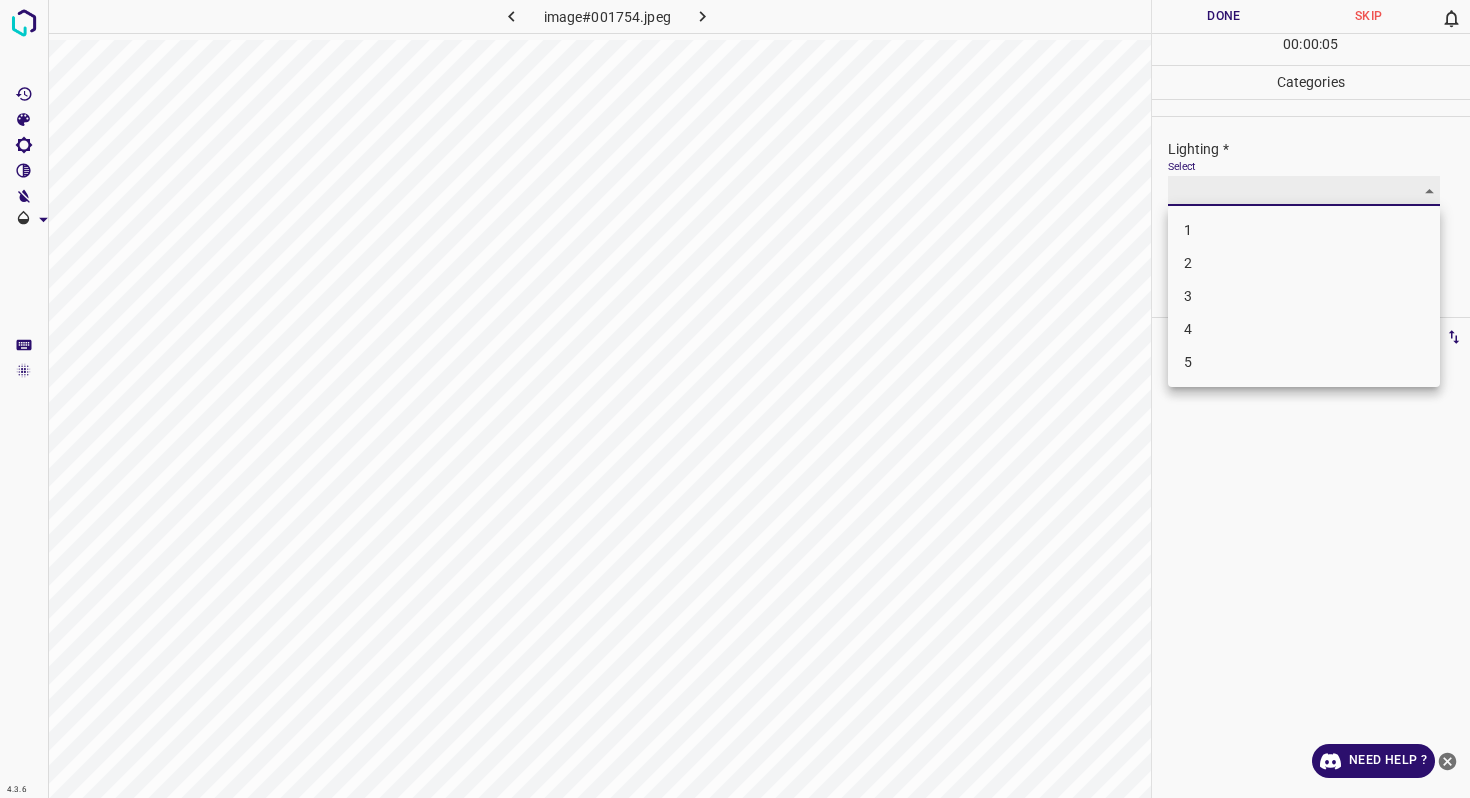 type on "3" 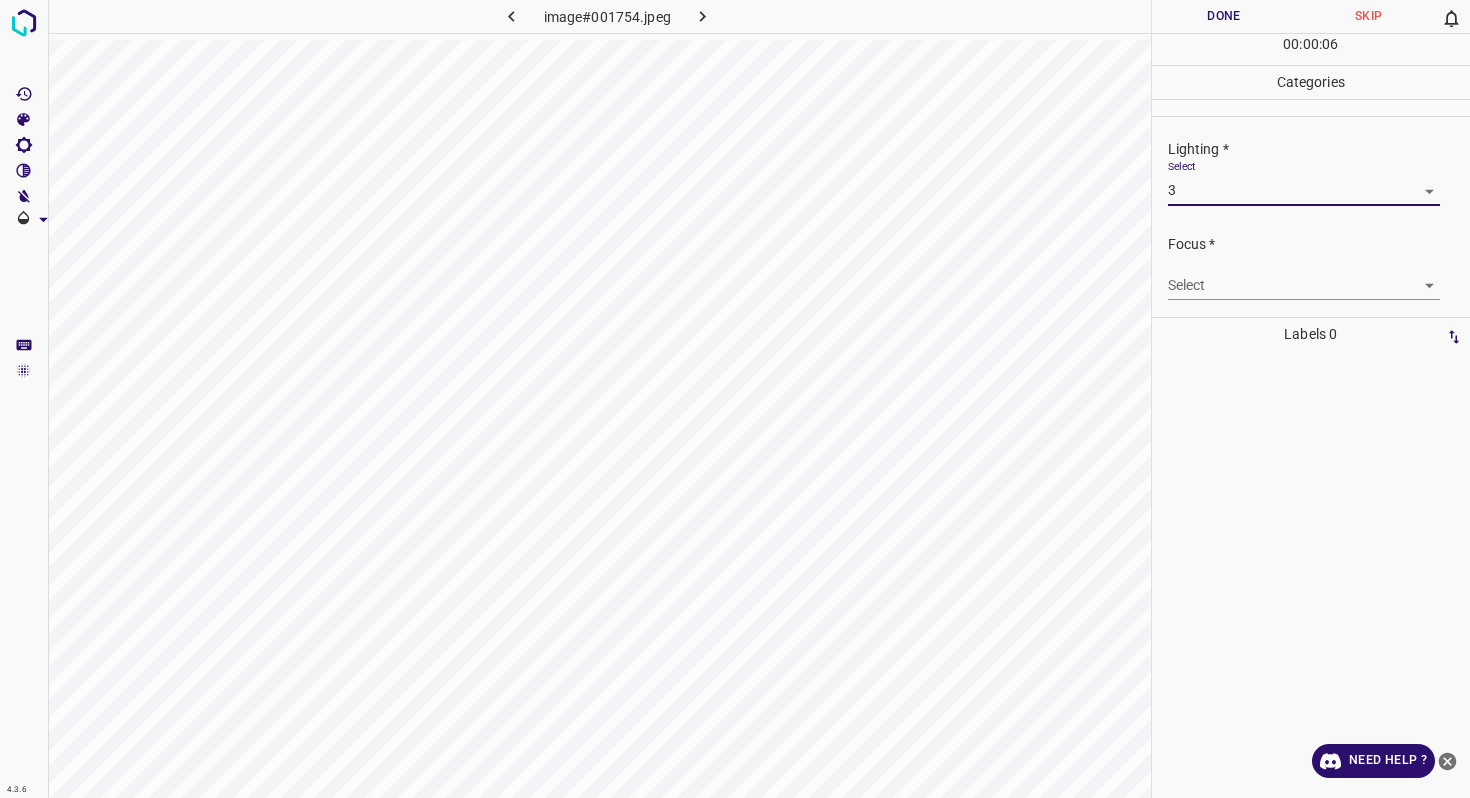 click on "4.3.6  image#001754.jpeg Done Skip 0 00   : 00   : 06   Categories Lighting *  Select 3 3 Focus *  Select ​ Overall *  Select ​ Labels   0 Categories 1 Lighting 2 Focus 3 Overall Tools Space Change between modes (Draw & Edit) I Auto labeling R Restore zoom M Zoom in N Zoom out Delete Delete selecte label Filters Z Restore filters X Saturation filter C Brightness filter V Contrast filter B Gray scale filter General O Download Need Help ? - Text - Hide - Delete" at bounding box center [735, 399] 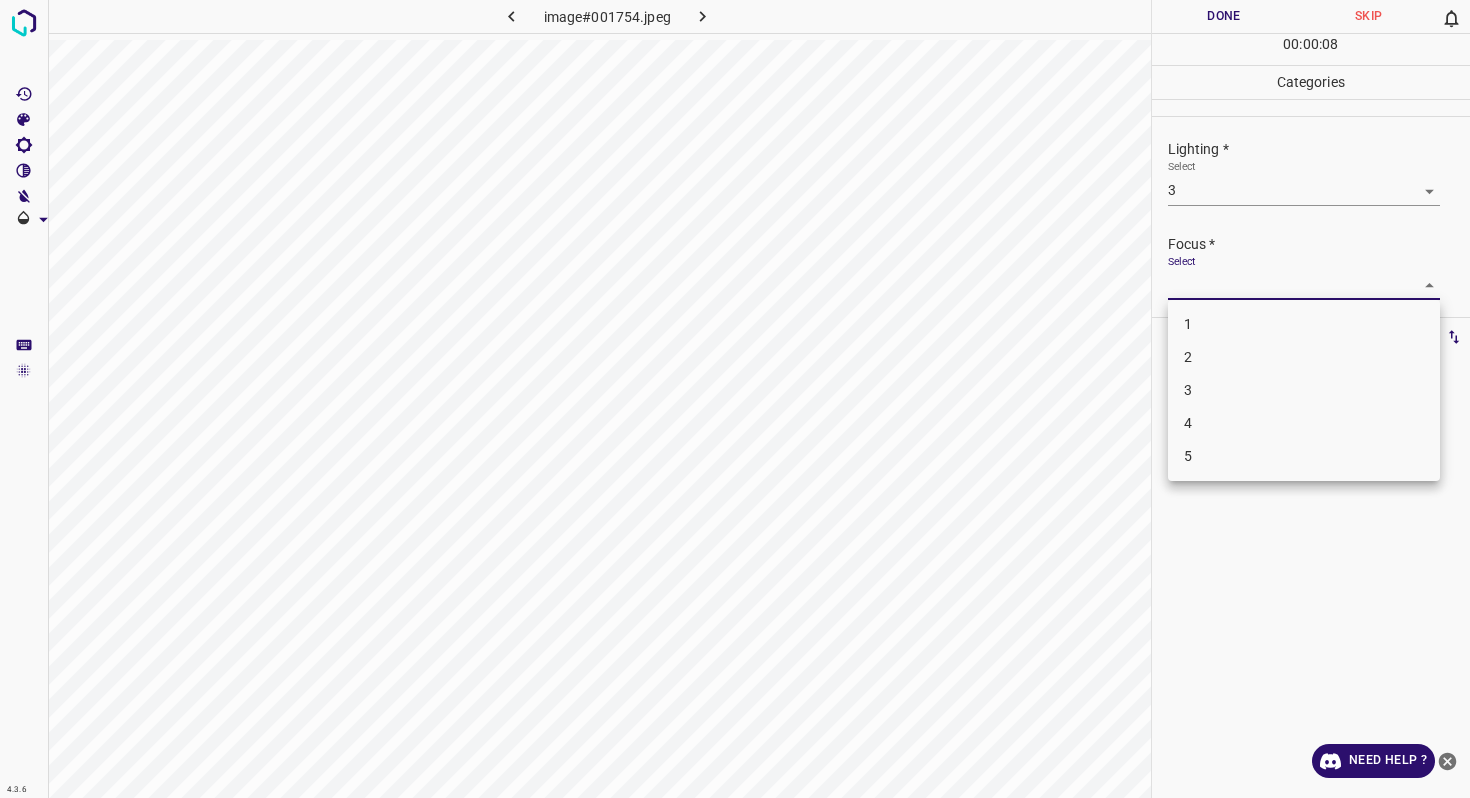 click on "4" at bounding box center (1304, 423) 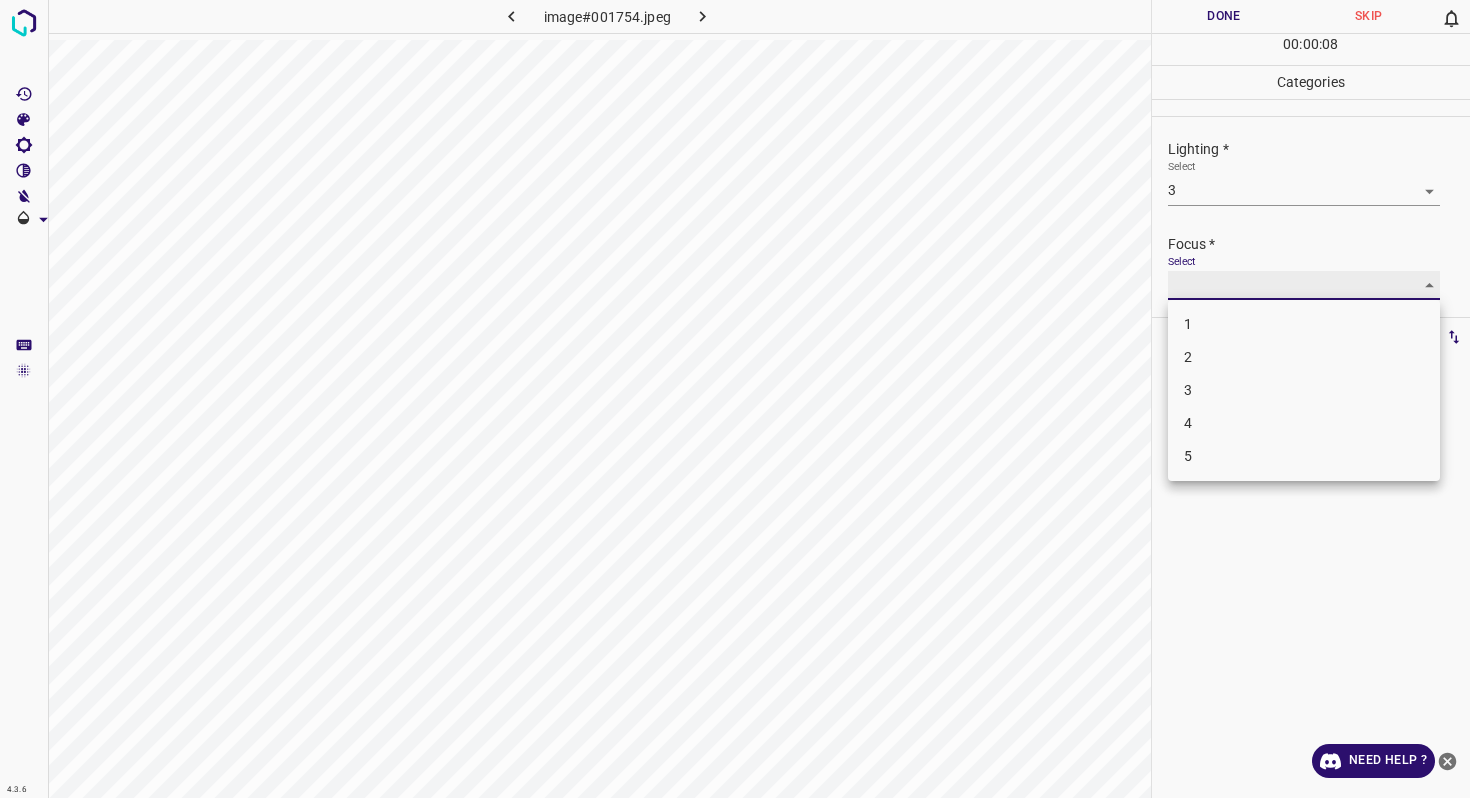 type on "4" 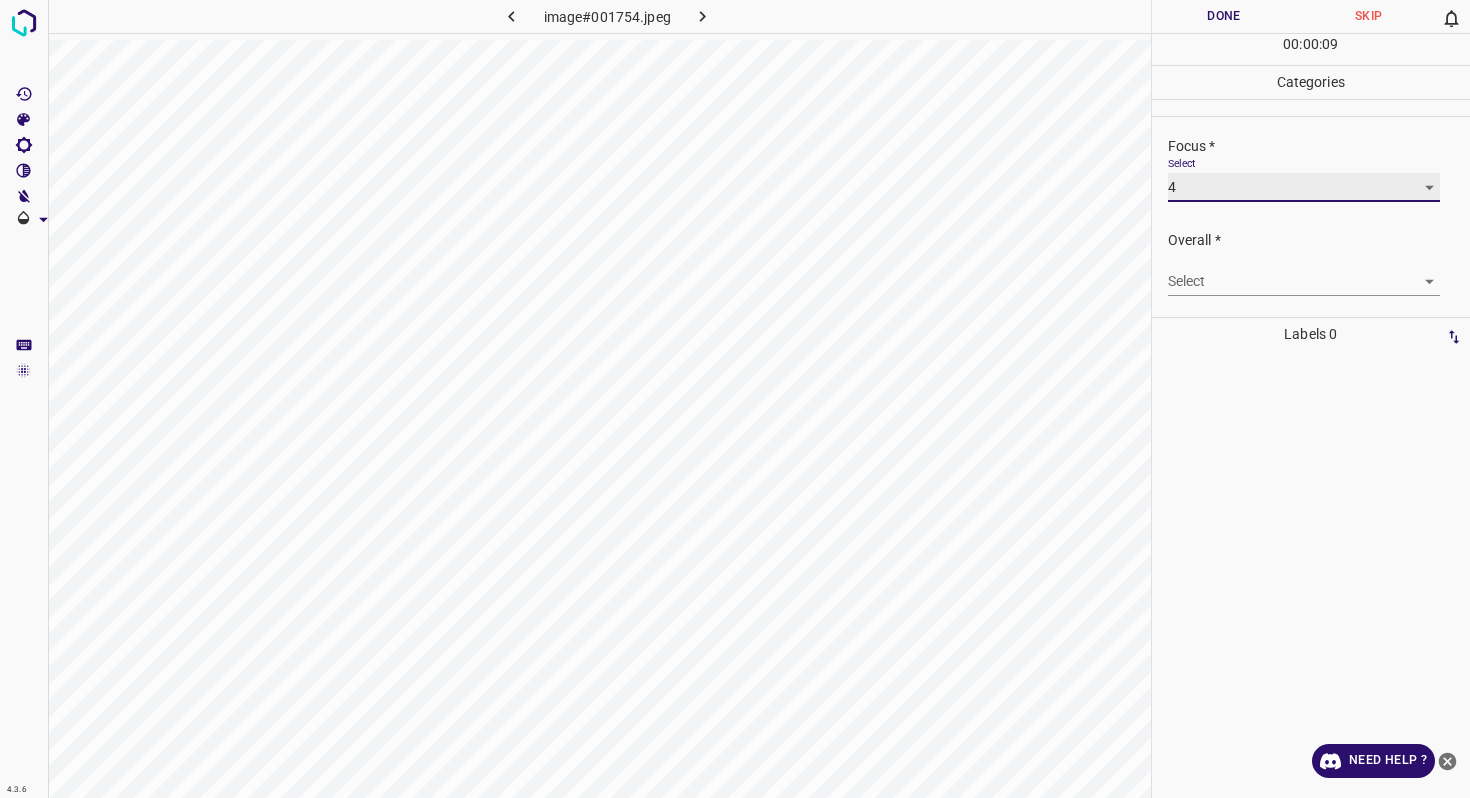 scroll, scrollTop: 98, scrollLeft: 0, axis: vertical 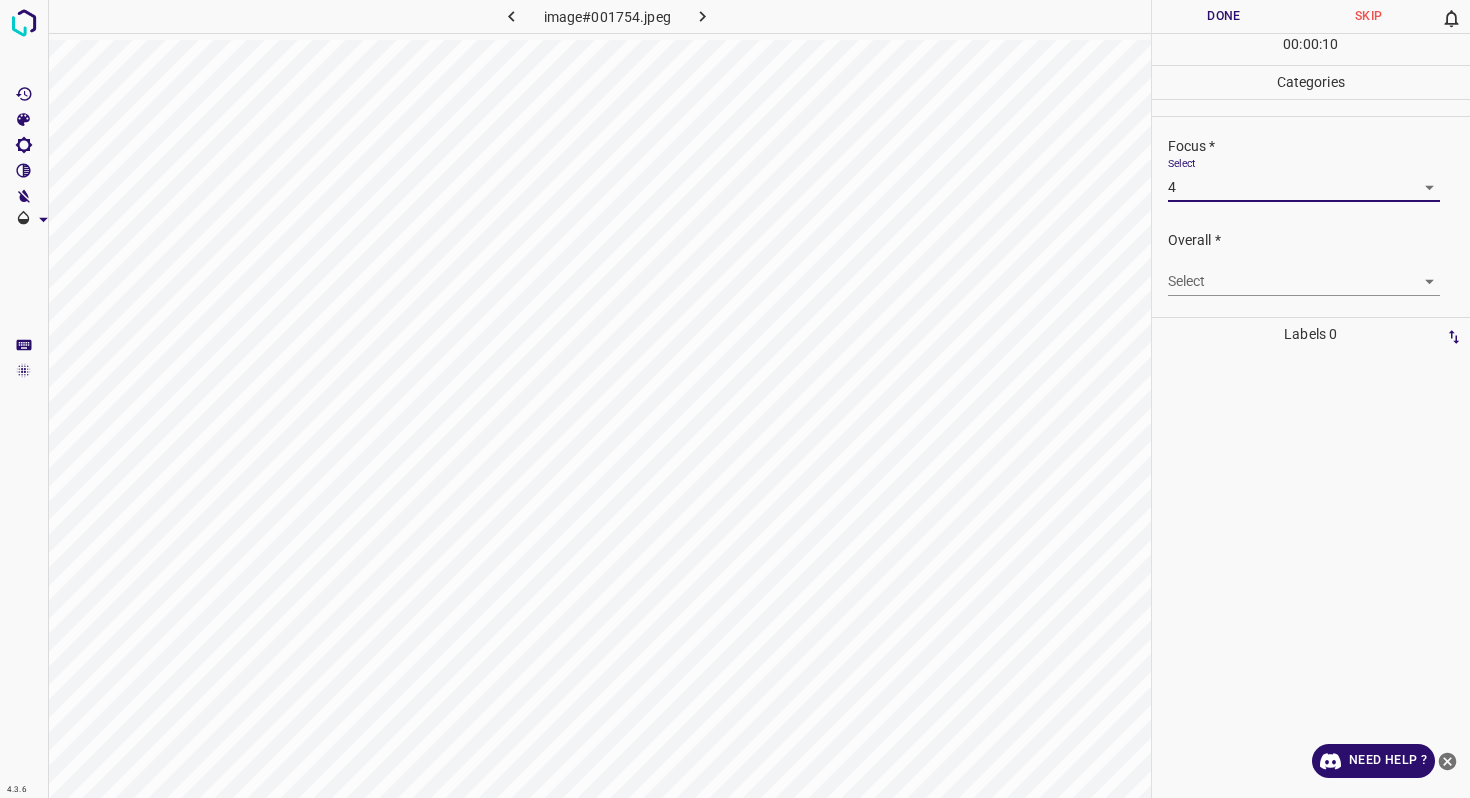 click on "4.3.6  image#001754.jpeg Done Skip 0 00   : 00   : 10   Categories Lighting *  Select 3 3 Focus *  Select 4 4 Overall *  Select ​ Labels   0 Categories 1 Lighting 2 Focus 3 Overall Tools Space Change between modes (Draw & Edit) I Auto labeling R Restore zoom M Zoom in N Zoom out Delete Delete selecte label Filters Z Restore filters X Saturation filter C Brightness filter V Contrast filter B Gray scale filter General O Download Need Help ? - Text - Hide - Delete" at bounding box center (735, 399) 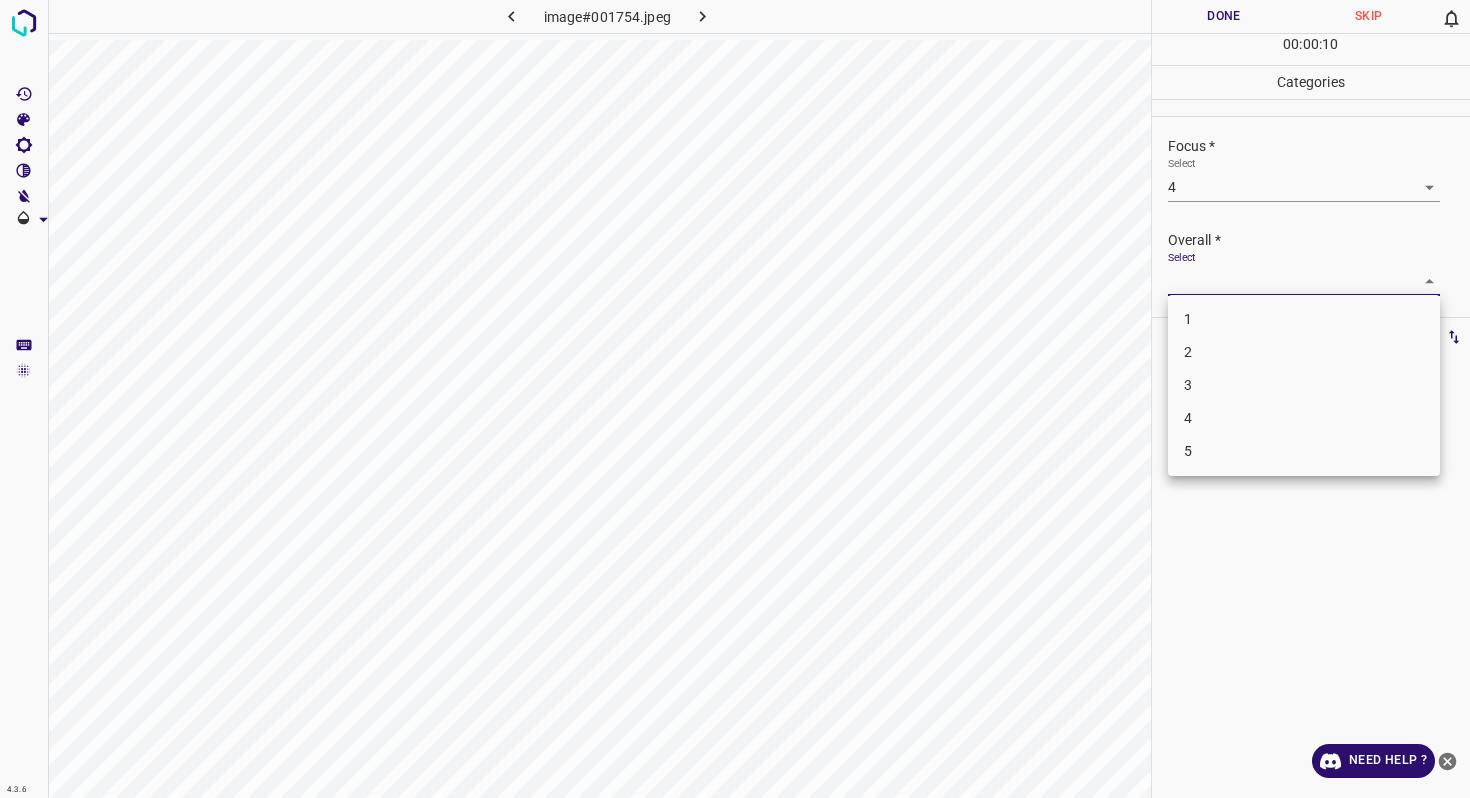 click on "3" at bounding box center [1304, 385] 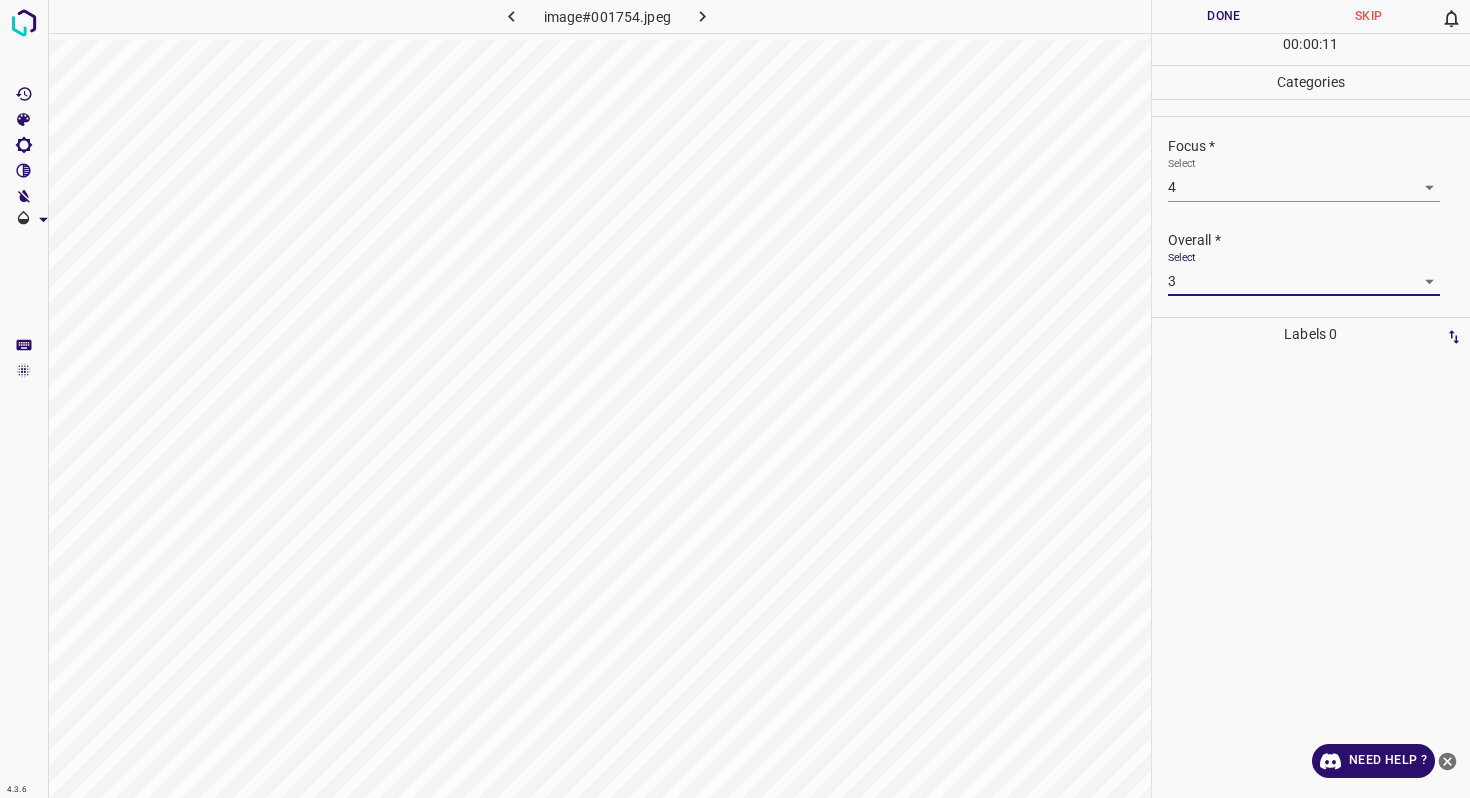 click on "4.3.6  image#001754.jpeg Done Skip 0 00   : 00   : 11   Categories Lighting *  Select 3 3 Focus *  Select 4 4 Overall *  Select 3 3 Labels   0 Categories 1 Lighting 2 Focus 3 Overall Tools Space Change between modes (Draw & Edit) I Auto labeling R Restore zoom M Zoom in N Zoom out Delete Delete selecte label Filters Z Restore filters X Saturation filter C Brightness filter V Contrast filter B Gray scale filter General O Download Need Help ? - Text - Hide - Delete" at bounding box center [735, 399] 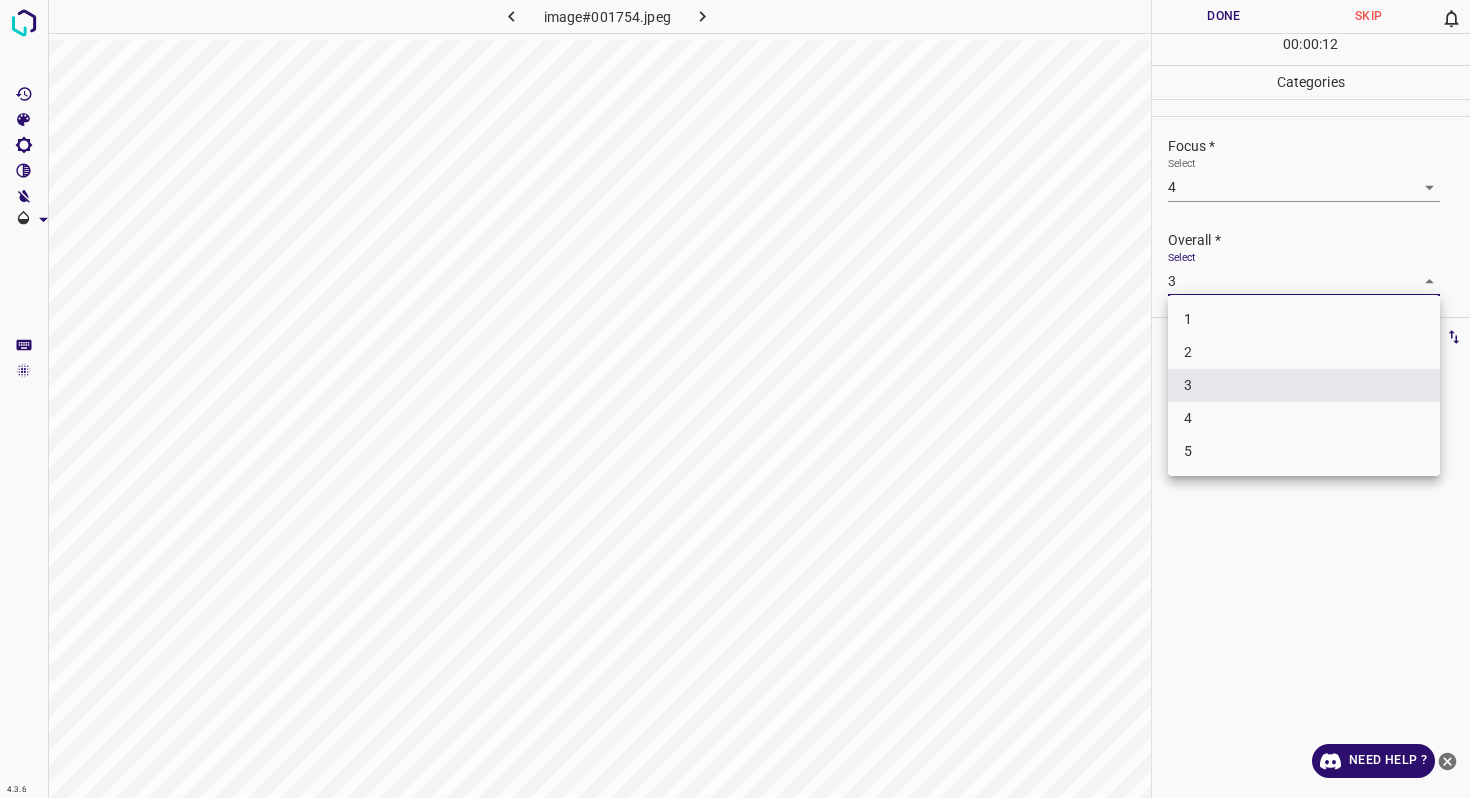 click on "4" at bounding box center [1304, 418] 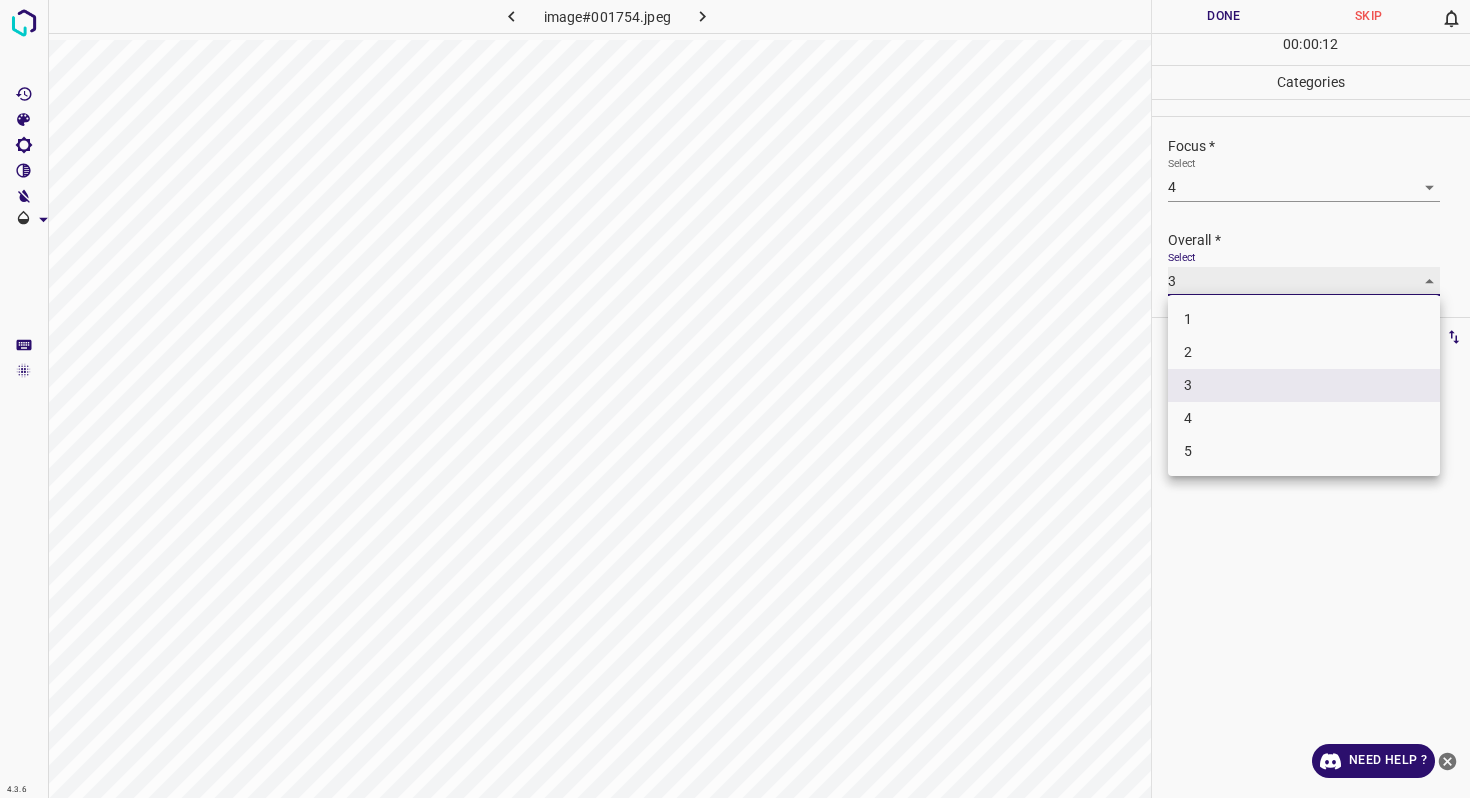 type on "4" 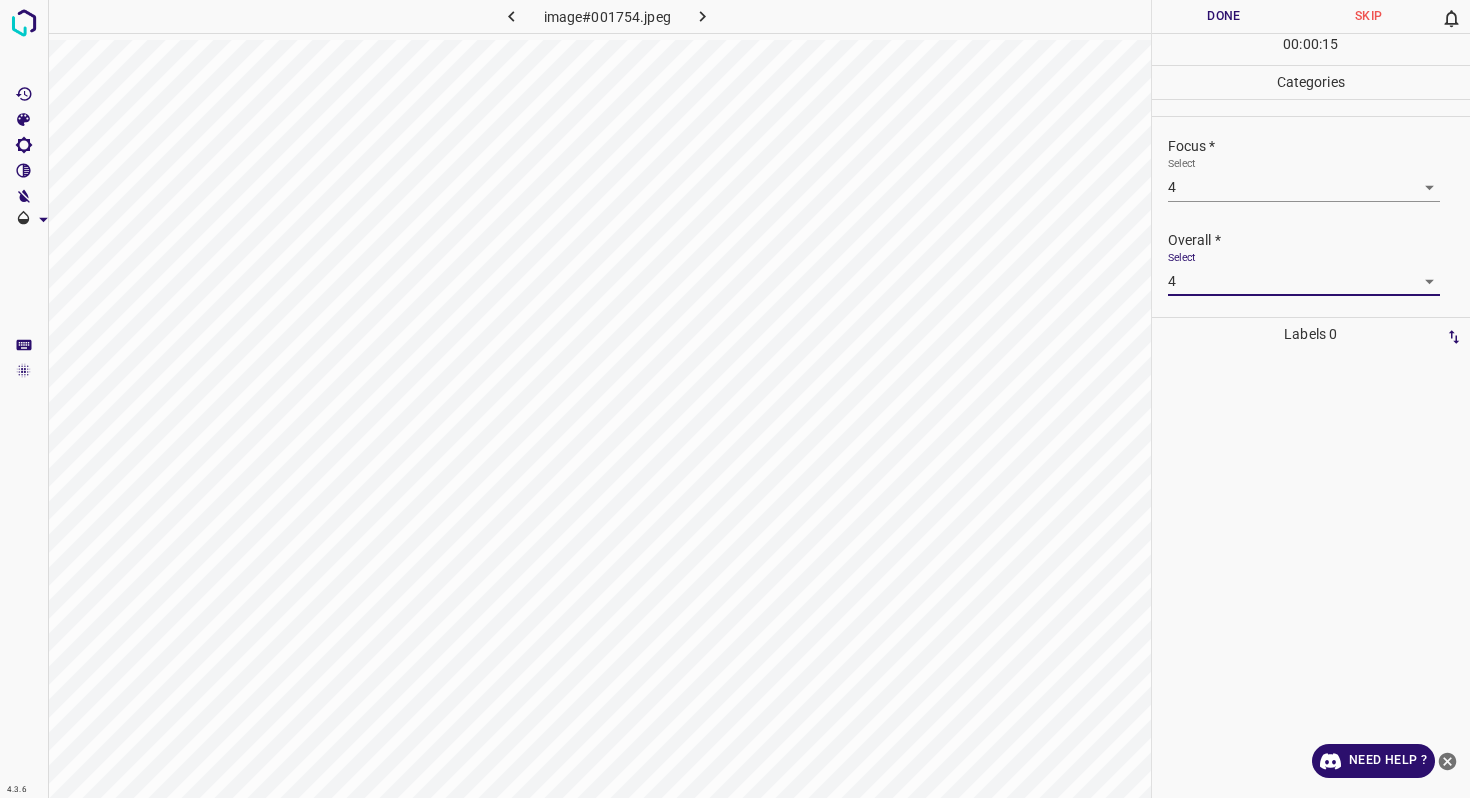 click at bounding box center (1311, 574) 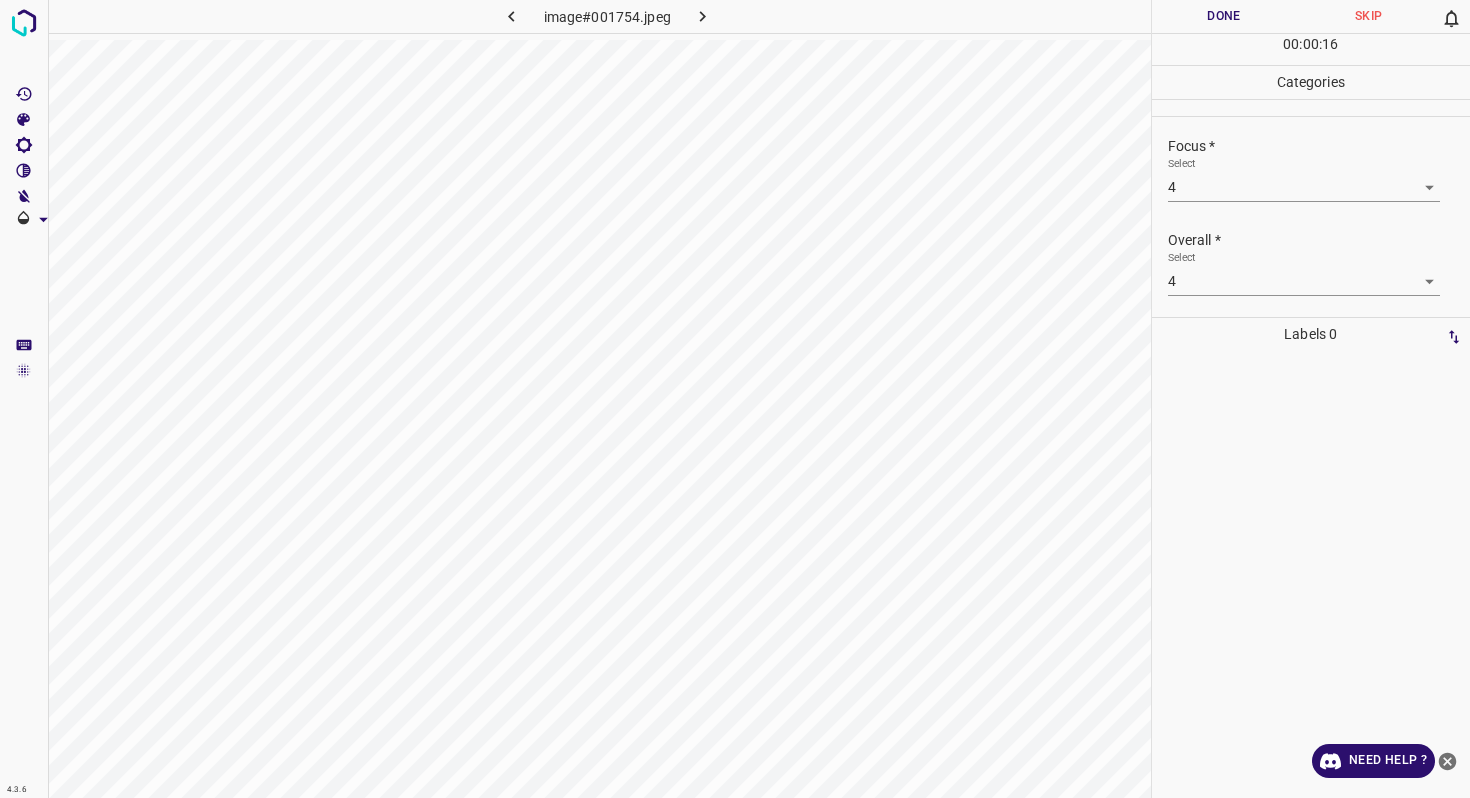 click on "Done" at bounding box center (1224, 16) 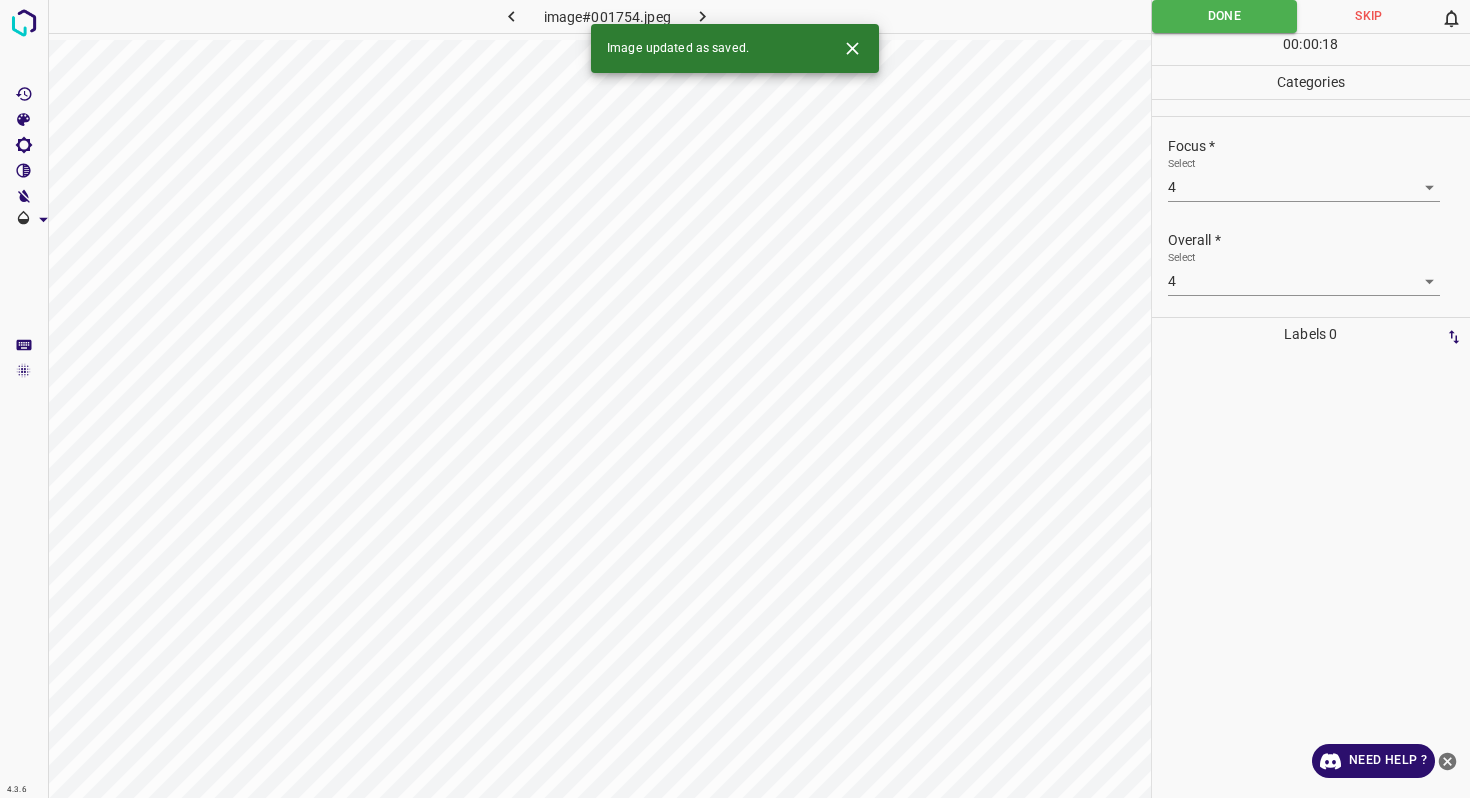 click at bounding box center [703, 16] 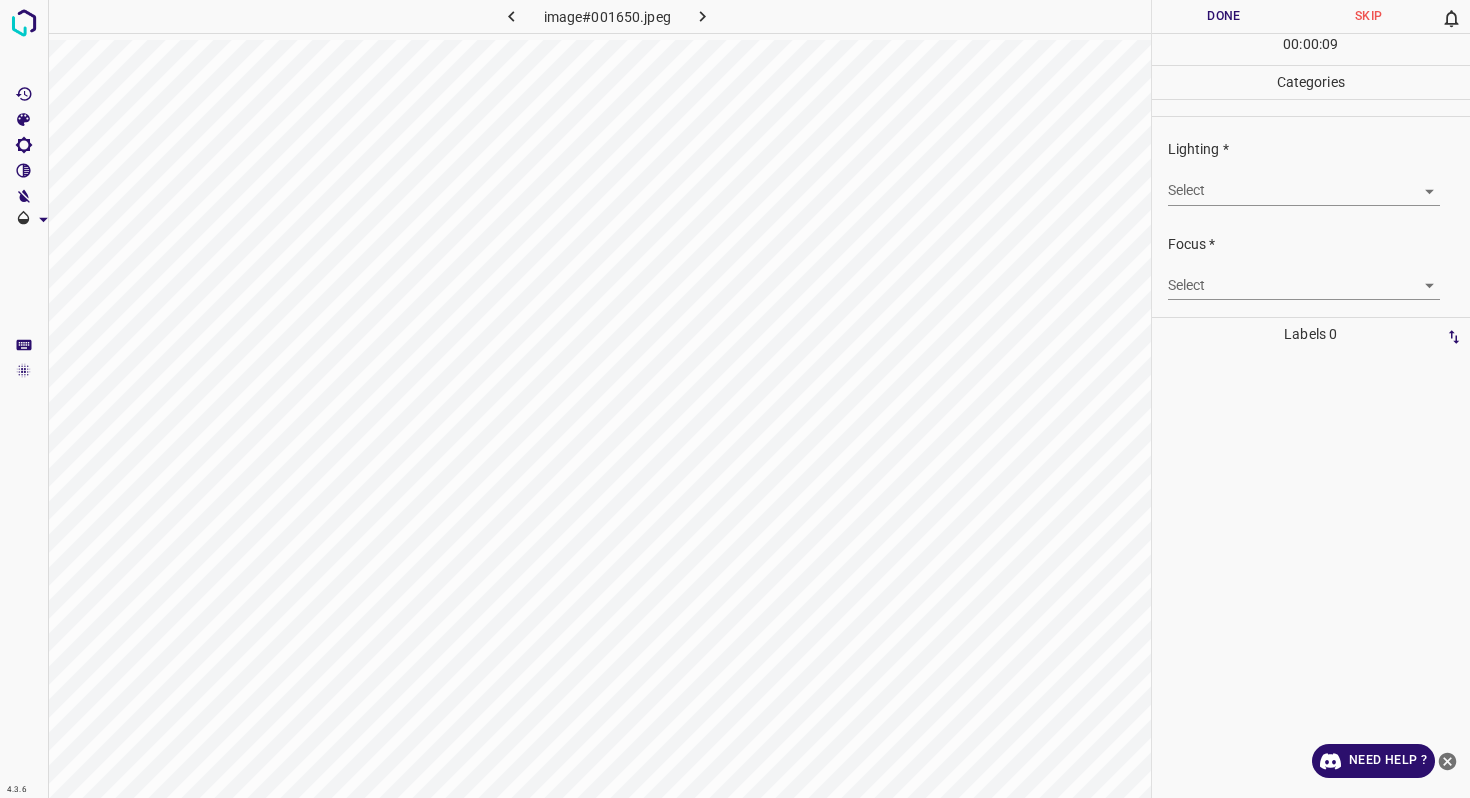 click on "4.3.6  image#001650.jpeg Done Skip 0 00   : 00   : 09   Categories Lighting *  Select ​ Focus *  Select ​ Overall *  Select ​ Labels   0 Categories 1 Lighting 2 Focus 3 Overall Tools Space Change between modes (Draw & Edit) I Auto labeling R Restore zoom M Zoom in N Zoom out Delete Delete selecte label Filters Z Restore filters X Saturation filter C Brightness filter V Contrast filter B Gray scale filter General O Download Need Help ? - Text - Hide - Delete" at bounding box center [735, 399] 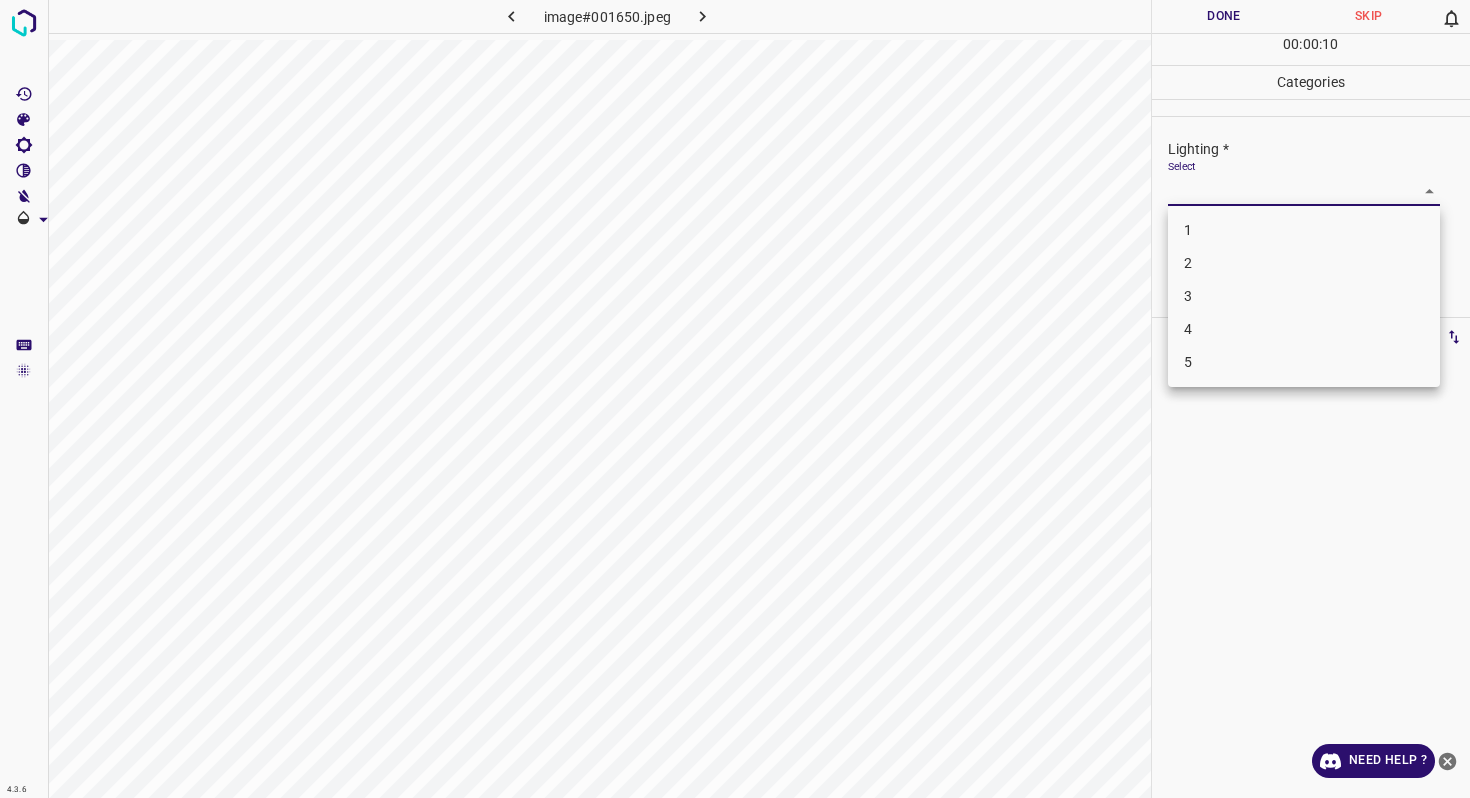 click on "1" at bounding box center [1304, 230] 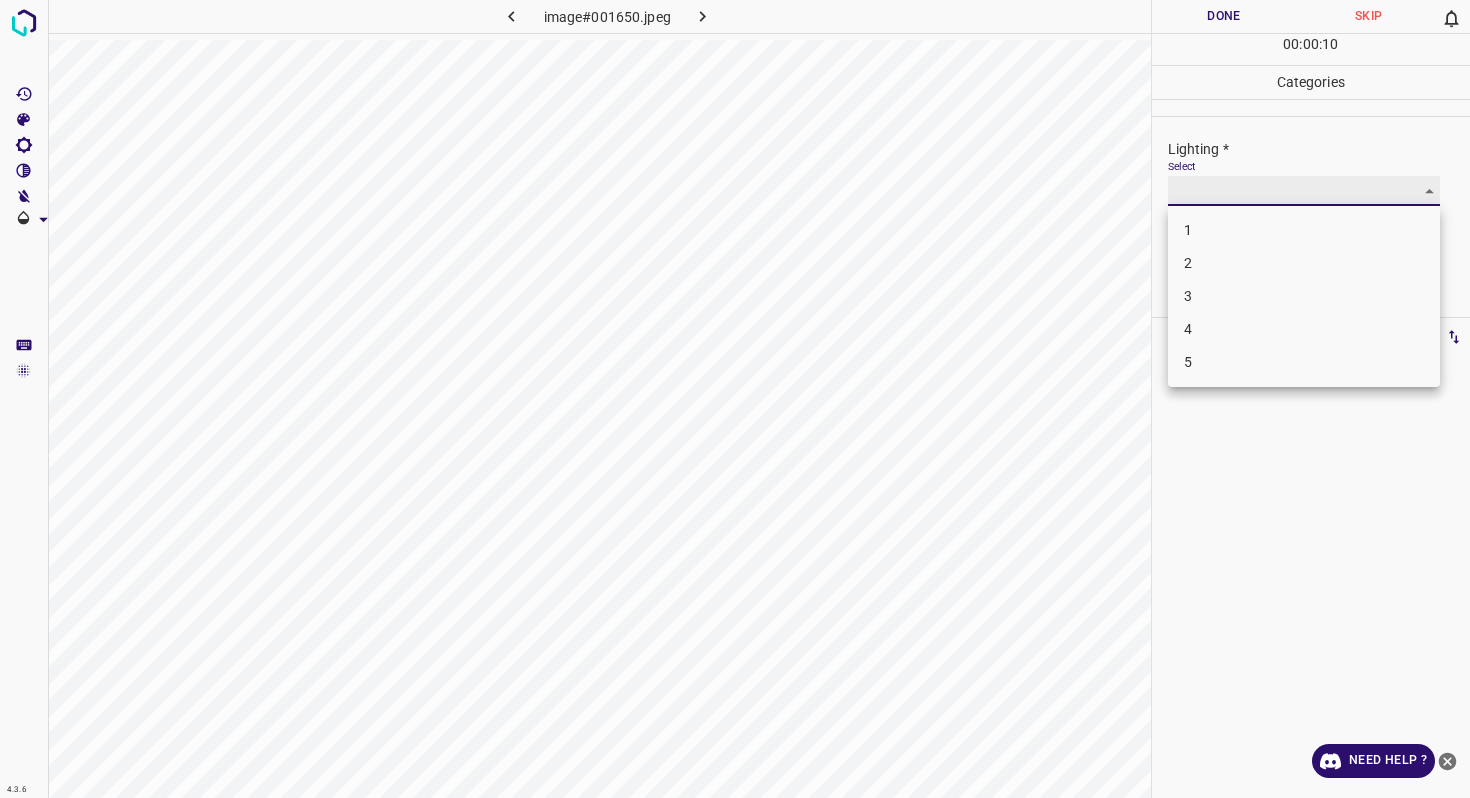 type on "1" 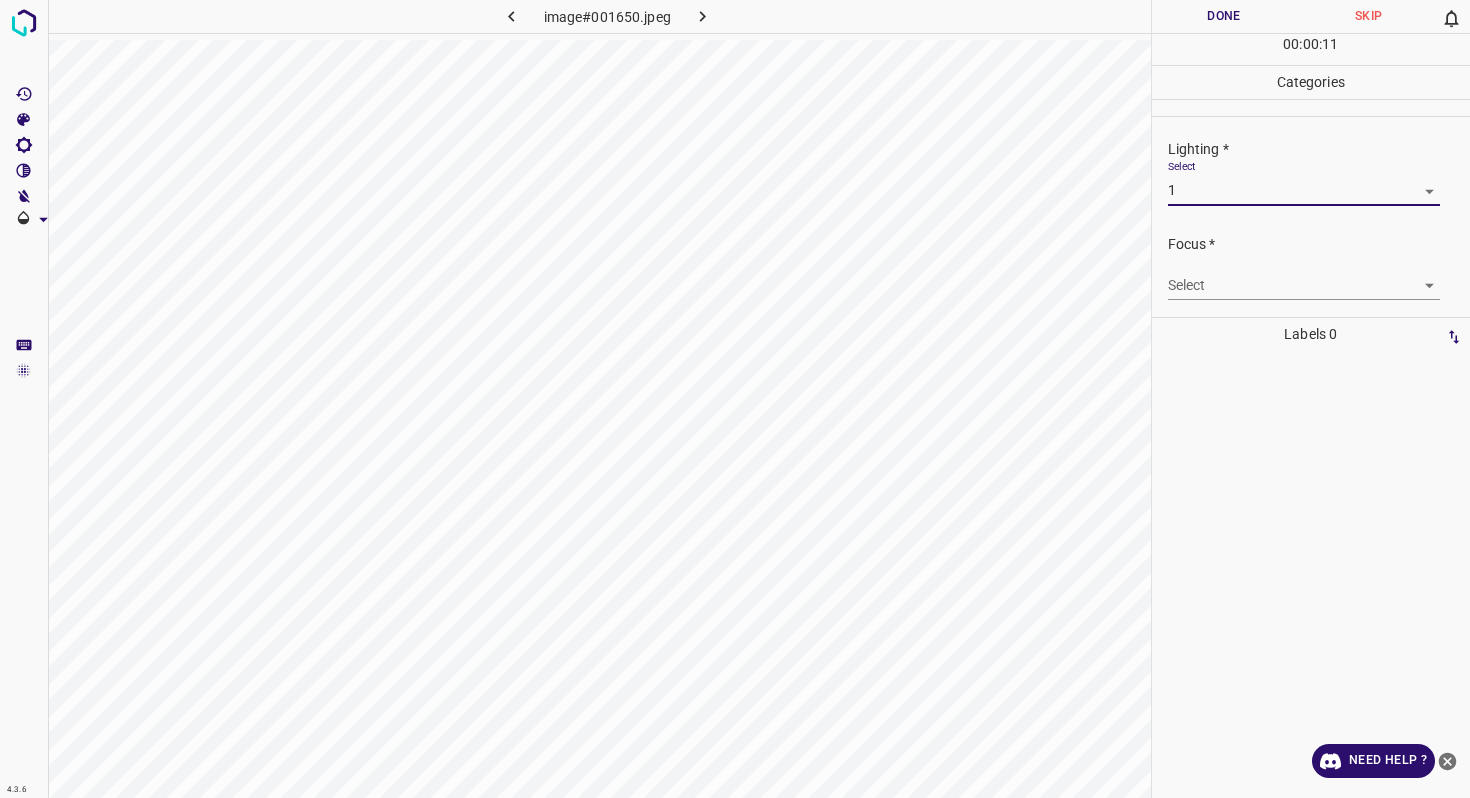 click on "4.3.6  image#001650.jpeg Done Skip 0 00   : 00   : 11   Categories Lighting *  Select 1 1 Focus *  Select ​ Overall *  Select ​ Labels   0 Categories 1 Lighting 2 Focus 3 Overall Tools Space Change between modes (Draw & Edit) I Auto labeling R Restore zoom M Zoom in N Zoom out Delete Delete selecte label Filters Z Restore filters X Saturation filter C Brightness filter V Contrast filter B Gray scale filter General O Download Need Help ? - Text - Hide - Delete" at bounding box center (735, 399) 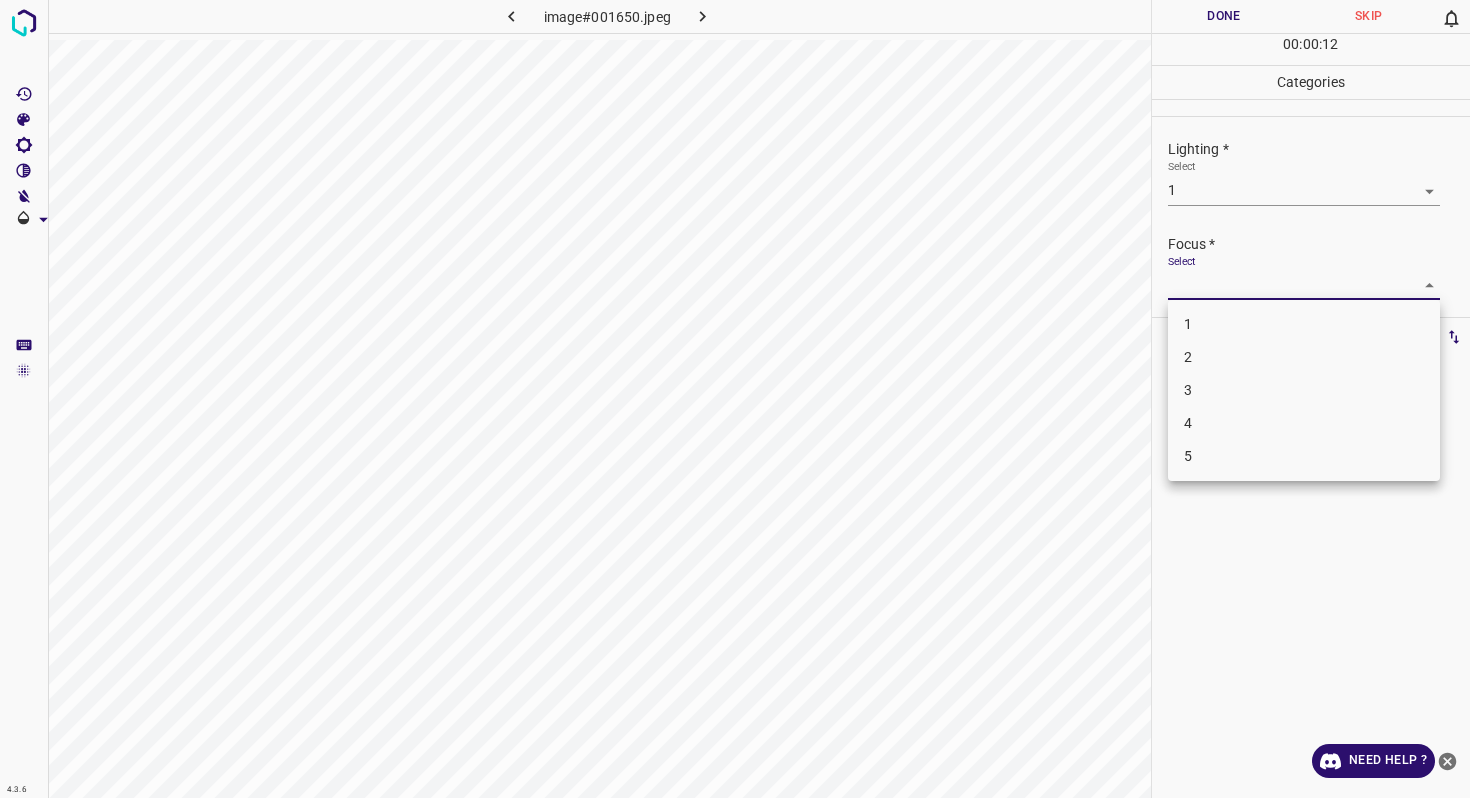 click on "1" at bounding box center [1304, 324] 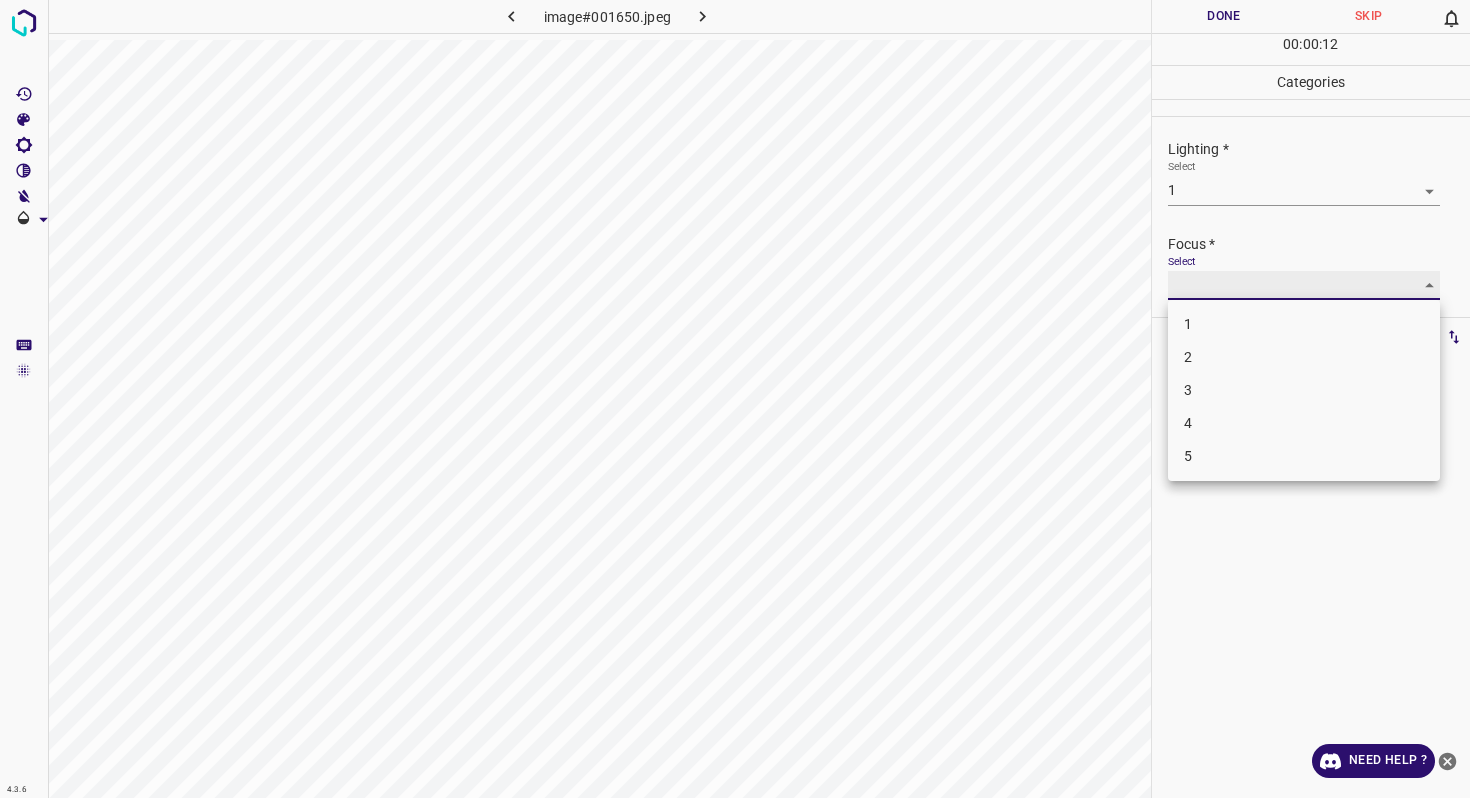 type on "1" 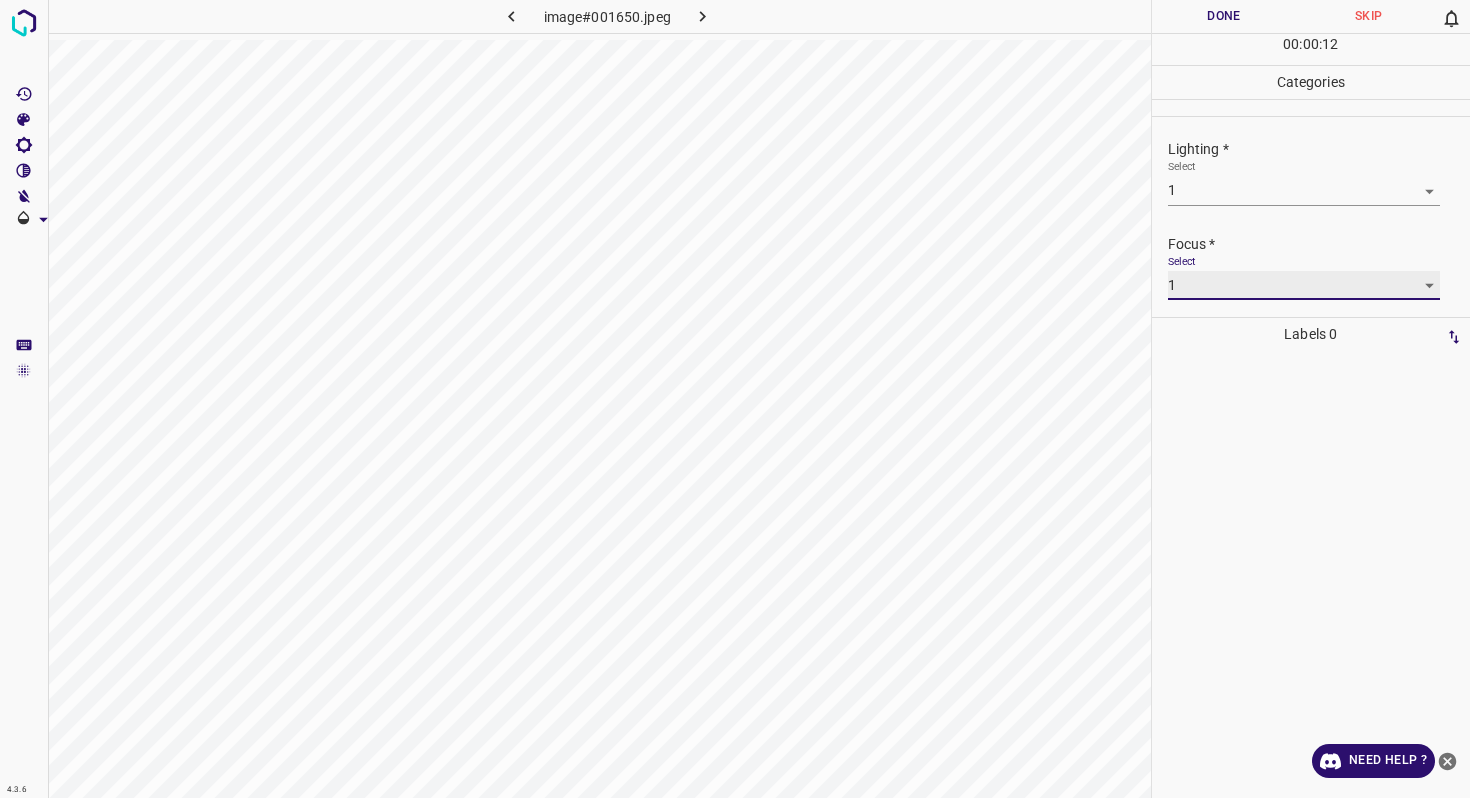 scroll, scrollTop: 98, scrollLeft: 0, axis: vertical 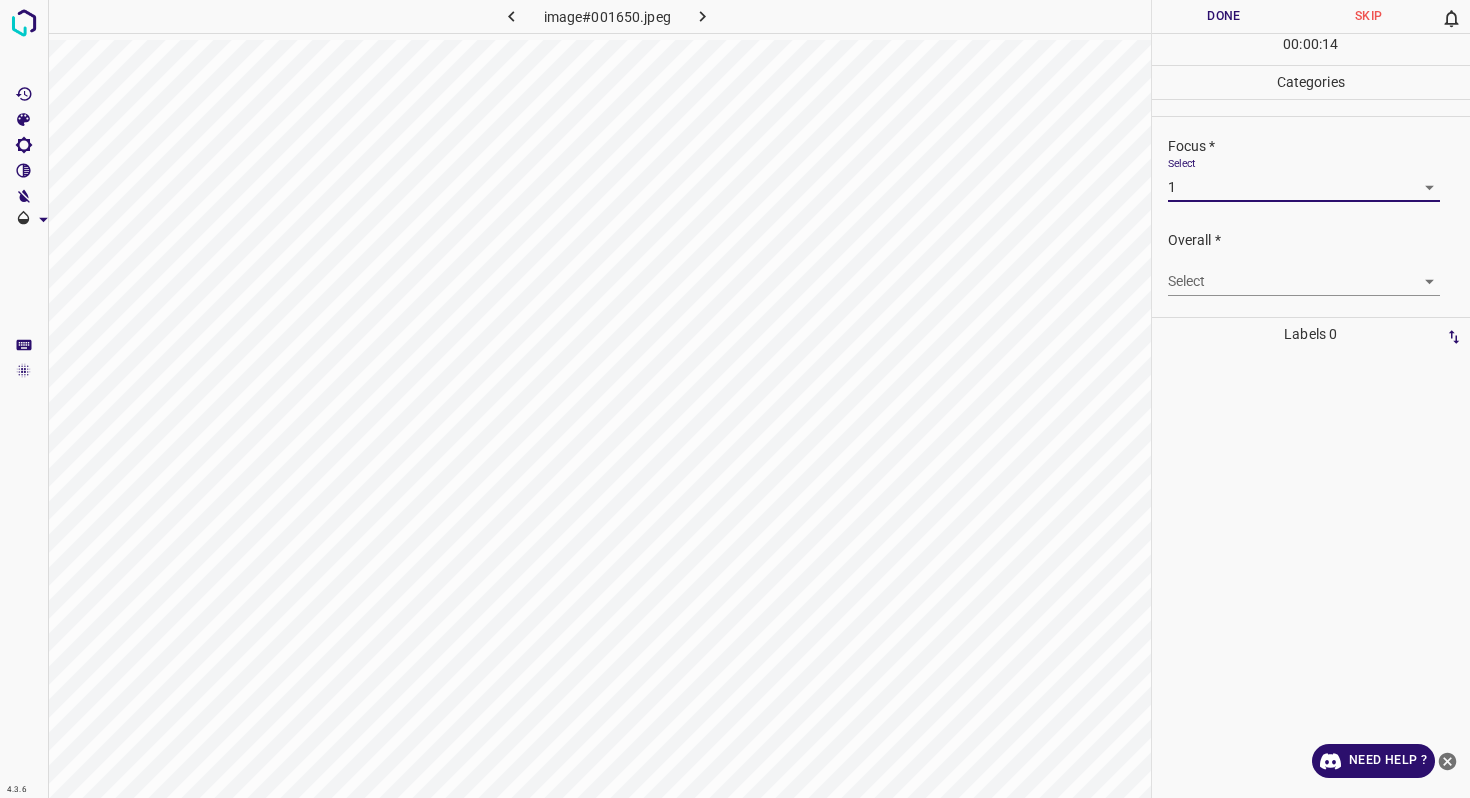 click on "4.3.6  image#001650.jpeg Done Skip 0 00   : 00   : 14   Categories Lighting *  Select 1 1 Focus *  Select 1 1 Overall *  Select ​ Labels   0 Categories 1 Lighting 2 Focus 3 Overall Tools Space Change between modes (Draw & Edit) I Auto labeling R Restore zoom M Zoom in N Zoom out Delete Delete selecte label Filters Z Restore filters X Saturation filter C Brightness filter V Contrast filter B Gray scale filter General O Download Need Help ? - Text - Hide - Delete" at bounding box center (735, 399) 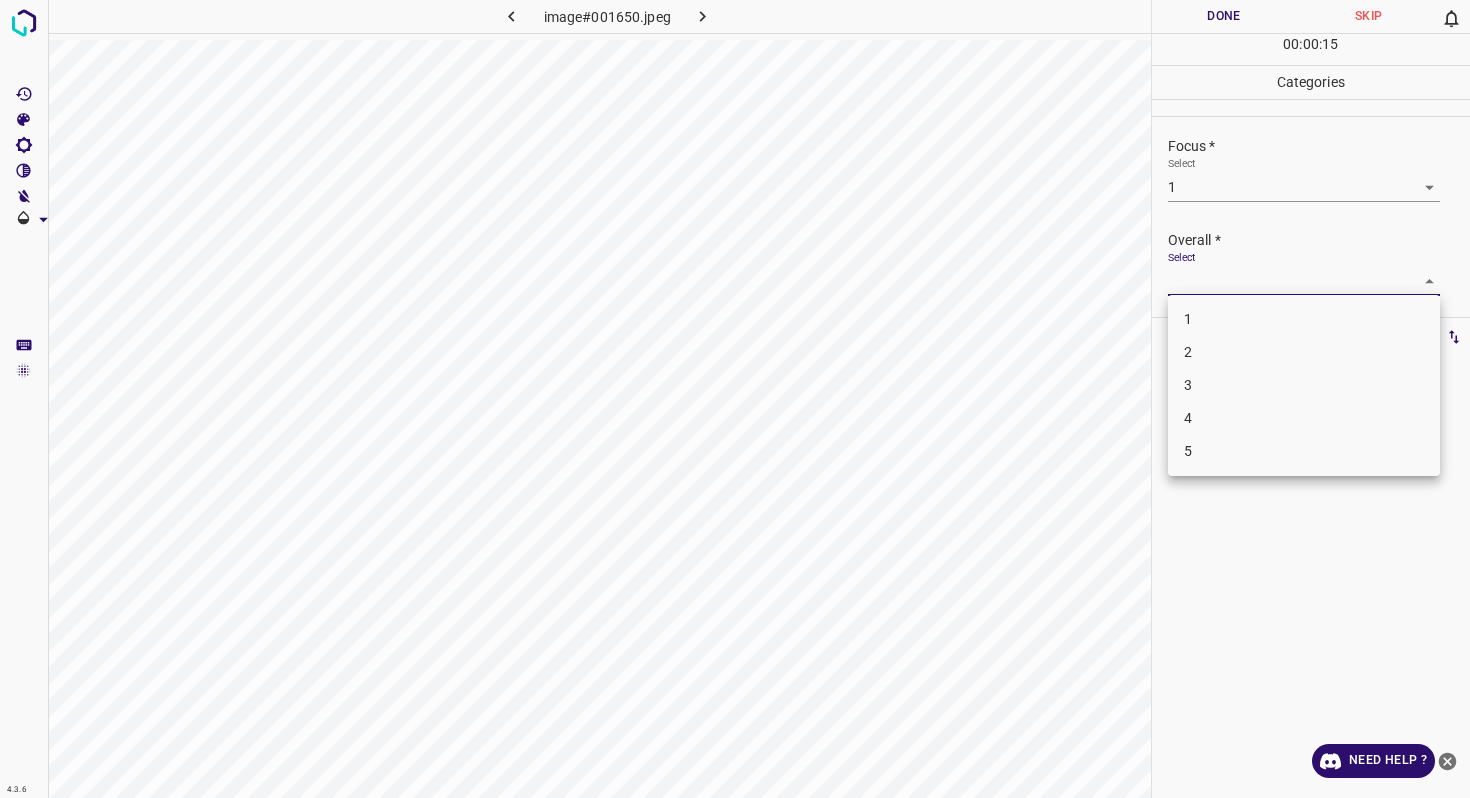 click on "1" at bounding box center (1304, 319) 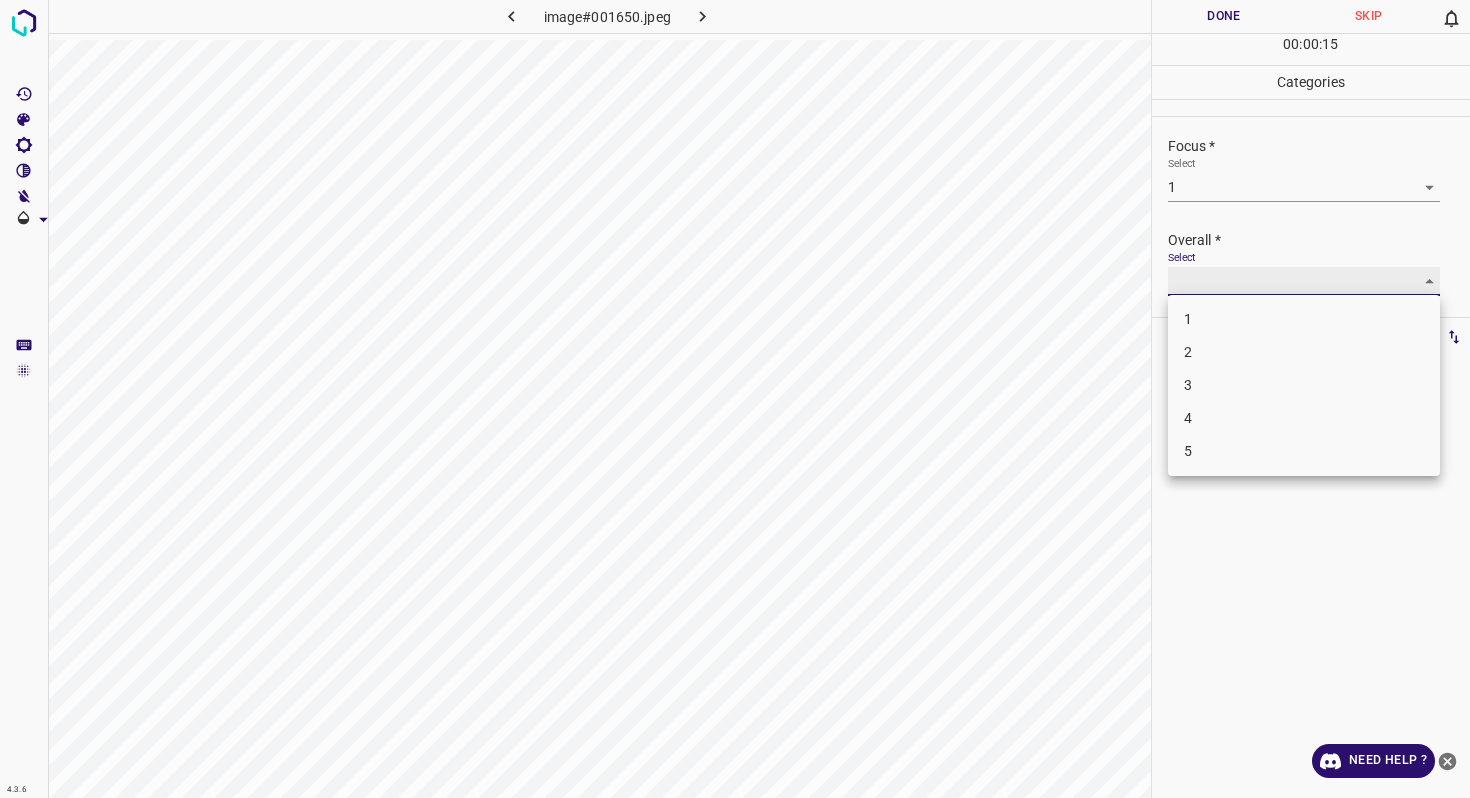 type on "1" 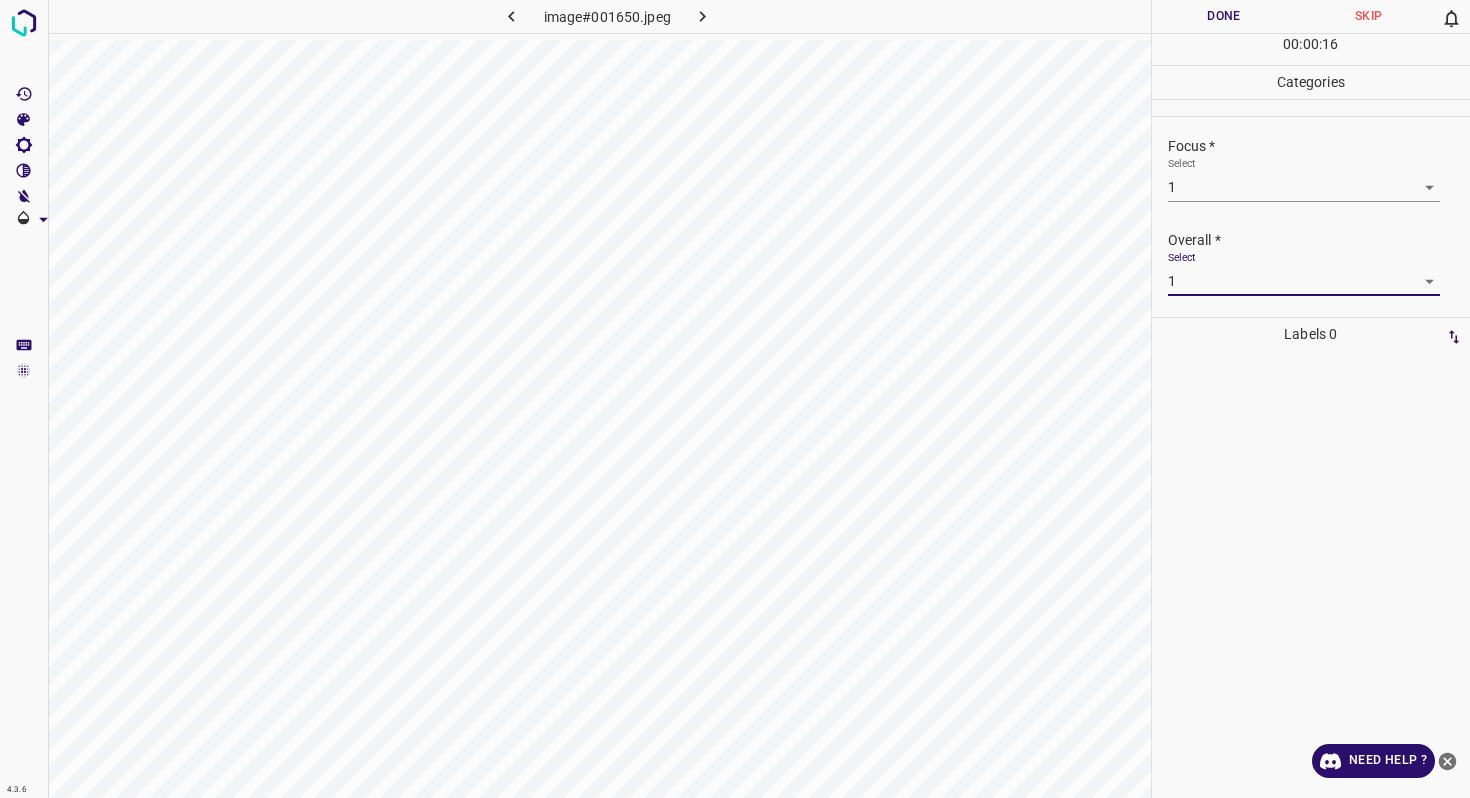 click on "Done" at bounding box center (1224, 16) 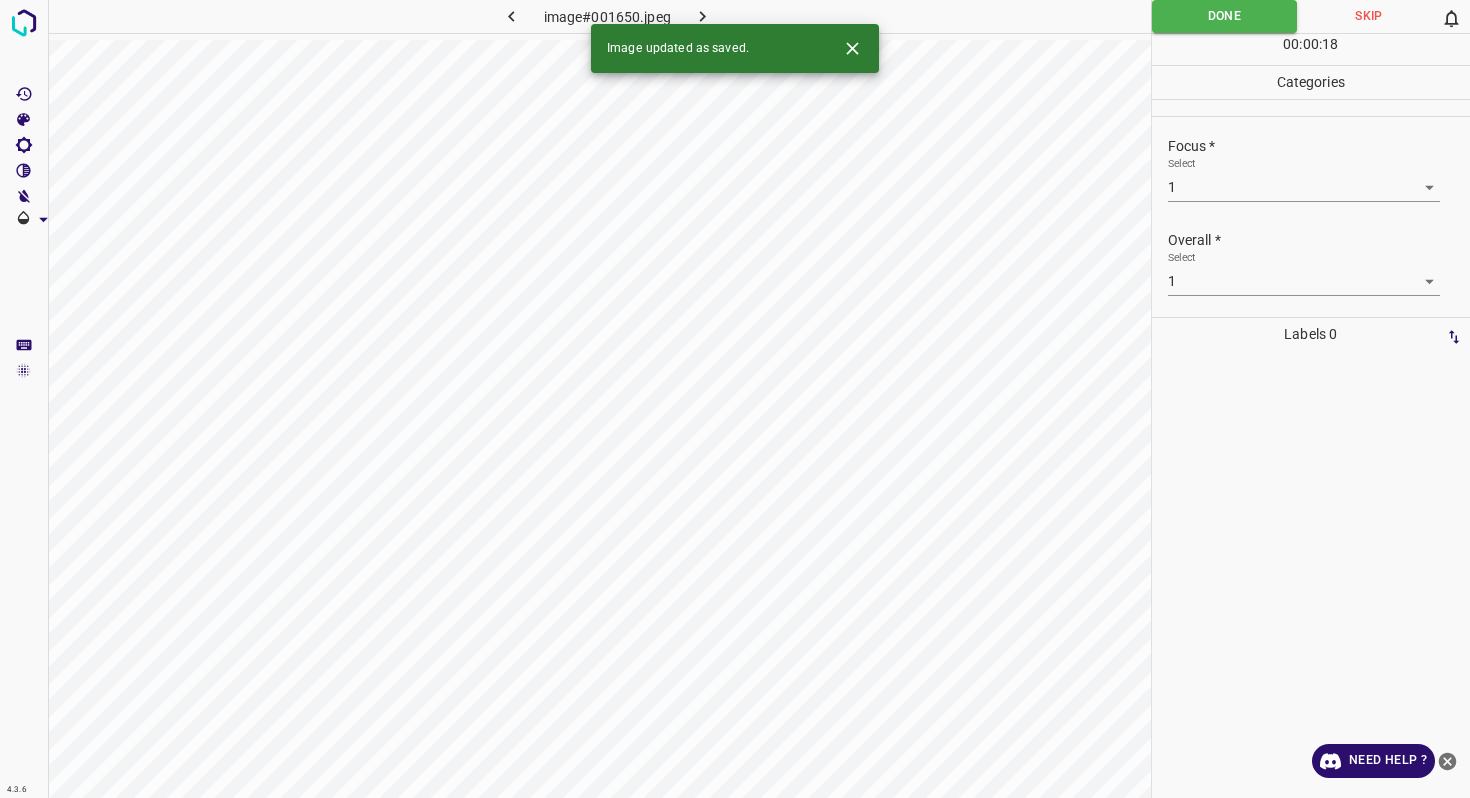 click 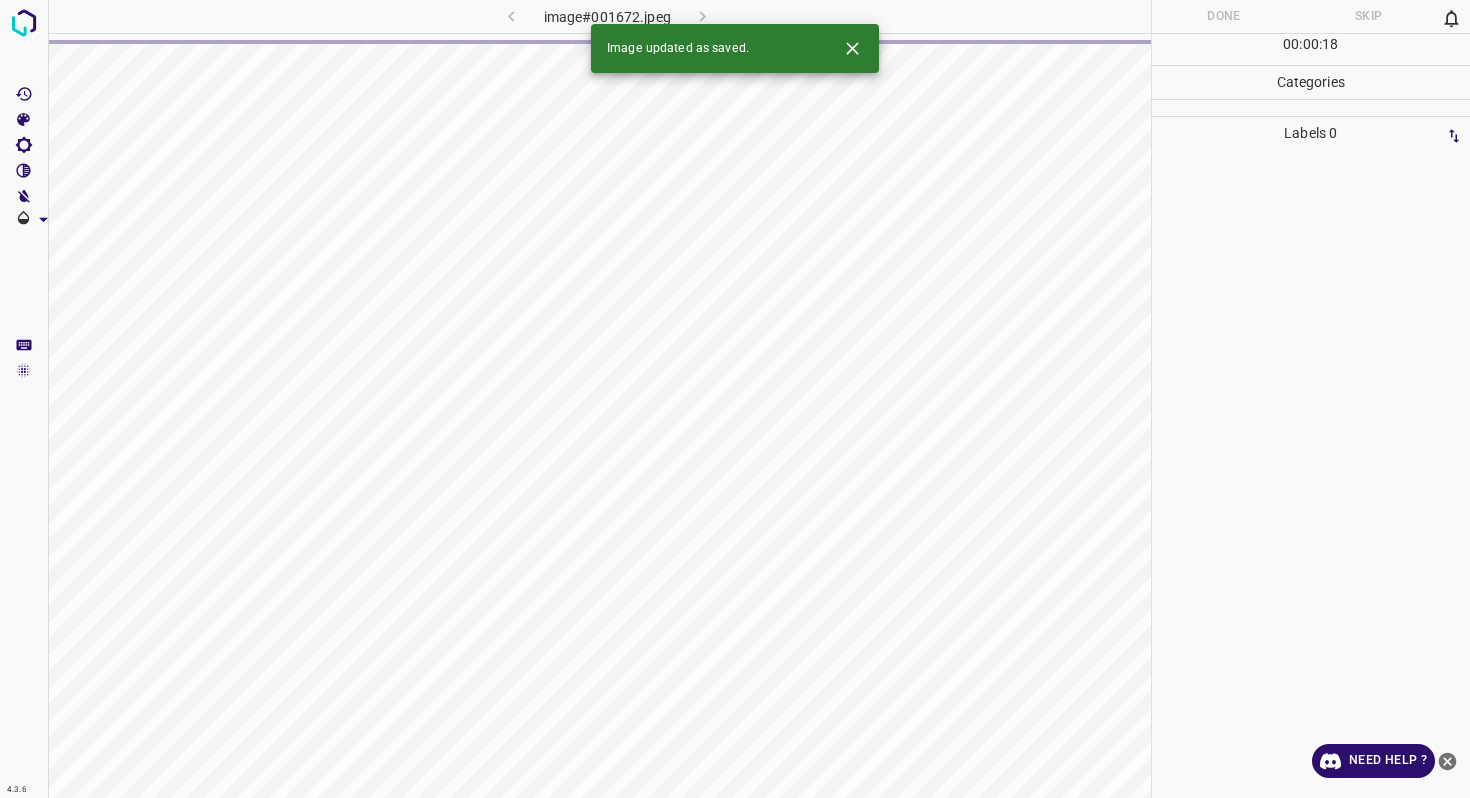 click 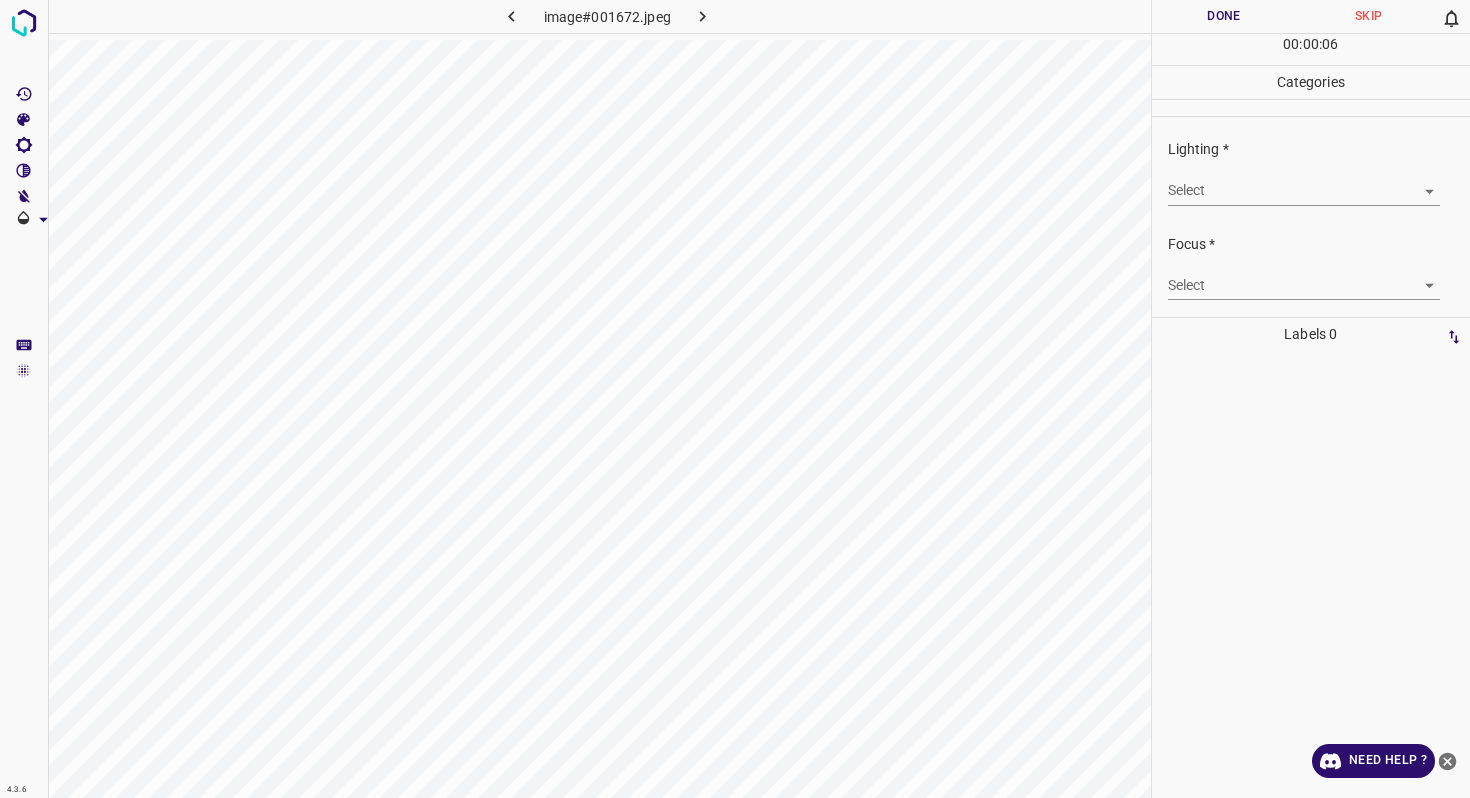 click on "4.3.6  image#001672.jpeg Done Skip 0 00   : 00   : 06   Categories Lighting *  Select ​ Focus *  Select ​ Overall *  Select ​ Labels   0 Categories 1 Lighting 2 Focus 3 Overall Tools Space Change between modes (Draw & Edit) I Auto labeling R Restore zoom M Zoom in N Zoom out Delete Delete selecte label Filters Z Restore filters X Saturation filter C Brightness filter V Contrast filter B Gray scale filter General O Download Need Help ? - Text - Hide - Delete" at bounding box center [735, 399] 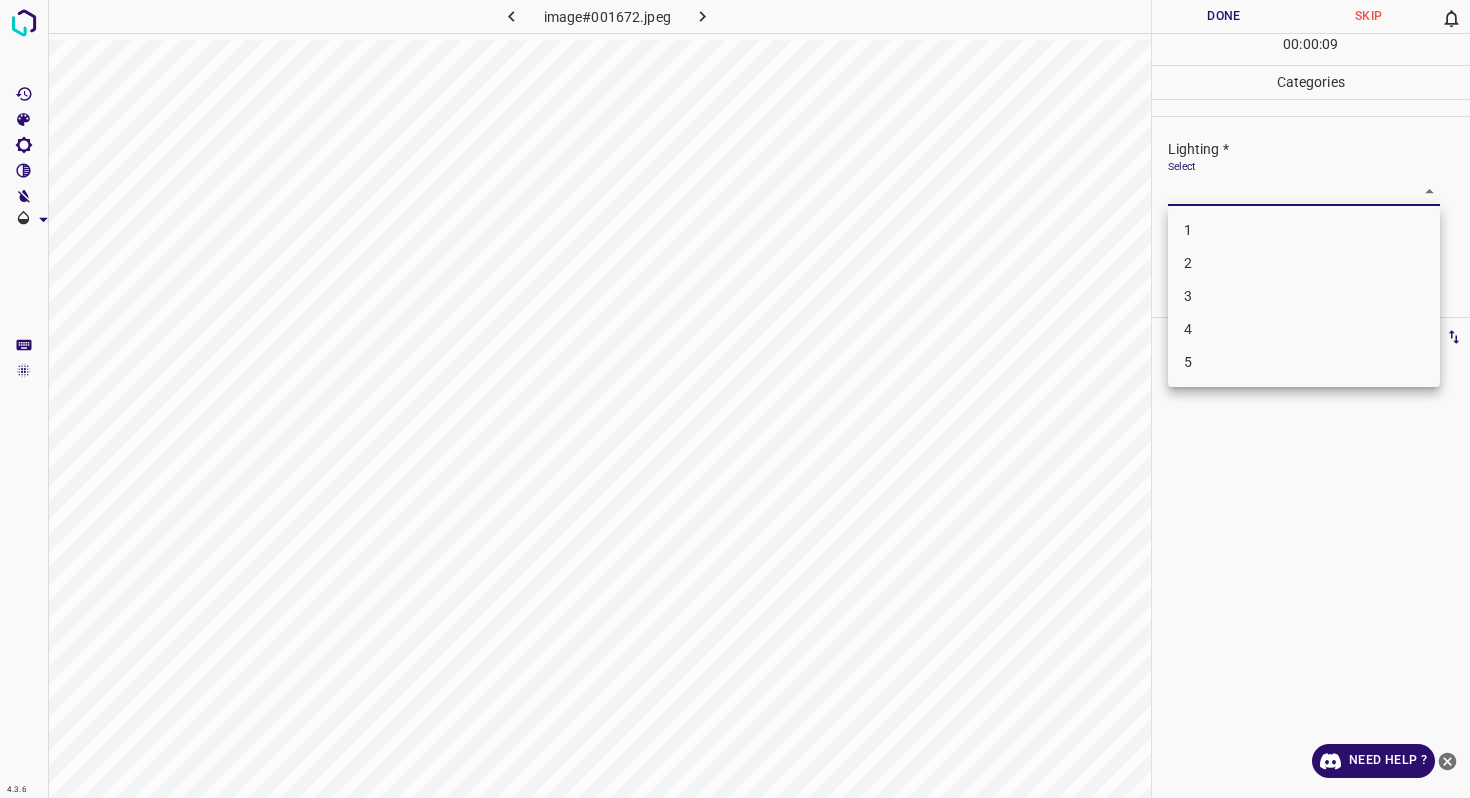 click on "2" at bounding box center [1304, 263] 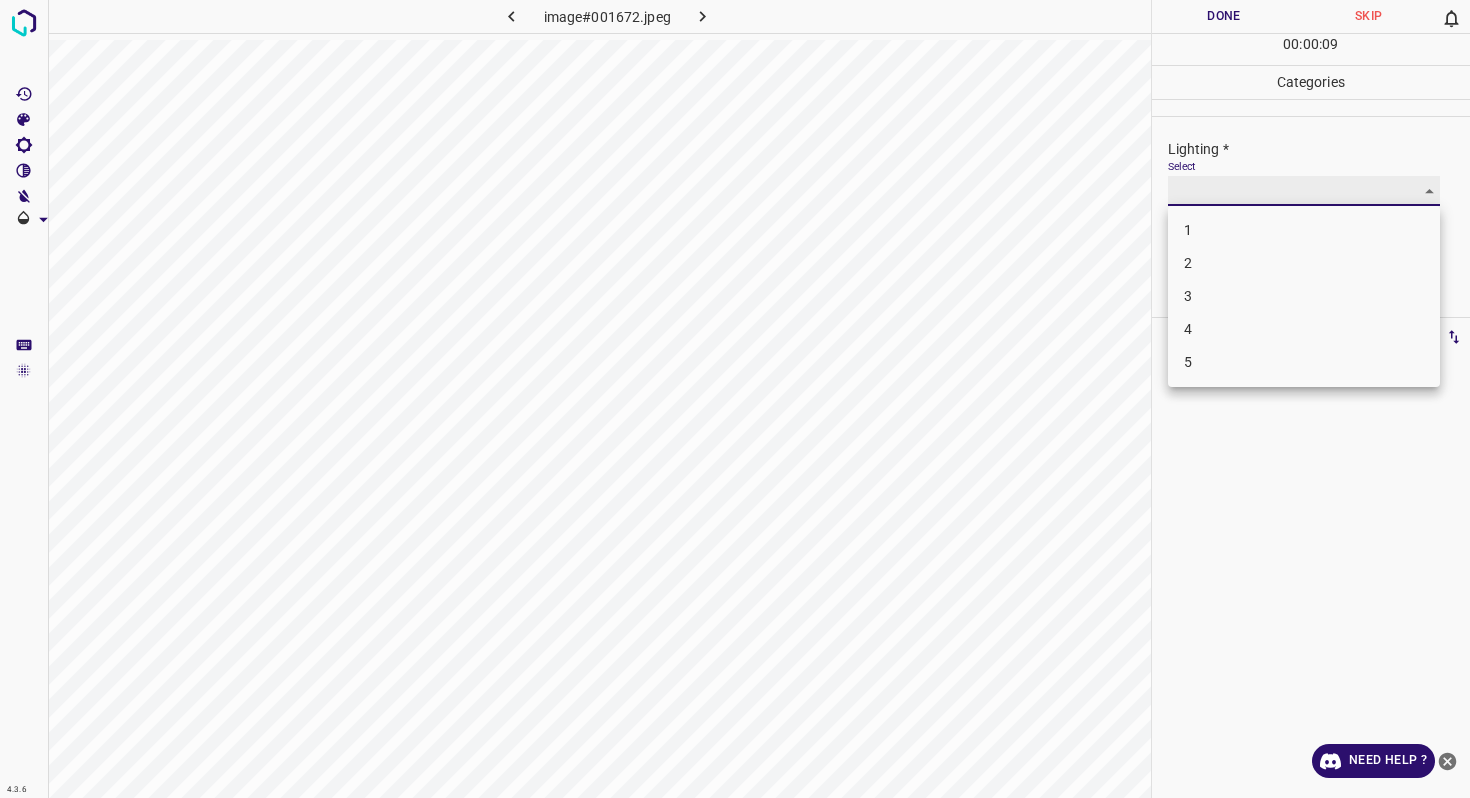 type on "2" 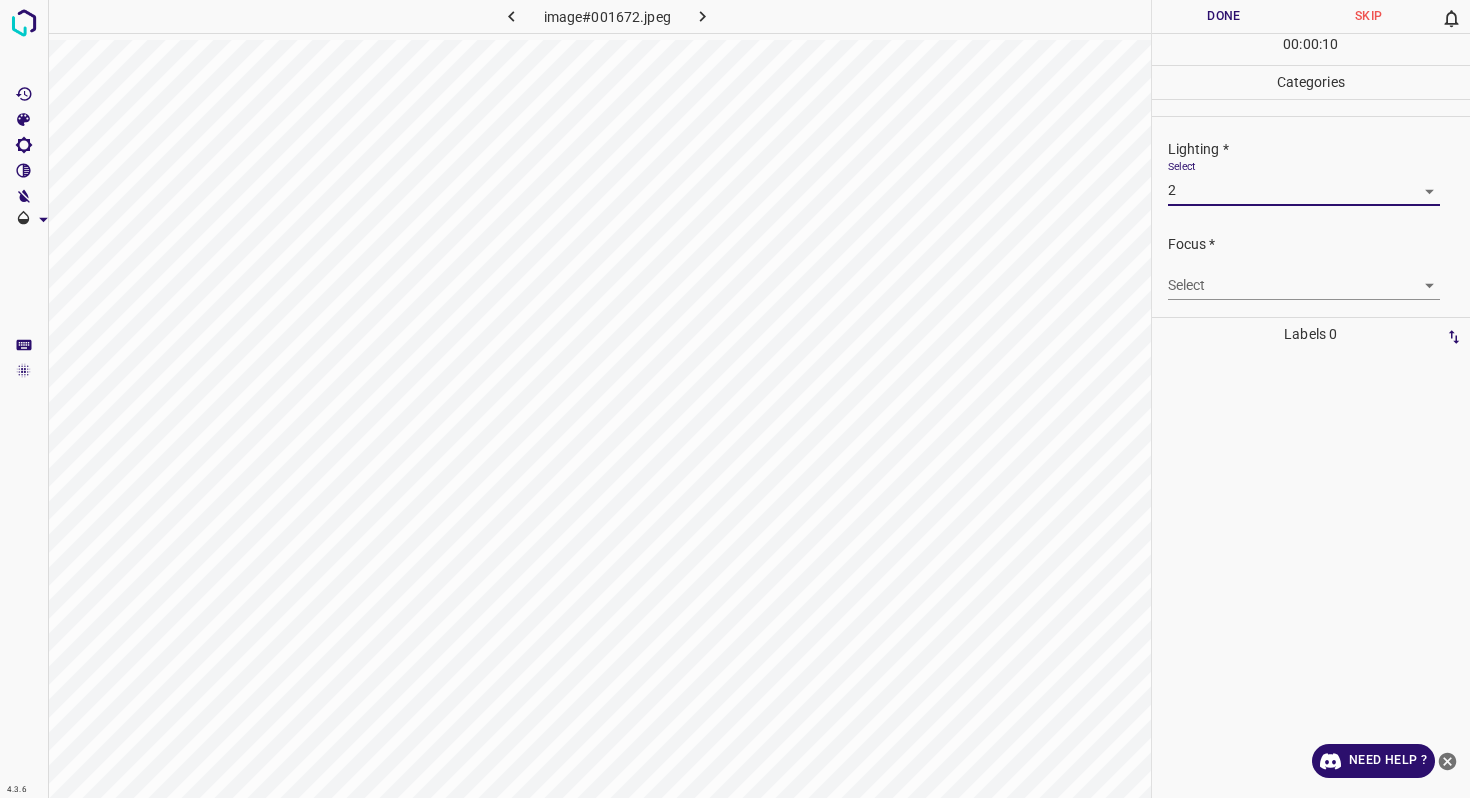 click on "4.3.6  image#001672.jpeg Done Skip 0 00   : 00   : 10   Categories Lighting *  Select 2 2 Focus *  Select ​ Overall *  Select ​ Labels   0 Categories 1 Lighting 2 Focus 3 Overall Tools Space Change between modes (Draw & Edit) I Auto labeling R Restore zoom M Zoom in N Zoom out Delete Delete selecte label Filters Z Restore filters X Saturation filter C Brightness filter V Contrast filter B Gray scale filter General O Download Need Help ? - Text - Hide - Delete" at bounding box center (735, 399) 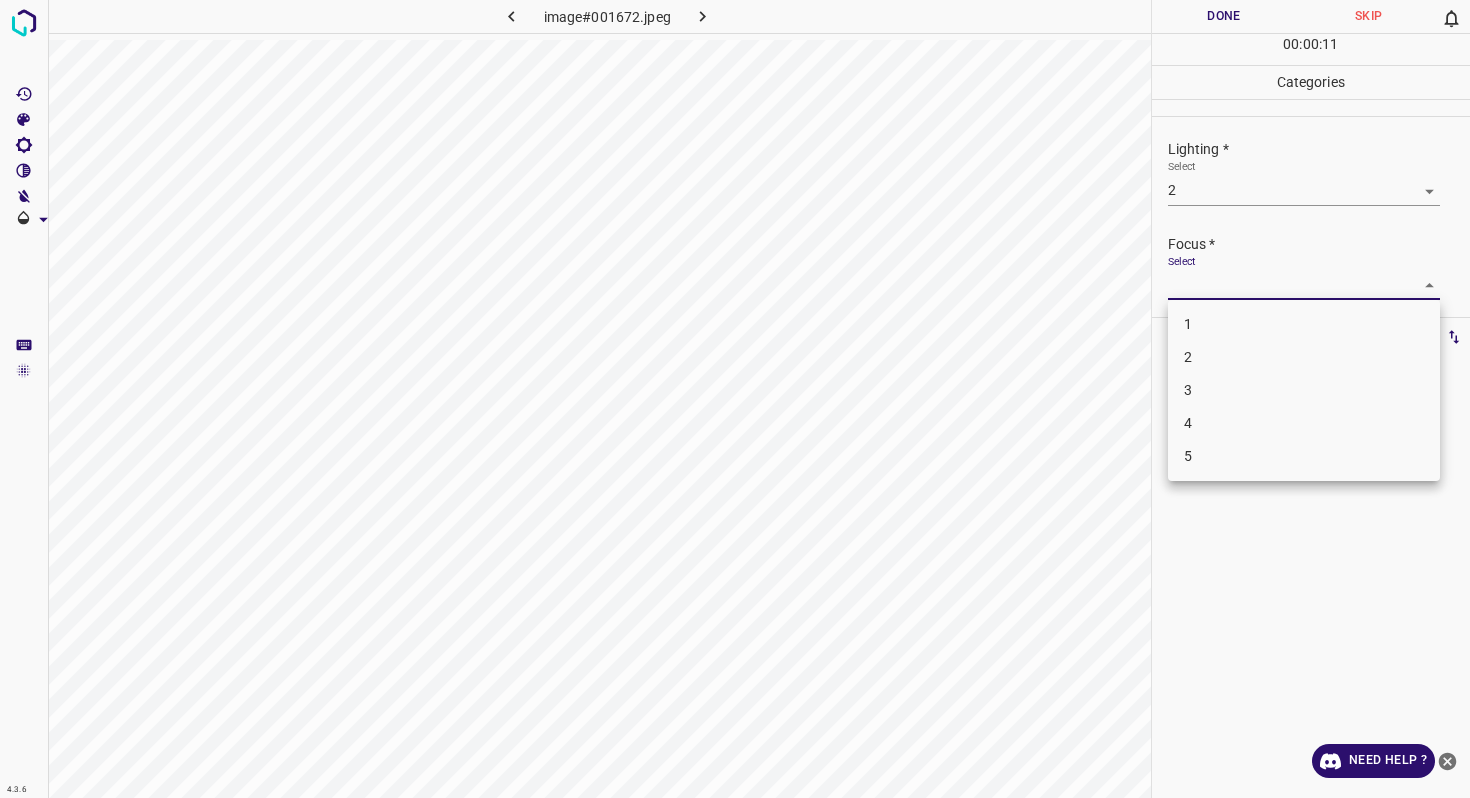 click on "3" at bounding box center (1304, 390) 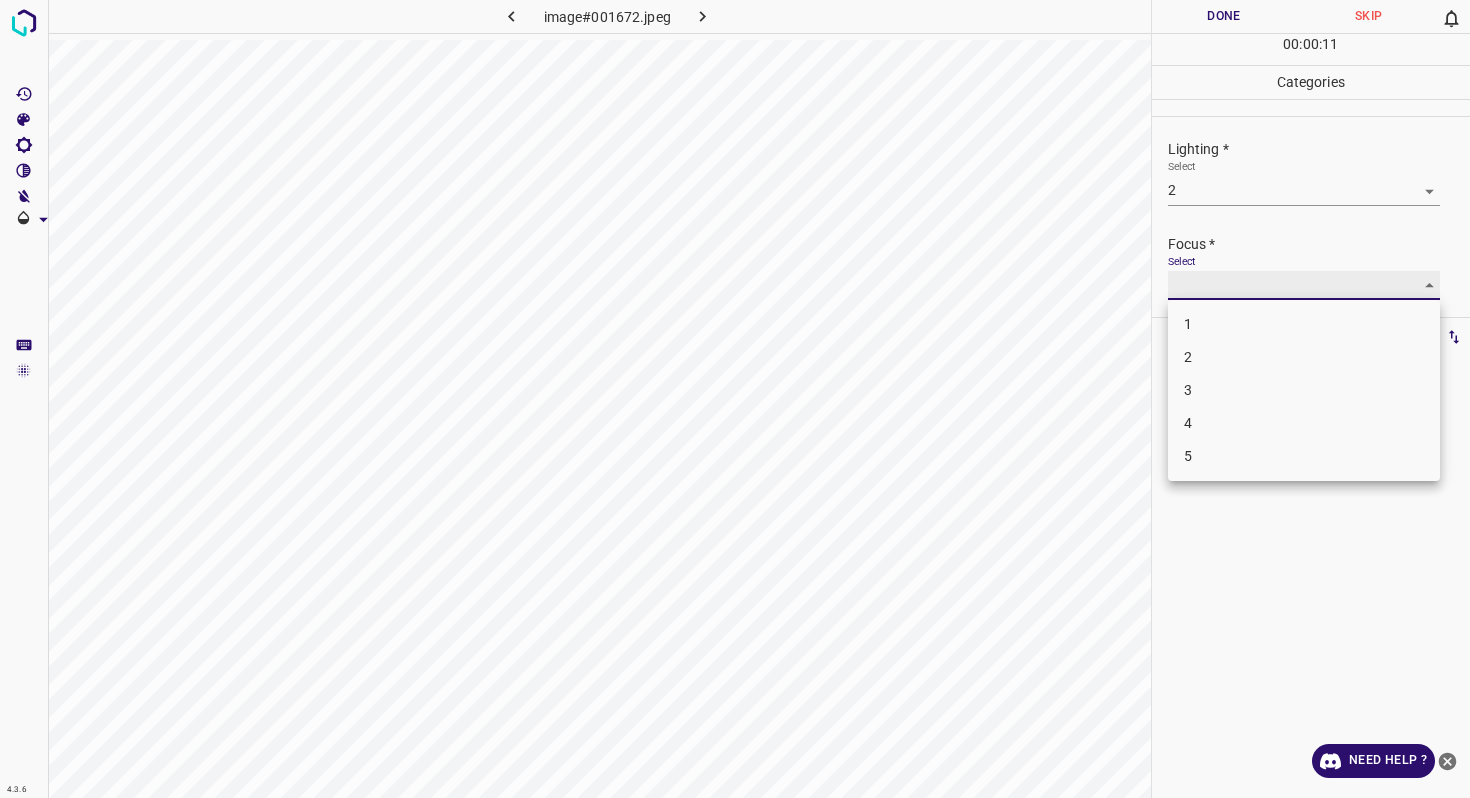 type on "3" 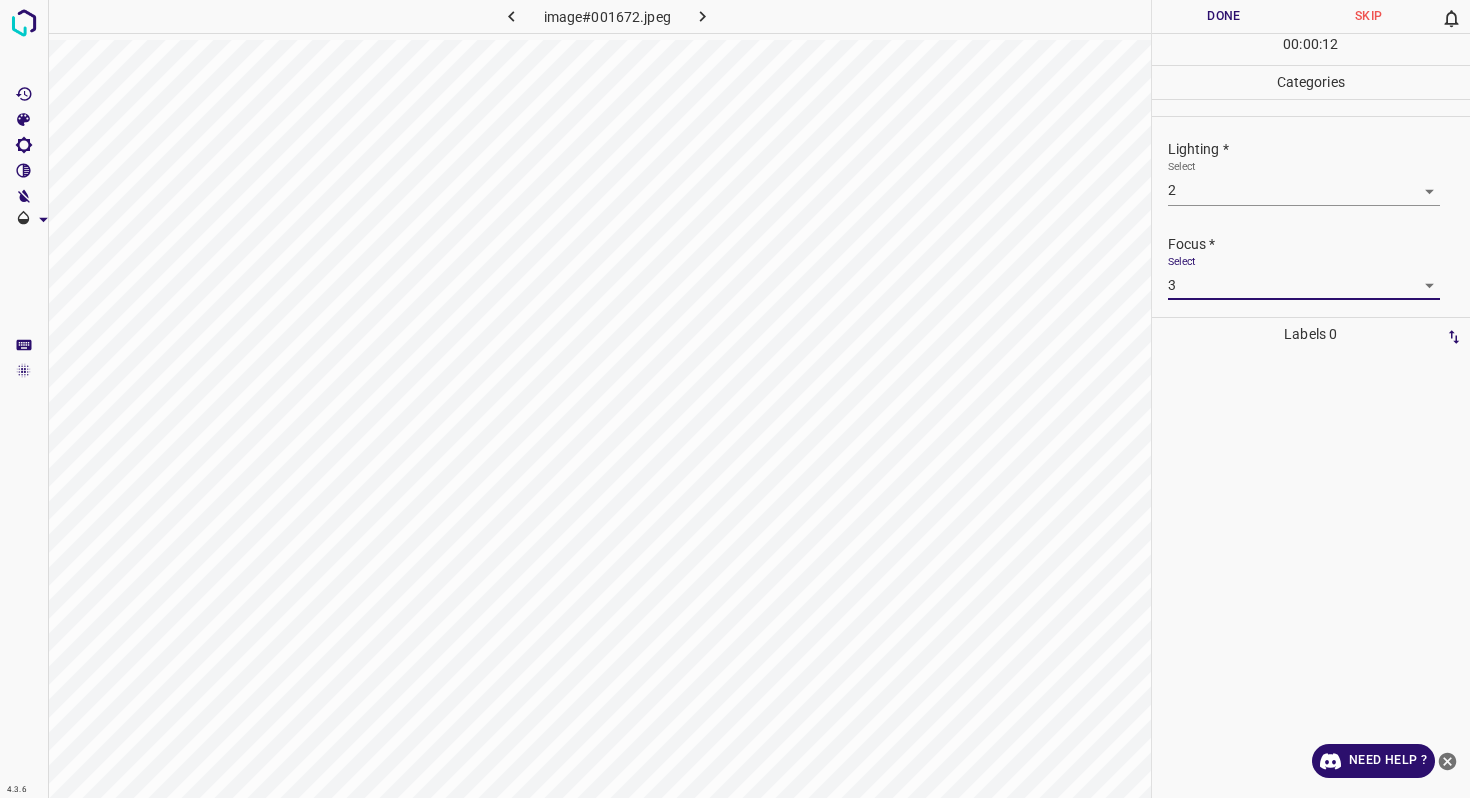click on "4.3.6  image#001672.jpeg Done Skip 0 00   : 00   : 12   Categories Lighting *  Select 2 2 Focus *  Select 3 3 Overall *  Select ​ Labels   0 Categories 1 Lighting 2 Focus 3 Overall Tools Space Change between modes (Draw & Edit) I Auto labeling R Restore zoom M Zoom in N Zoom out Delete Delete selecte label Filters Z Restore filters X Saturation filter C Brightness filter V Contrast filter B Gray scale filter General O Download Need Help ? - Text - Hide - Delete" at bounding box center (735, 399) 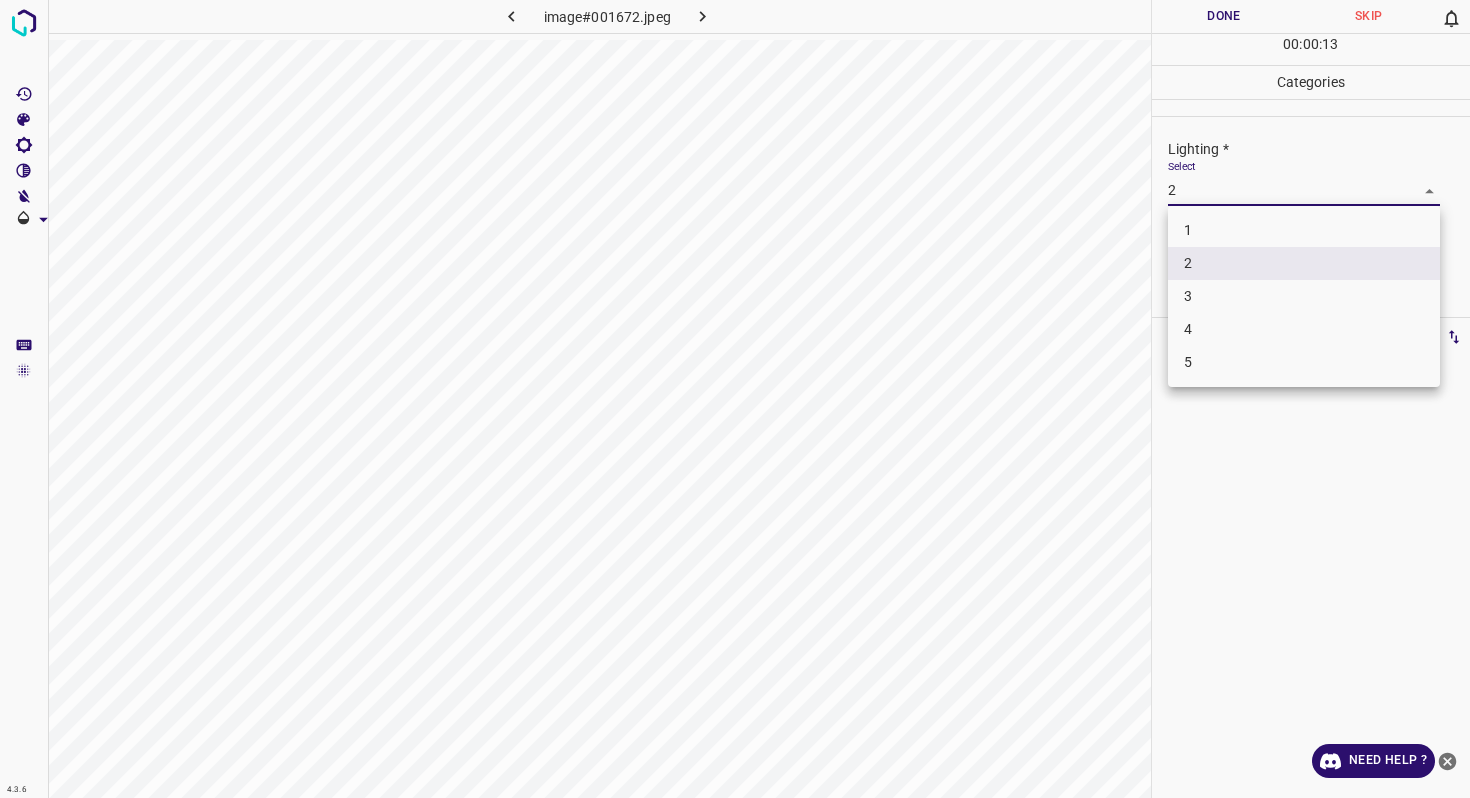 click on "3" at bounding box center [1304, 296] 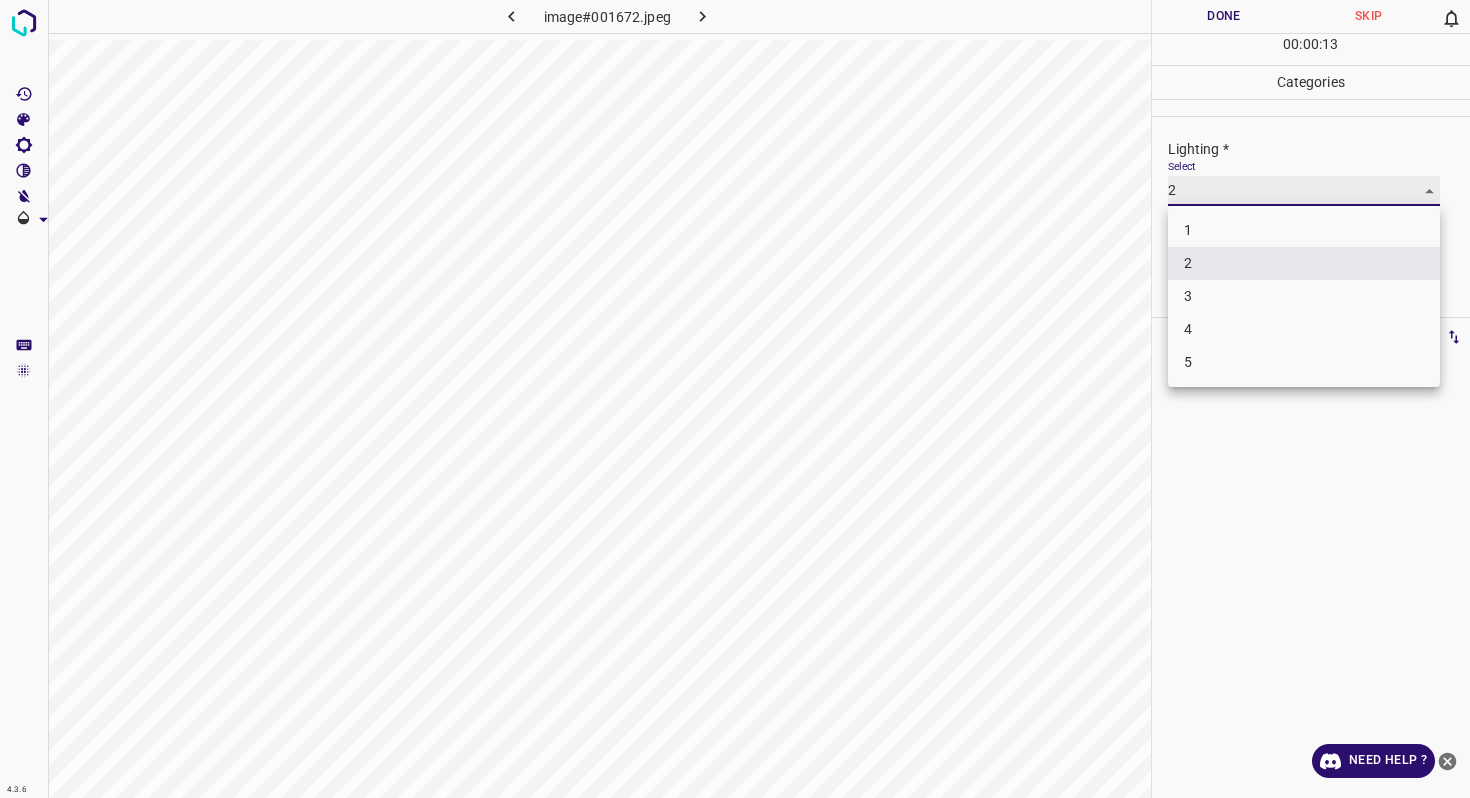 type on "3" 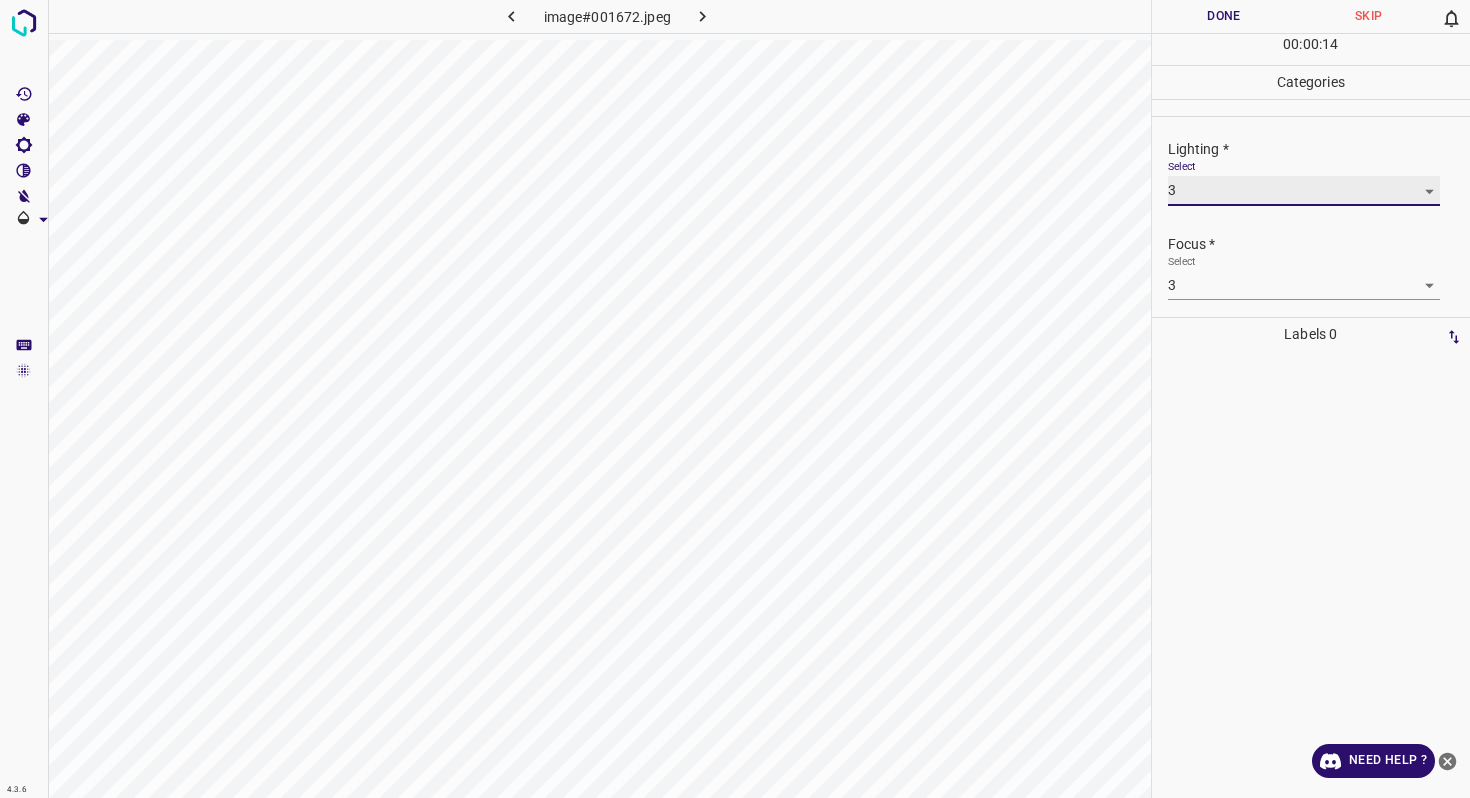 scroll, scrollTop: 98, scrollLeft: 0, axis: vertical 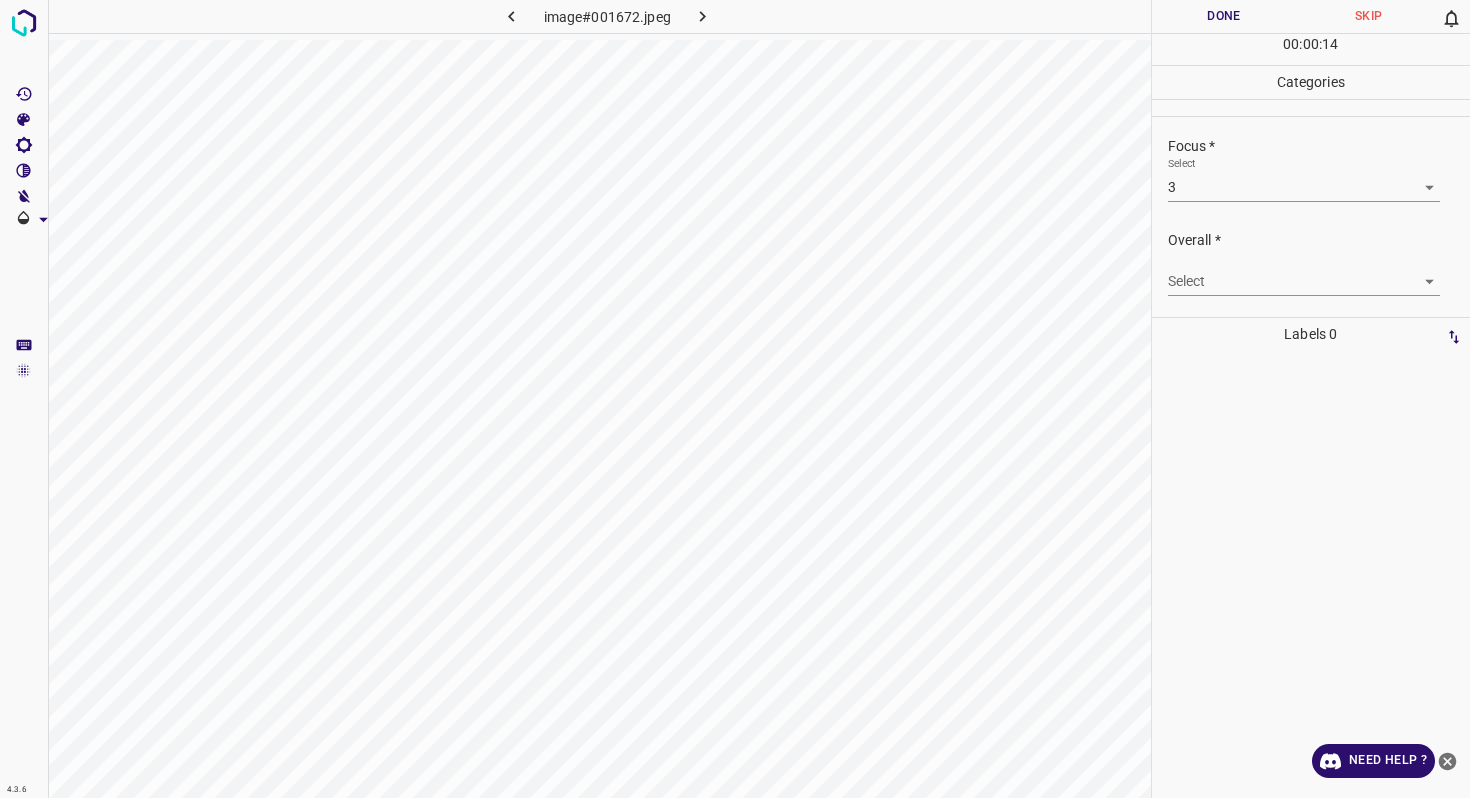 click on "4.3.6  image#001672.jpeg Done Skip 0 00   : 00   : 14   Categories Lighting *  Select 3 3 Focus *  Select 3 3 Overall *  Select ​ Labels   0 Categories 1 Lighting 2 Focus 3 Overall Tools Space Change between modes (Draw & Edit) I Auto labeling R Restore zoom M Zoom in N Zoom out Delete Delete selecte label Filters Z Restore filters X Saturation filter C Brightness filter V Contrast filter B Gray scale filter General O Download Need Help ? - Text - Hide - Delete" at bounding box center [735, 399] 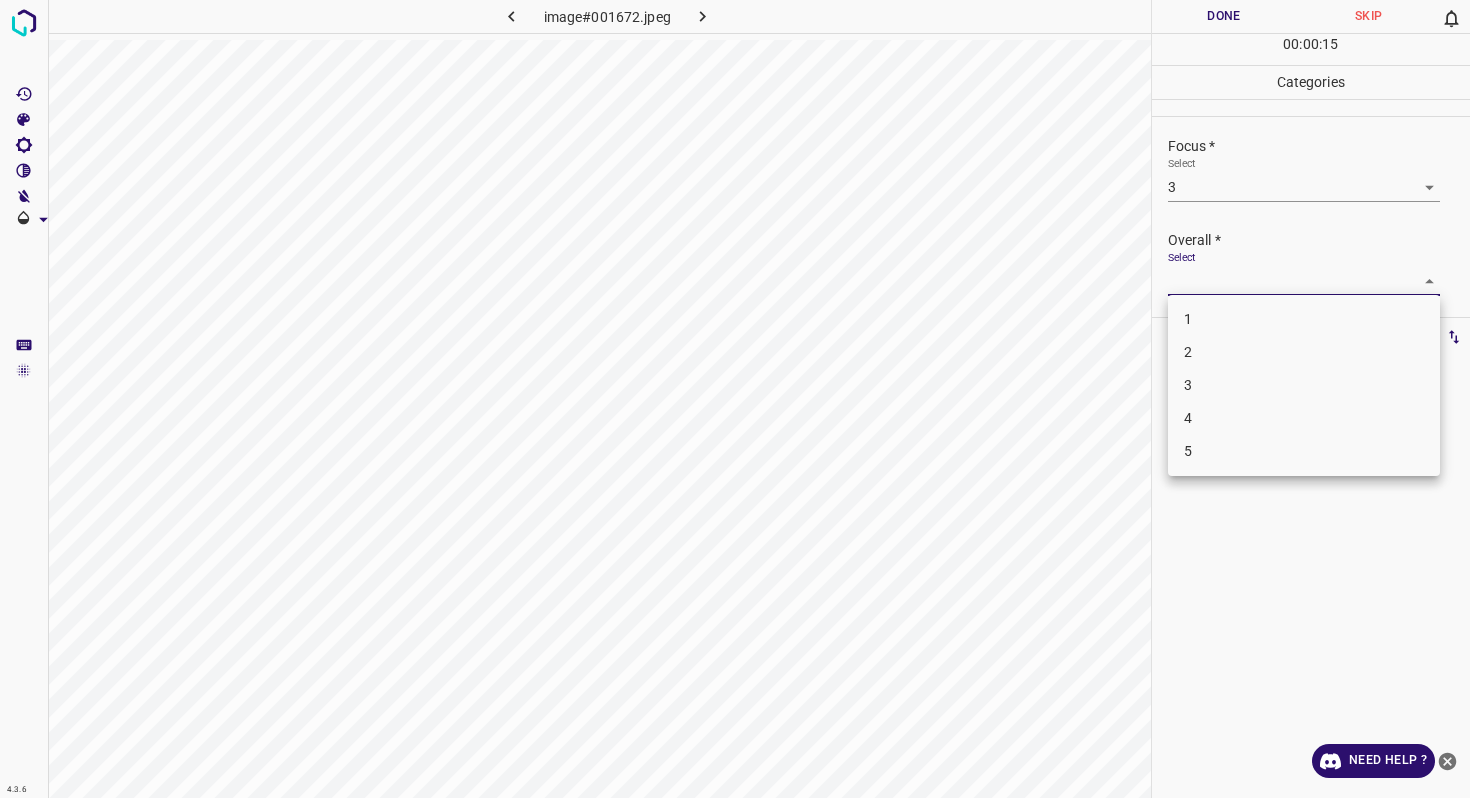 click on "3" at bounding box center (1304, 385) 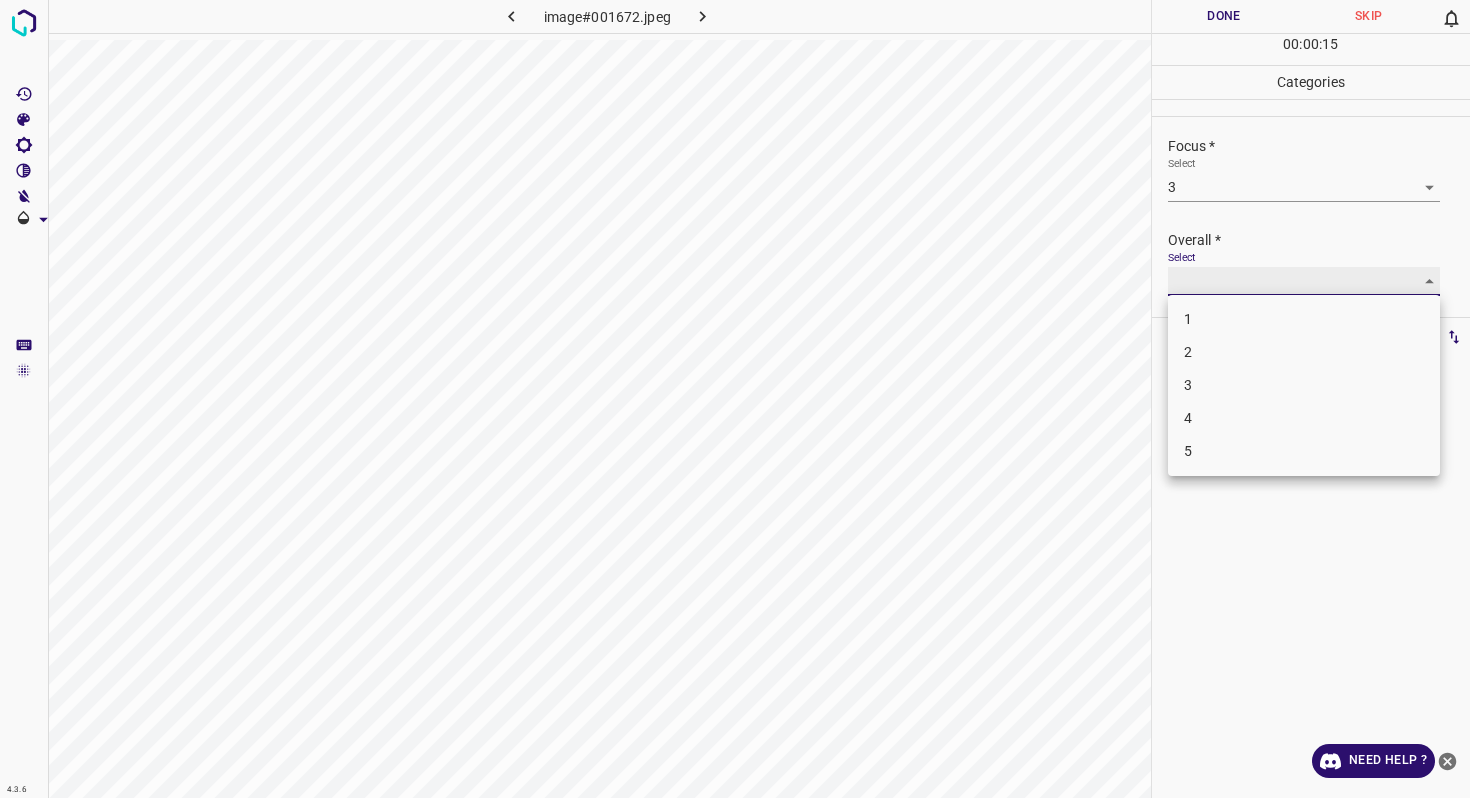 type on "3" 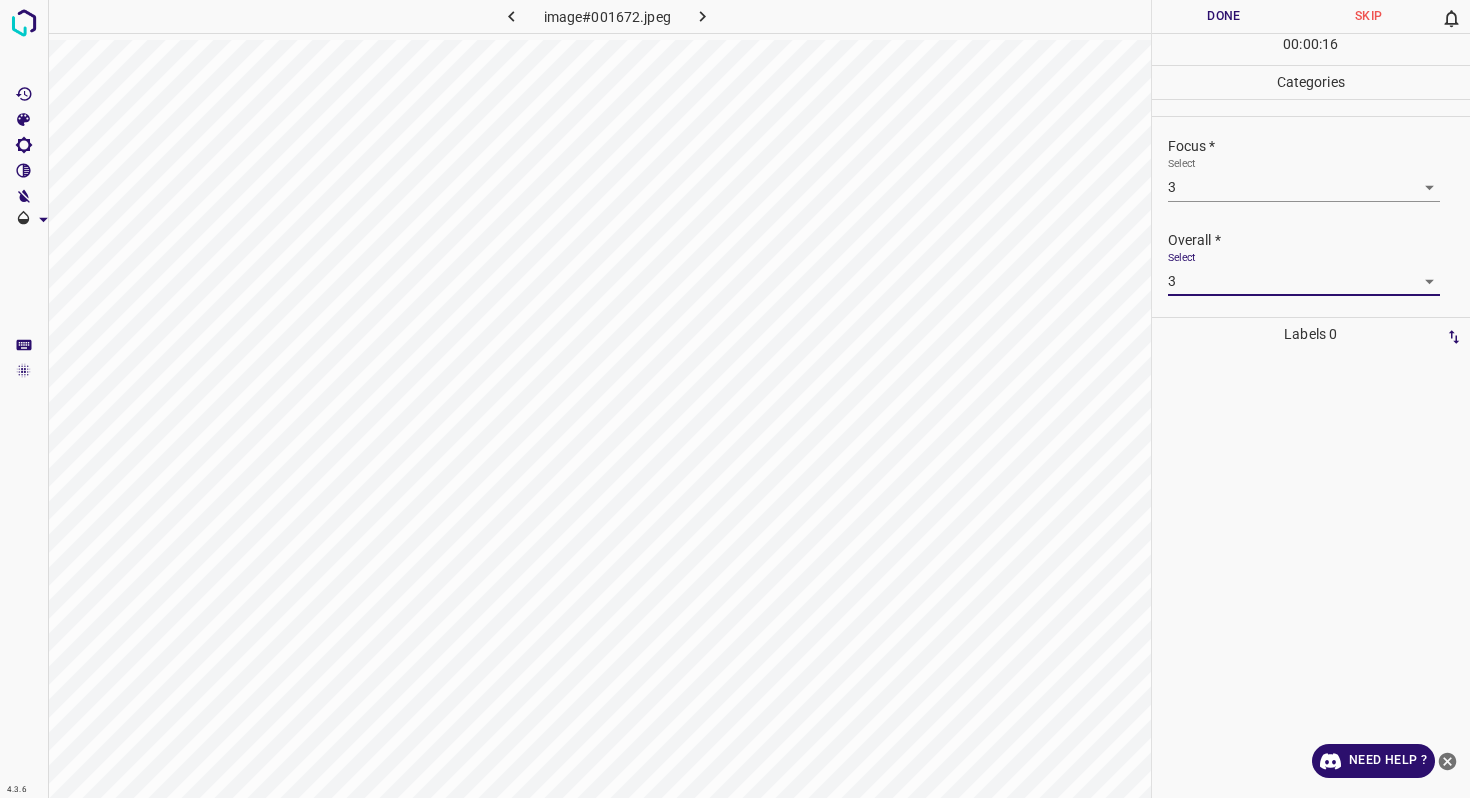 click on "Done" at bounding box center [1224, 16] 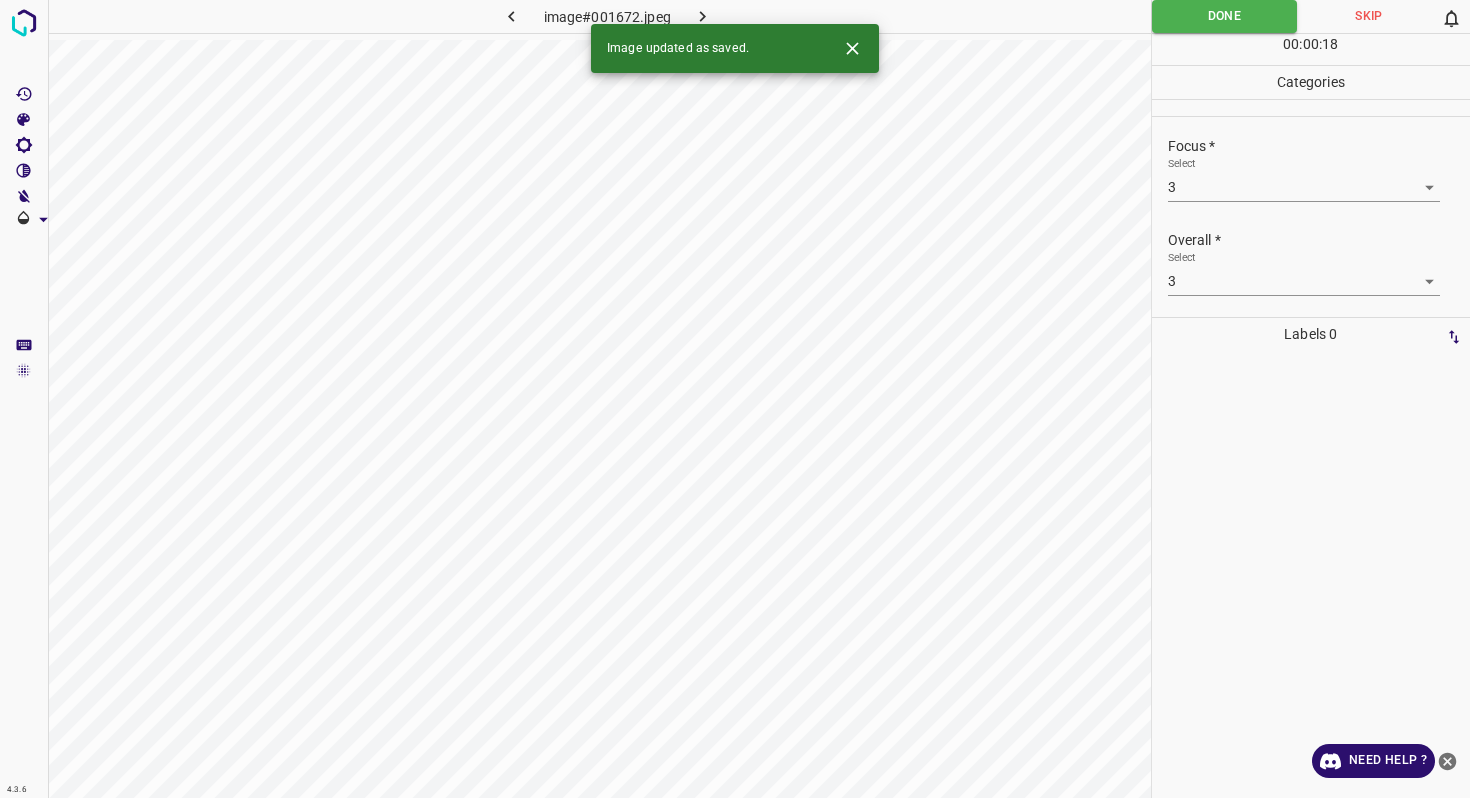 click 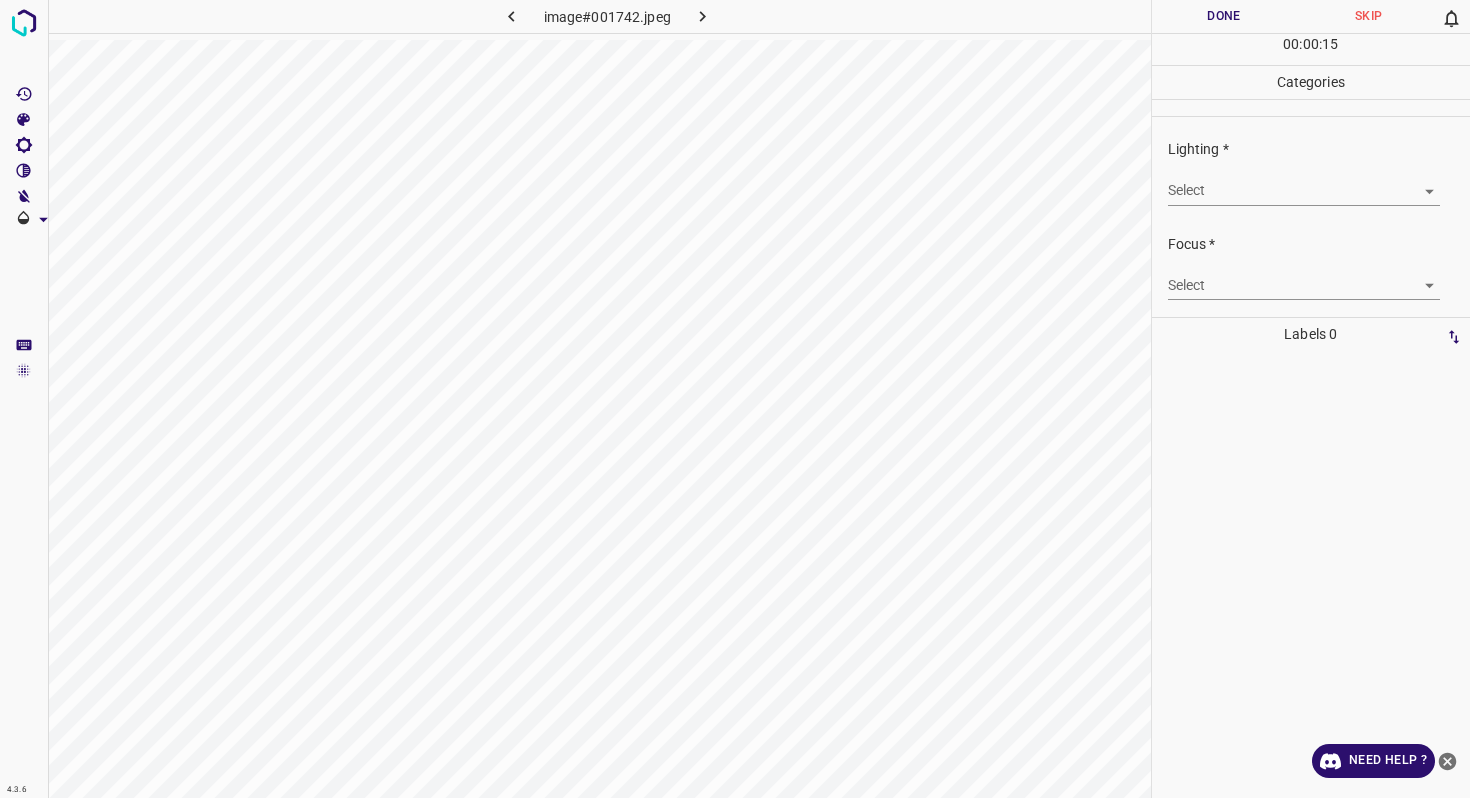 click on "4.3.6  image#001742.jpeg Done Skip 0 00   : 00   : 15   Categories Lighting *  Select ​ Focus *  Select ​ Overall *  Select ​ Labels   0 Categories 1 Lighting 2 Focus 3 Overall Tools Space Change between modes (Draw & Edit) I Auto labeling R Restore zoom M Zoom in N Zoom out Delete Delete selecte label Filters Z Restore filters X Saturation filter C Brightness filter V Contrast filter B Gray scale filter General O Download Need Help ? - Text - Hide - Delete" at bounding box center [735, 399] 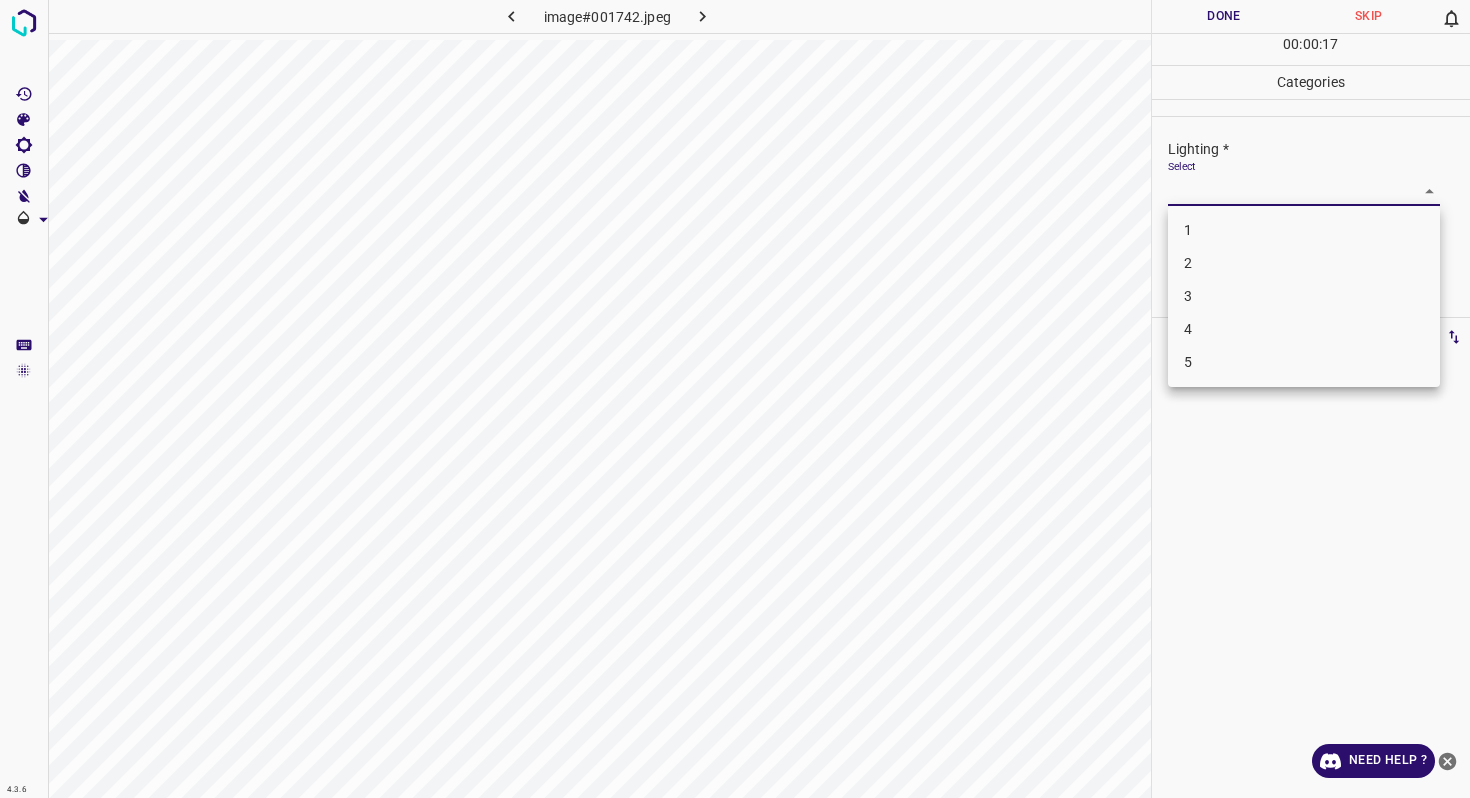 click on "3" at bounding box center (1304, 296) 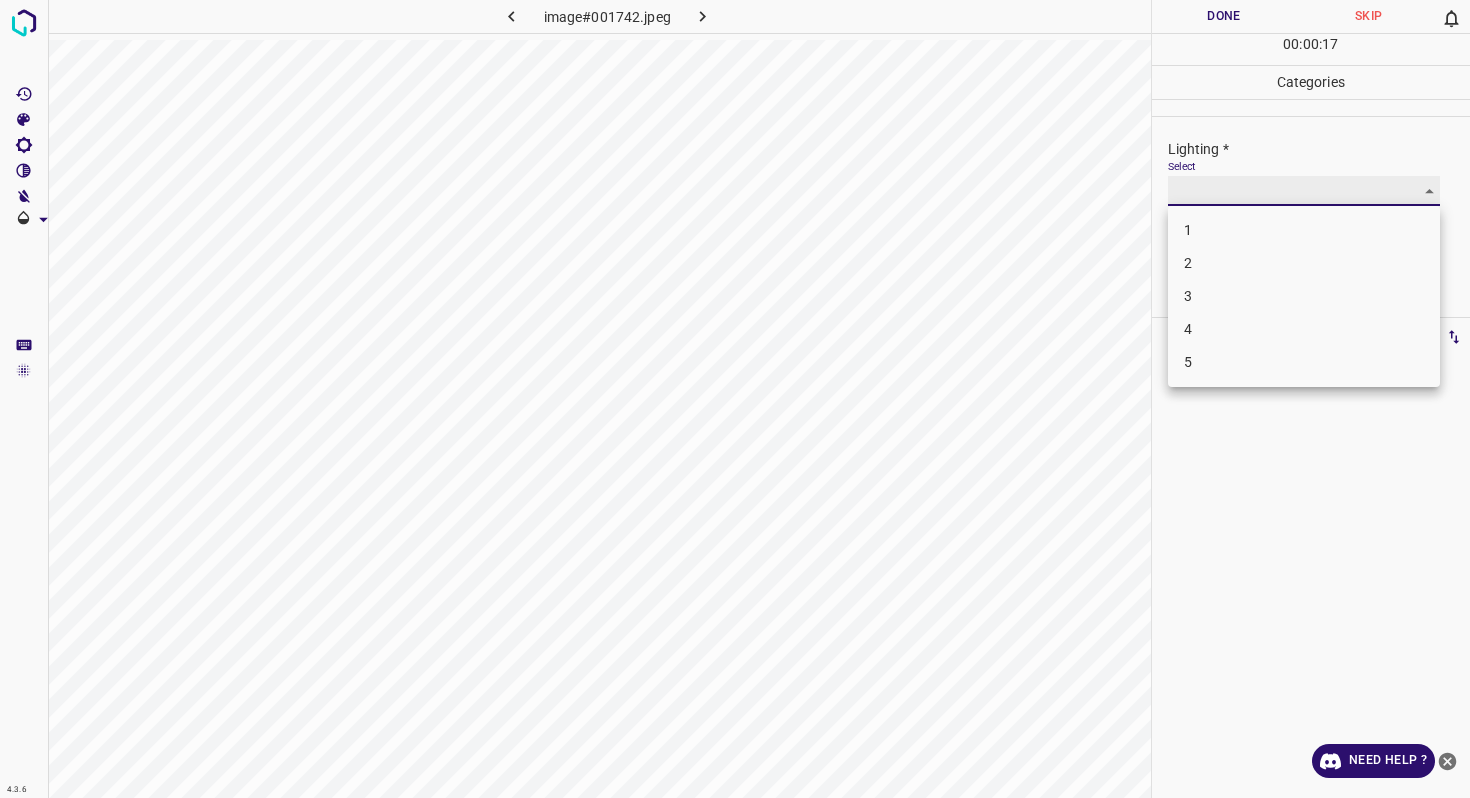 type on "3" 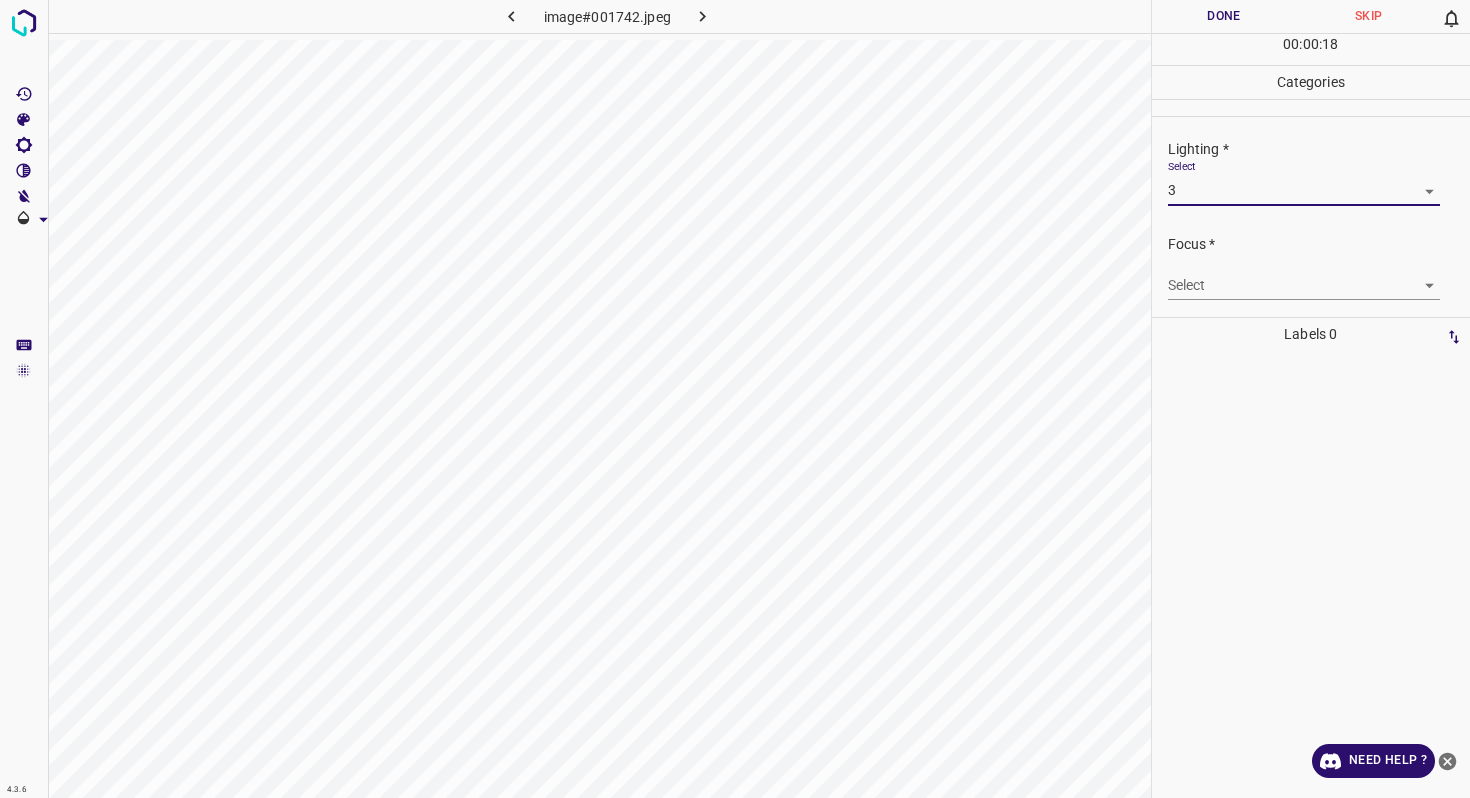 click on "4.3.6  image#001742.jpeg Done Skip 0 00   : 00   : 18   Categories Lighting *  Select 3 3 Focus *  Select ​ Overall *  Select ​ Labels   0 Categories 1 Lighting 2 Focus 3 Overall Tools Space Change between modes (Draw & Edit) I Auto labeling R Restore zoom M Zoom in N Zoom out Delete Delete selecte label Filters Z Restore filters X Saturation filter C Brightness filter V Contrast filter B Gray scale filter General O Download Need Help ? - Text - Hide - Delete" at bounding box center (735, 399) 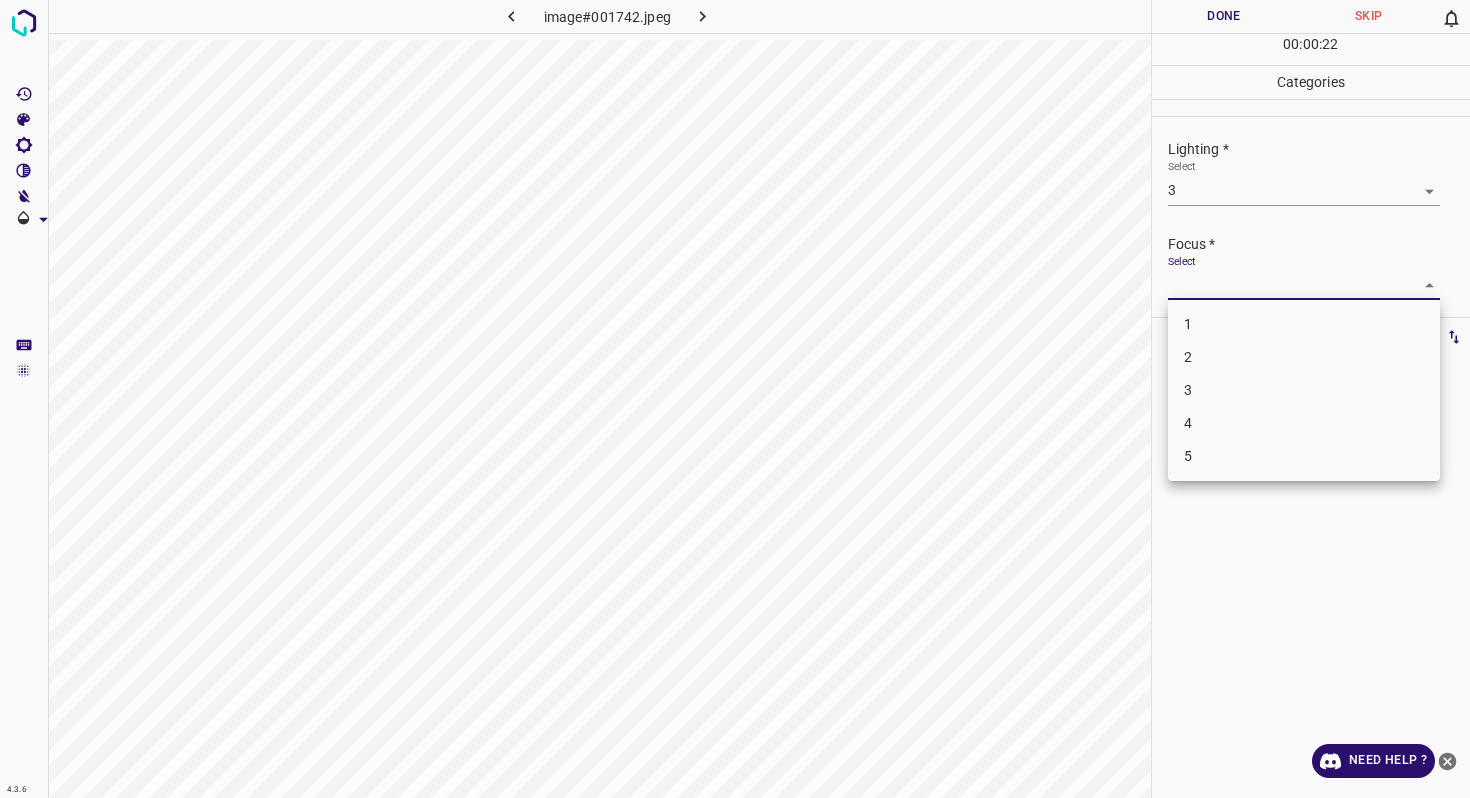click on "4" at bounding box center [1304, 423] 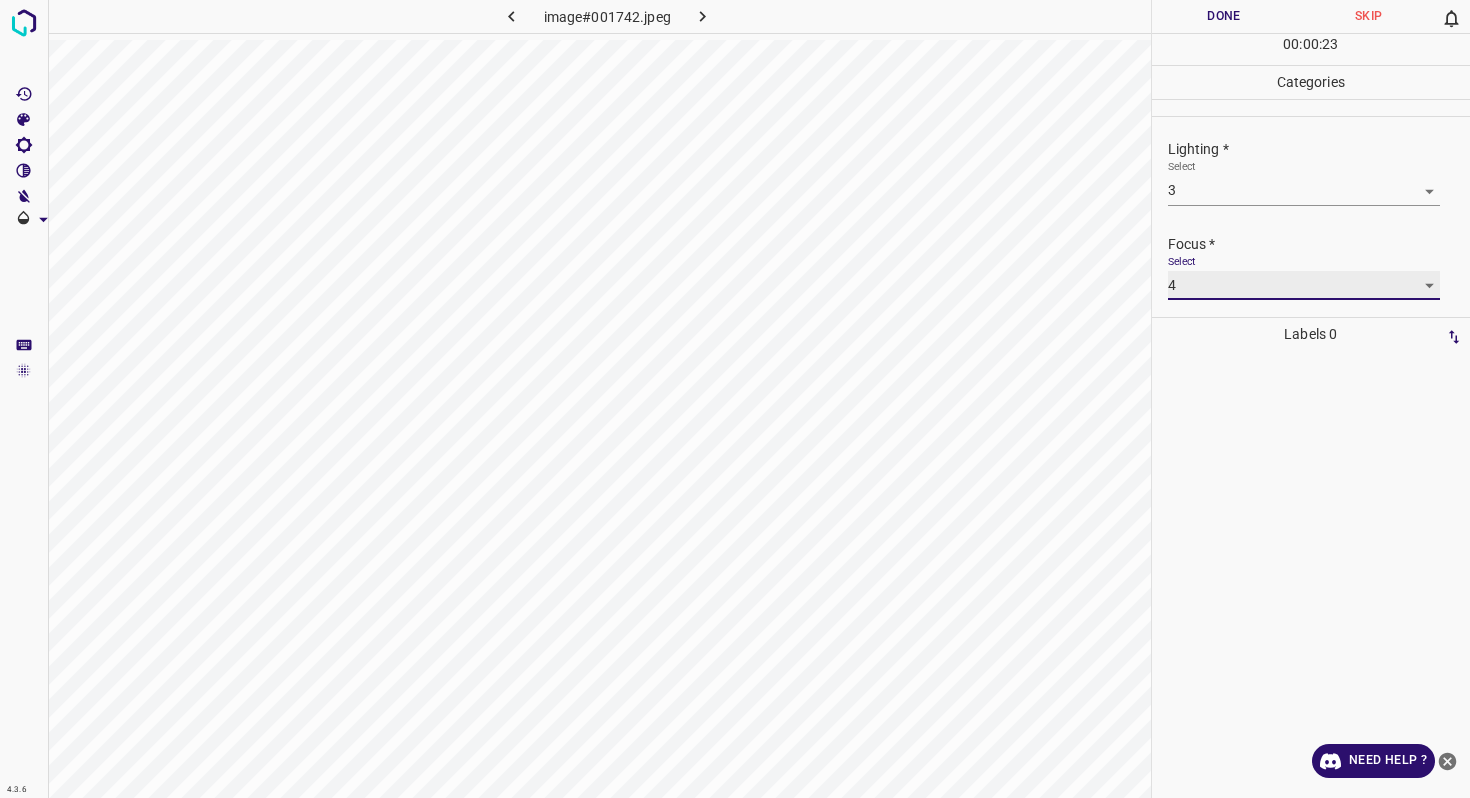 scroll, scrollTop: 98, scrollLeft: 0, axis: vertical 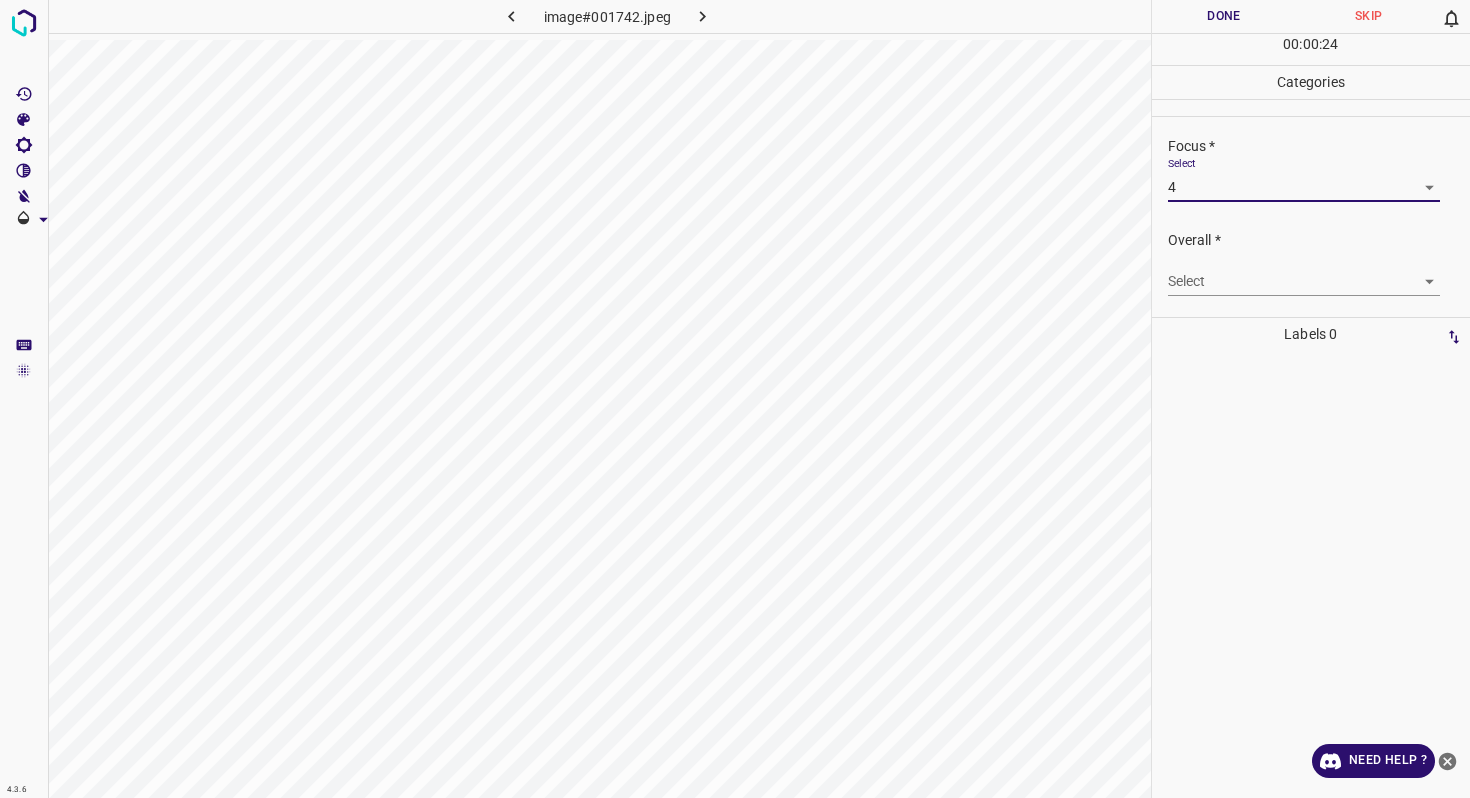 click on "4.3.6  image#001742.jpeg Done Skip 0 00   : 00   : 24   Categories Lighting *  Select 3 3 Focus *  Select 4 4 Overall *  Select ​ Labels   0 Categories 1 Lighting 2 Focus 3 Overall Tools Space Change between modes (Draw & Edit) I Auto labeling R Restore zoom M Zoom in N Zoom out Delete Delete selecte label Filters Z Restore filters X Saturation filter C Brightness filter V Contrast filter B Gray scale filter General O Download Need Help ? - Text - Hide - Delete" at bounding box center [735, 399] 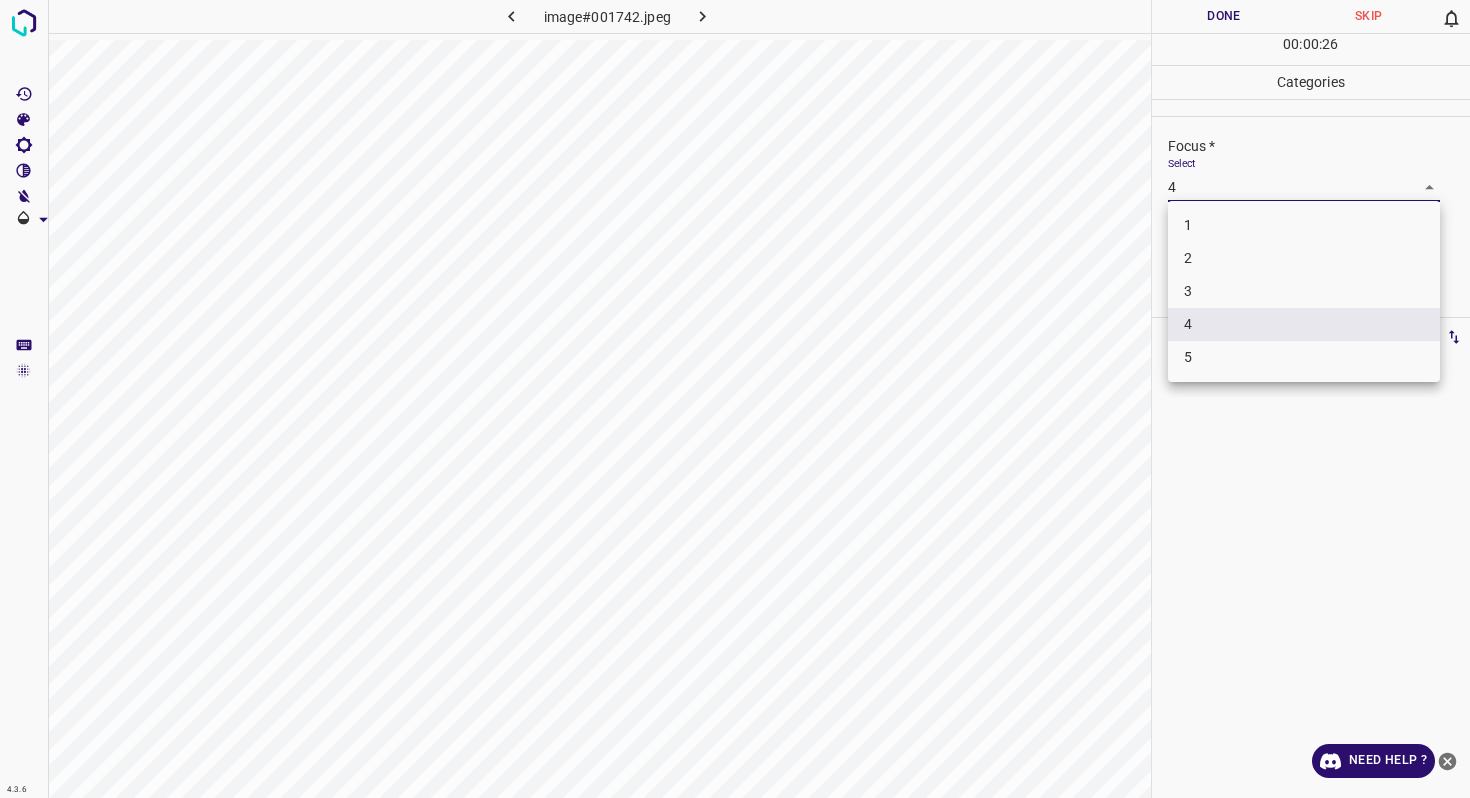 click on "5" at bounding box center (1304, 357) 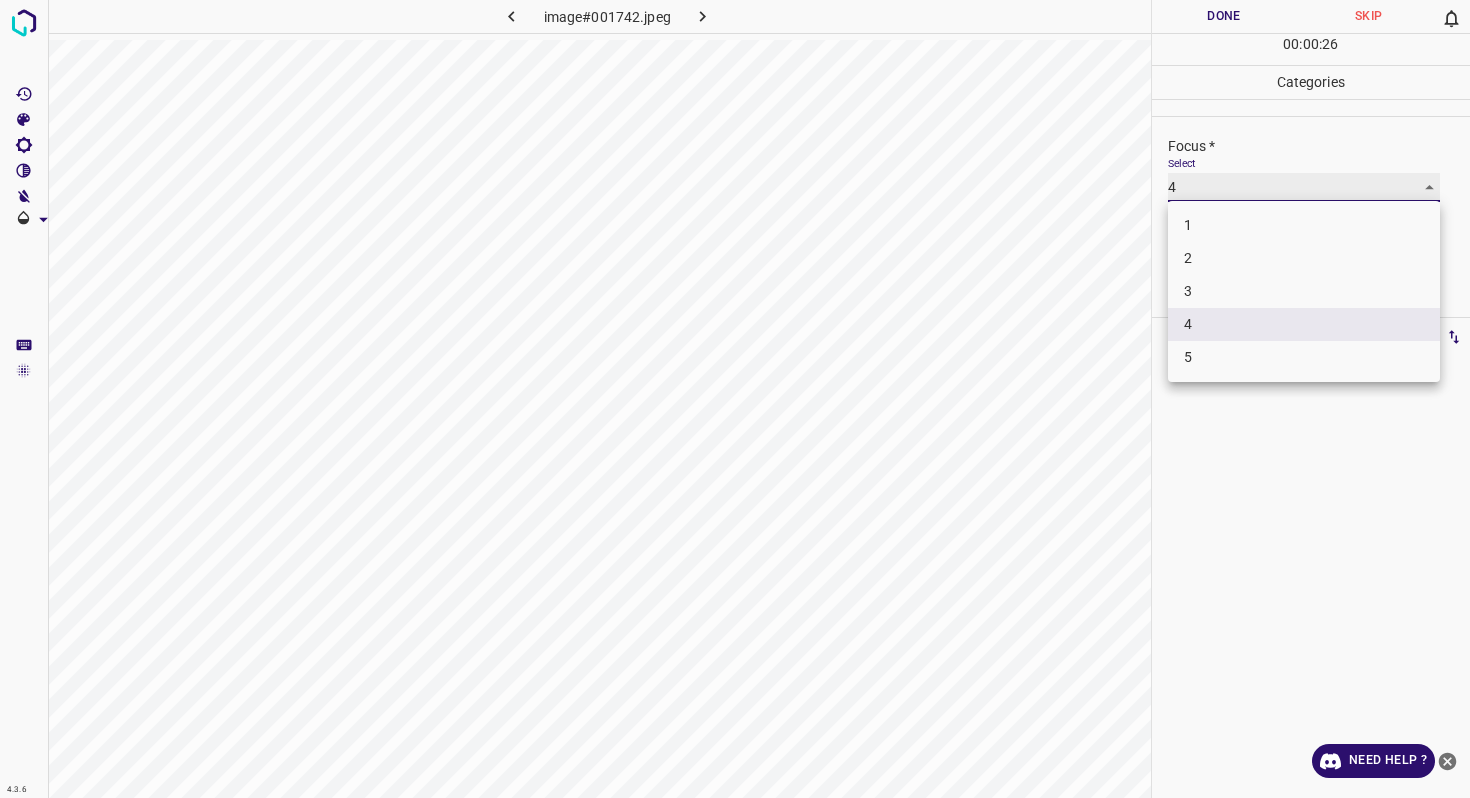 type on "5" 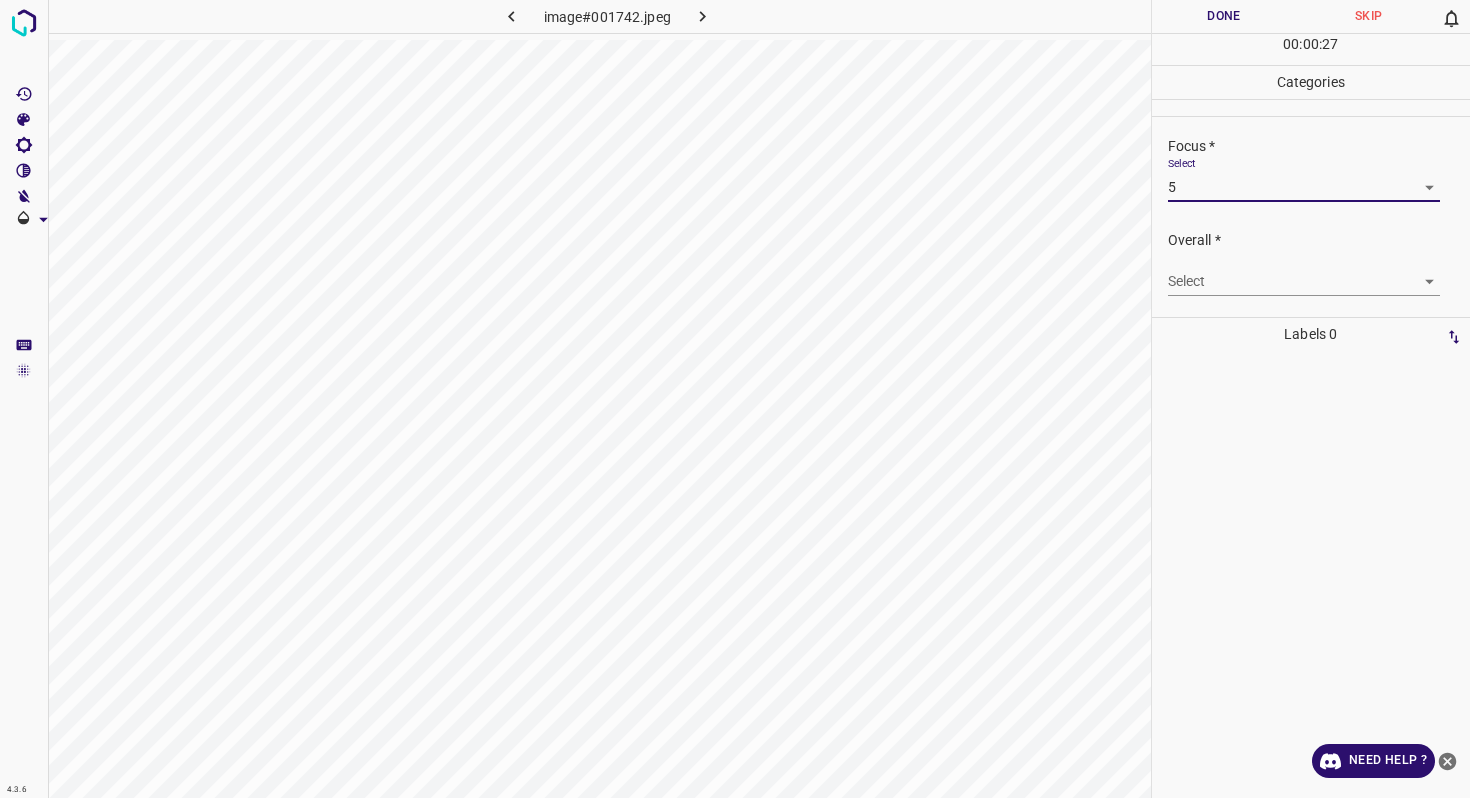 click on "4.3.6  image#001742.jpeg Done Skip 0 00   : 00   : 27   Categories Lighting *  Select 3 3 Focus *  Select 5 5 Overall *  Select ​ Labels   0 Categories 1 Lighting 2 Focus 3 Overall Tools Space Change between modes (Draw & Edit) I Auto labeling R Restore zoom M Zoom in N Zoom out Delete Delete selecte label Filters Z Restore filters X Saturation filter C Brightness filter V Contrast filter B Gray scale filter General O Download Need Help ? - Text - Hide - Delete" at bounding box center [735, 399] 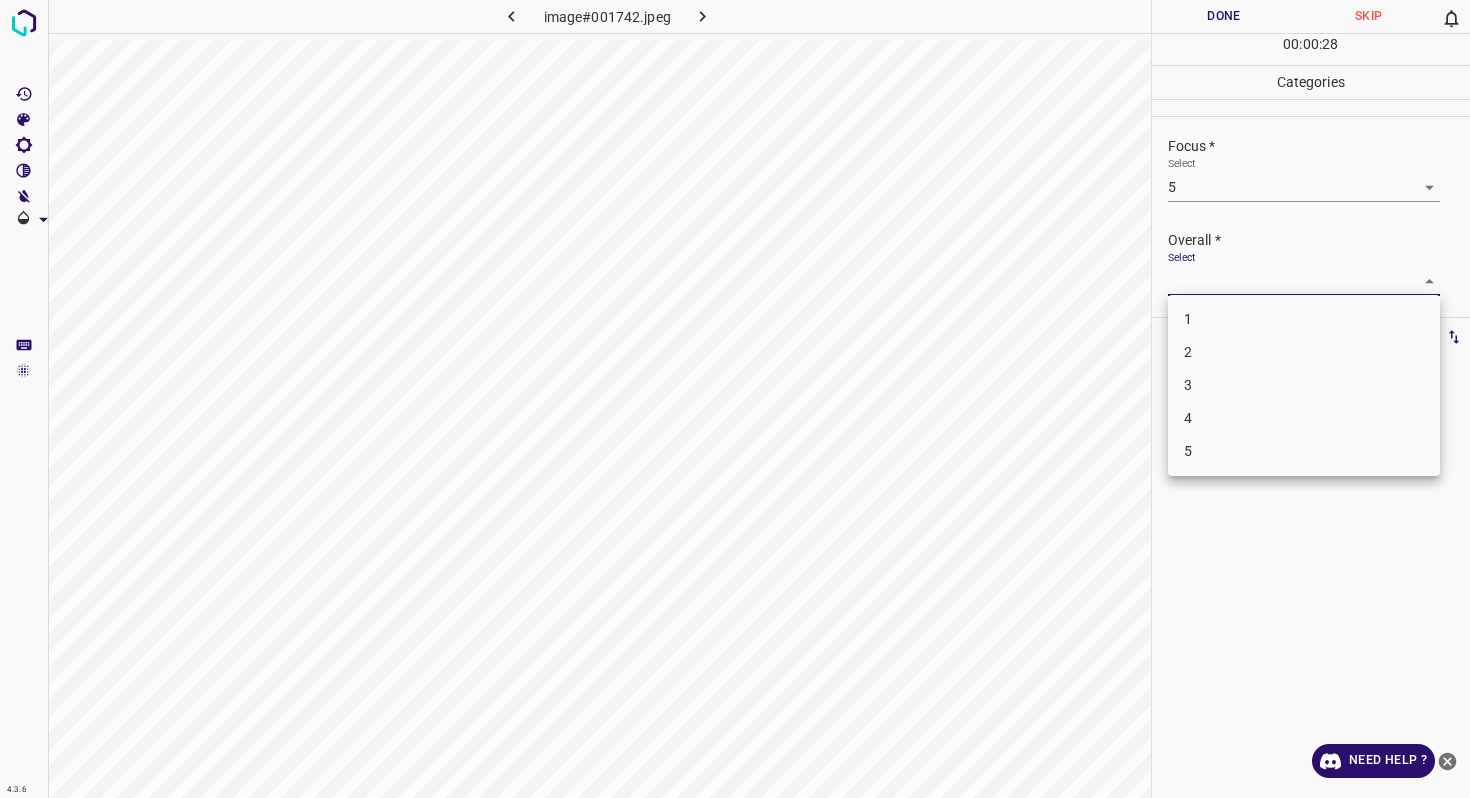click on "4" at bounding box center [1304, 418] 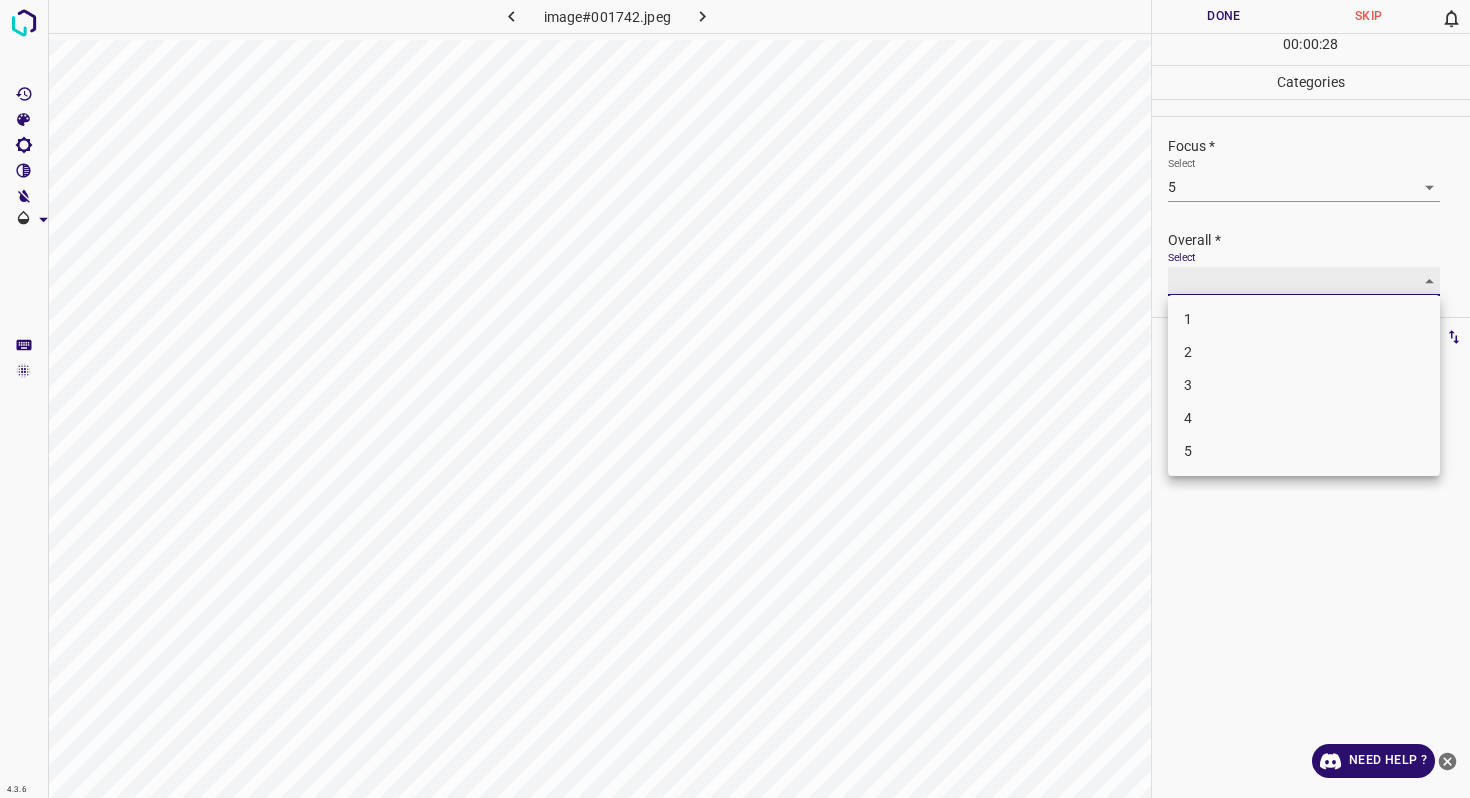 type on "4" 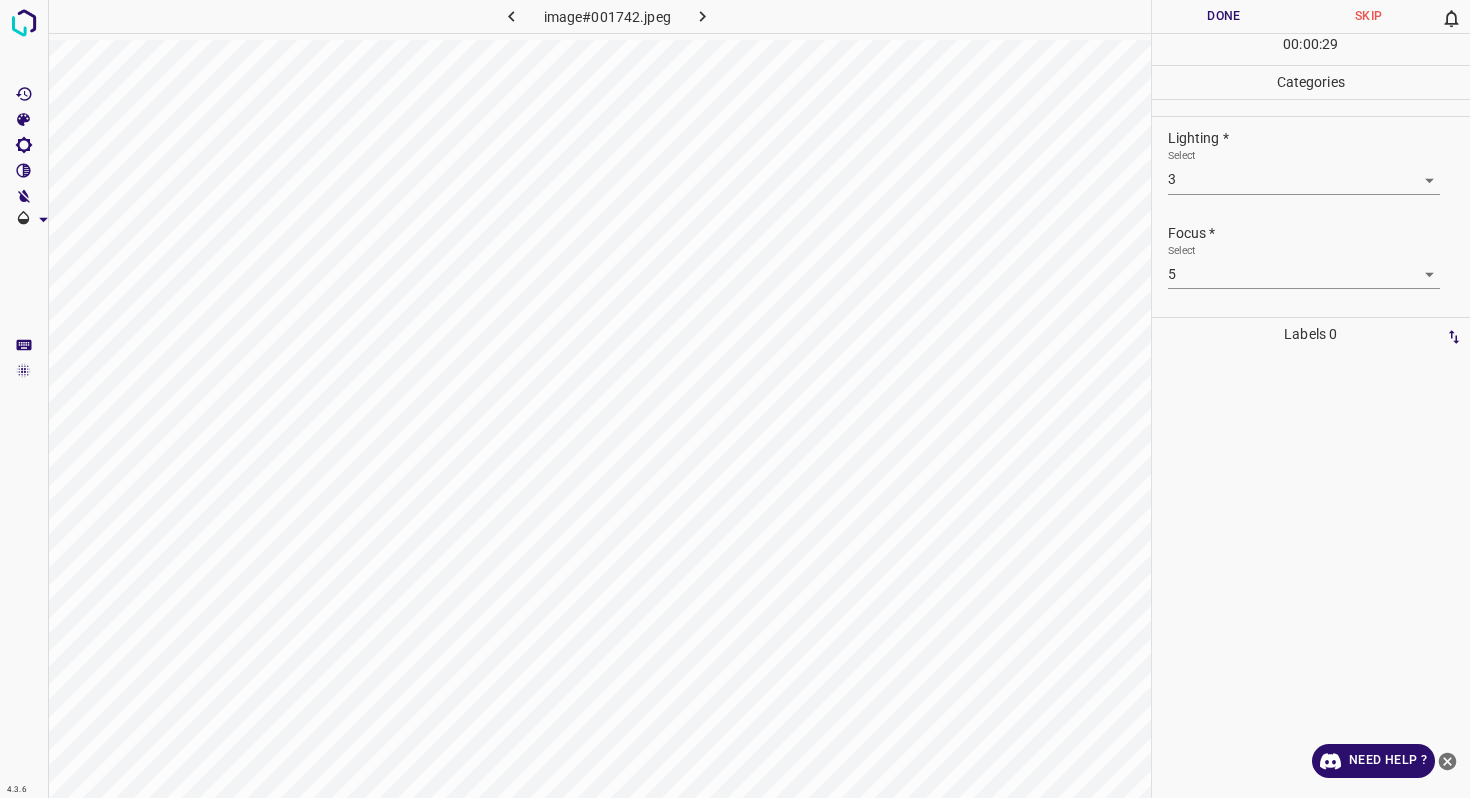 scroll, scrollTop: 0, scrollLeft: 0, axis: both 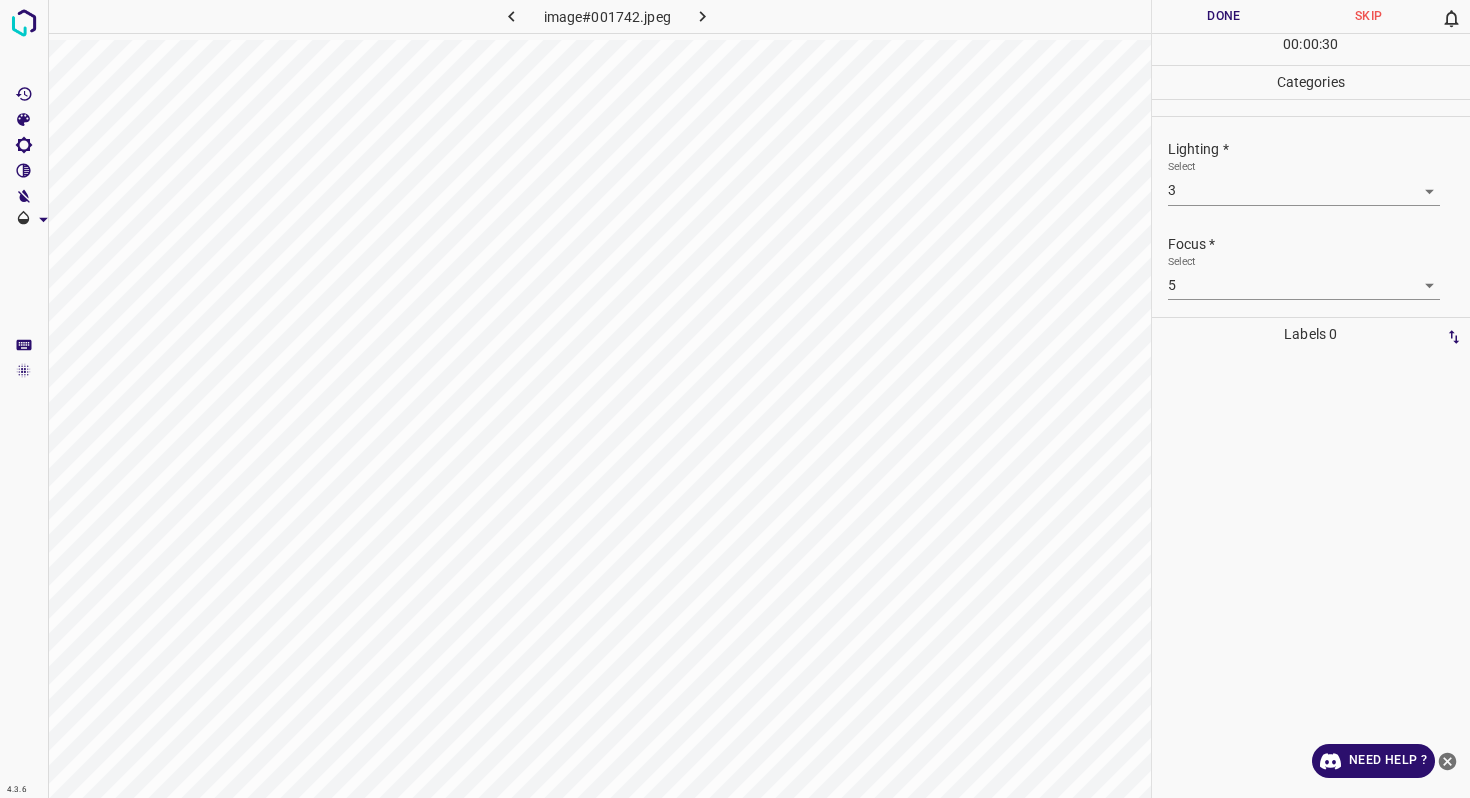 click on "Done" at bounding box center [1224, 16] 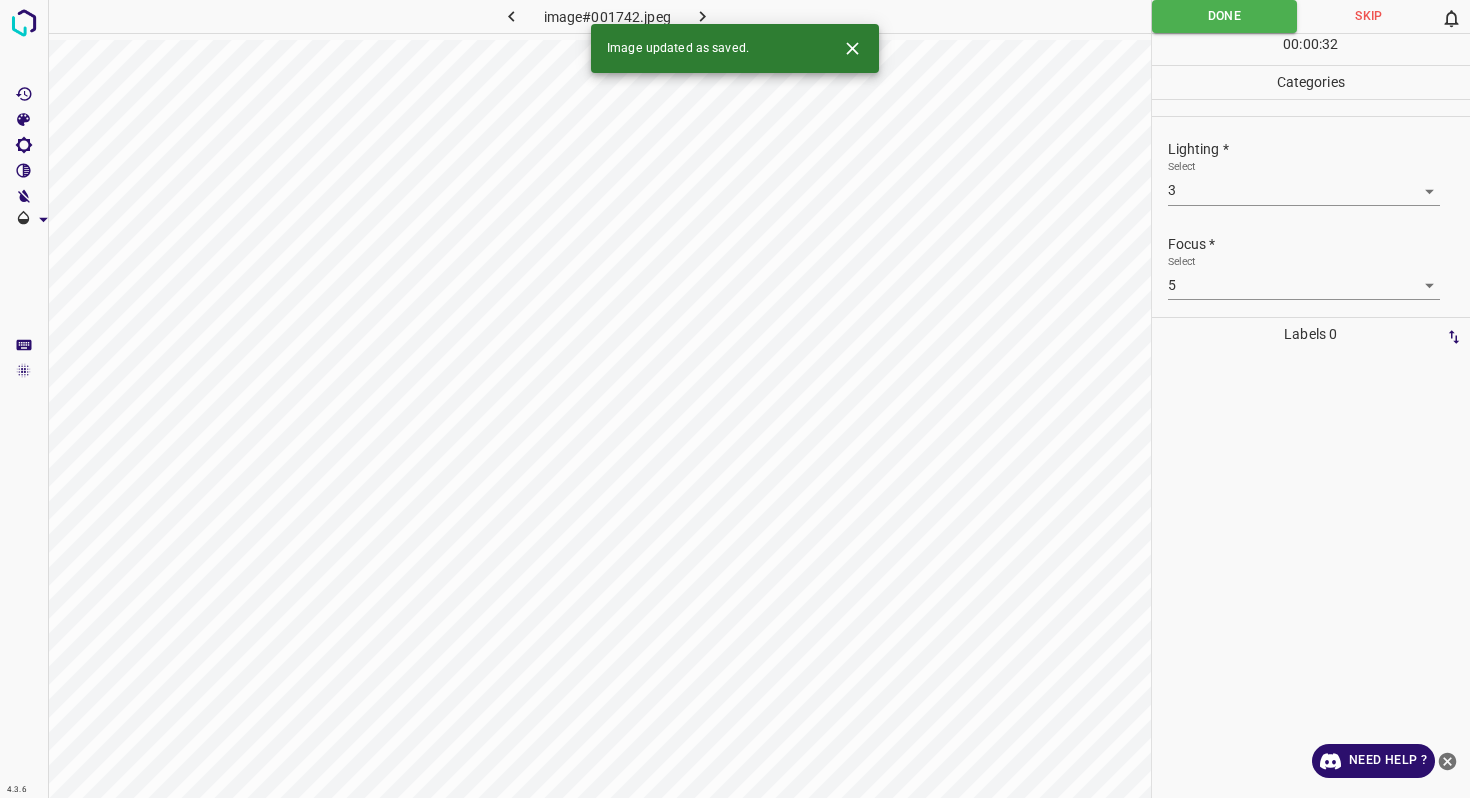click 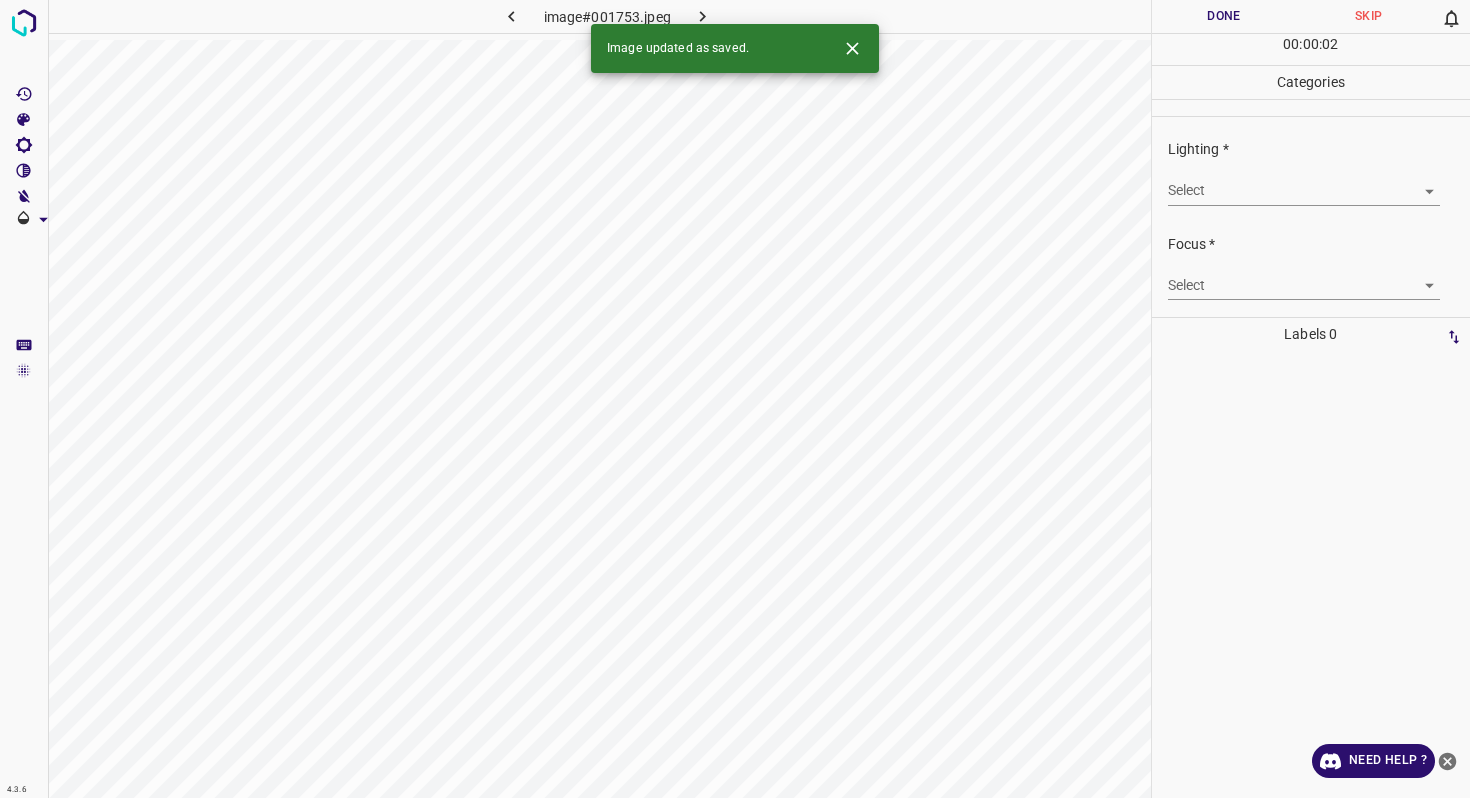 click on "4.3.6  image#001753.jpeg Done Skip 0 00   : 00   : 02   Categories Lighting *  Select ​ Focus *  Select ​ Overall *  Select ​ Labels   0 Categories 1 Lighting 2 Focus 3 Overall Tools Space Change between modes (Draw & Edit) I Auto labeling R Restore zoom M Zoom in N Zoom out Delete Delete selecte label Filters Z Restore filters X Saturation filter C Brightness filter V Contrast filter B Gray scale filter General O Download Image updated as saved. Need Help ? - Text - Hide - Delete" at bounding box center (735, 399) 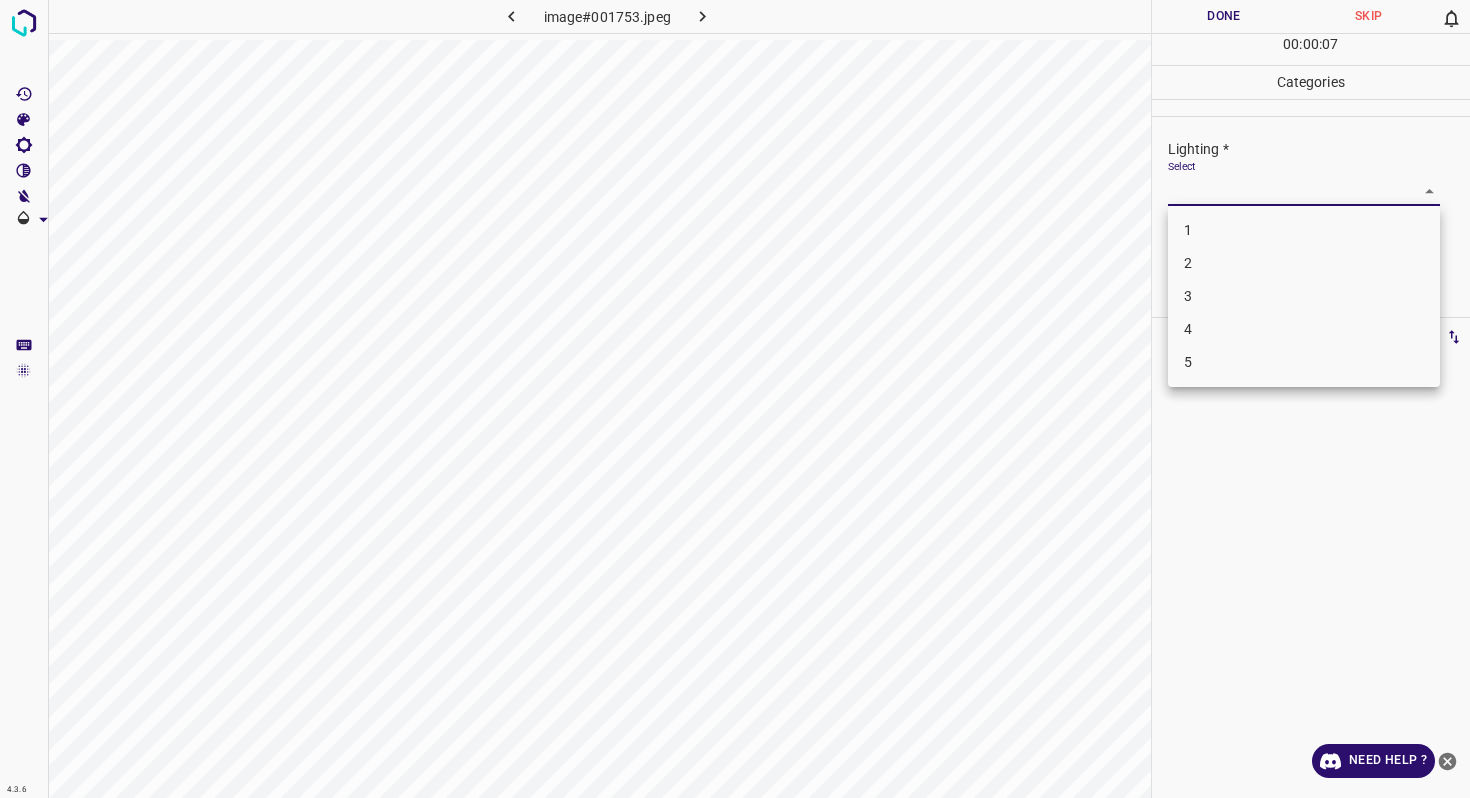 click on "3" at bounding box center (1304, 296) 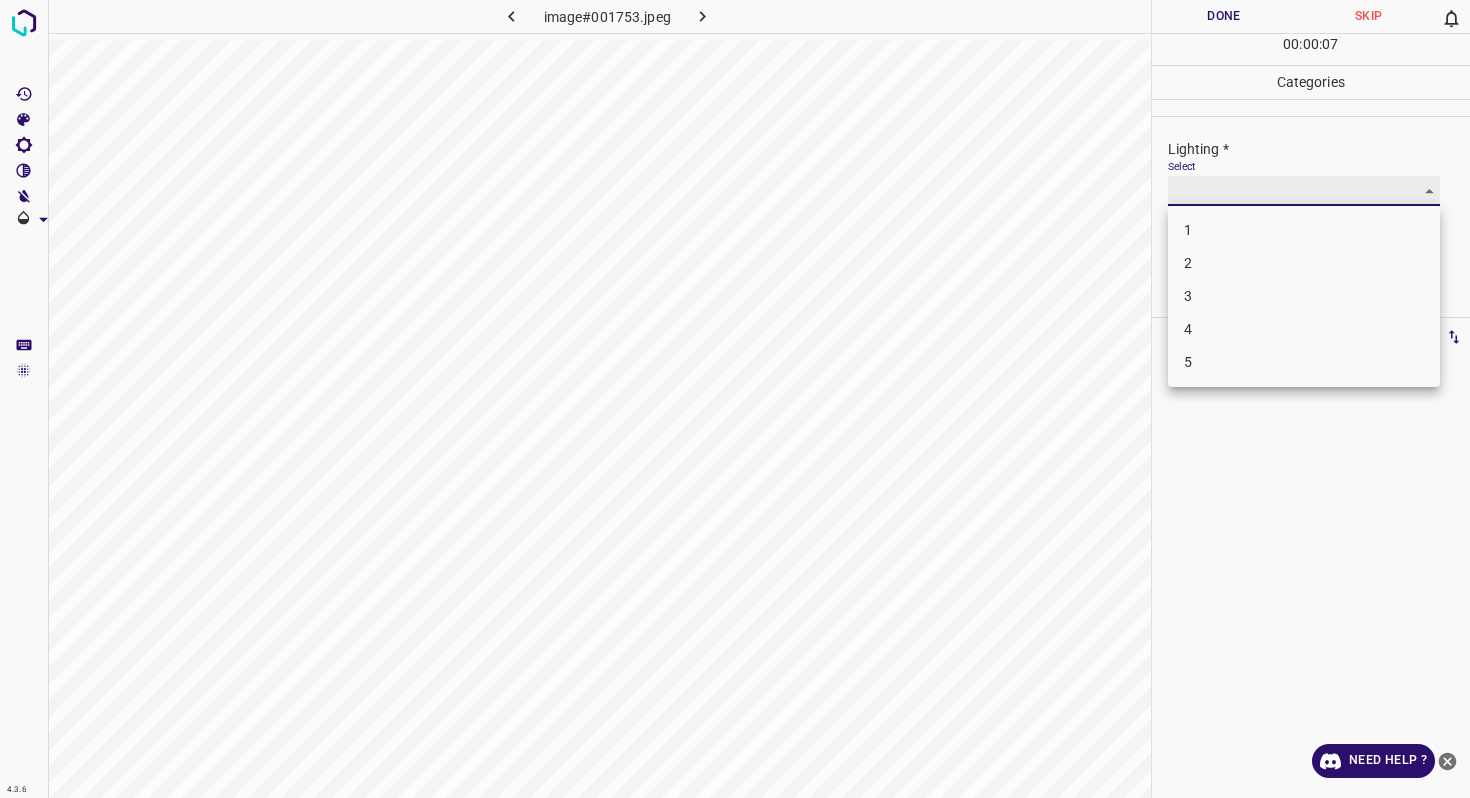 type on "3" 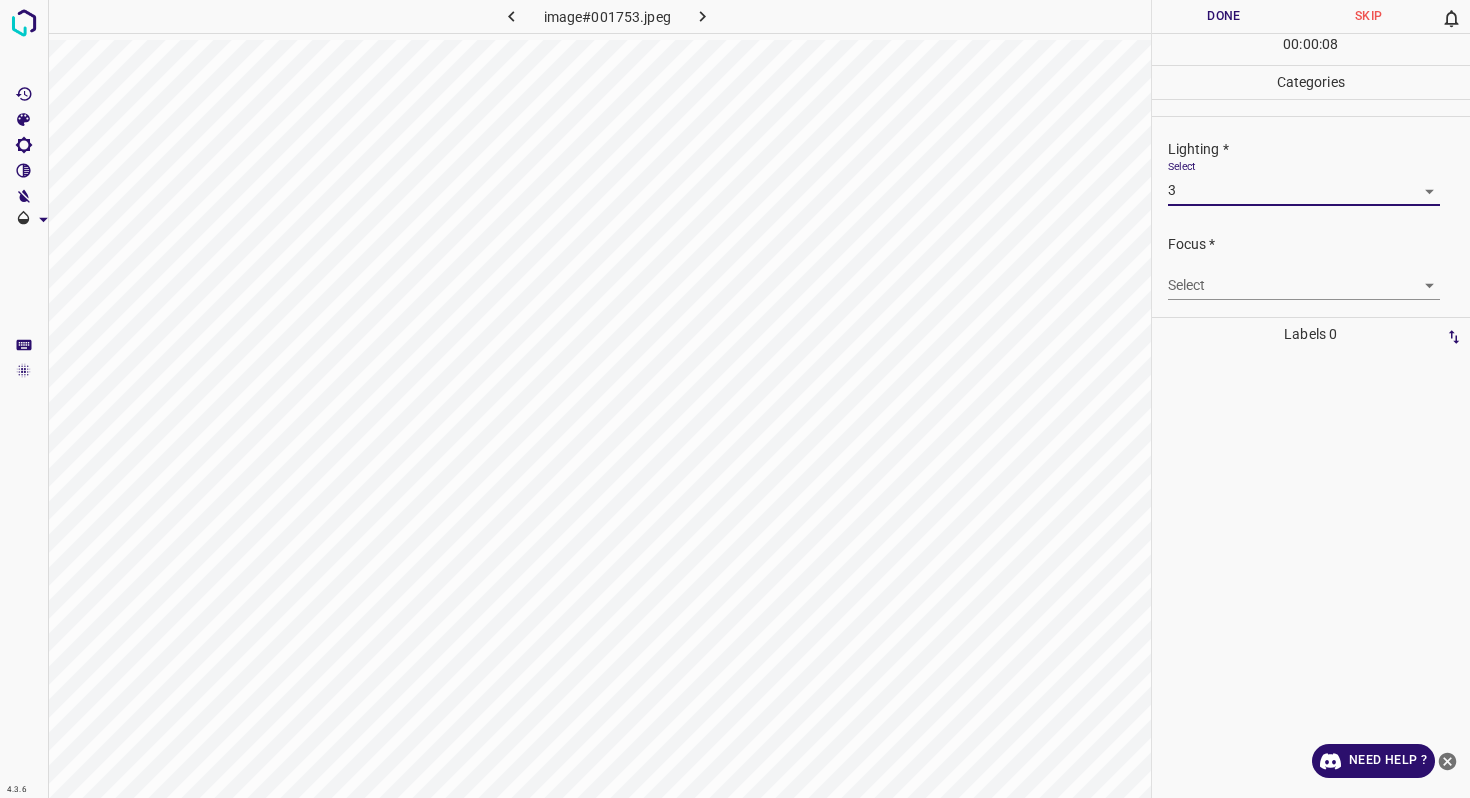 click on "4.3.6  image#001753.jpeg Done Skip 0 00   : 00   : 08   Categories Lighting *  Select 3 3 Focus *  Select ​ Overall *  Select ​ Labels   0 Categories 1 Lighting 2 Focus 3 Overall Tools Space Change between modes (Draw & Edit) I Auto labeling R Restore zoom M Zoom in N Zoom out Delete Delete selecte label Filters Z Restore filters X Saturation filter C Brightness filter V Contrast filter B Gray scale filter General O Download Need Help ? - Text - Hide - Delete" at bounding box center [735, 399] 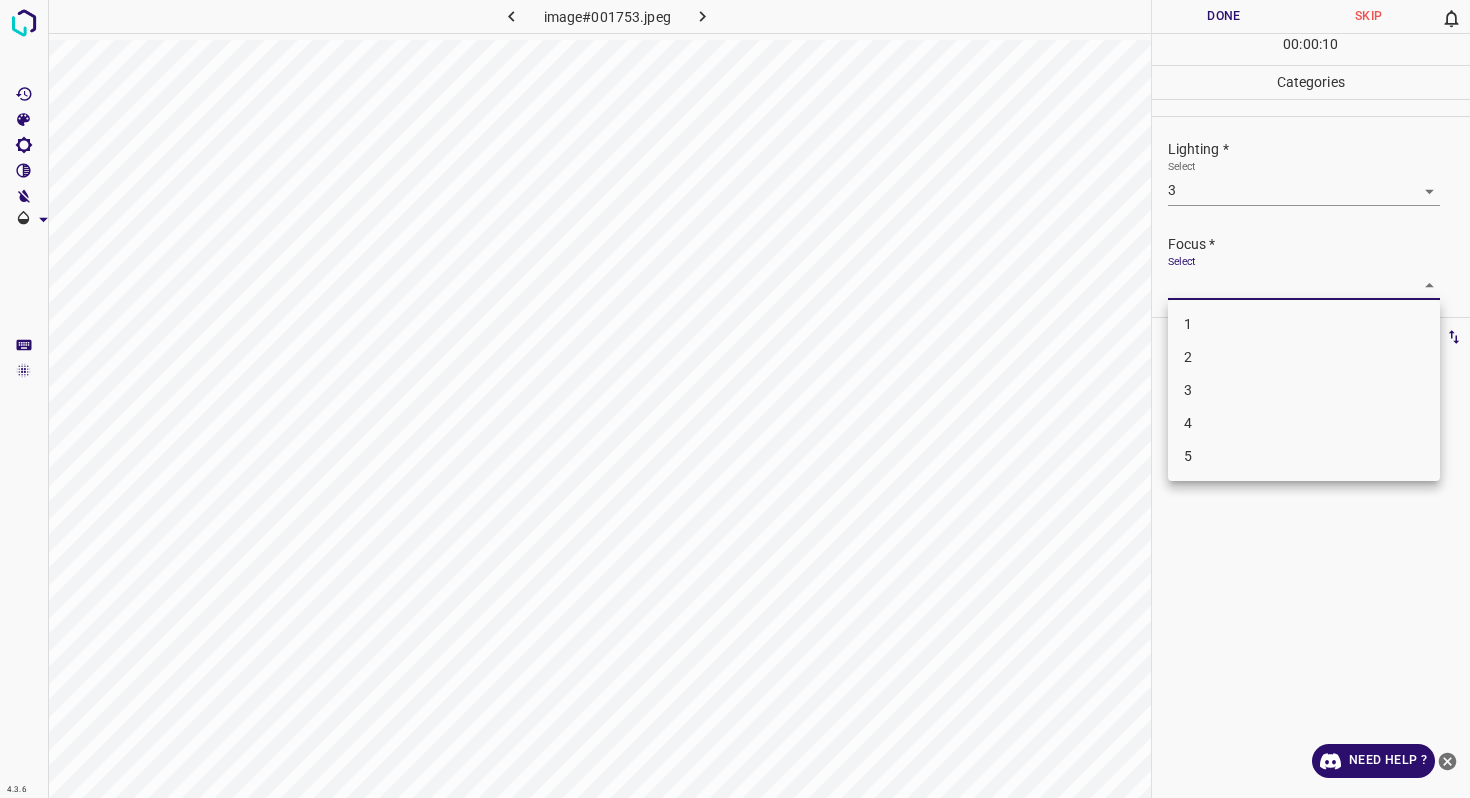 click on "4" at bounding box center (1304, 423) 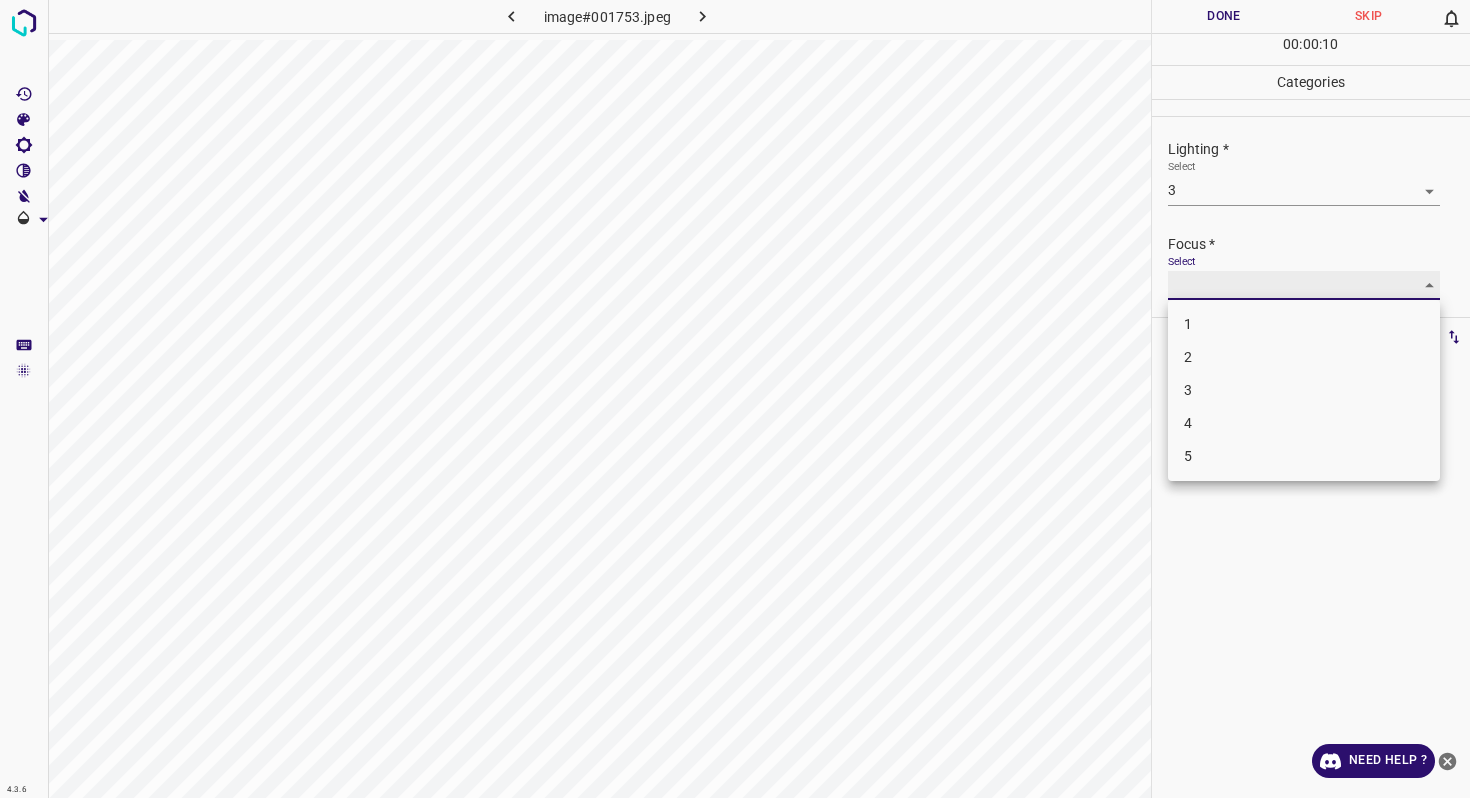 type on "4" 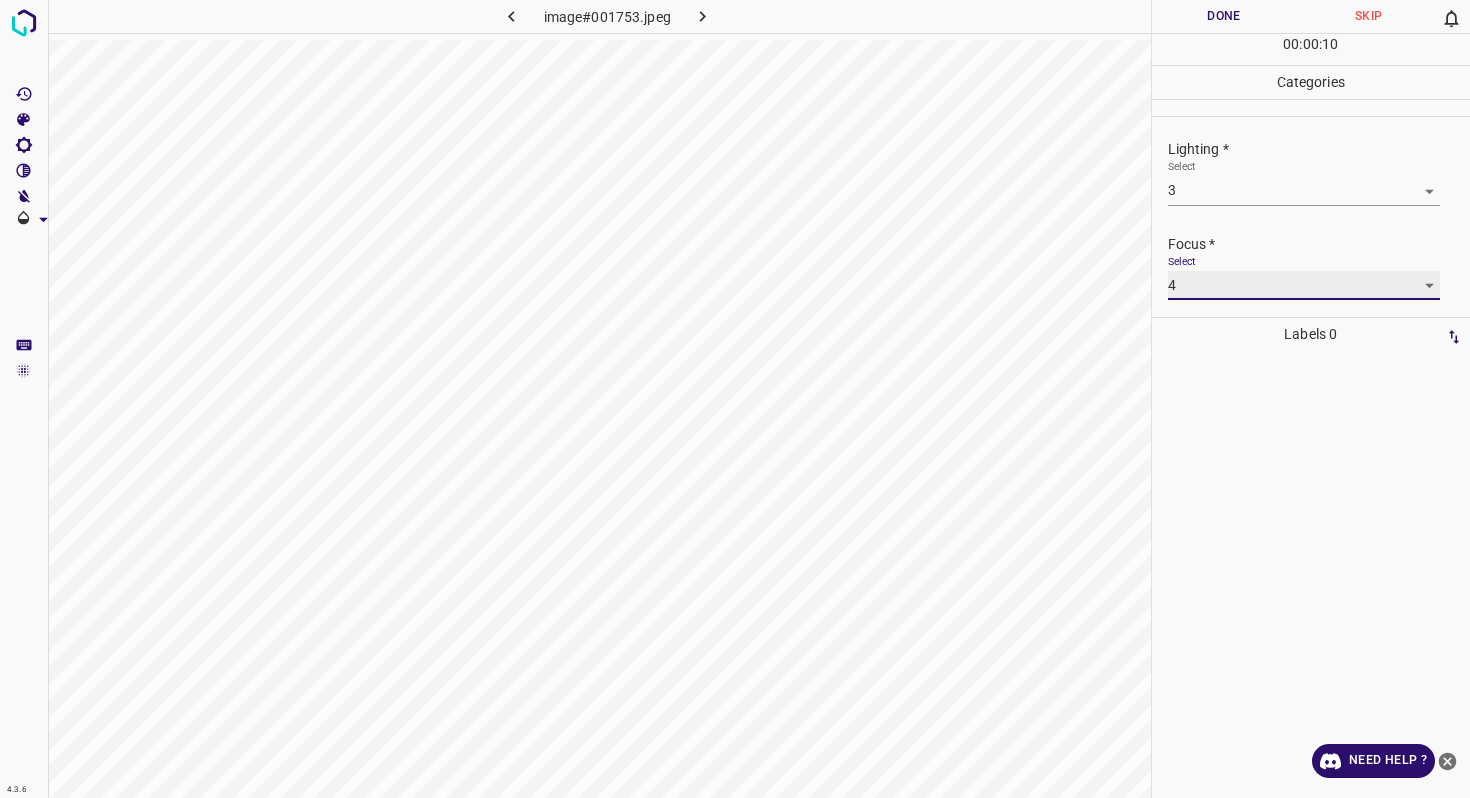 scroll, scrollTop: 98, scrollLeft: 0, axis: vertical 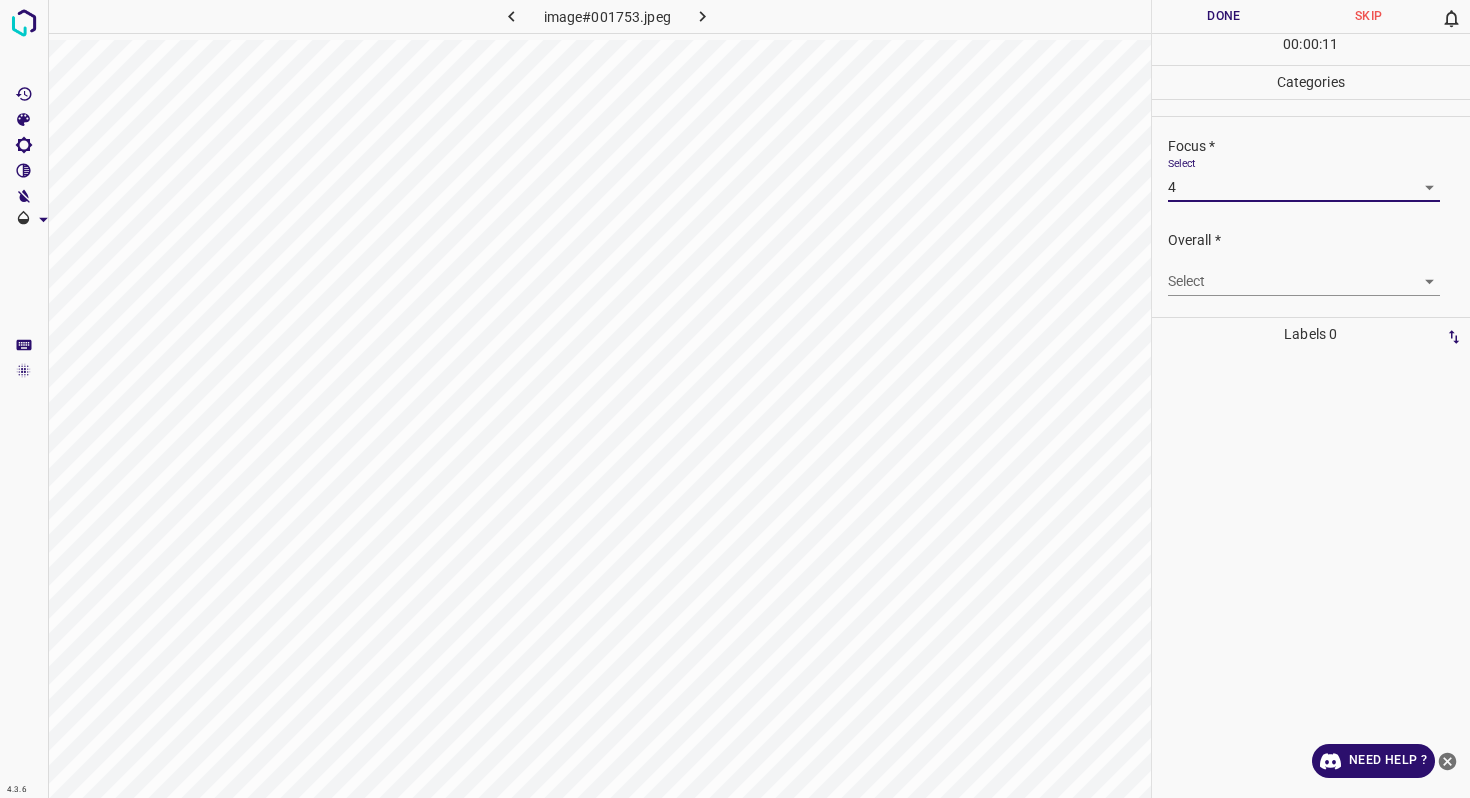 click on "4.3.6  image#001753.jpeg Done Skip 0 00   : 00   : 11   Categories Lighting *  Select 3 3 Focus *  Select 4 4 Overall *  Select ​ Labels   0 Categories 1 Lighting 2 Focus 3 Overall Tools Space Change between modes (Draw & Edit) I Auto labeling R Restore zoom M Zoom in N Zoom out Delete Delete selecte label Filters Z Restore filters X Saturation filter C Brightness filter V Contrast filter B Gray scale filter General O Download Need Help ? - Text - Hide - Delete" at bounding box center (735, 399) 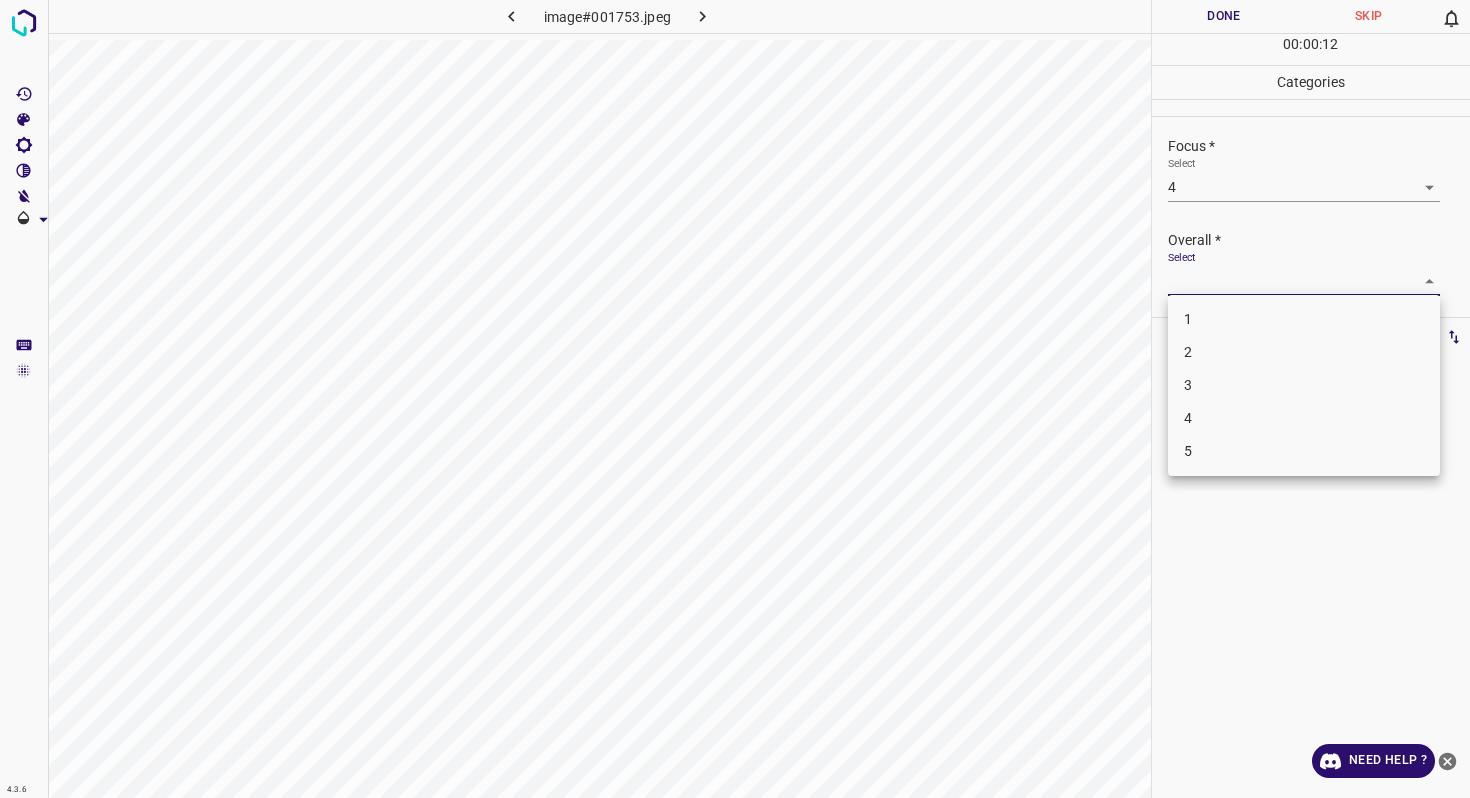 click on "3" at bounding box center [1304, 385] 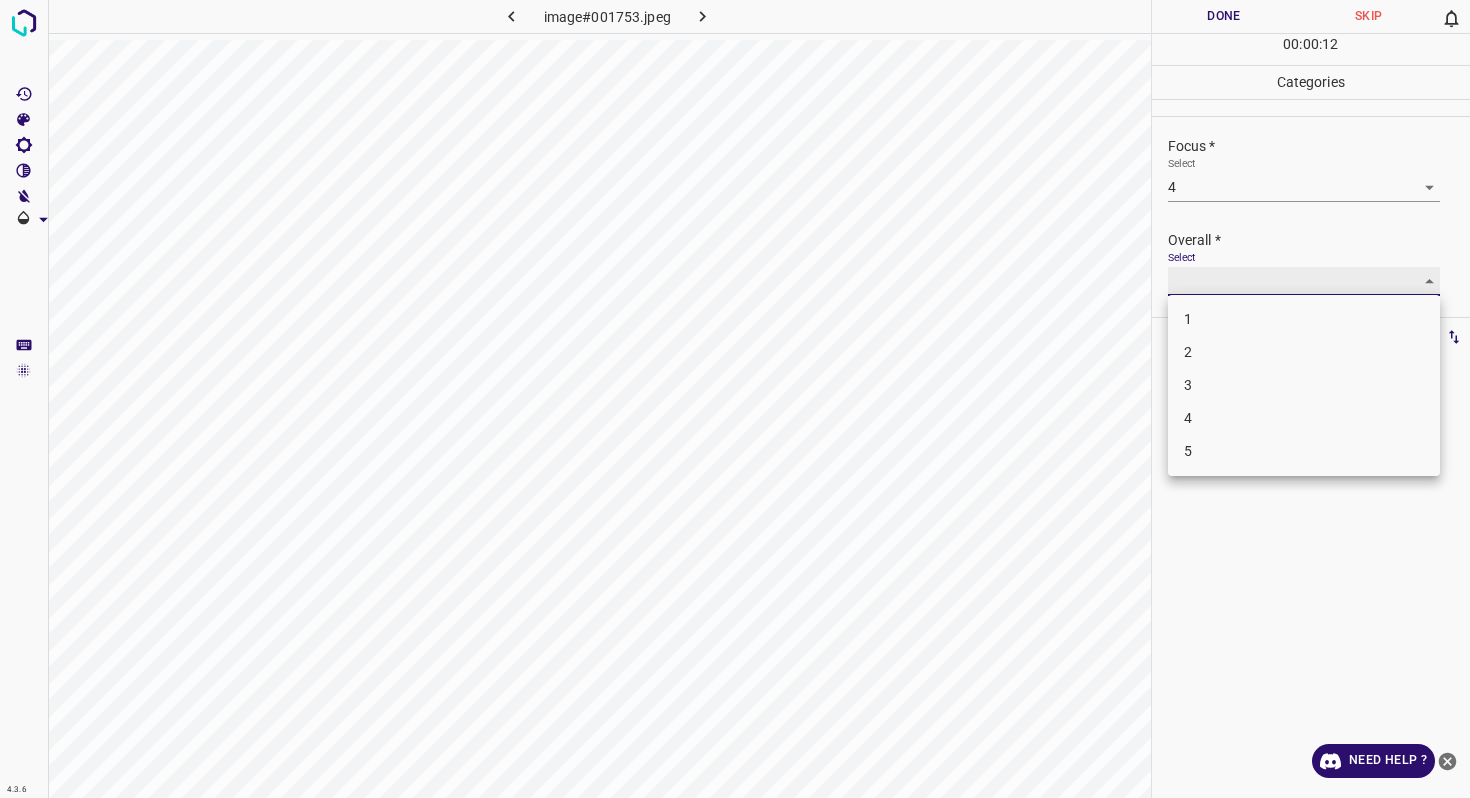 type on "3" 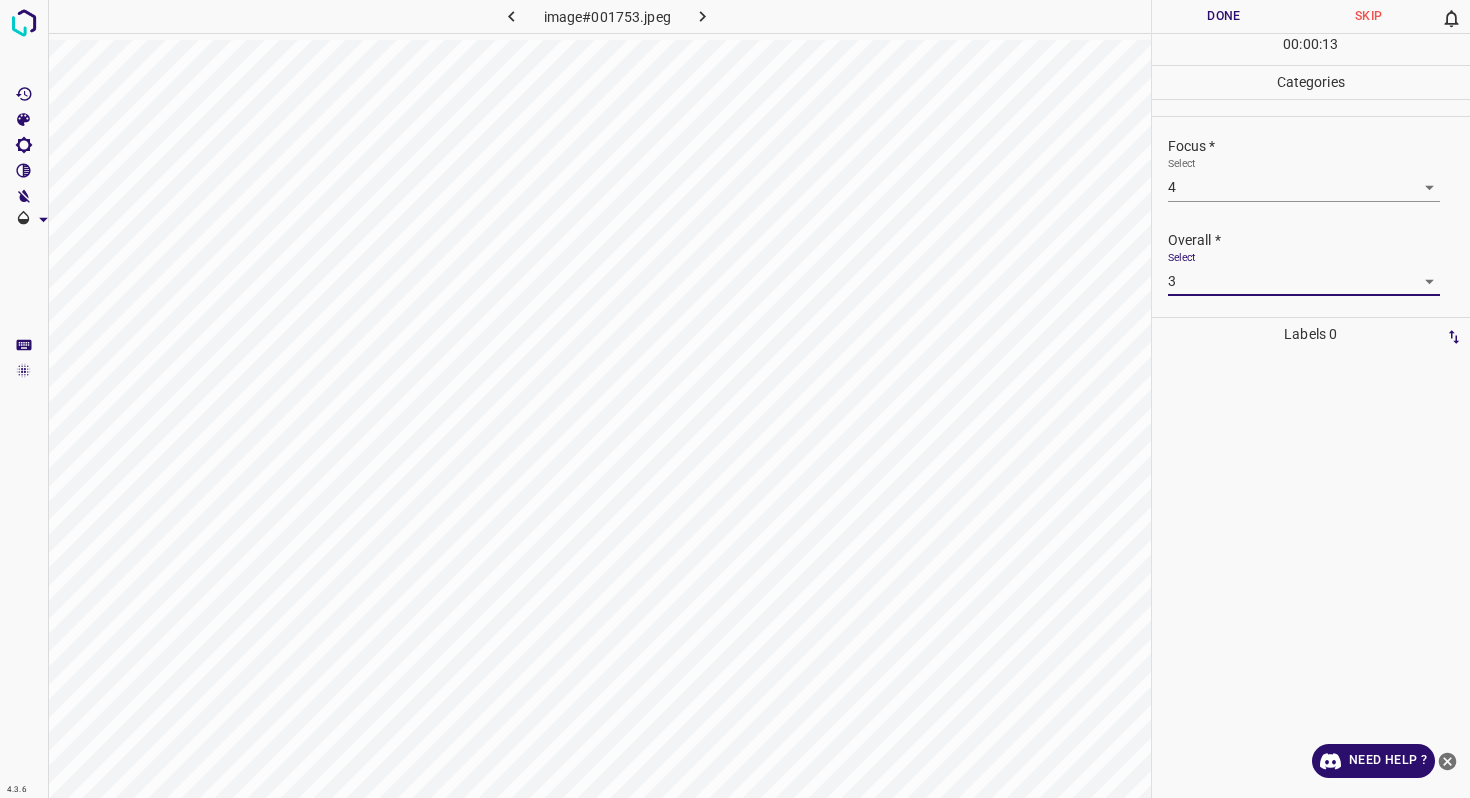 click on "Done" at bounding box center (1224, 16) 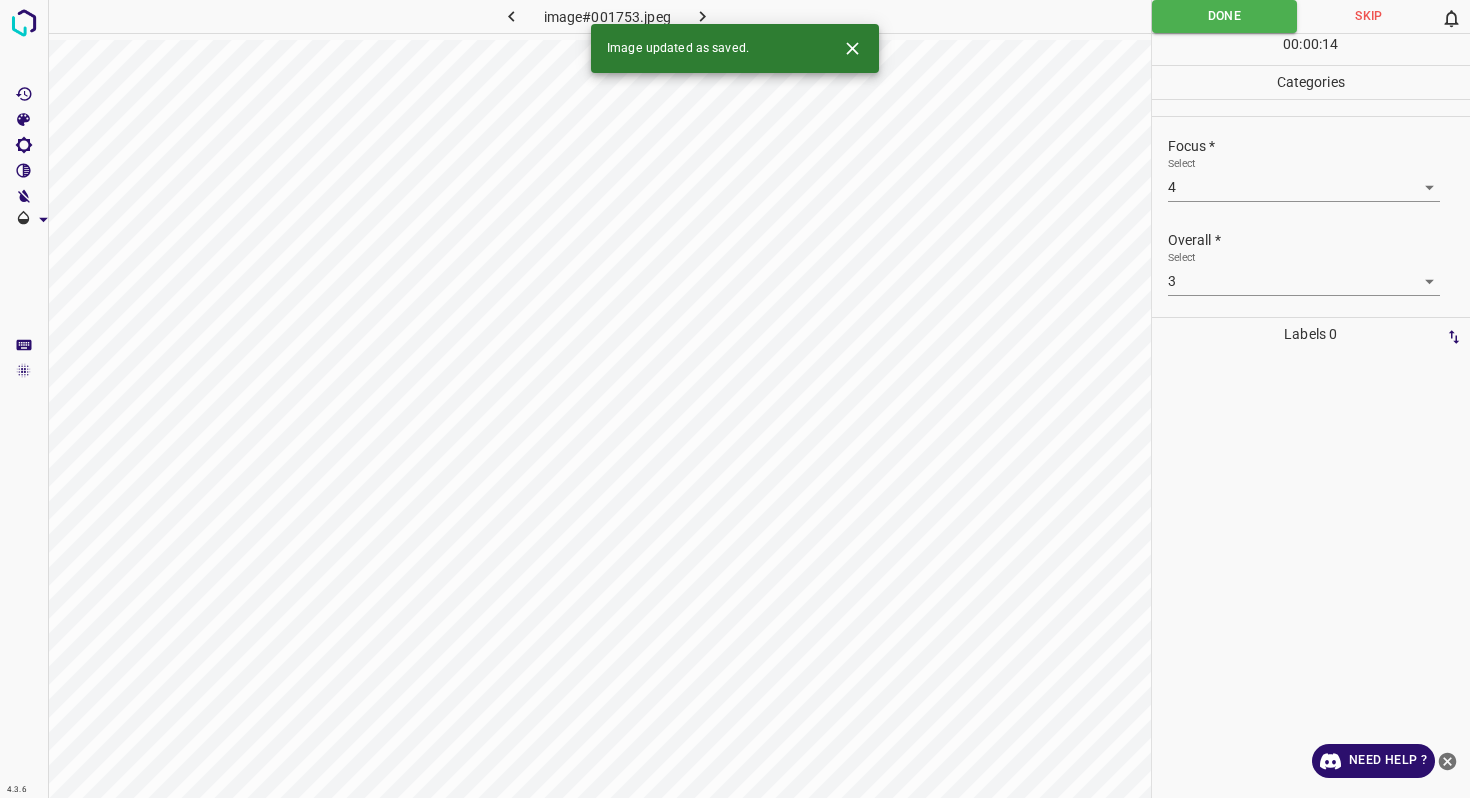 click 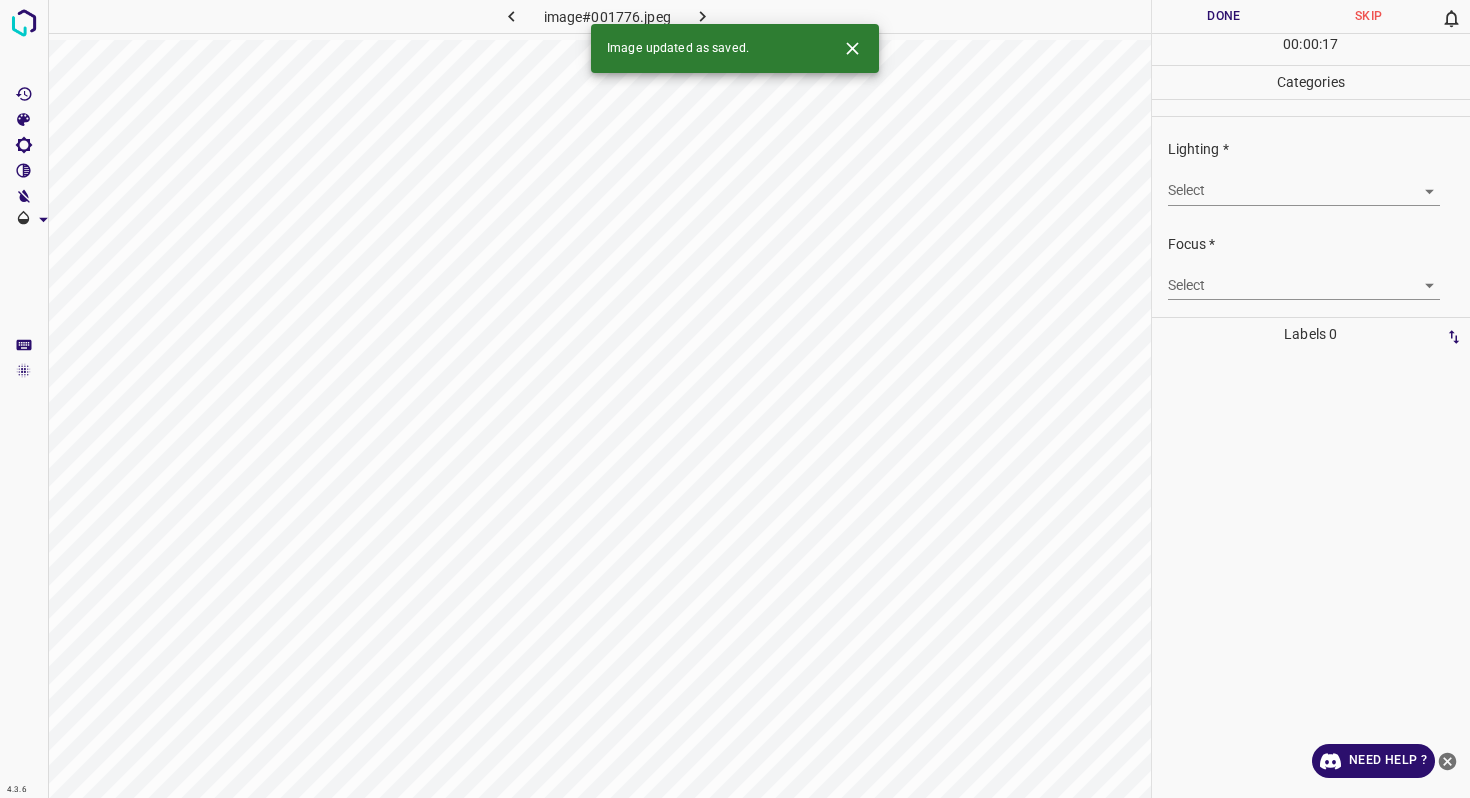click on "4.3.6  image#001776.jpeg Done Skip 0 00   : 00   : 17   Categories Lighting *  Select ​ Focus *  Select ​ Overall *  Select ​ Labels   0 Categories 1 Lighting 2 Focus 3 Overall Tools Space Change between modes (Draw & Edit) I Auto labeling R Restore zoom M Zoom in N Zoom out Delete Delete selecte label Filters Z Restore filters X Saturation filter C Brightness filter V Contrast filter B Gray scale filter General O Download Image updated as saved. Need Help ? - Text - Hide - Delete" at bounding box center [735, 399] 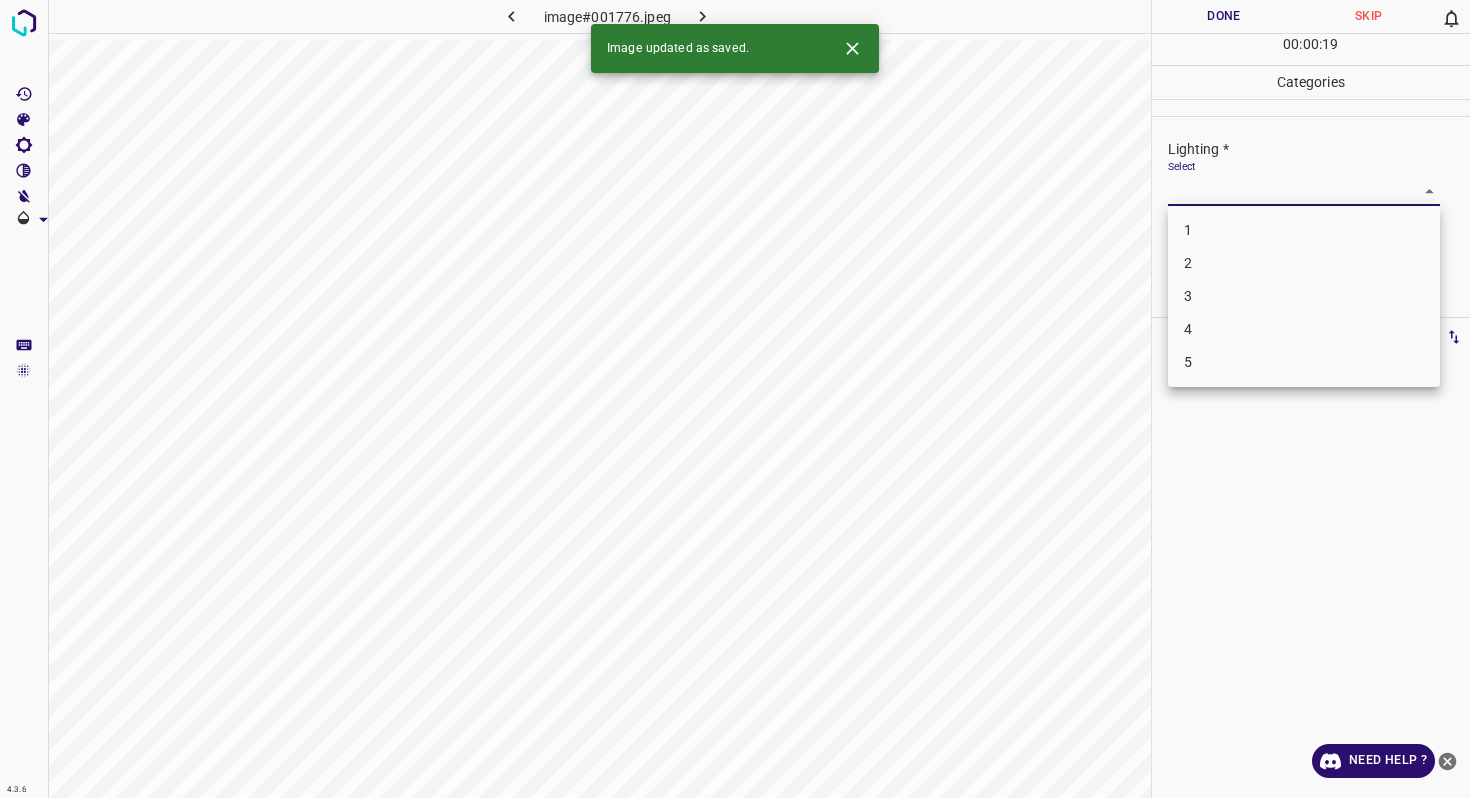 click on "2" at bounding box center (1304, 263) 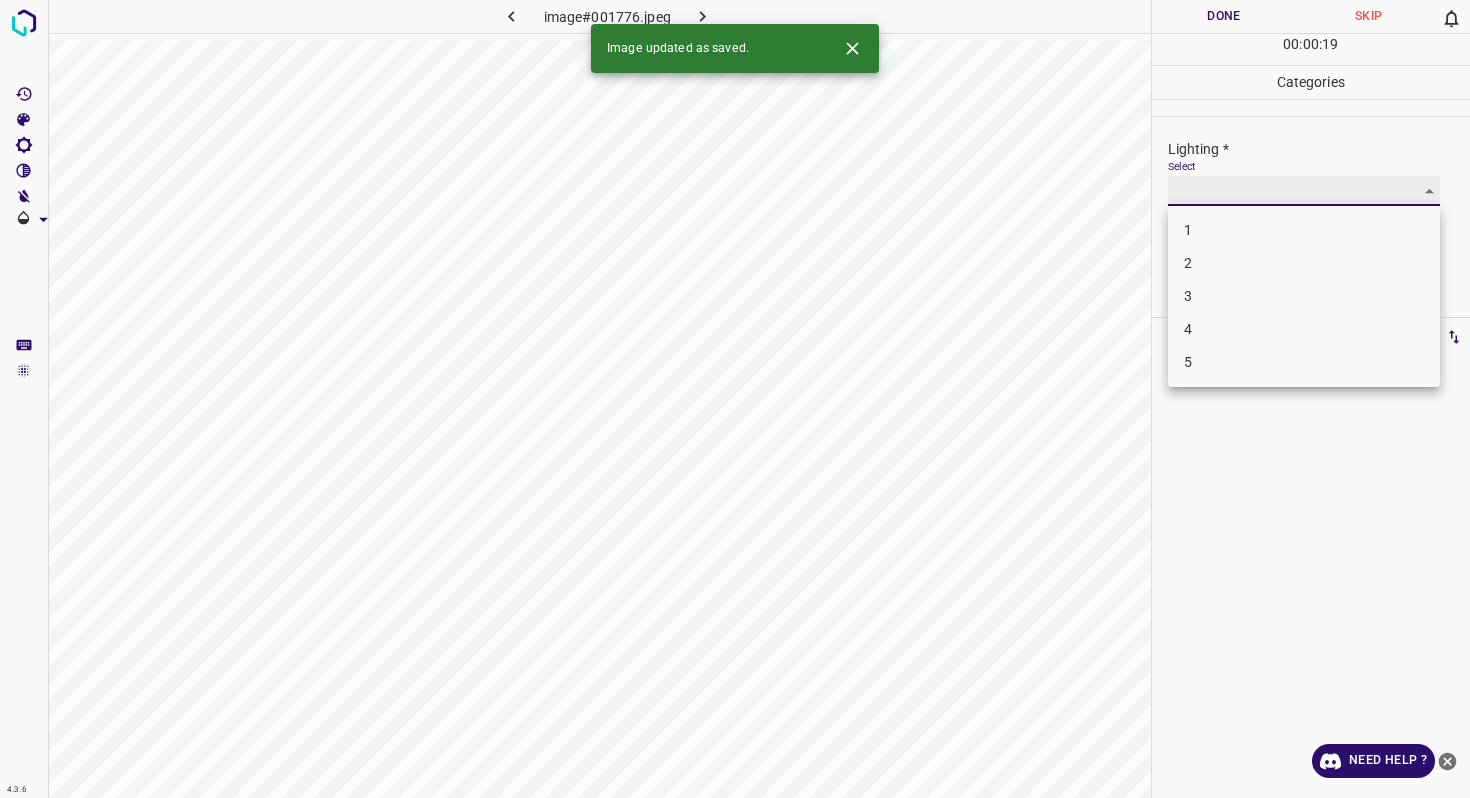 type on "2" 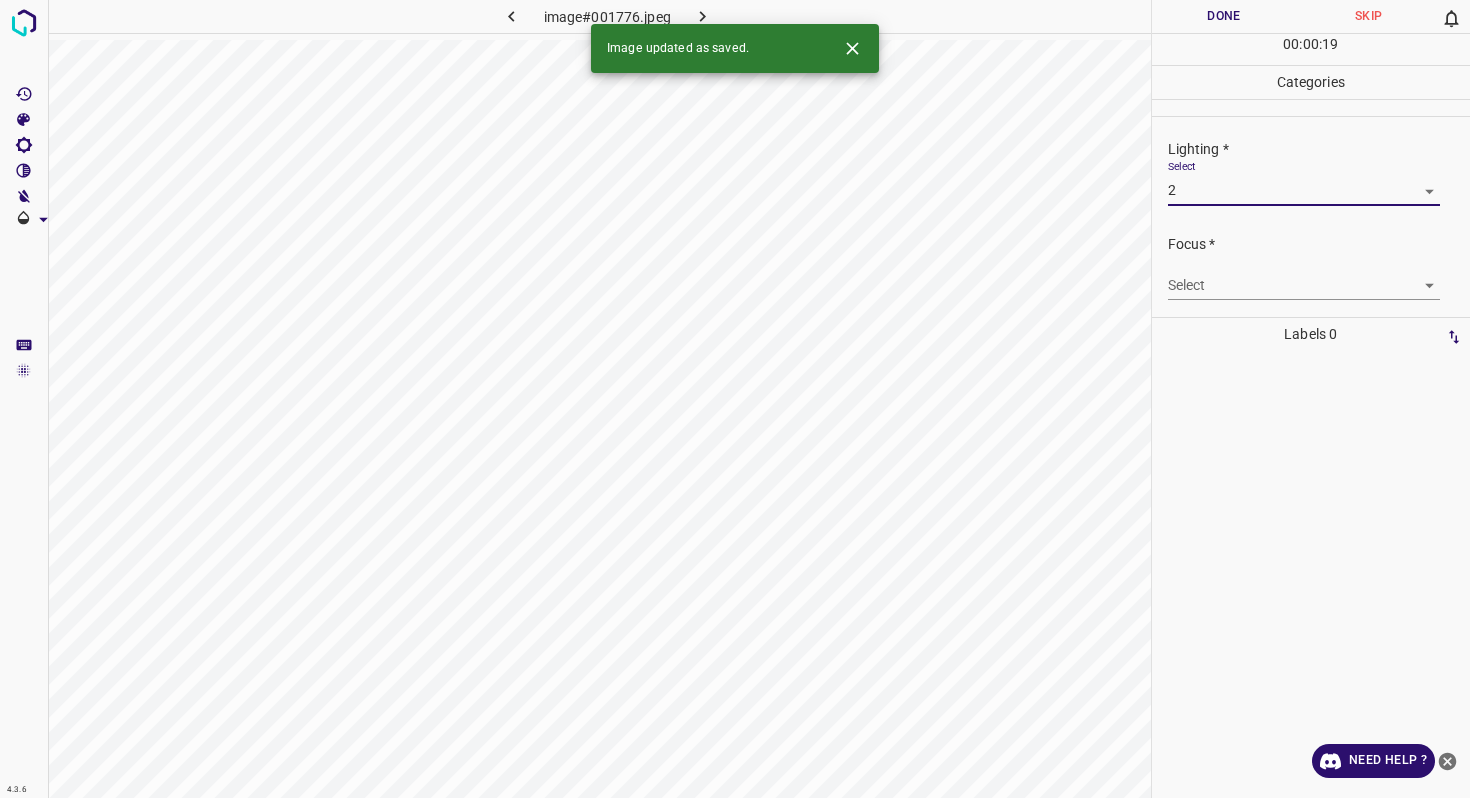 click on "4.3.6  image#001776.jpeg Done Skip 0 00   : 00   : 19   Categories Lighting *  Select 2 2 Focus *  Select ​ Overall *  Select ​ Labels   0 Categories 1 Lighting 2 Focus 3 Overall Tools Space Change between modes (Draw & Edit) I Auto labeling R Restore zoom M Zoom in N Zoom out Delete Delete selecte label Filters Z Restore filters X Saturation filter C Brightness filter V Contrast filter B Gray scale filter General O Download Image updated as saved. Need Help ? - Text - Hide - Delete" at bounding box center (735, 399) 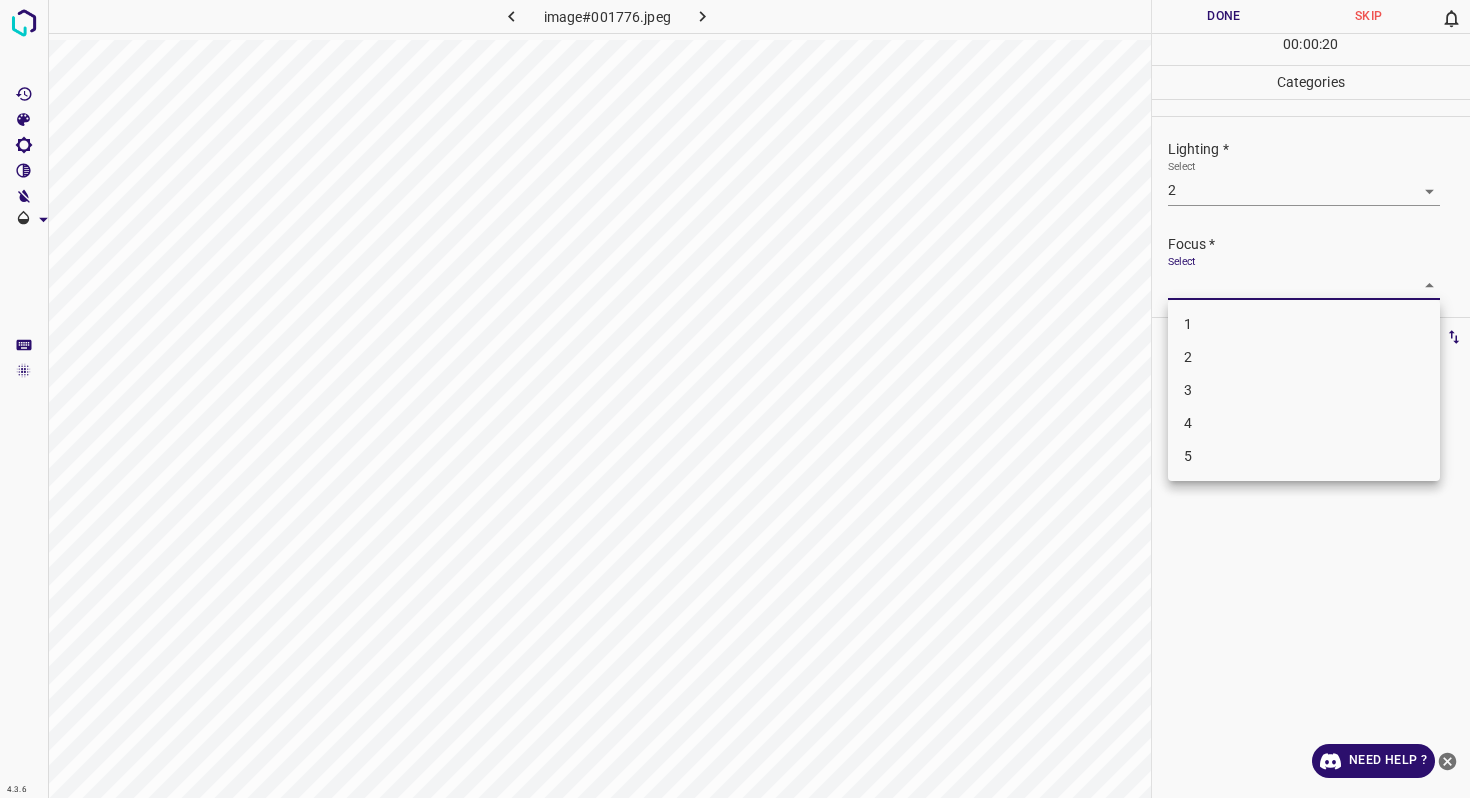 click on "3" at bounding box center (1304, 390) 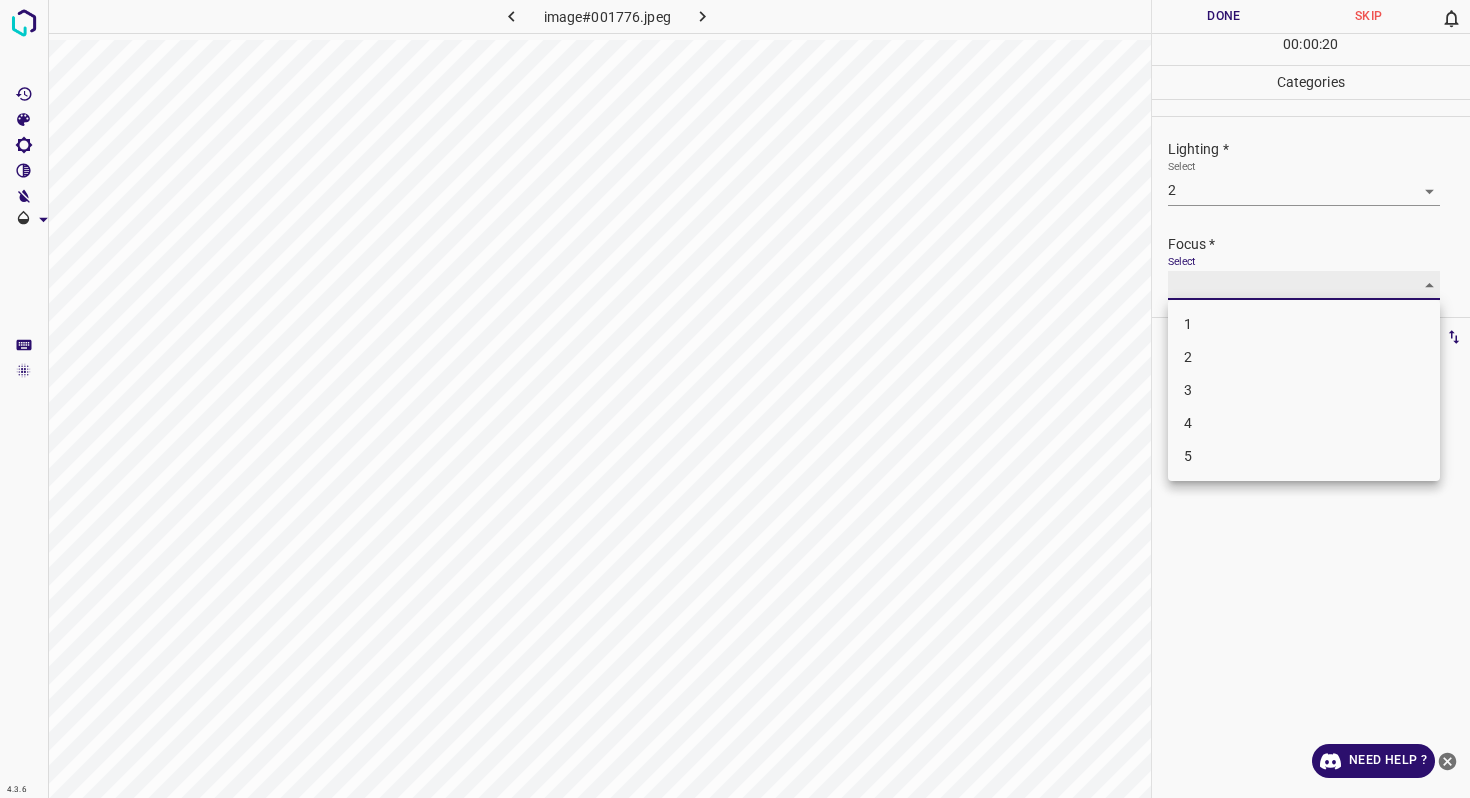 type on "3" 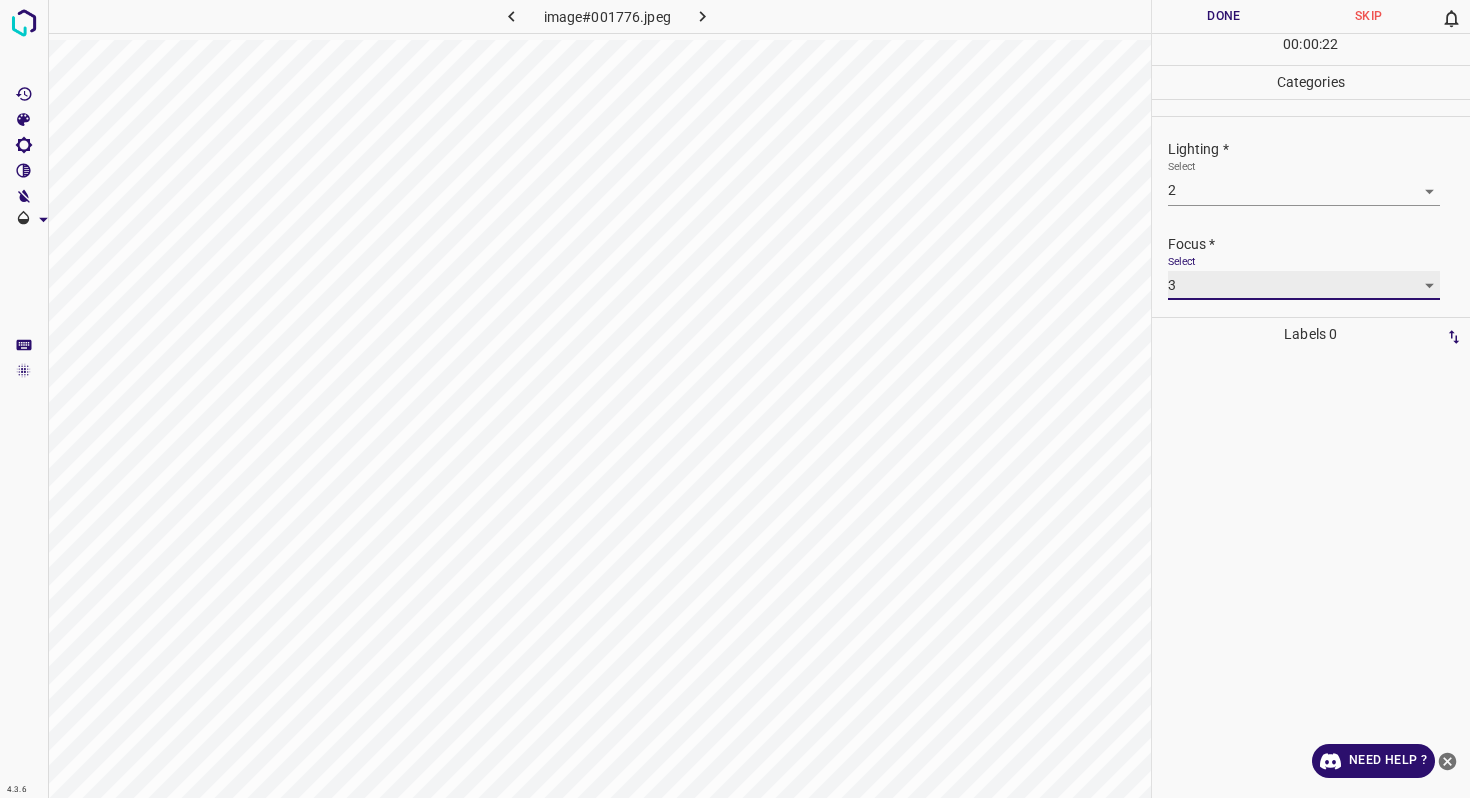 scroll, scrollTop: 98, scrollLeft: 0, axis: vertical 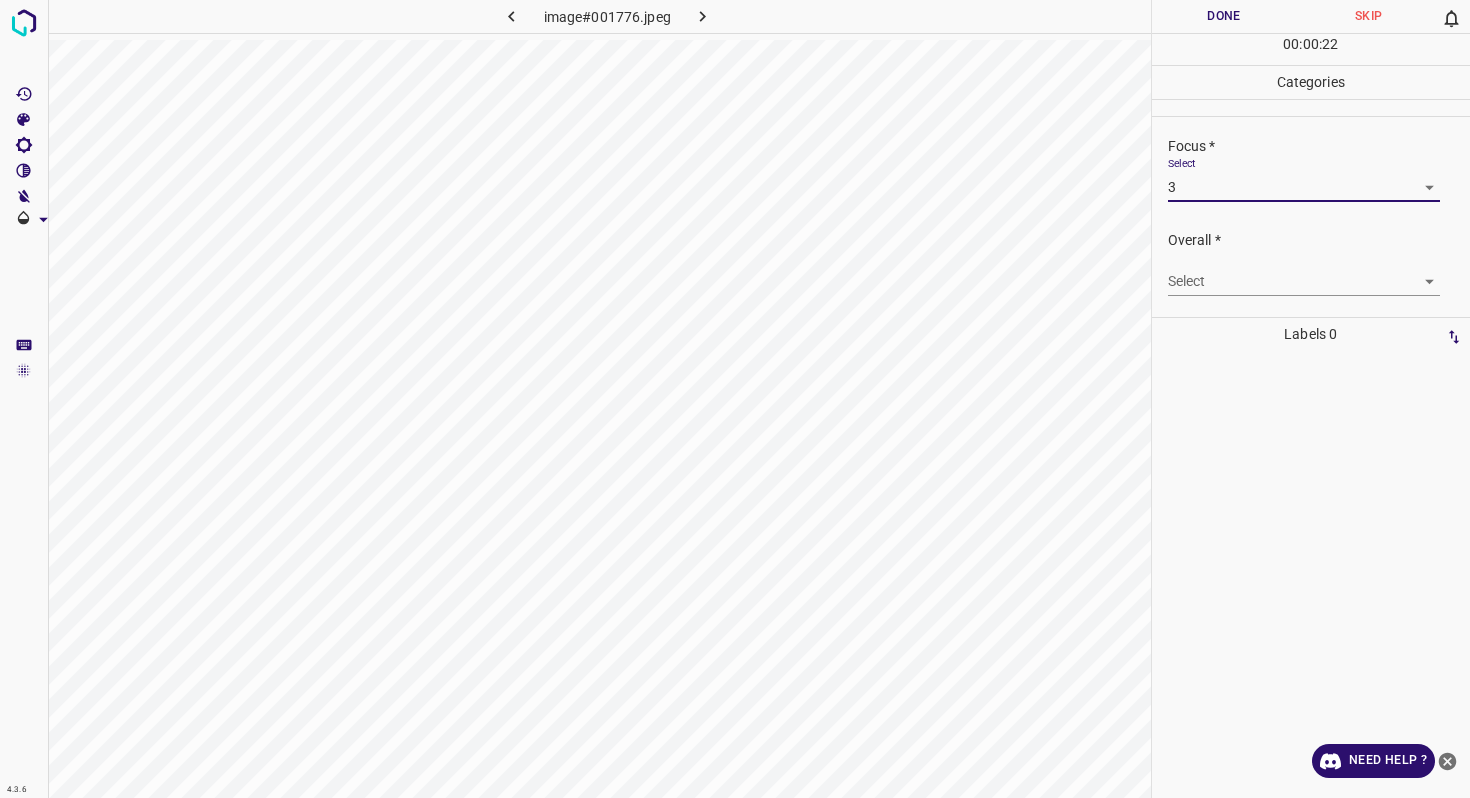click on "4.3.6  image#001776.jpeg Done Skip 0 00   : 00   : 22   Categories Lighting *  Select 2 2 Focus *  Select 3 3 Overall *  Select ​ Labels   0 Categories 1 Lighting 2 Focus 3 Overall Tools Space Change between modes (Draw & Edit) I Auto labeling R Restore zoom M Zoom in N Zoom out Delete Delete selecte label Filters Z Restore filters X Saturation filter C Brightness filter V Contrast filter B Gray scale filter General O Download Need Help ? - Text - Hide - Delete" at bounding box center (735, 399) 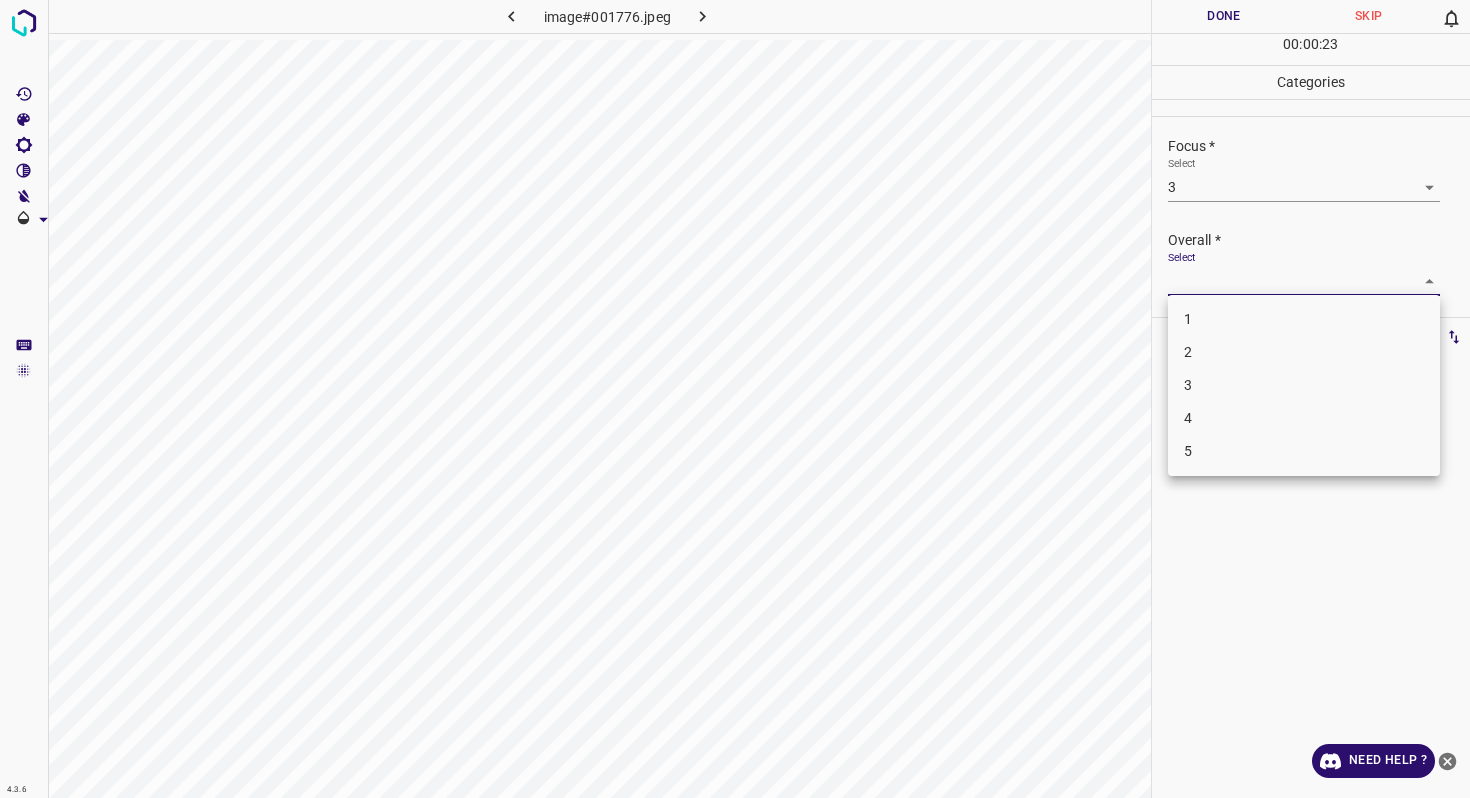 click on "3" at bounding box center (1304, 385) 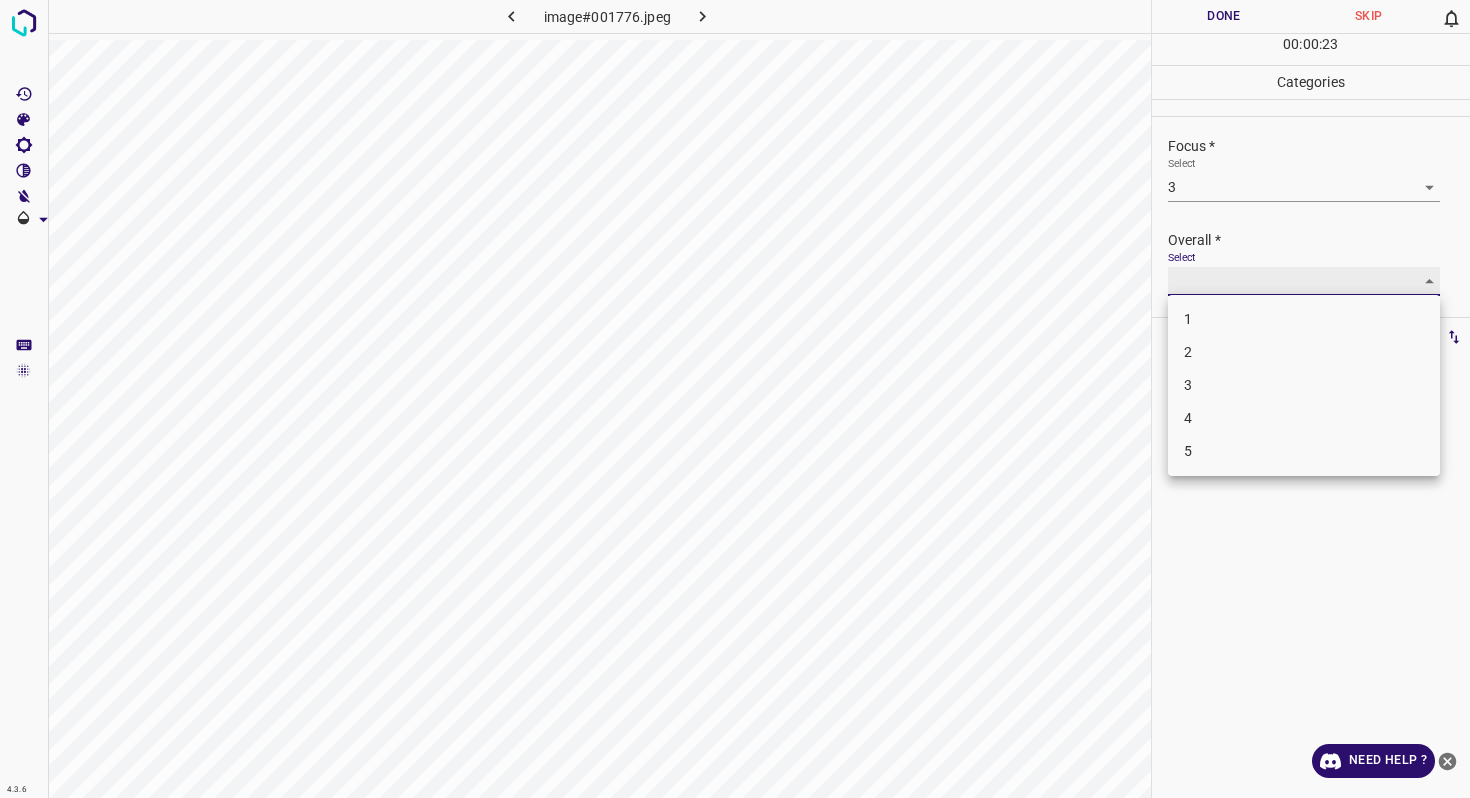 type on "3" 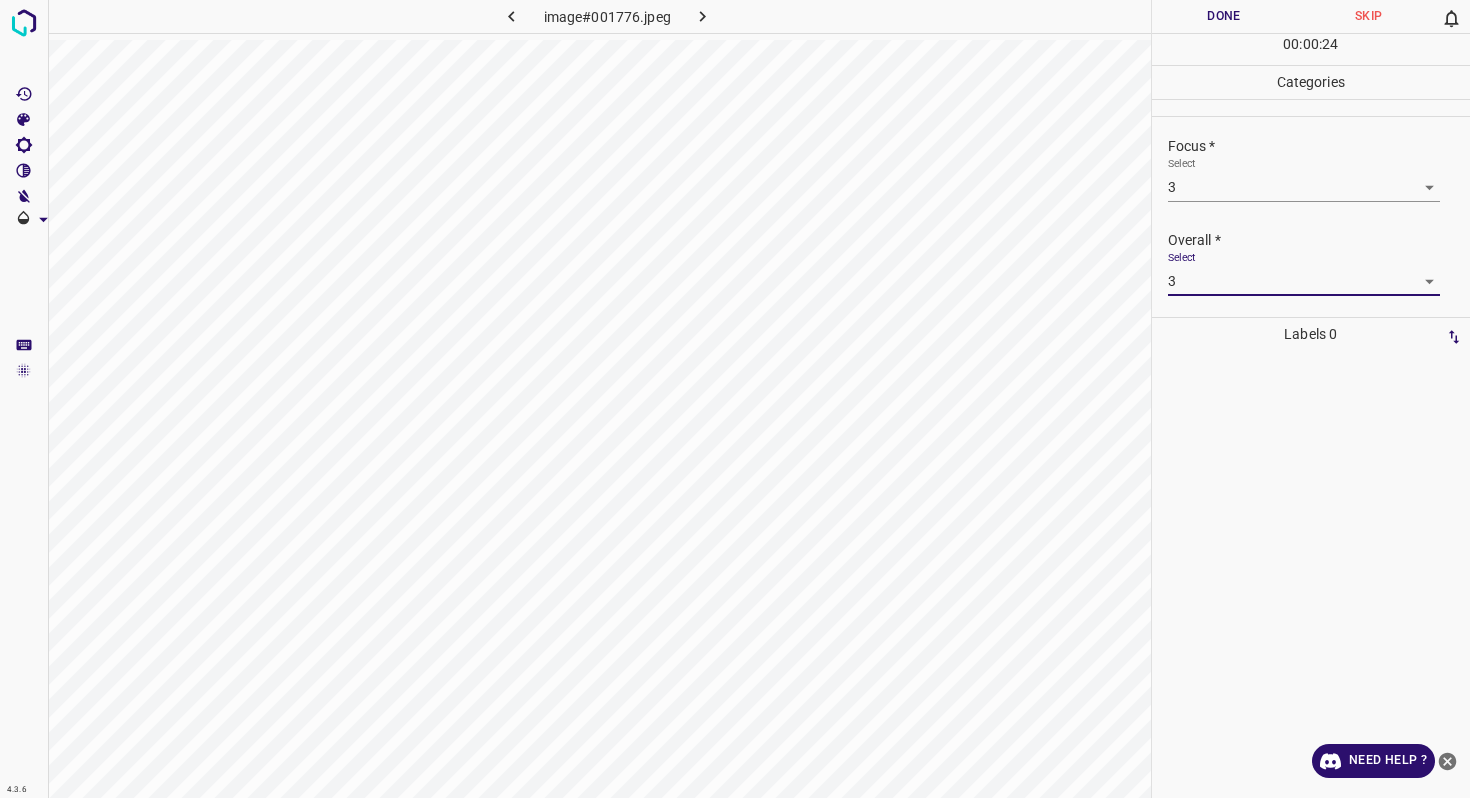 click on "Done" at bounding box center (1224, 16) 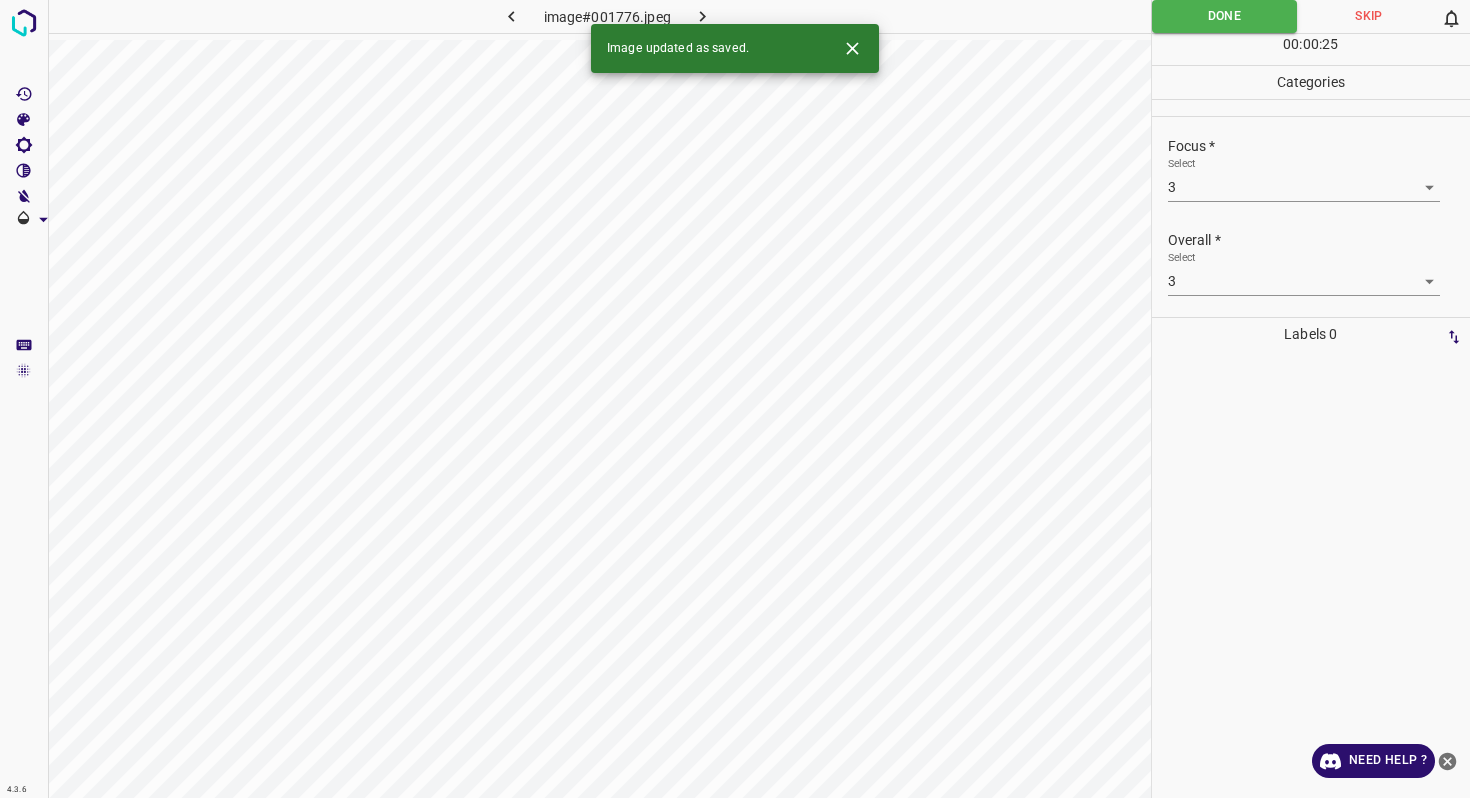 click 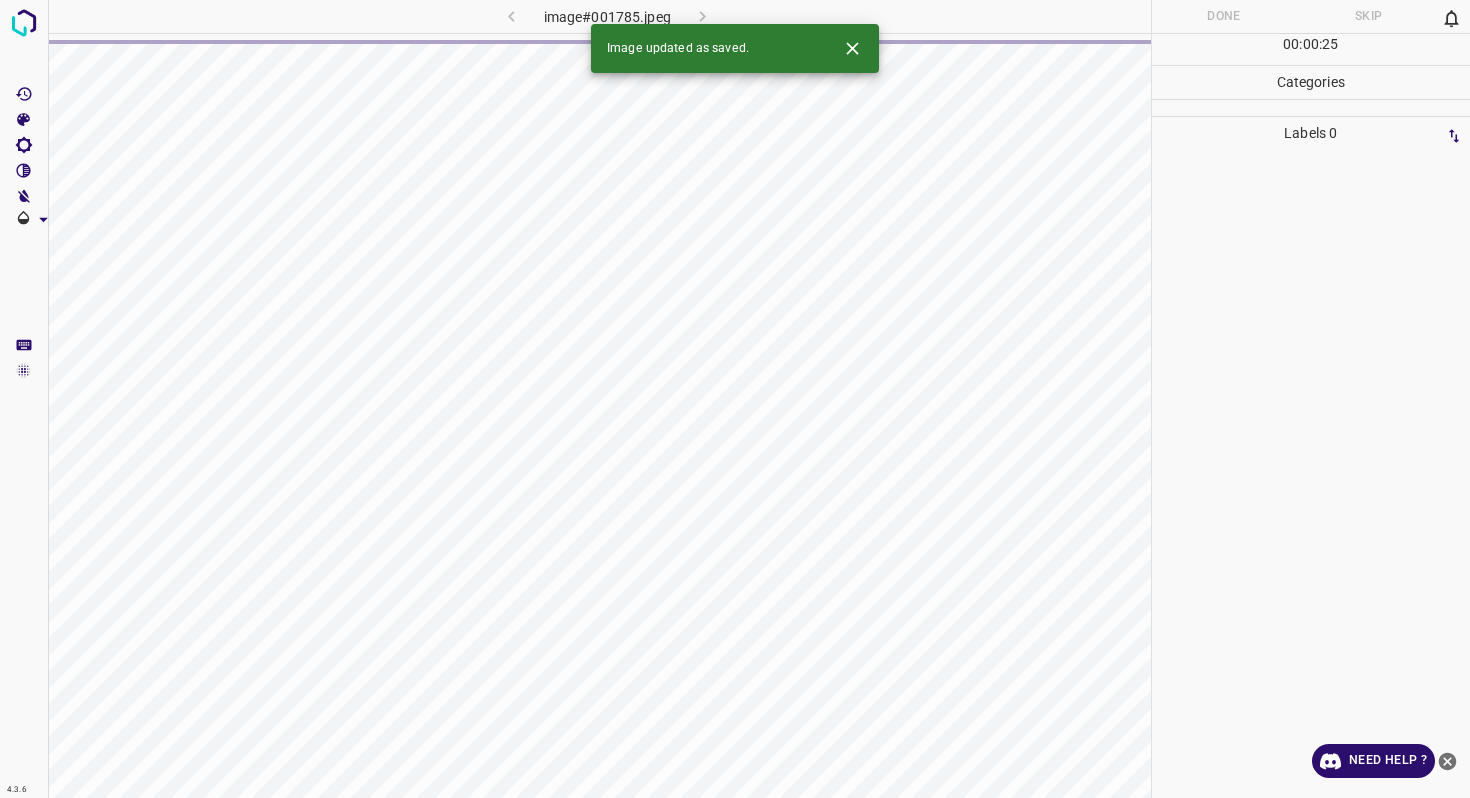 click 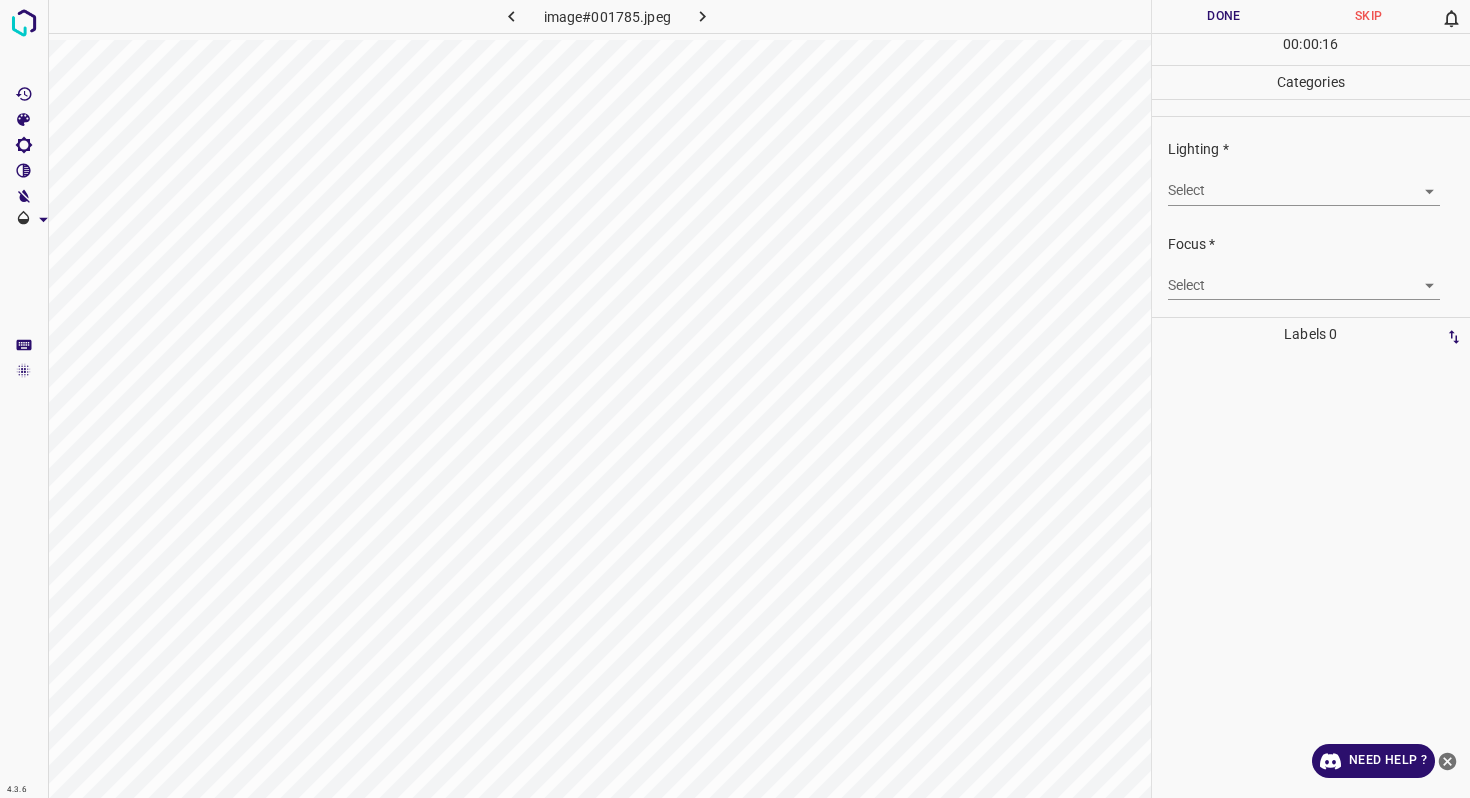 click on "4.3.6  image#001785.jpeg Done Skip 0 00   : 00   : 16   Categories Lighting *  Select ​ Focus *  Select ​ Overall *  Select ​ Labels   0 Categories 1 Lighting 2 Focus 3 Overall Tools Space Change between modes (Draw & Edit) I Auto labeling R Restore zoom M Zoom in N Zoom out Delete Delete selecte label Filters Z Restore filters X Saturation filter C Brightness filter V Contrast filter B Gray scale filter General O Download Need Help ? - Text - Hide - Delete" at bounding box center [735, 399] 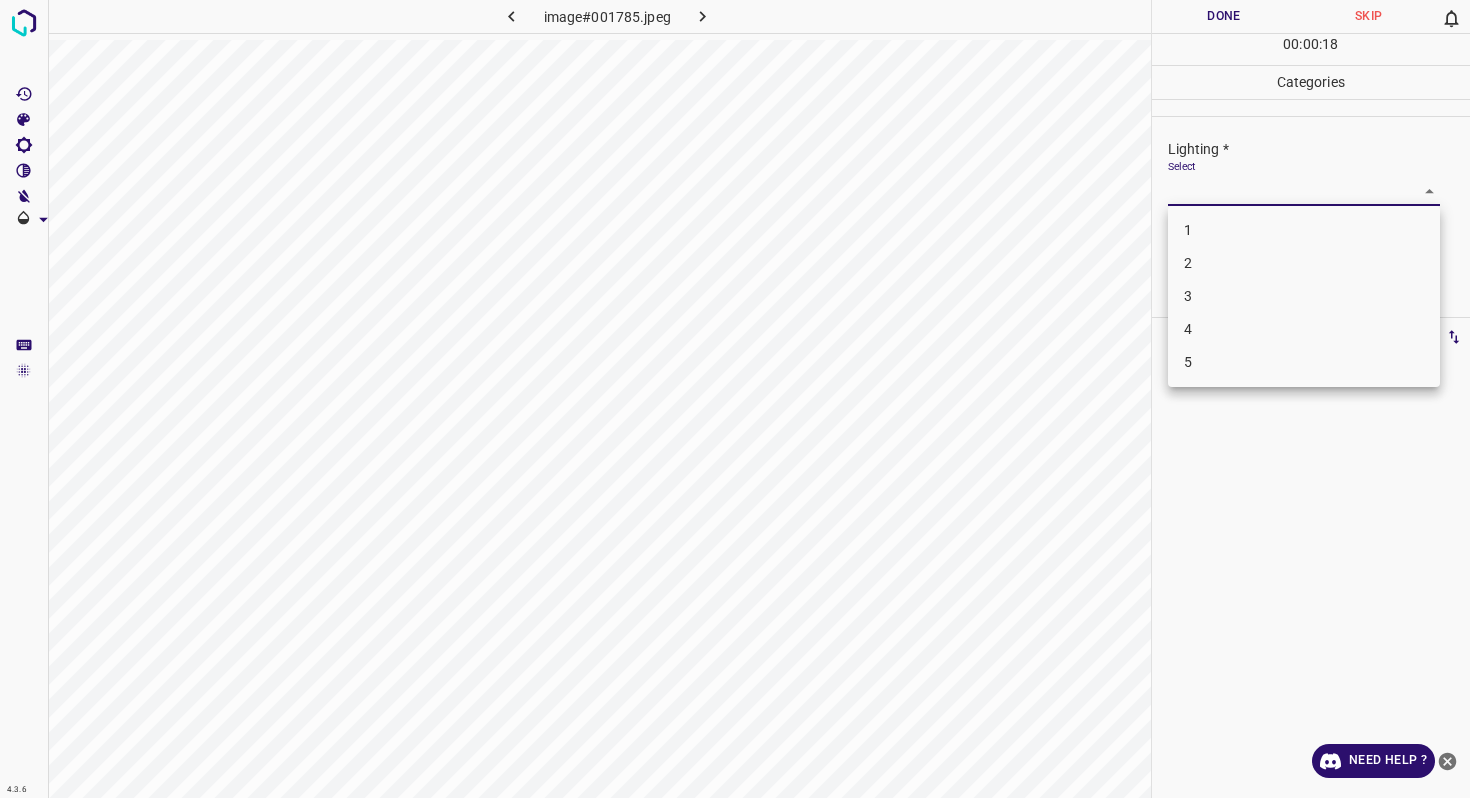 click on "3" at bounding box center (1304, 296) 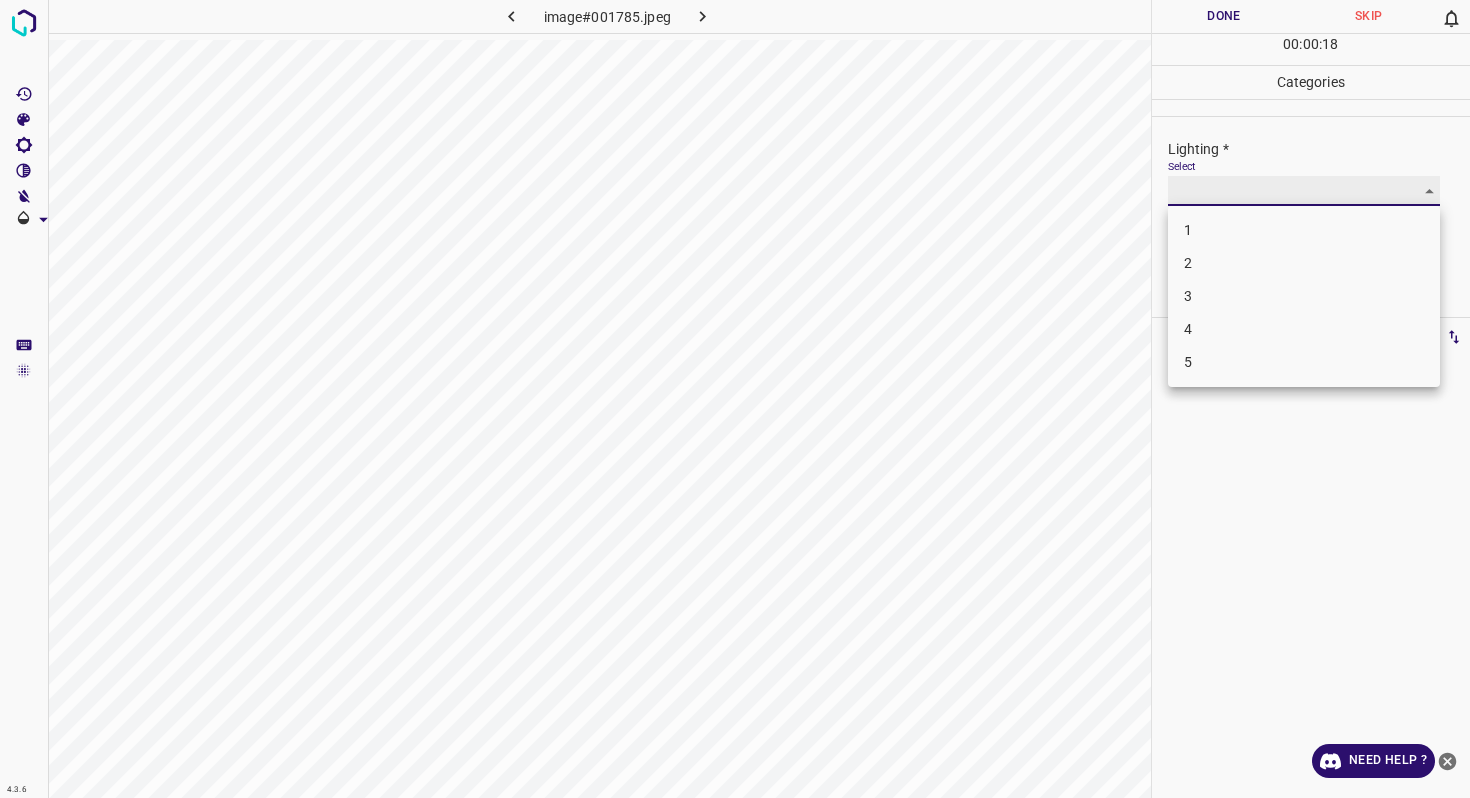 type on "3" 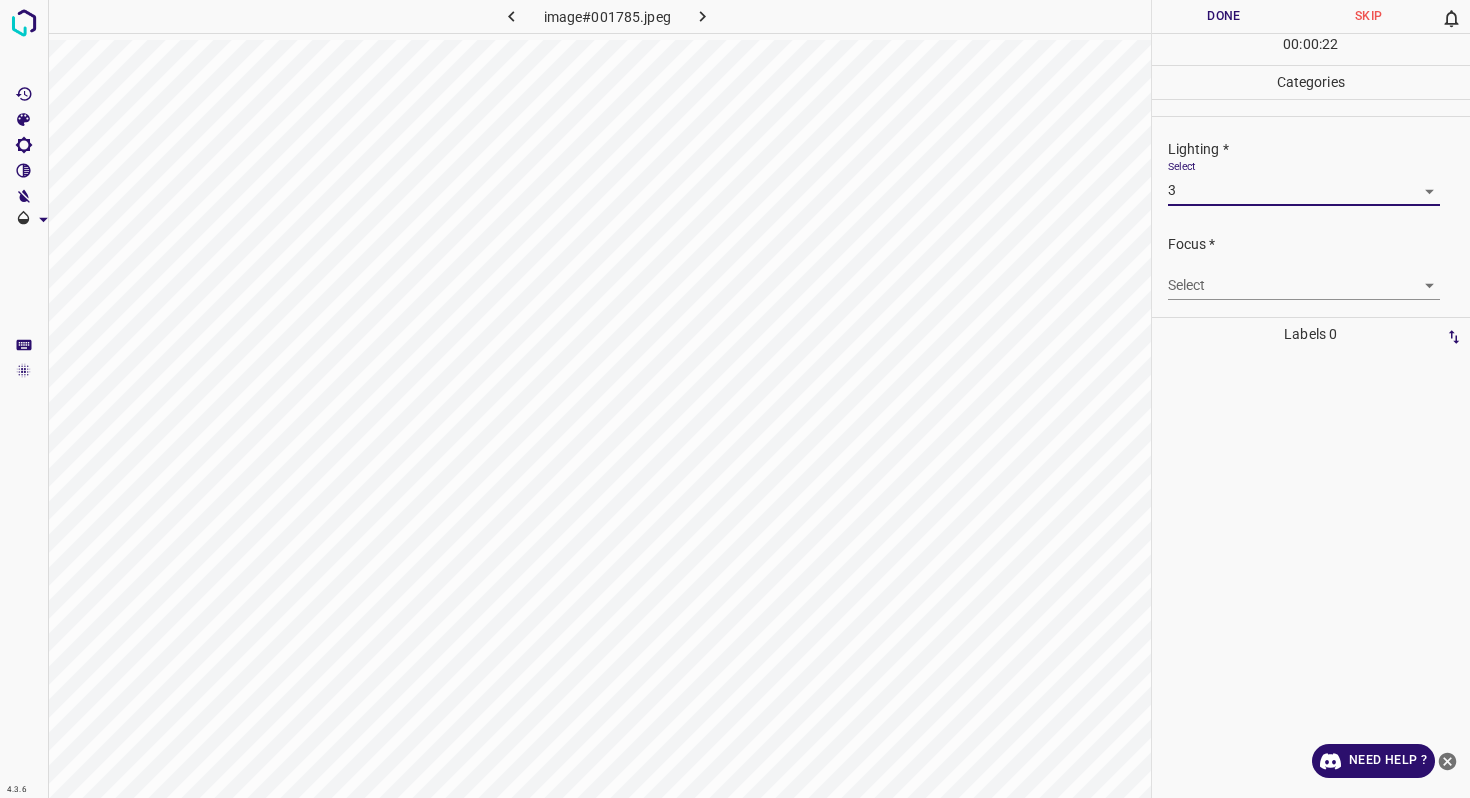 click on "4.3.6  image#001785.jpeg Done Skip 0 00   : 00   : 22   Categories Lighting *  Select 3 3 Focus *  Select ​ Overall *  Select ​ Labels   0 Categories 1 Lighting 2 Focus 3 Overall Tools Space Change between modes (Draw & Edit) I Auto labeling R Restore zoom M Zoom in N Zoom out Delete Delete selecte label Filters Z Restore filters X Saturation filter C Brightness filter V Contrast filter B Gray scale filter General O Download Need Help ? - Text - Hide - Delete" at bounding box center [735, 399] 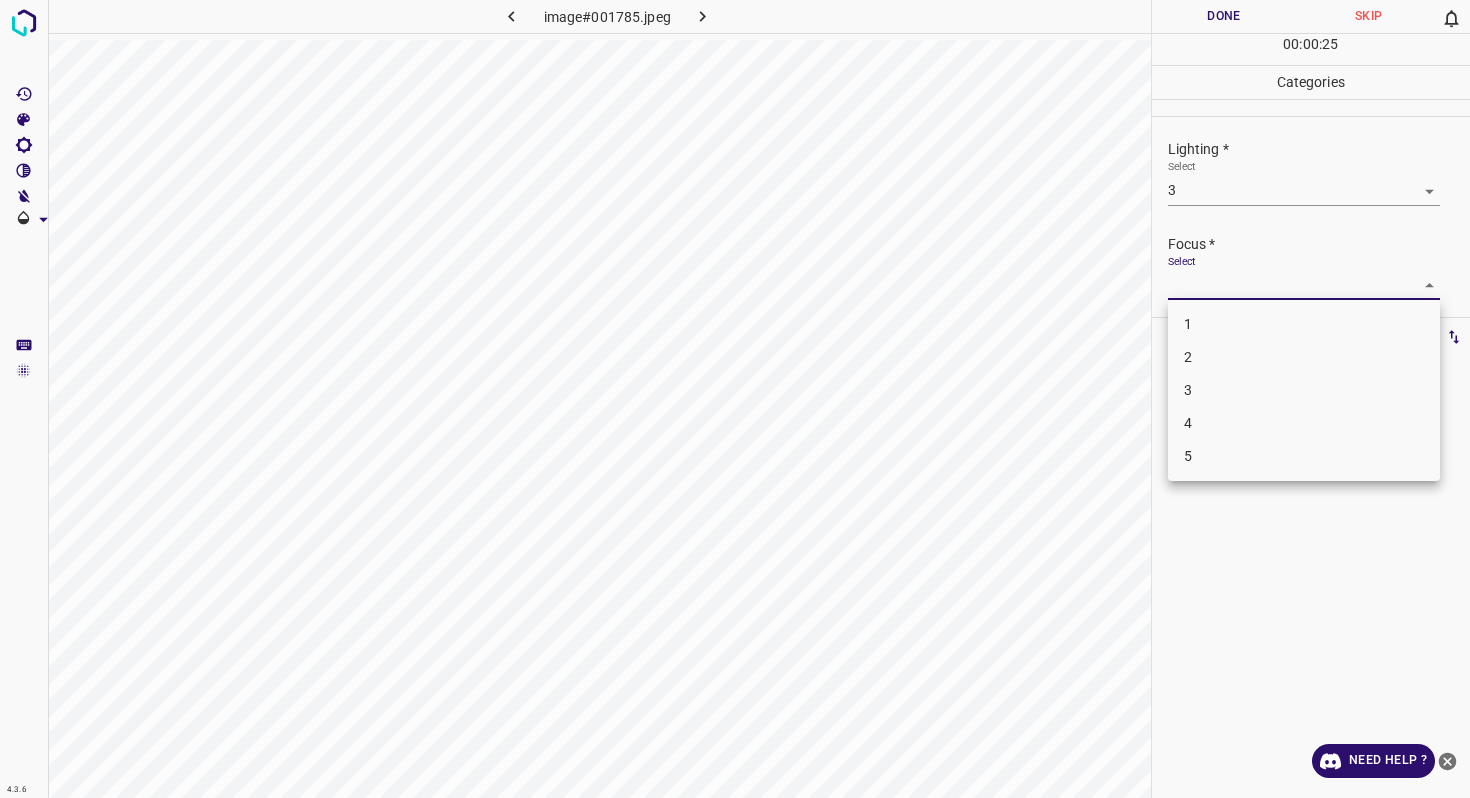 click on "3" at bounding box center (1304, 390) 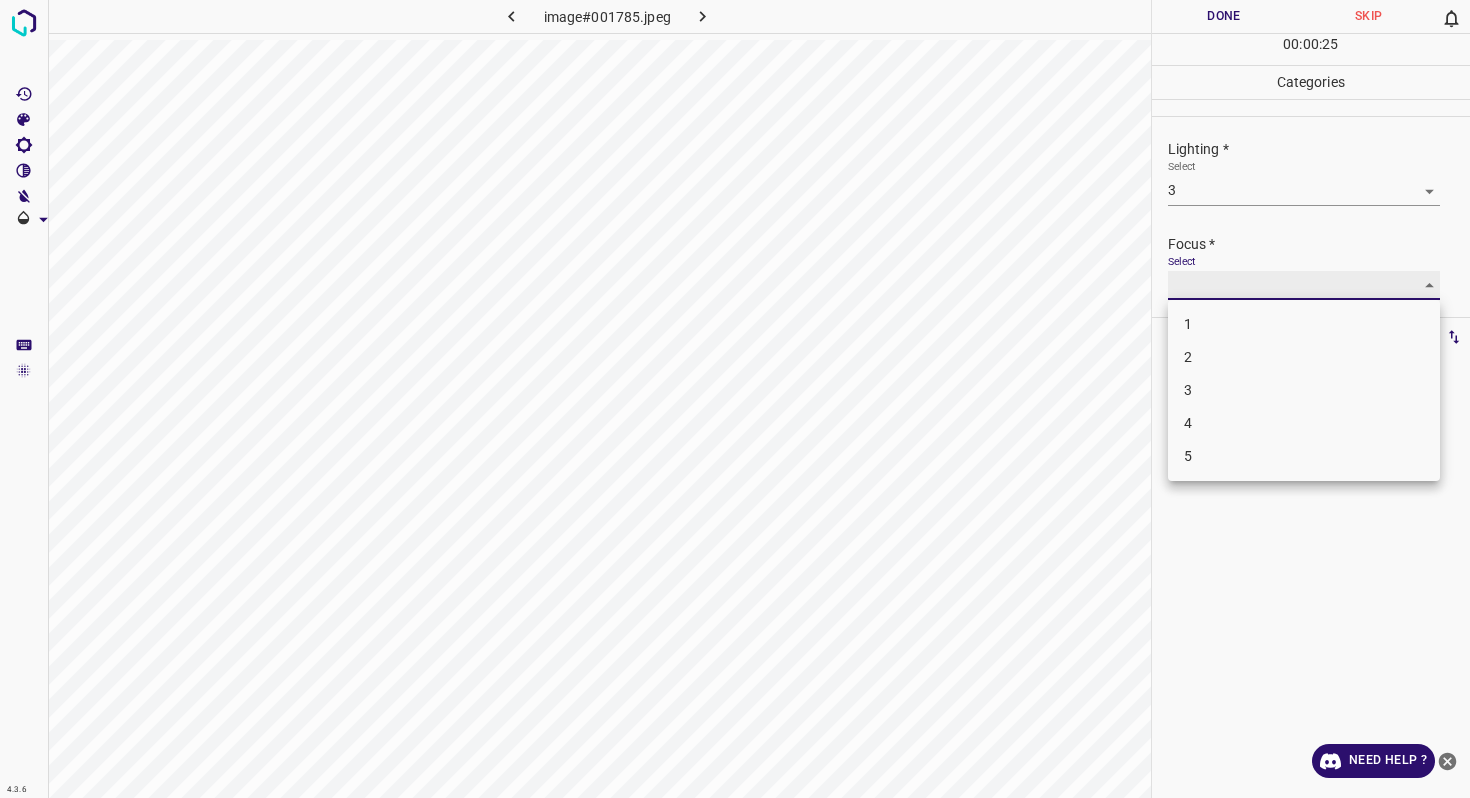 type on "3" 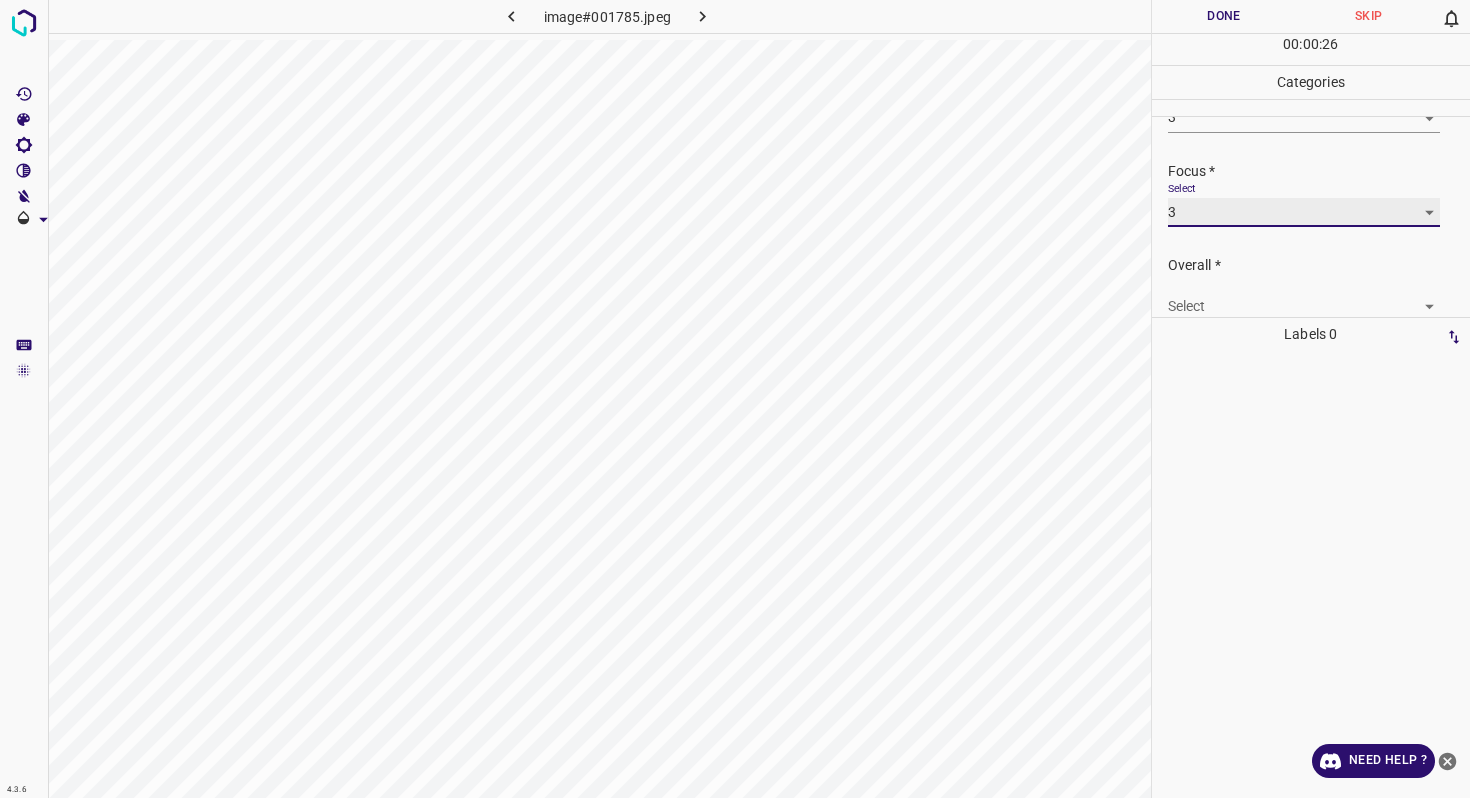 scroll, scrollTop: 98, scrollLeft: 0, axis: vertical 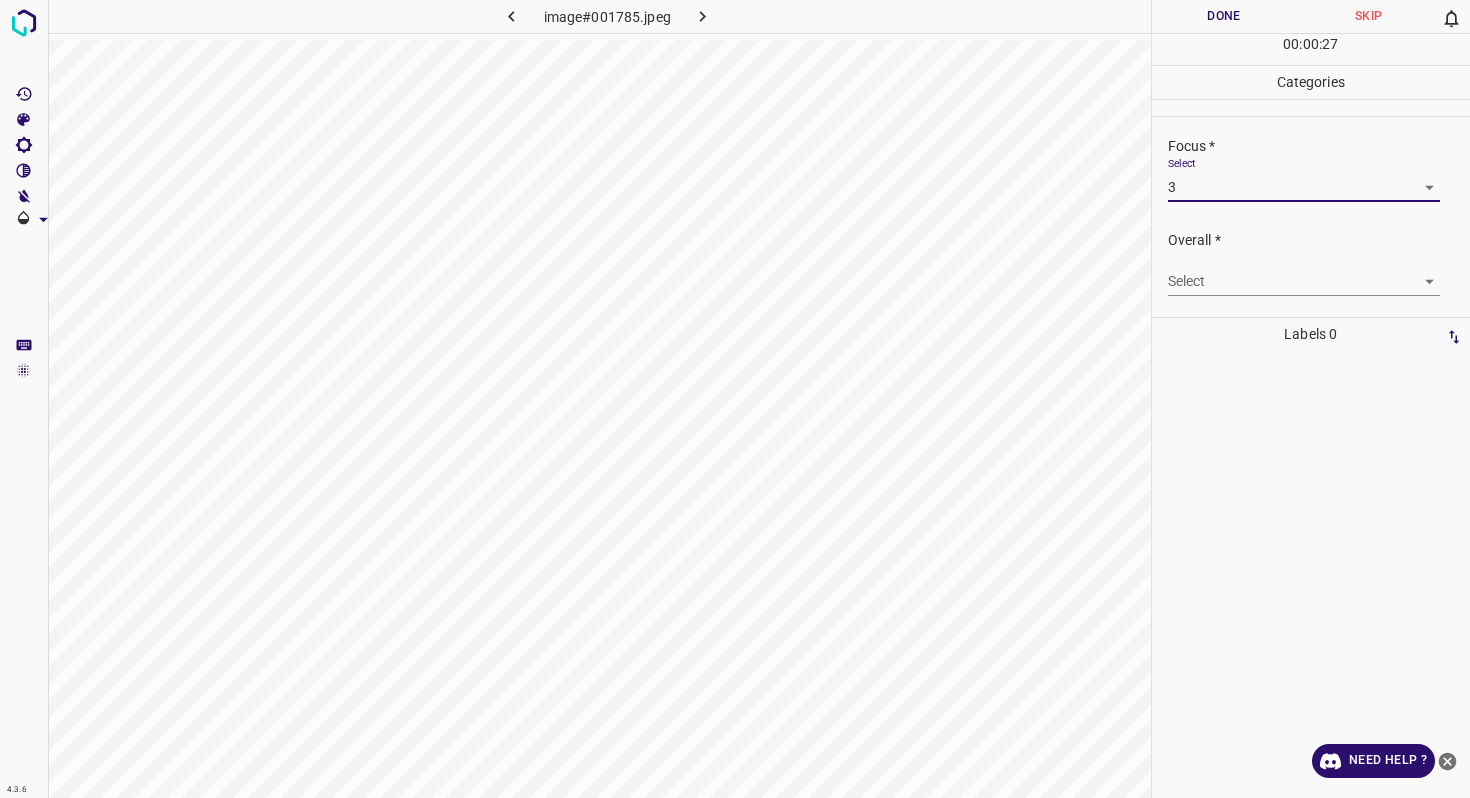 click on "4.3.6  image#001785.jpeg Done Skip 0 00   : 00   : 27   Categories Lighting *  Select 3 3 Focus *  Select 3 3 Overall *  Select ​ Labels   0 Categories 1 Lighting 2 Focus 3 Overall Tools Space Change between modes (Draw & Edit) I Auto labeling R Restore zoom M Zoom in N Zoom out Delete Delete selecte label Filters Z Restore filters X Saturation filter C Brightness filter V Contrast filter B Gray scale filter General O Download Need Help ? - Text - Hide - Delete" at bounding box center [735, 399] 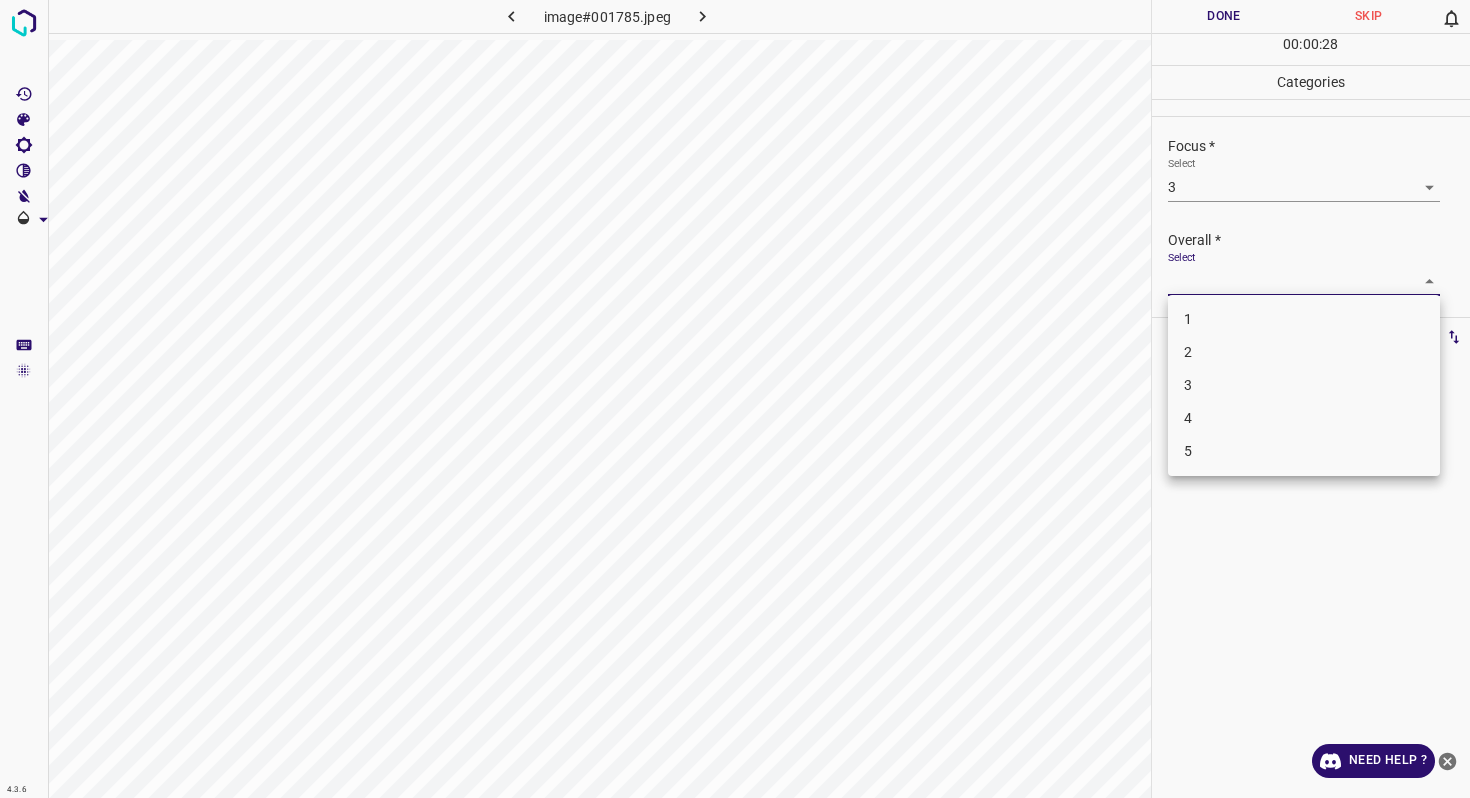 click on "3" at bounding box center [1304, 385] 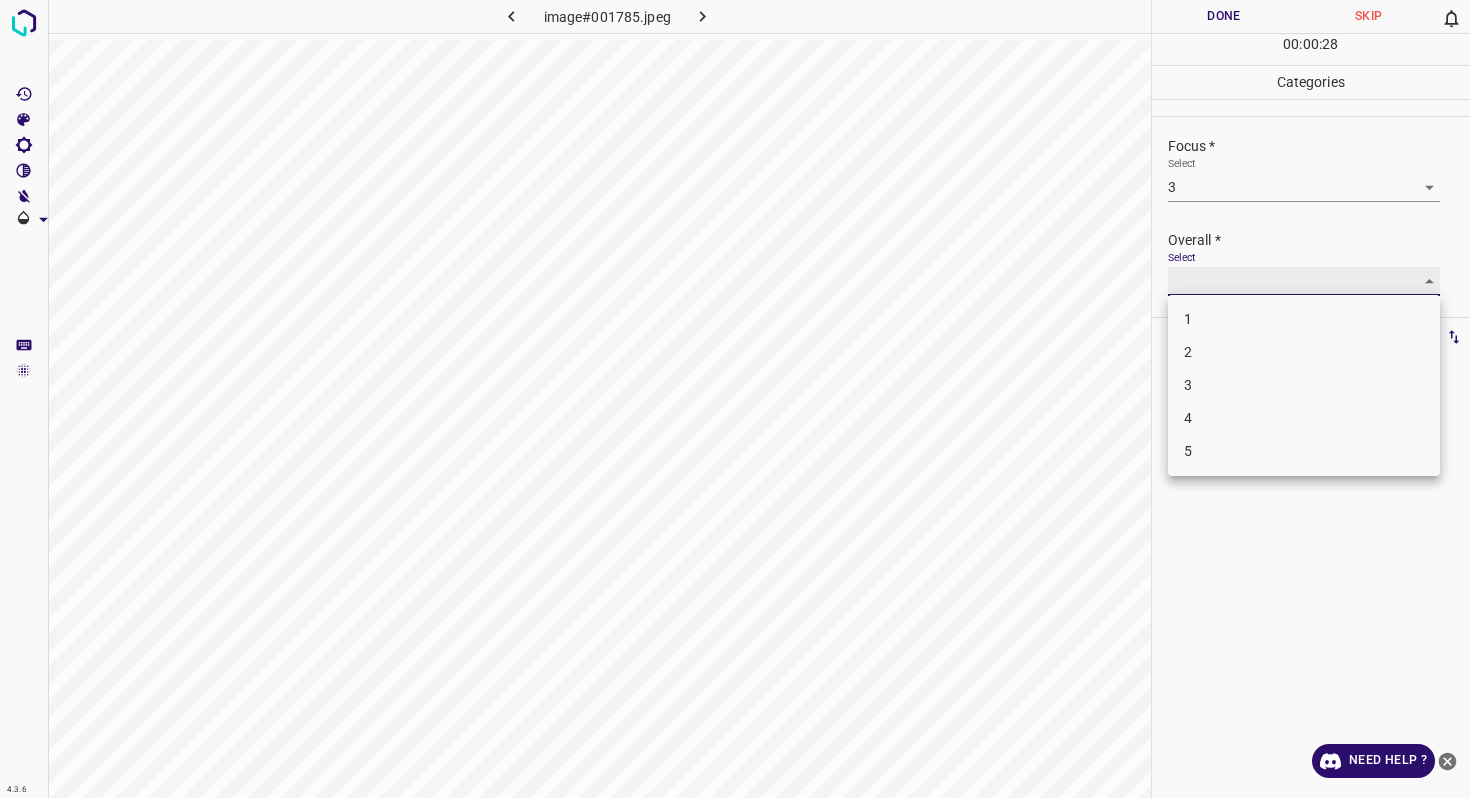 type on "3" 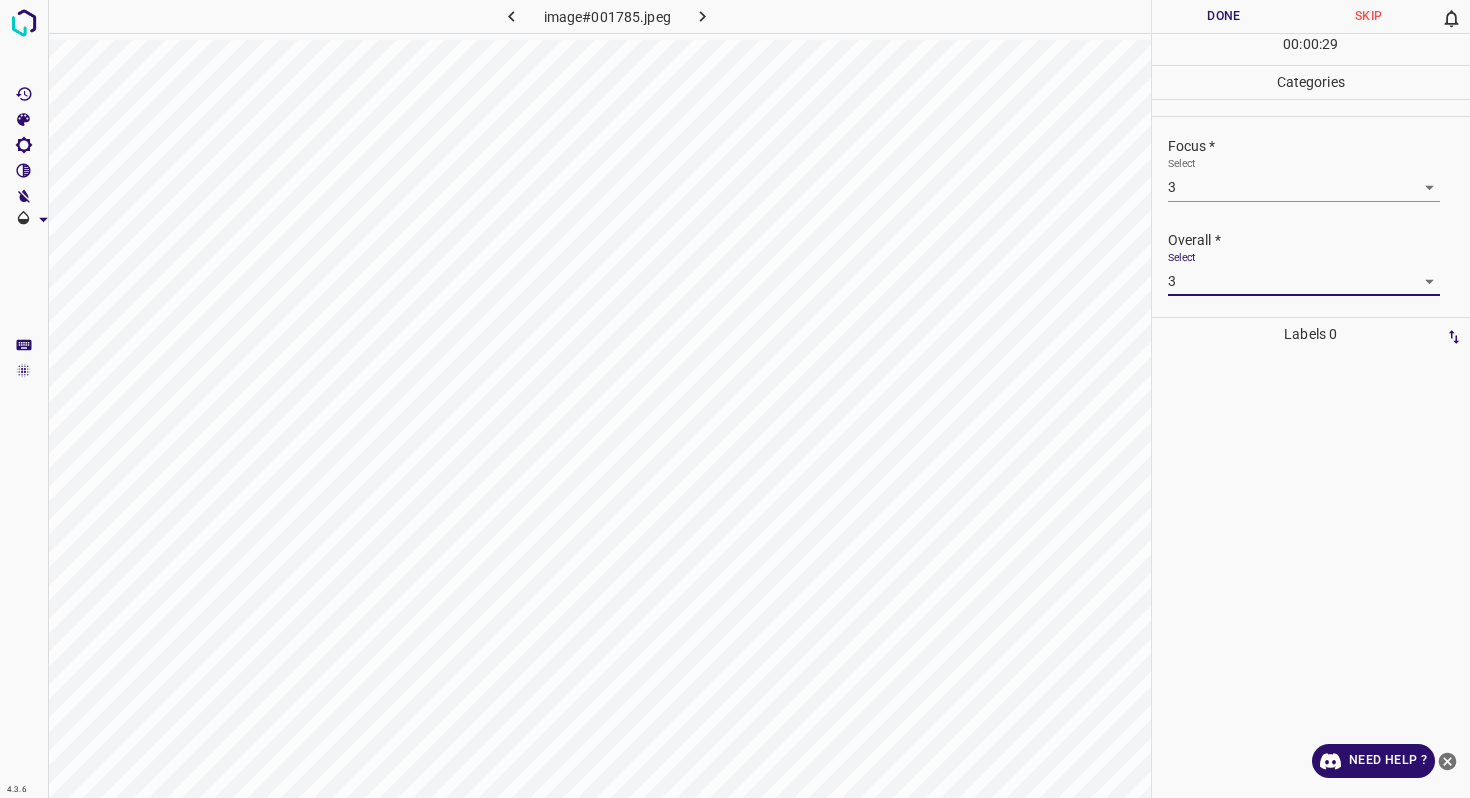 click on "Done" at bounding box center [1224, 16] 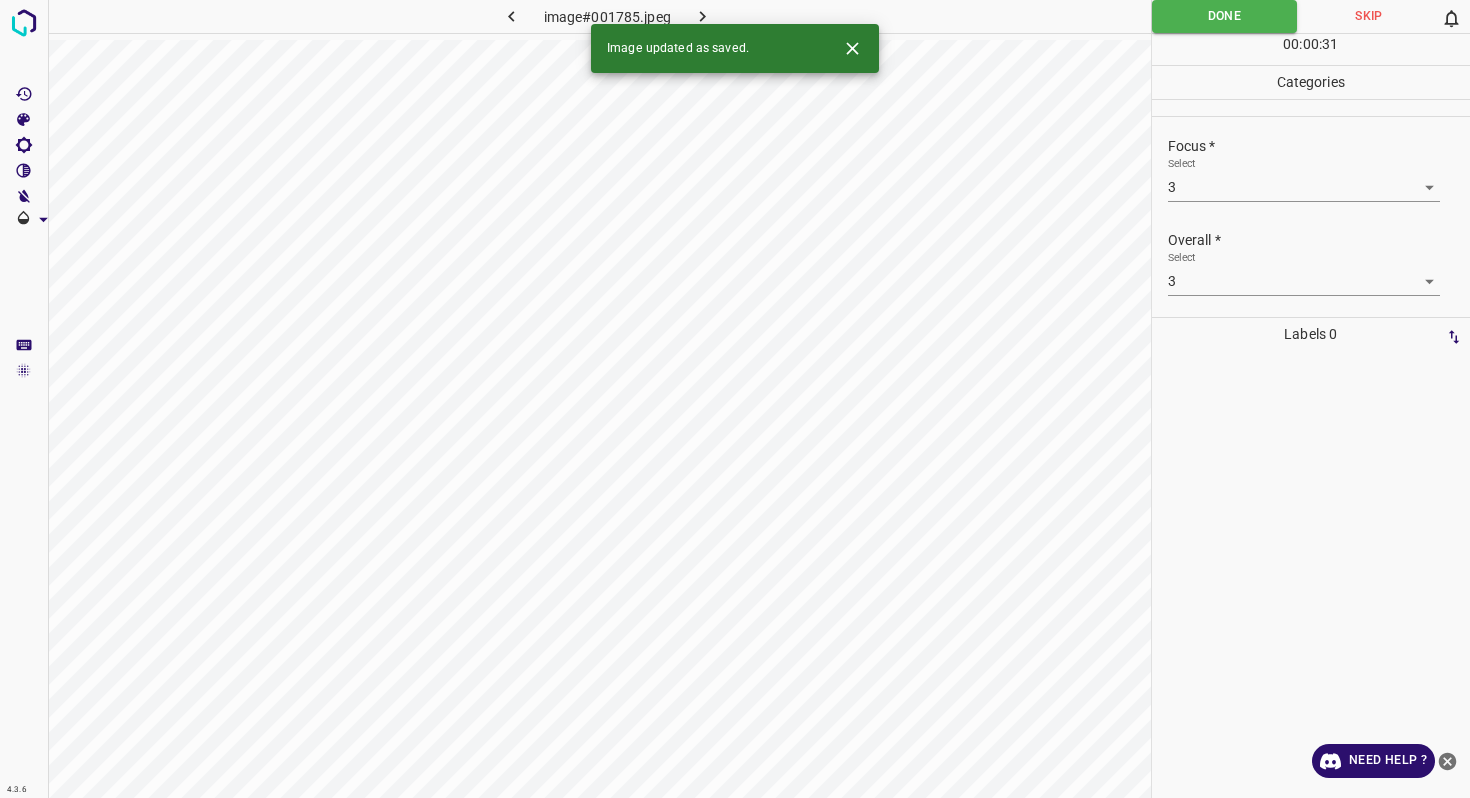 click 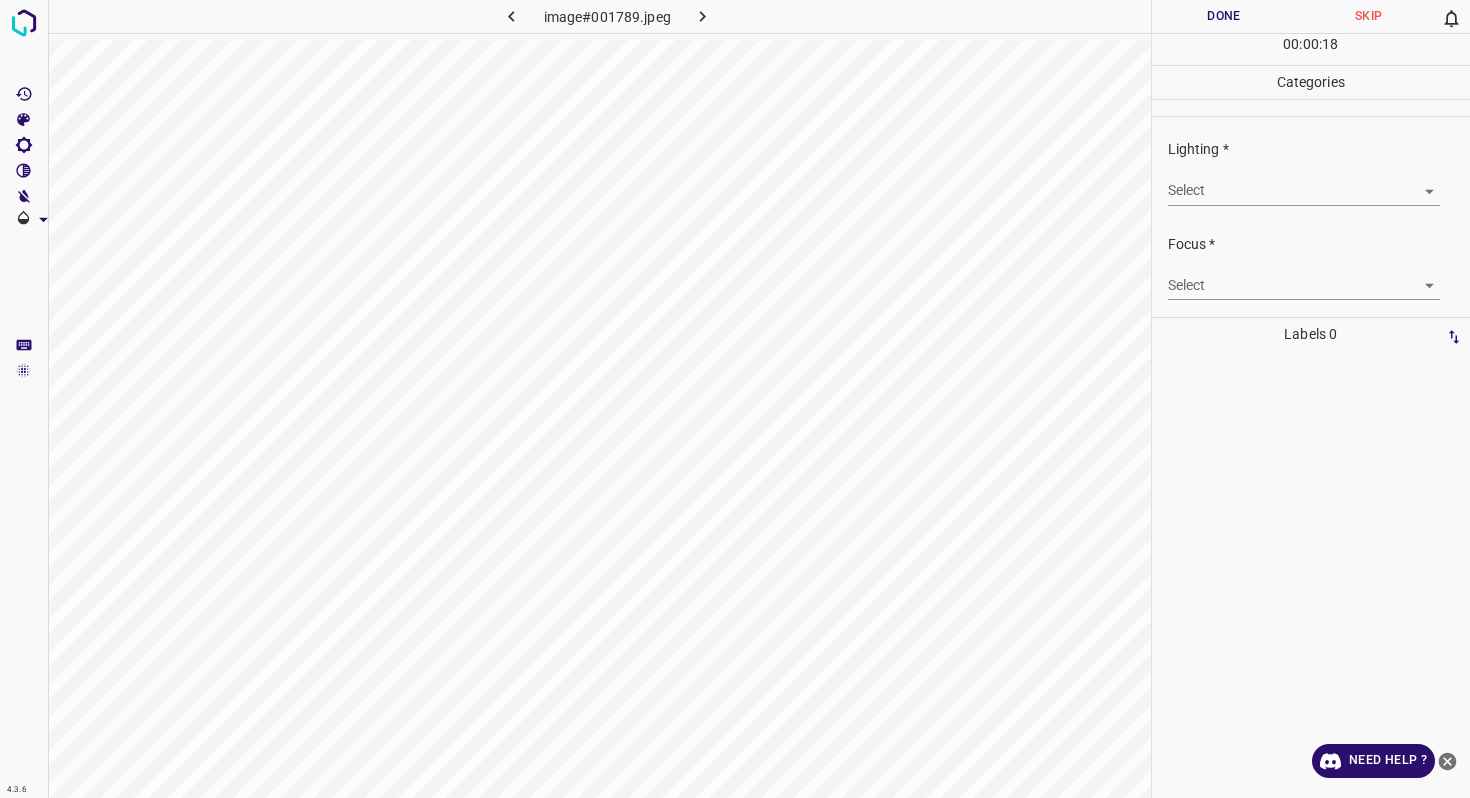 click on "4.3.6  image#001789.jpeg Done Skip 0 00   : 00   : 18   Categories Lighting *  Select ​ Focus *  Select ​ Overall *  Select ​ Labels   0 Categories 1 Lighting 2 Focus 3 Overall Tools Space Change between modes (Draw & Edit) I Auto labeling R Restore zoom M Zoom in N Zoom out Delete Delete selecte label Filters Z Restore filters X Saturation filter C Brightness filter V Contrast filter B Gray scale filter General O Download Need Help ? - Text - Hide - Delete" at bounding box center (735, 399) 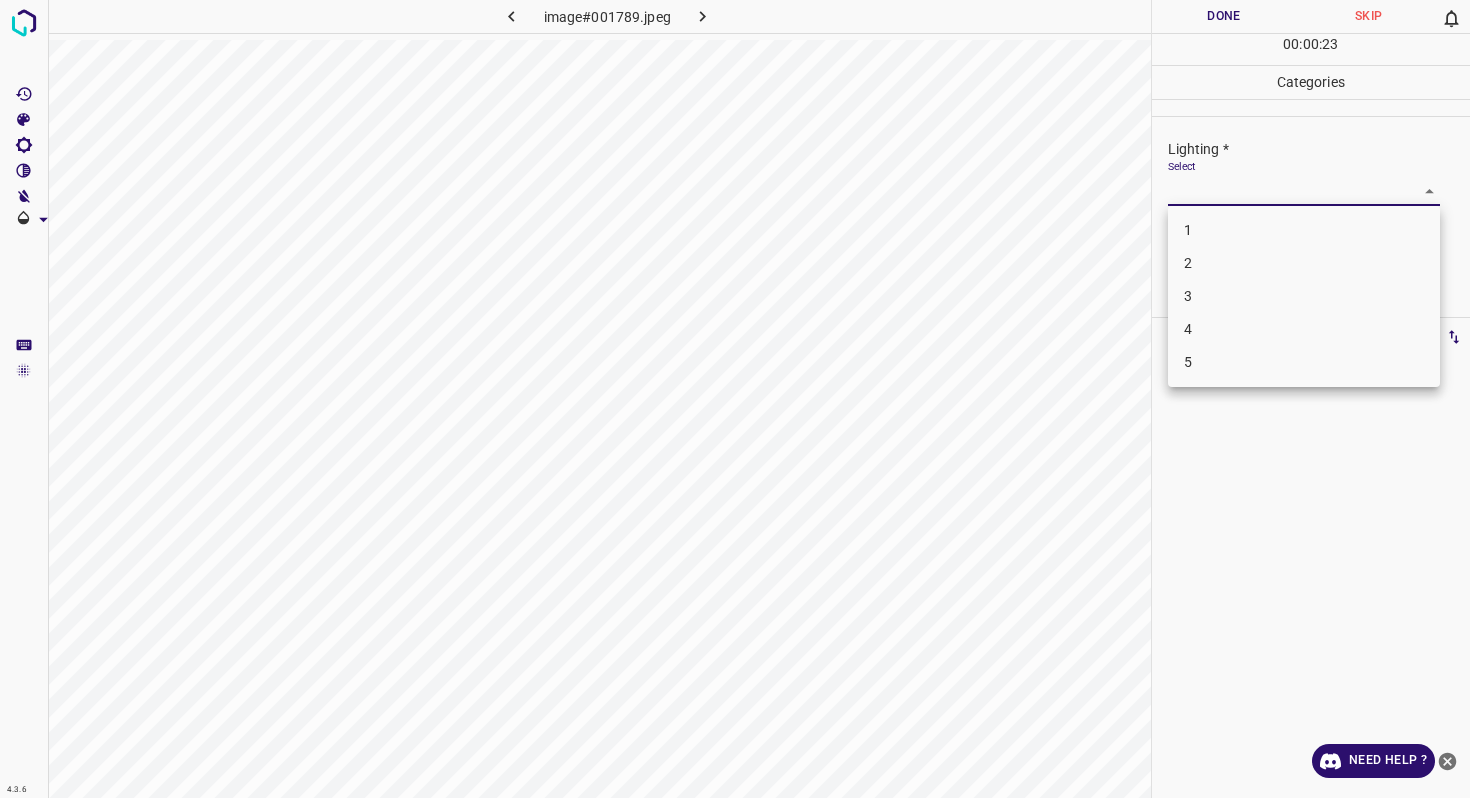 click on "3" at bounding box center (1304, 296) 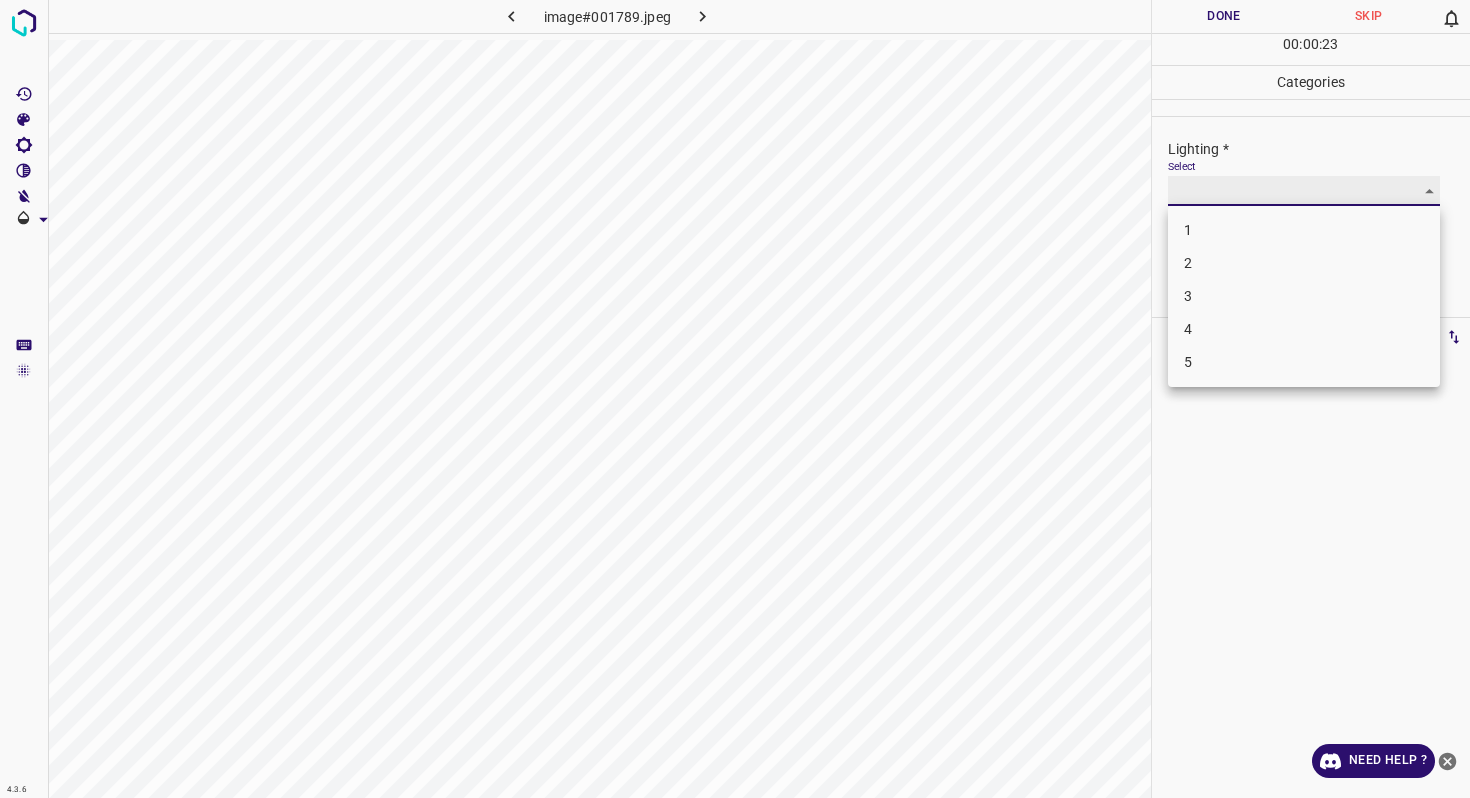 type on "3" 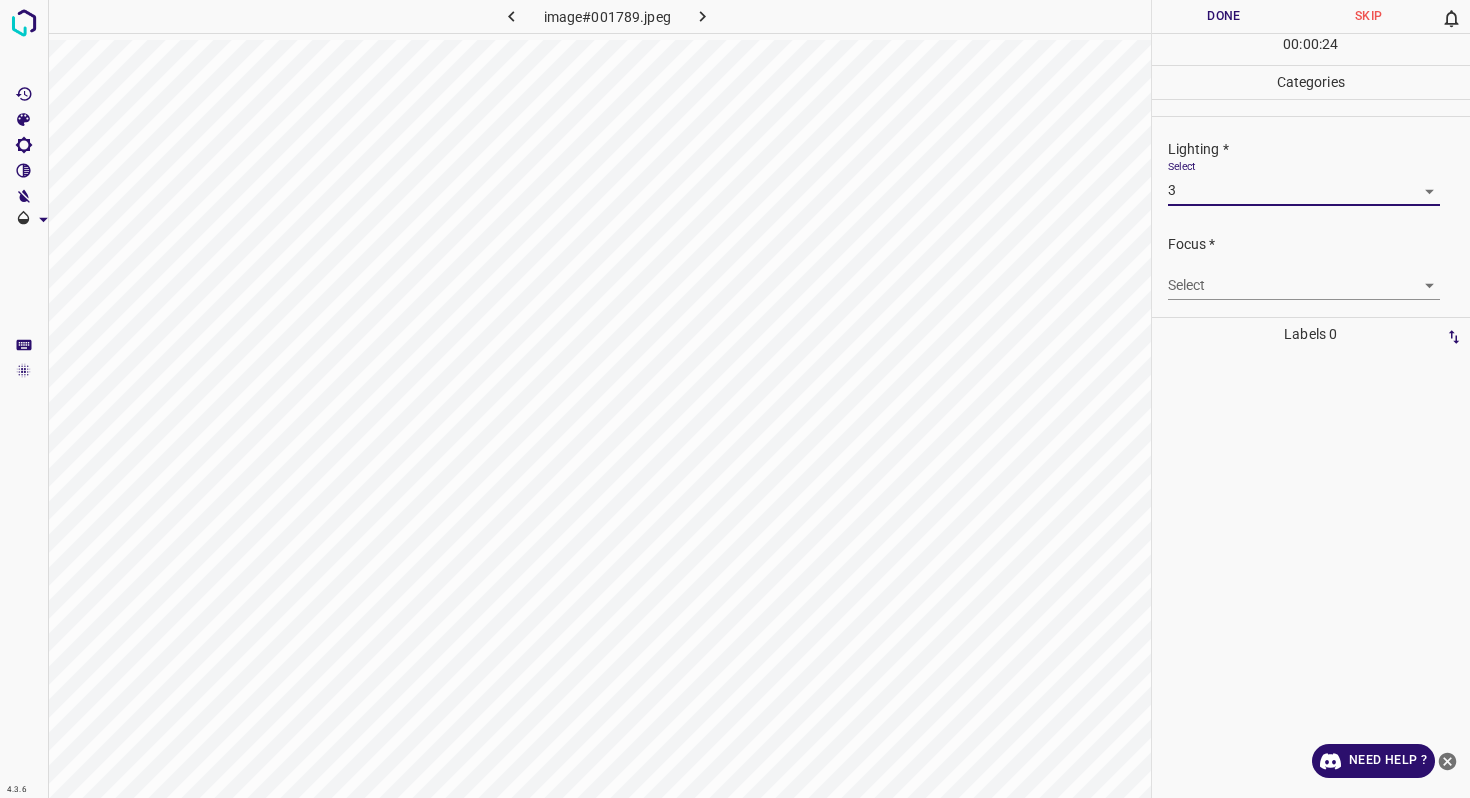 click on "4.3.6  image#001789.jpeg Done Skip 0 00   : 00   : 24   Categories Lighting *  Select 3 3 Focus *  Select ​ Overall *  Select ​ Labels   0 Categories 1 Lighting 2 Focus 3 Overall Tools Space Change between modes (Draw & Edit) I Auto labeling R Restore zoom M Zoom in N Zoom out Delete Delete selecte label Filters Z Restore filters X Saturation filter C Brightness filter V Contrast filter B Gray scale filter General O Download Need Help ? - Text - Hide - Delete" at bounding box center [735, 399] 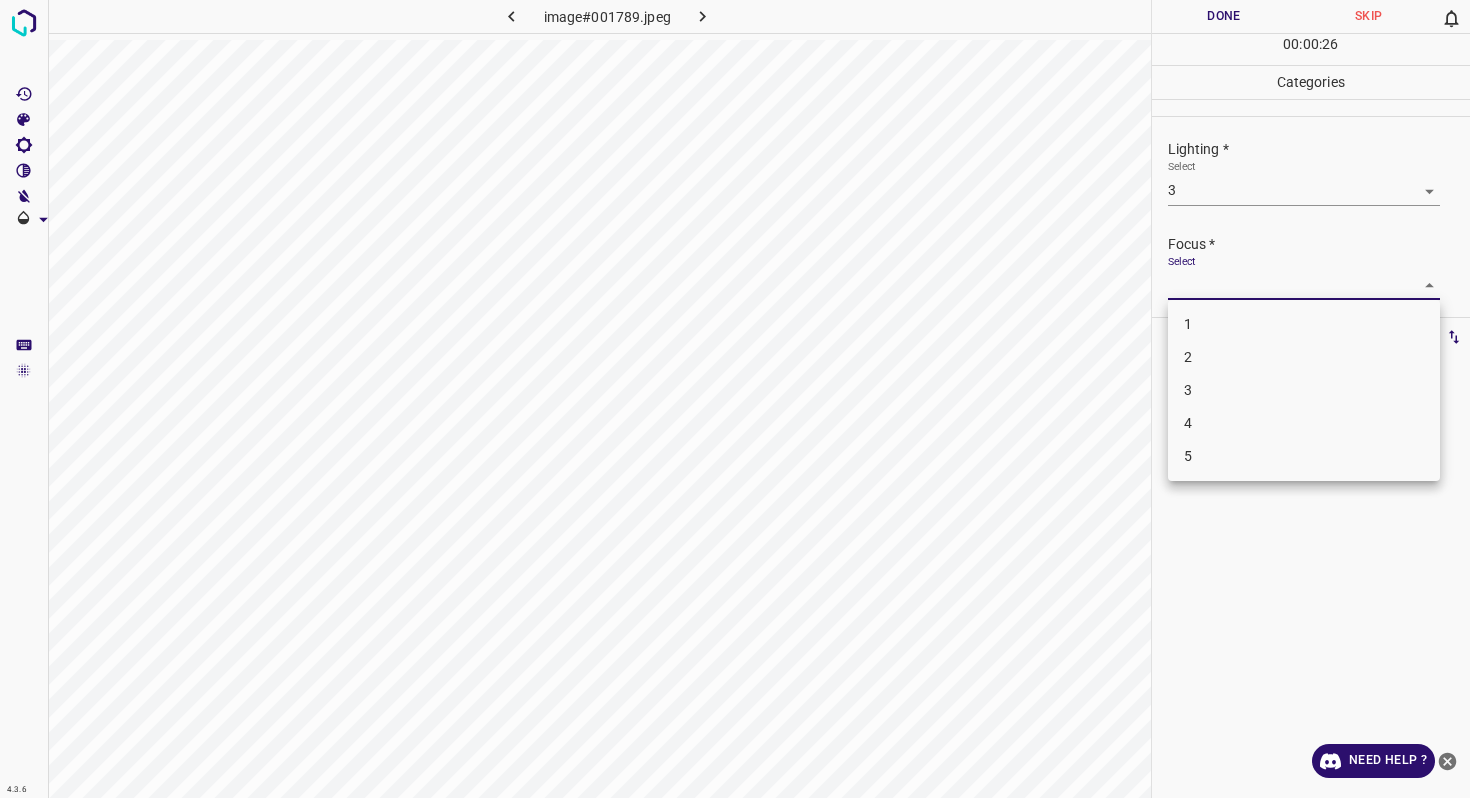 click on "4" at bounding box center [1304, 423] 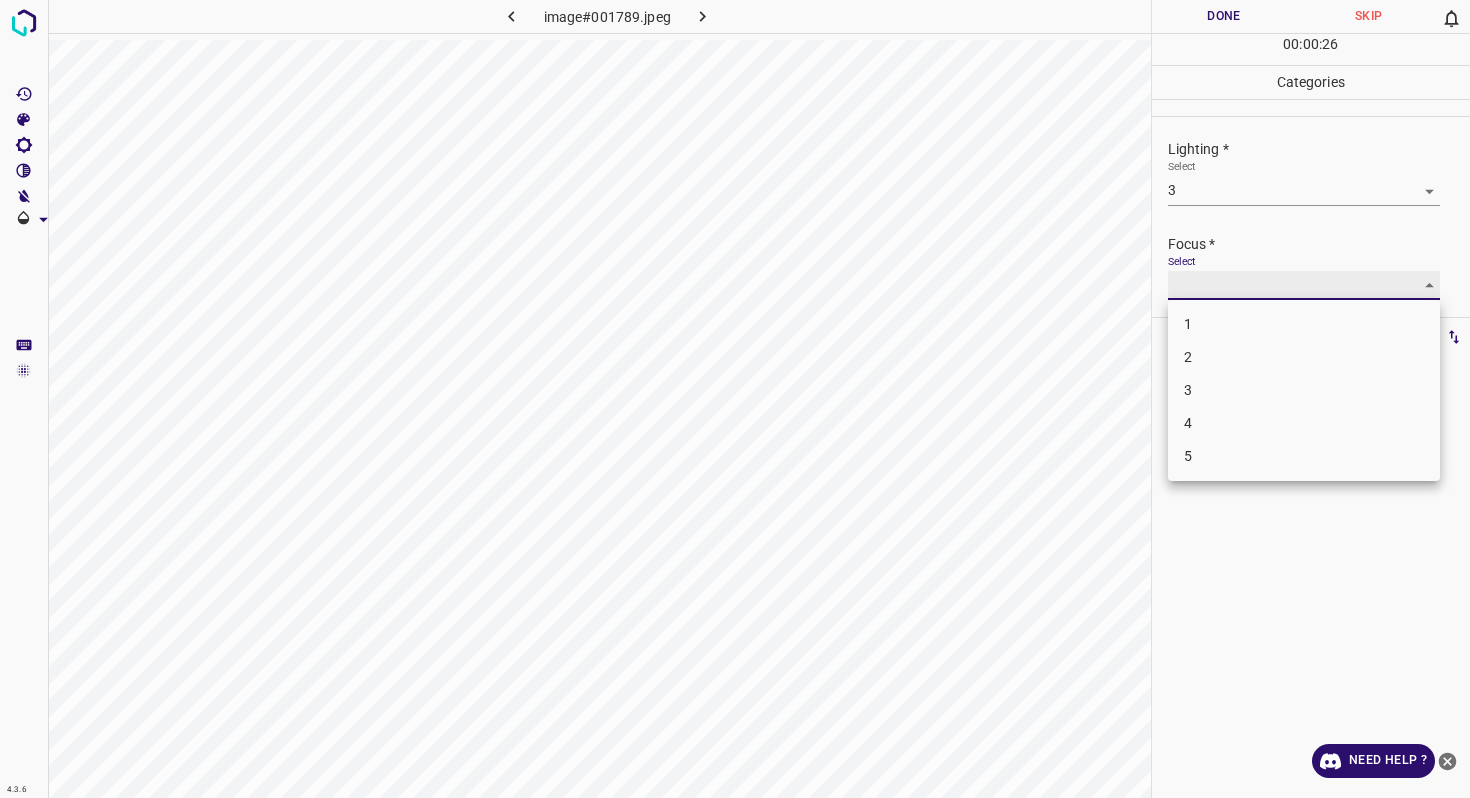 type on "4" 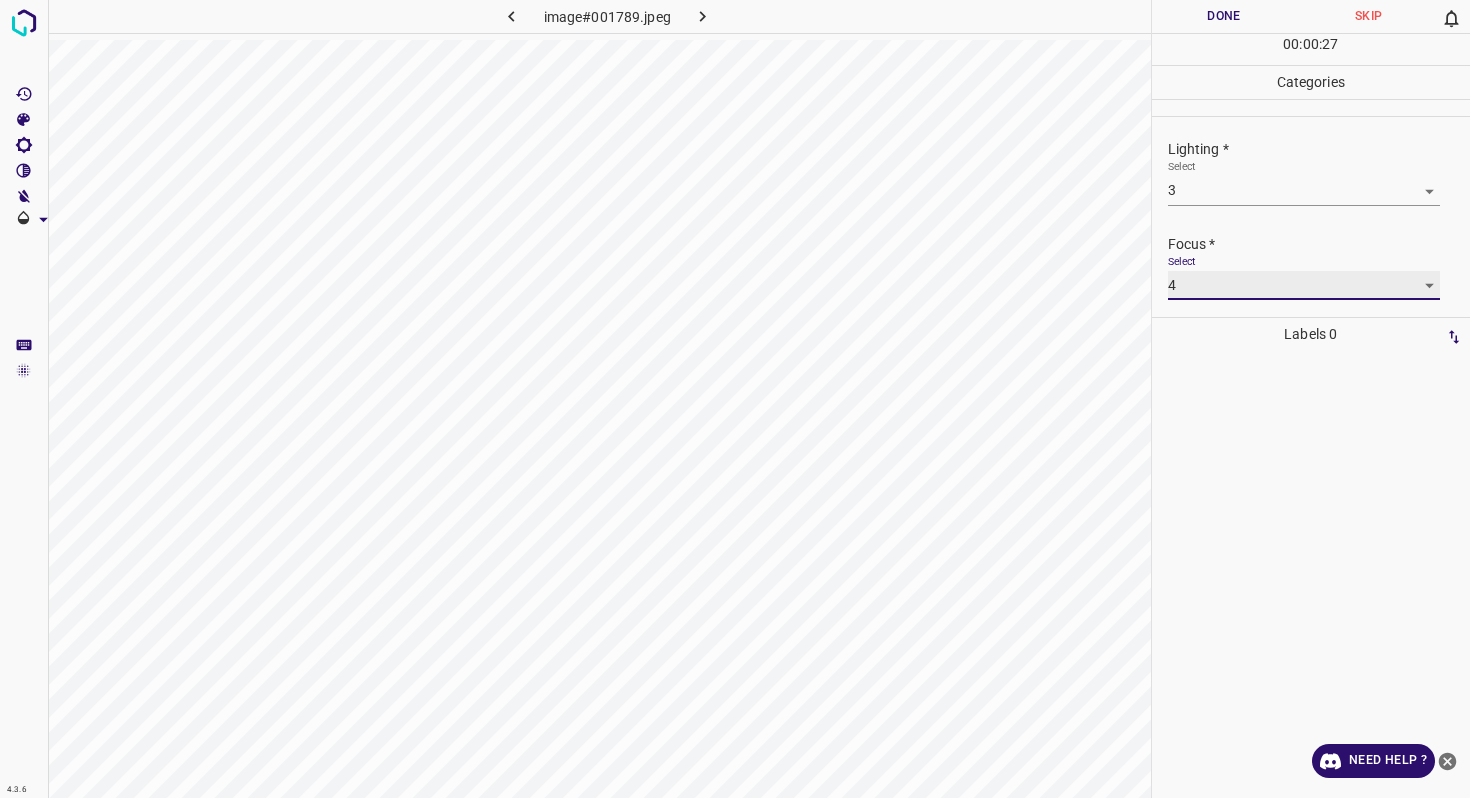 scroll, scrollTop: 98, scrollLeft: 0, axis: vertical 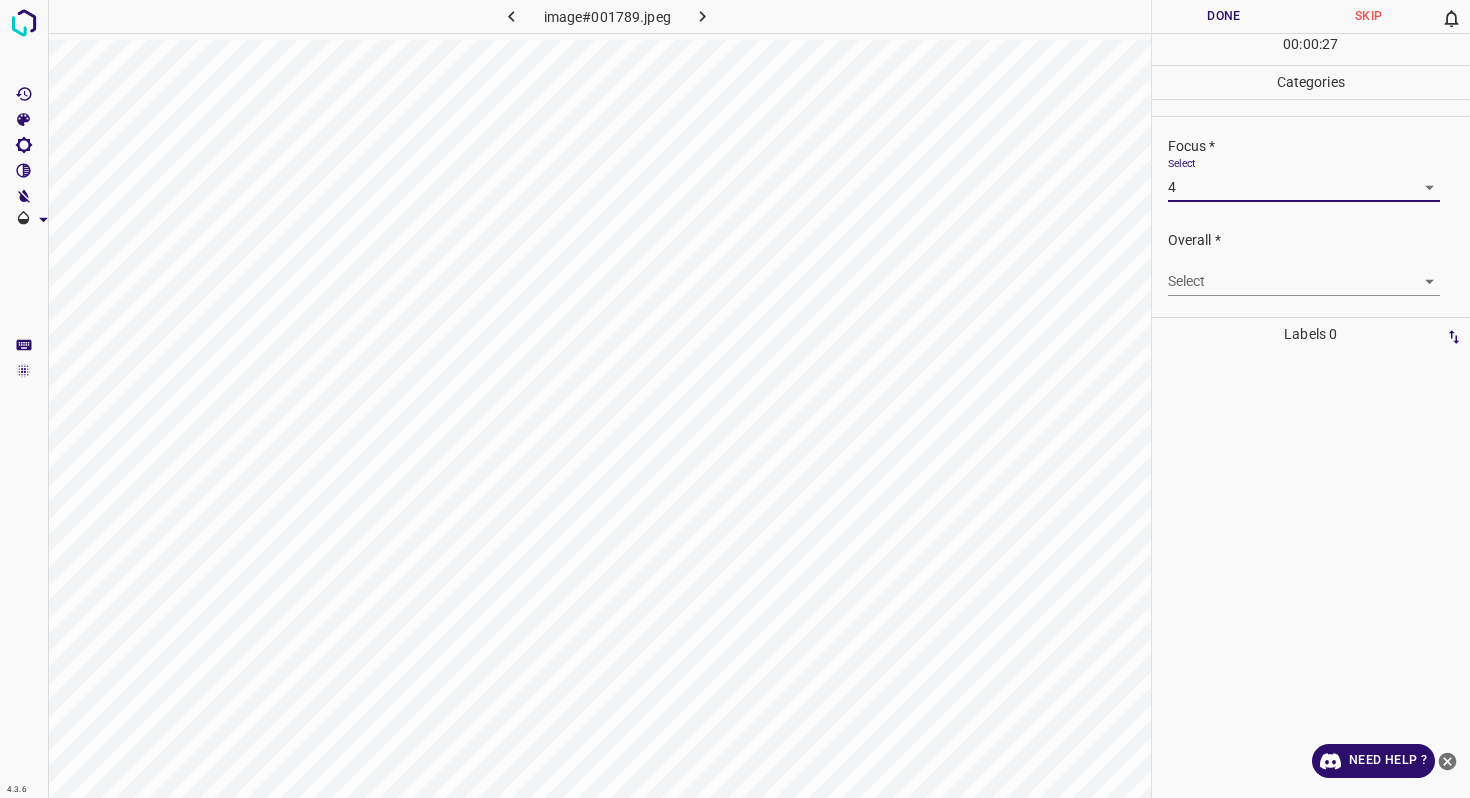 click on "4.3.6  image#001789.jpeg Done Skip 0 00   : 00   : 27   Categories Lighting *  Select 3 3 Focus *  Select 4 4 Overall *  Select ​ Labels   0 Categories 1 Lighting 2 Focus 3 Overall Tools Space Change between modes (Draw & Edit) I Auto labeling R Restore zoom M Zoom in N Zoom out Delete Delete selecte label Filters Z Restore filters X Saturation filter C Brightness filter V Contrast filter B Gray scale filter General O Download Need Help ? - Text - Hide - Delete" at bounding box center (735, 399) 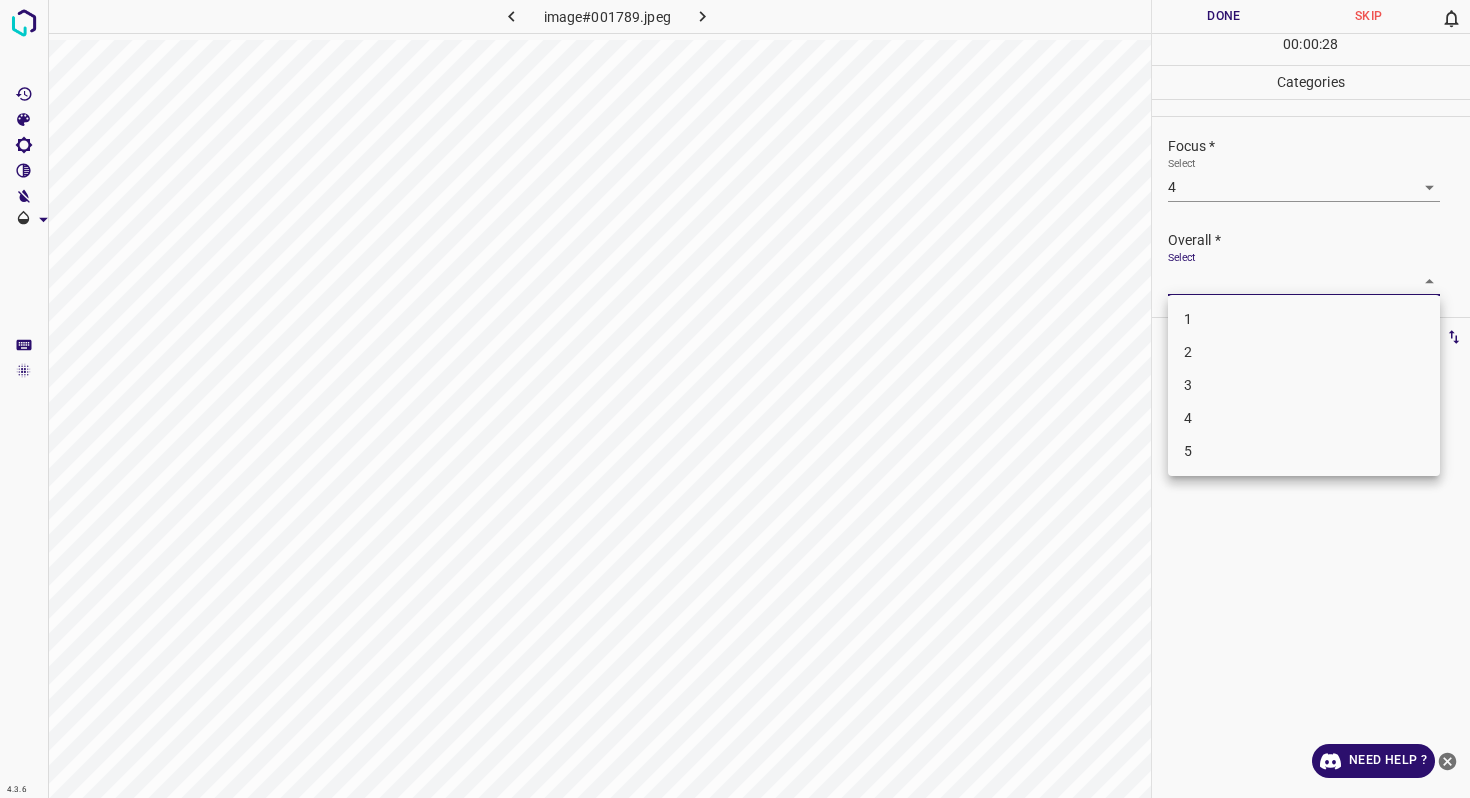click on "4" at bounding box center [1304, 418] 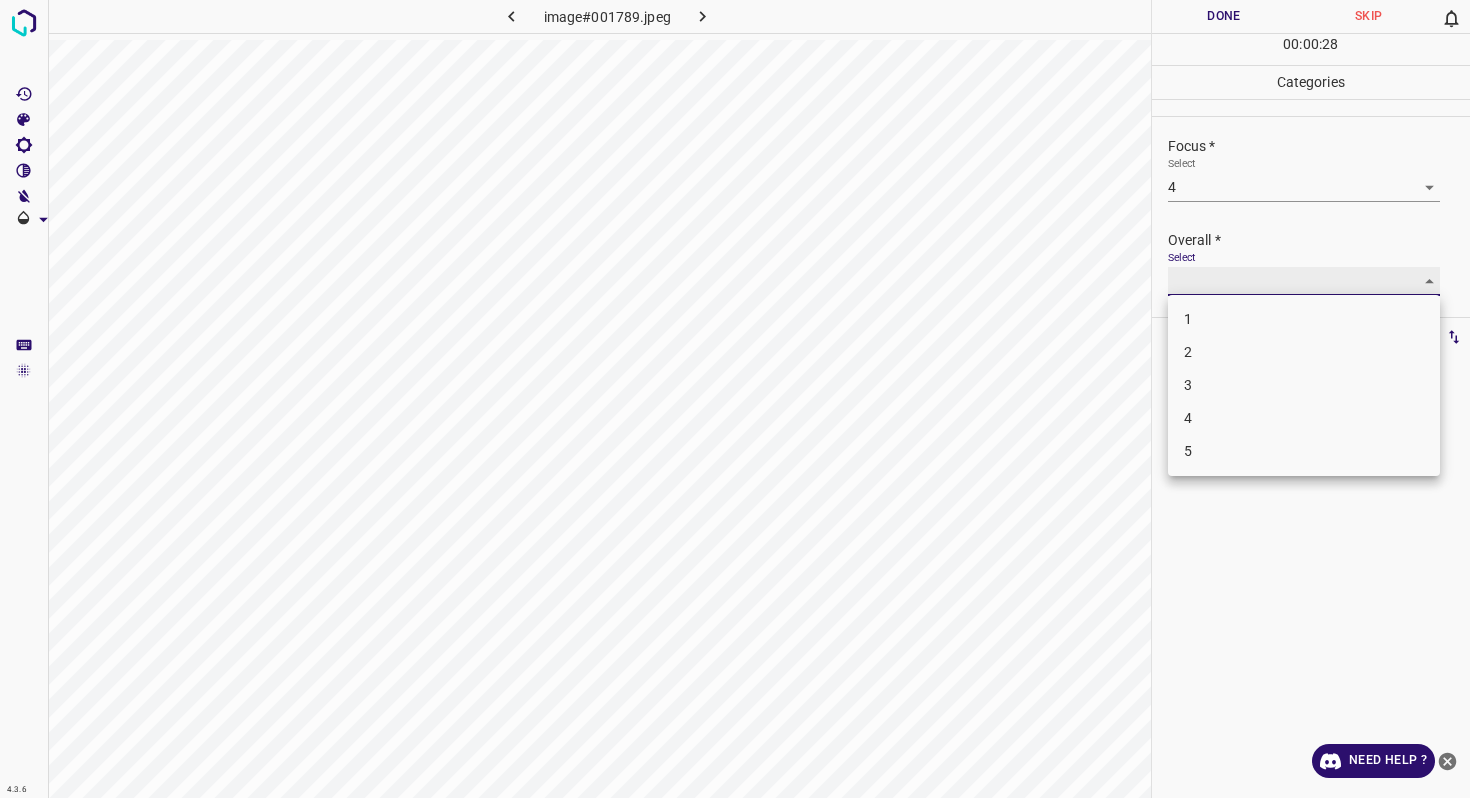 type on "4" 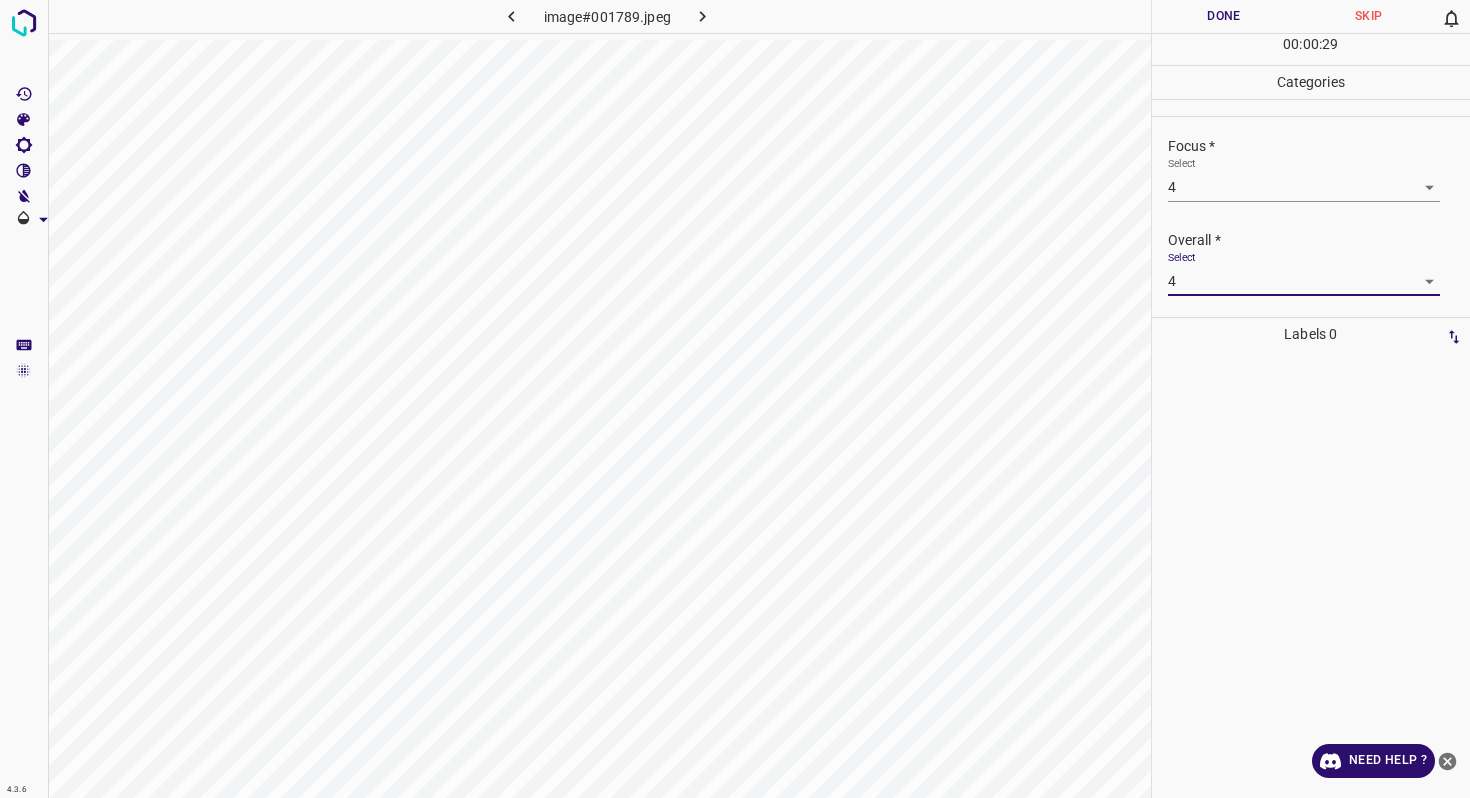 click on "Done" at bounding box center (1224, 16) 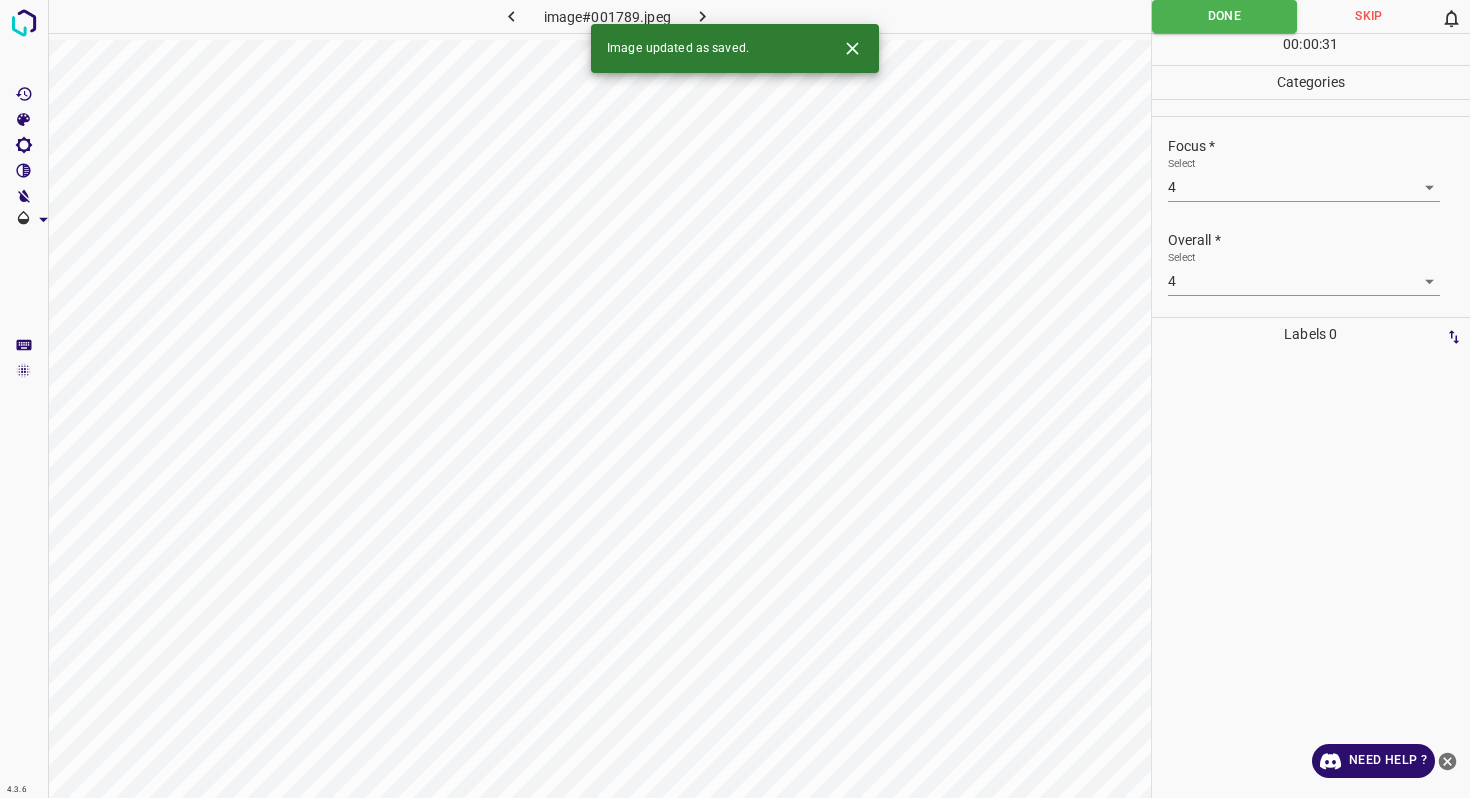 click 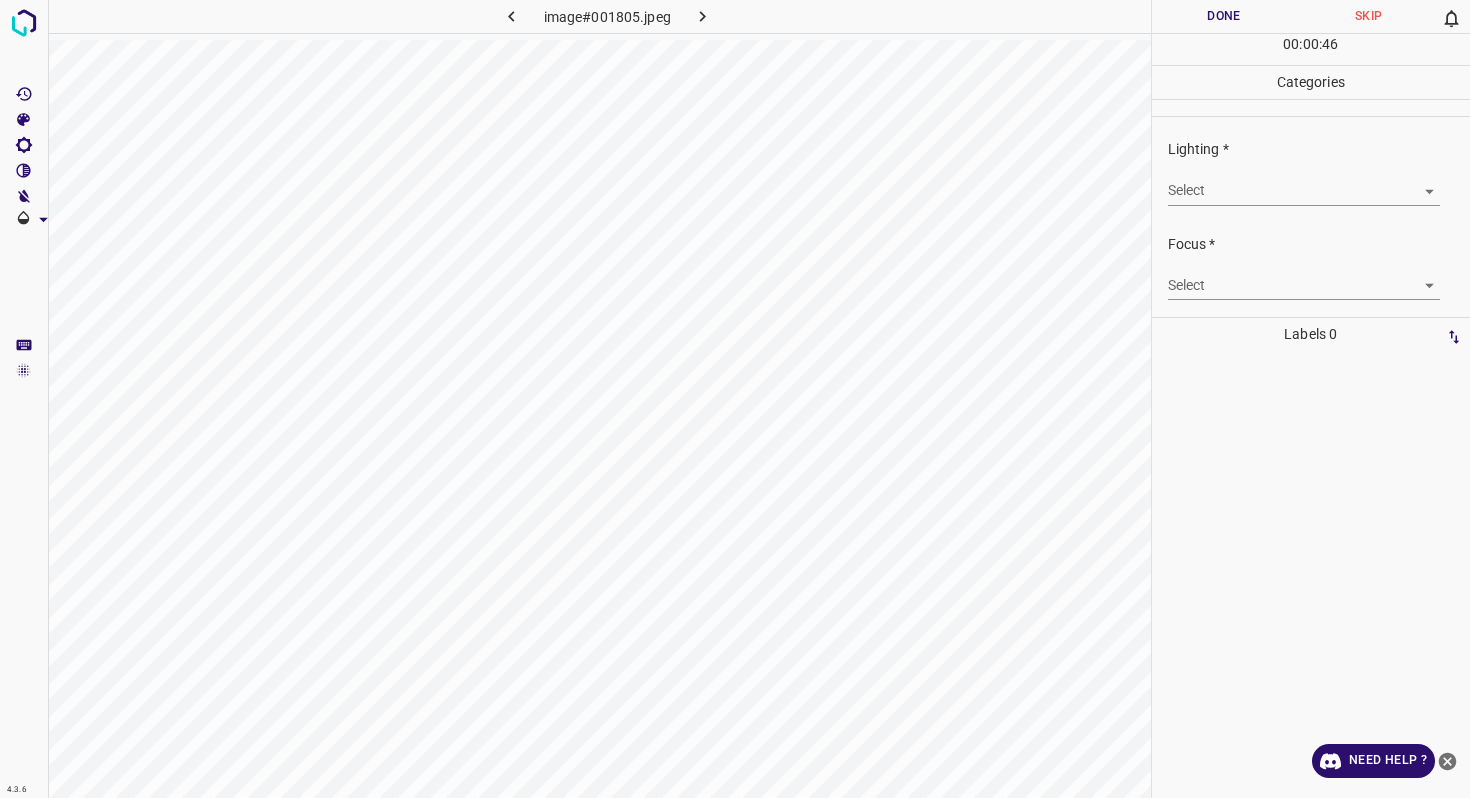 click on "4.3.6  image#001805.jpeg Done Skip 0 00   : 00   : 46   Categories Lighting *  Select ​ Focus *  Select ​ Overall *  Select ​ Labels   0 Categories 1 Lighting 2 Focus 3 Overall Tools Space Change between modes (Draw & Edit) I Auto labeling R Restore zoom M Zoom in N Zoom out Delete Delete selecte label Filters Z Restore filters X Saturation filter C Brightness filter V Contrast filter B Gray scale filter General O Download Need Help ? - Text - Hide - Delete" at bounding box center [735, 399] 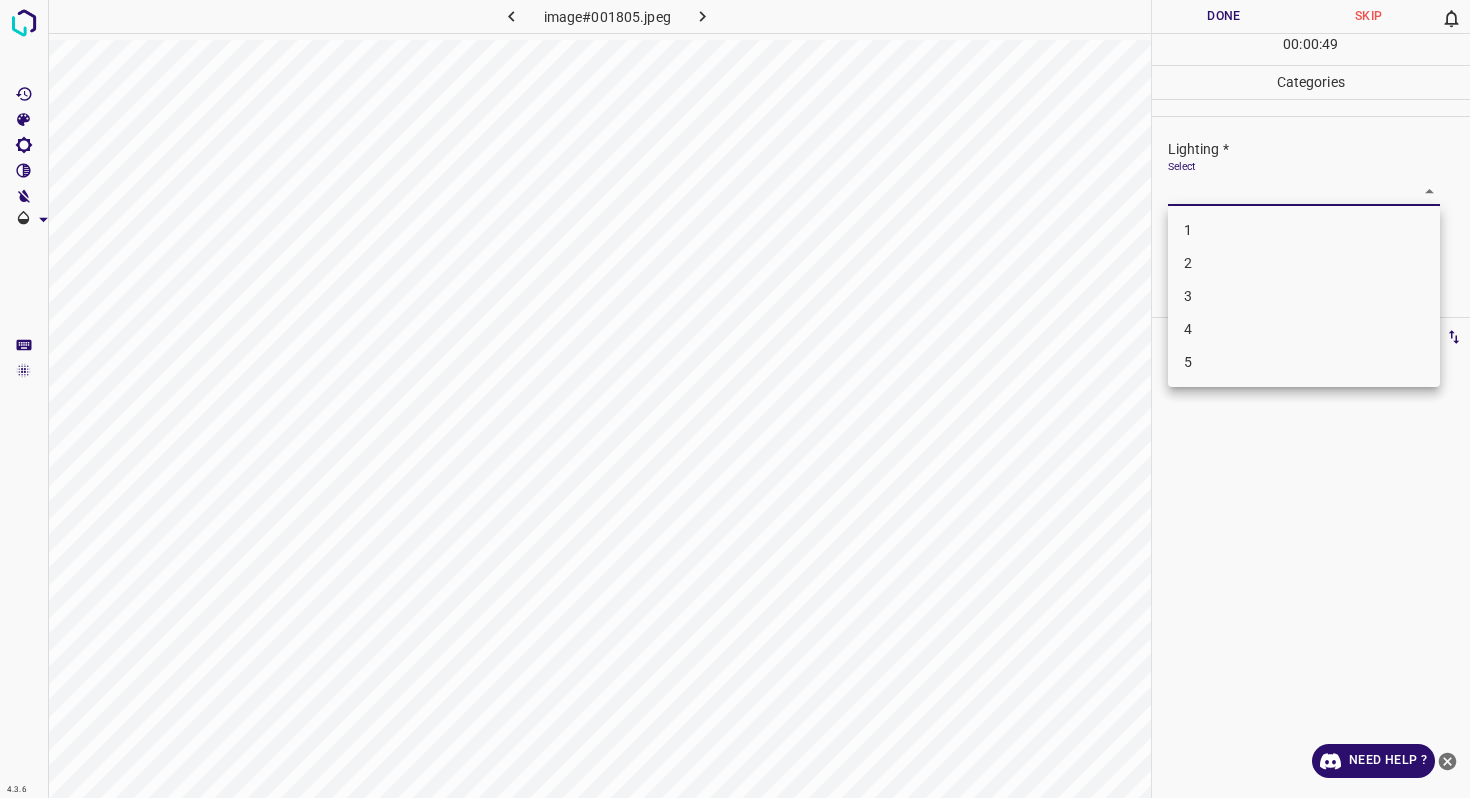 click on "2" at bounding box center [1304, 263] 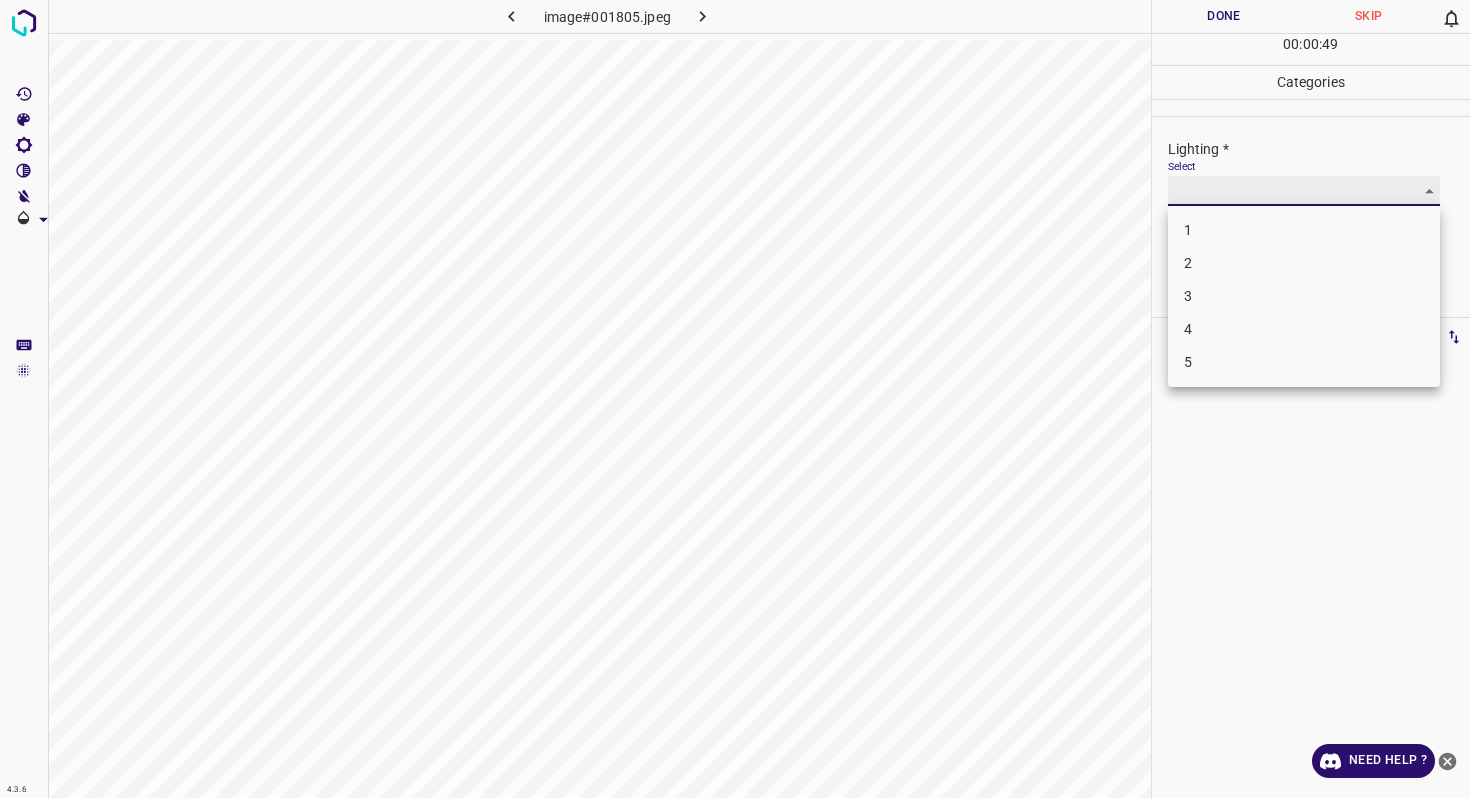 type on "2" 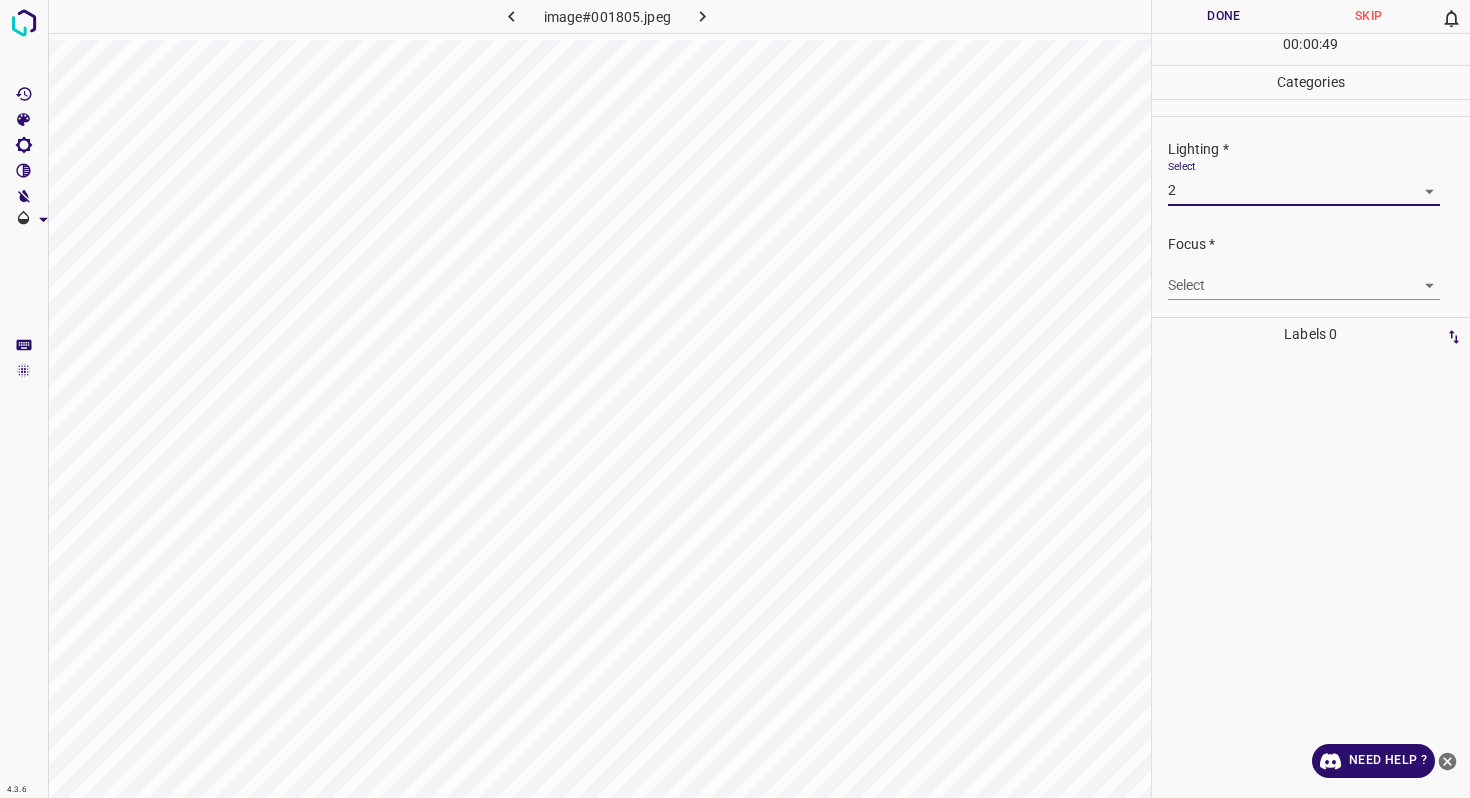 click on "4.3.6  image#001805.jpeg Done Skip 0 00   : 00   : 49   Categories Lighting *  Select 2 2 Focus *  Select ​ Overall *  Select ​ Labels   0 Categories 1 Lighting 2 Focus 3 Overall Tools Space Change between modes (Draw & Edit) I Auto labeling R Restore zoom M Zoom in N Zoom out Delete Delete selecte label Filters Z Restore filters X Saturation filter C Brightness filter V Contrast filter B Gray scale filter General O Download Need Help ? - Text - Hide - Delete" at bounding box center (735, 399) 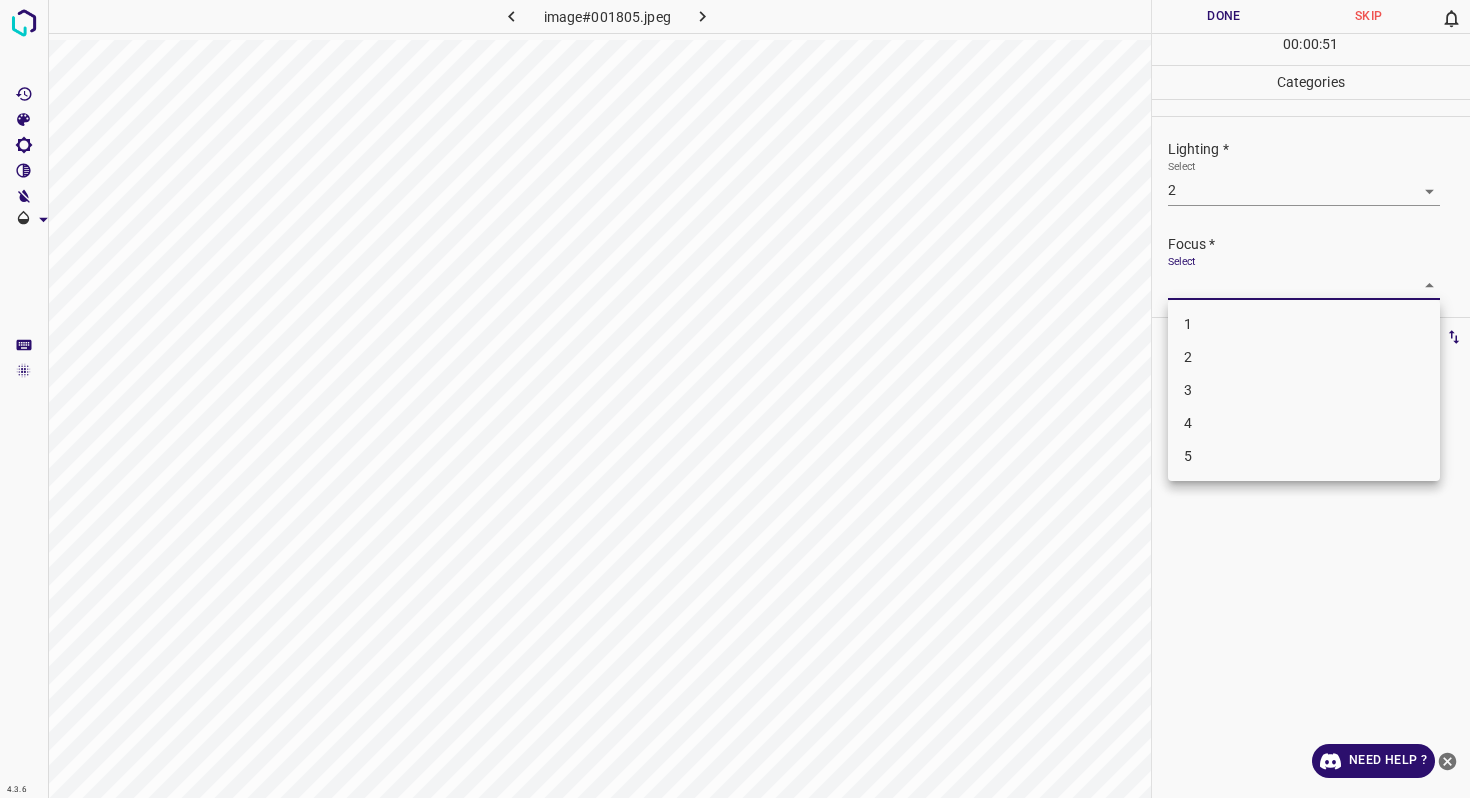 click on "4" at bounding box center [1304, 423] 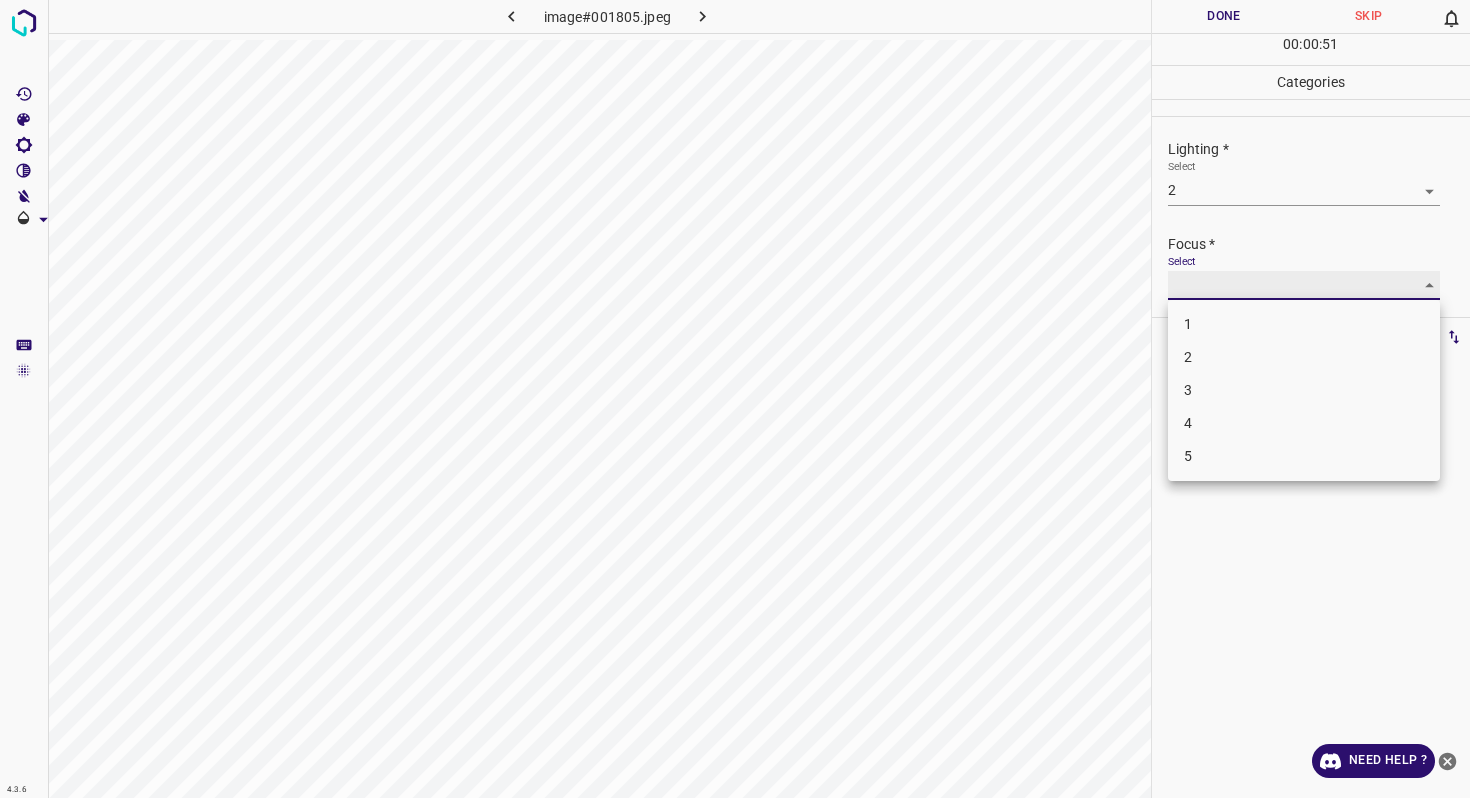 type on "4" 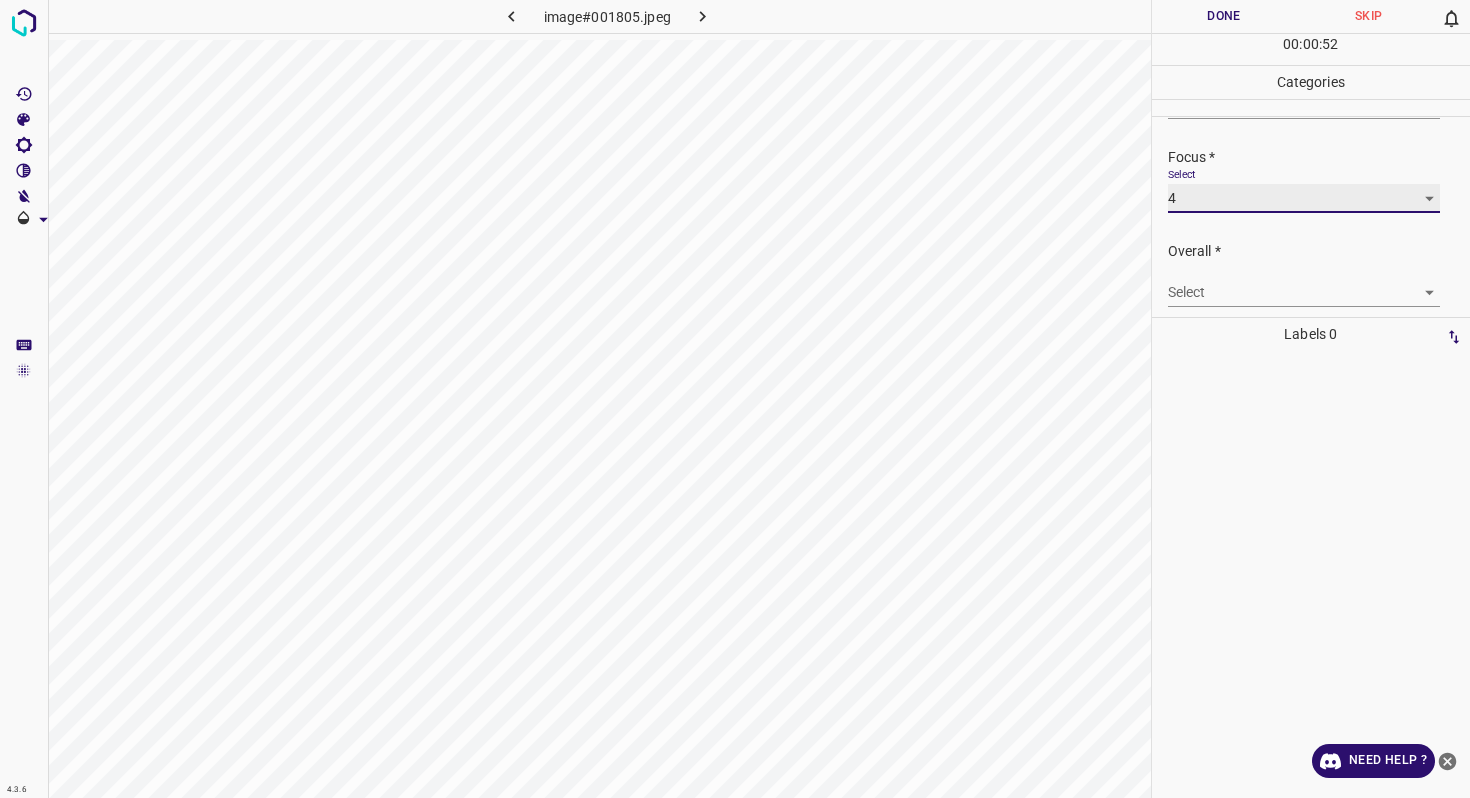 scroll, scrollTop: 98, scrollLeft: 0, axis: vertical 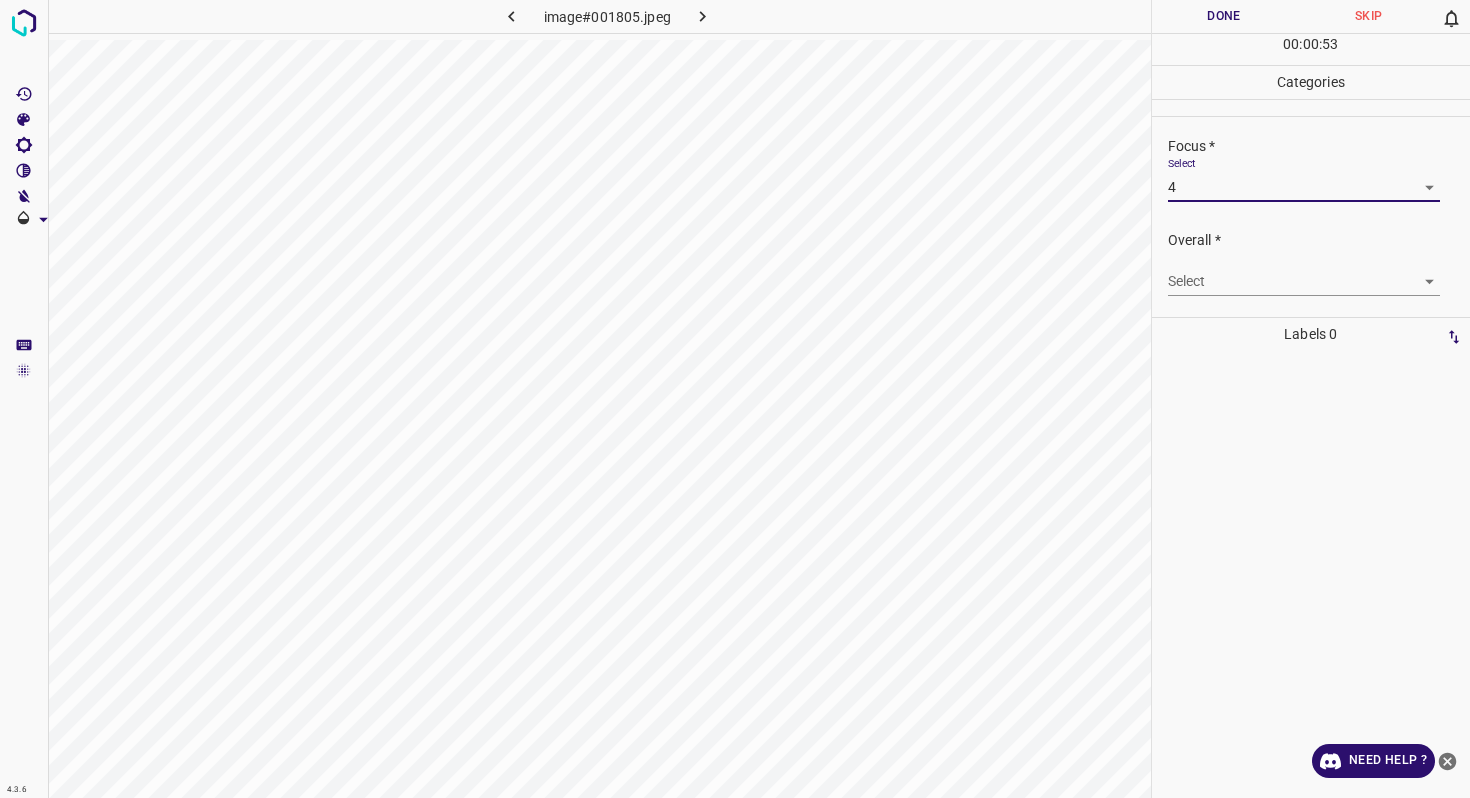click on "4.3.6  image#001805.jpeg Done Skip 0 00   : 00   : 53   Categories Lighting *  Select 2 2 Focus *  Select 4 4 Overall *  Select ​ Labels   0 Categories 1 Lighting 2 Focus 3 Overall Tools Space Change between modes (Draw & Edit) I Auto labeling R Restore zoom M Zoom in N Zoom out Delete Delete selecte label Filters Z Restore filters X Saturation filter C Brightness filter V Contrast filter B Gray scale filter General O Download Need Help ? - Text - Hide - Delete" at bounding box center (735, 399) 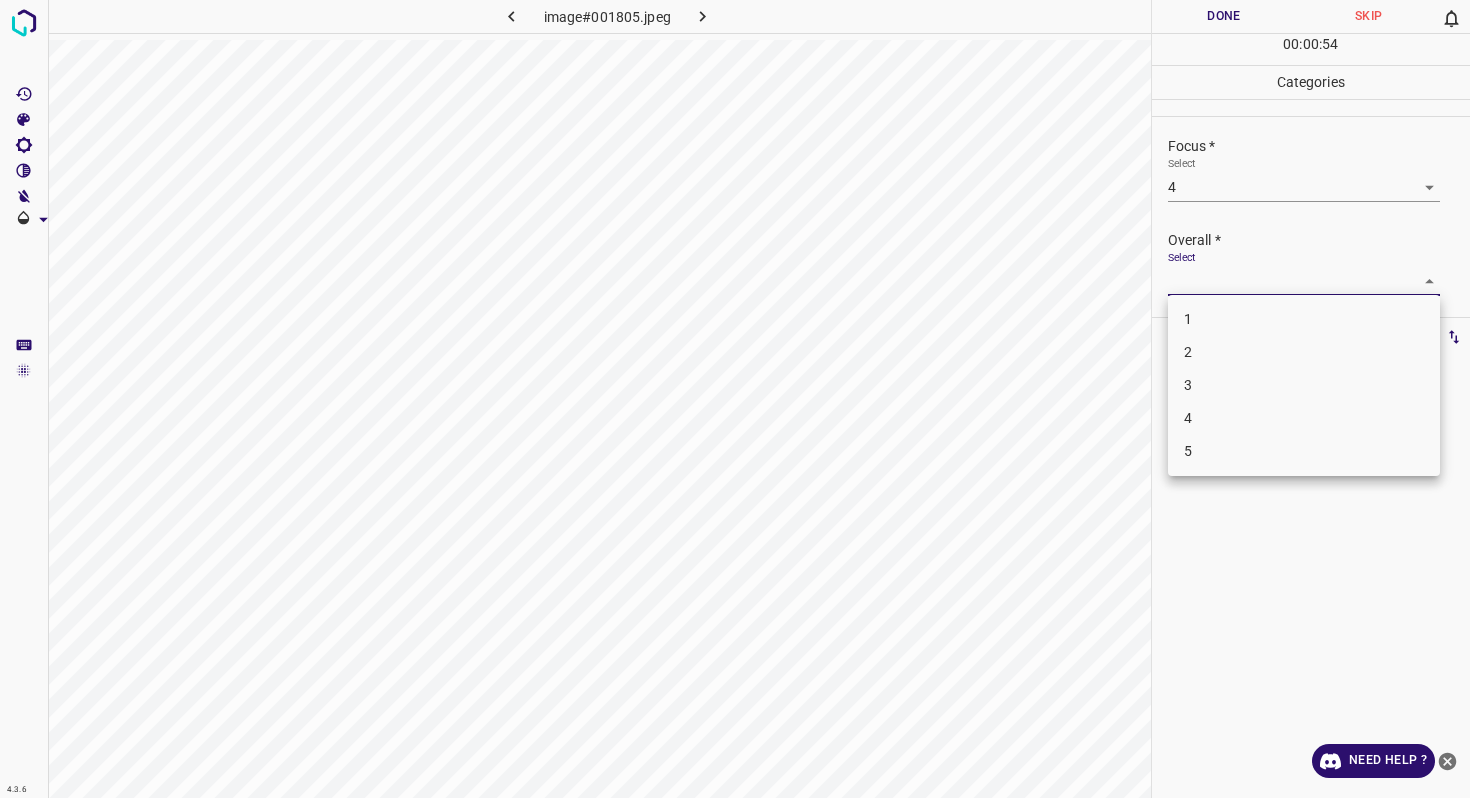click on "3" at bounding box center [1304, 385] 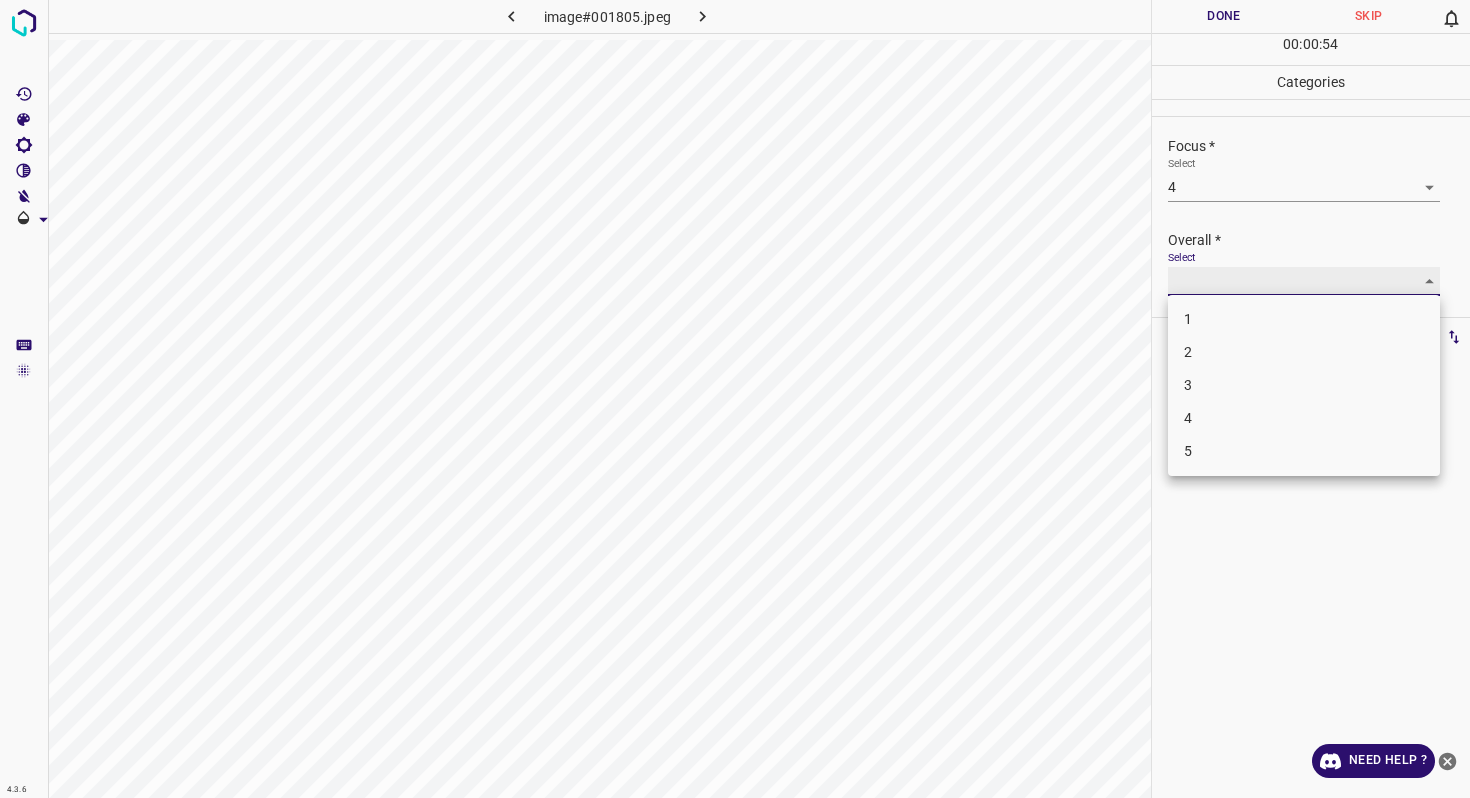 type on "3" 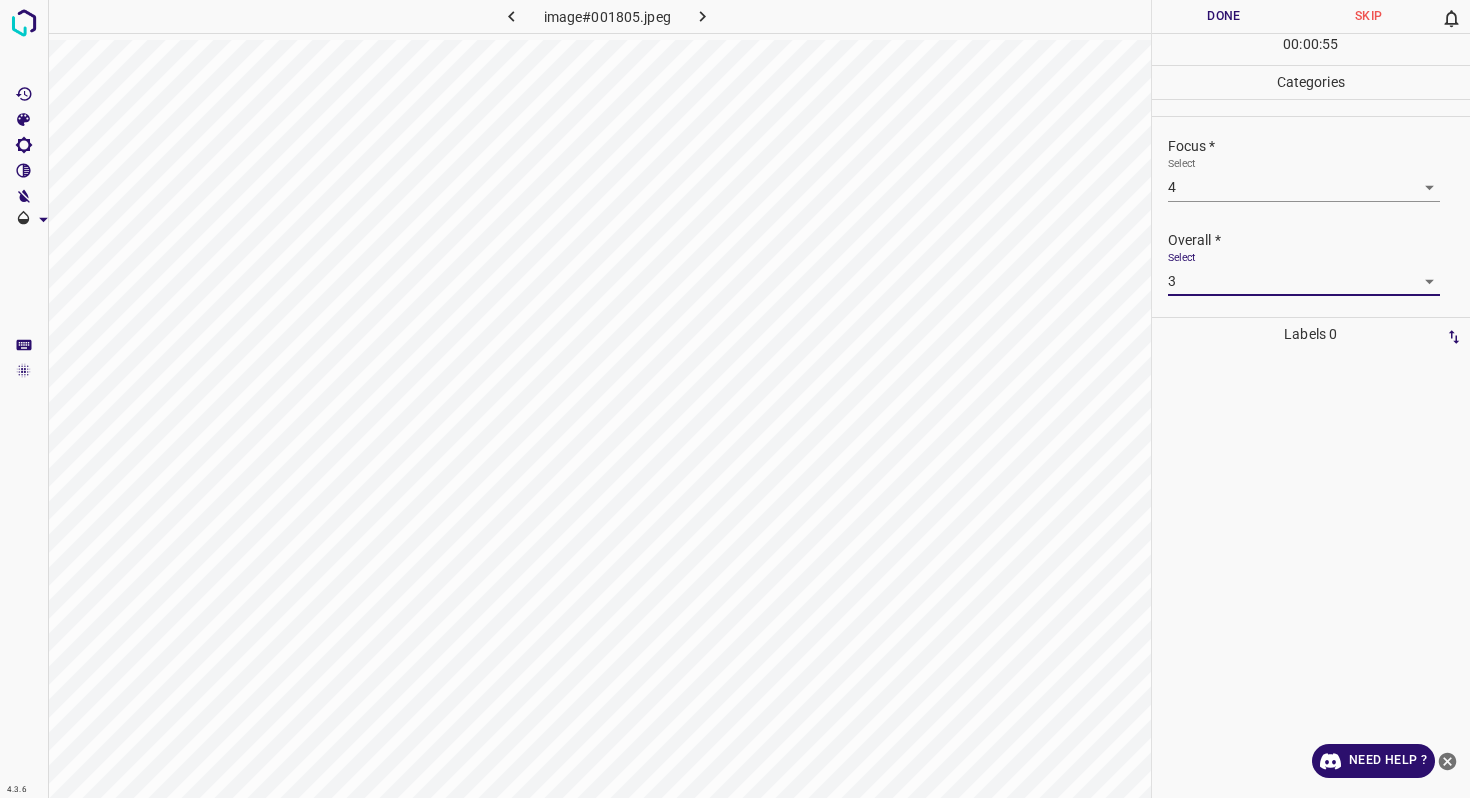 click on "Done" at bounding box center [1224, 16] 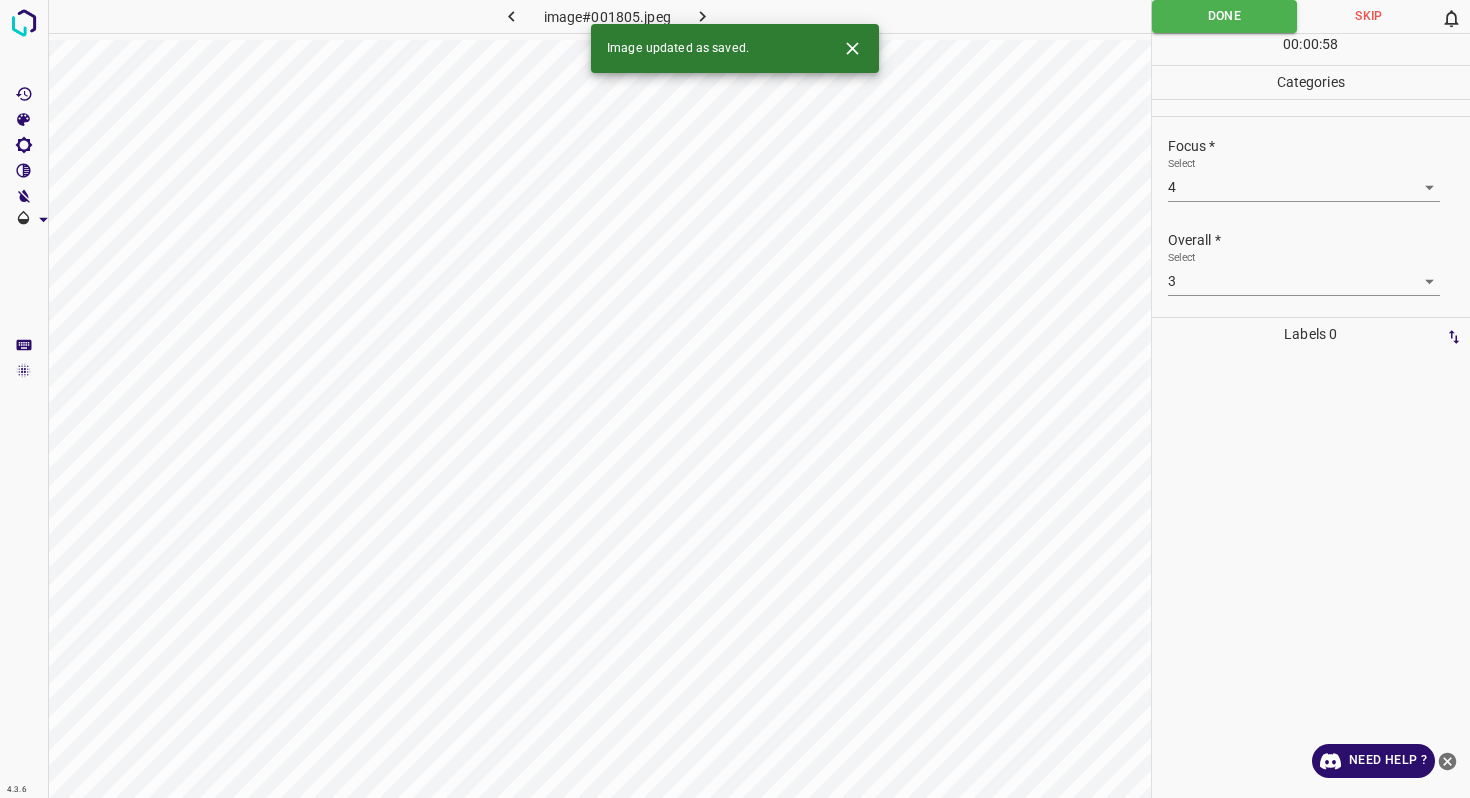 click 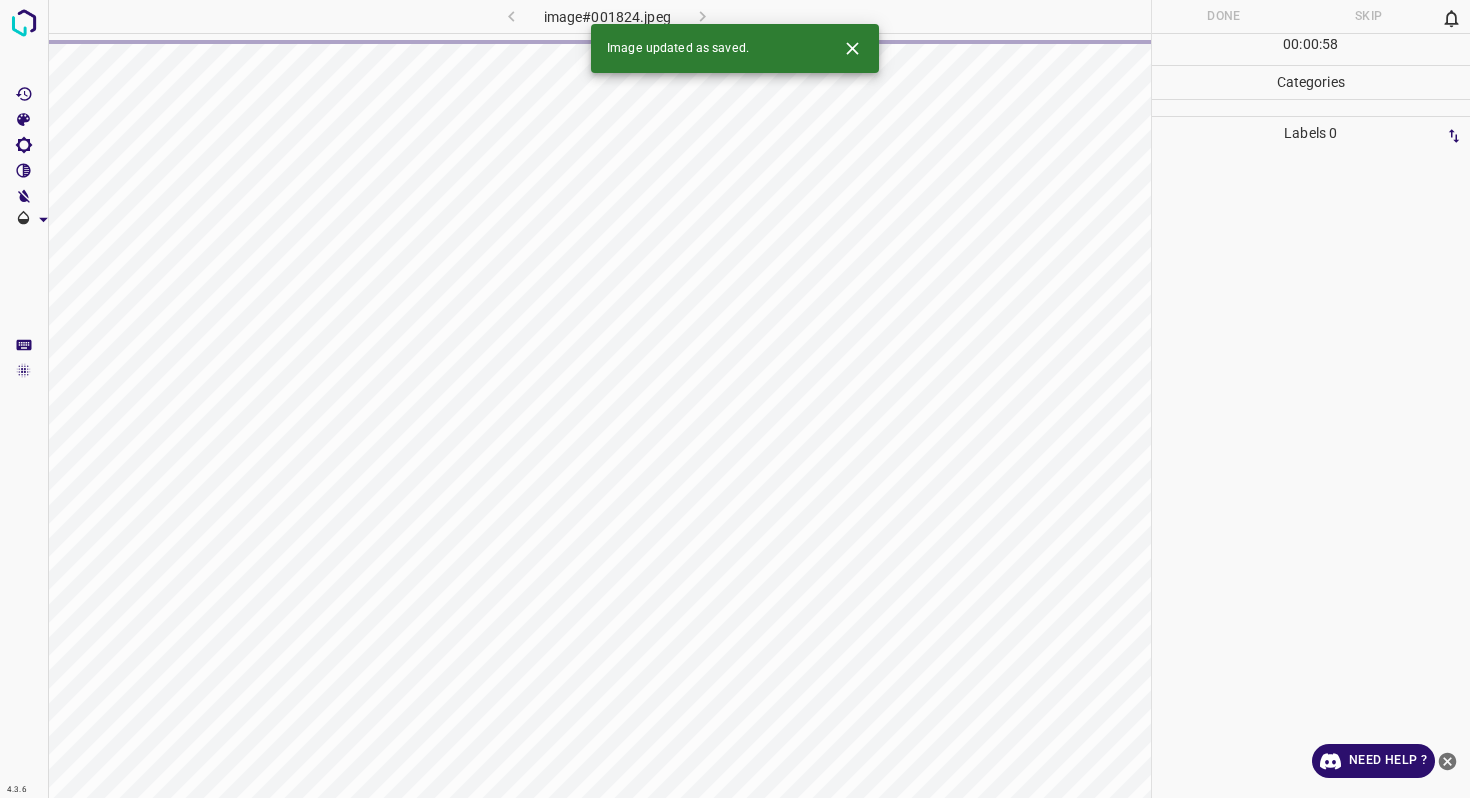 click 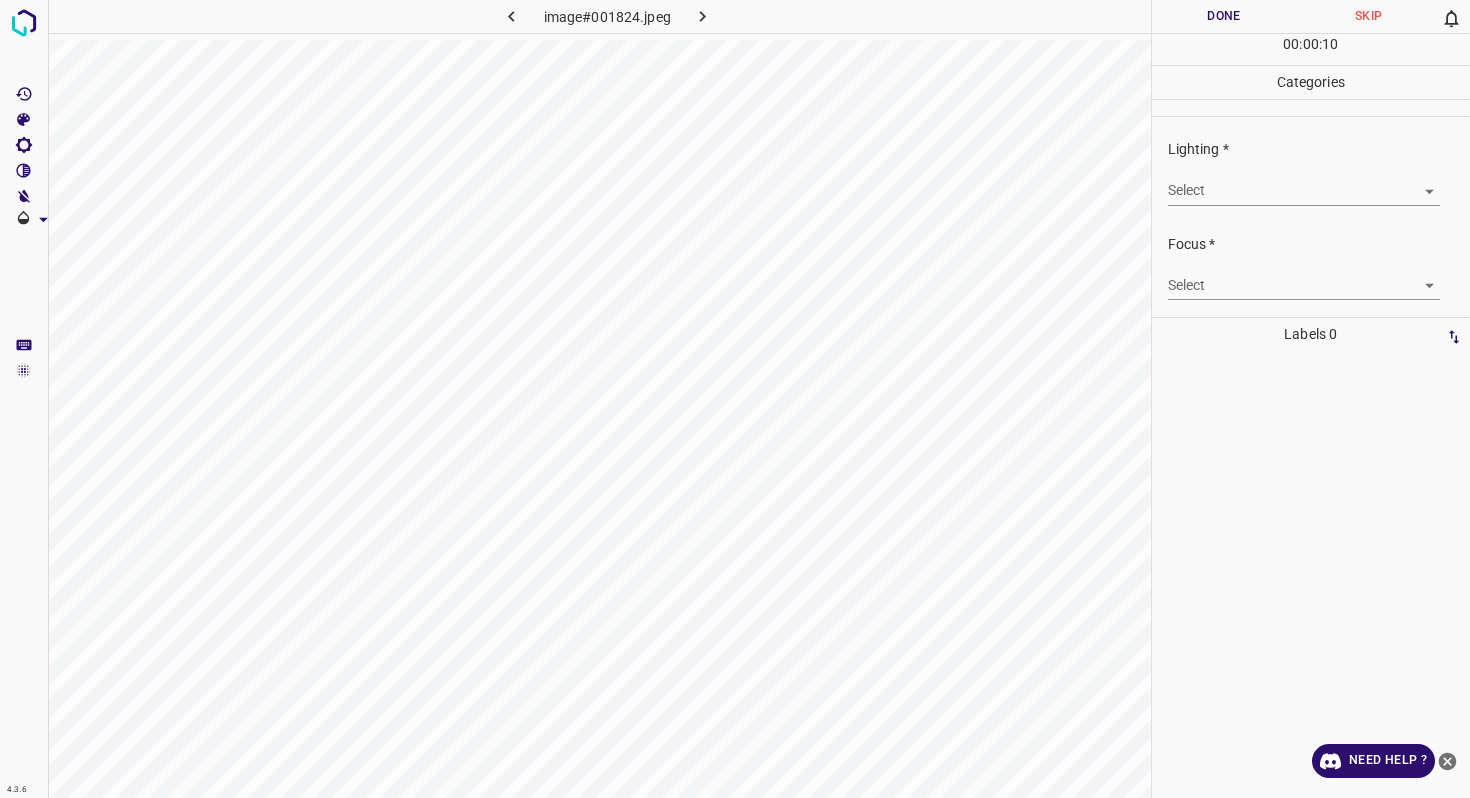 click on "4.3.6  image#001824.jpeg Done Skip 0 00   : 00   : 10   Categories Lighting *  Select ​ Focus *  Select ​ Overall *  Select ​ Labels   0 Categories 1 Lighting 2 Focus 3 Overall Tools Space Change between modes (Draw & Edit) I Auto labeling R Restore zoom M Zoom in N Zoom out Delete Delete selecte label Filters Z Restore filters X Saturation filter C Brightness filter V Contrast filter B Gray scale filter General O Download Need Help ? - Text - Hide - Delete" at bounding box center (735, 399) 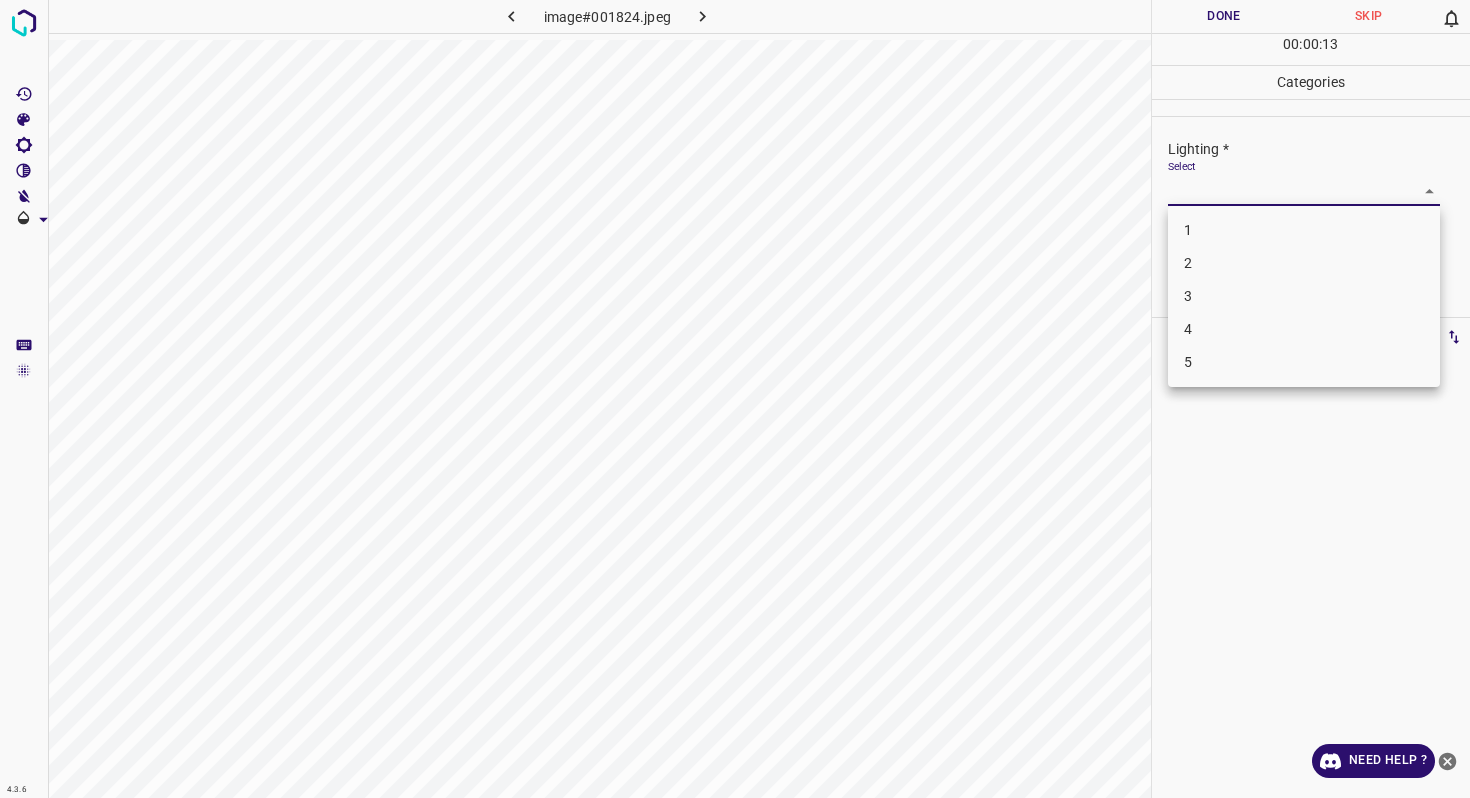 click on "2" at bounding box center [1304, 263] 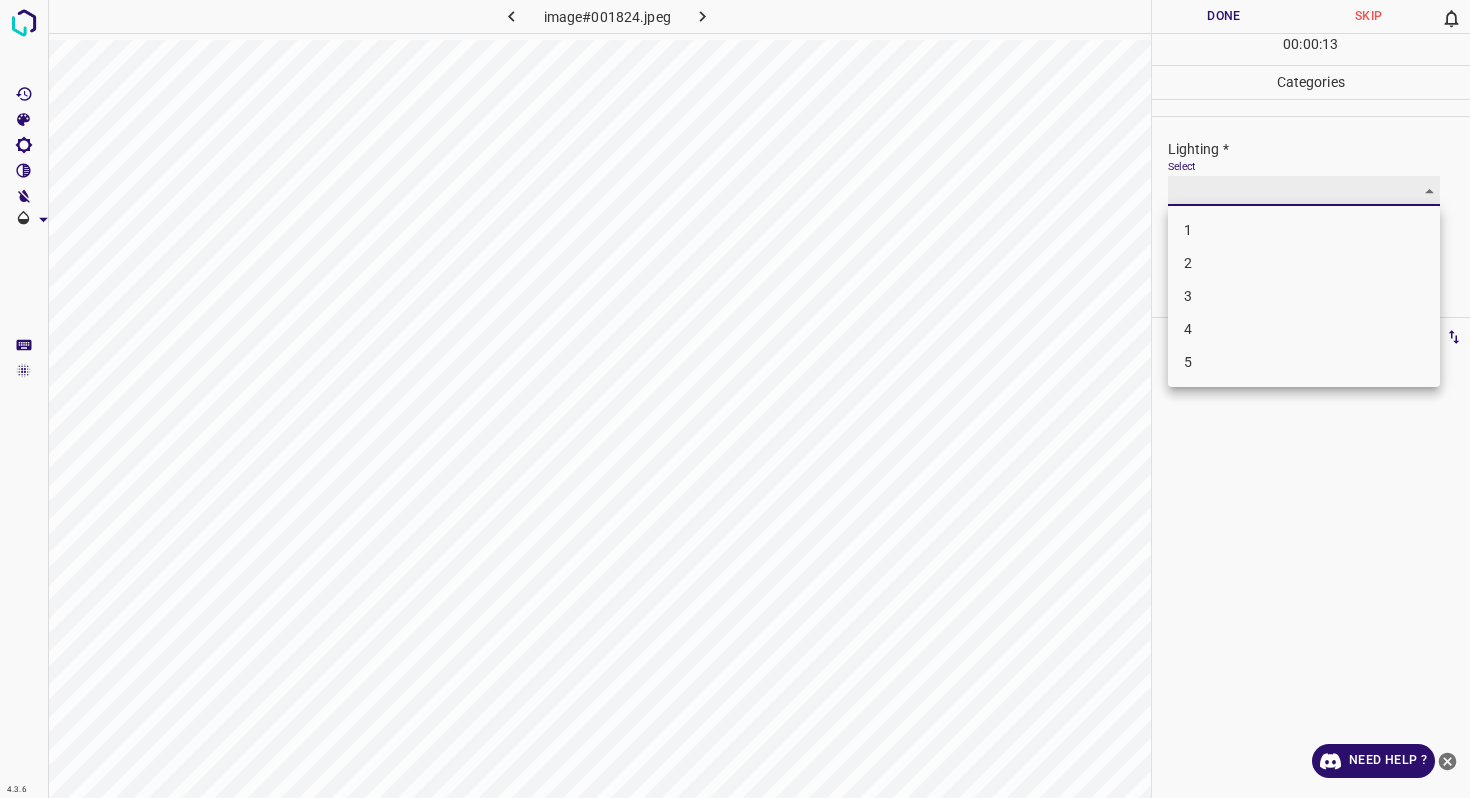 type on "2" 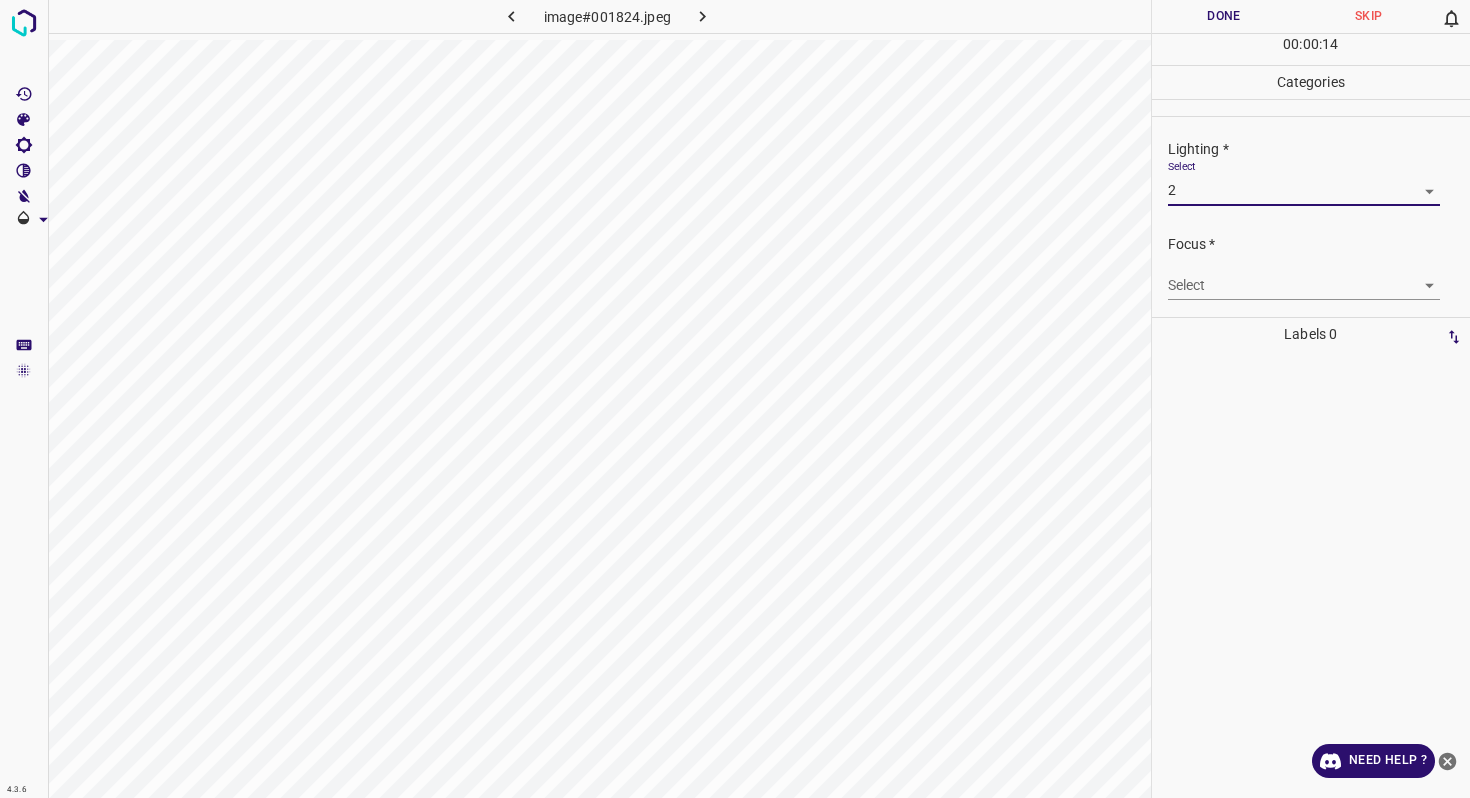 click on "4.3.6  image#001824.jpeg Done Skip 0 00   : 00   : 14   Categories Lighting *  Select 2 2 Focus *  Select ​ Overall *  Select ​ Labels   0 Categories 1 Lighting 2 Focus 3 Overall Tools Space Change between modes (Draw & Edit) I Auto labeling R Restore zoom M Zoom in N Zoom out Delete Delete selecte label Filters Z Restore filters X Saturation filter C Brightness filter V Contrast filter B Gray scale filter General O Download Need Help ? - Text - Hide - Delete" at bounding box center [735, 399] 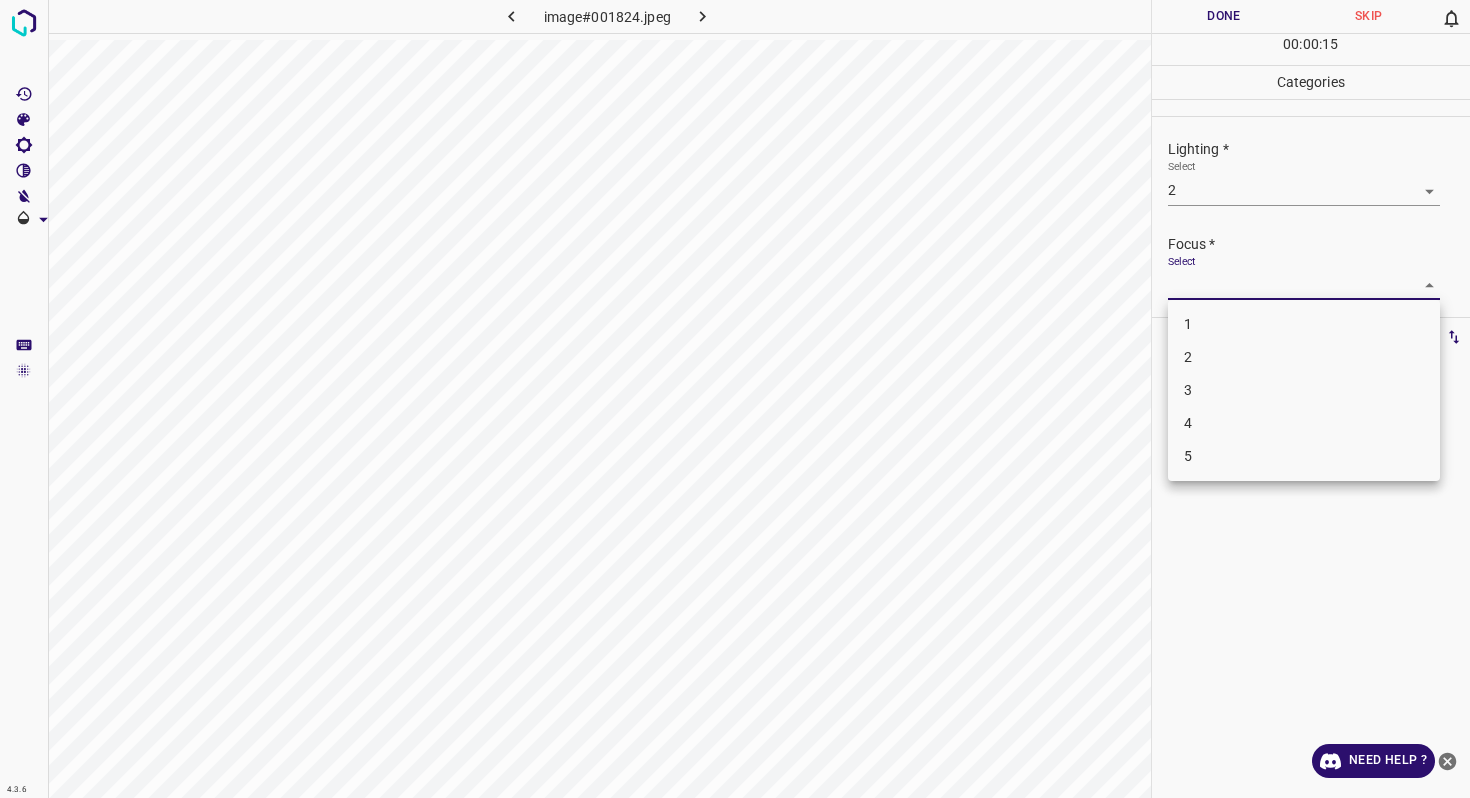 click on "3" at bounding box center [1304, 390] 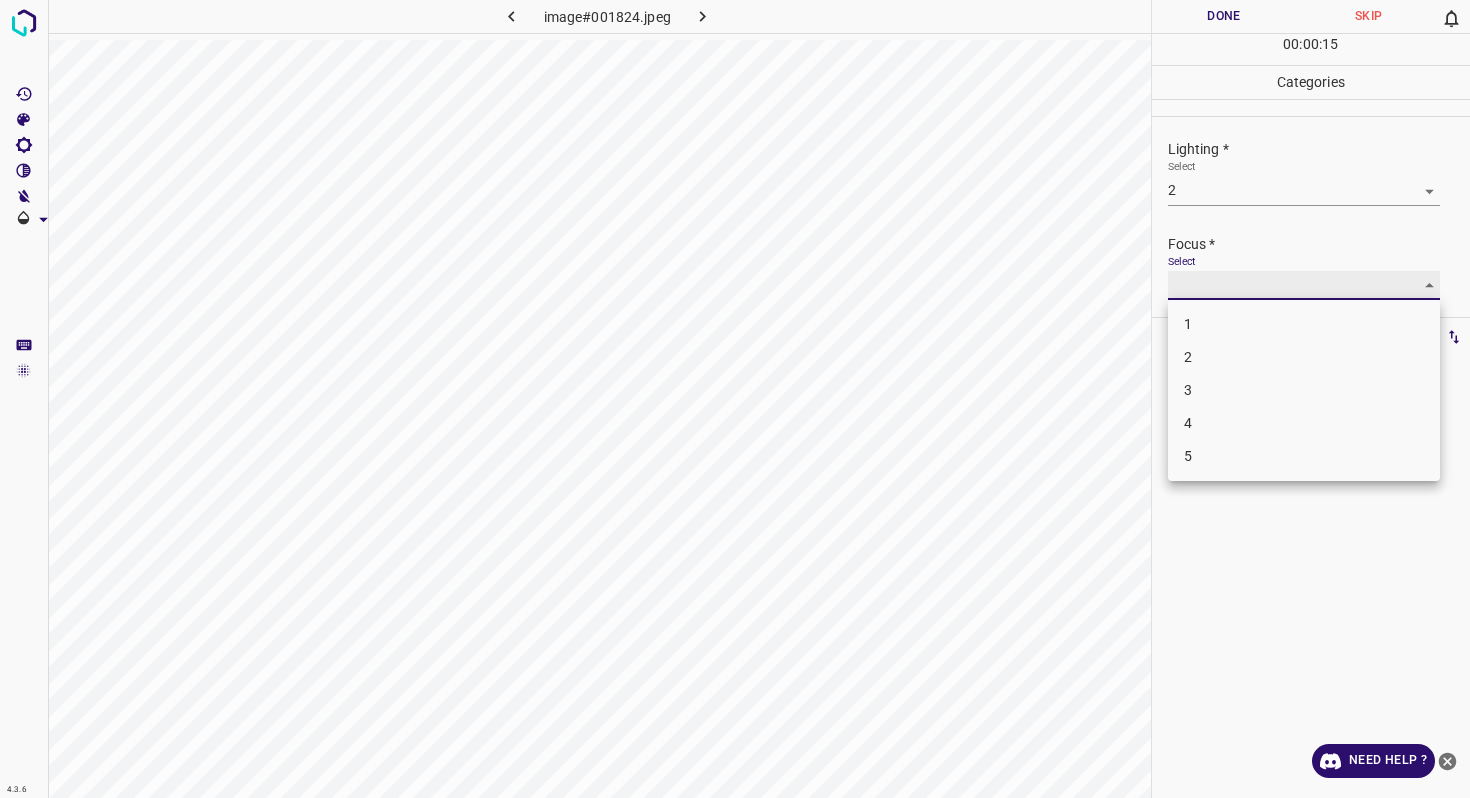 type on "3" 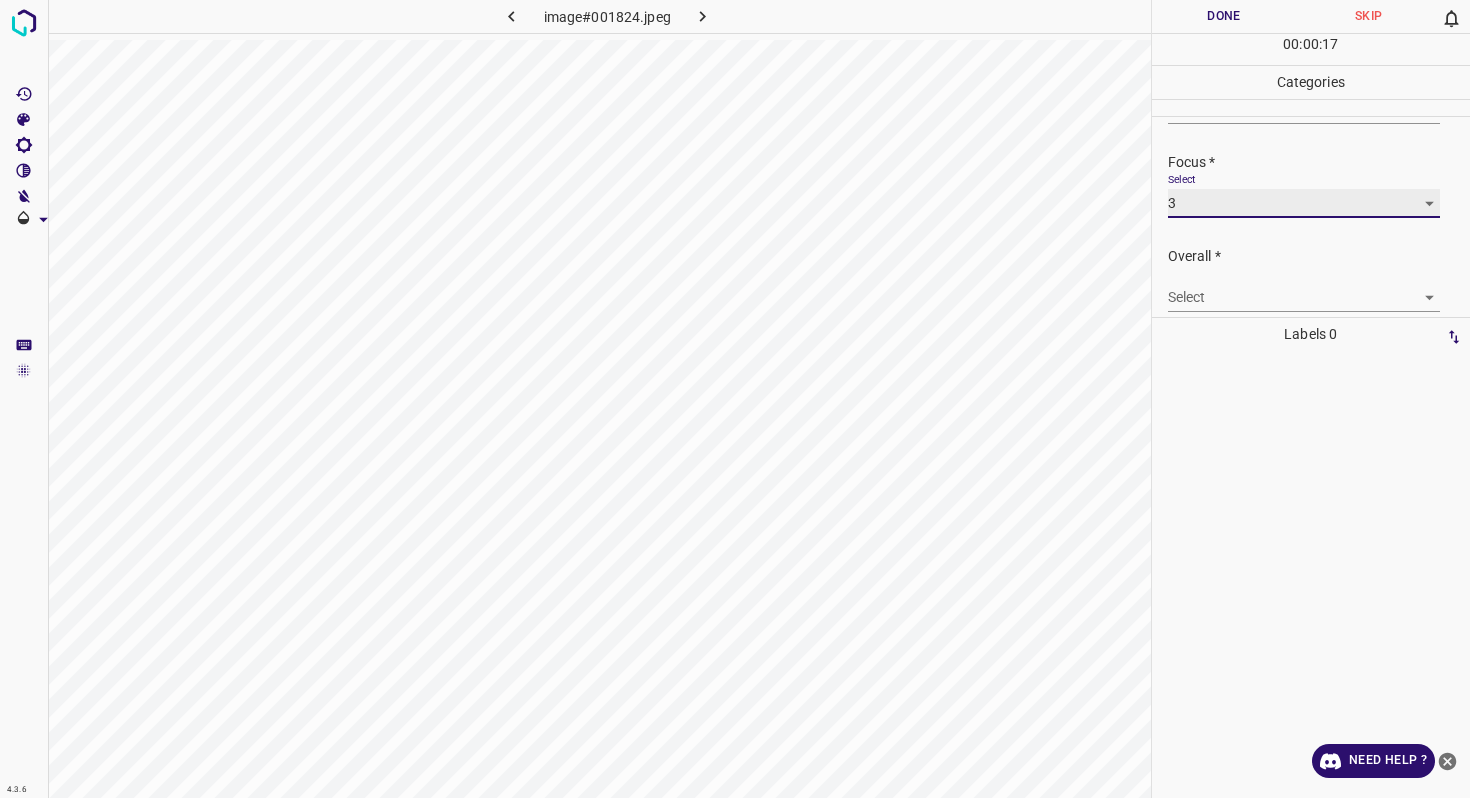 scroll, scrollTop: 98, scrollLeft: 0, axis: vertical 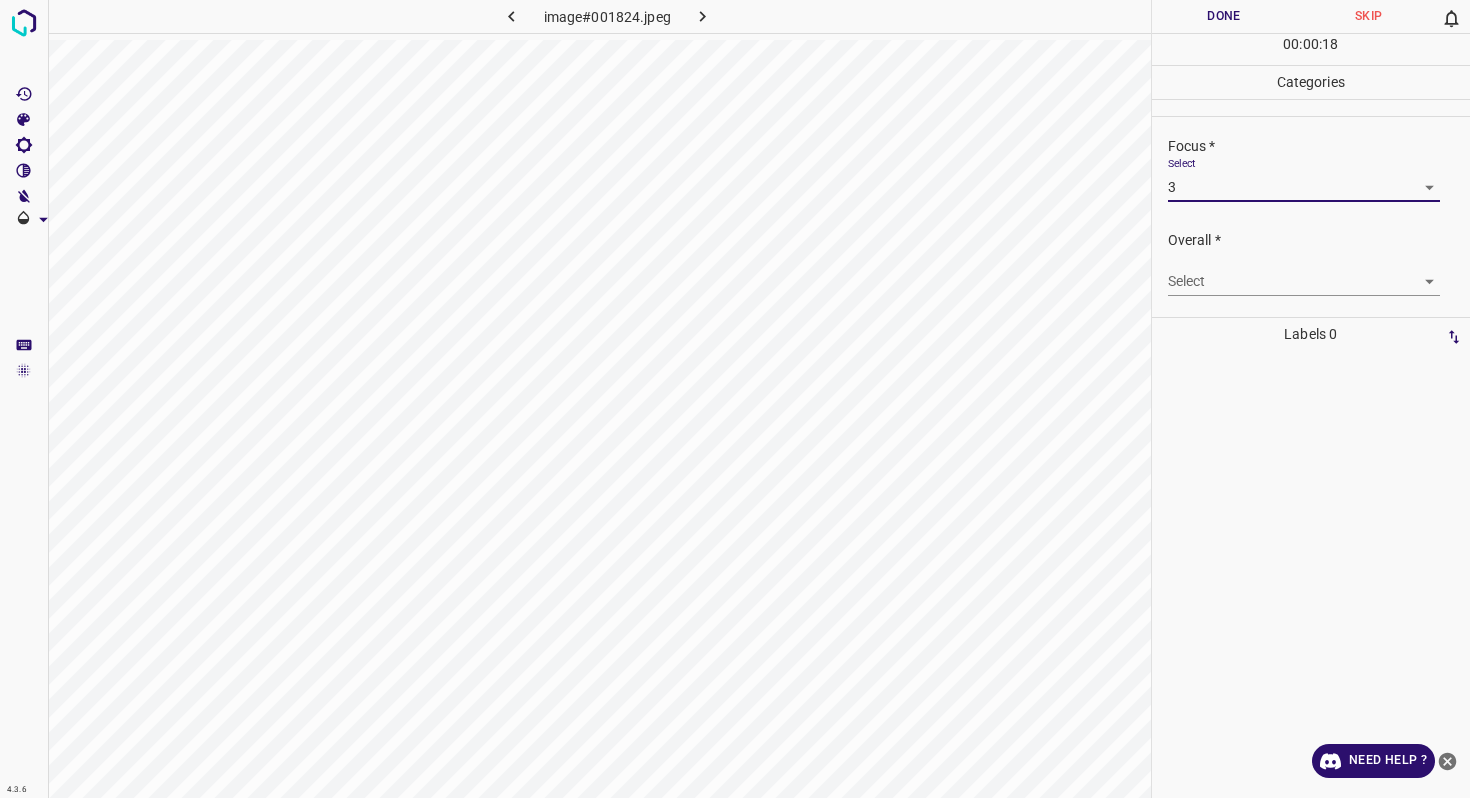 click on "4.3.6  image#001824.jpeg Done Skip 0 00   : 00   : 18   Categories Lighting *  Select 2 2 Focus *  Select 3 3 Overall *  Select ​ Labels   0 Categories 1 Lighting 2 Focus 3 Overall Tools Space Change between modes (Draw & Edit) I Auto labeling R Restore zoom M Zoom in N Zoom out Delete Delete selecte label Filters Z Restore filters X Saturation filter C Brightness filter V Contrast filter B Gray scale filter General O Download Need Help ? - Text - Hide - Delete" at bounding box center (735, 399) 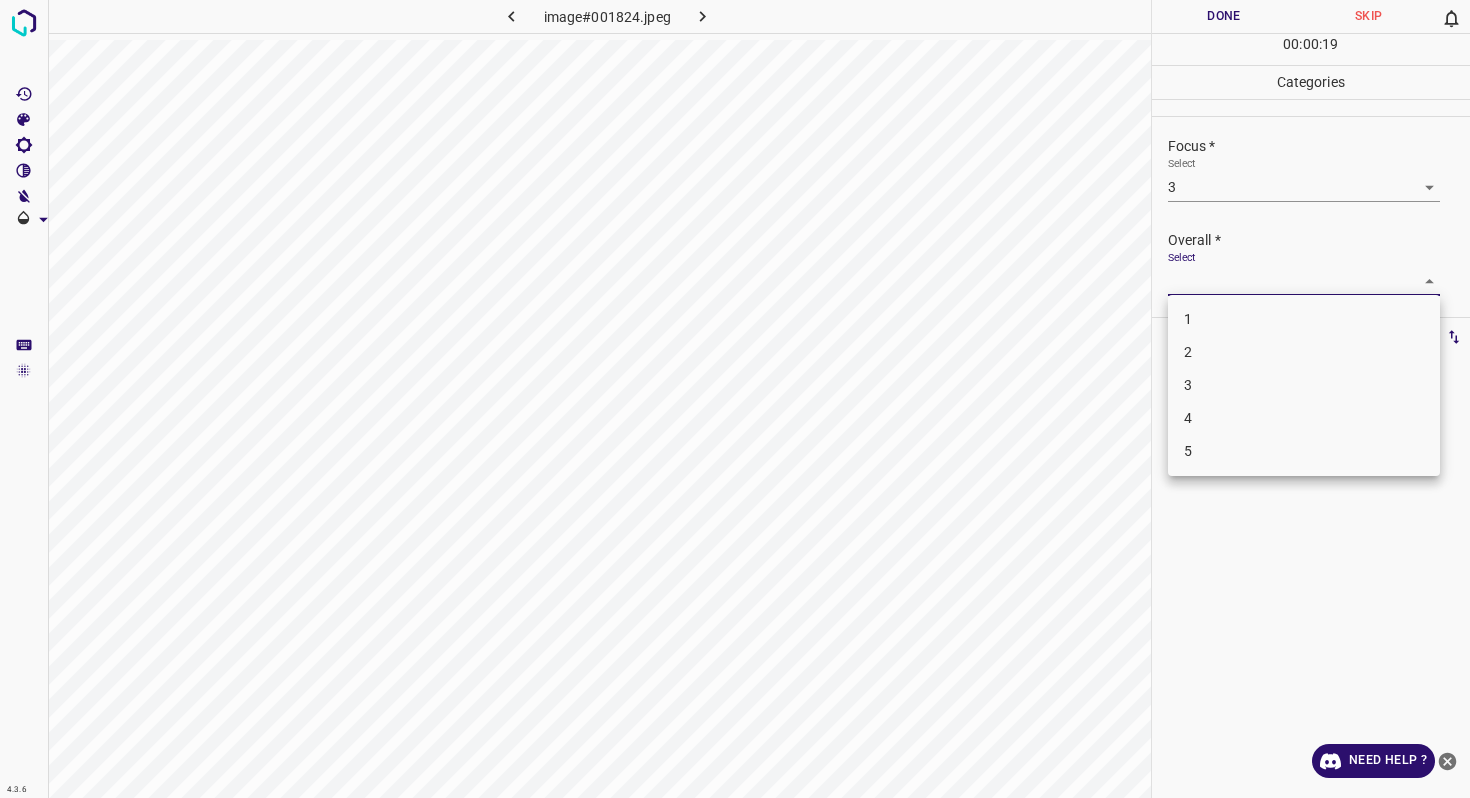 click on "2" at bounding box center [1304, 352] 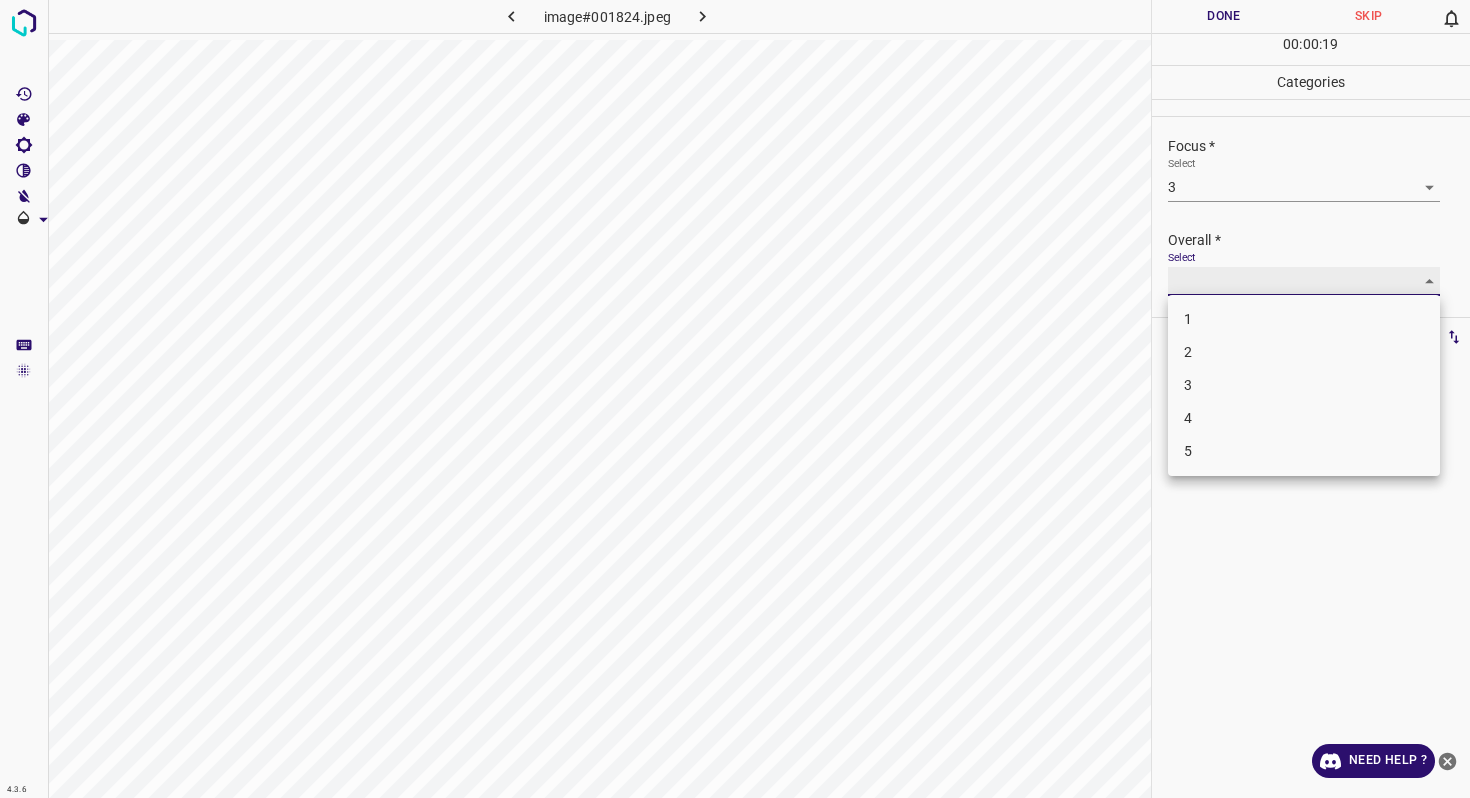 type on "2" 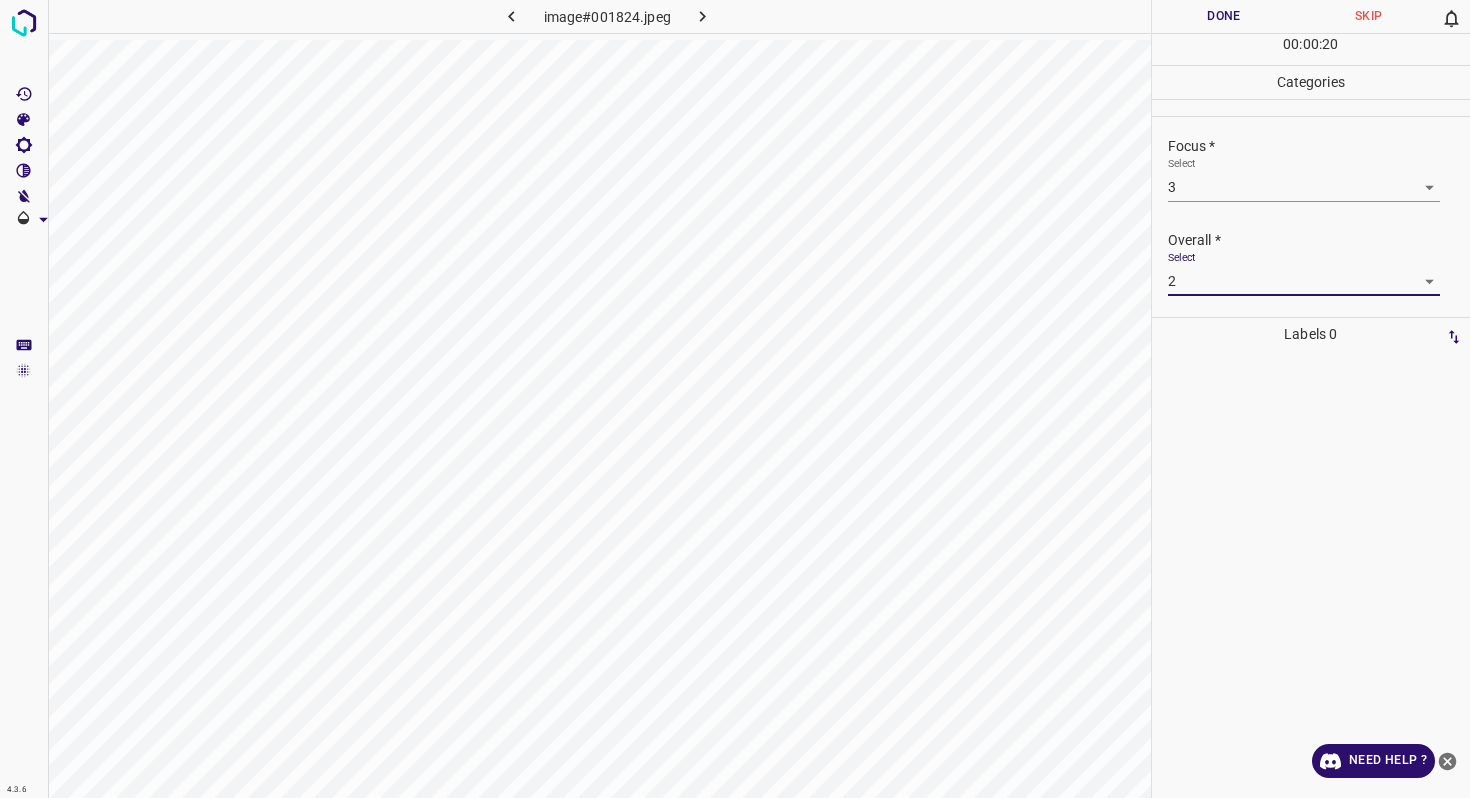 click on "Done" at bounding box center [1224, 16] 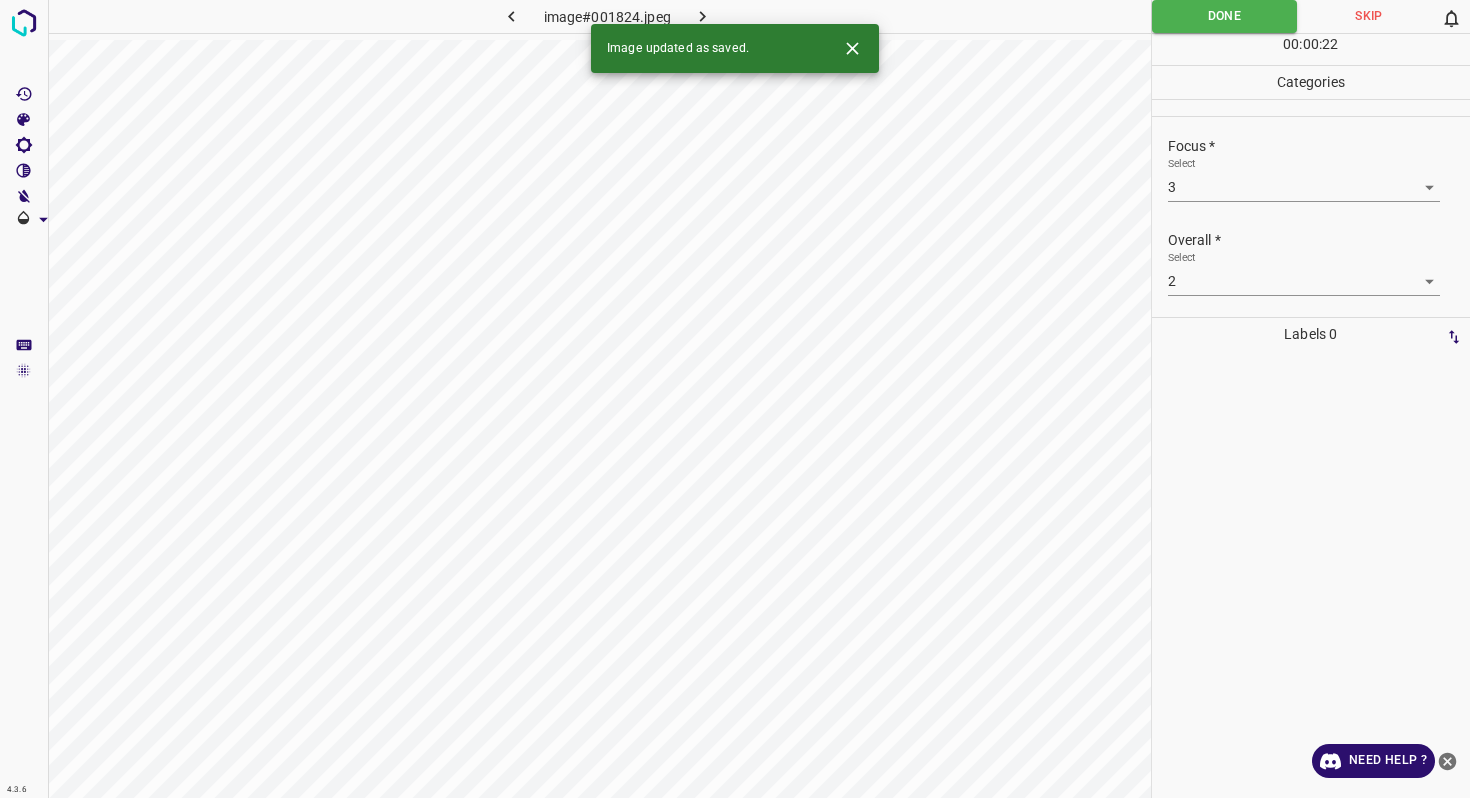 click 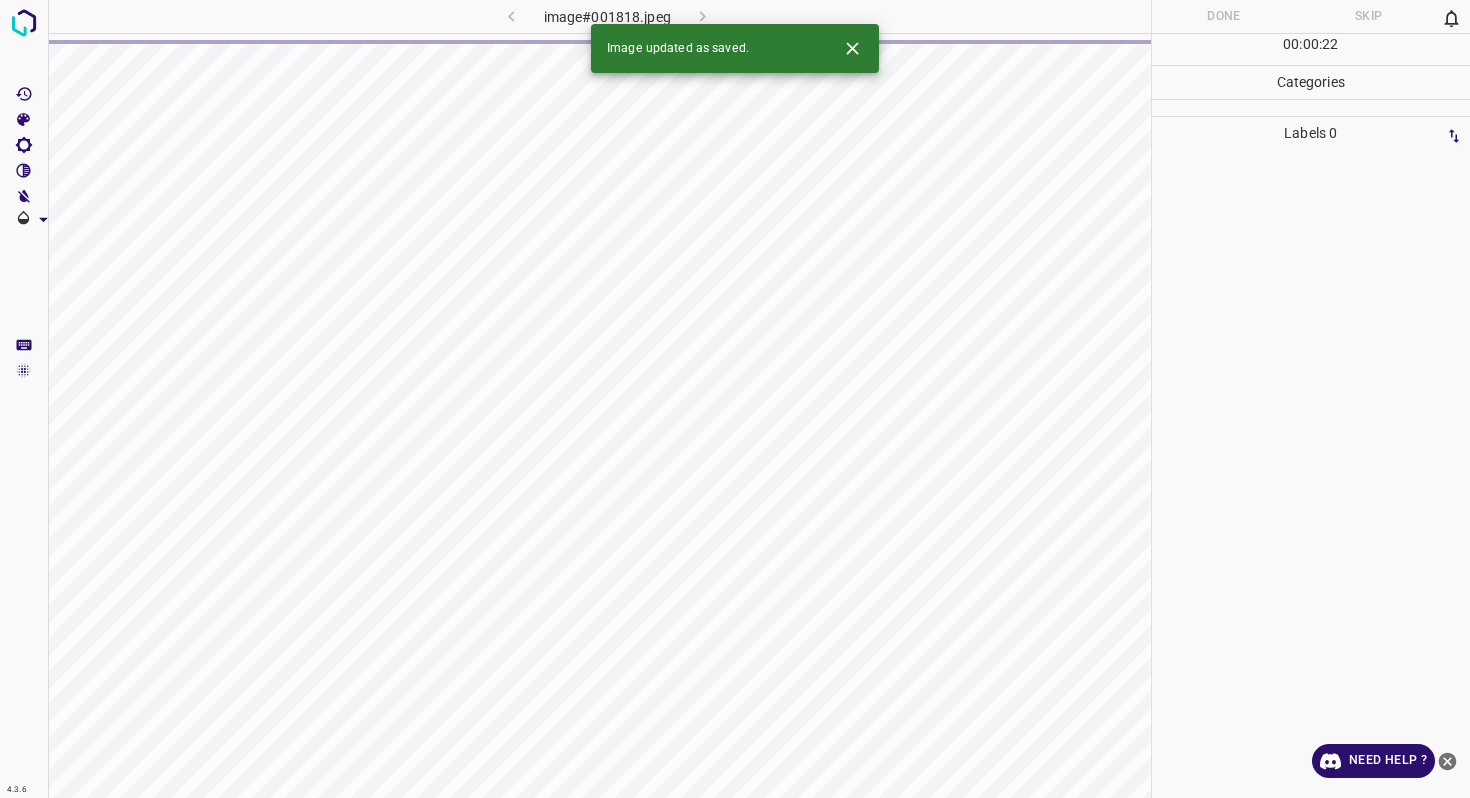 click 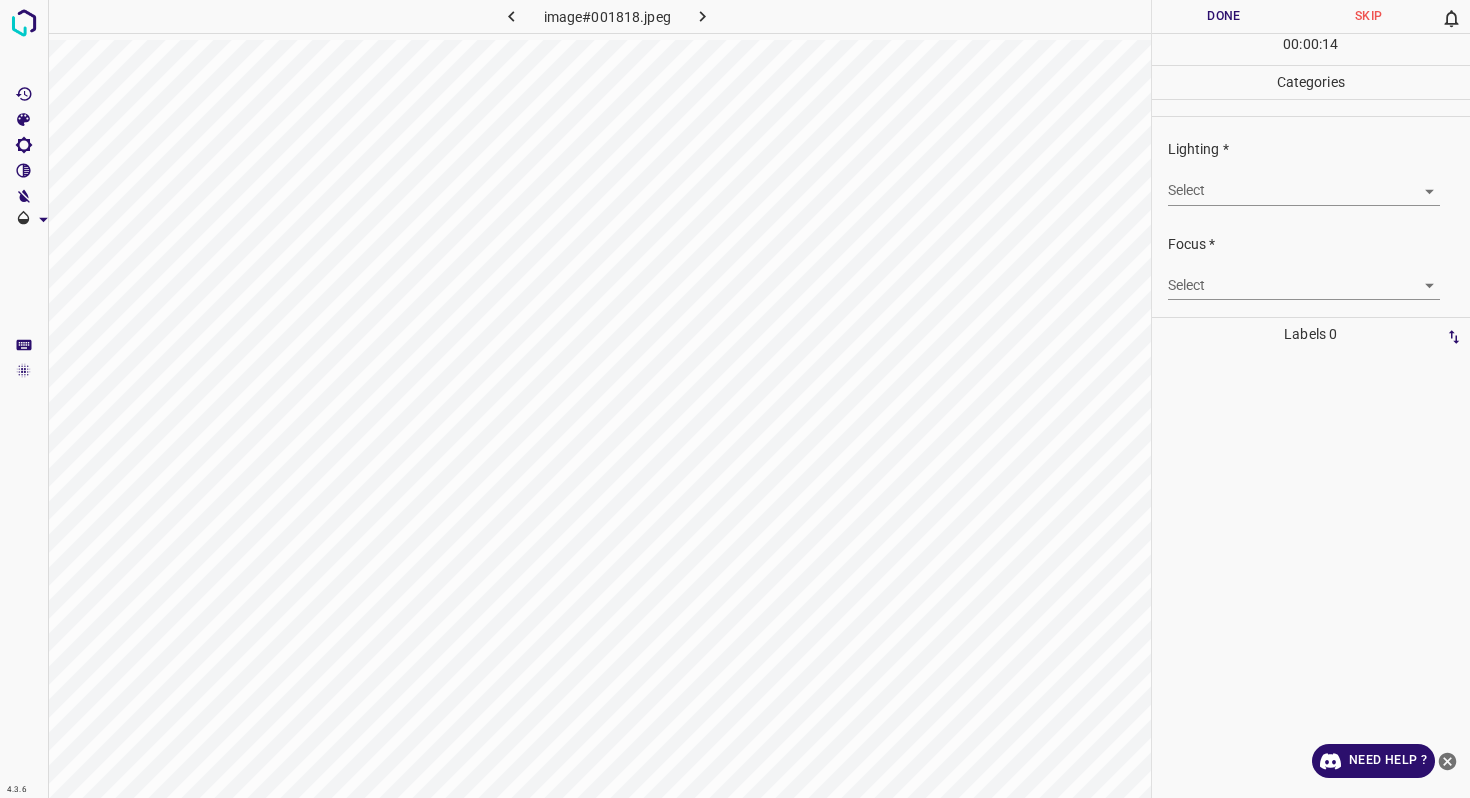 click on "4.3.6  image#001818.jpeg Done Skip 0 00   : 00   : 14   Categories Lighting *  Select ​ Focus *  Select ​ Overall *  Select ​ Labels   0 Categories 1 Lighting 2 Focus 3 Overall Tools Space Change between modes (Draw & Edit) I Auto labeling R Restore zoom M Zoom in N Zoom out Delete Delete selecte label Filters Z Restore filters X Saturation filter C Brightness filter V Contrast filter B Gray scale filter General O Download Need Help ? - Text - Hide - Delete" at bounding box center [735, 399] 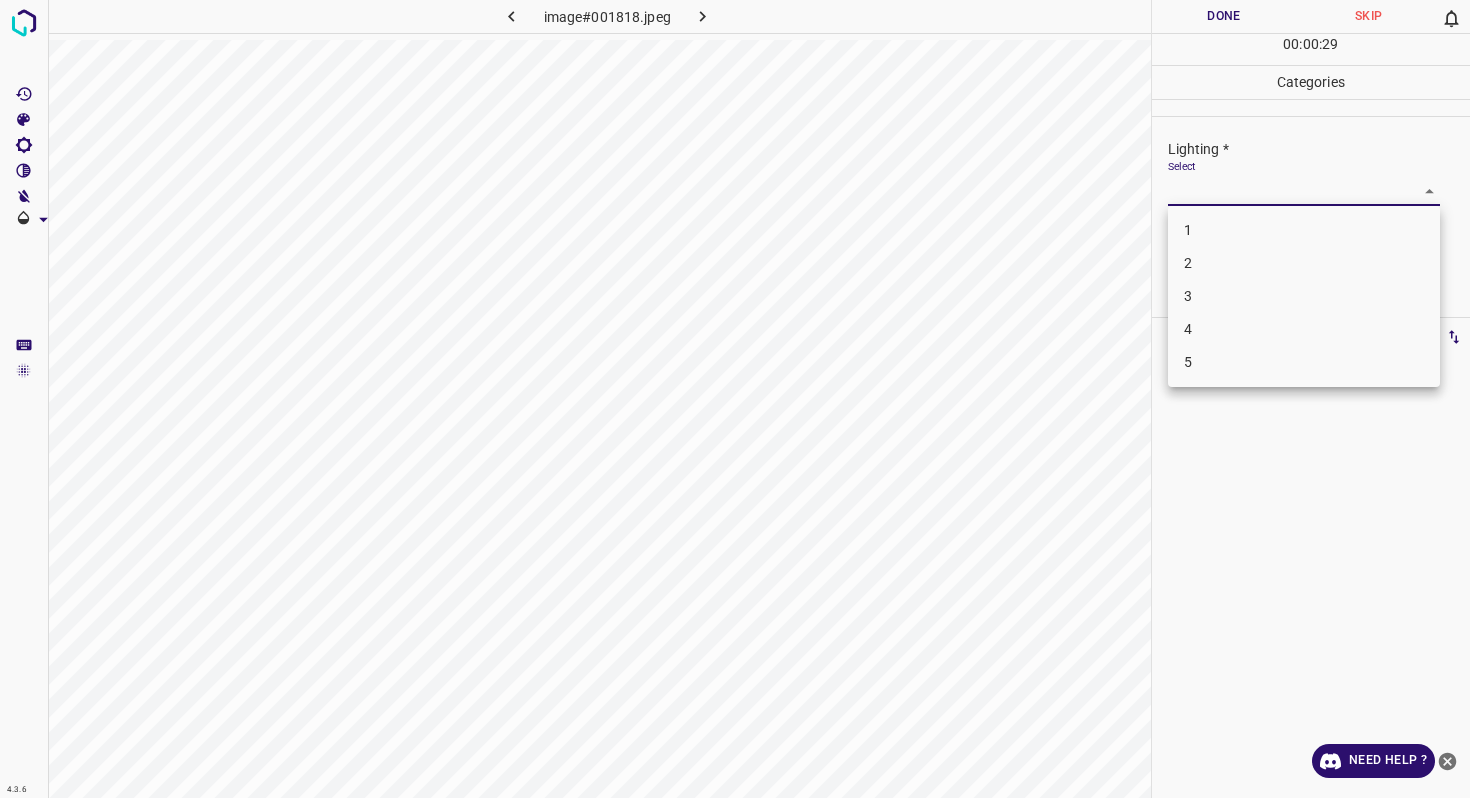 click on "3" at bounding box center [1304, 296] 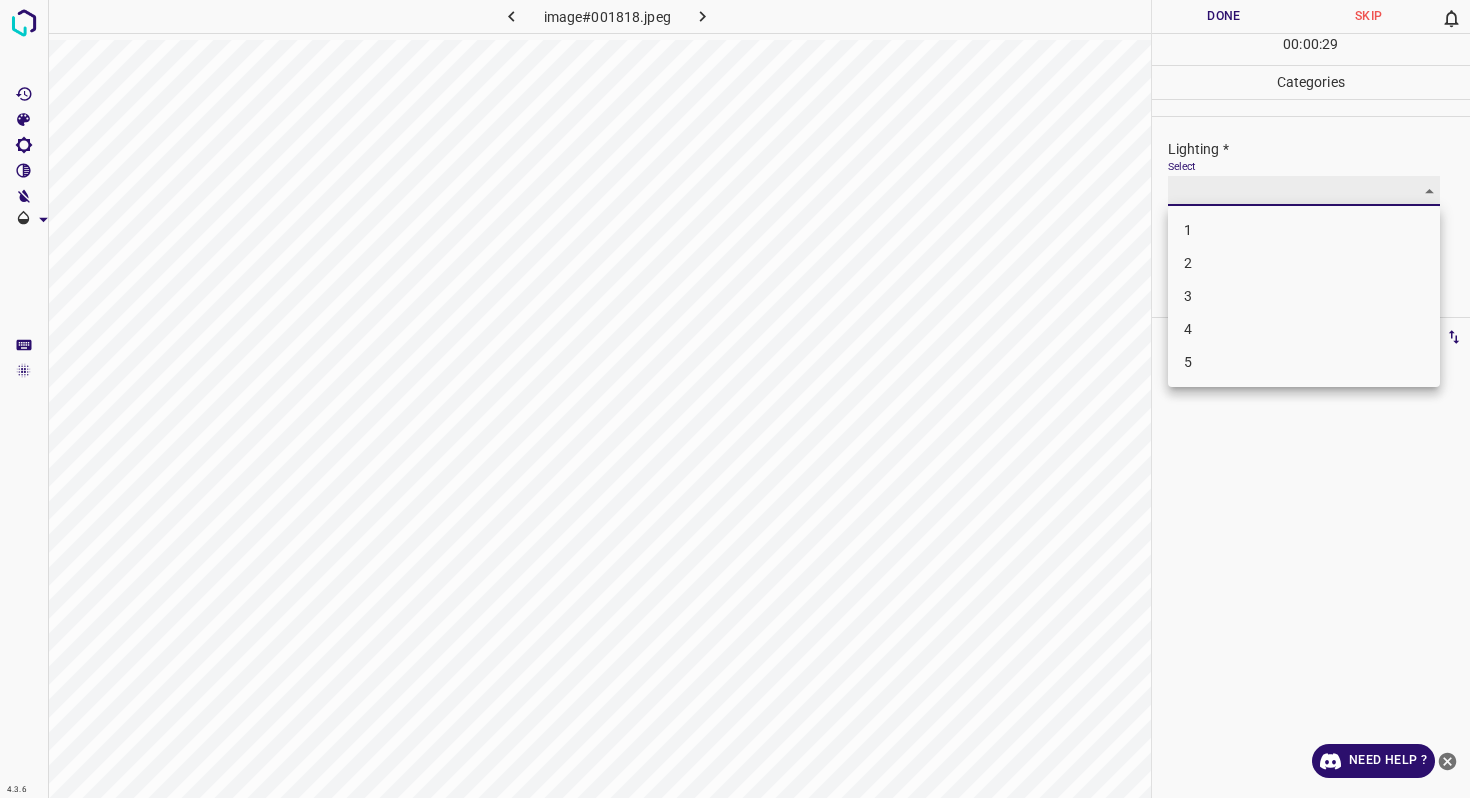 type on "3" 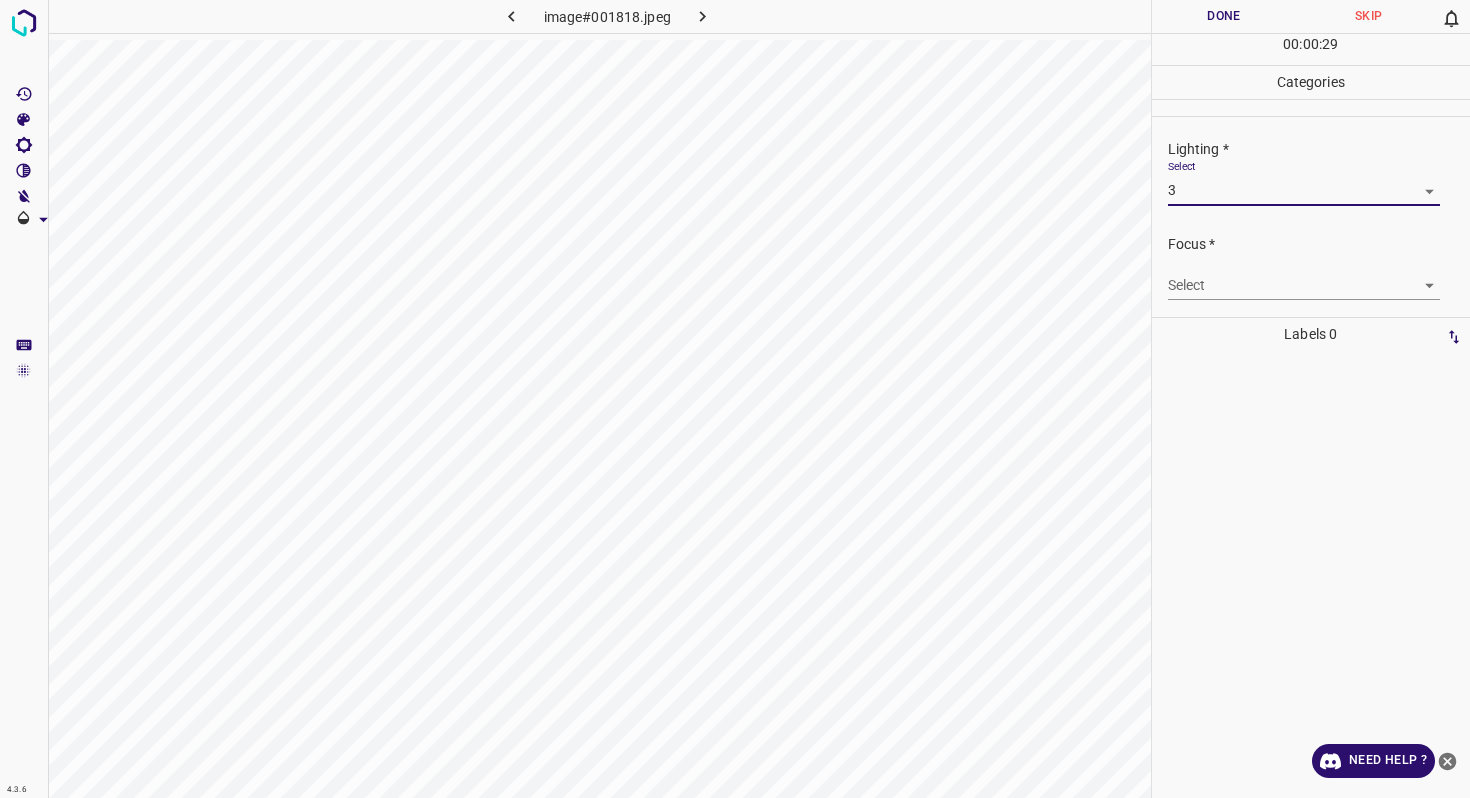 click on "4.3.6  image#001818.jpeg Done Skip 0 00   : 00   : 29   Categories Lighting *  Select 3 3 Focus *  Select ​ Overall *  Select ​ Labels   0 Categories 1 Lighting 2 Focus 3 Overall Tools Space Change between modes (Draw & Edit) I Auto labeling R Restore zoom M Zoom in N Zoom out Delete Delete selecte label Filters Z Restore filters X Saturation filter C Brightness filter V Contrast filter B Gray scale filter General O Download Need Help ? - Text - Hide - Delete" at bounding box center [735, 399] 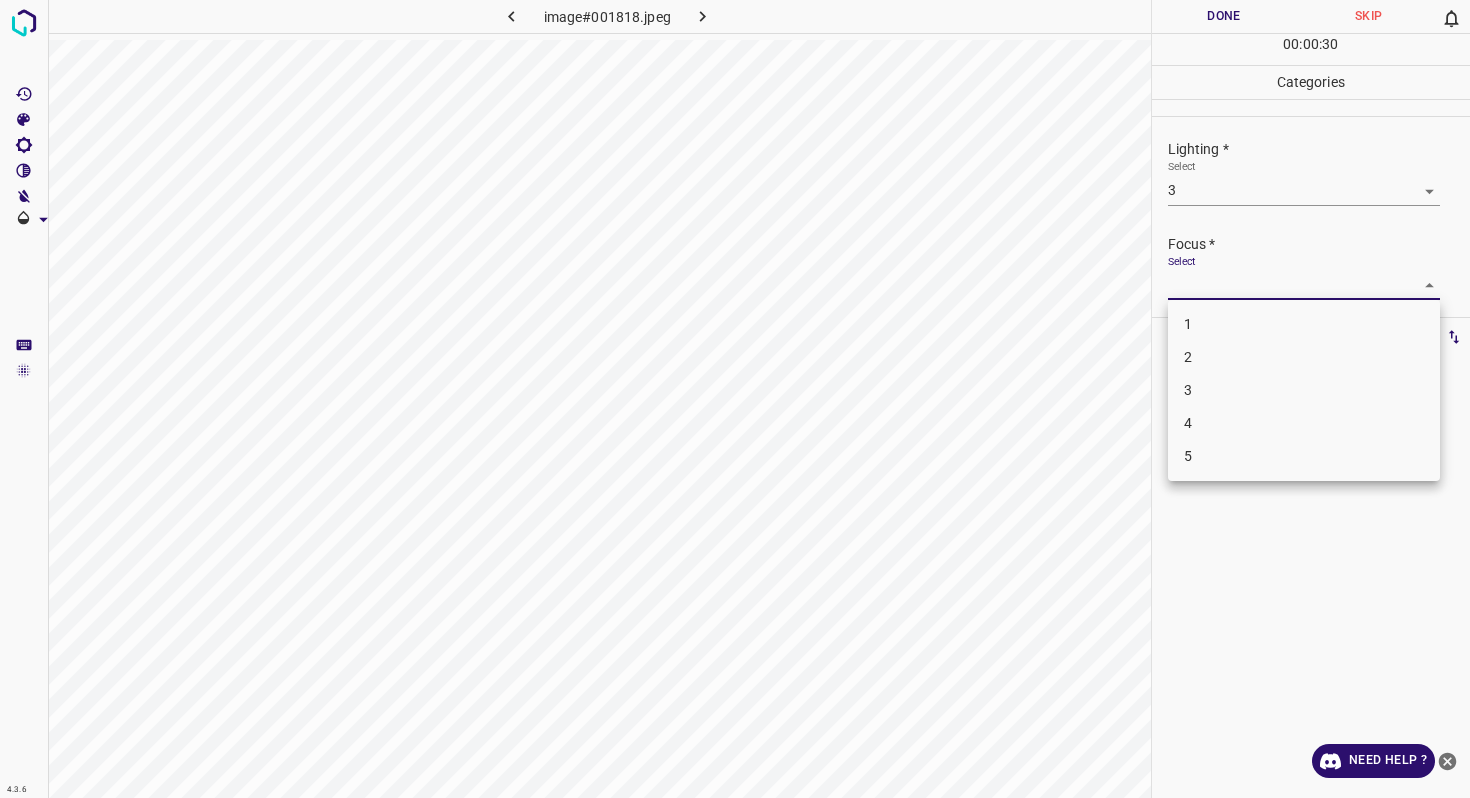 click on "2" at bounding box center [1304, 357] 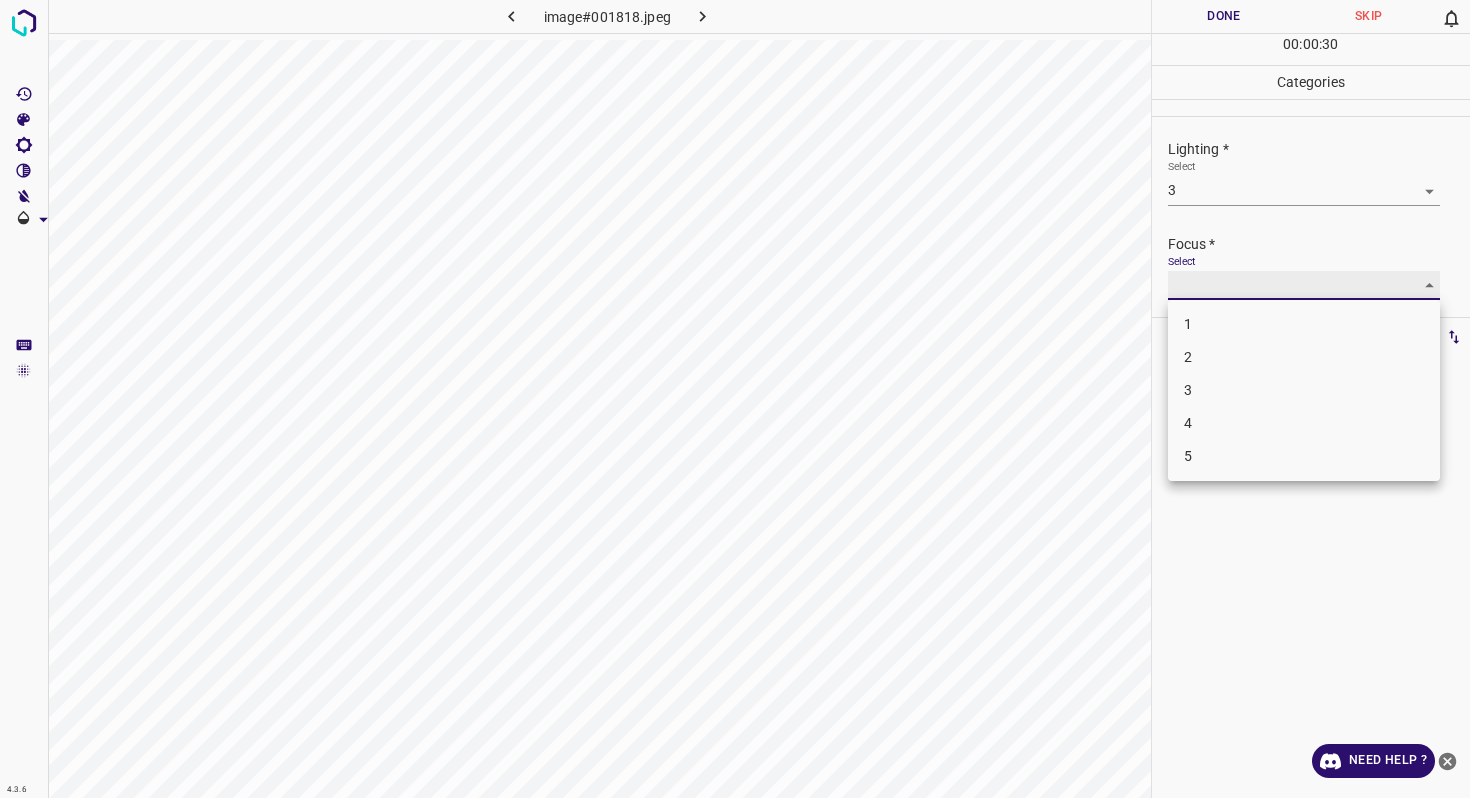 type on "2" 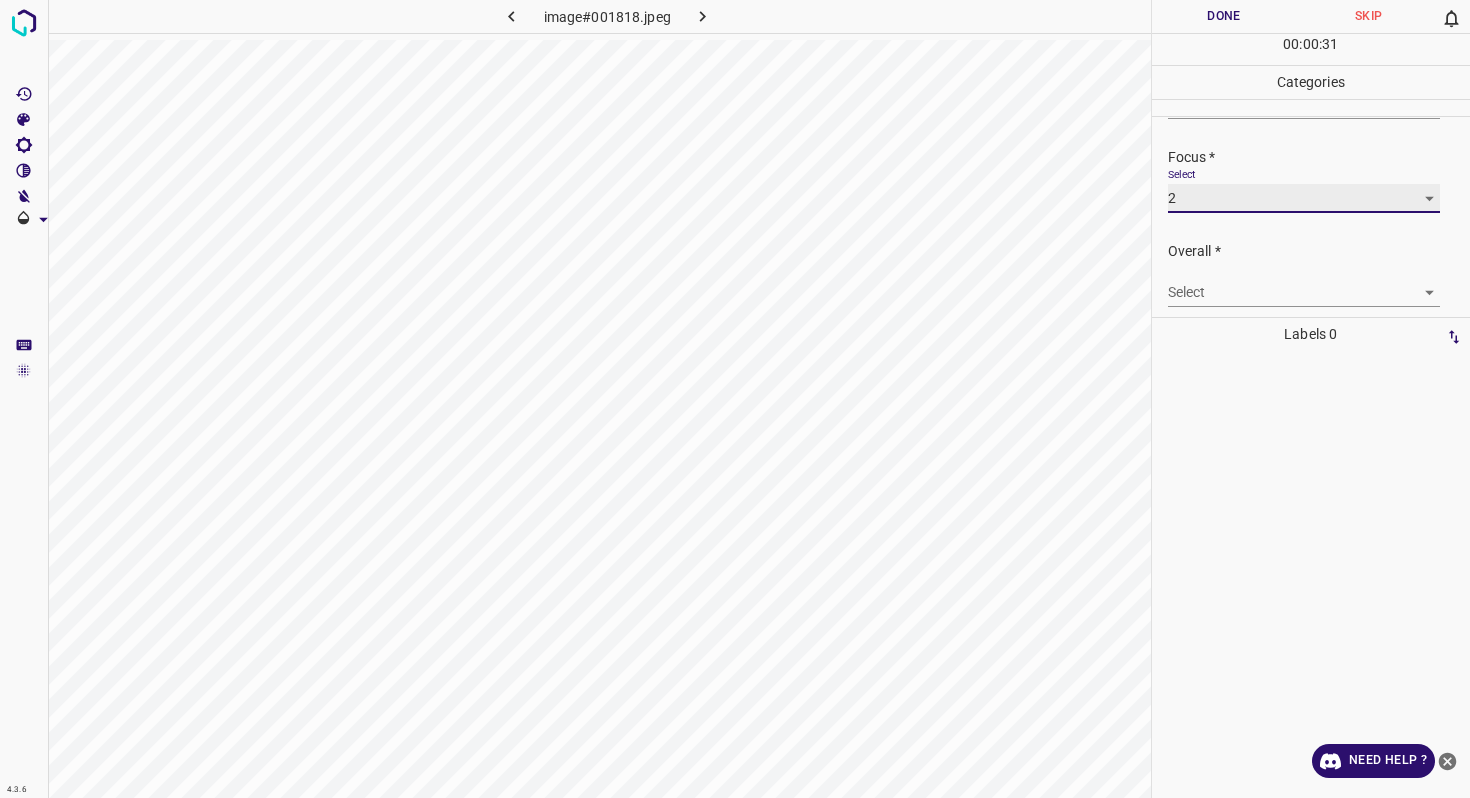 scroll, scrollTop: 98, scrollLeft: 0, axis: vertical 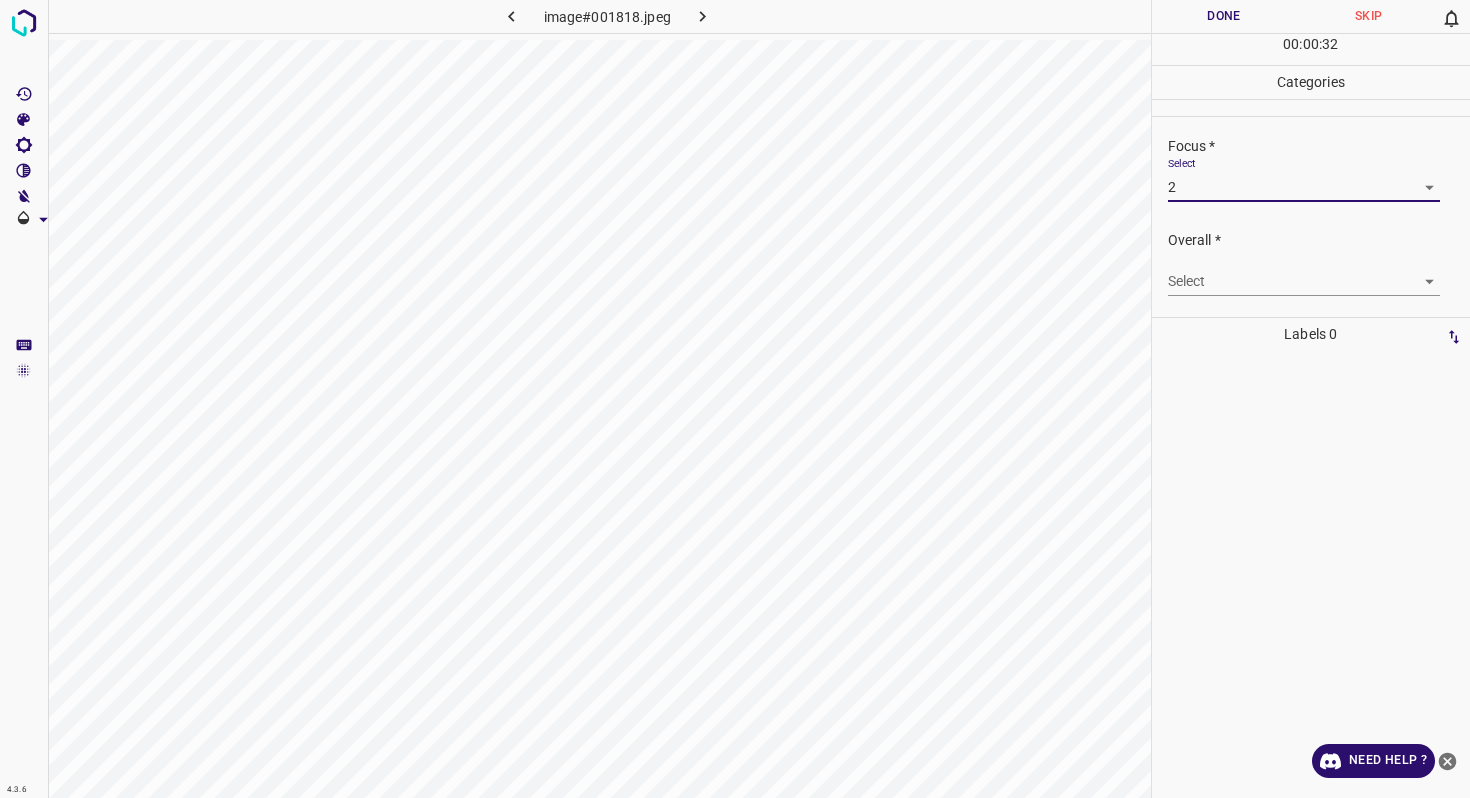click on "4.3.6  image#001818.jpeg Done Skip 0 00   : 00   : 32   Categories Lighting *  Select 3 3 Focus *  Select 2 2 Overall *  Select ​ Labels   0 Categories 1 Lighting 2 Focus 3 Overall Tools Space Change between modes (Draw & Edit) I Auto labeling R Restore zoom M Zoom in N Zoom out Delete Delete selecte label Filters Z Restore filters X Saturation filter C Brightness filter V Contrast filter B Gray scale filter General O Download Need Help ? - Text - Hide - Delete" at bounding box center [735, 399] 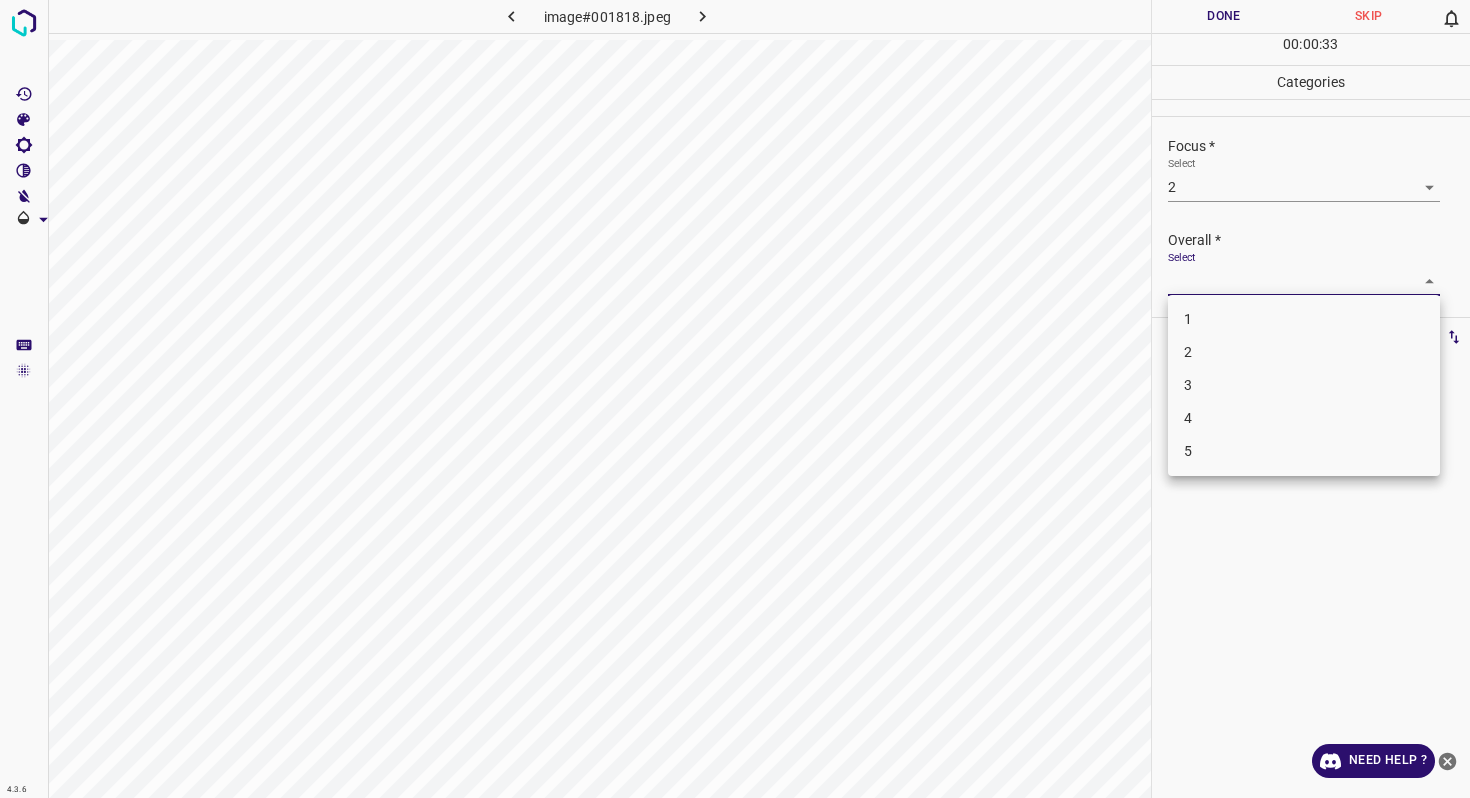 click on "3" at bounding box center [1304, 385] 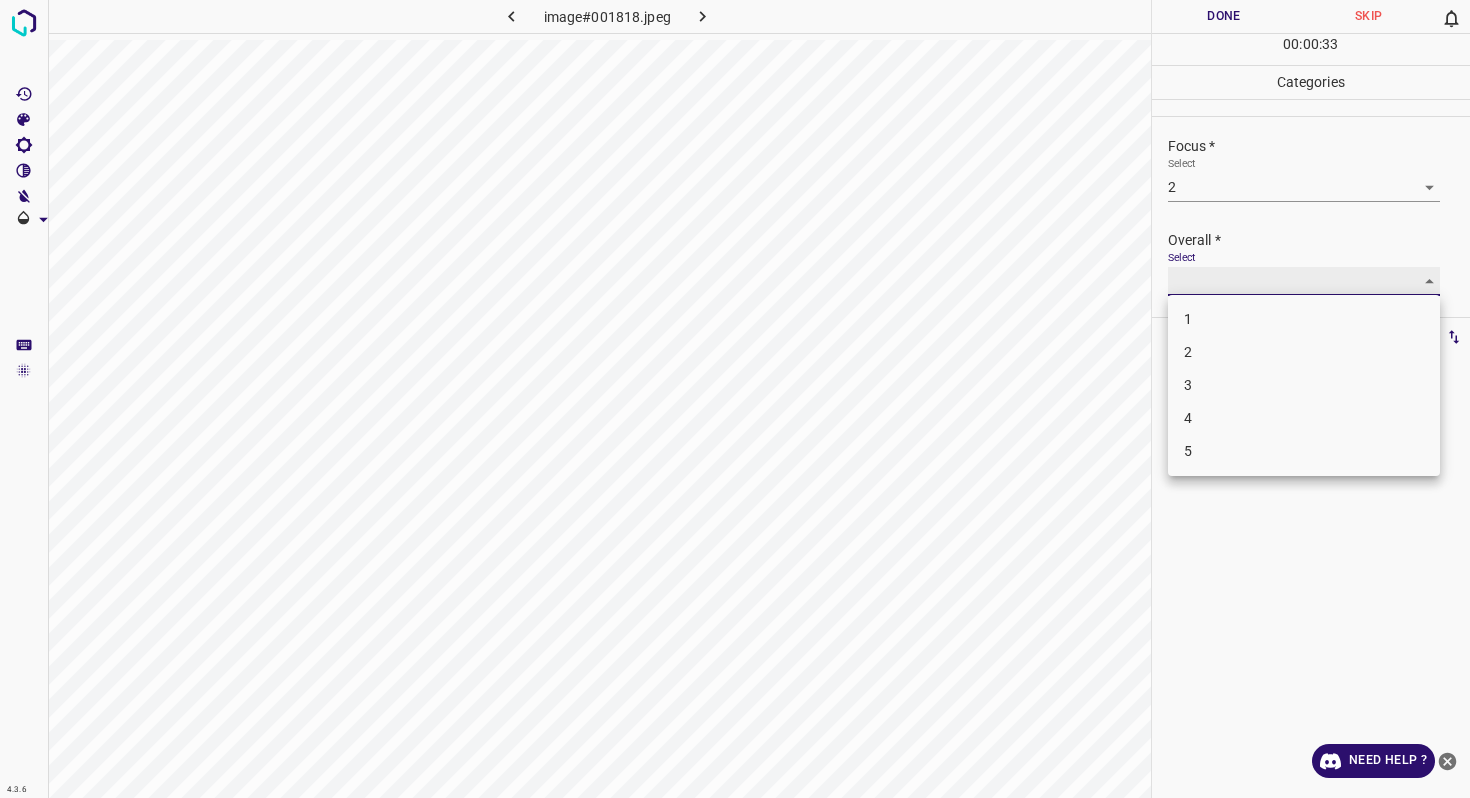 type on "3" 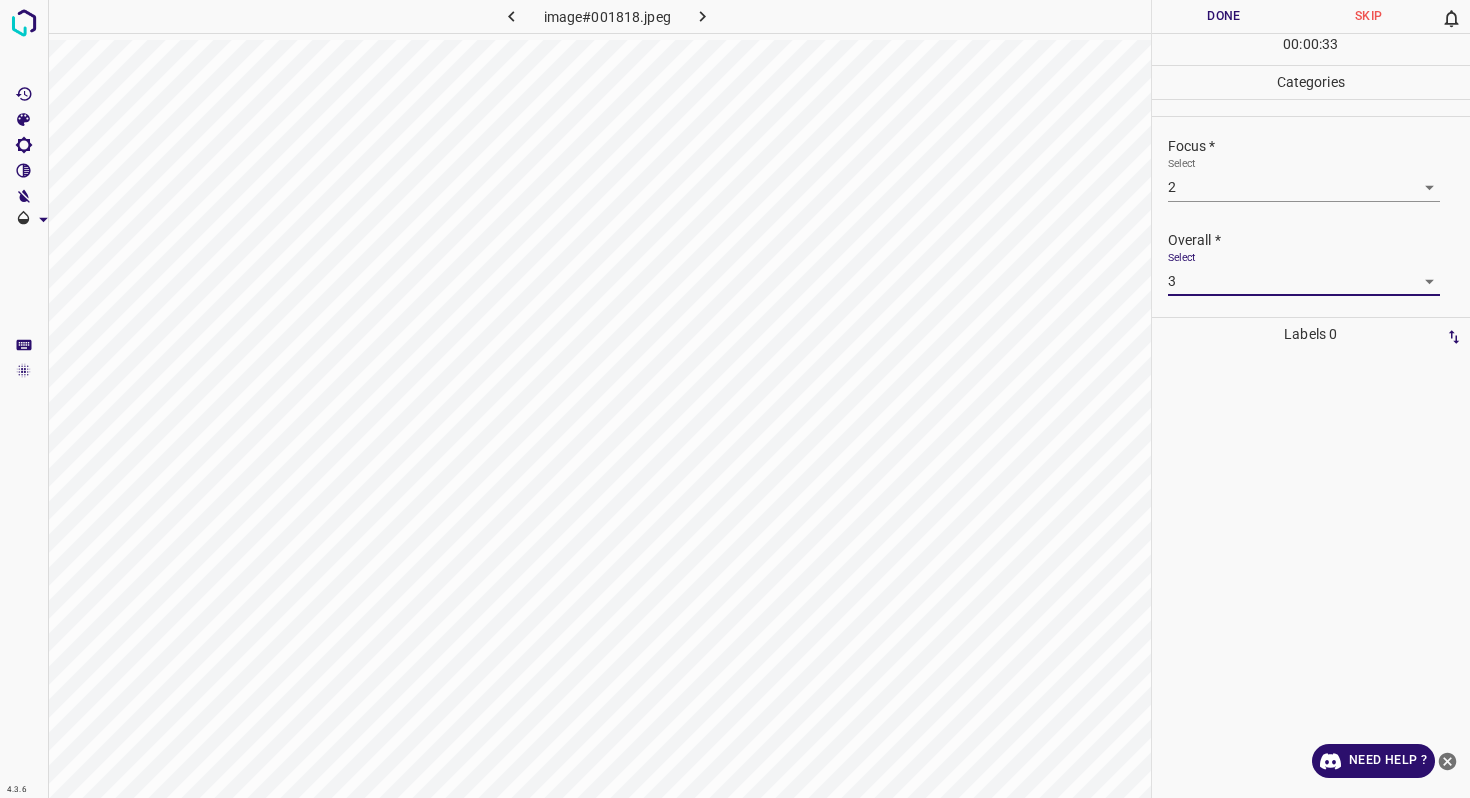click on "Done" at bounding box center [1224, 16] 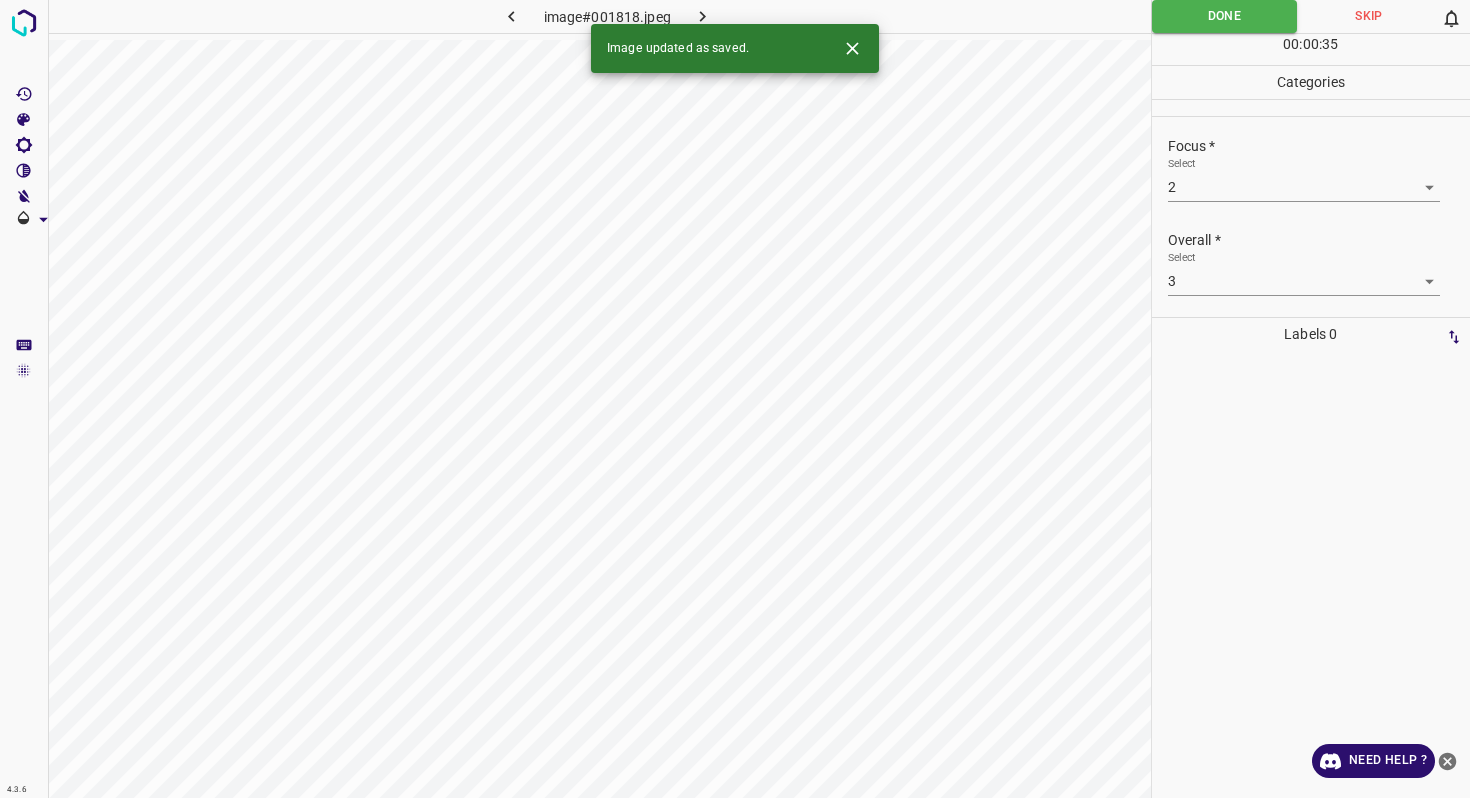 click 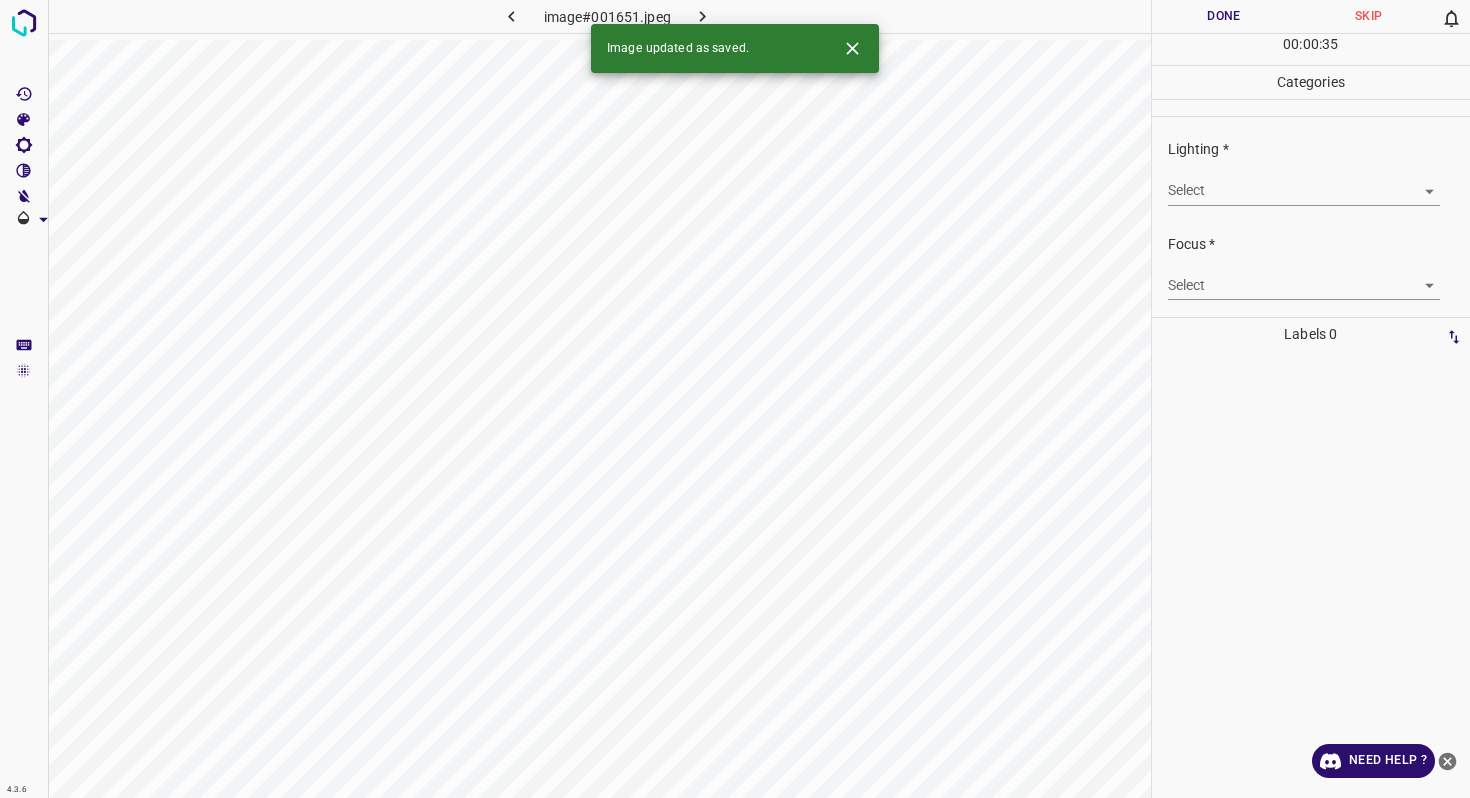 click 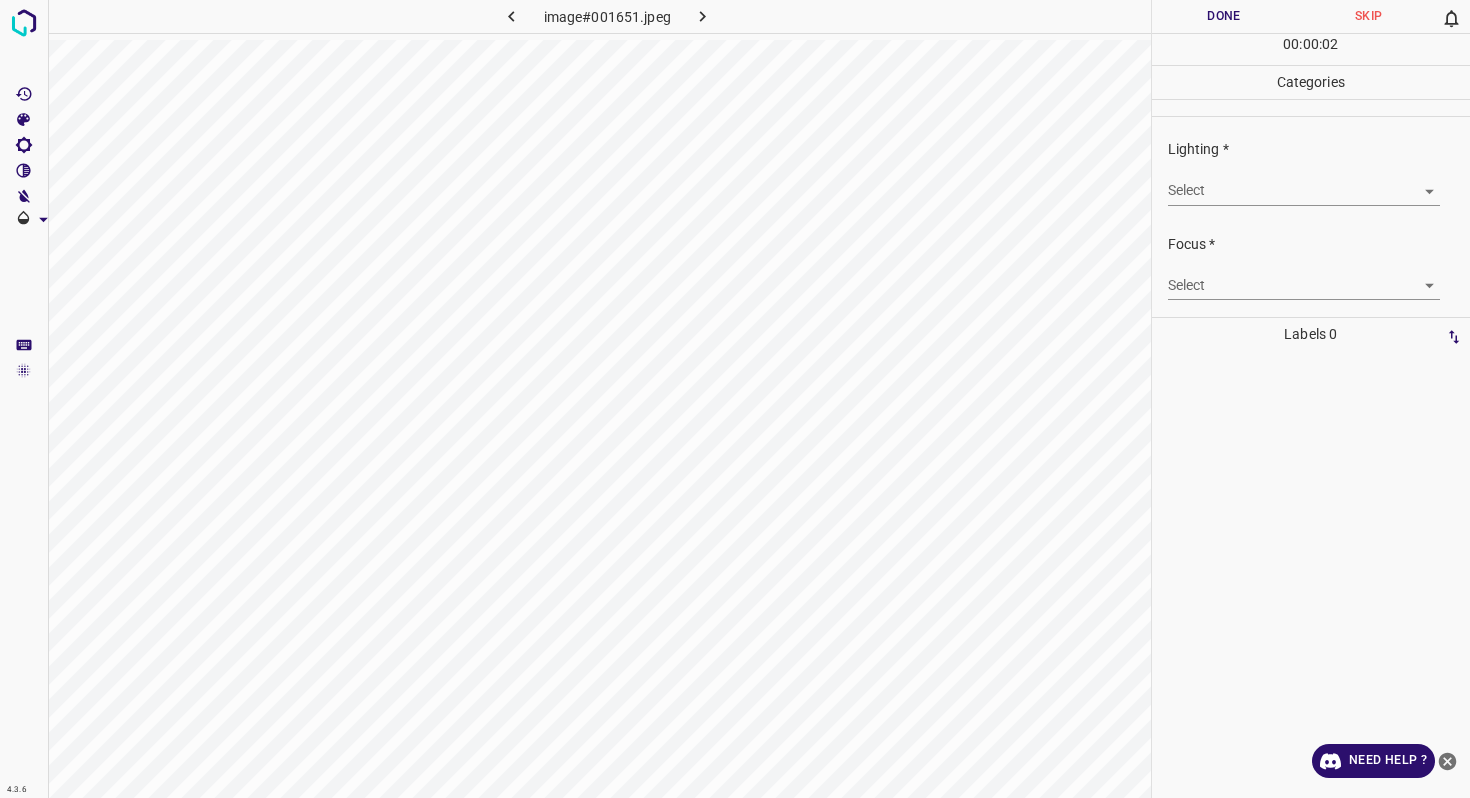 click on "4.3.6  image#001651.jpeg Done Skip 0 00   : 00   : 02   Categories Lighting *  Select ​ Focus *  Select ​ Overall *  Select ​ Labels   0 Categories 1 Lighting 2 Focus 3 Overall Tools Space Change between modes (Draw & Edit) I Auto labeling R Restore zoom M Zoom in N Zoom out Delete Delete selecte label Filters Z Restore filters X Saturation filter C Brightness filter V Contrast filter B Gray scale filter General O Download Need Help ? - Text - Hide - Delete" at bounding box center [735, 399] 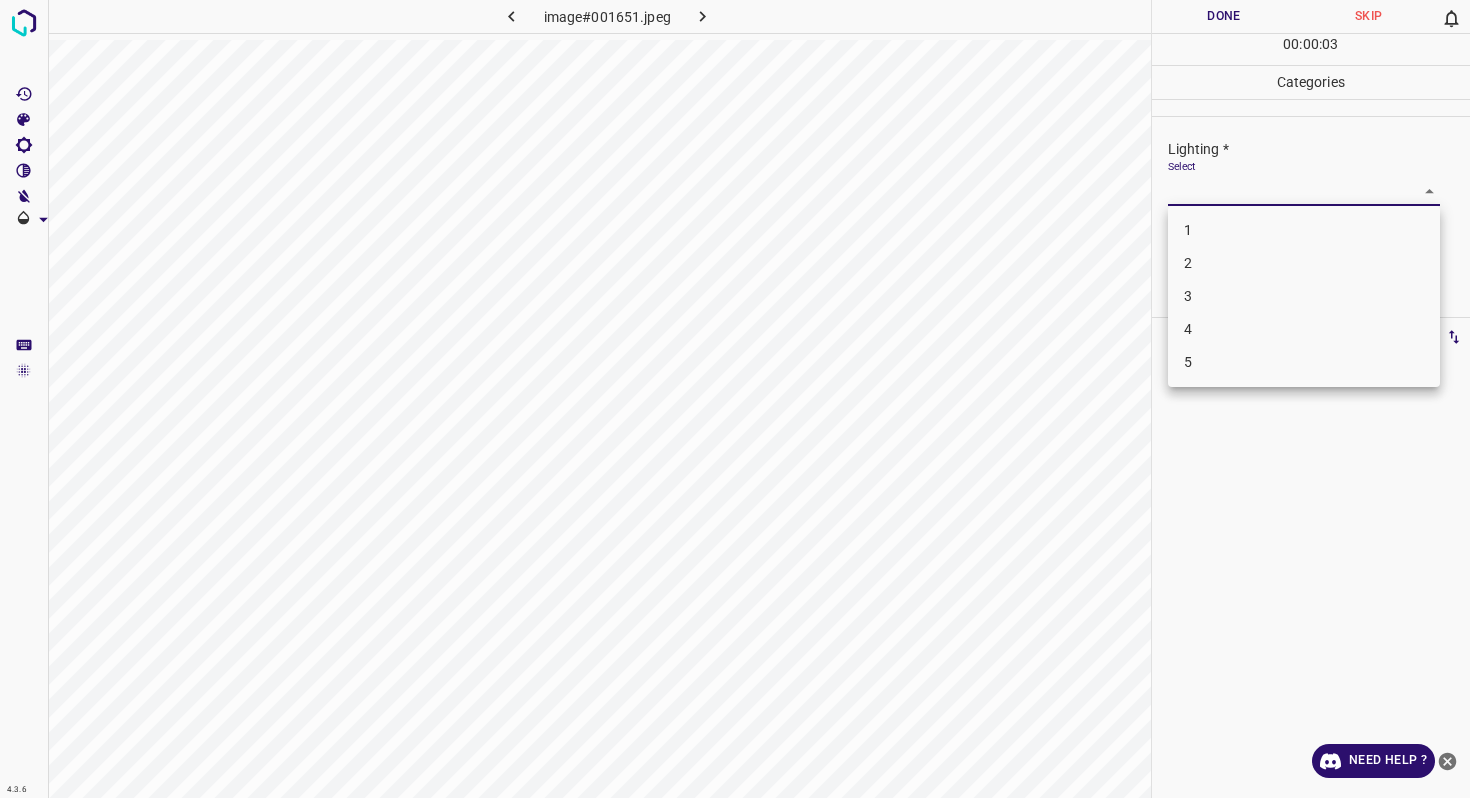 click on "2" at bounding box center [1304, 263] 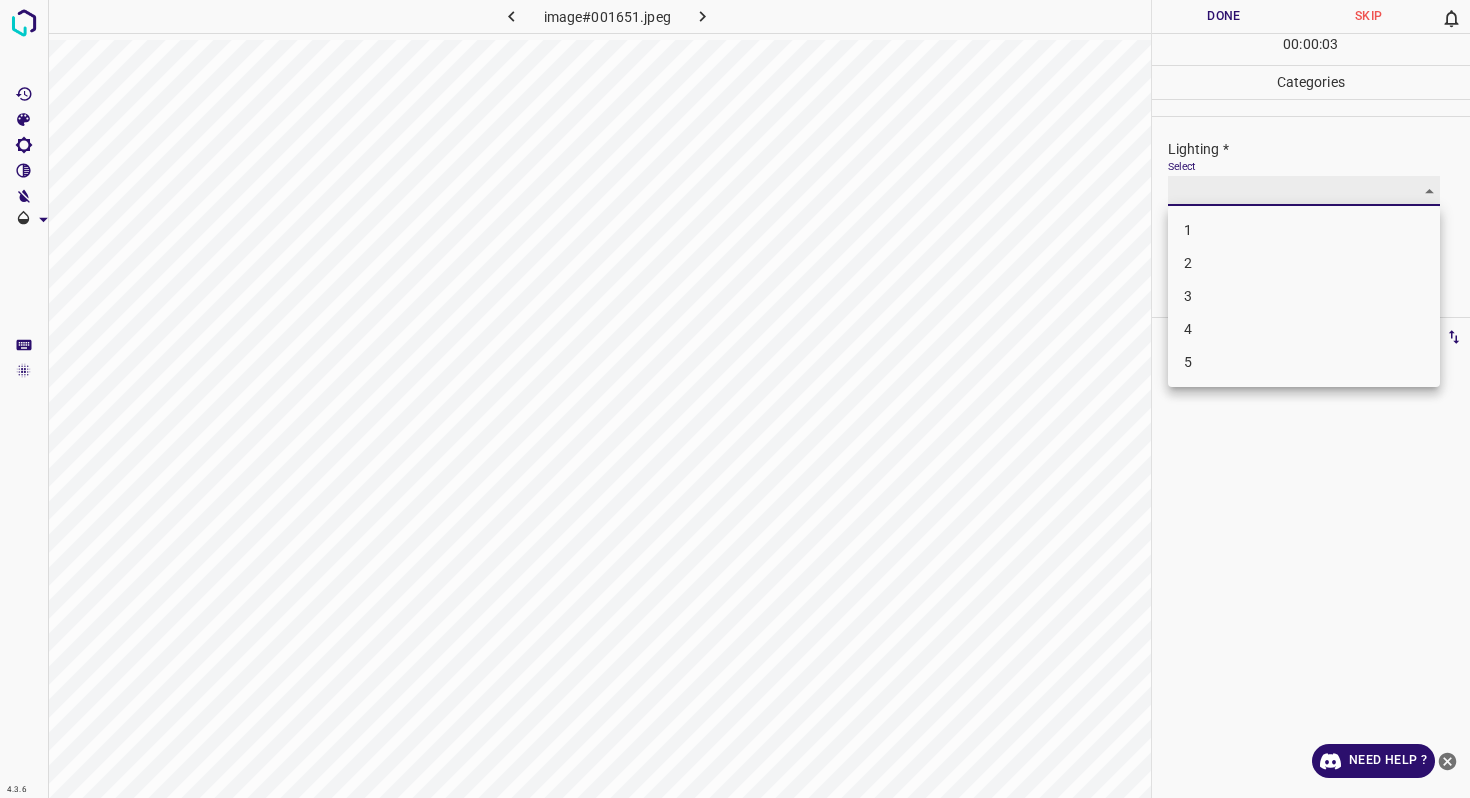 type on "2" 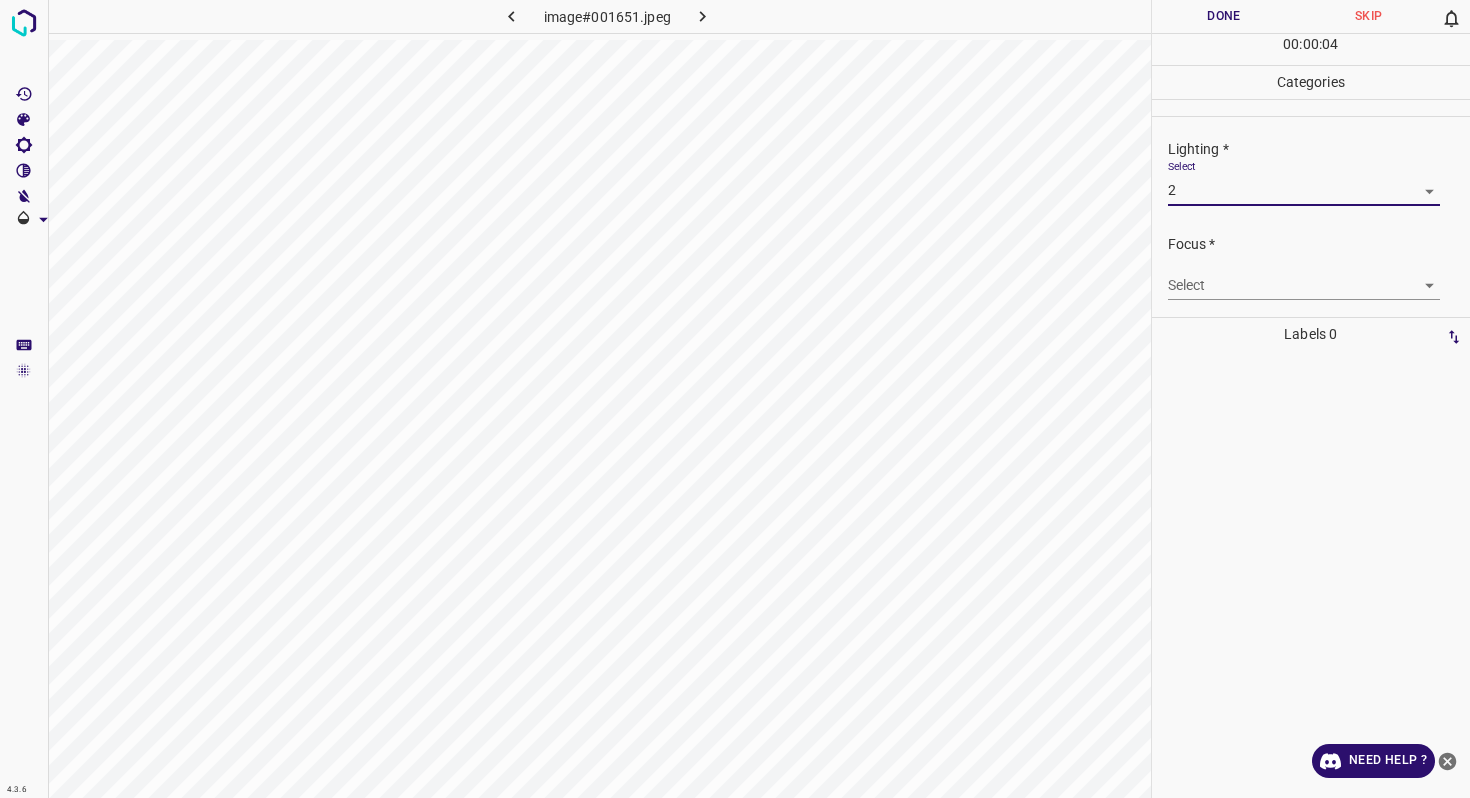 click on "4.3.6  image#001651.jpeg Done Skip 0 00   : 00   : 04   Categories Lighting *  Select 2 2 Focus *  Select ​ Overall *  Select ​ Labels   0 Categories 1 Lighting 2 Focus 3 Overall Tools Space Change between modes (Draw & Edit) I Auto labeling R Restore zoom M Zoom in N Zoom out Delete Delete selecte label Filters Z Restore filters X Saturation filter C Brightness filter V Contrast filter B Gray scale filter General O Download Need Help ? - Text - Hide - Delete" at bounding box center [735, 399] 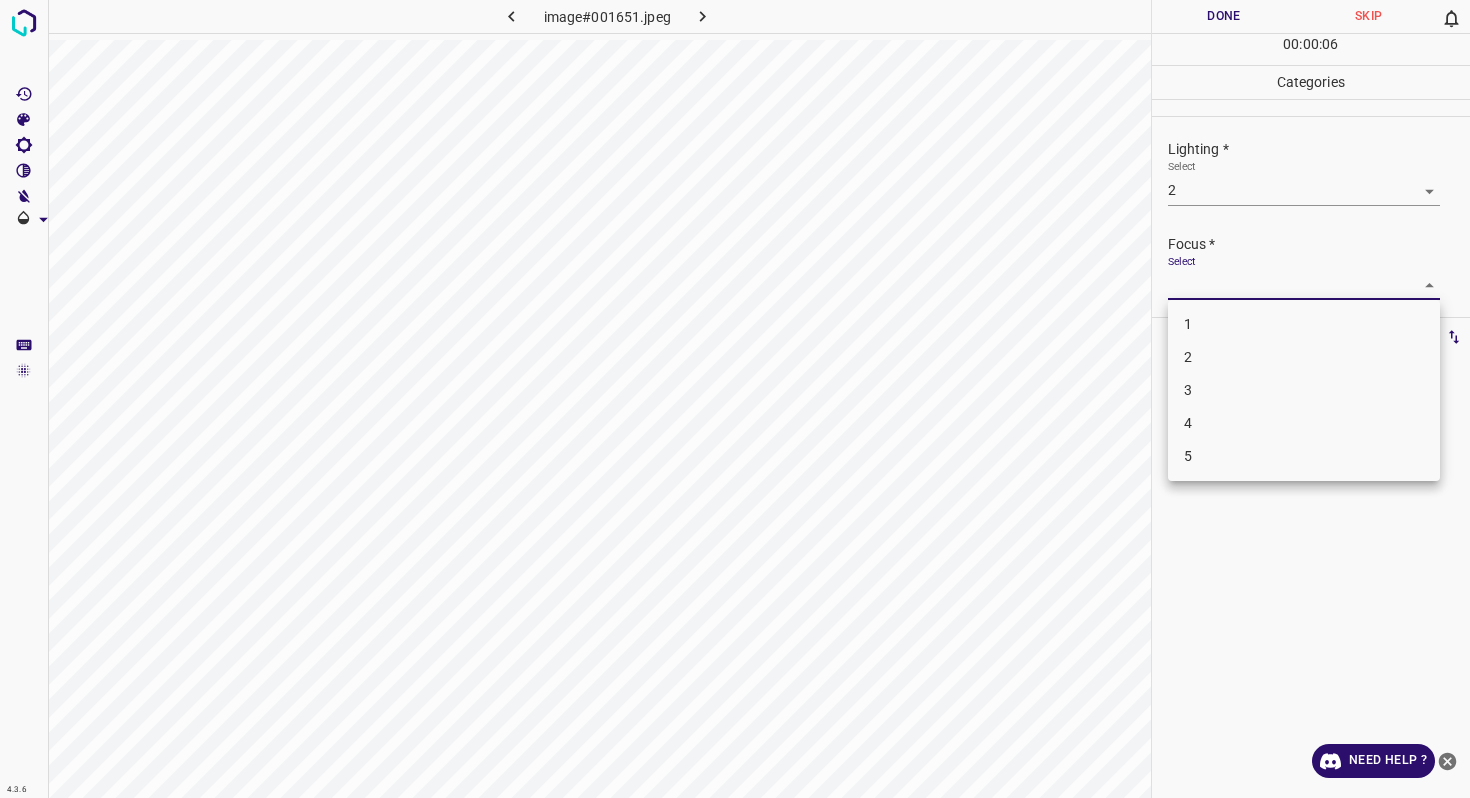 click on "2" at bounding box center [1304, 357] 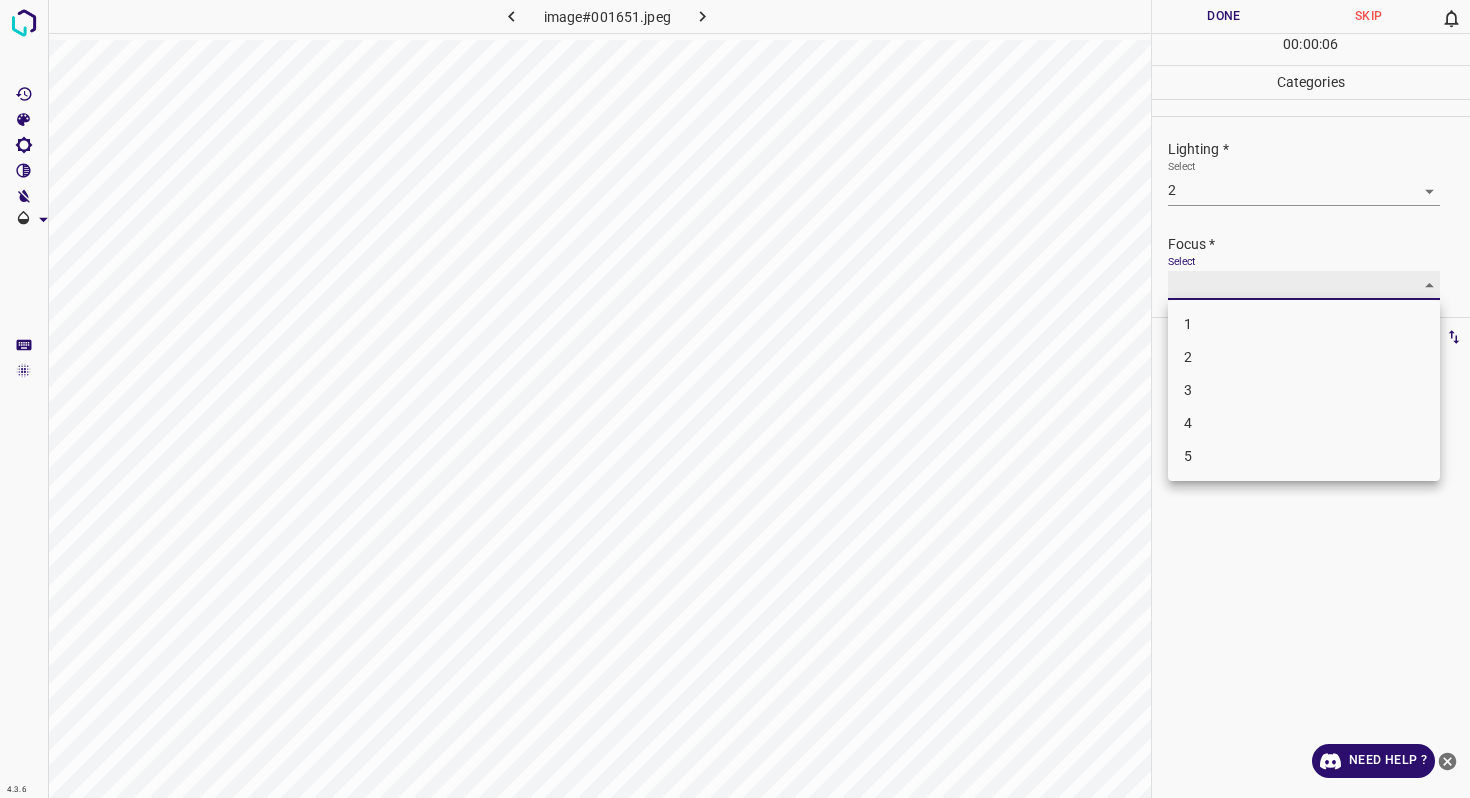 type on "2" 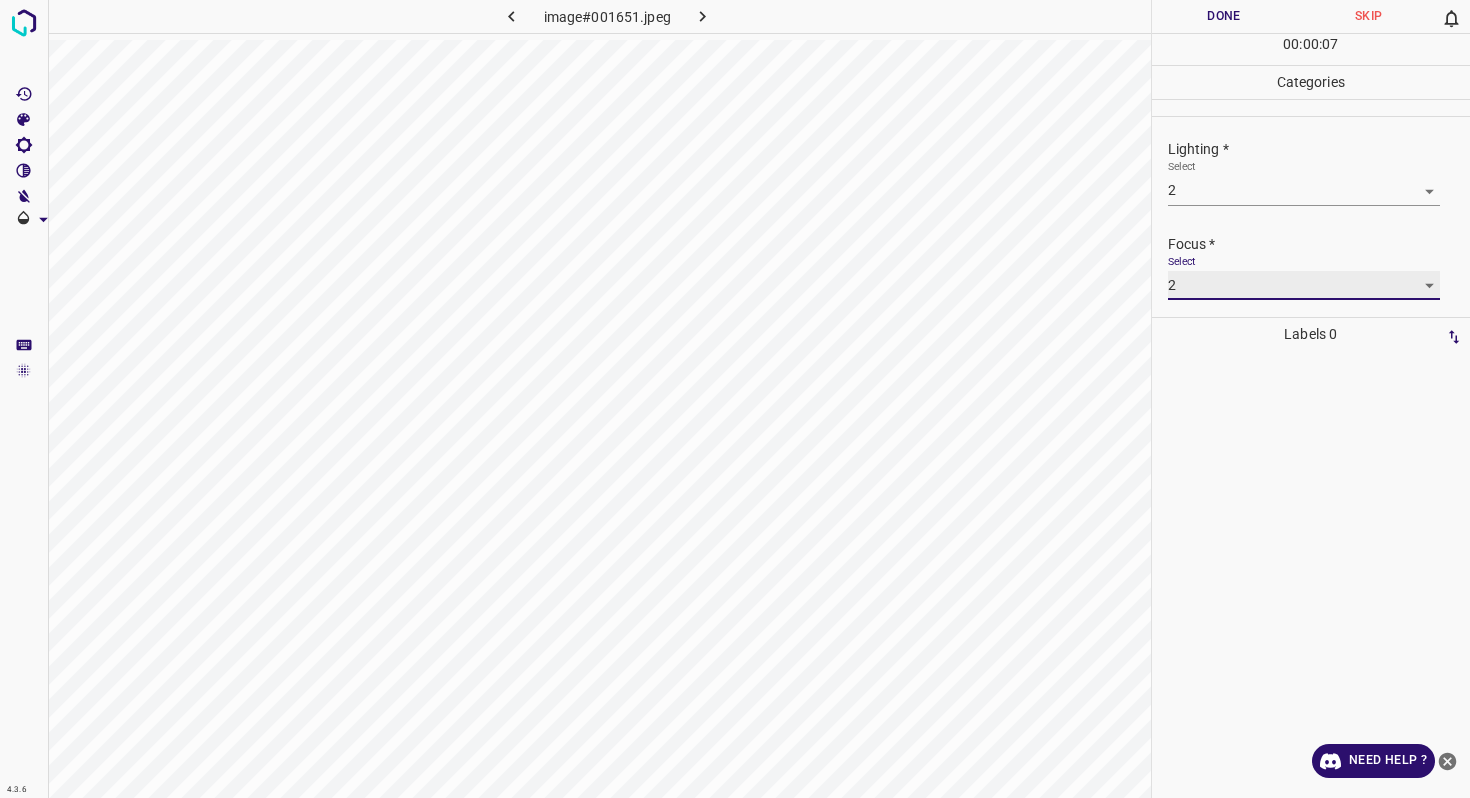 scroll, scrollTop: 98, scrollLeft: 0, axis: vertical 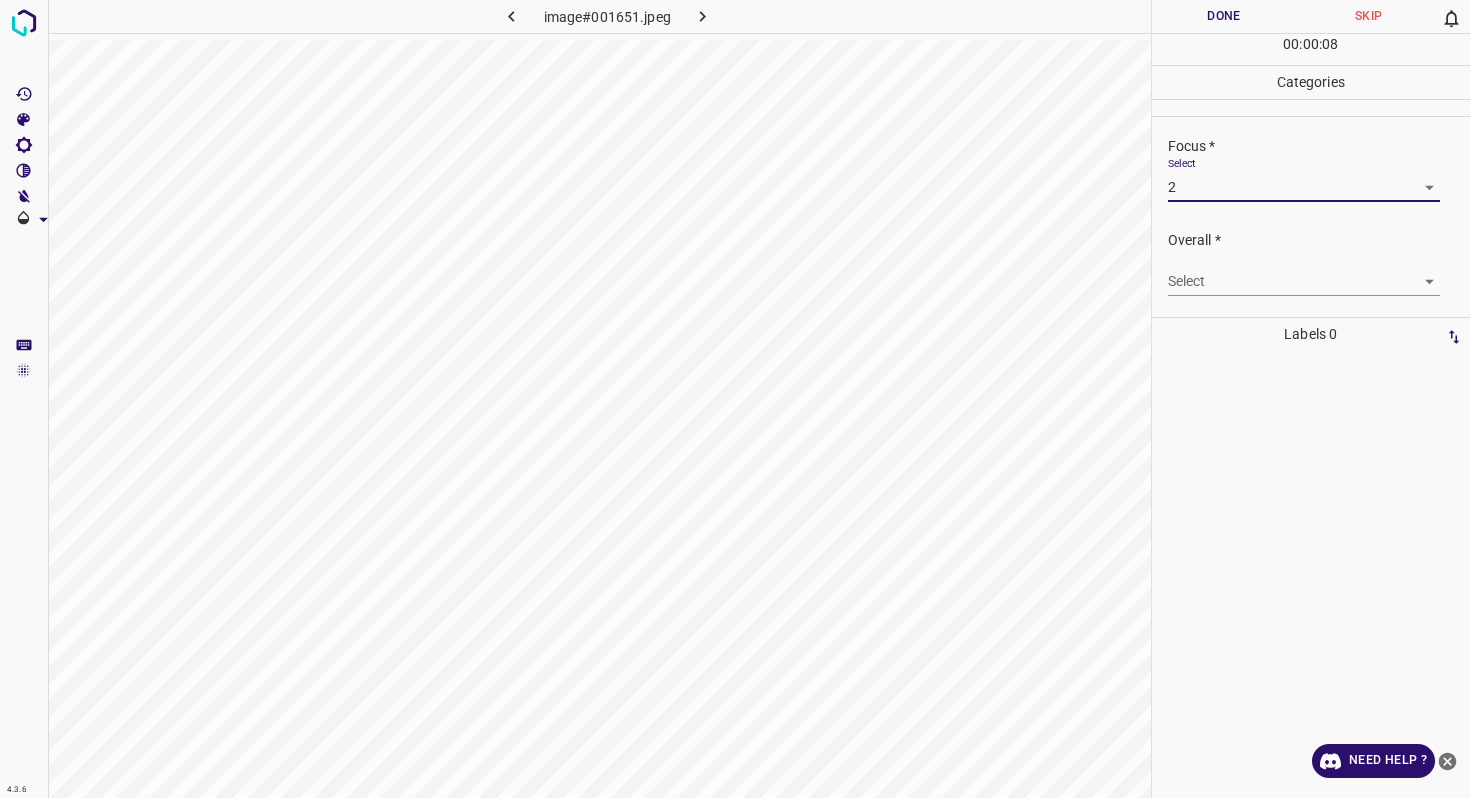 click on "4.3.6  image#001651.jpeg Done Skip 0 00   : 00   : 08   Categories Lighting *  Select 2 2 Focus *  Select 2 2 Overall *  Select ​ Labels   0 Categories 1 Lighting 2 Focus 3 Overall Tools Space Change between modes (Draw & Edit) I Auto labeling R Restore zoom M Zoom in N Zoom out Delete Delete selecte label Filters Z Restore filters X Saturation filter C Brightness filter V Contrast filter B Gray scale filter General O Download Need Help ? - Text - Hide - Delete" at bounding box center (735, 399) 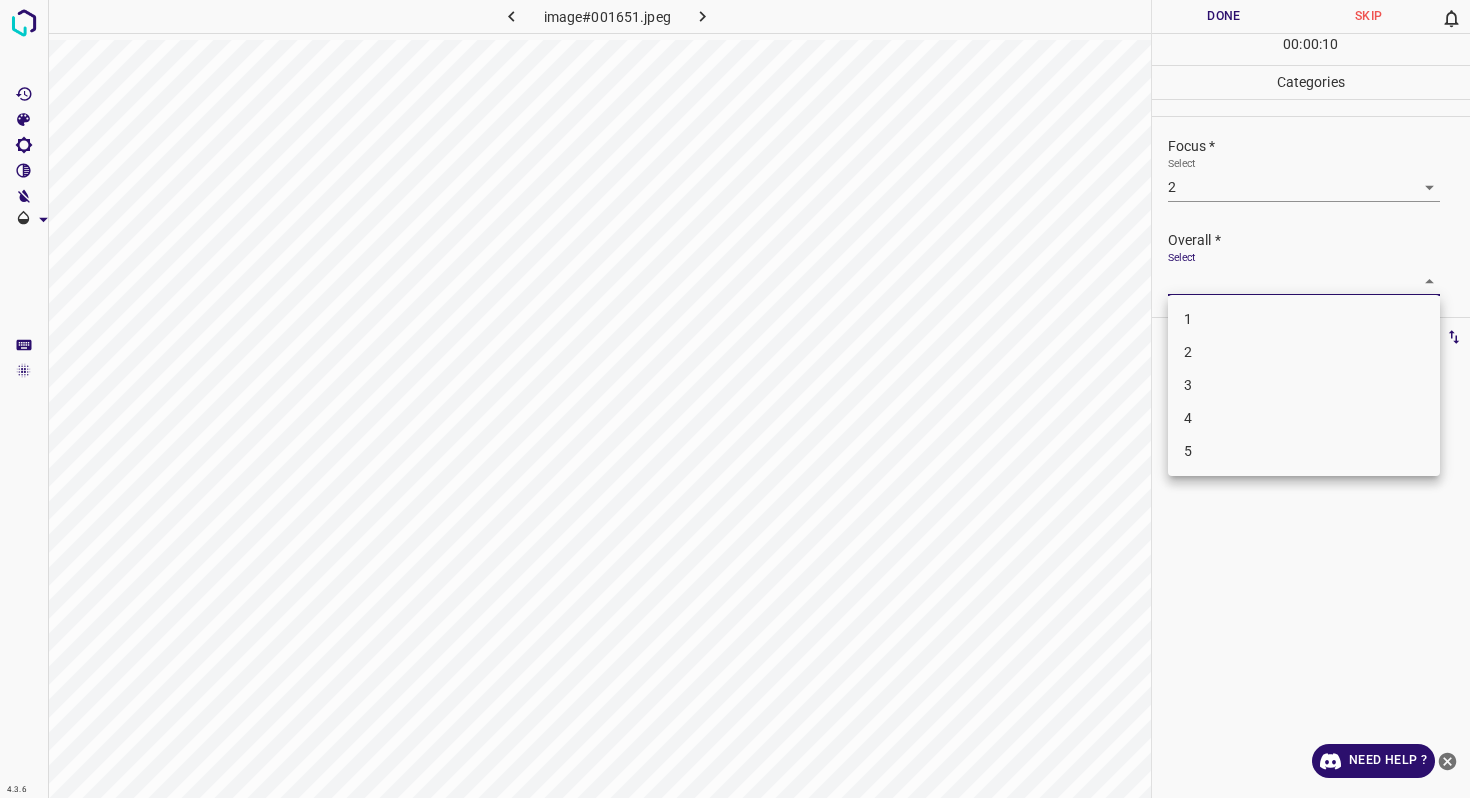 click on "2" at bounding box center [1304, 352] 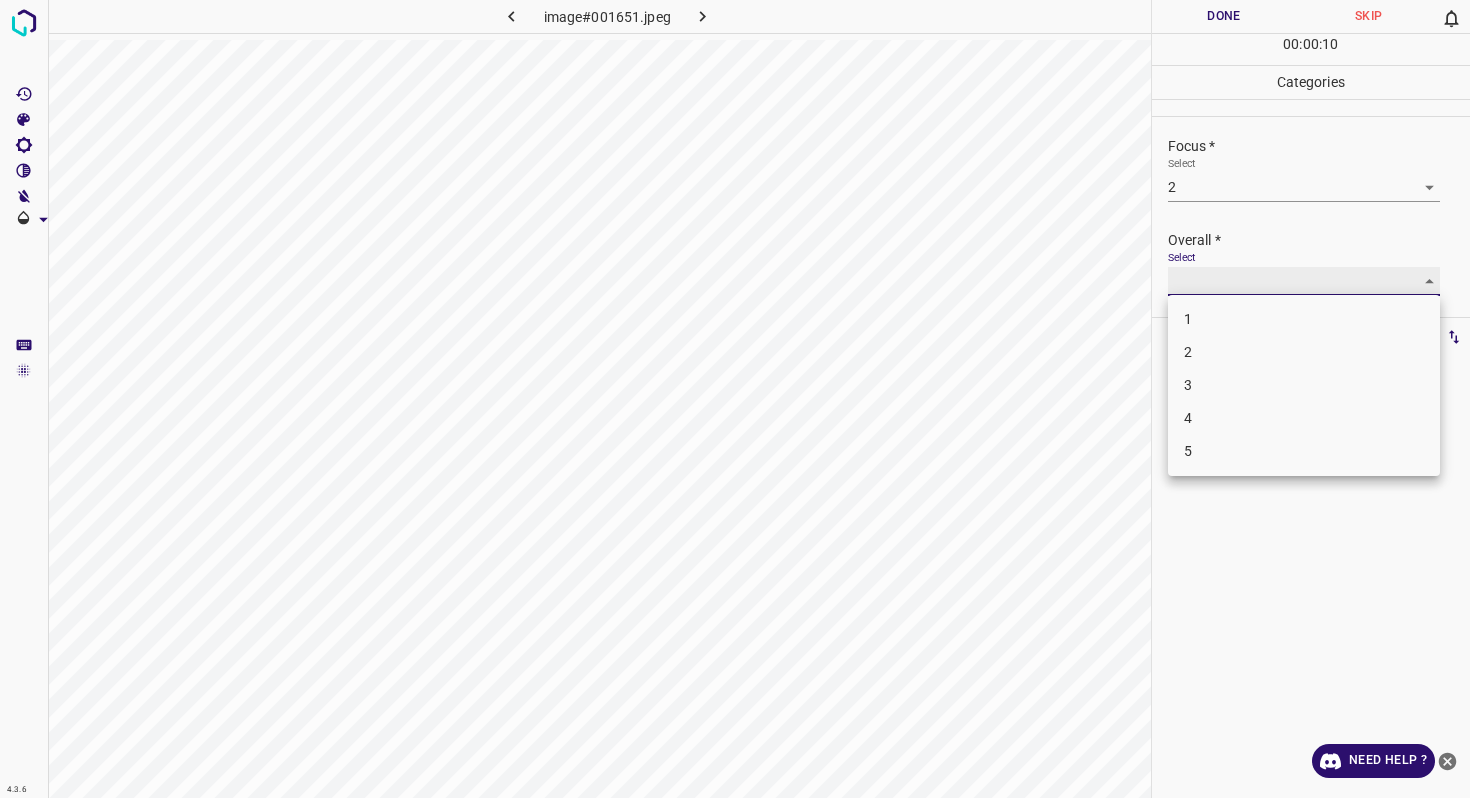 type on "2" 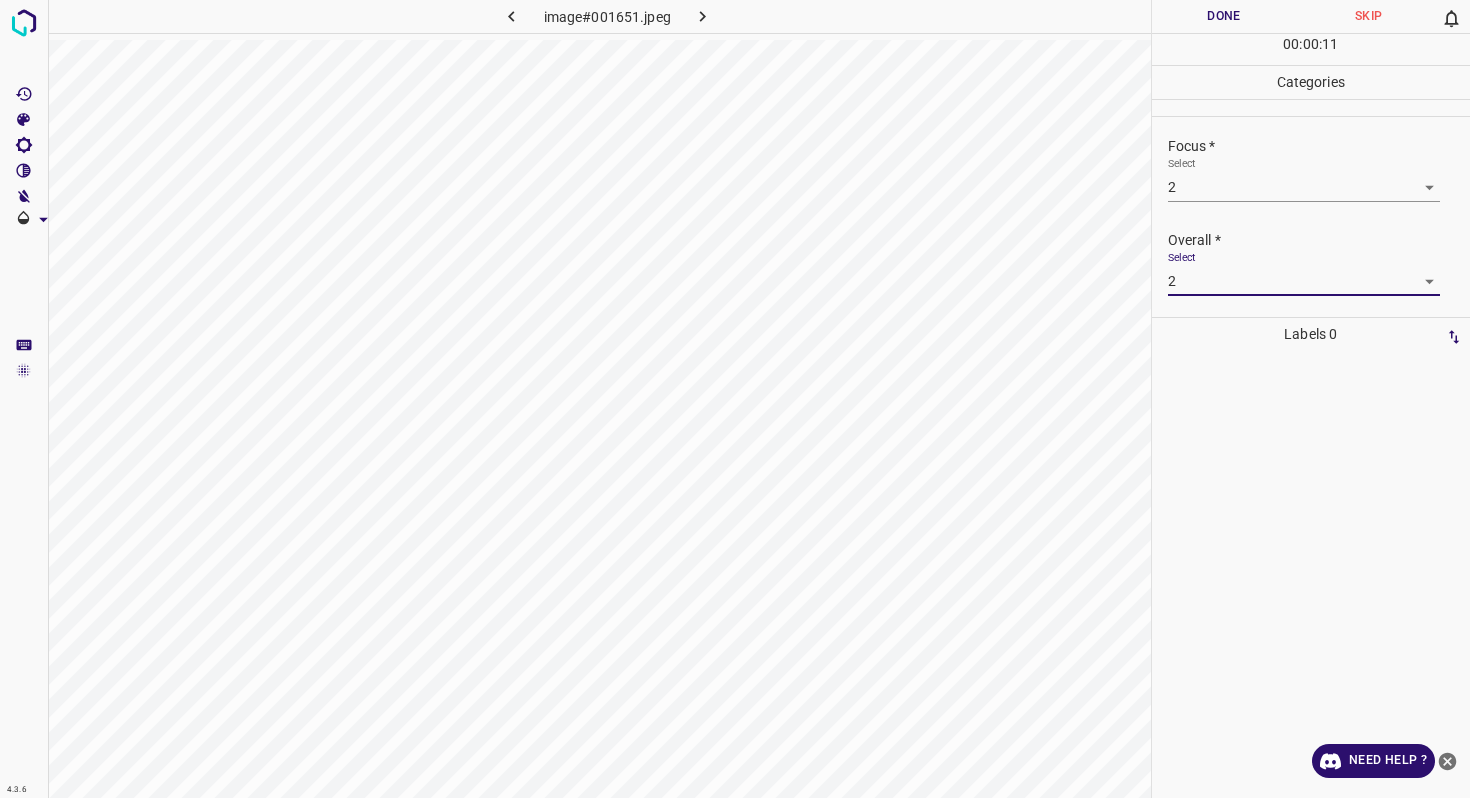 click on "Done" at bounding box center (1224, 16) 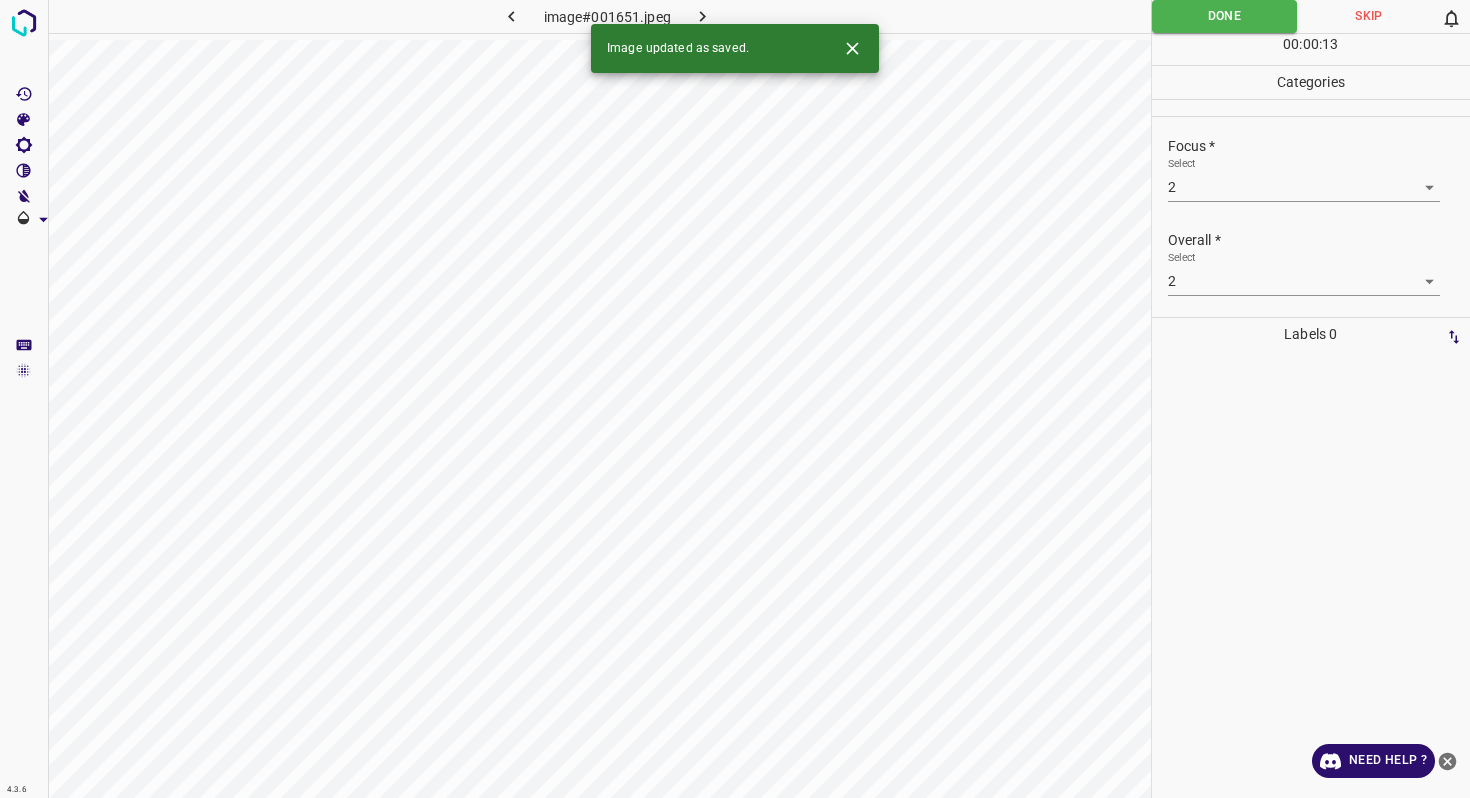 click 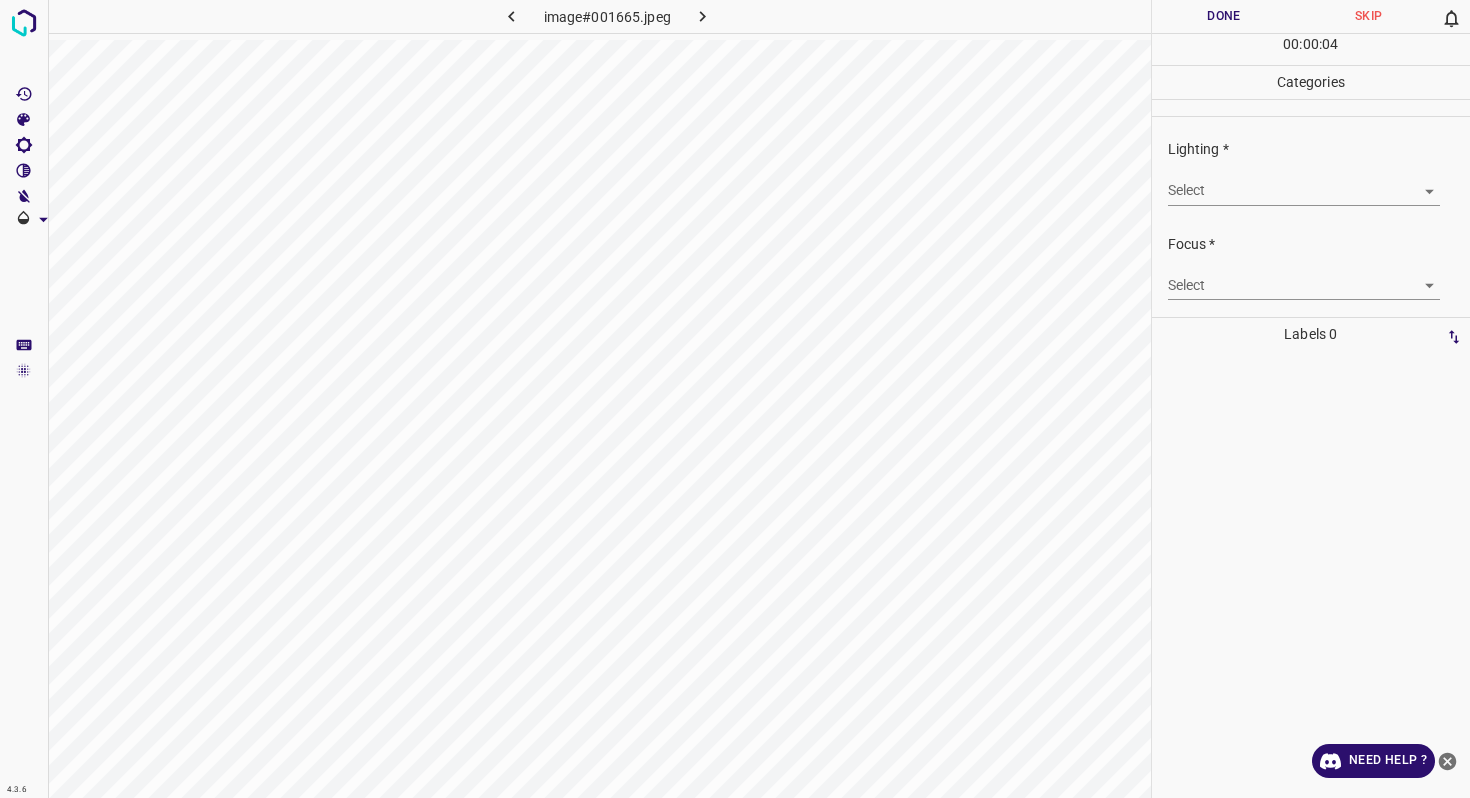 click on "4.3.6  image#001665.jpeg Done Skip 0 00   : 00   : 04   Categories Lighting *  Select ​ Focus *  Select ​ Overall *  Select ​ Labels   0 Categories 1 Lighting 2 Focus 3 Overall Tools Space Change between modes (Draw & Edit) I Auto labeling R Restore zoom M Zoom in N Zoom out Delete Delete selecte label Filters Z Restore filters X Saturation filter C Brightness filter V Contrast filter B Gray scale filter General O Download Need Help ? - Text - Hide - Delete" at bounding box center [735, 399] 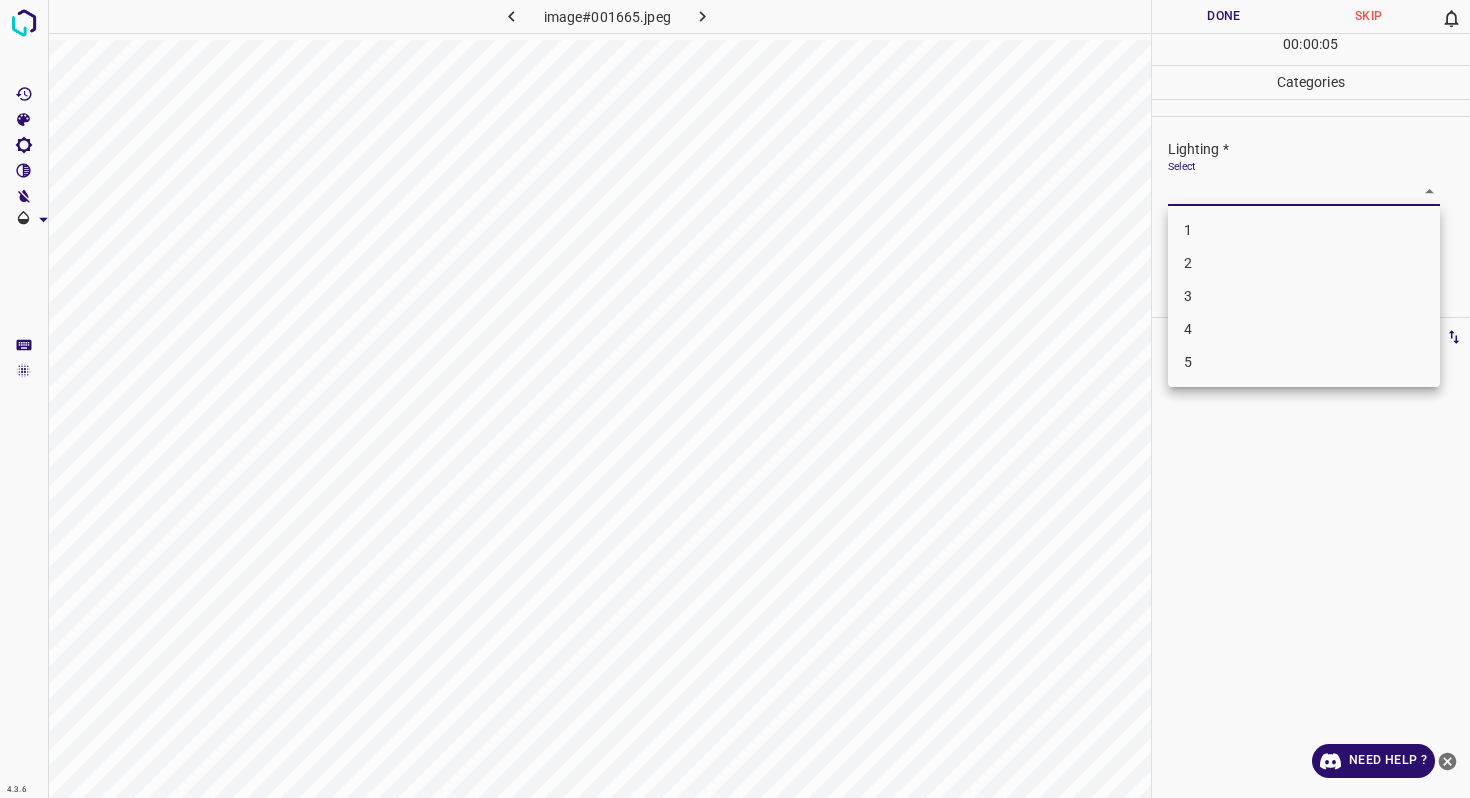 click on "3" at bounding box center (1304, 296) 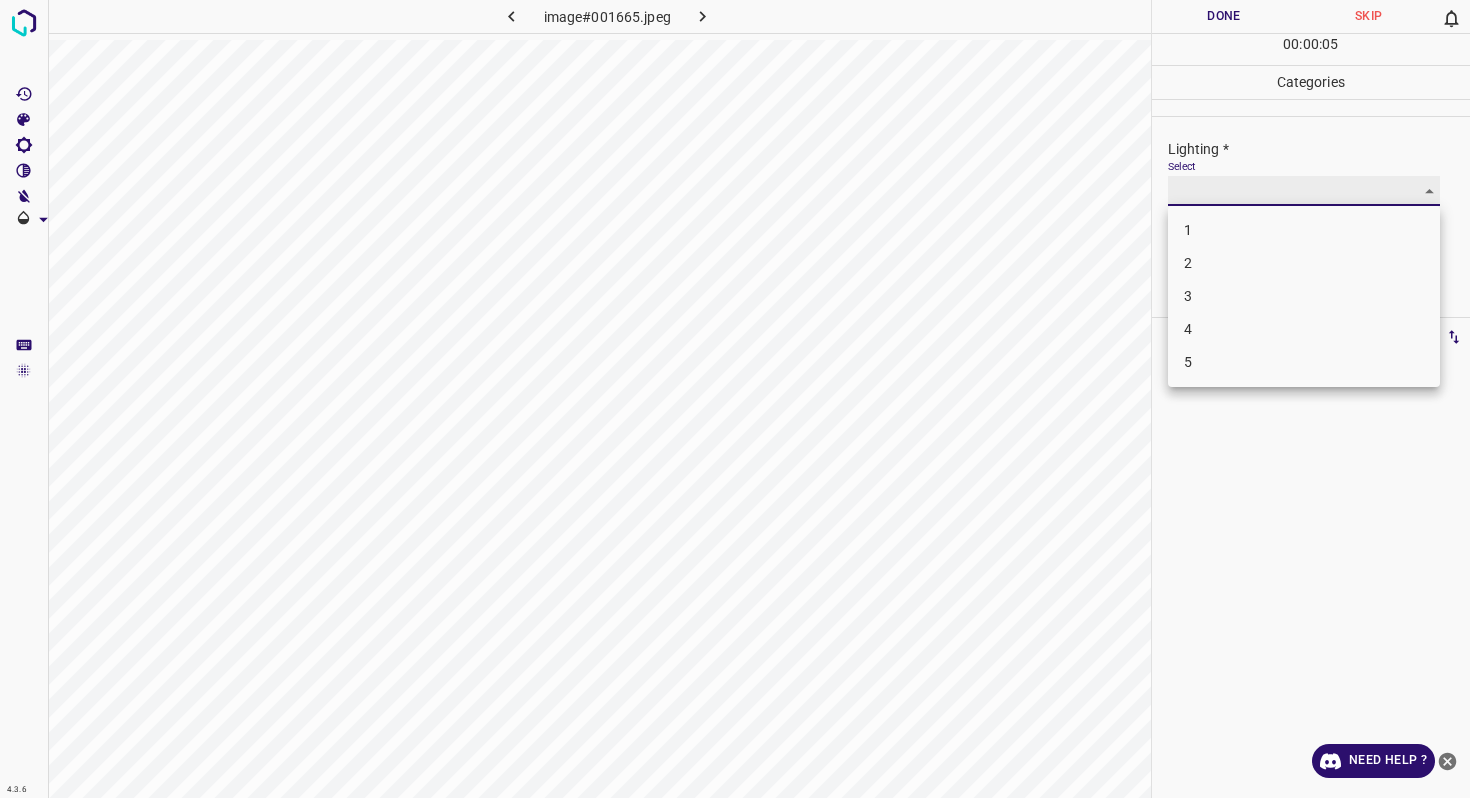 type on "3" 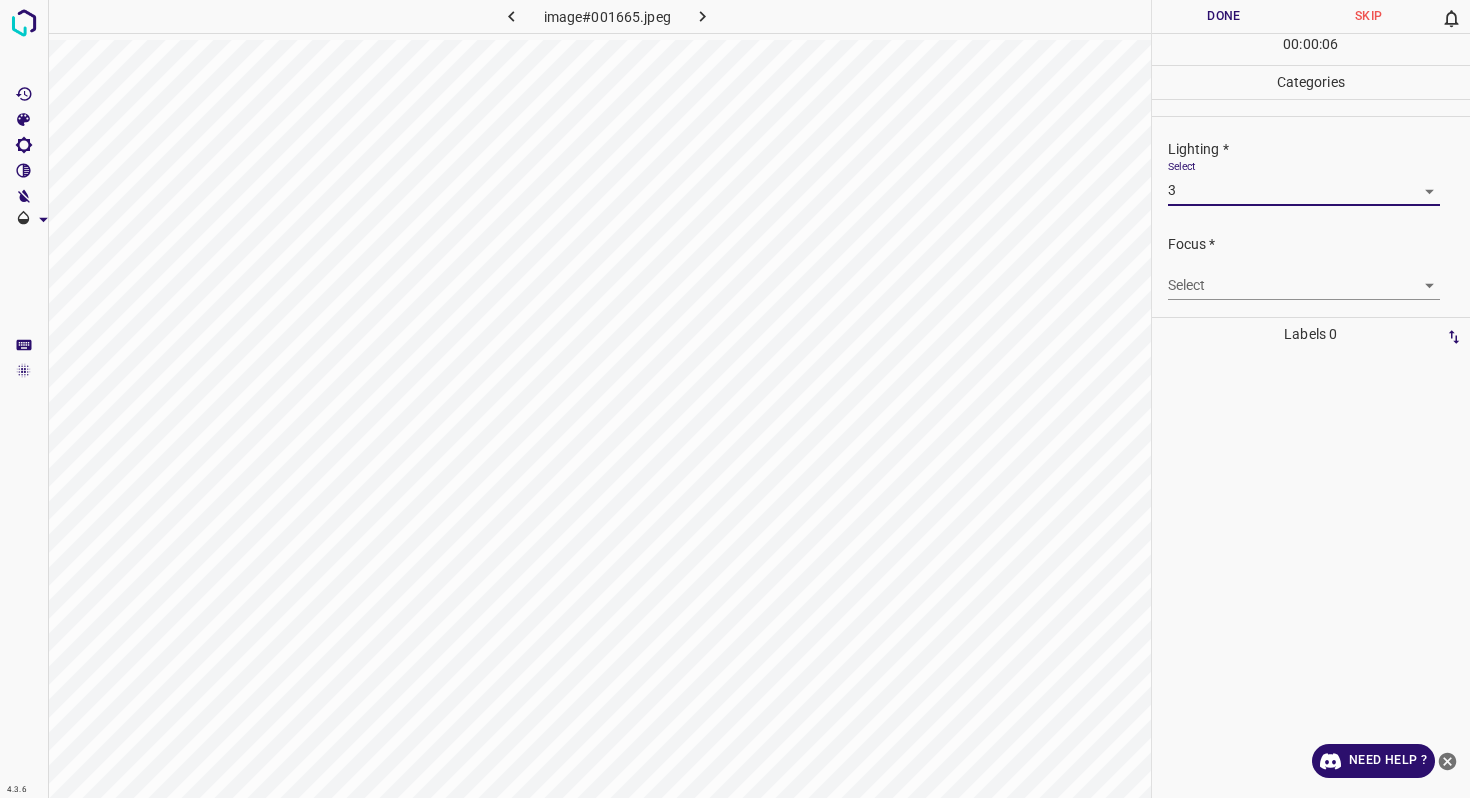 click on "4.3.6  image#001665.jpeg Done Skip 0 00   : 00   : 06   Categories Lighting *  Select 3 3 Focus *  Select ​ Overall *  Select ​ Labels   0 Categories 1 Lighting 2 Focus 3 Overall Tools Space Change between modes (Draw & Edit) I Auto labeling R Restore zoom M Zoom in N Zoom out Delete Delete selecte label Filters Z Restore filters X Saturation filter C Brightness filter V Contrast filter B Gray scale filter General O Download Need Help ? - Text - Hide - Delete" at bounding box center (735, 399) 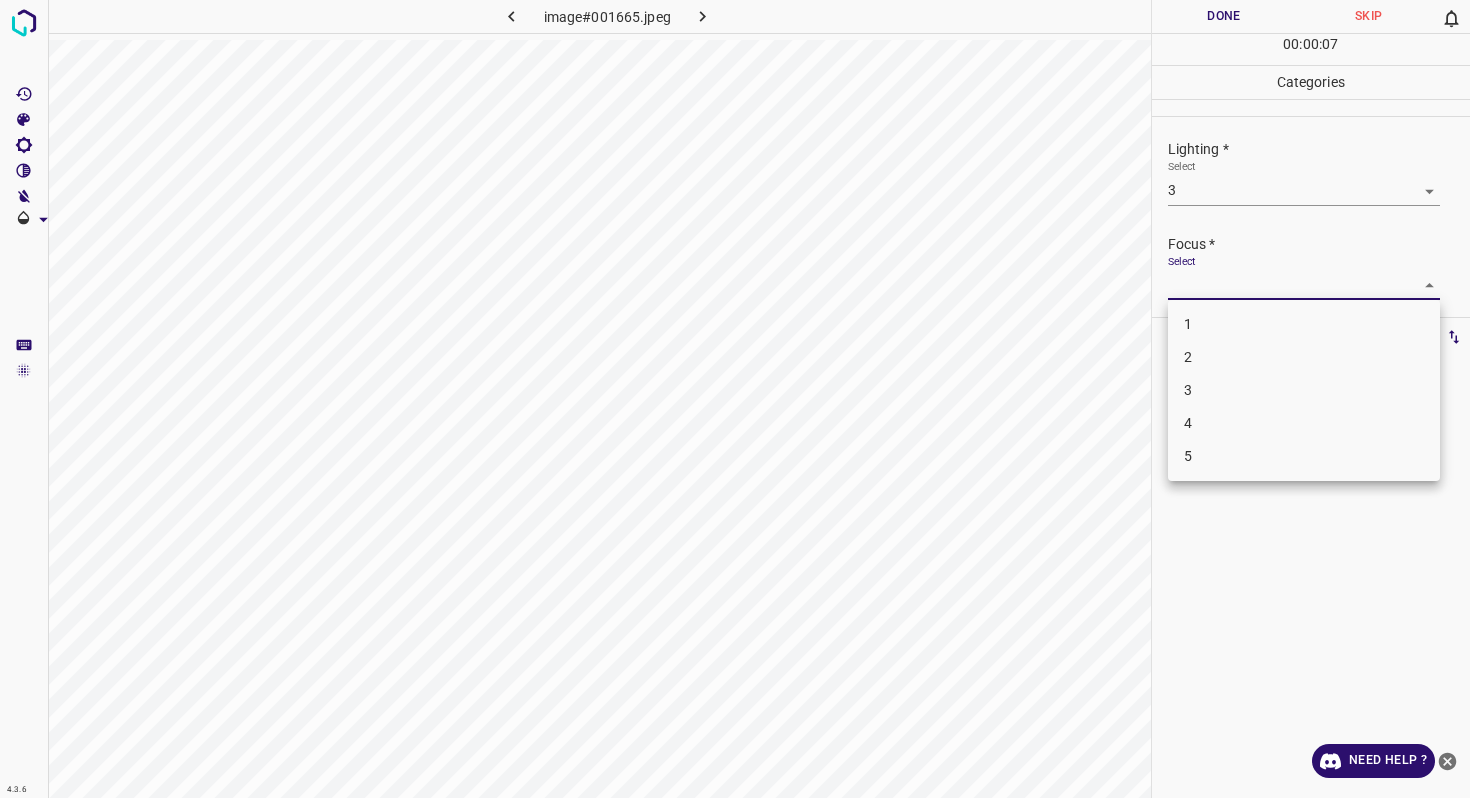 click on "4" at bounding box center [1304, 423] 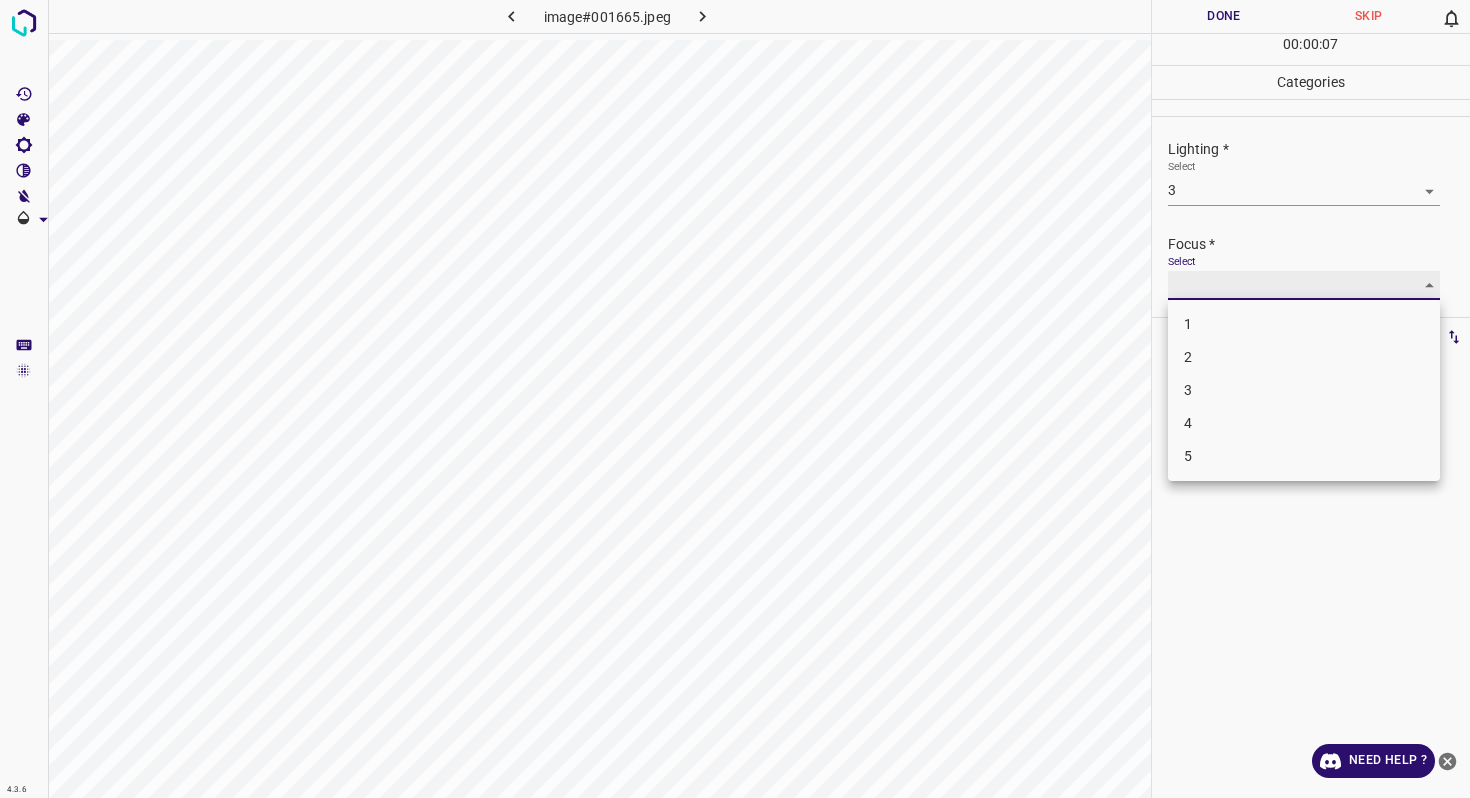 type on "4" 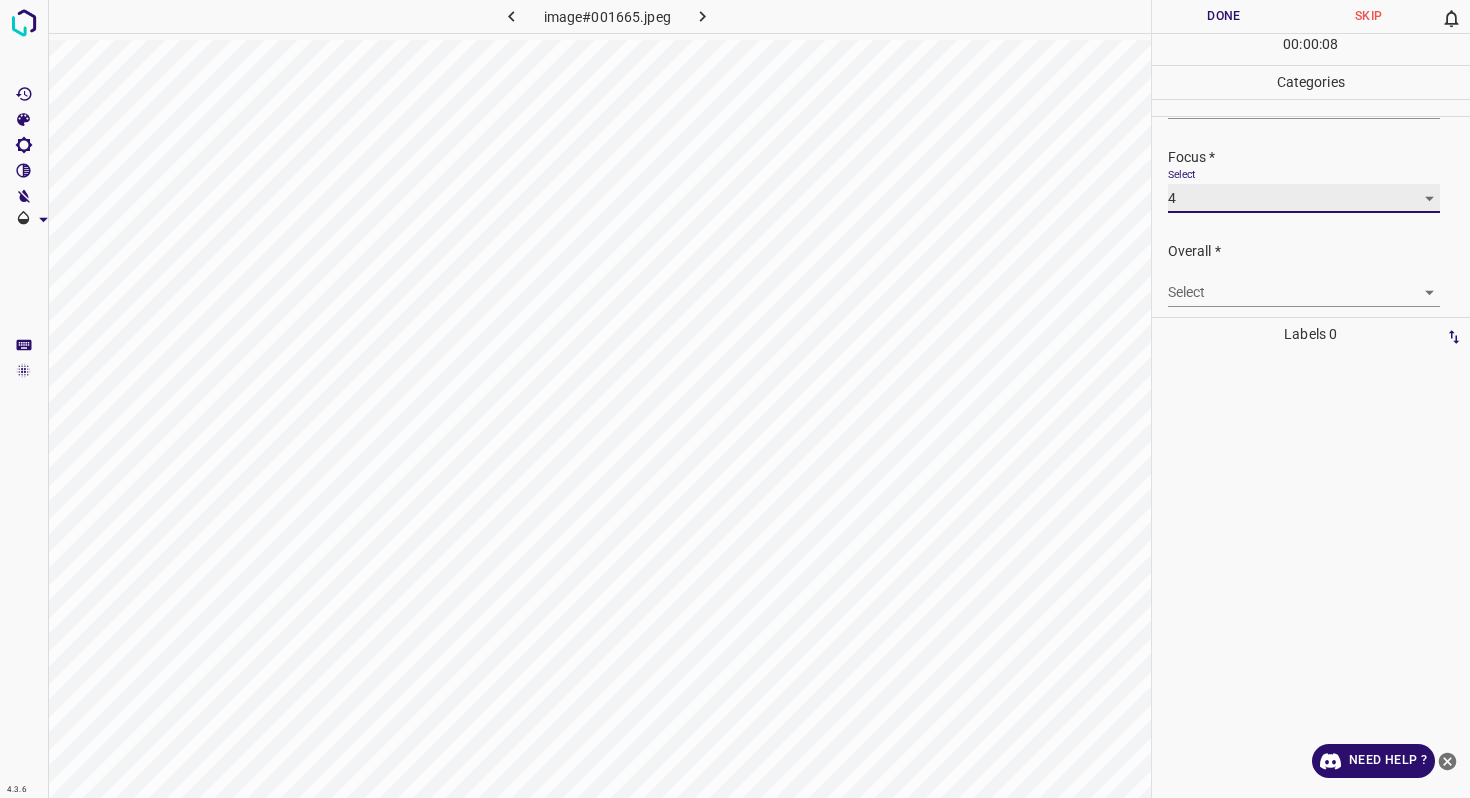 scroll, scrollTop: 98, scrollLeft: 0, axis: vertical 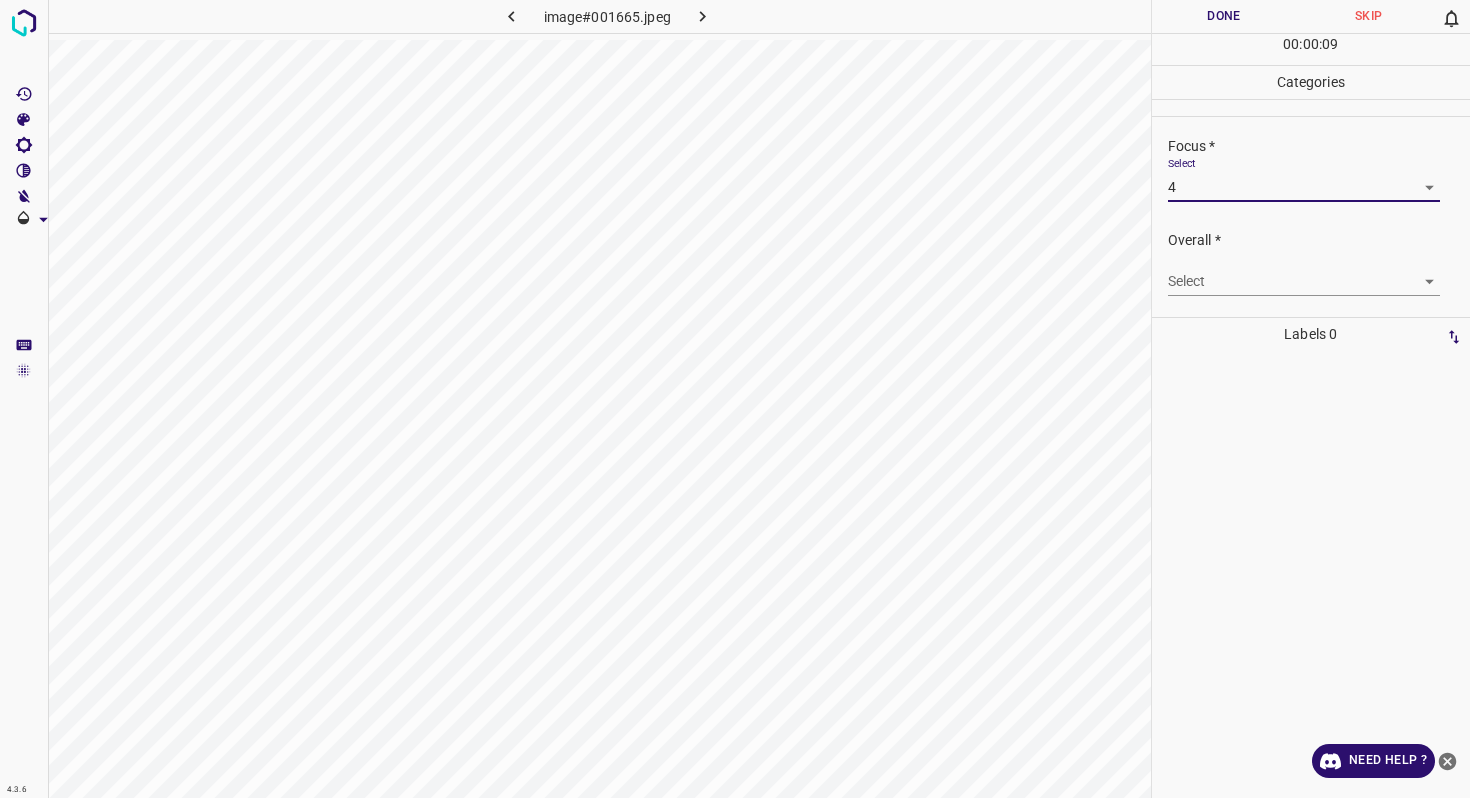 click on "4.3.6  image#001665.jpeg Done Skip 0 00   : 00   : 09   Categories Lighting *  Select 3 3 Focus *  Select 4 4 Overall *  Select ​ Labels   0 Categories 1 Lighting 2 Focus 3 Overall Tools Space Change between modes (Draw & Edit) I Auto labeling R Restore zoom M Zoom in N Zoom out Delete Delete selecte label Filters Z Restore filters X Saturation filter C Brightness filter V Contrast filter B Gray scale filter General O Download Need Help ? - Text - Hide - Delete" at bounding box center (735, 399) 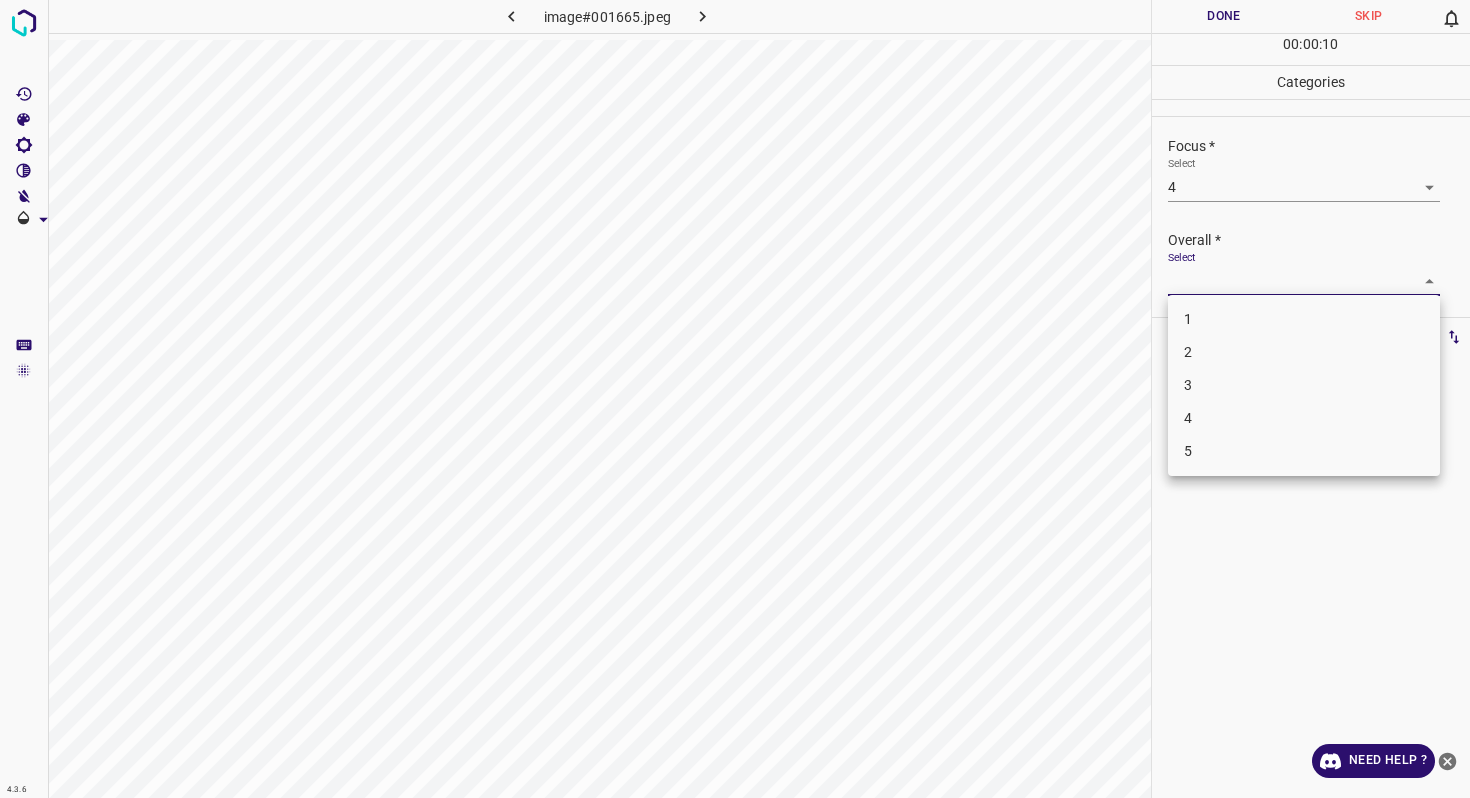 click on "4" at bounding box center (1304, 418) 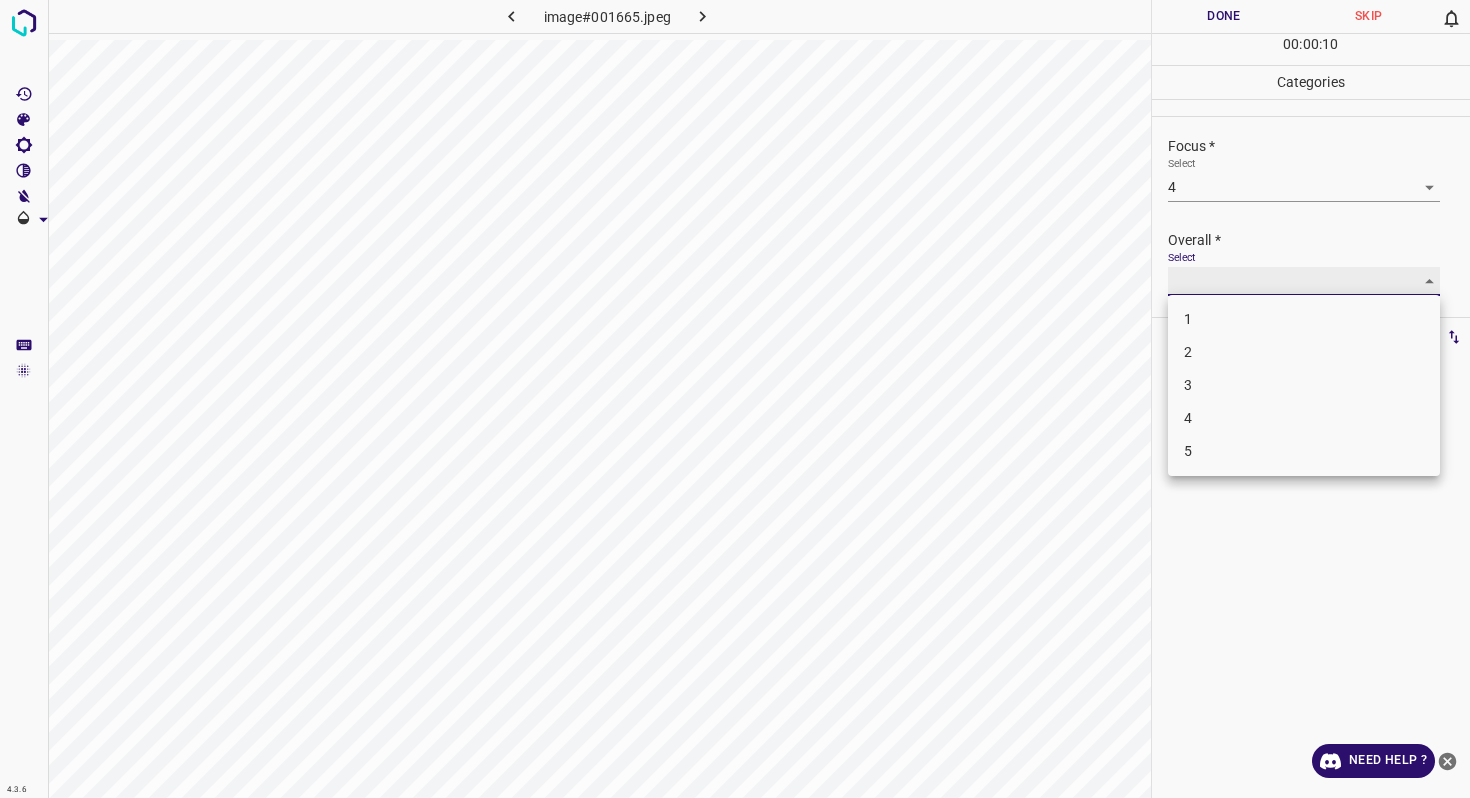 type on "4" 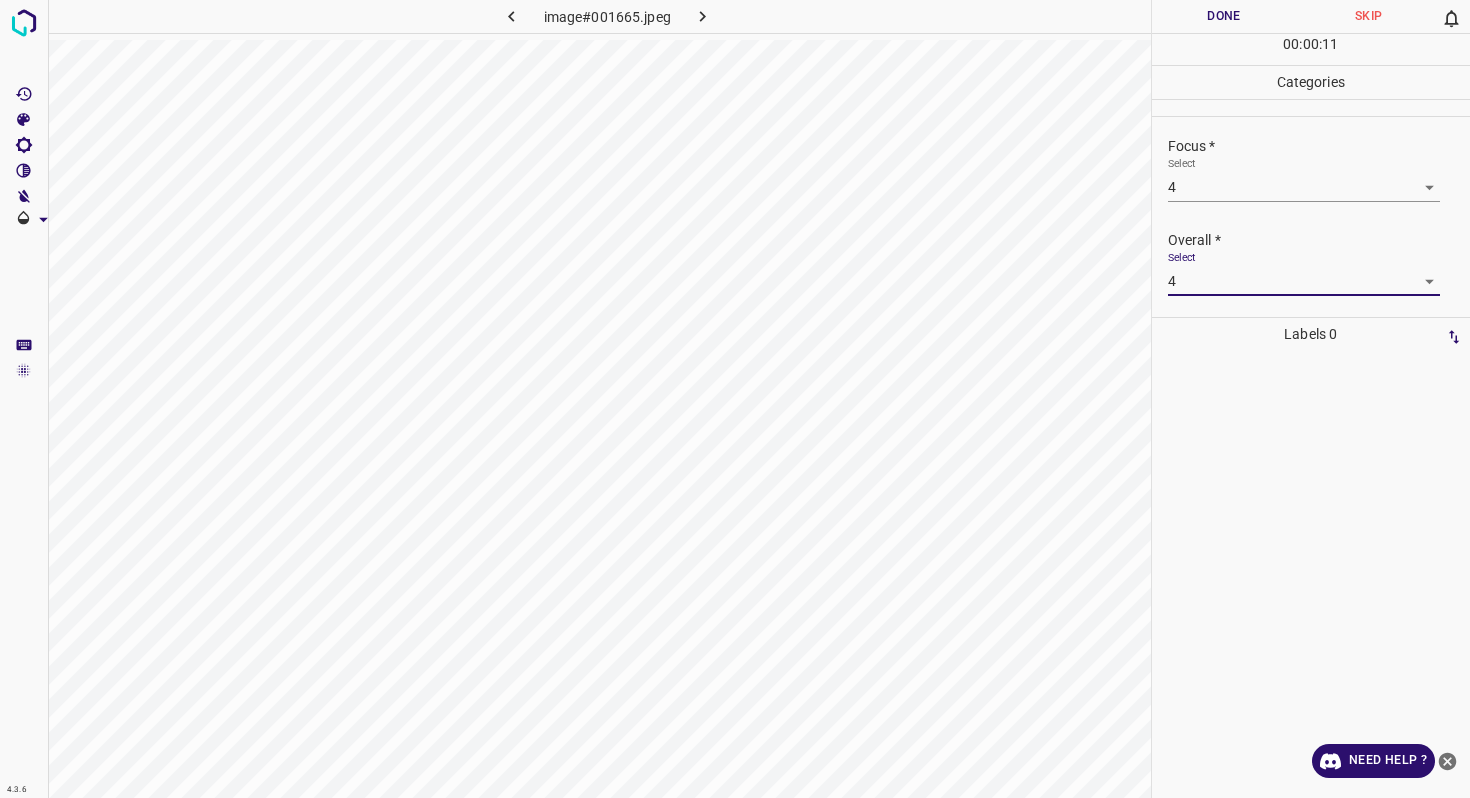 click on "Done" at bounding box center (1224, 16) 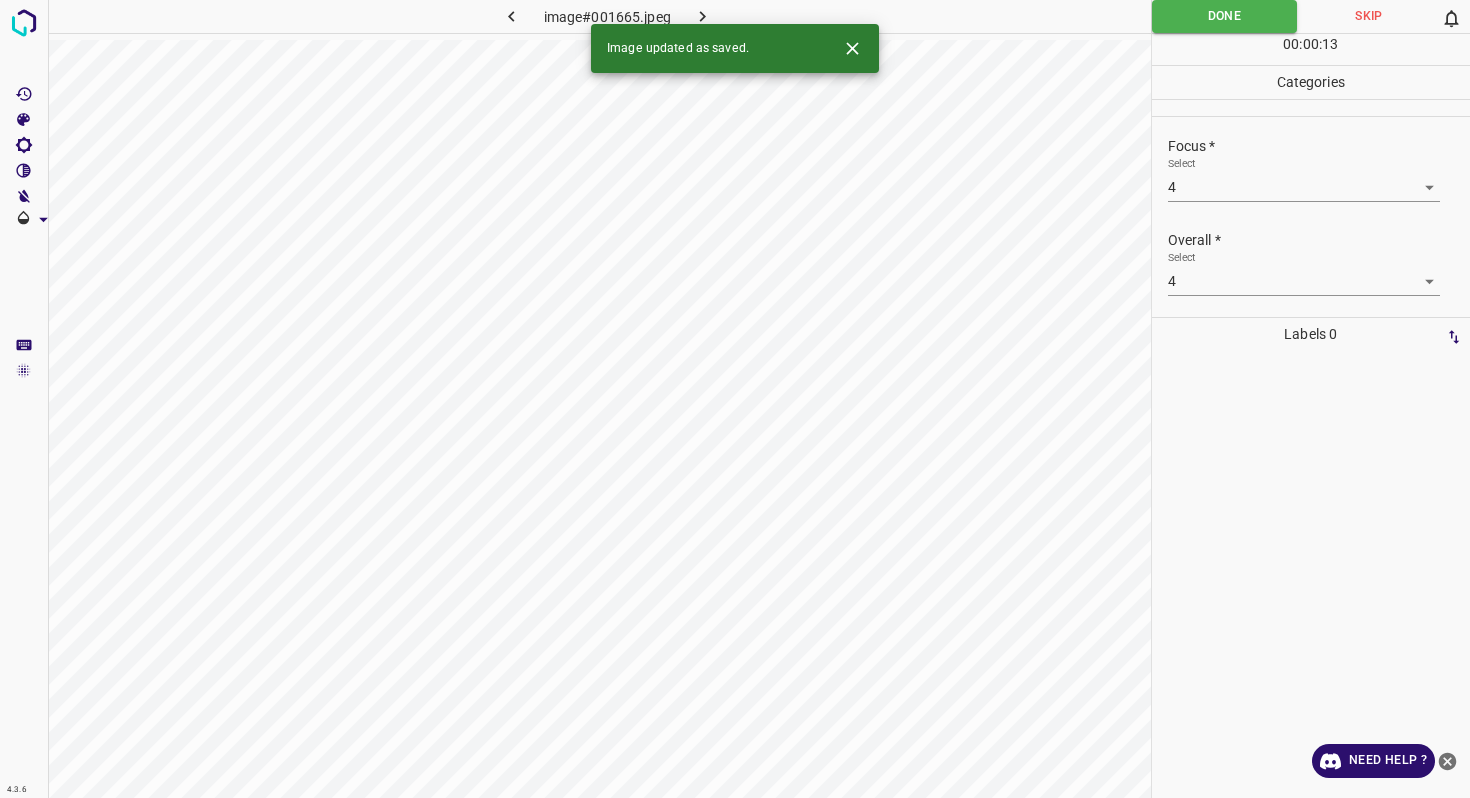 click 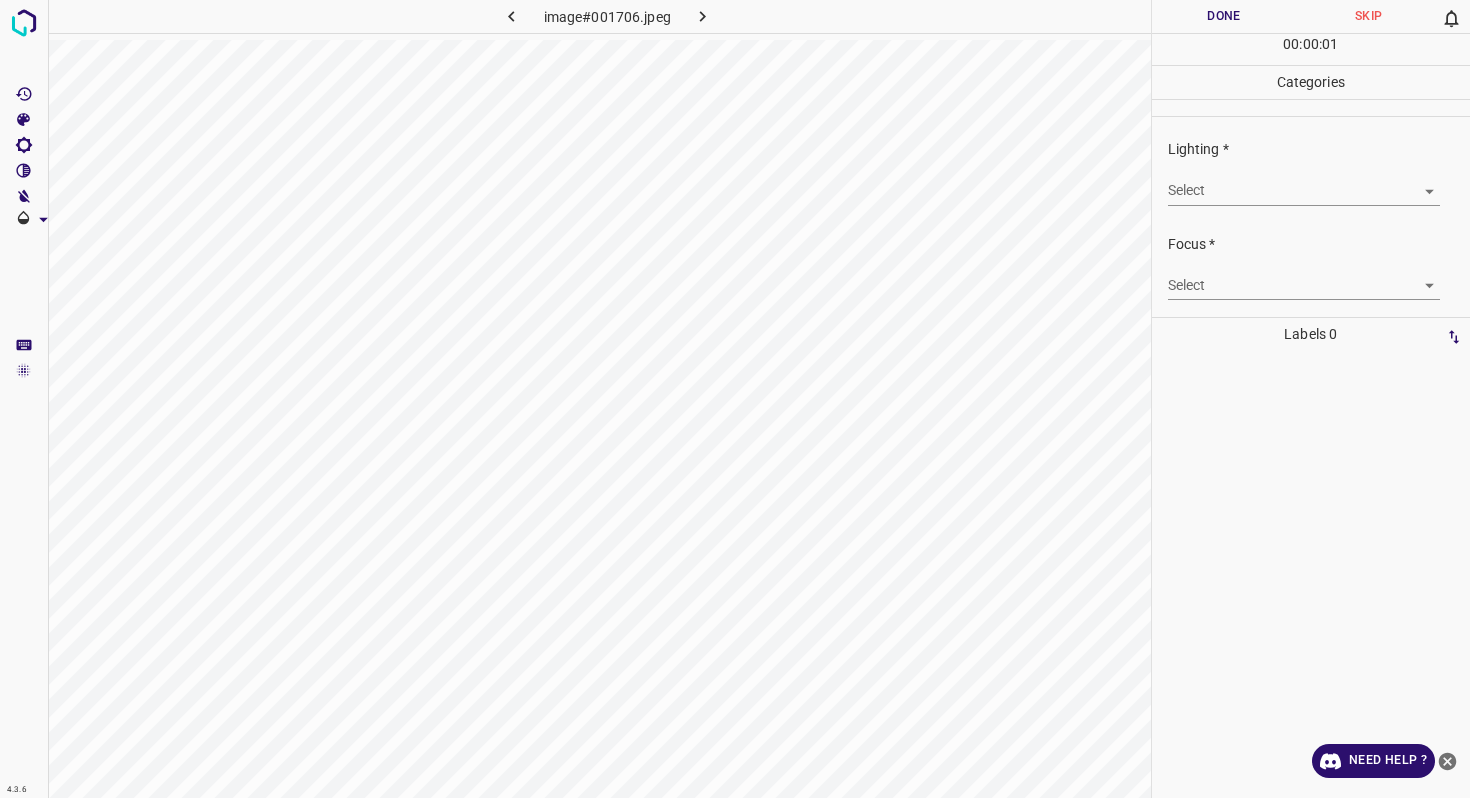 click on "4.3.6  image#001706.jpeg Done Skip 0 00   : 00   : 01   Categories Lighting *  Select ​ Focus *  Select ​ Overall *  Select ​ Labels   0 Categories 1 Lighting 2 Focus 3 Overall Tools Space Change between modes (Draw & Edit) I Auto labeling R Restore zoom M Zoom in N Zoom out Delete Delete selecte label Filters Z Restore filters X Saturation filter C Brightness filter V Contrast filter B Gray scale filter General O Download Need Help ? - Text - Hide - Delete" at bounding box center (735, 399) 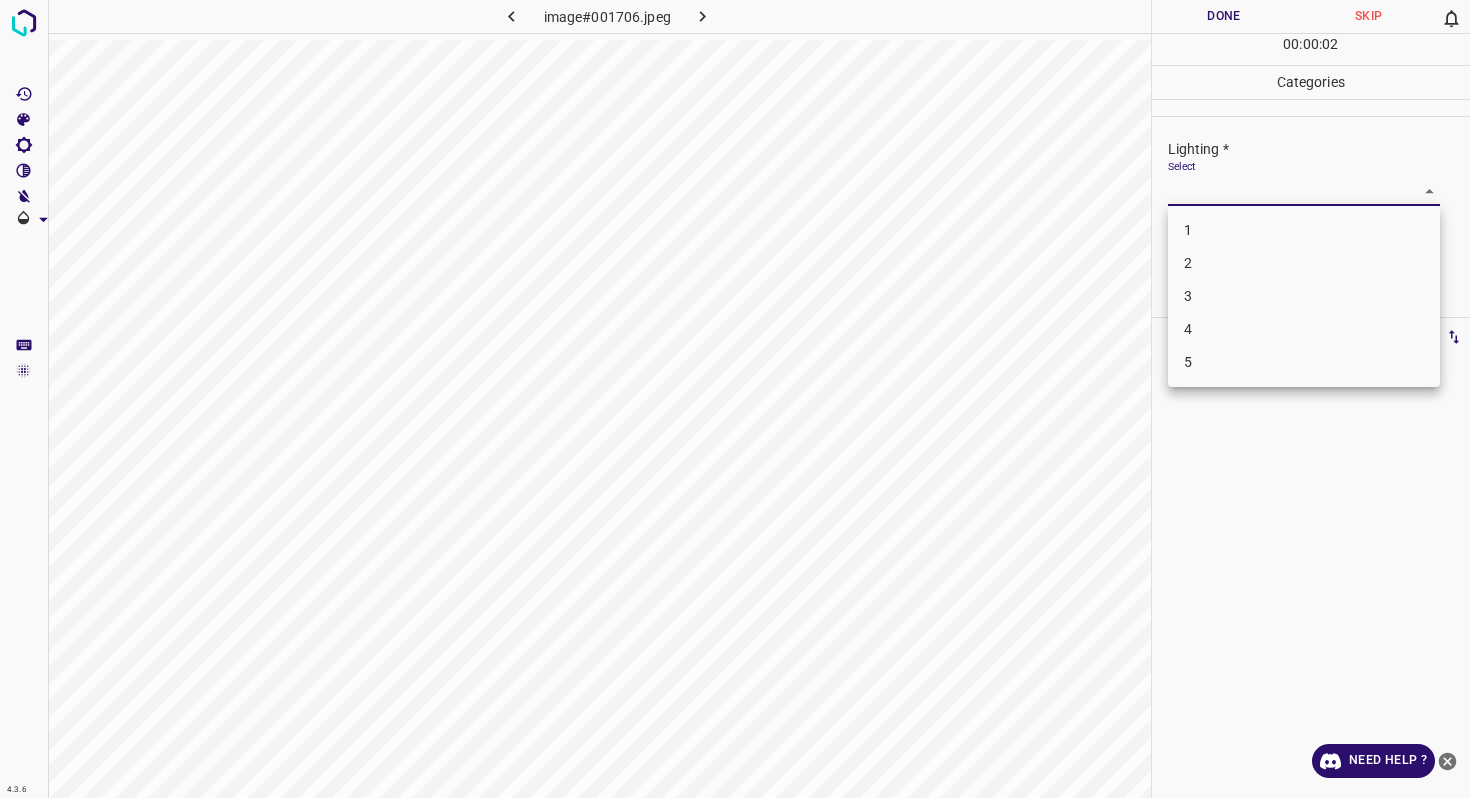 click on "2" at bounding box center [1304, 263] 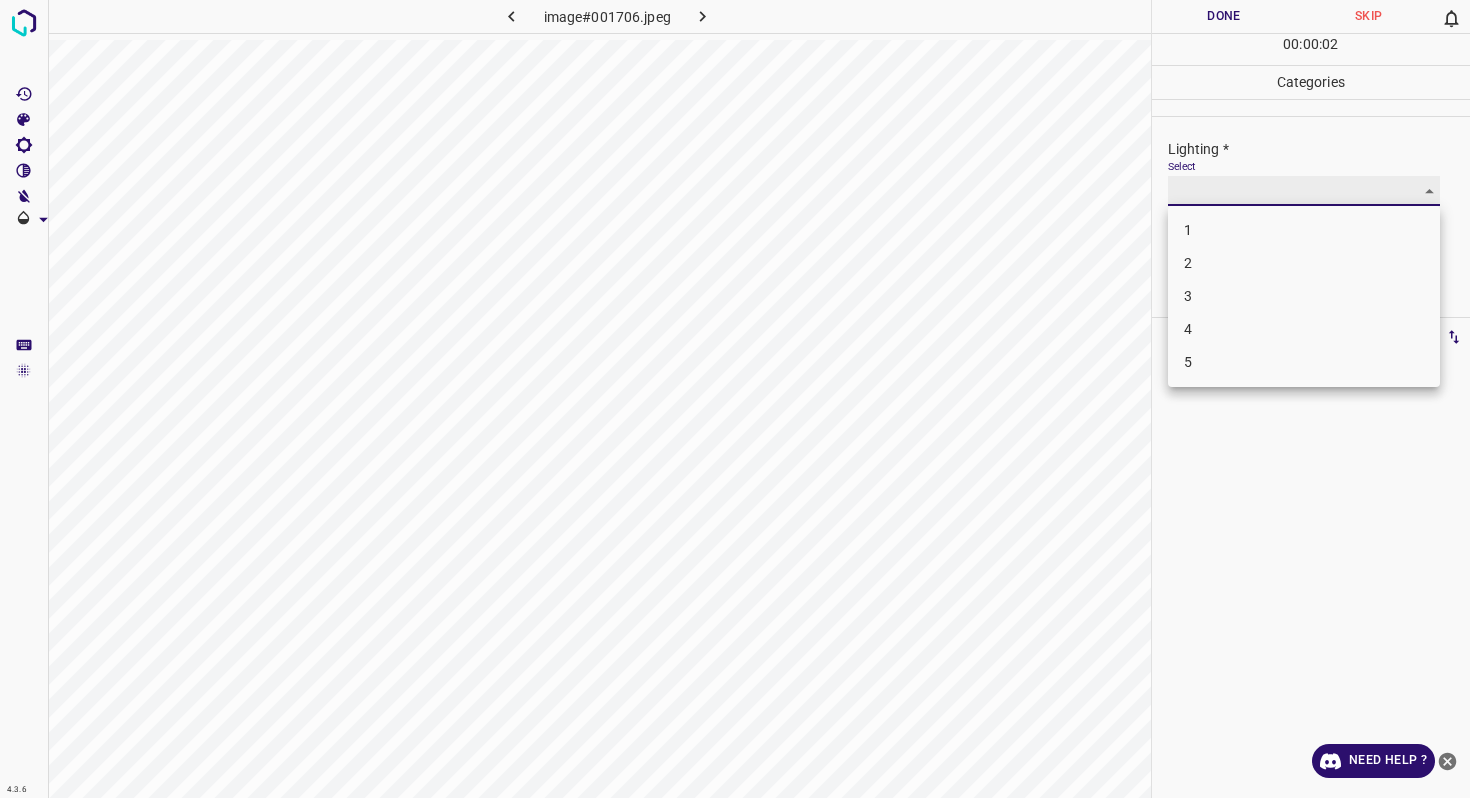 type on "2" 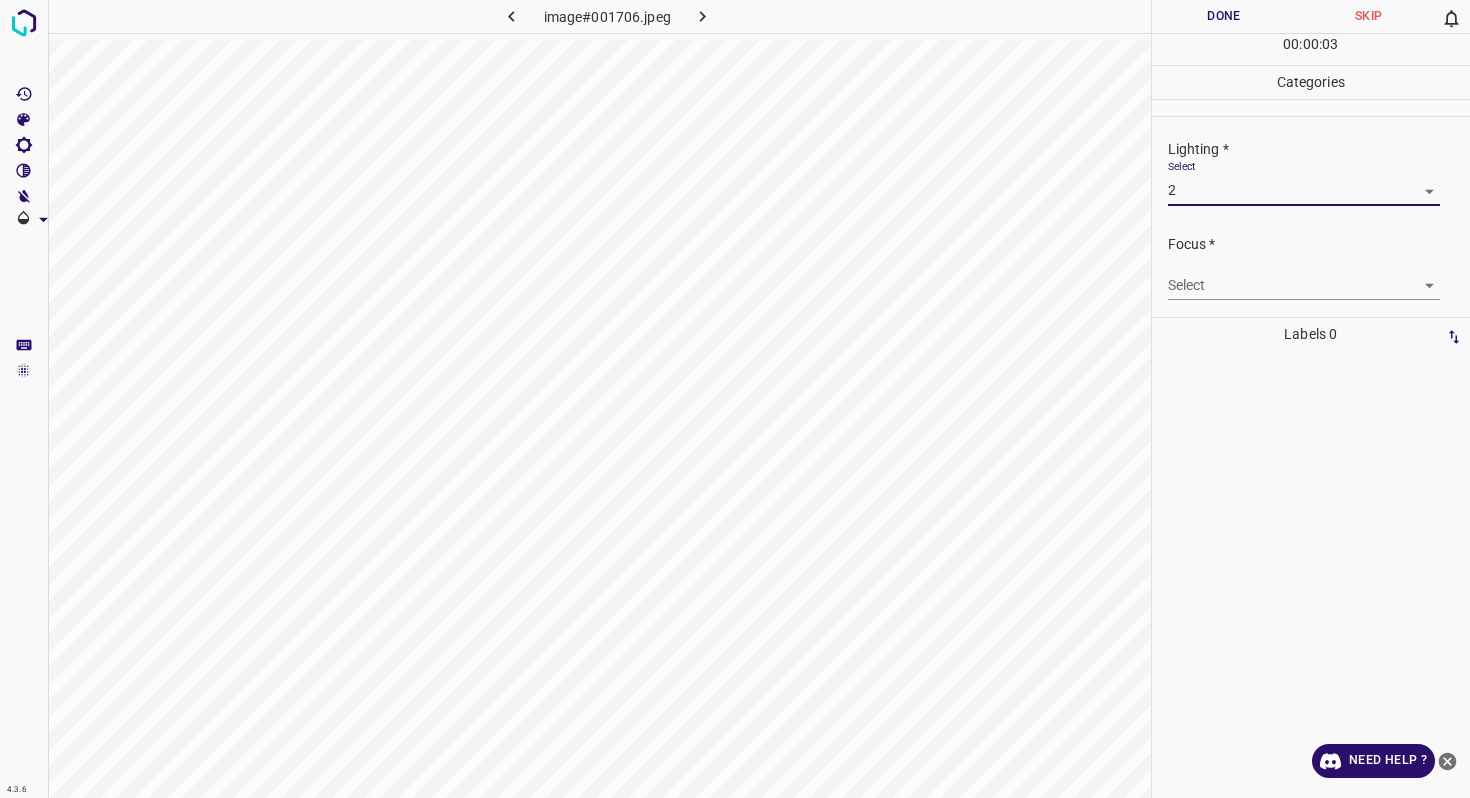 click on "4.3.6  image#001706.jpeg Done Skip 0 00   : 00   : 03   Categories Lighting *  Select 2 2 Focus *  Select ​ Overall *  Select ​ Labels   0 Categories 1 Lighting 2 Focus 3 Overall Tools Space Change between modes (Draw & Edit) I Auto labeling R Restore zoom M Zoom in N Zoom out Delete Delete selecte label Filters Z Restore filters X Saturation filter C Brightness filter V Contrast filter B Gray scale filter General O Download Need Help ? - Text - Hide - Delete" at bounding box center [735, 399] 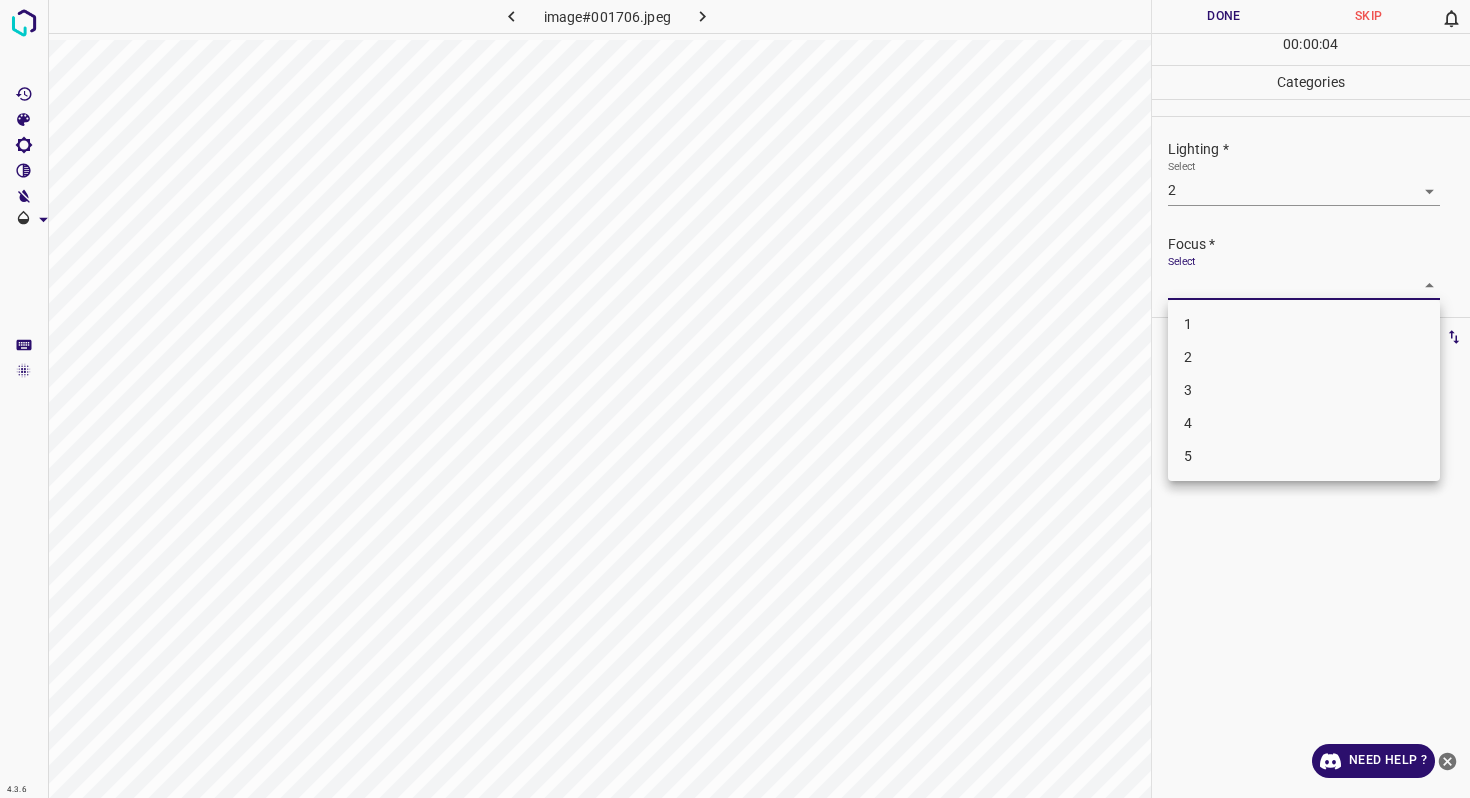 click on "3" at bounding box center (1304, 390) 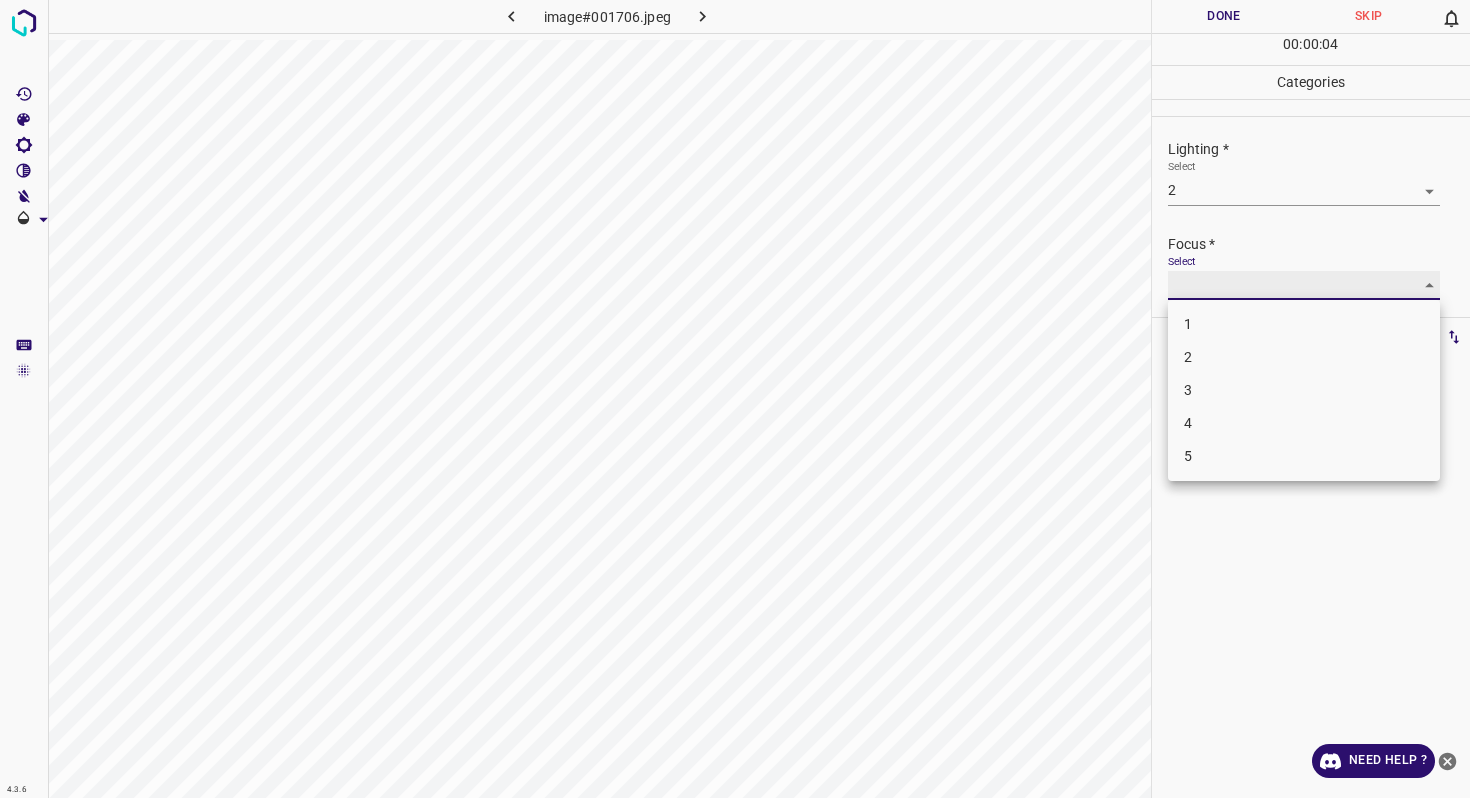 type on "3" 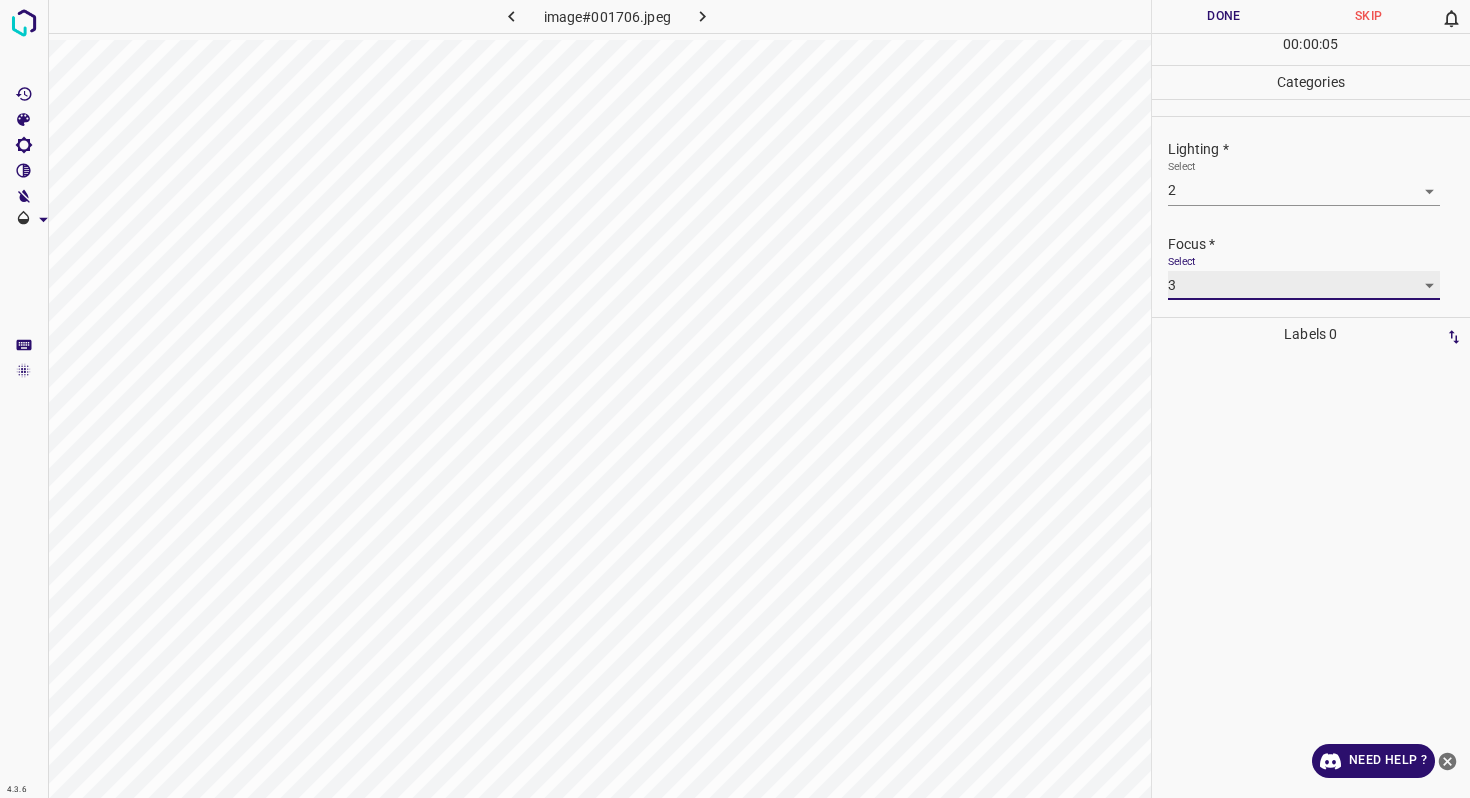 scroll, scrollTop: 98, scrollLeft: 0, axis: vertical 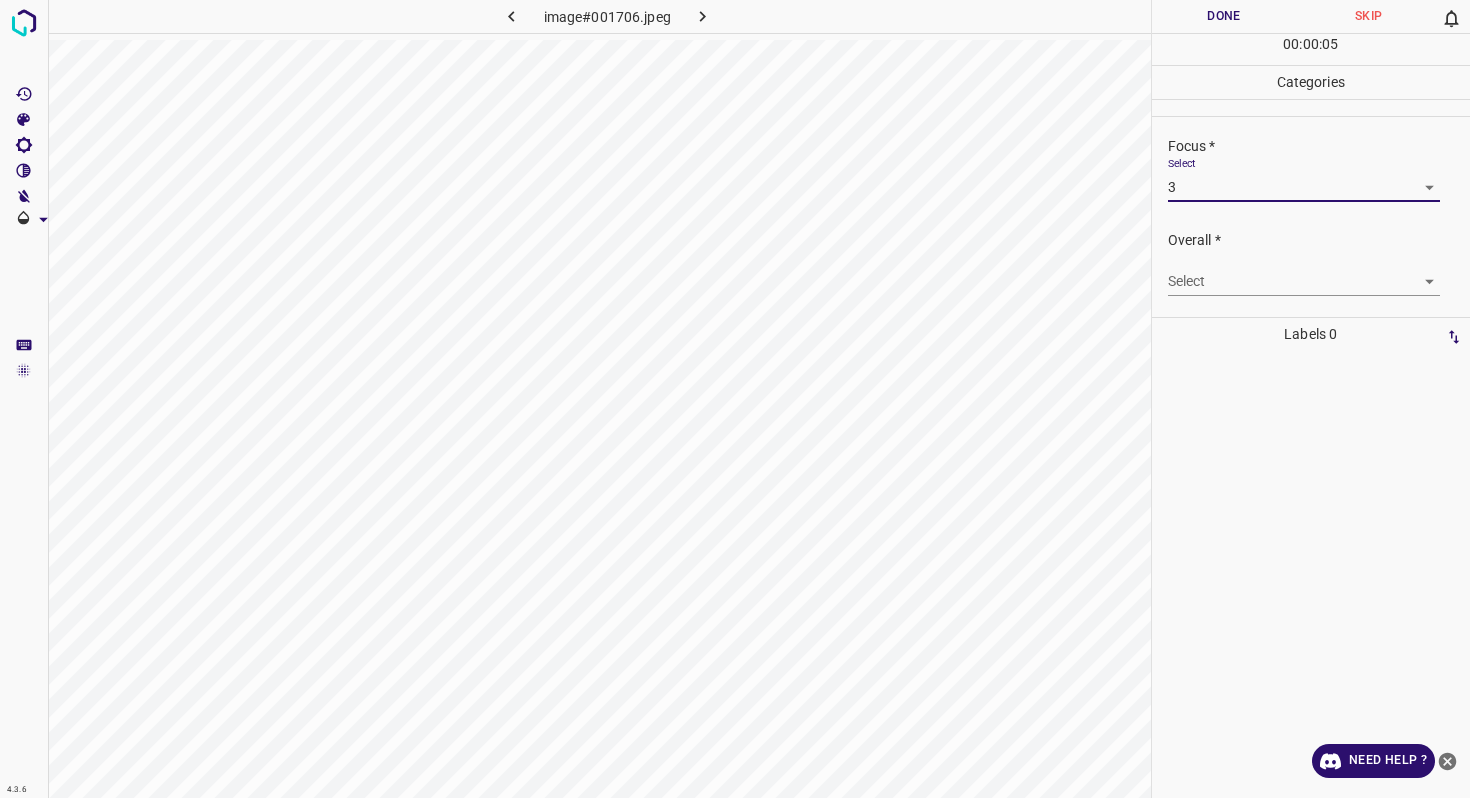click on "4.3.6  image#001706.jpeg Done Skip 0 00   : 00   : 05   Categories Lighting *  Select 2 2 Focus *  Select 3 3 Overall *  Select ​ Labels   0 Categories 1 Lighting 2 Focus 3 Overall Tools Space Change between modes (Draw & Edit) I Auto labeling R Restore zoom M Zoom in N Zoom out Delete Delete selecte label Filters Z Restore filters X Saturation filter C Brightness filter V Contrast filter B Gray scale filter General O Download Need Help ? - Text - Hide - Delete" at bounding box center (735, 399) 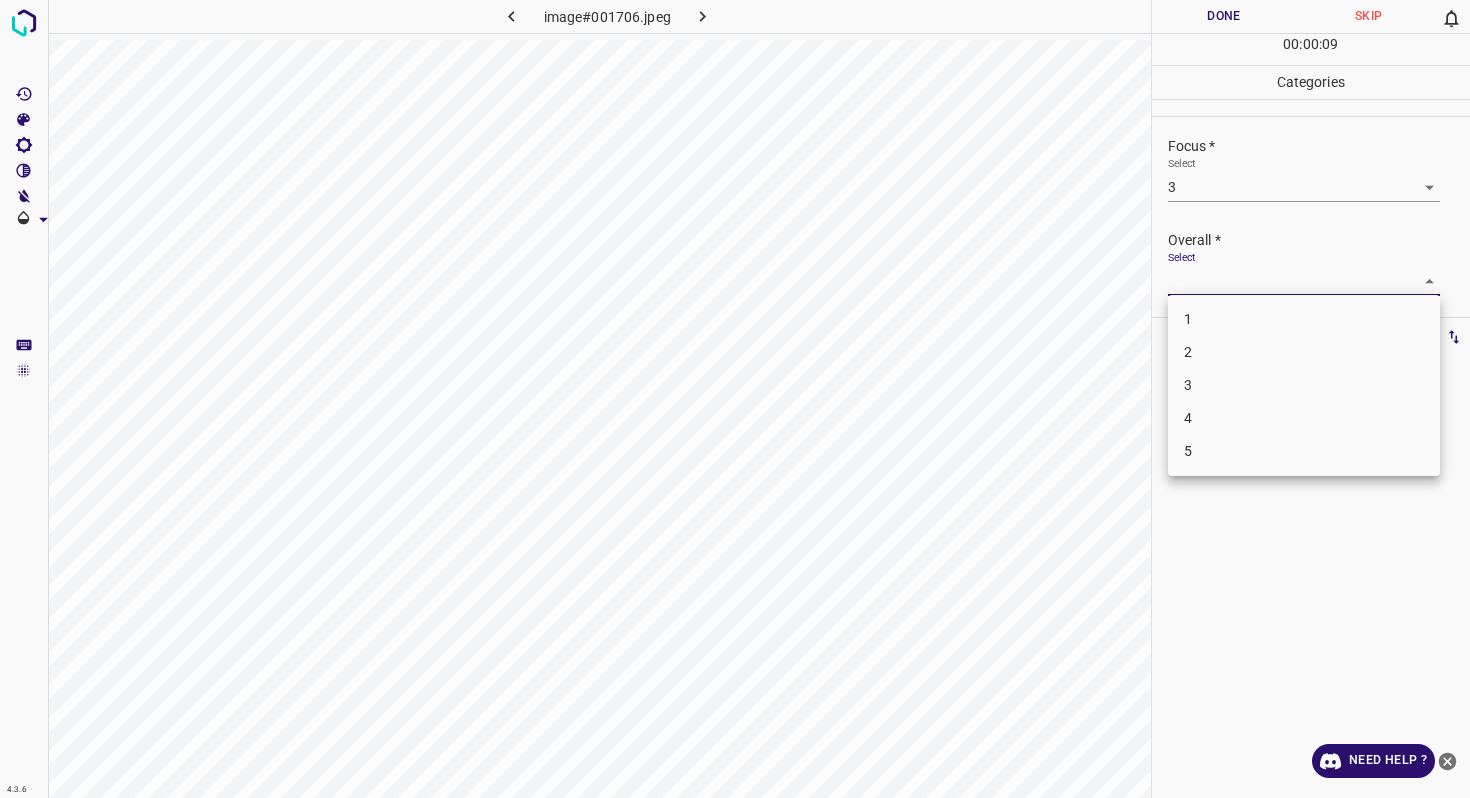 click on "2" at bounding box center (1304, 352) 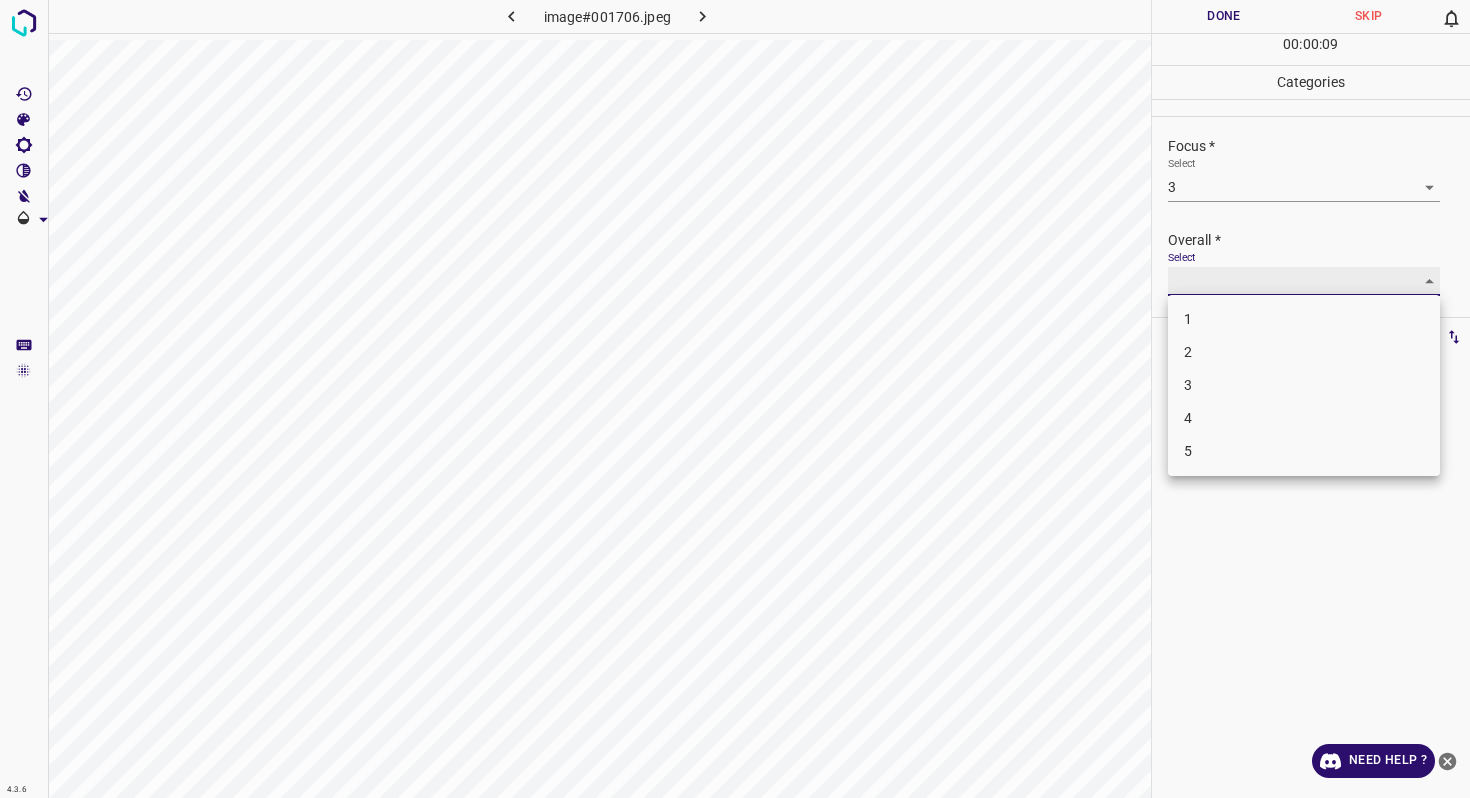 type on "2" 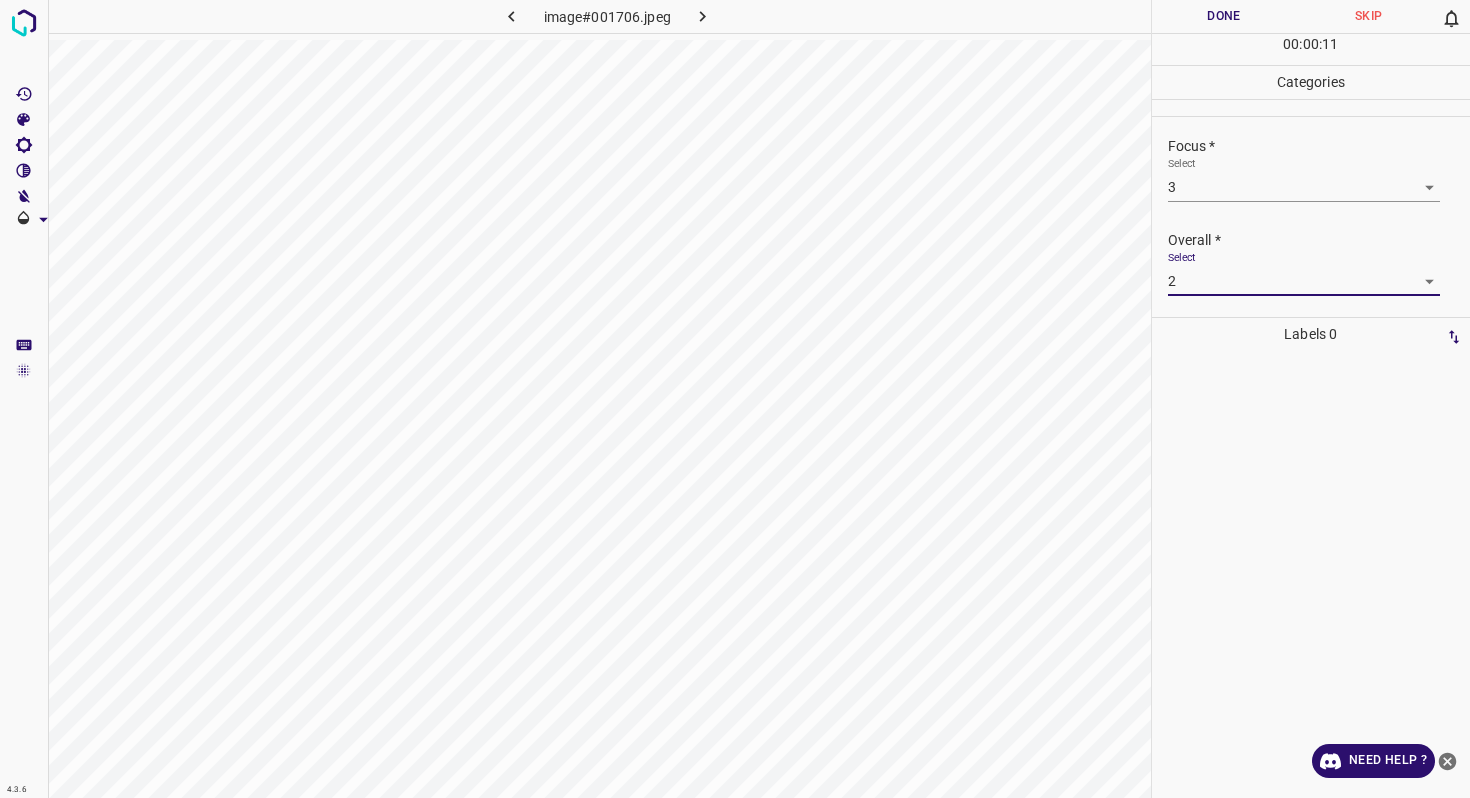 click on "Done" at bounding box center (1224, 16) 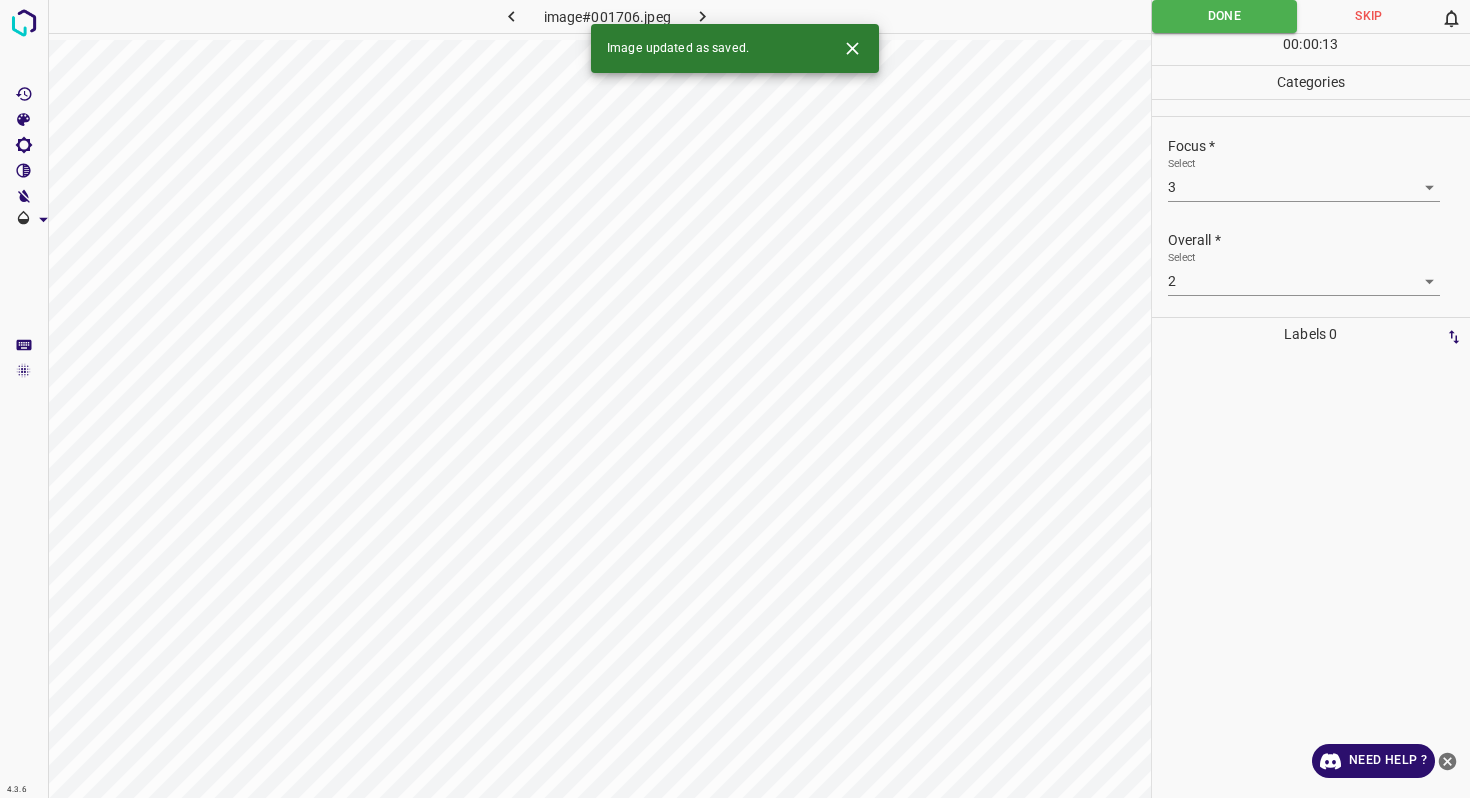 click 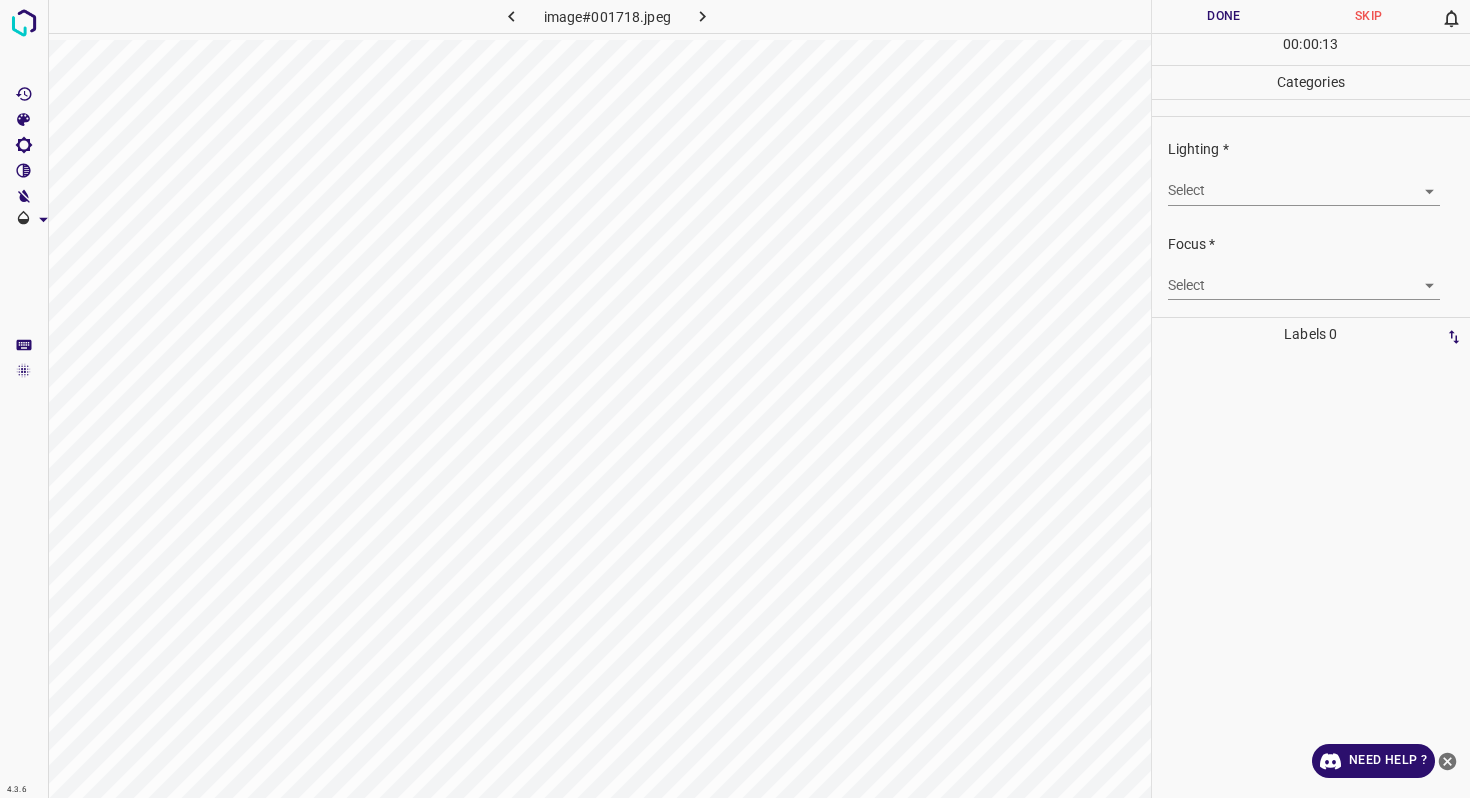 click on "4.3.6  image#001718.jpeg Done Skip 0 00   : 00   : 13   Categories Lighting *  Select ​ Focus *  Select ​ Overall *  Select ​ Labels   0 Categories 1 Lighting 2 Focus 3 Overall Tools Space Change between modes (Draw & Edit) I Auto labeling R Restore zoom M Zoom in N Zoom out Delete Delete selecte label Filters Z Restore filters X Saturation filter C Brightness filter V Contrast filter B Gray scale filter General O Download Need Help ? - Text - Hide - Delete" at bounding box center (735, 399) 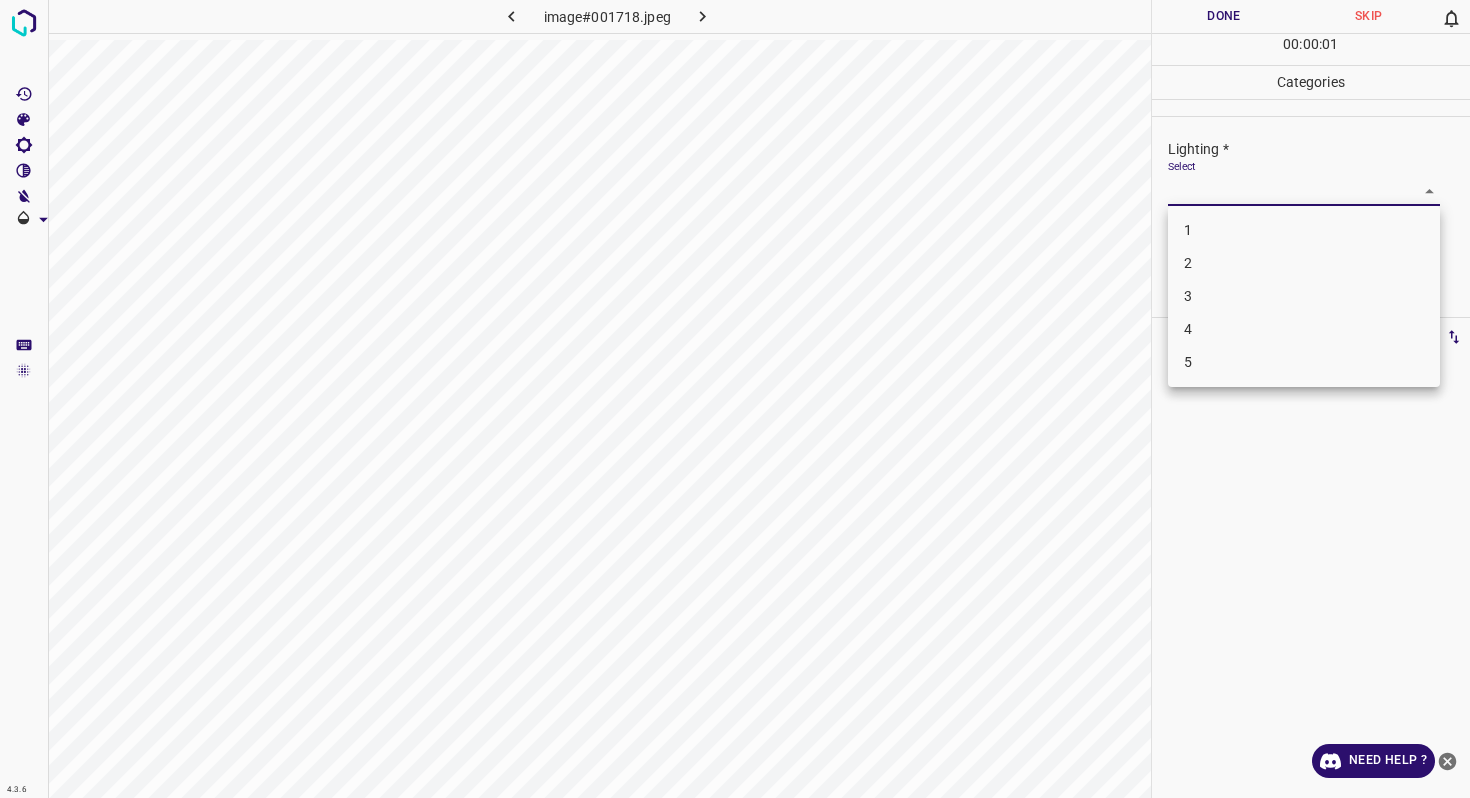 click on "4" at bounding box center [1304, 329] 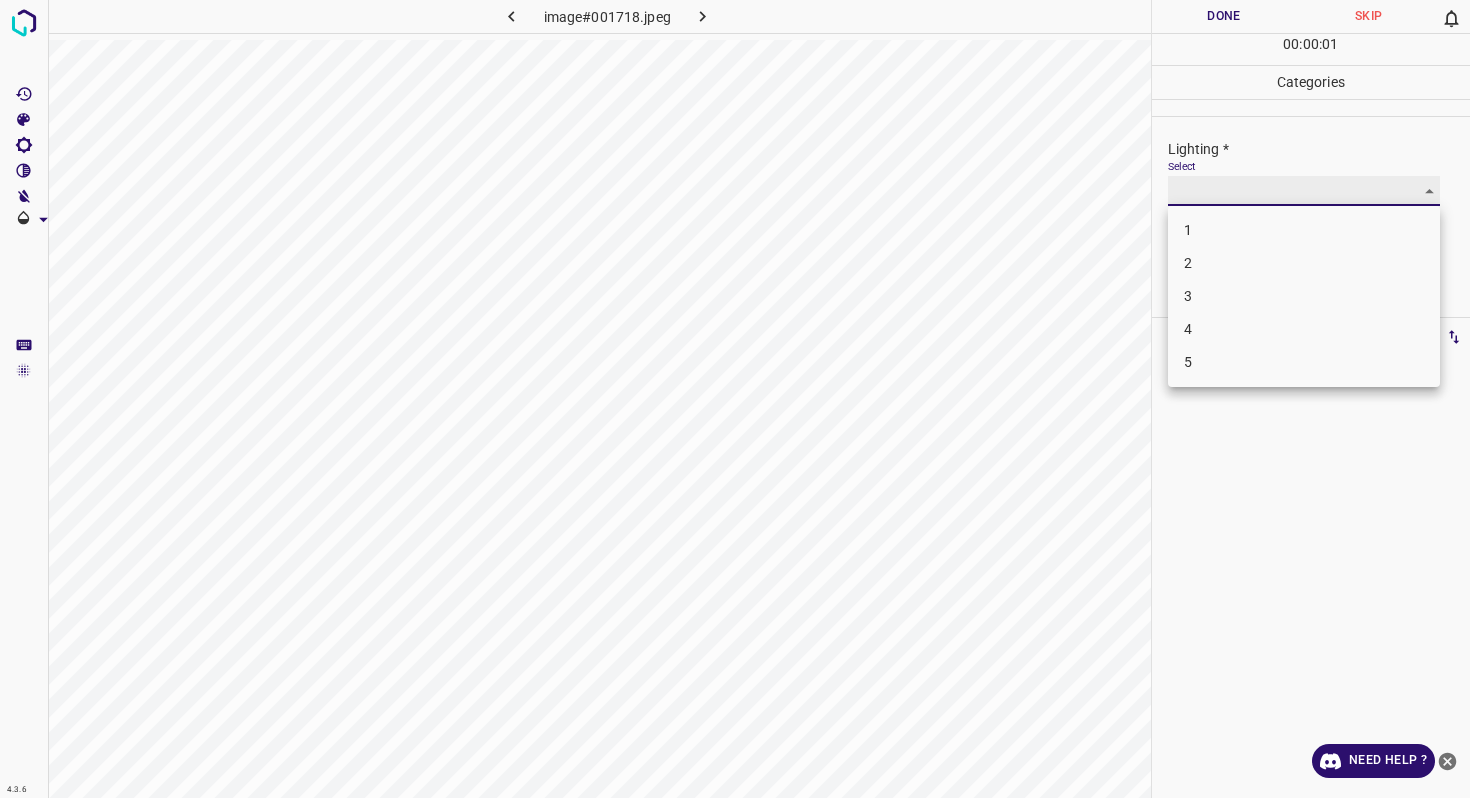 type on "4" 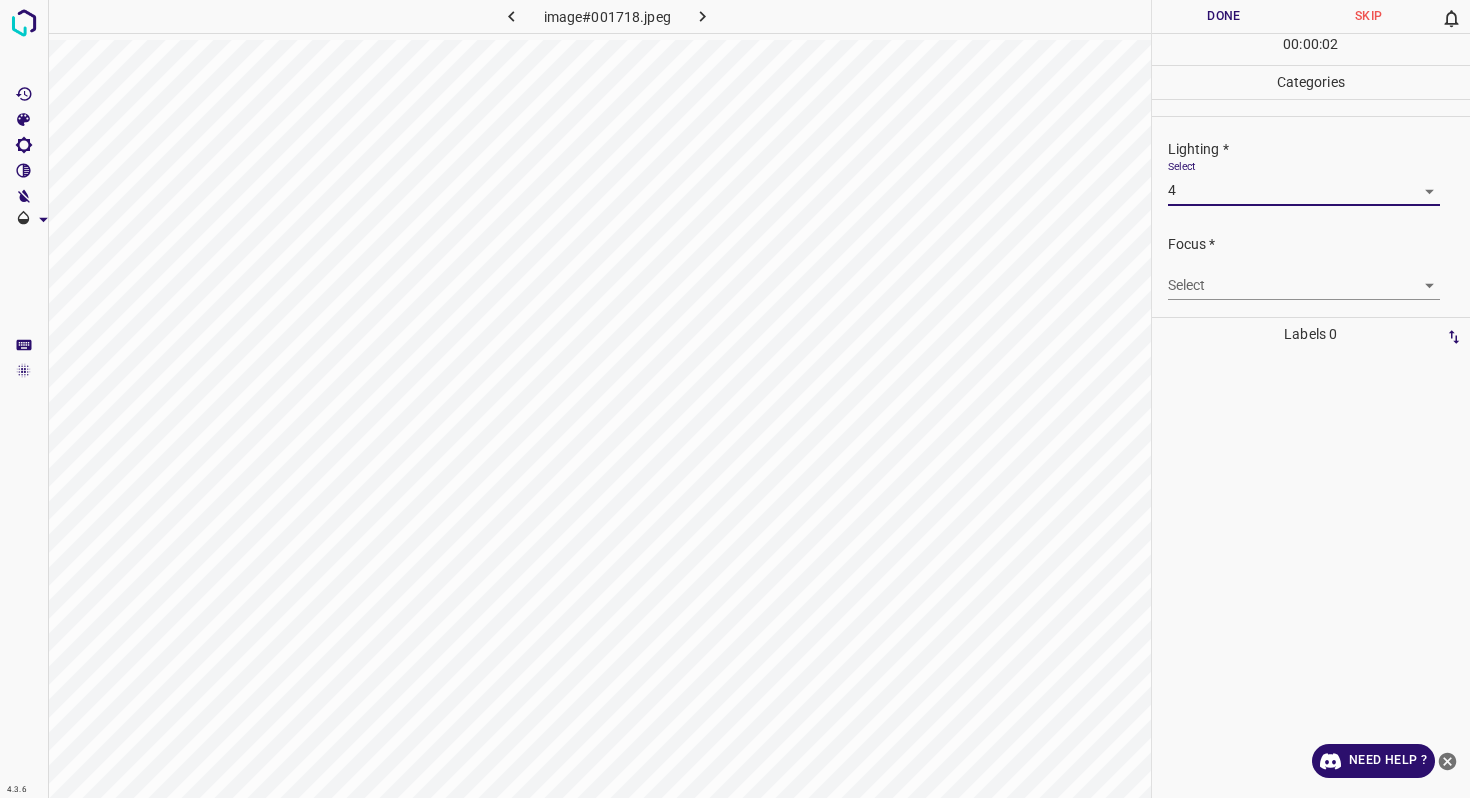 click on "4.3.6  image#001718.jpeg Done Skip 0 00   : 00   : 02   Categories Lighting *  Select 4 4 Focus *  Select ​ Overall *  Select ​ Labels   0 Categories 1 Lighting 2 Focus 3 Overall Tools Space Change between modes (Draw & Edit) I Auto labeling R Restore zoom M Zoom in N Zoom out Delete Delete selecte label Filters Z Restore filters X Saturation filter C Brightness filter V Contrast filter B Gray scale filter General O Download Need Help ? - Text - Hide - Delete" at bounding box center [735, 399] 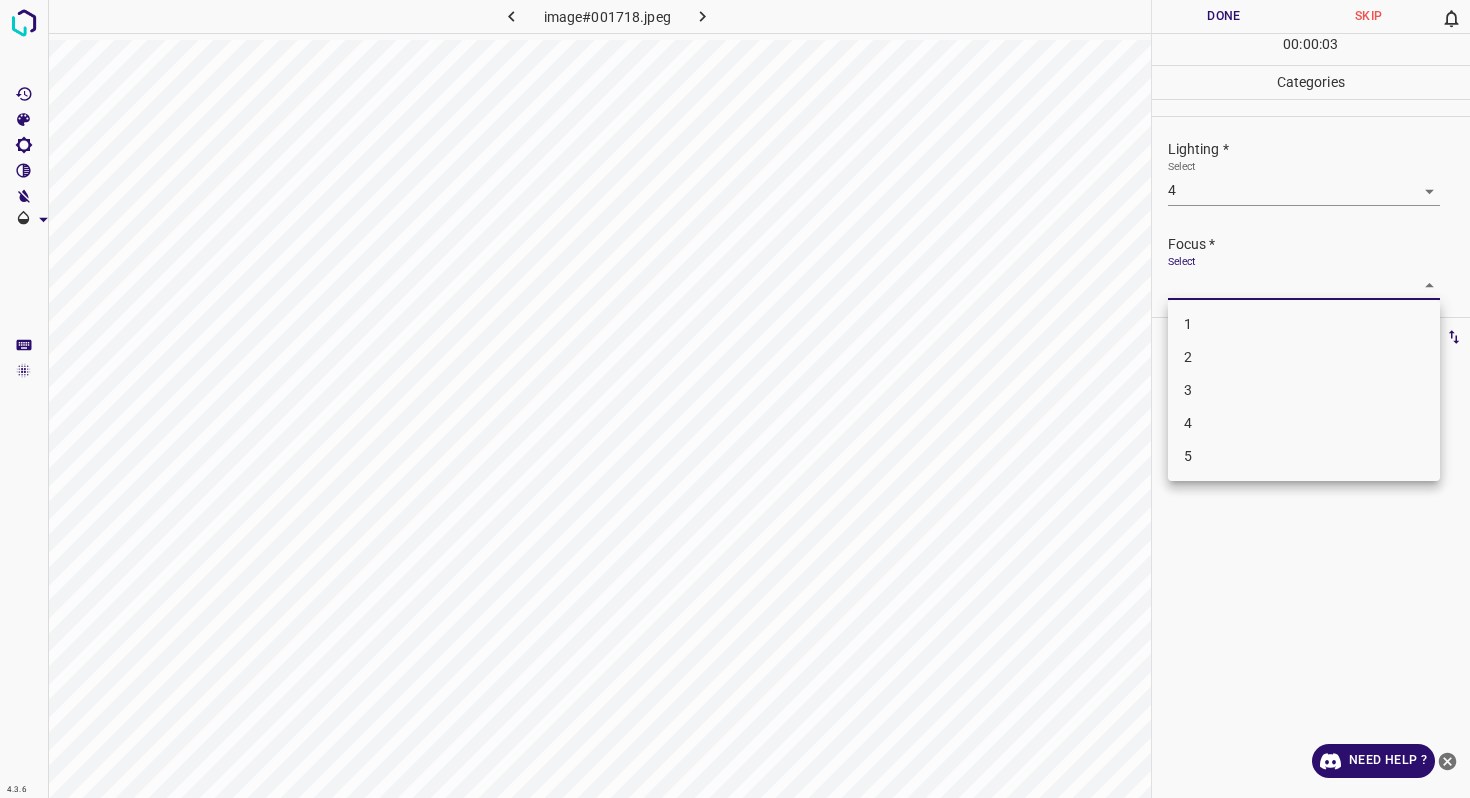 click on "4" at bounding box center (1304, 423) 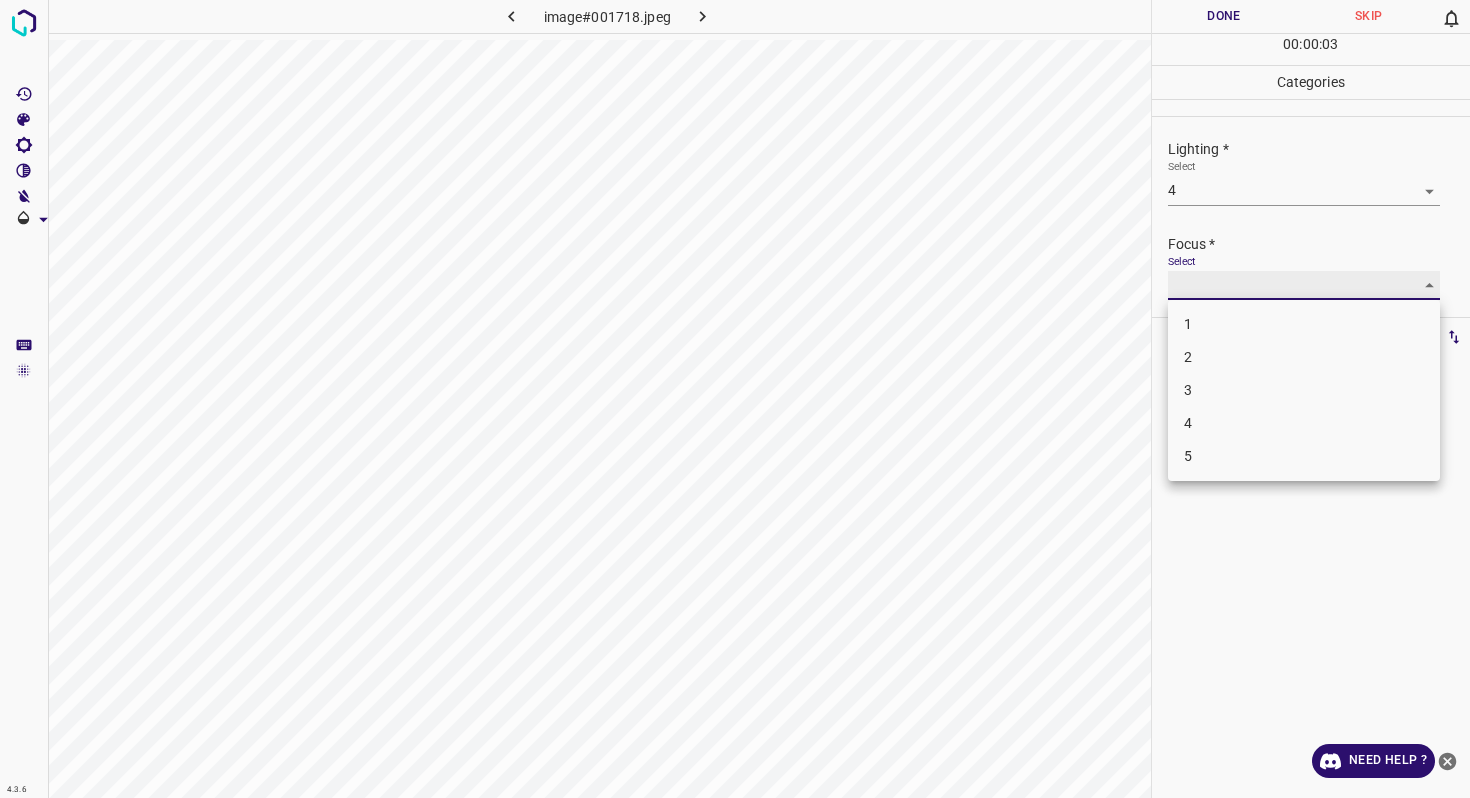 type on "4" 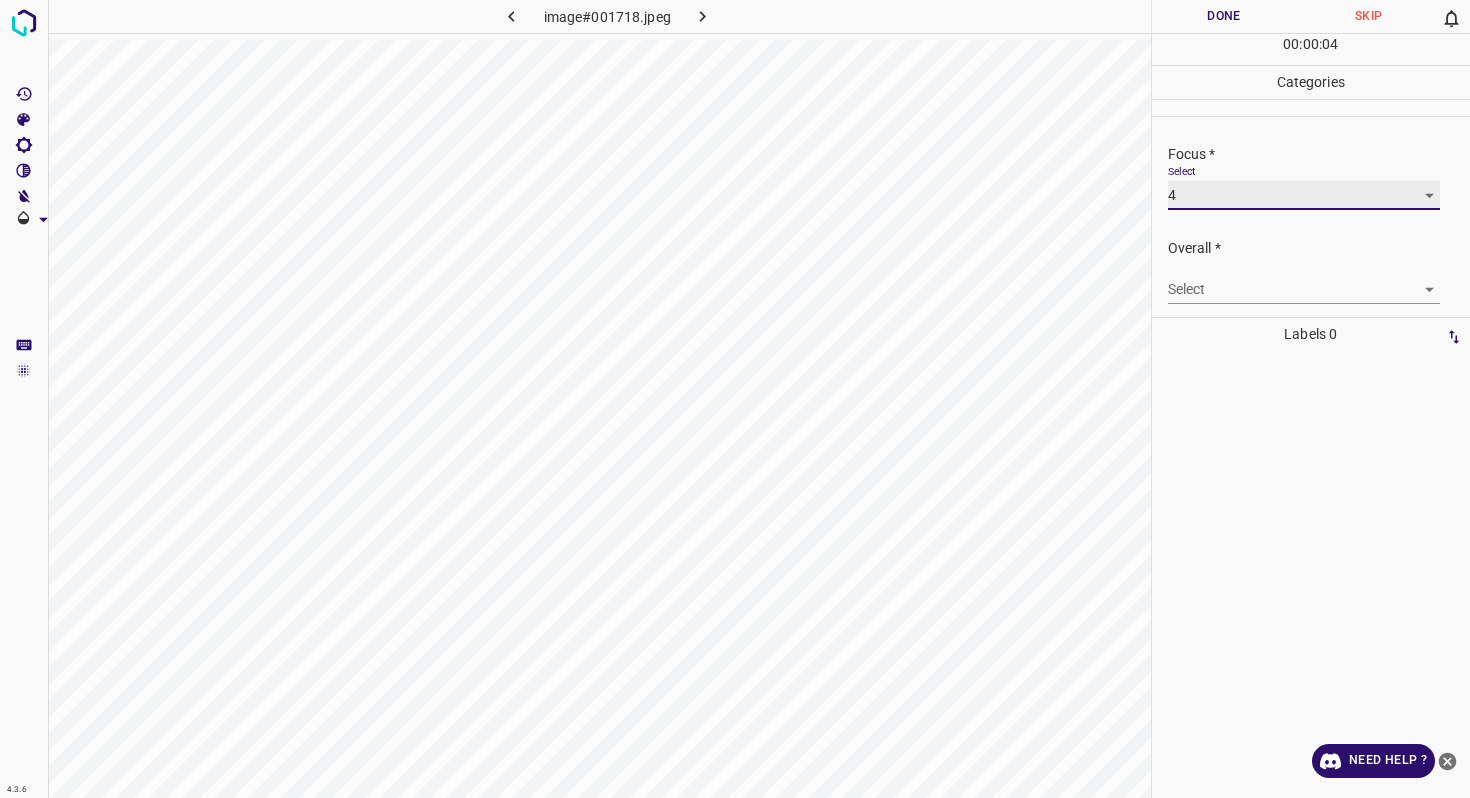 scroll, scrollTop: 98, scrollLeft: 0, axis: vertical 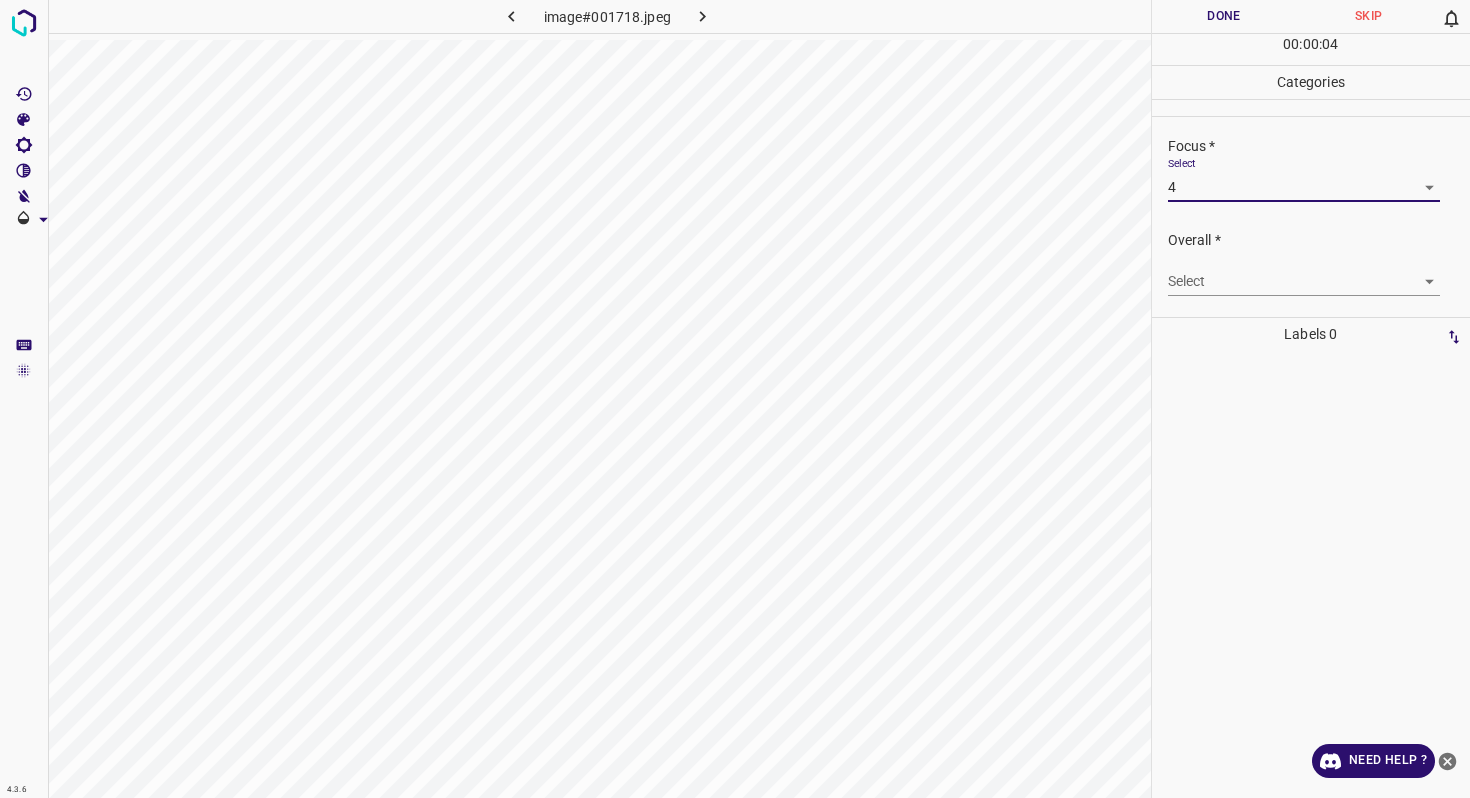 click on "4.3.6  image#001718.jpeg Done Skip 0 00   : 00   : 04   Categories Lighting *  Select 4 4 Focus *  Select 4 4 Overall *  Select ​ Labels   0 Categories 1 Lighting 2 Focus 3 Overall Tools Space Change between modes (Draw & Edit) I Auto labeling R Restore zoom M Zoom in N Zoom out Delete Delete selecte label Filters Z Restore filters X Saturation filter C Brightness filter V Contrast filter B Gray scale filter General O Download Need Help ? - Text - Hide - Delete" at bounding box center (735, 399) 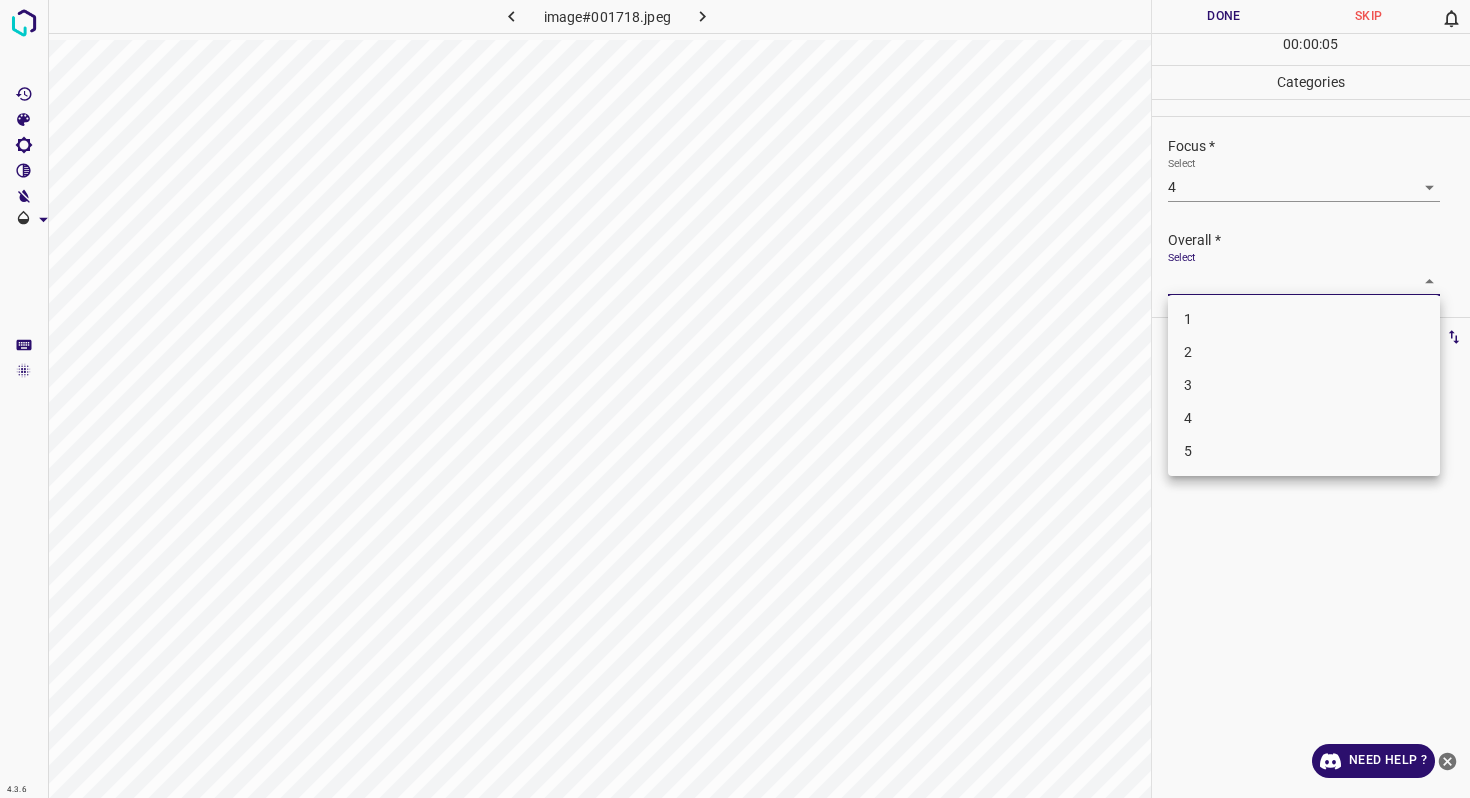 click on "4" at bounding box center [1304, 418] 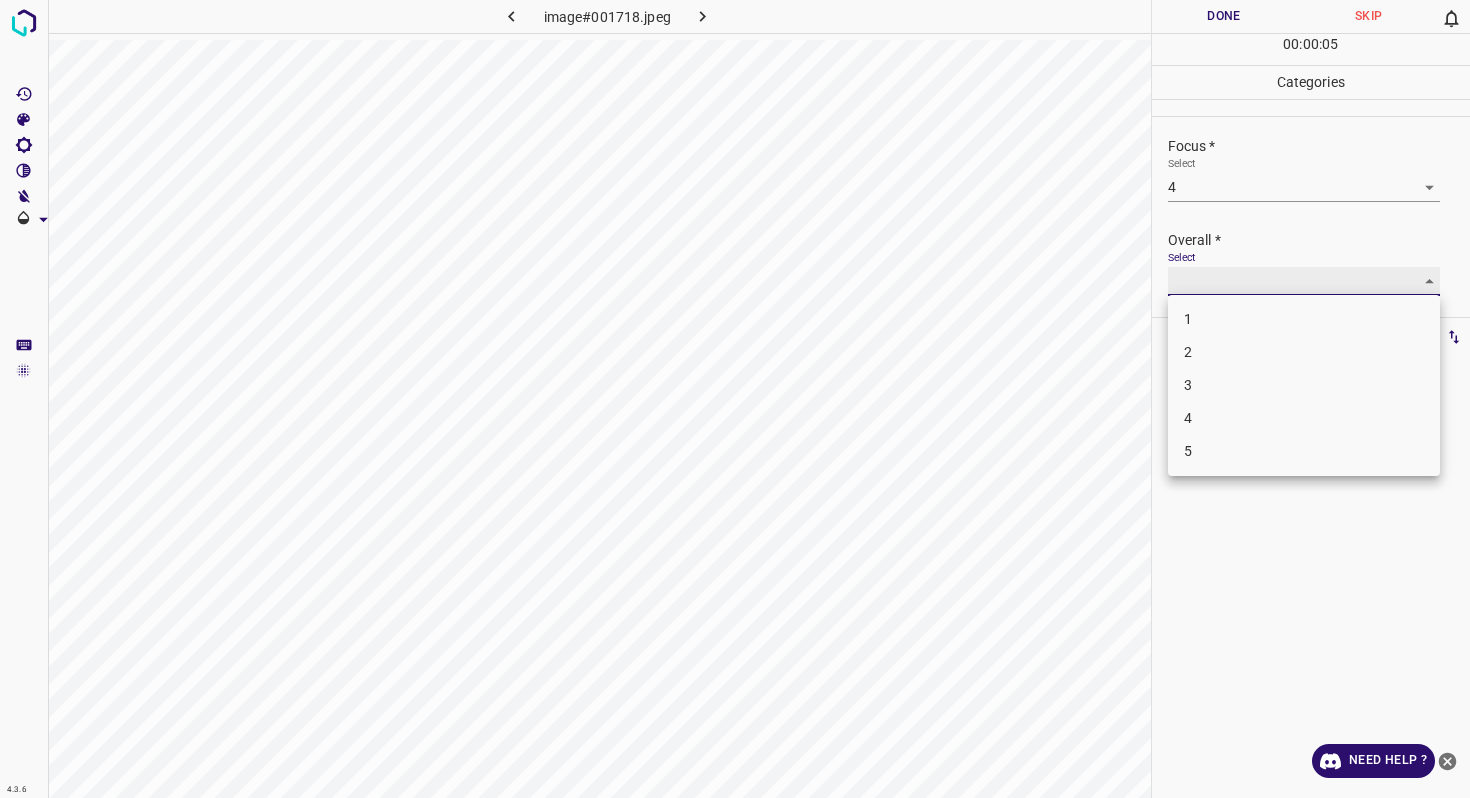 type on "4" 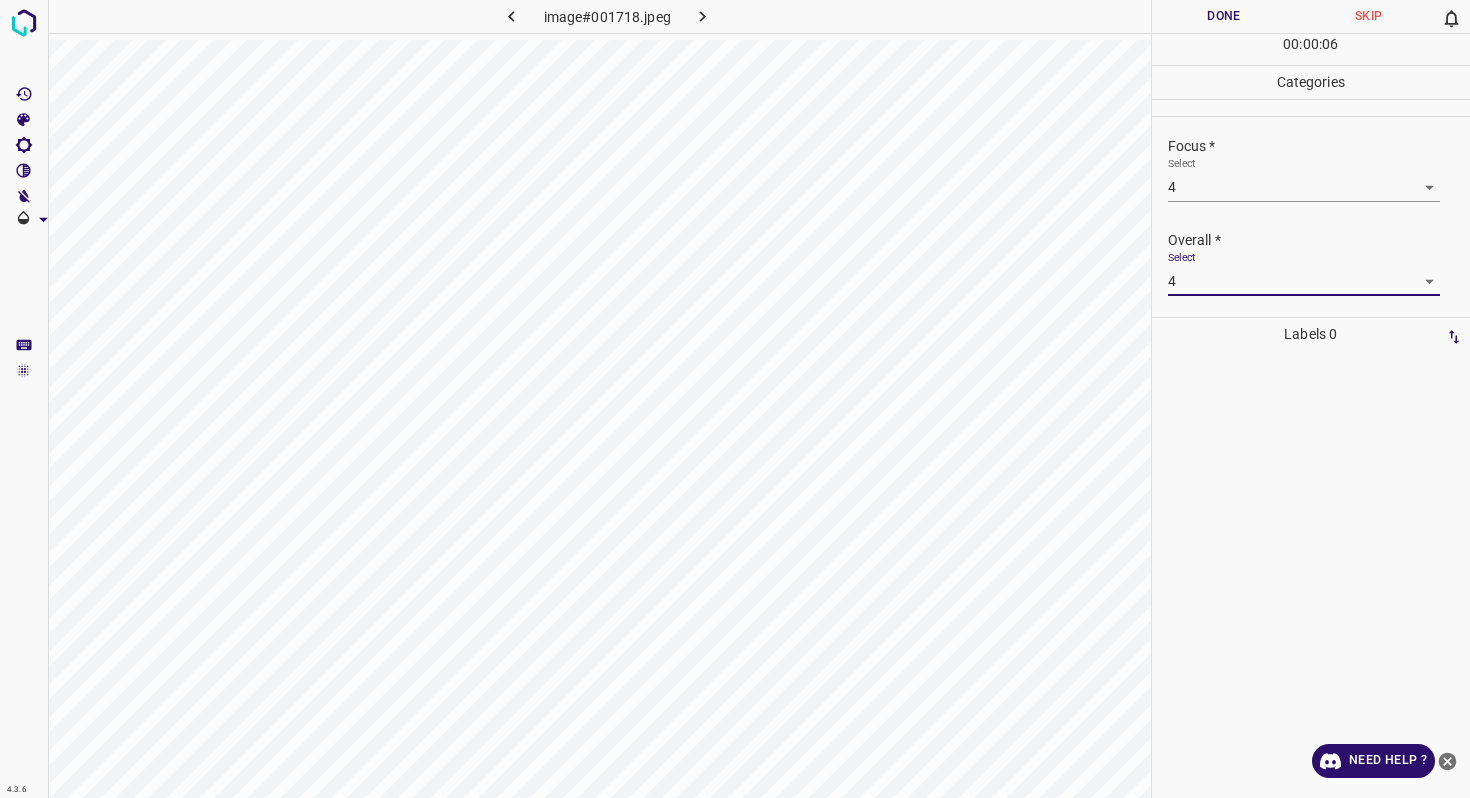 click on "Done" at bounding box center (1224, 16) 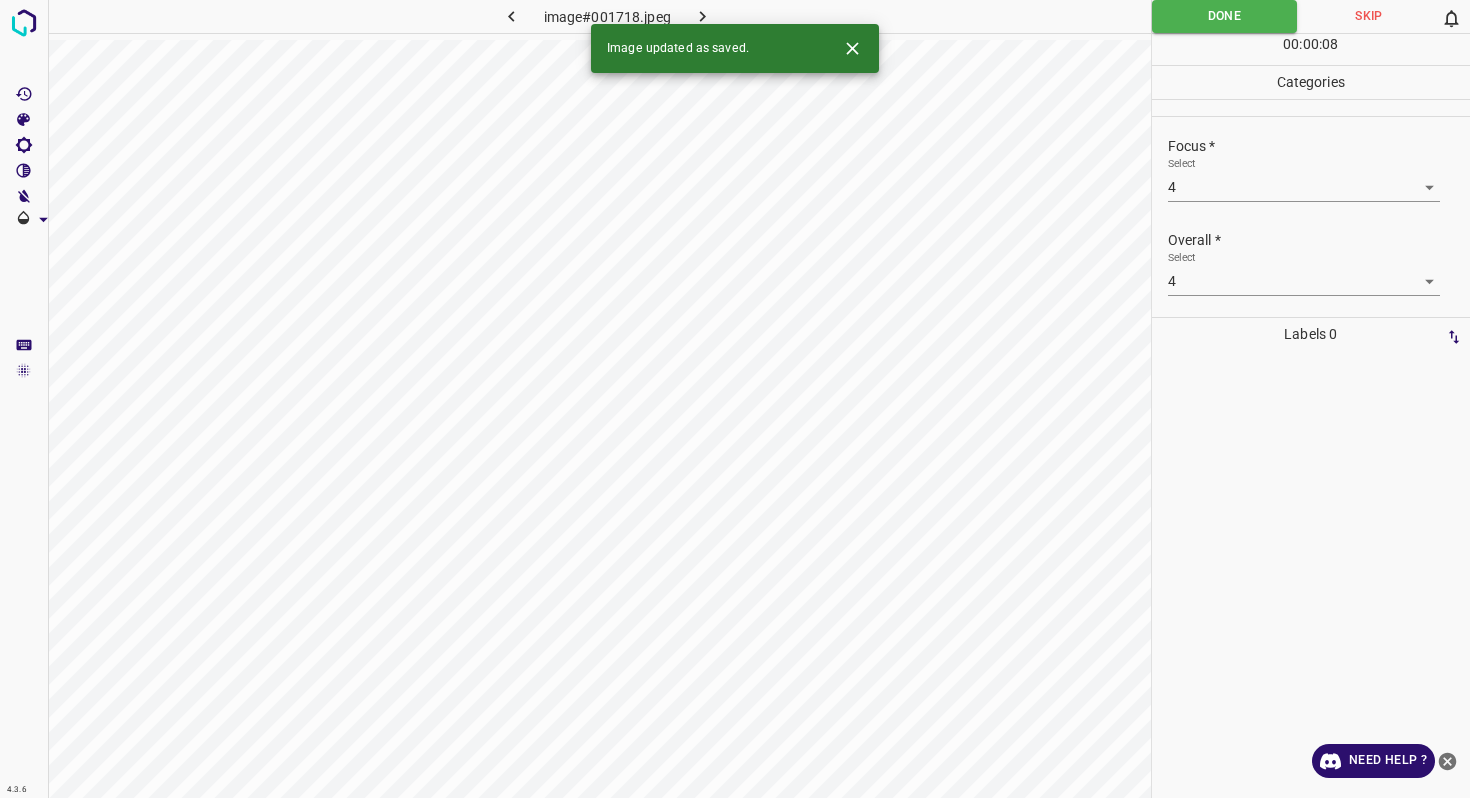 click 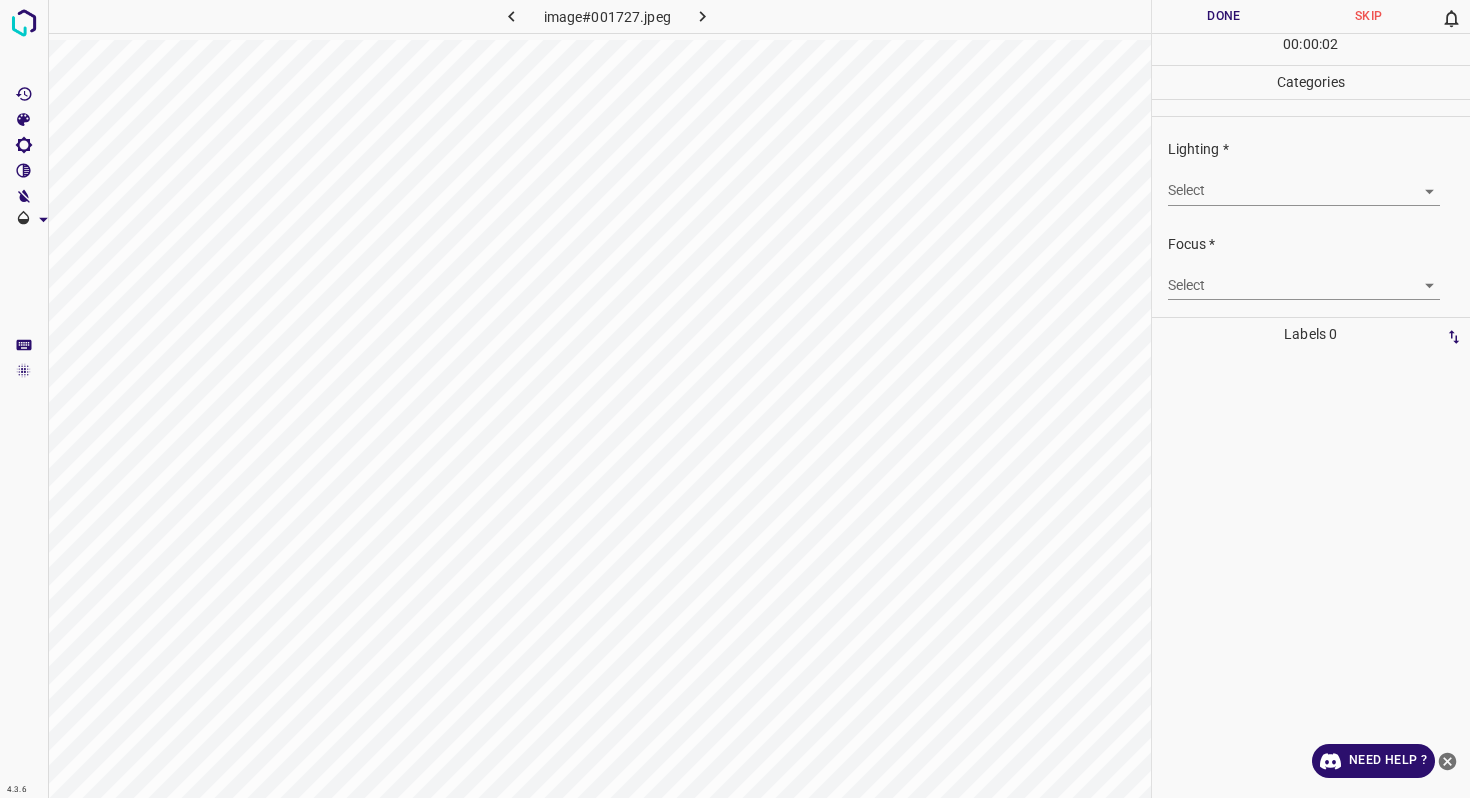 click on "4.3.6  image#001727.jpeg Done Skip 0 00   : 00   : 02   Categories Lighting *  Select ​ Focus *  Select ​ Overall *  Select ​ Labels   0 Categories 1 Lighting 2 Focus 3 Overall Tools Space Change between modes (Draw & Edit) I Auto labeling R Restore zoom M Zoom in N Zoom out Delete Delete selecte label Filters Z Restore filters X Saturation filter C Brightness filter V Contrast filter B Gray scale filter General O Download Need Help ? - Text - Hide - Delete" at bounding box center (735, 399) 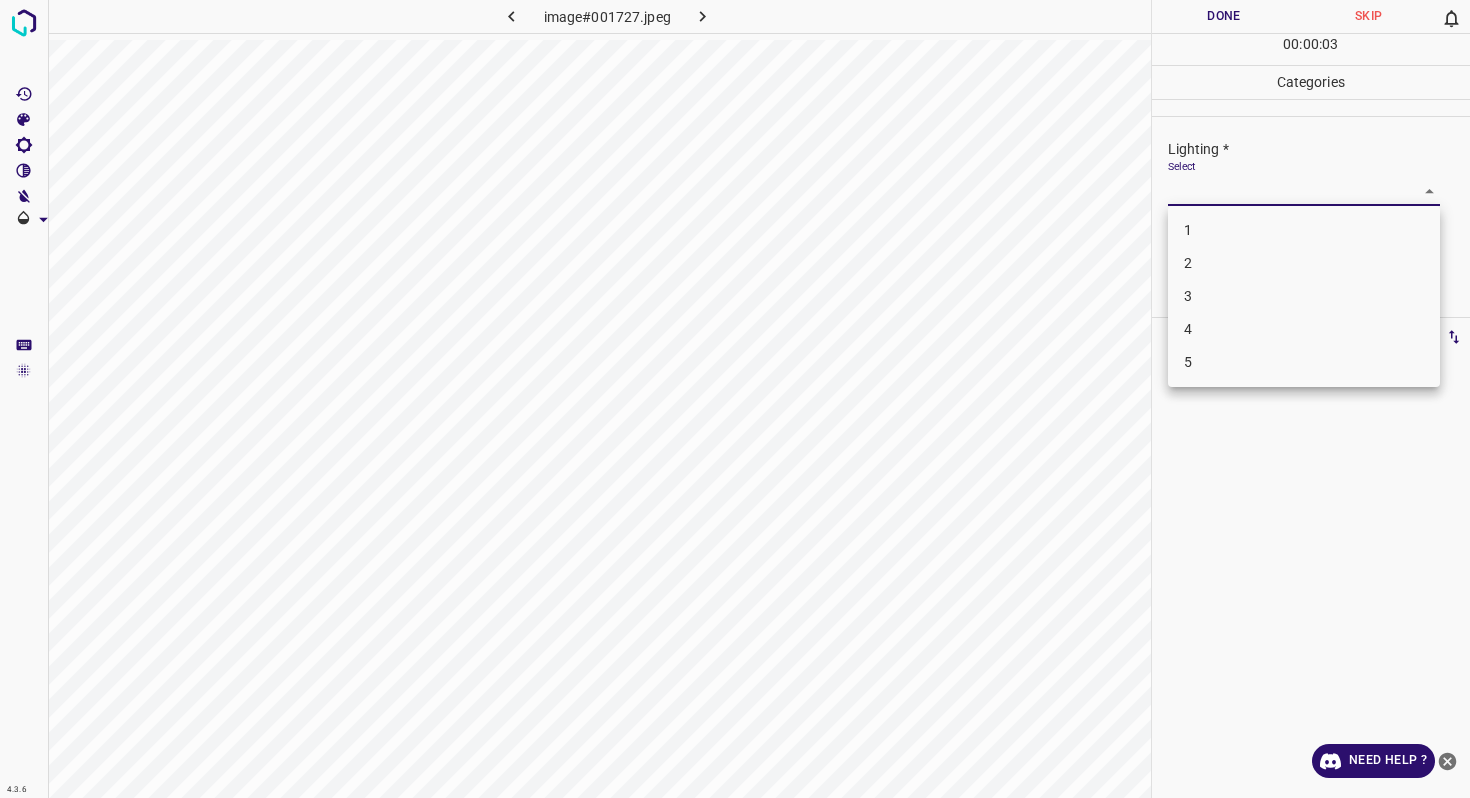 click on "3" at bounding box center (1304, 296) 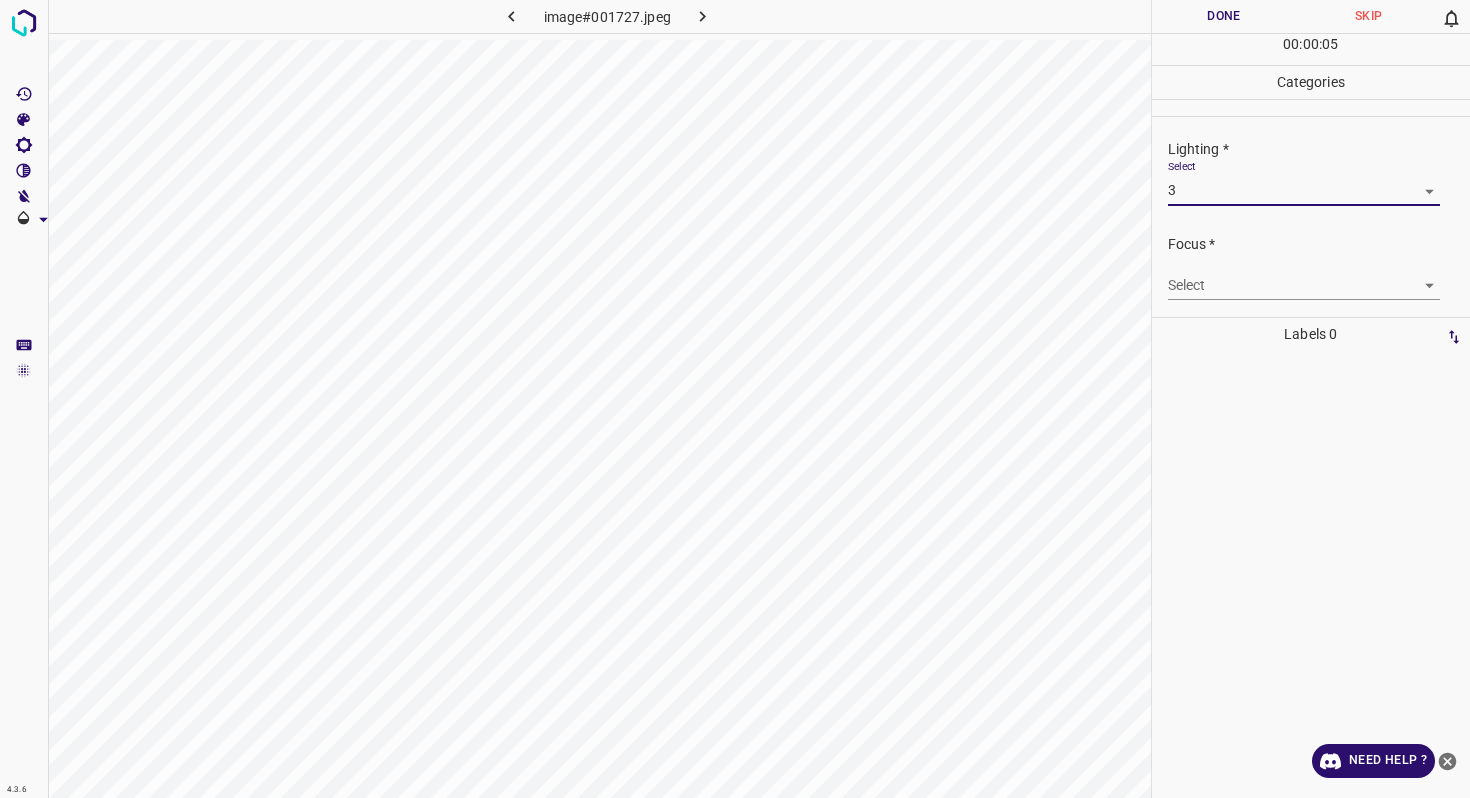 click on "4.3.6  image#001727.jpeg Done Skip 0 00   : 00   : 05   Categories Lighting *  Select 3 3 Focus *  Select ​ Overall *  Select ​ Labels   0 Categories 1 Lighting 2 Focus 3 Overall Tools Space Change between modes (Draw & Edit) I Auto labeling R Restore zoom M Zoom in N Zoom out Delete Delete selecte label Filters Z Restore filters X Saturation filter C Brightness filter V Contrast filter B Gray scale filter General O Download Need Help ? - Text - Hide - Delete" at bounding box center [735, 399] 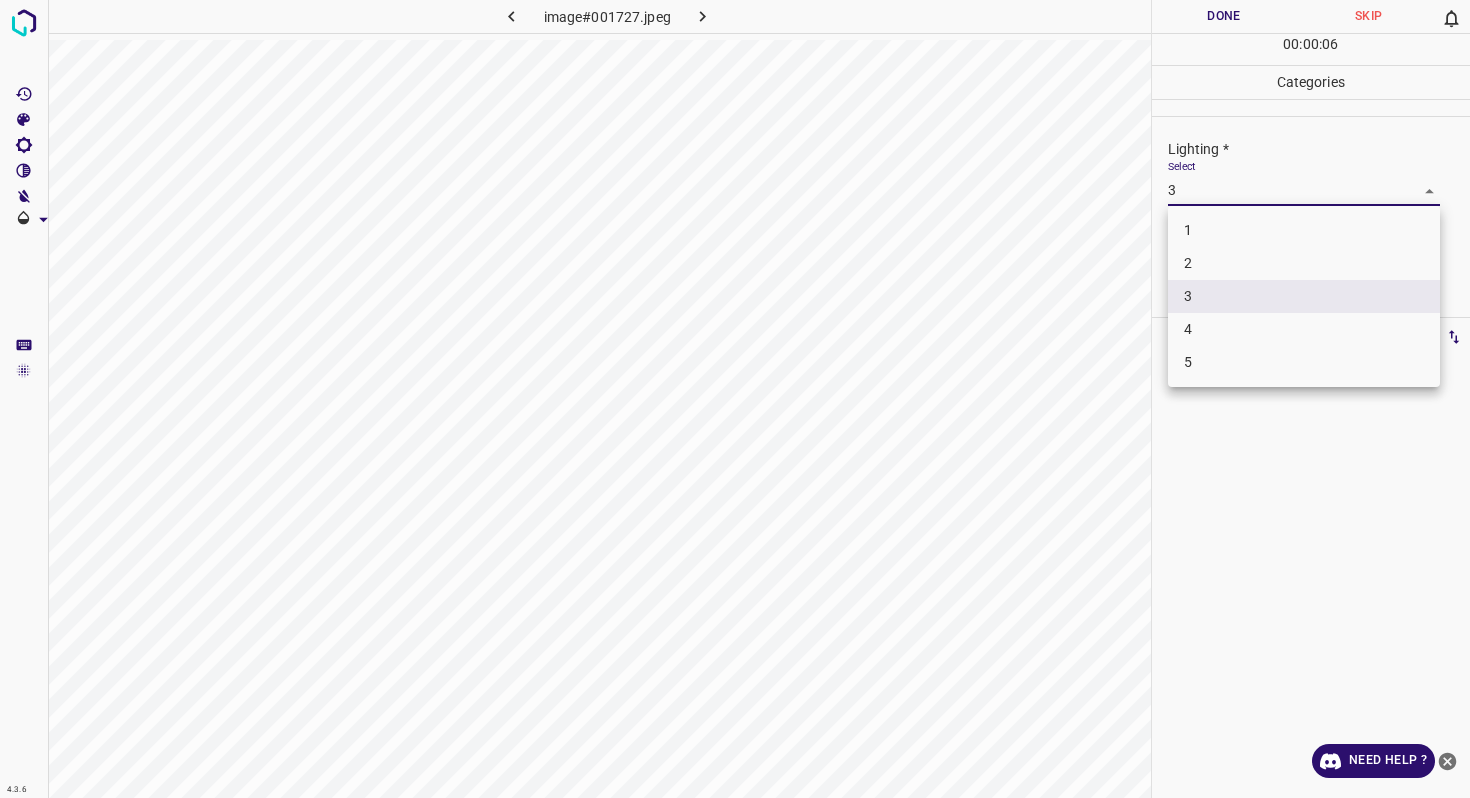 click on "2" at bounding box center [1304, 263] 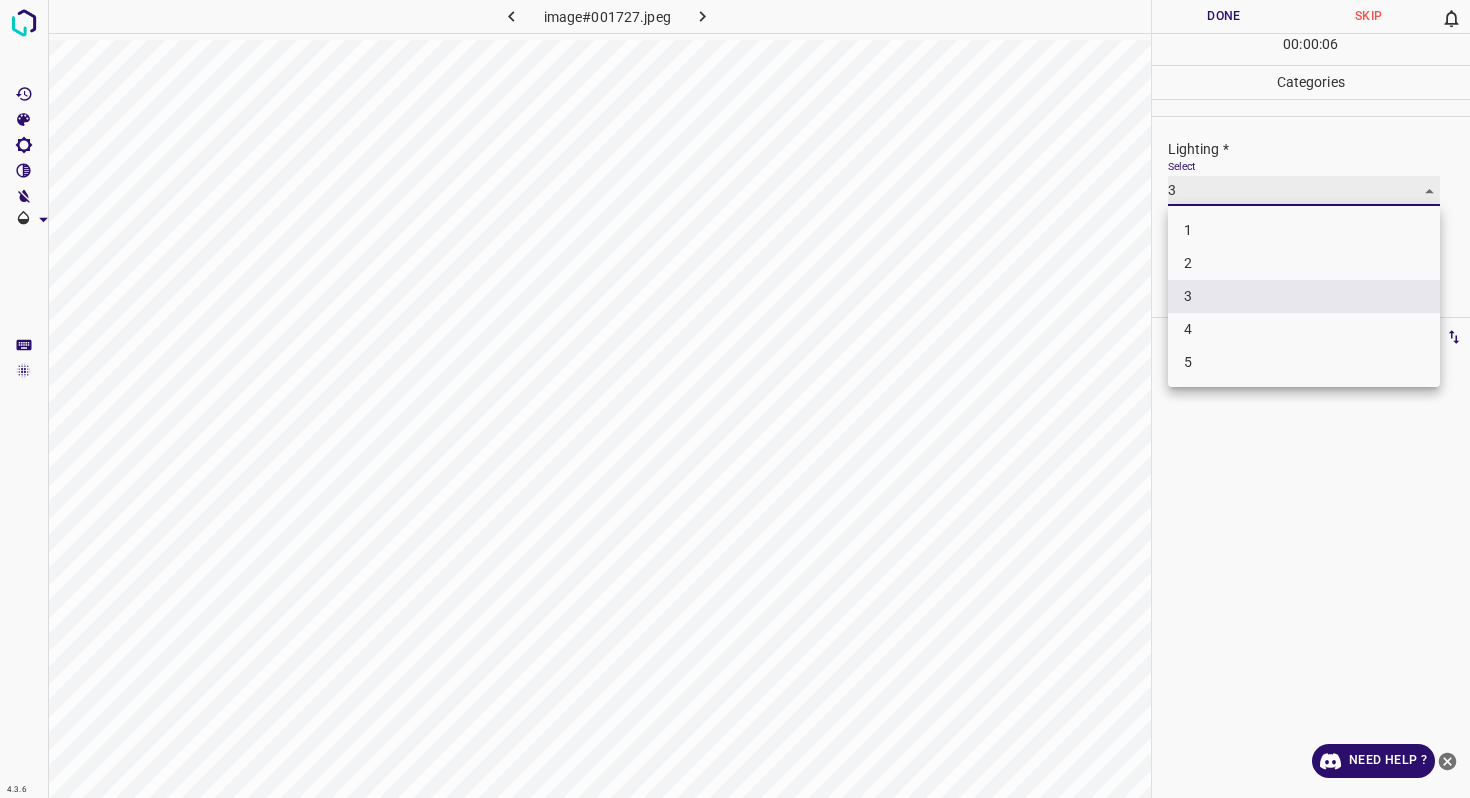 type on "2" 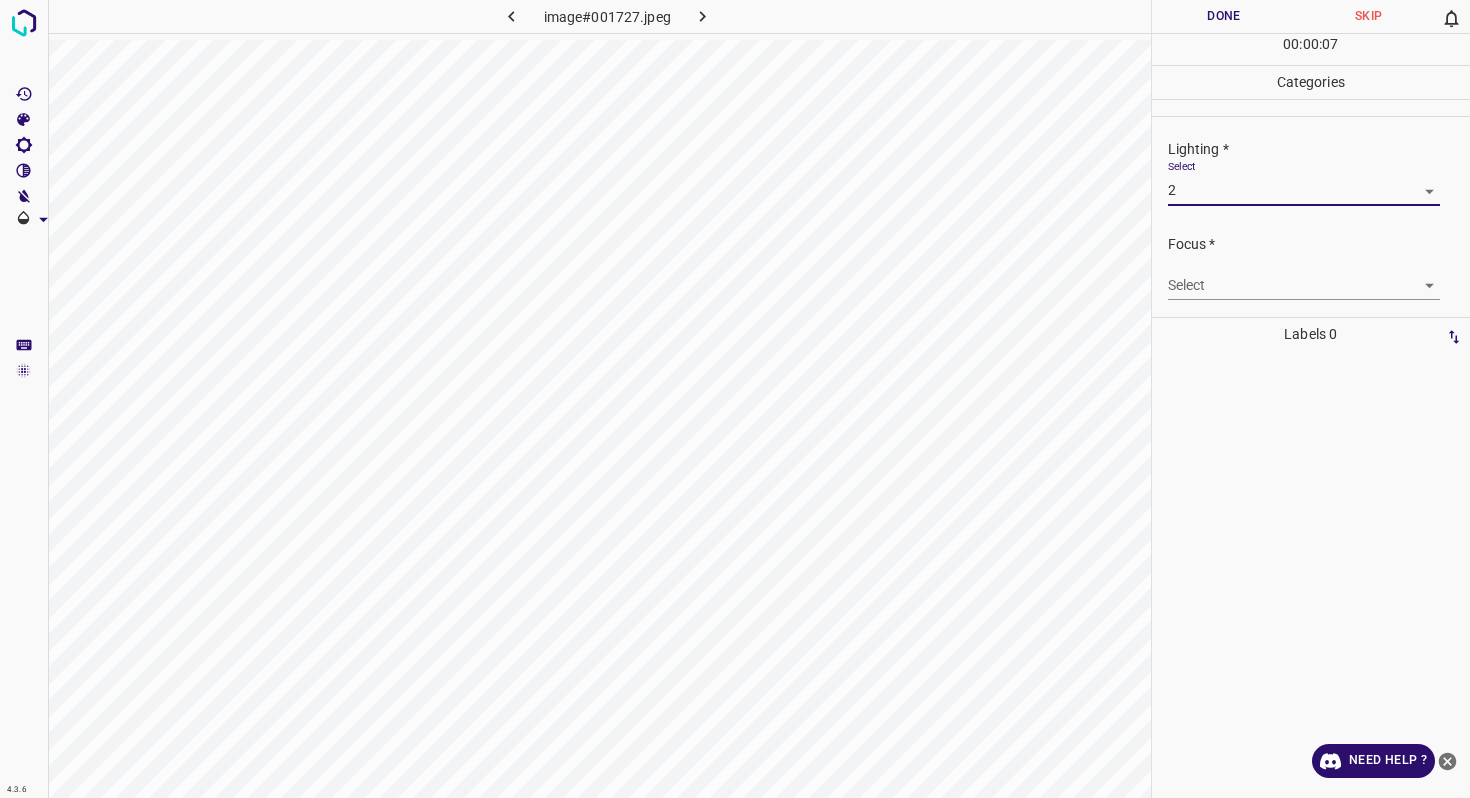 click on "4.3.6  image#001727.jpeg Done Skip 0 00   : 00   : 07   Categories Lighting *  Select 2 2 Focus *  Select ​ Overall *  Select ​ Labels   0 Categories 1 Lighting 2 Focus 3 Overall Tools Space Change between modes (Draw & Edit) I Auto labeling R Restore zoom M Zoom in N Zoom out Delete Delete selecte label Filters Z Restore filters X Saturation filter C Brightness filter V Contrast filter B Gray scale filter General O Download Need Help ? - Text - Hide - Delete" at bounding box center [735, 399] 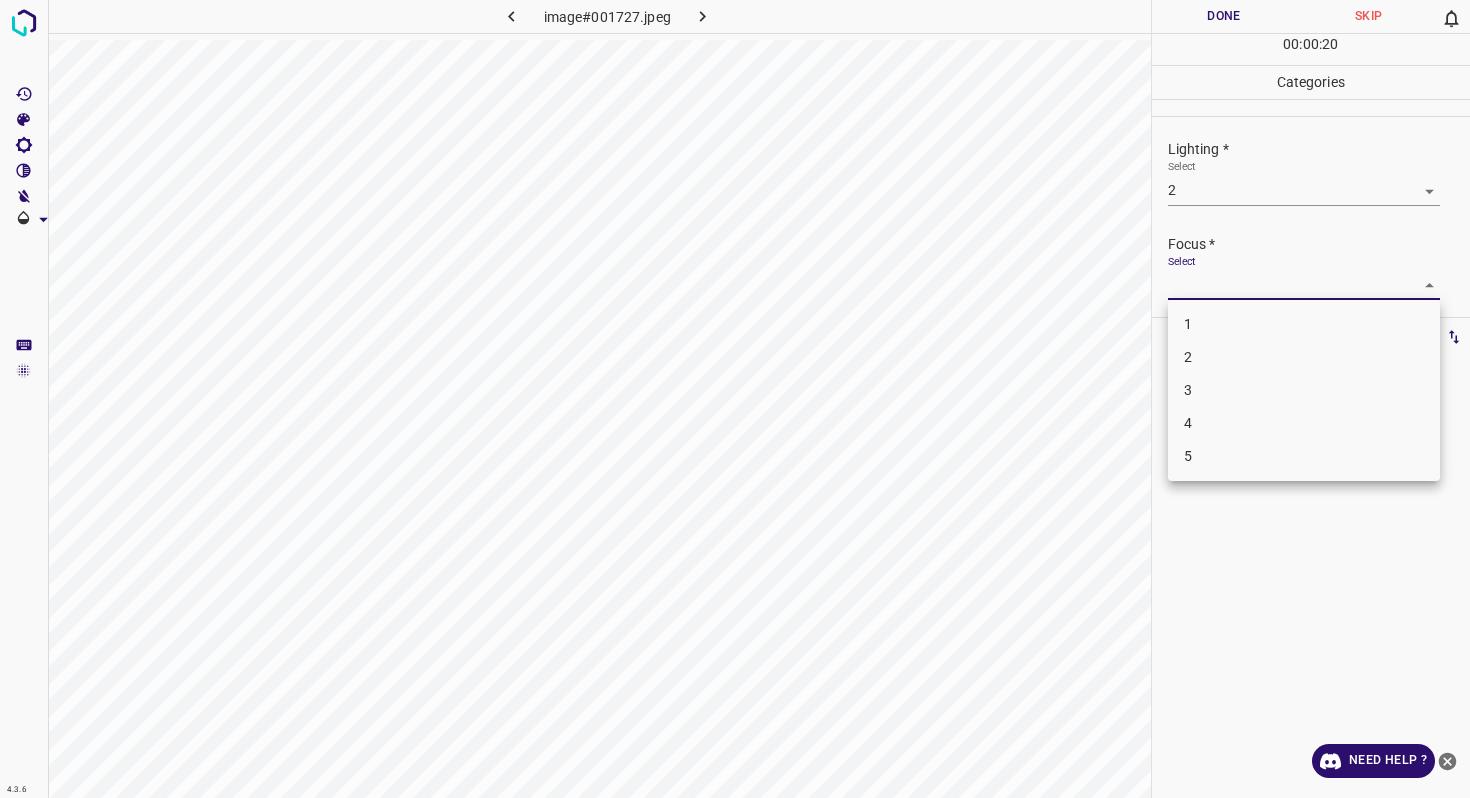 click on "3" at bounding box center (1304, 390) 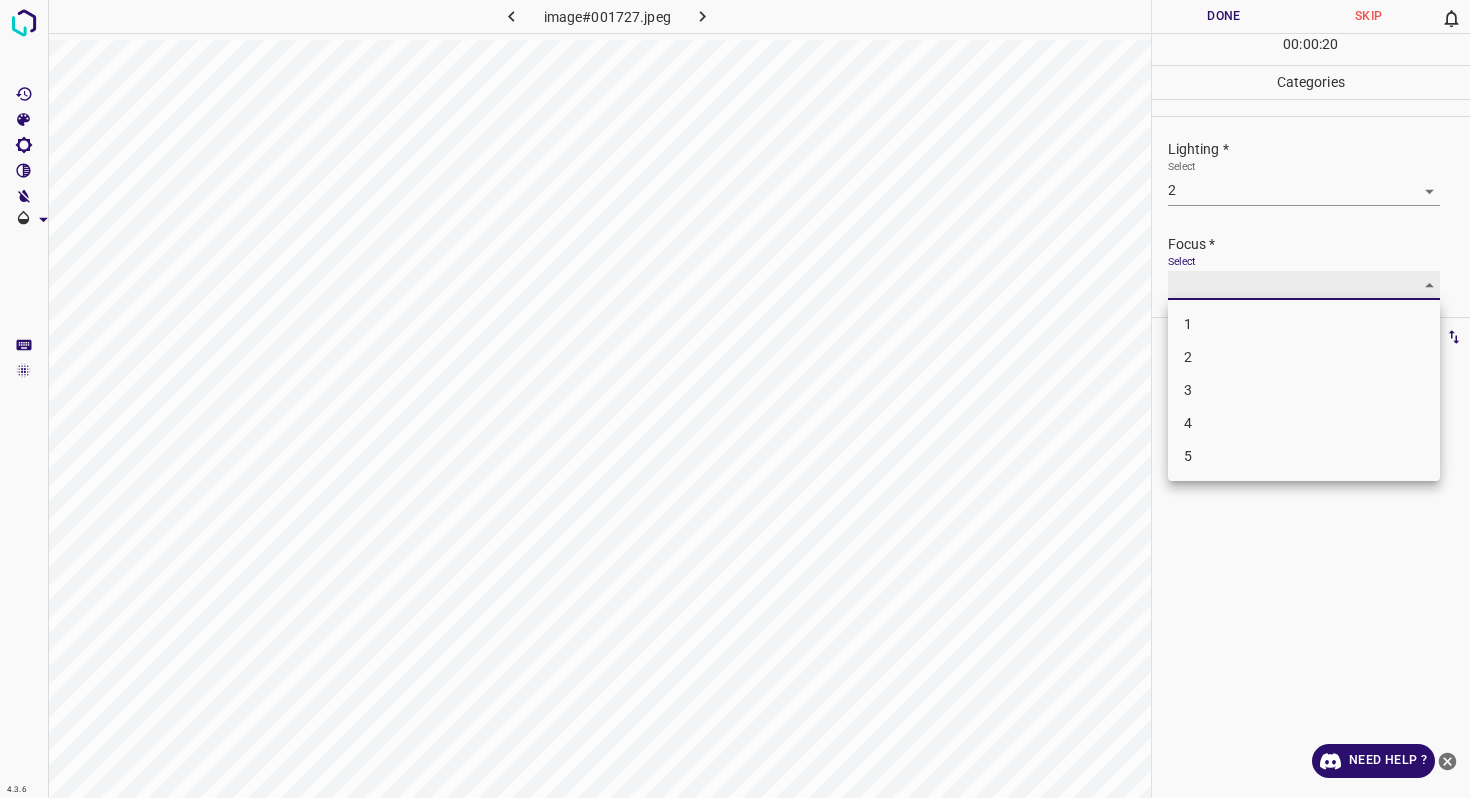 type on "3" 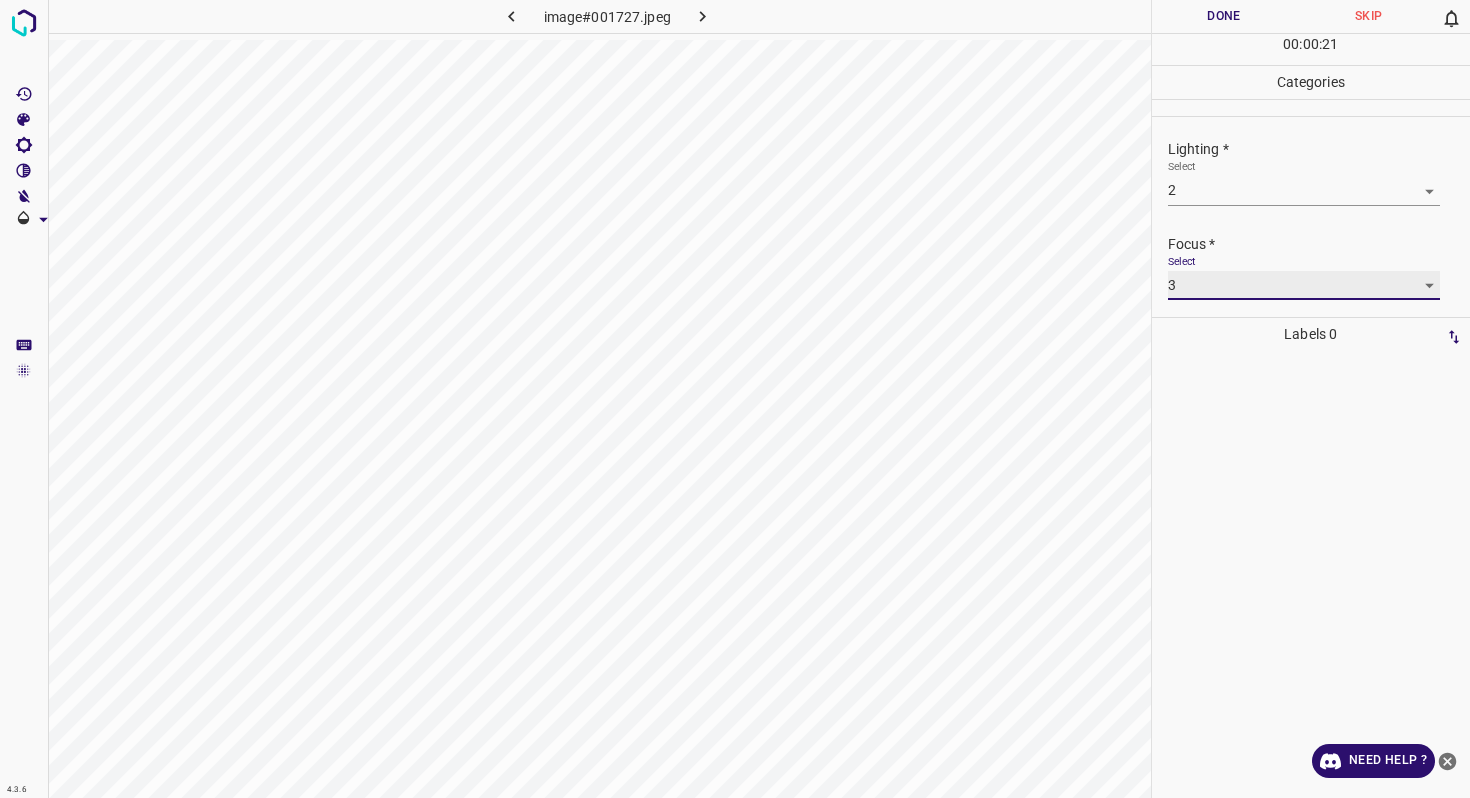 scroll, scrollTop: 98, scrollLeft: 0, axis: vertical 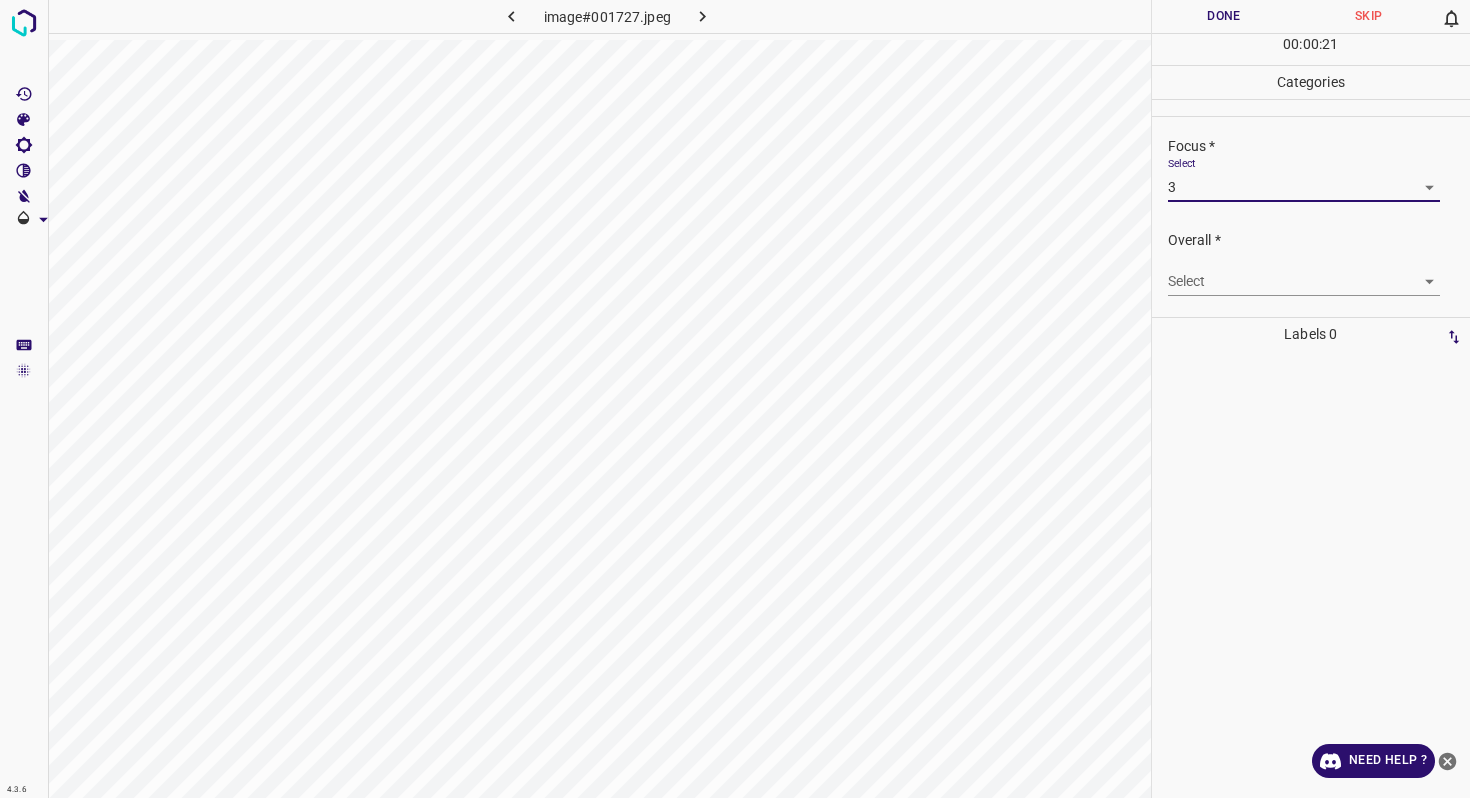 click on "4.3.6  image#001727.jpeg Done Skip 0 00   : 00   : 21   Categories Lighting *  Select 2 2 Focus *  Select 3 3 Overall *  Select ​ Labels   0 Categories 1 Lighting 2 Focus 3 Overall Tools Space Change between modes (Draw & Edit) I Auto labeling R Restore zoom M Zoom in N Zoom out Delete Delete selecte label Filters Z Restore filters X Saturation filter C Brightness filter V Contrast filter B Gray scale filter General O Download Need Help ? - Text - Hide - Delete" at bounding box center [735, 399] 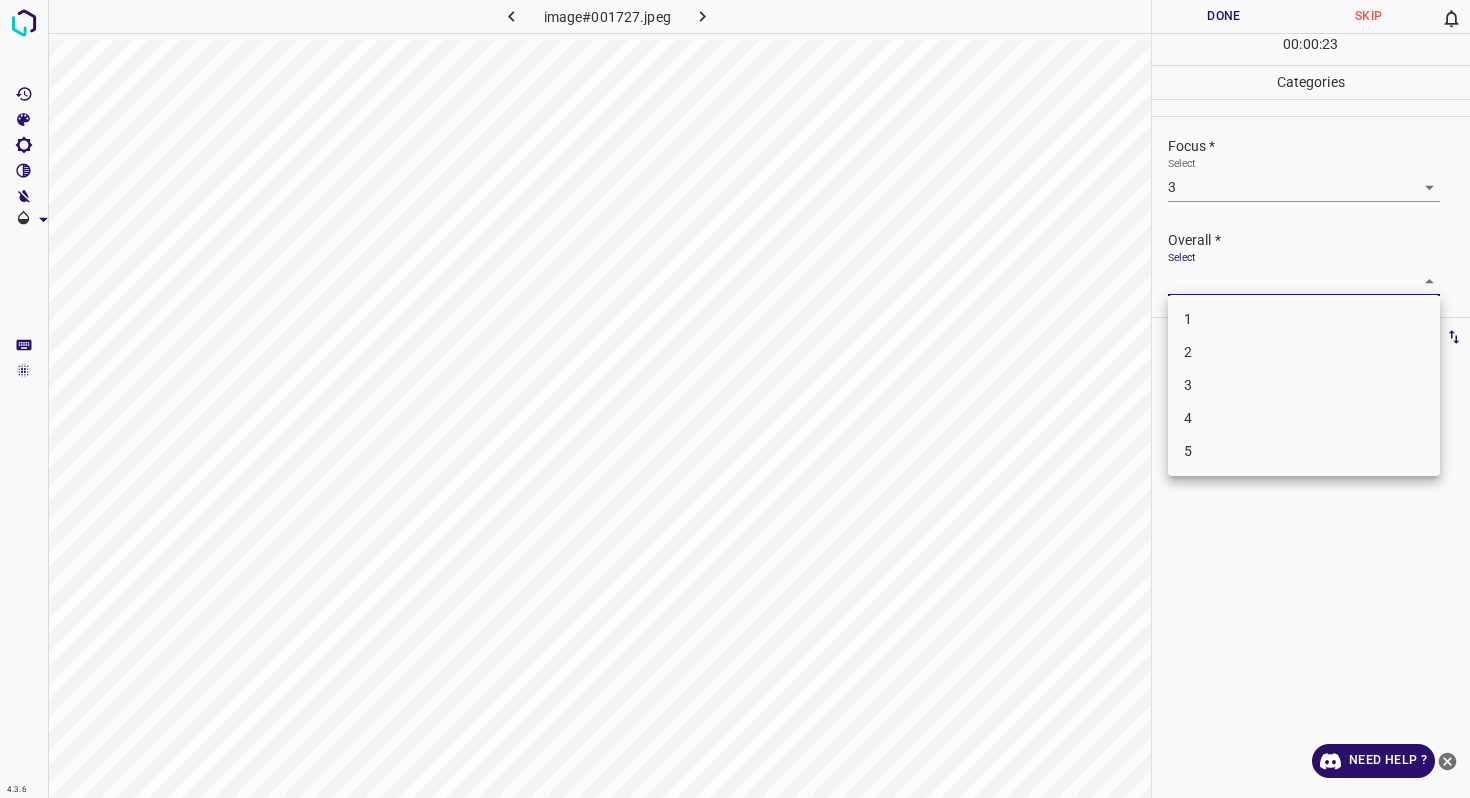 click on "2" at bounding box center (1304, 352) 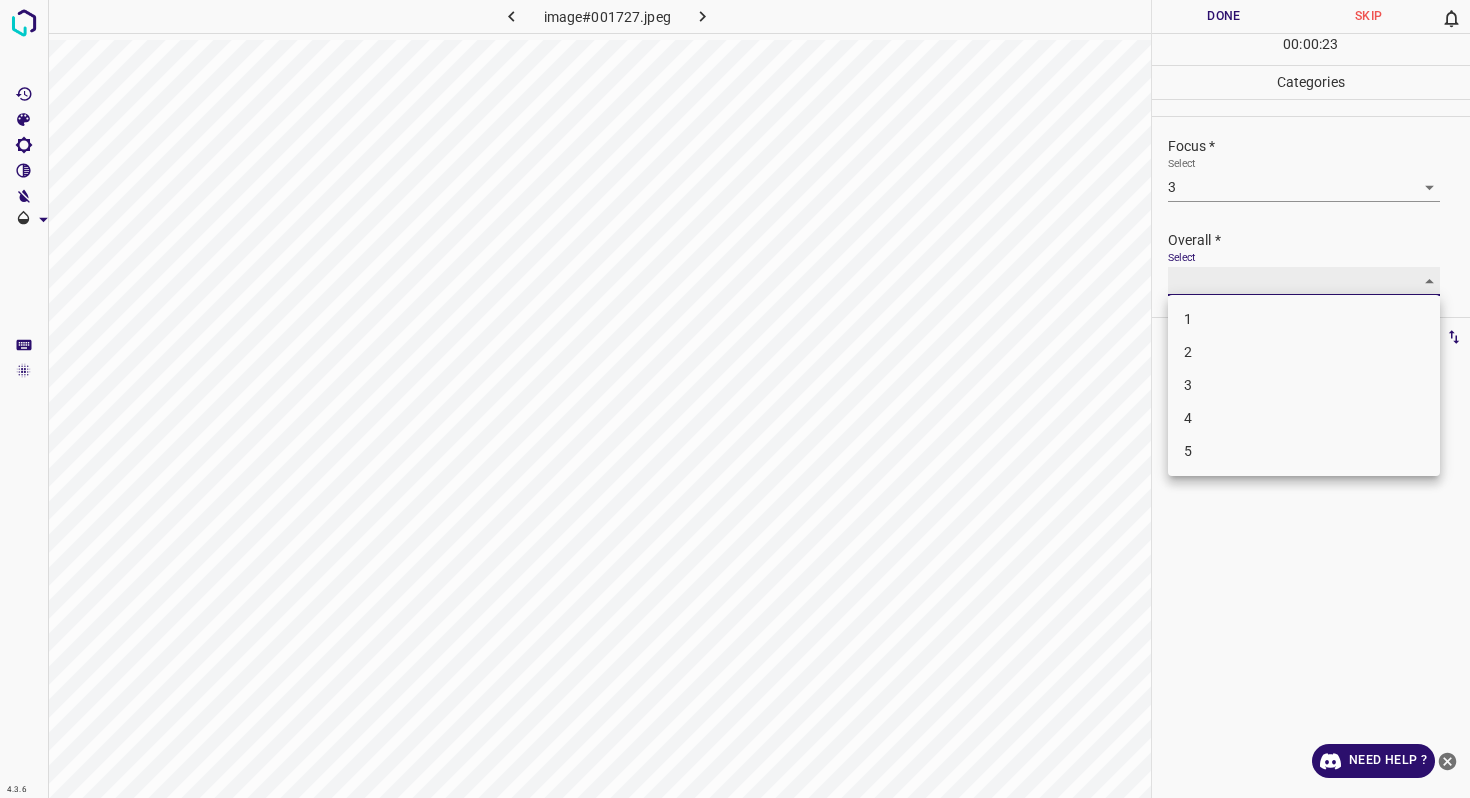 type on "2" 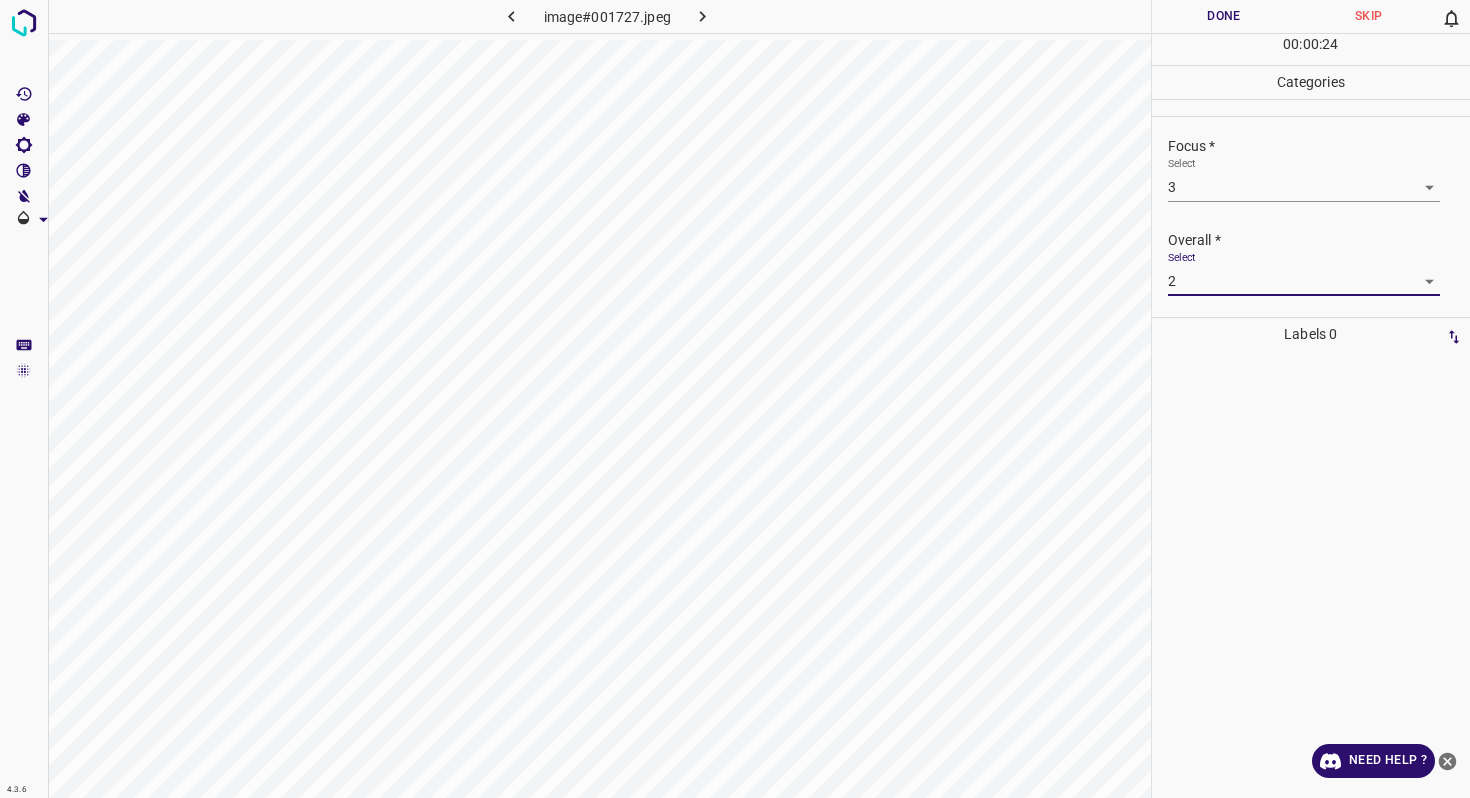 click on "Done" at bounding box center (1224, 16) 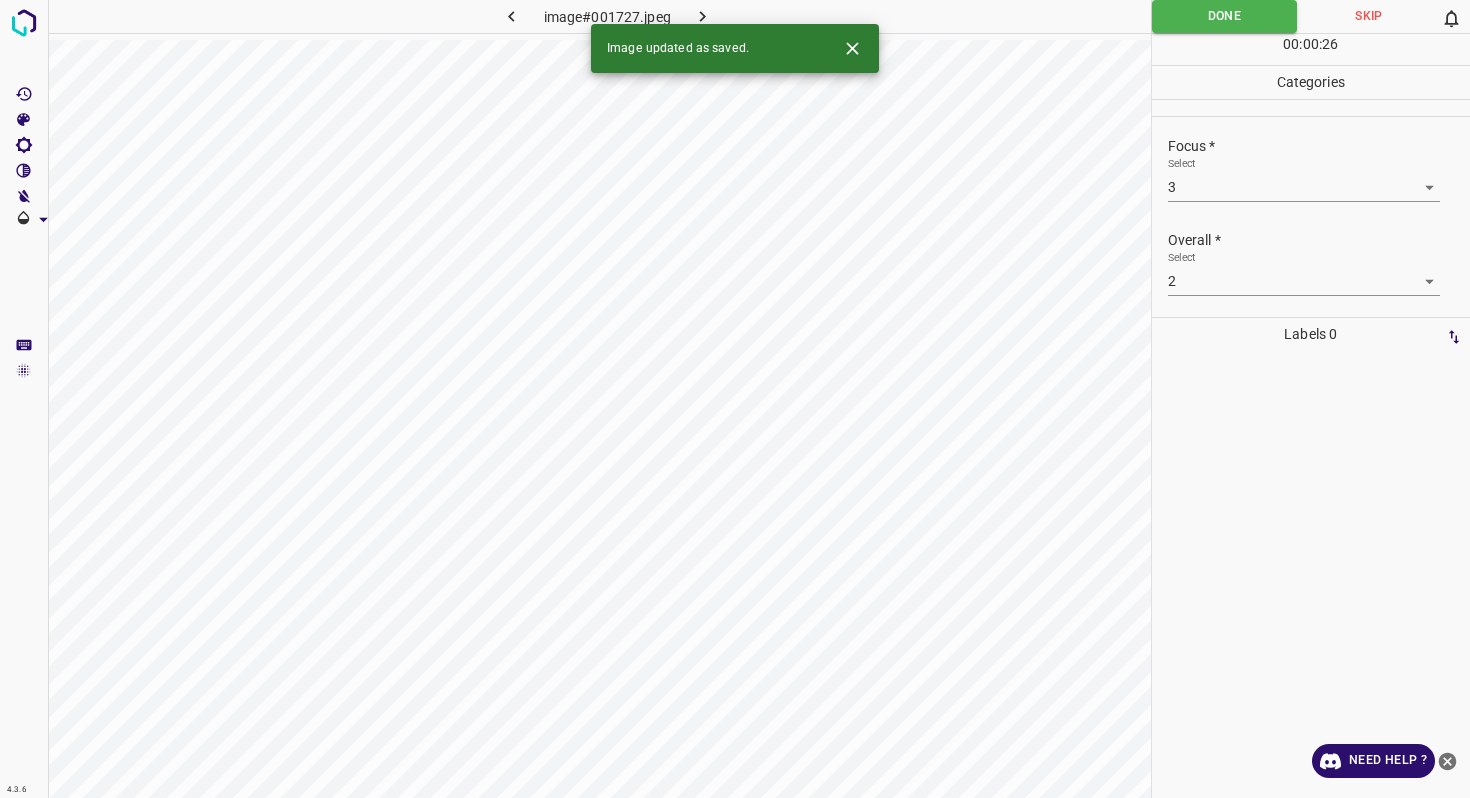 click 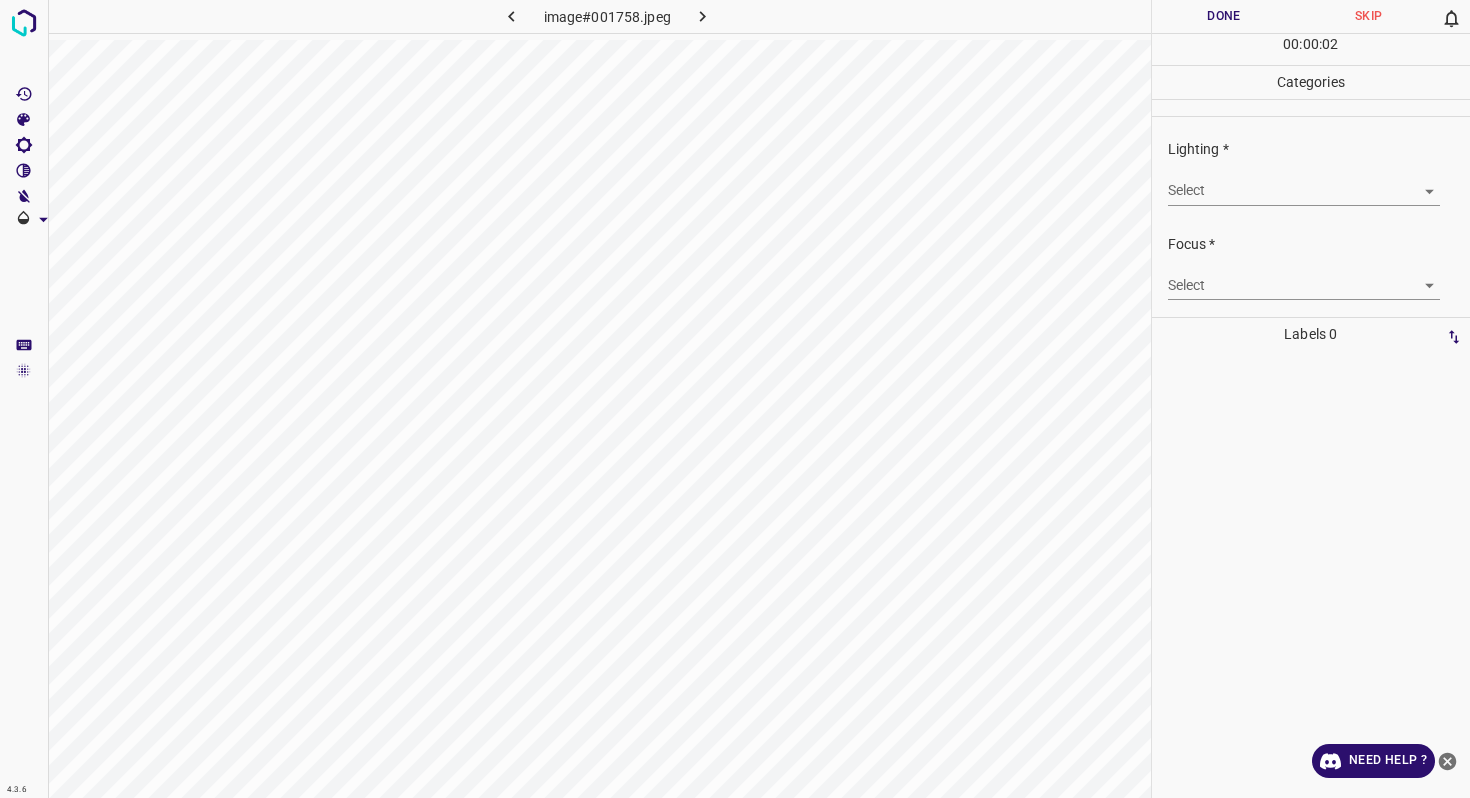 click on "4.3.6  image#001758.jpeg Done Skip 0 00   : 00   : 02   Categories Lighting *  Select ​ Focus *  Select ​ Overall *  Select ​ Labels   0 Categories 1 Lighting 2 Focus 3 Overall Tools Space Change between modes (Draw & Edit) I Auto labeling R Restore zoom M Zoom in N Zoom out Delete Delete selecte label Filters Z Restore filters X Saturation filter C Brightness filter V Contrast filter B Gray scale filter General O Download Need Help ? - Text - Hide - Delete" at bounding box center [735, 399] 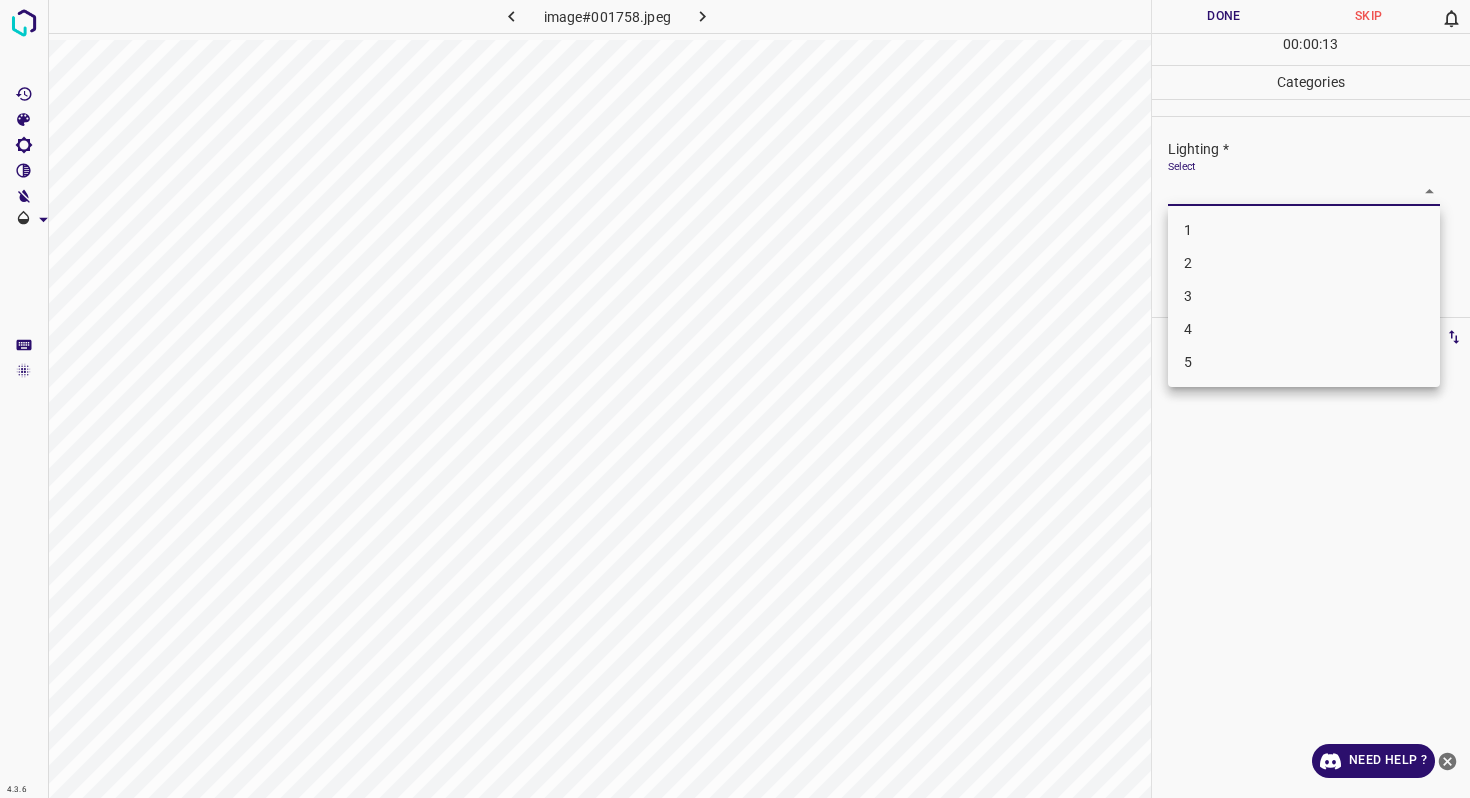 click on "3" at bounding box center (1304, 296) 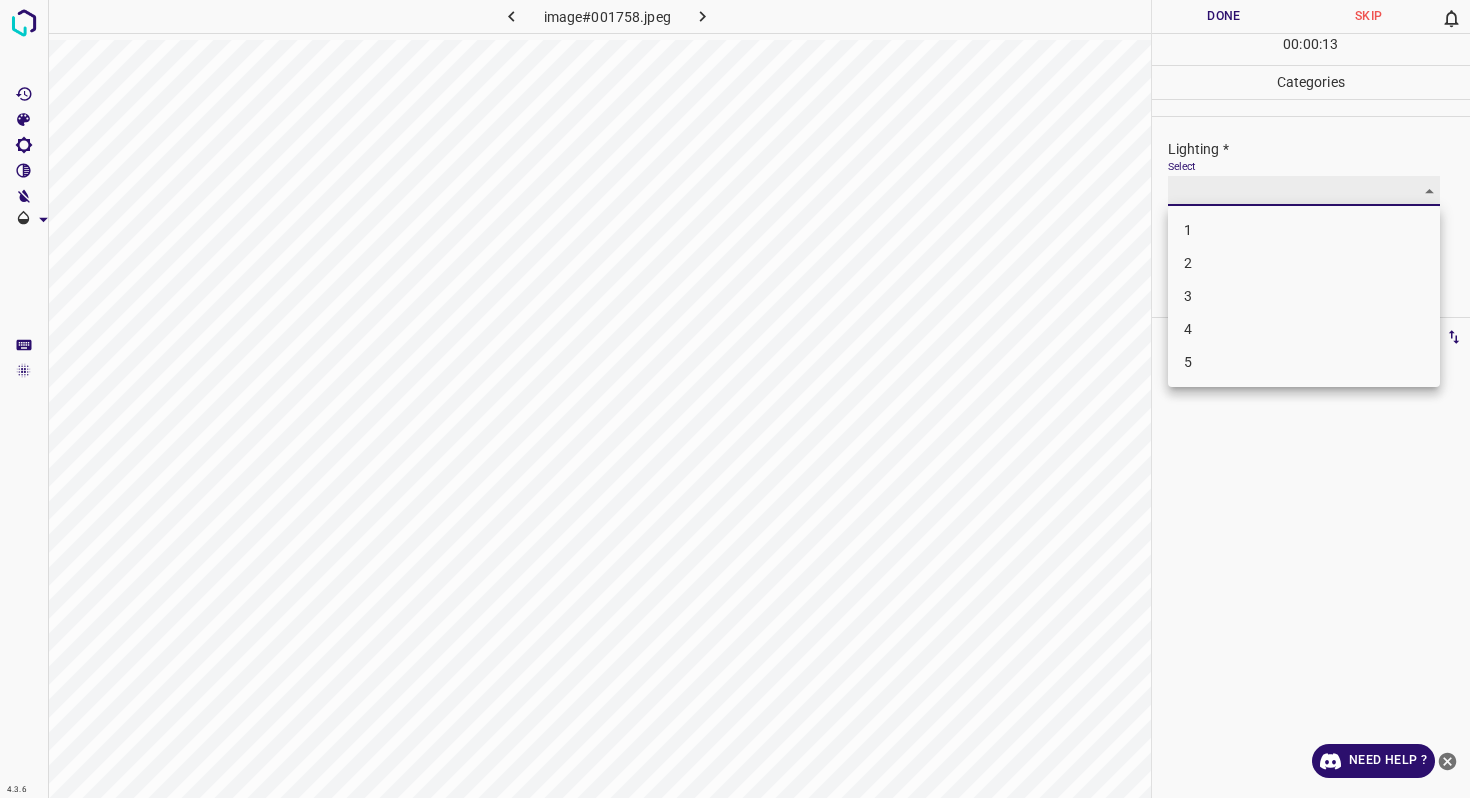 type on "3" 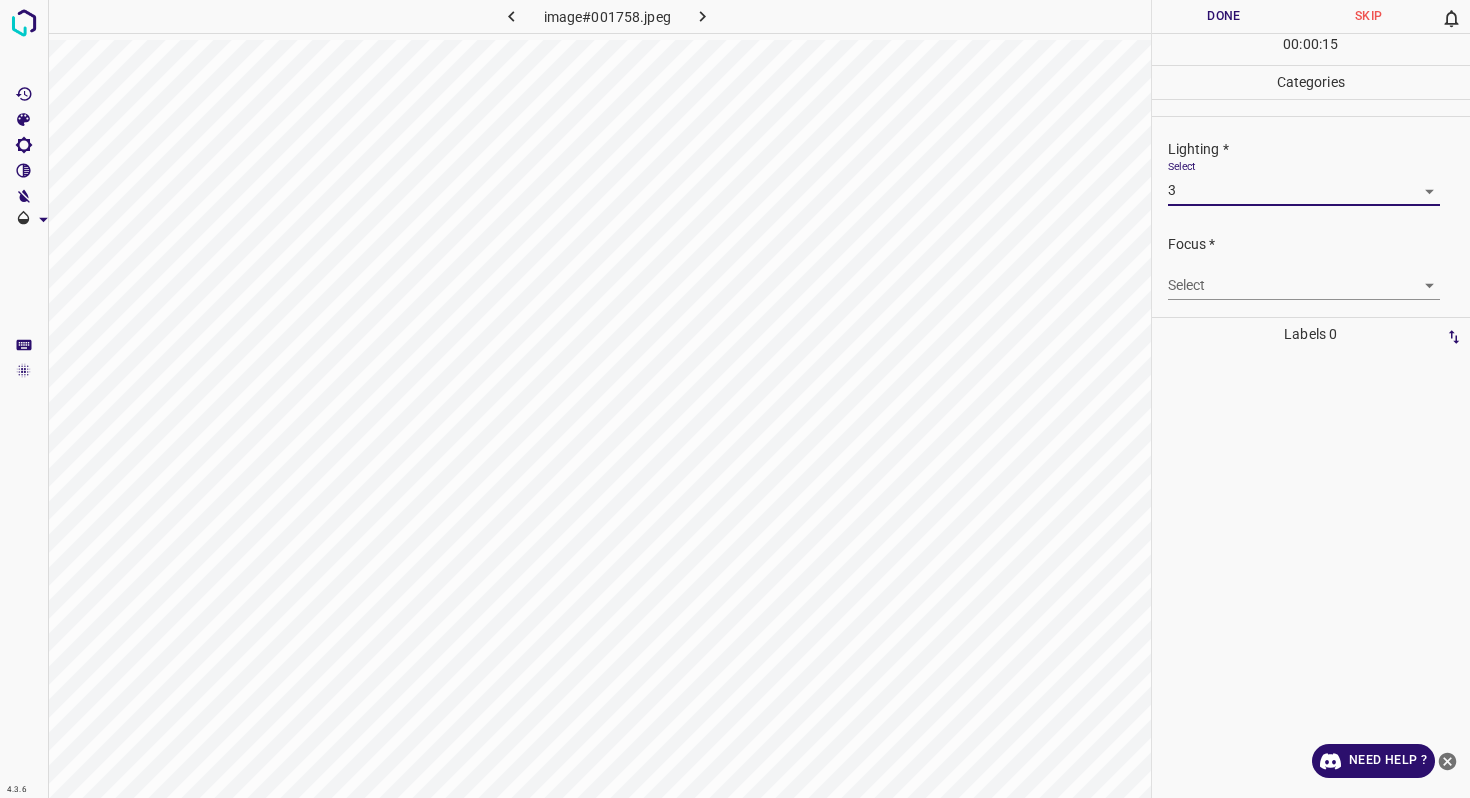 click on "4.3.6  image#001758.jpeg Done Skip 0 00   : 00   : 15   Categories Lighting *  Select 3 3 Focus *  Select ​ Overall *  Select ​ Labels   0 Categories 1 Lighting 2 Focus 3 Overall Tools Space Change between modes (Draw & Edit) I Auto labeling R Restore zoom M Zoom in N Zoom out Delete Delete selecte label Filters Z Restore filters X Saturation filter C Brightness filter V Contrast filter B Gray scale filter General O Download Need Help ? - Text - Hide - Delete" at bounding box center (735, 399) 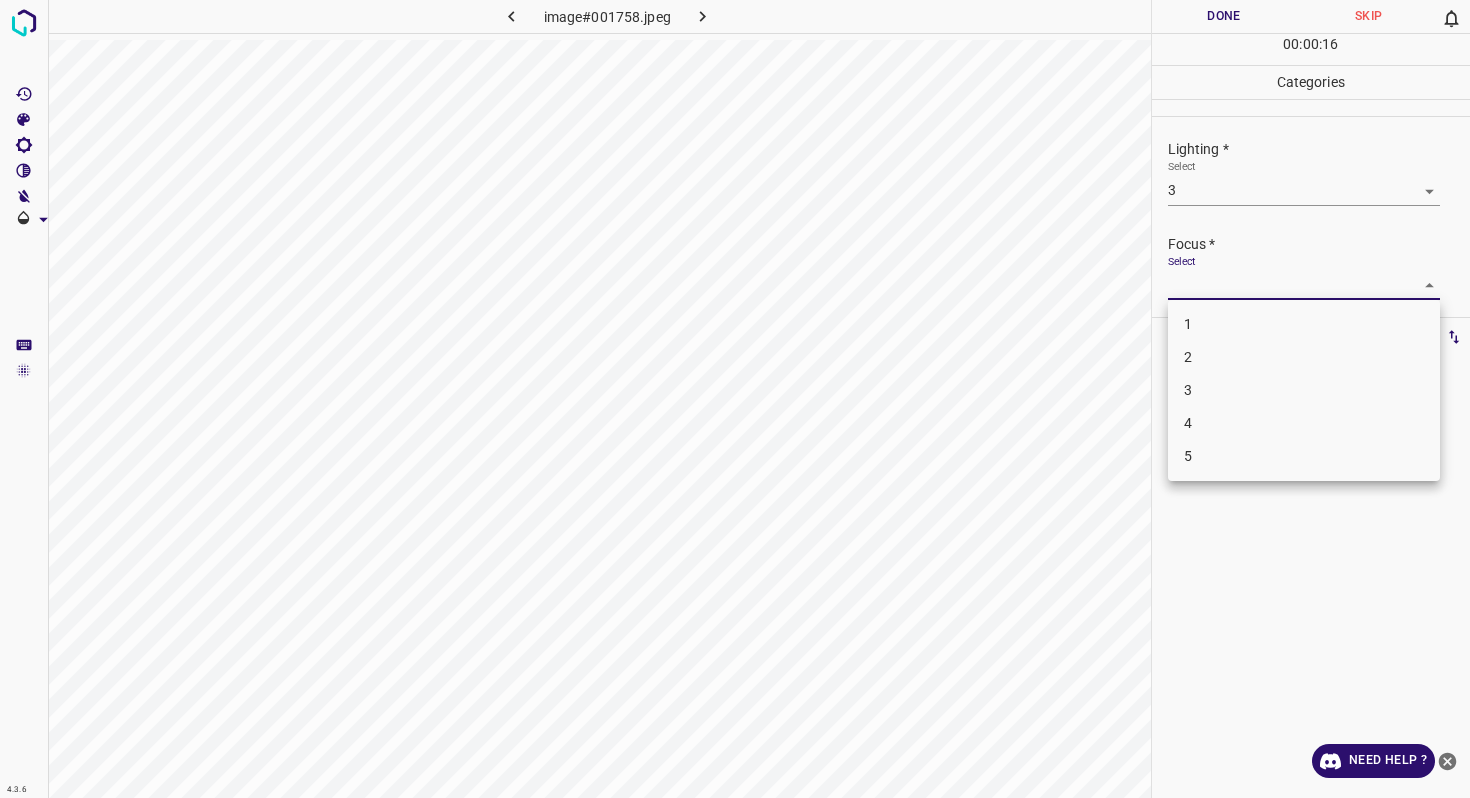 click on "4" at bounding box center [1304, 423] 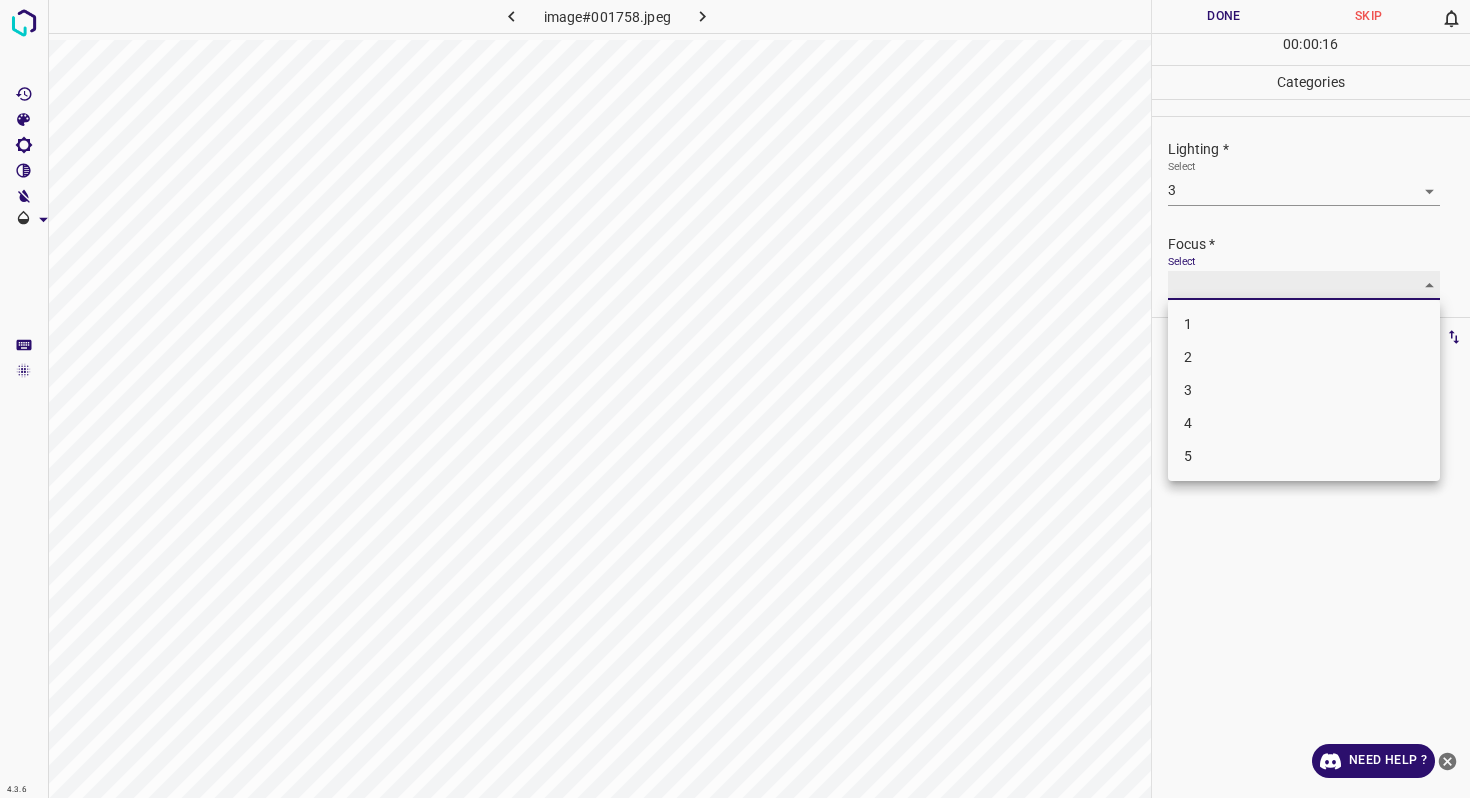 type on "4" 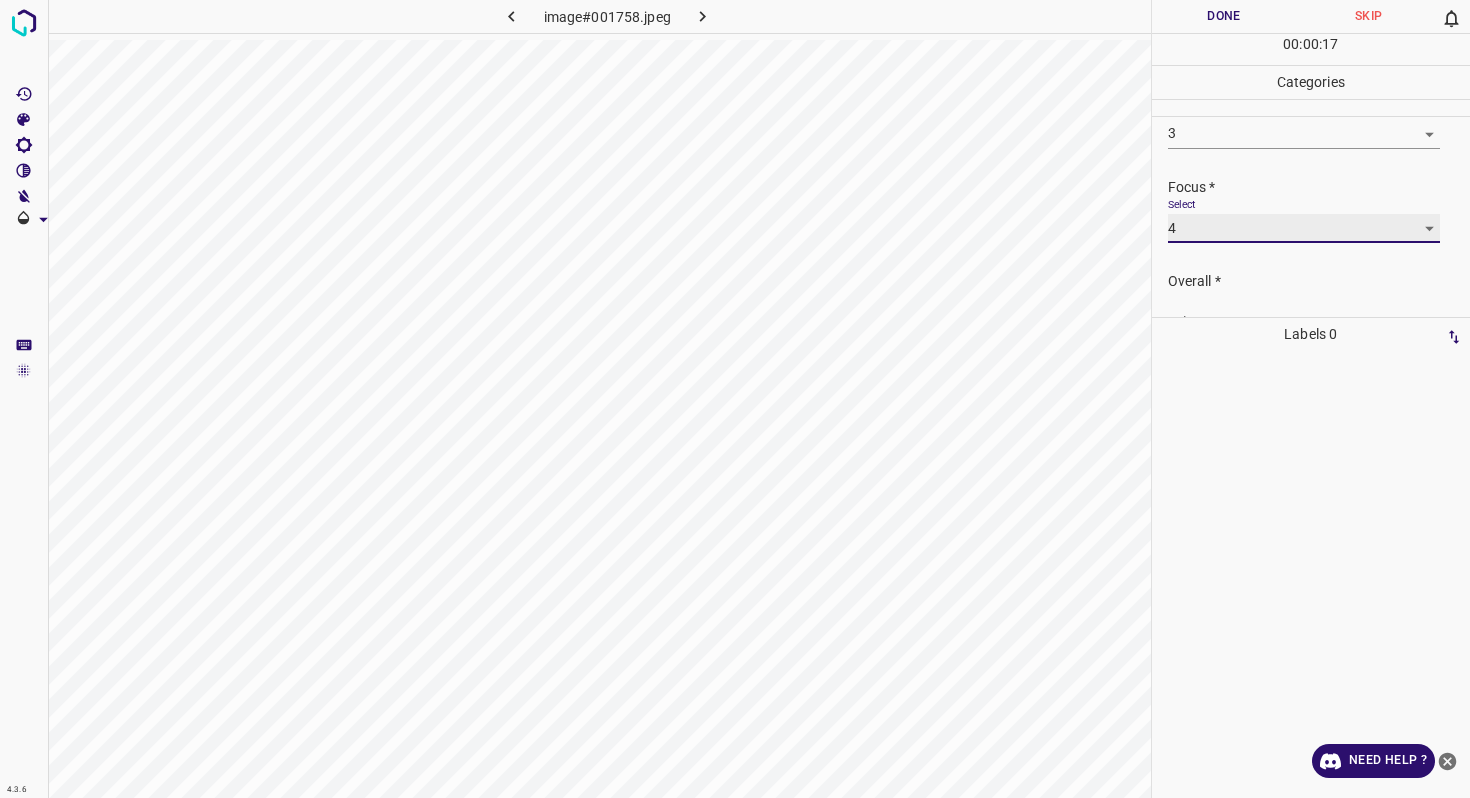 scroll, scrollTop: 98, scrollLeft: 0, axis: vertical 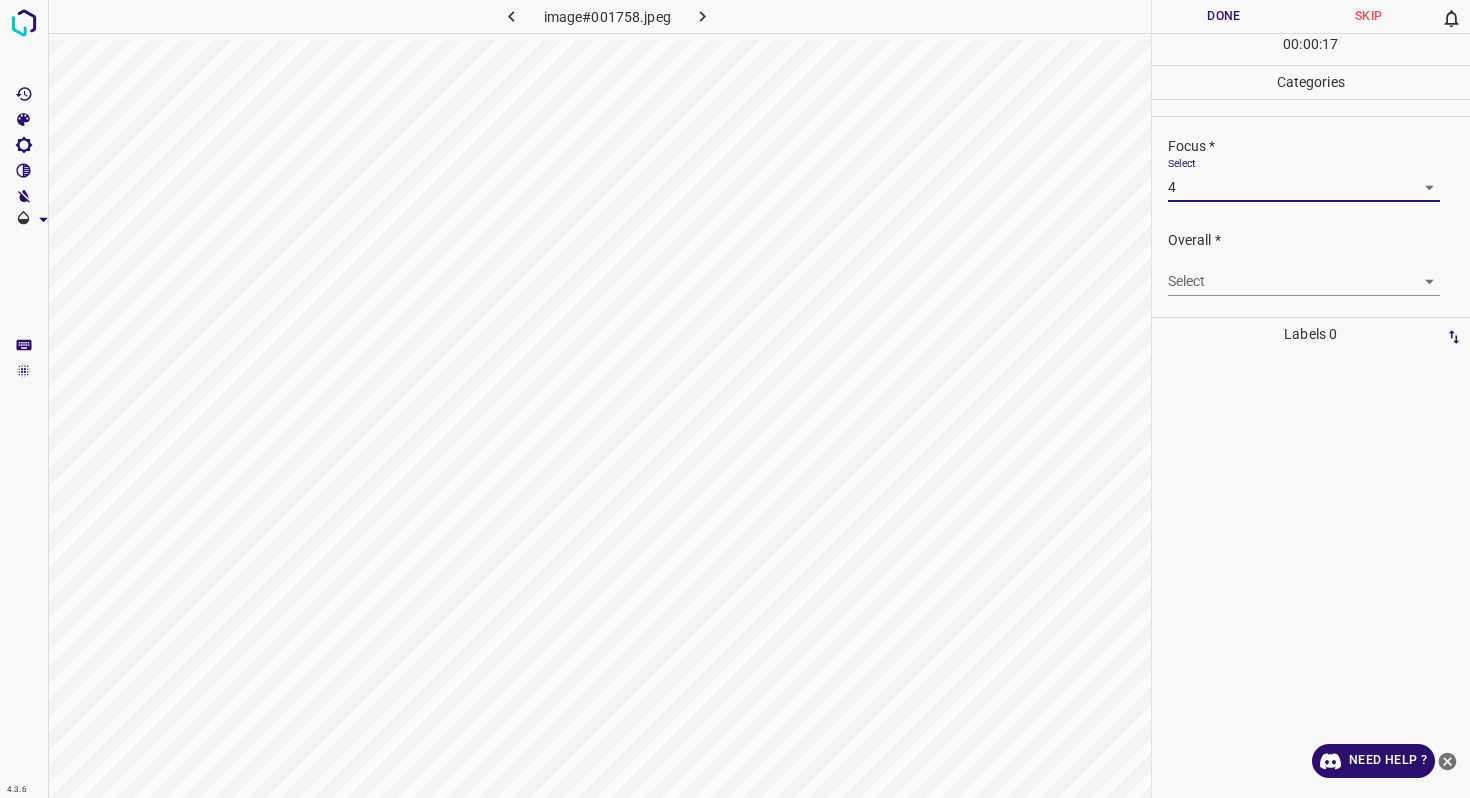 click on "4.3.6  image#001758.jpeg Done Skip 0 00   : 00   : 17   Categories Lighting *  Select 3 3 Focus *  Select 4 4 Overall *  Select ​ Labels   0 Categories 1 Lighting 2 Focus 3 Overall Tools Space Change between modes (Draw & Edit) I Auto labeling R Restore zoom M Zoom in N Zoom out Delete Delete selecte label Filters Z Restore filters X Saturation filter C Brightness filter V Contrast filter B Gray scale filter General O Download Need Help ? - Text - Hide - Delete" at bounding box center [735, 399] 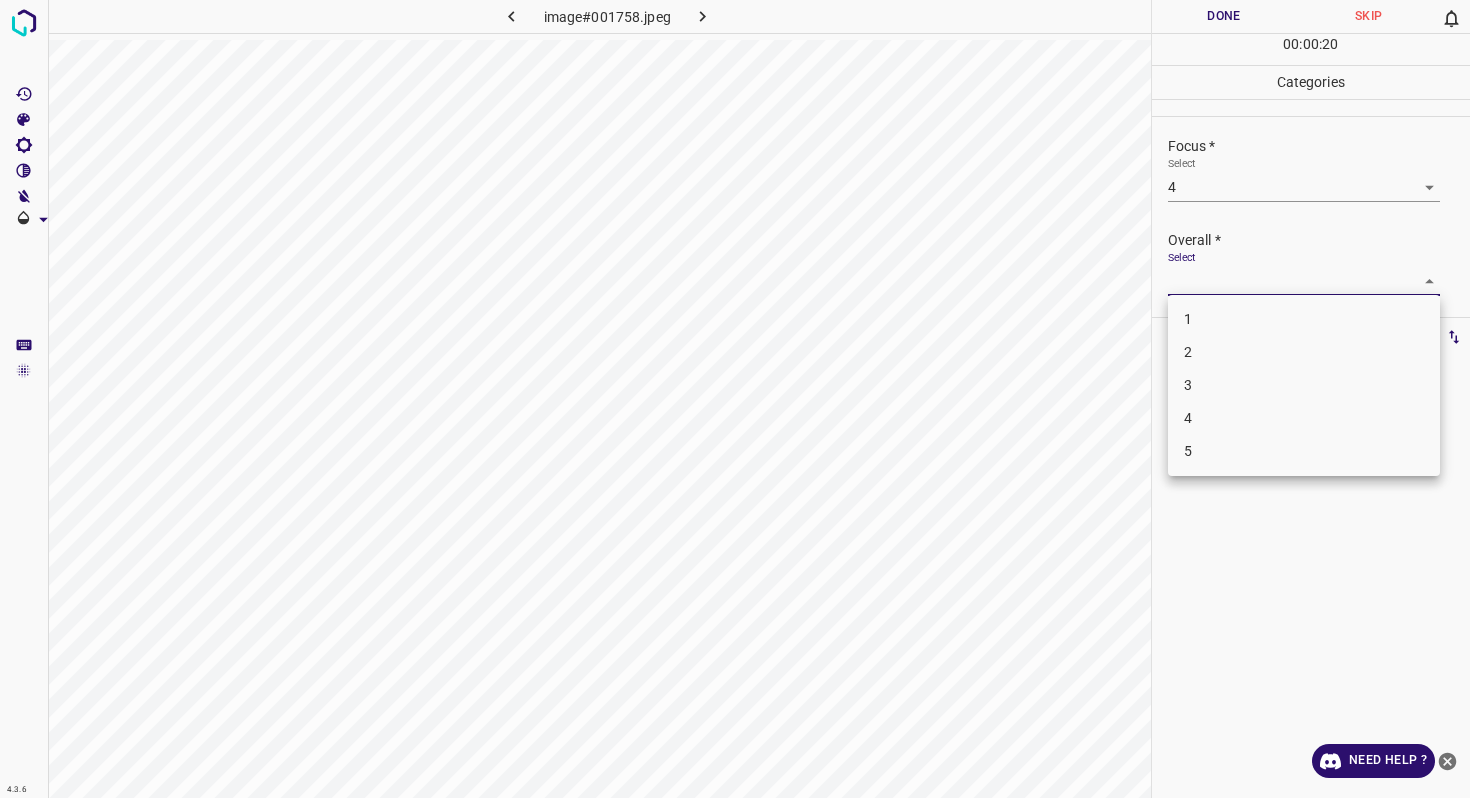 click on "3" at bounding box center [1304, 385] 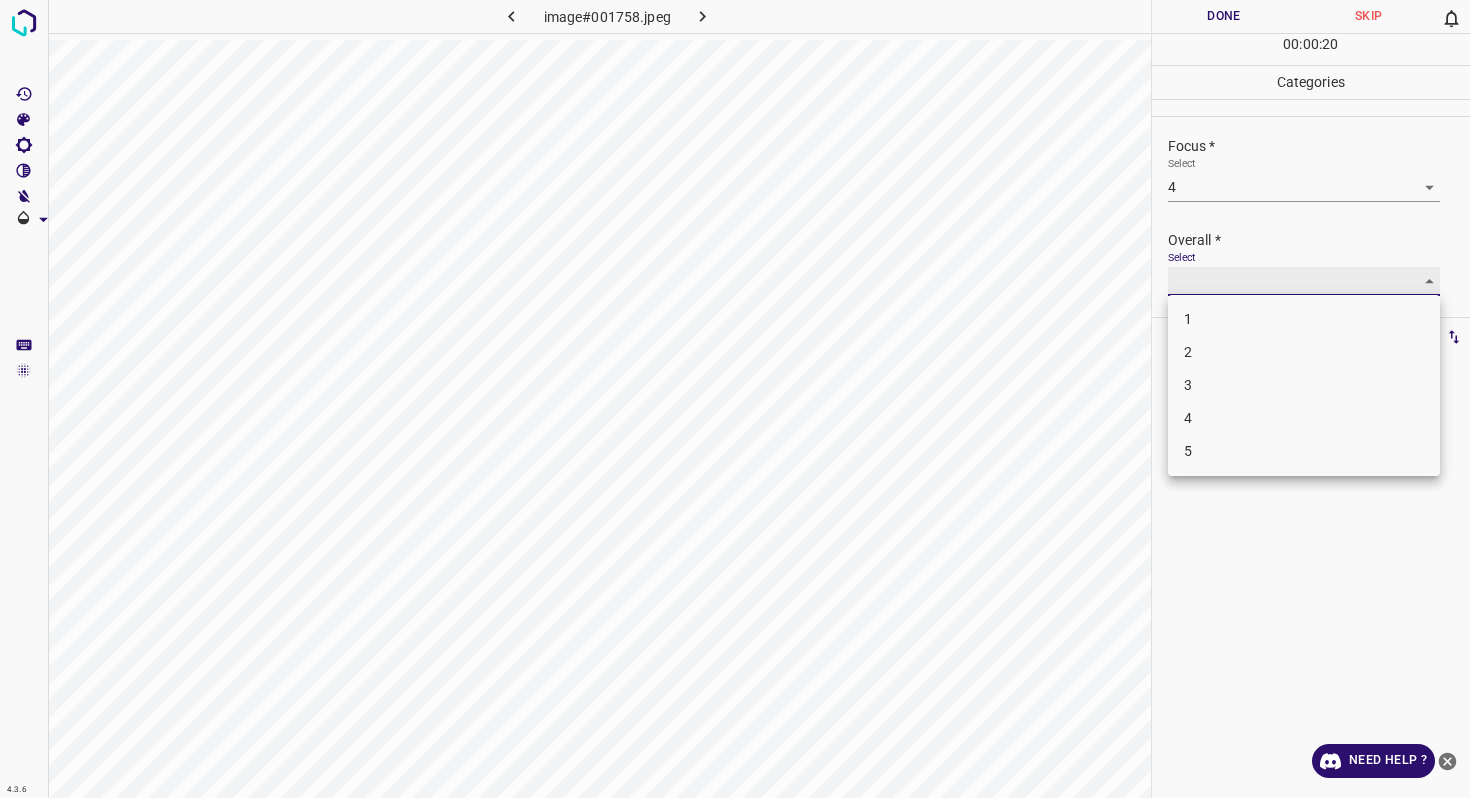 type on "3" 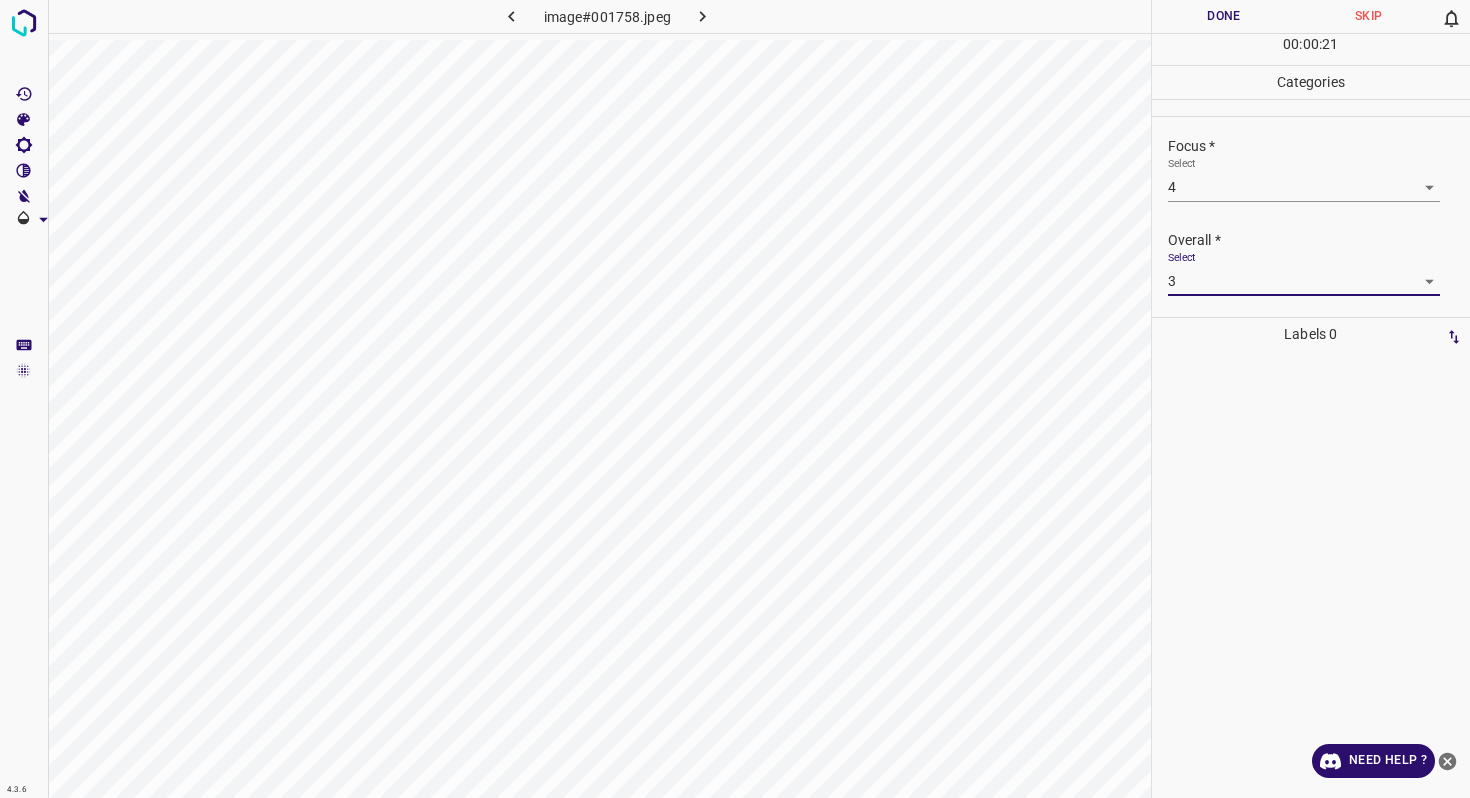click on "Done" at bounding box center (1224, 16) 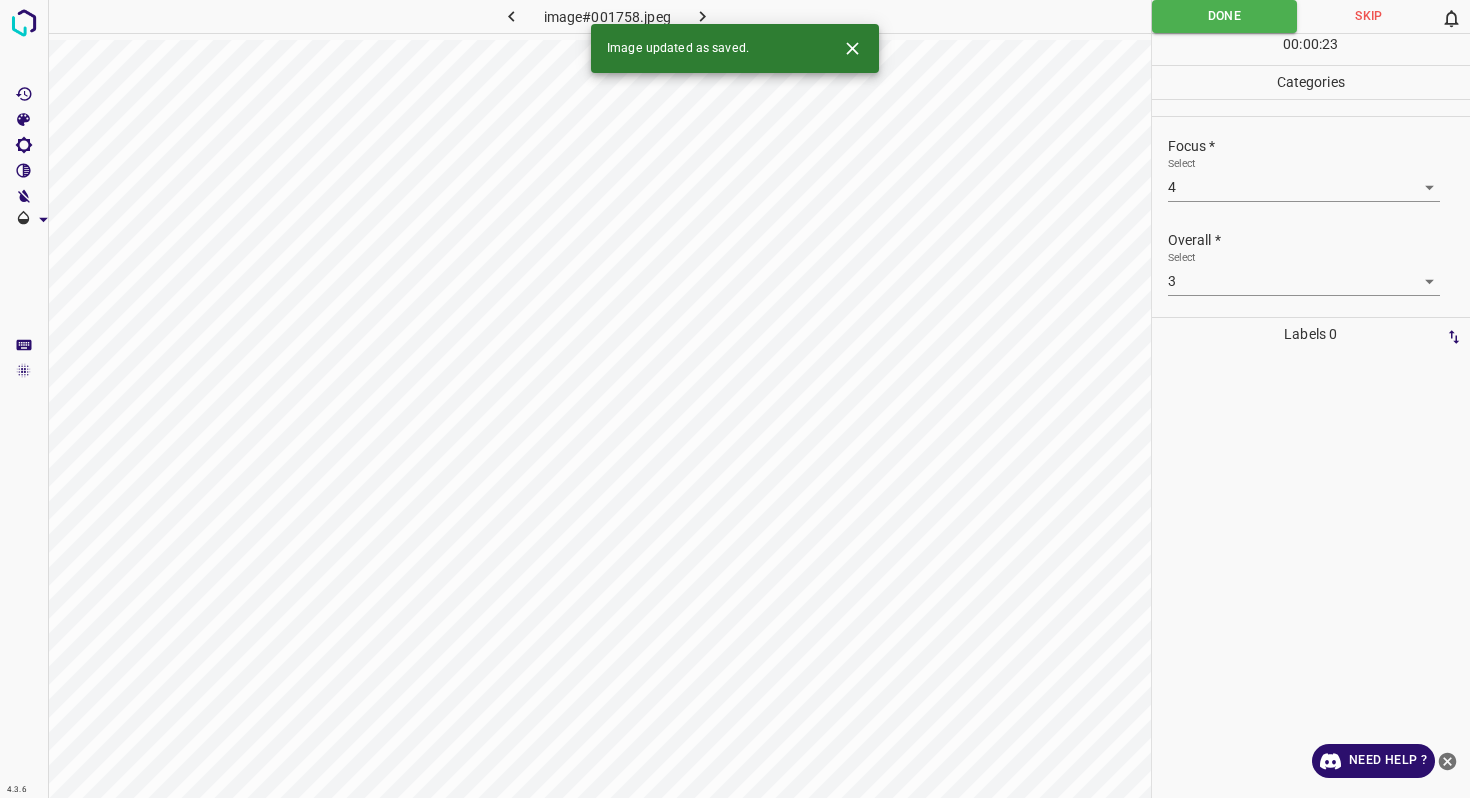 click 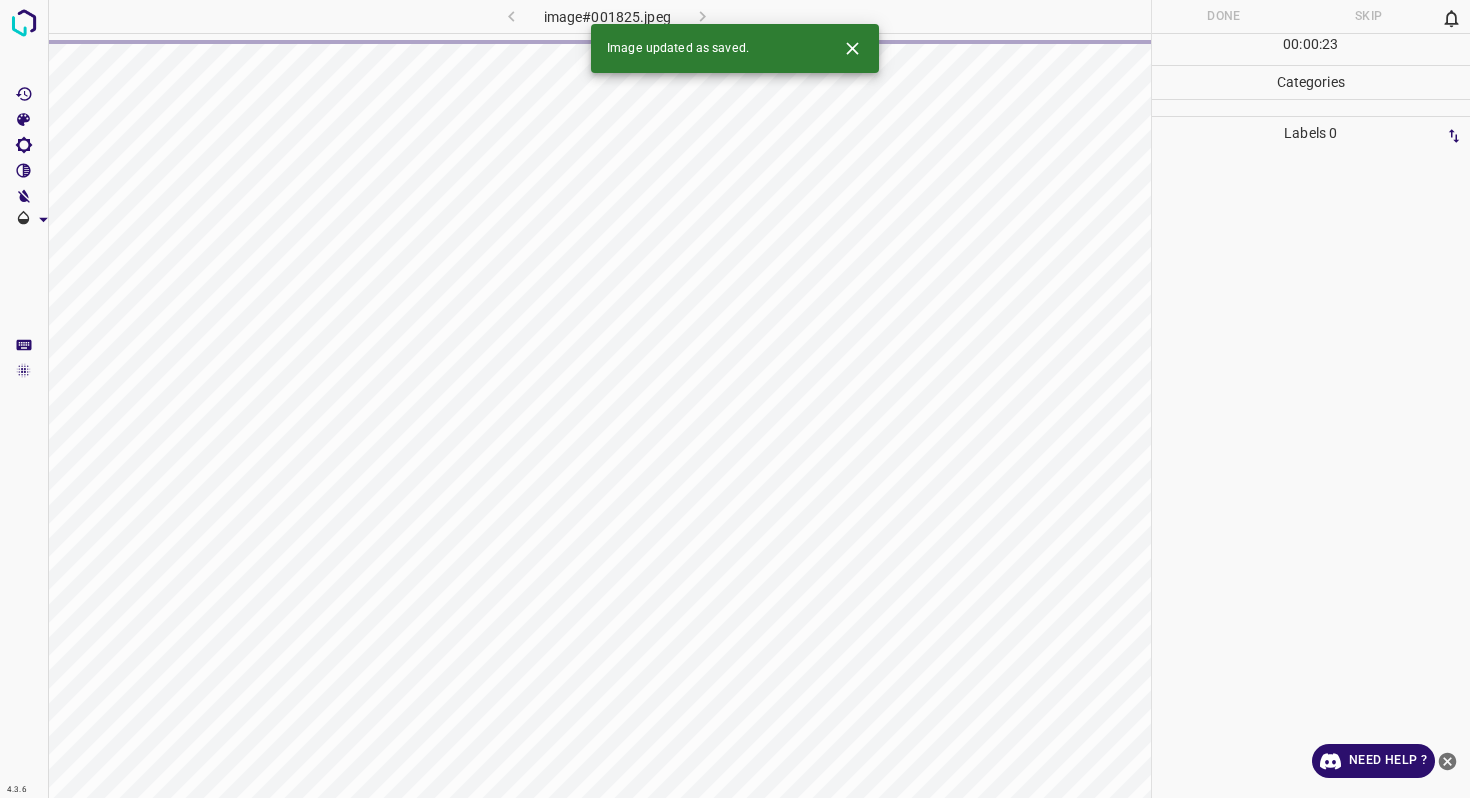 click 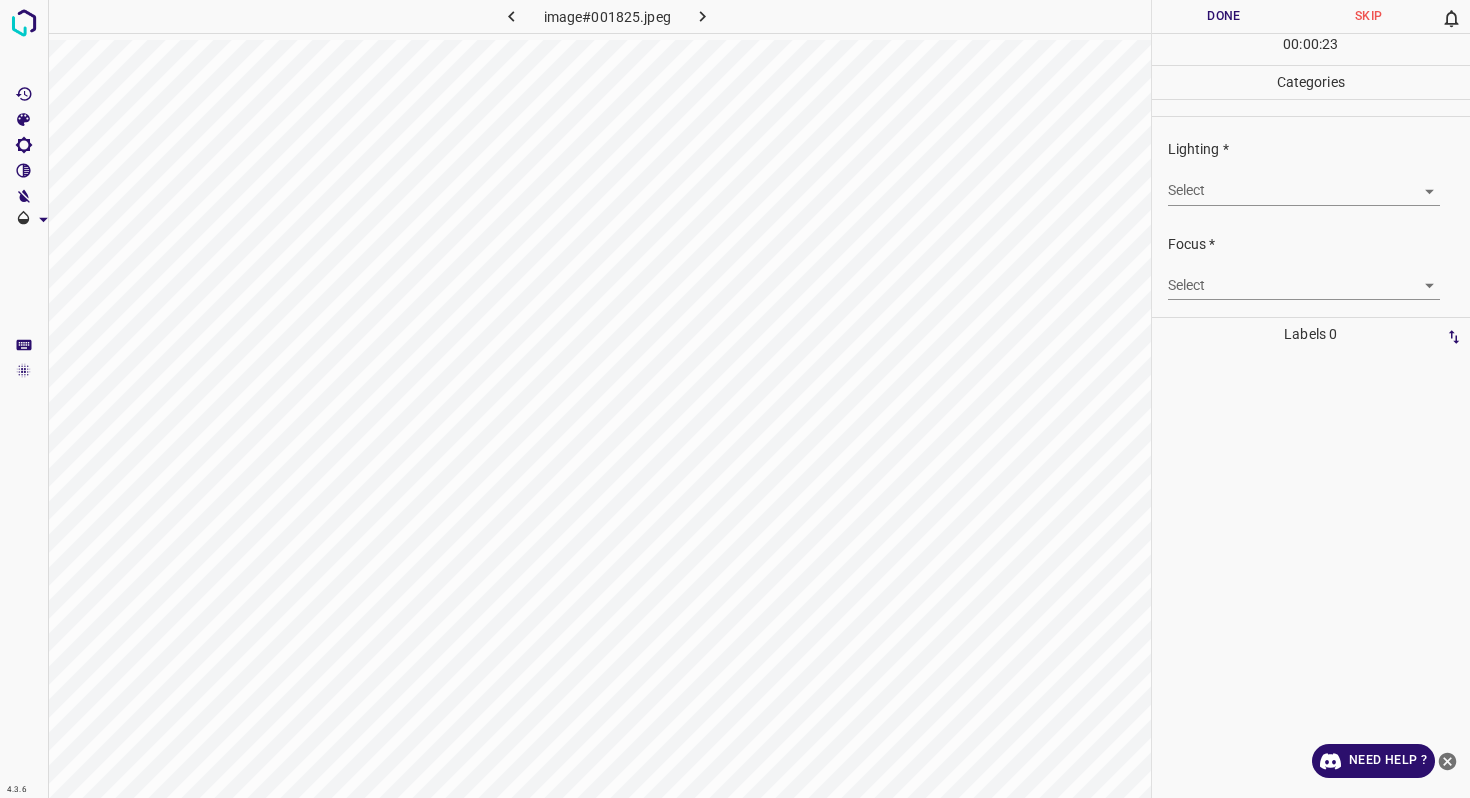 click on "4.3.6  image#001825.jpeg Done Skip 0 00   : 00   : 23   Categories Lighting *  Select ​ Focus *  Select ​ Overall *  Select ​ Labels   0 Categories 1 Lighting 2 Focus 3 Overall Tools Space Change between modes (Draw & Edit) I Auto labeling R Restore zoom M Zoom in N Zoom out Delete Delete selecte label Filters Z Restore filters X Saturation filter C Brightness filter V Contrast filter B Gray scale filter General O Download Need Help ? - Text - Hide - Delete" at bounding box center (735, 399) 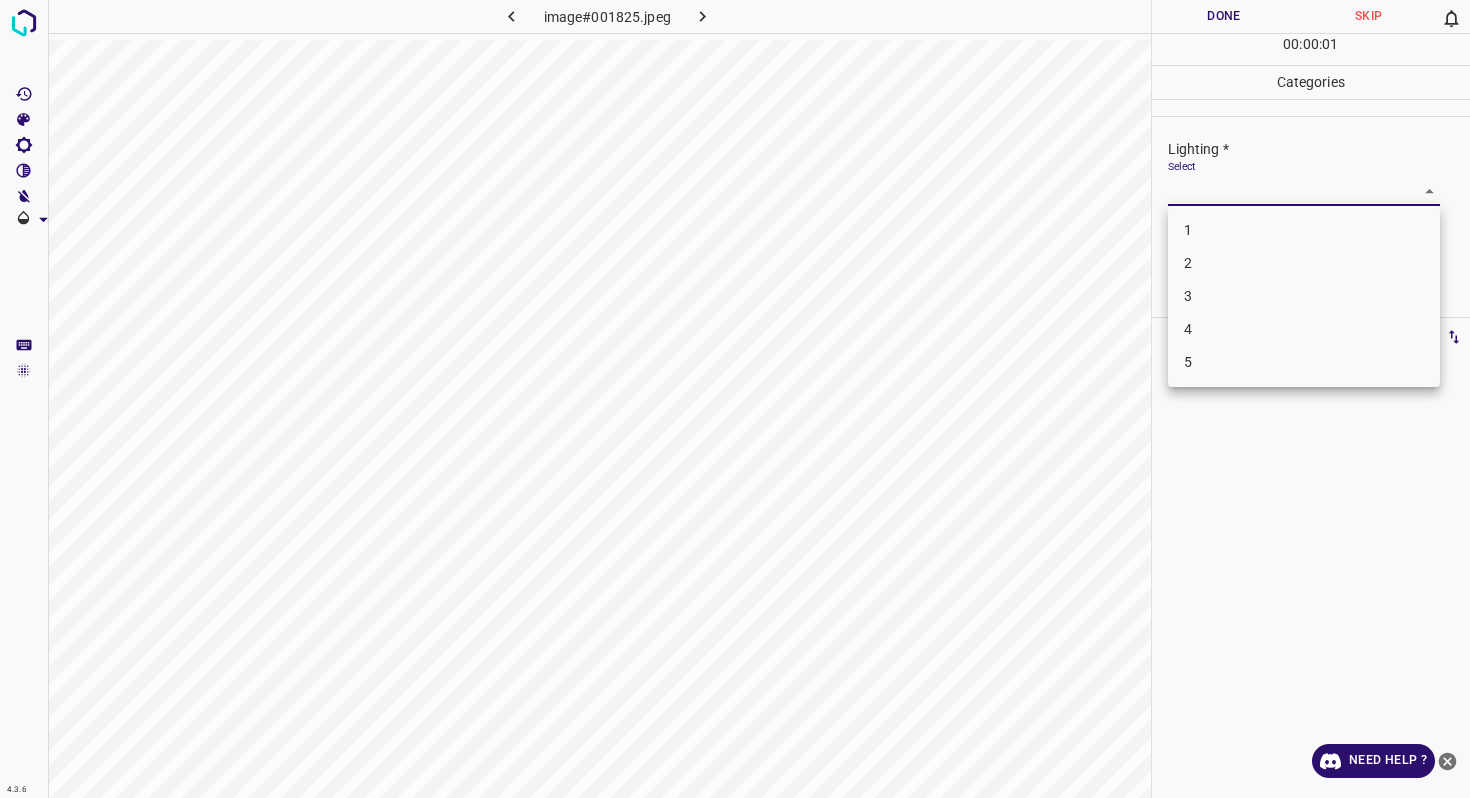 click on "2" at bounding box center (1304, 263) 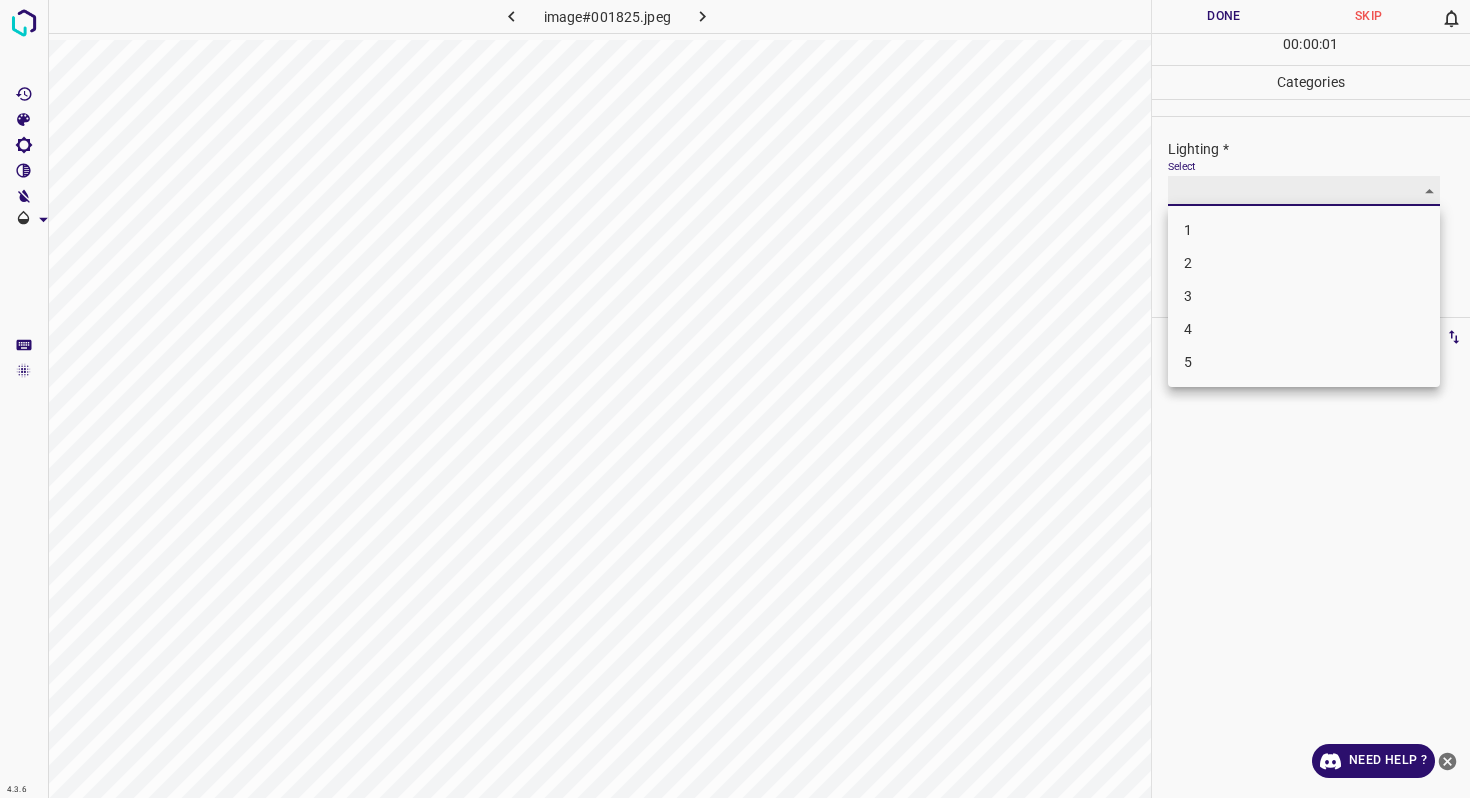 type on "2" 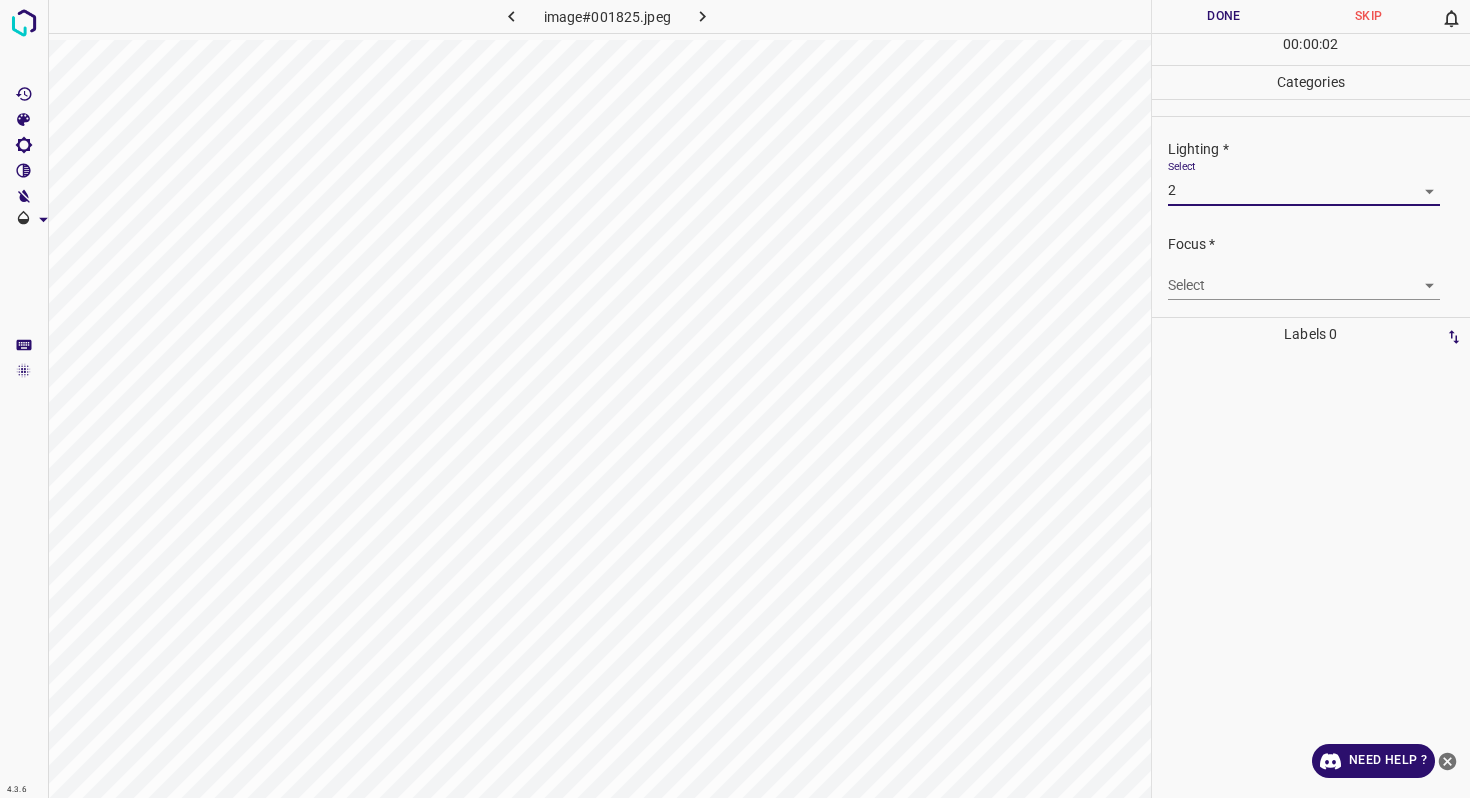 click on "4.3.6  image#001825.jpeg Done Skip 0 00   : 00   : 02   Categories Lighting *  Select 2 2 Focus *  Select ​ Overall *  Select ​ Labels   0 Categories 1 Lighting 2 Focus 3 Overall Tools Space Change between modes (Draw & Edit) I Auto labeling R Restore zoom M Zoom in N Zoom out Delete Delete selecte label Filters Z Restore filters X Saturation filter C Brightness filter V Contrast filter B Gray scale filter General O Download Need Help ? - Text - Hide - Delete" at bounding box center [735, 399] 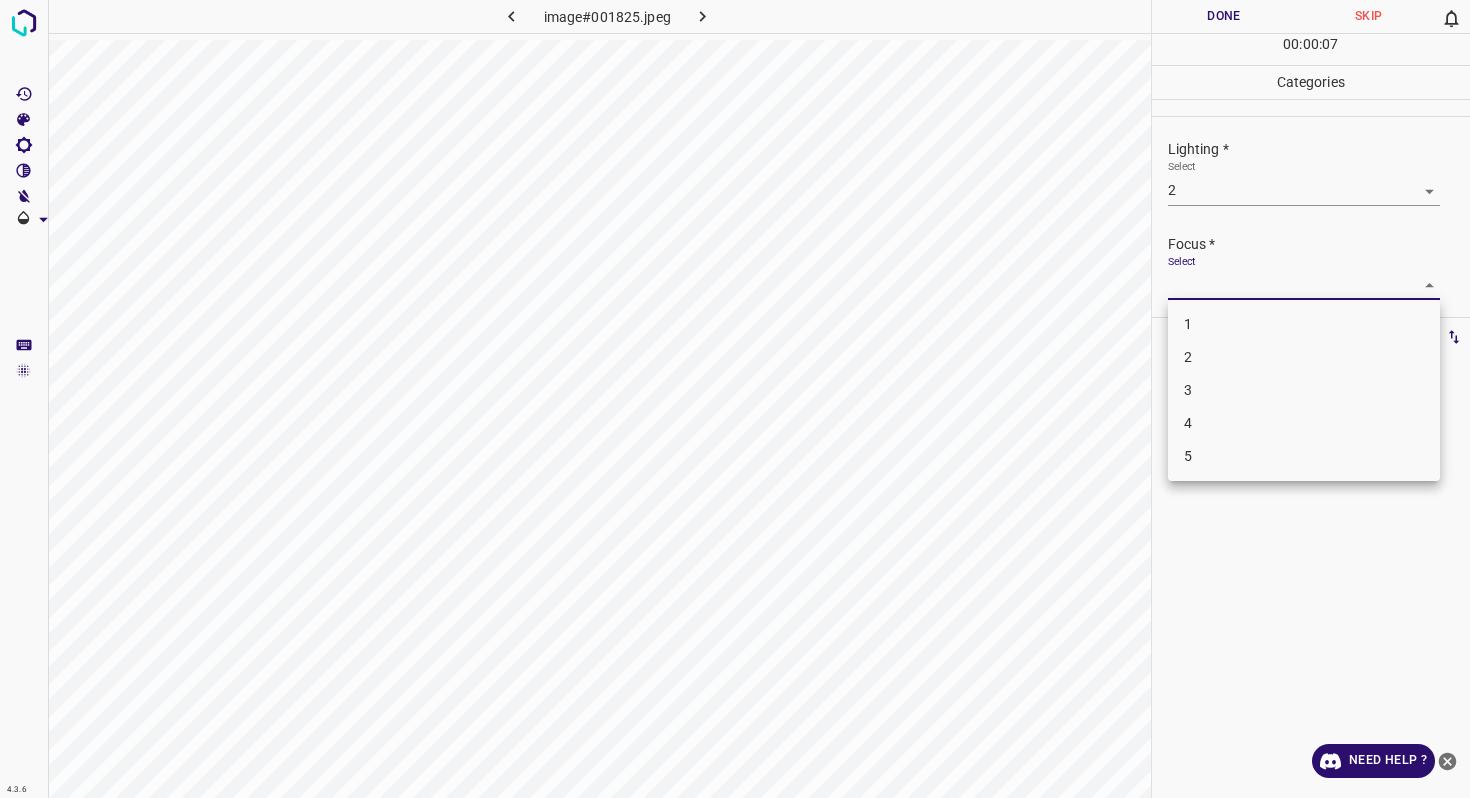 click on "2" at bounding box center (1304, 357) 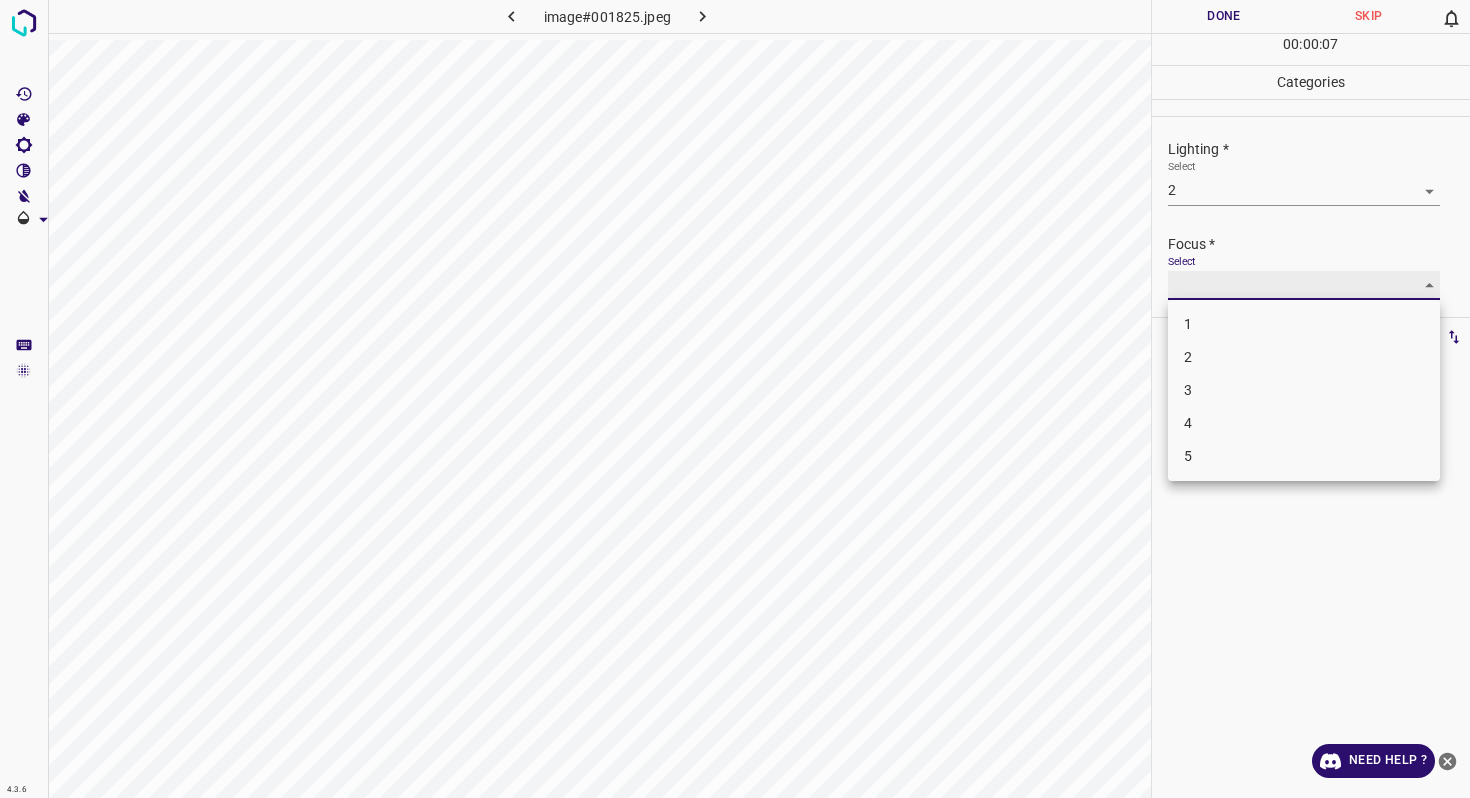 type on "2" 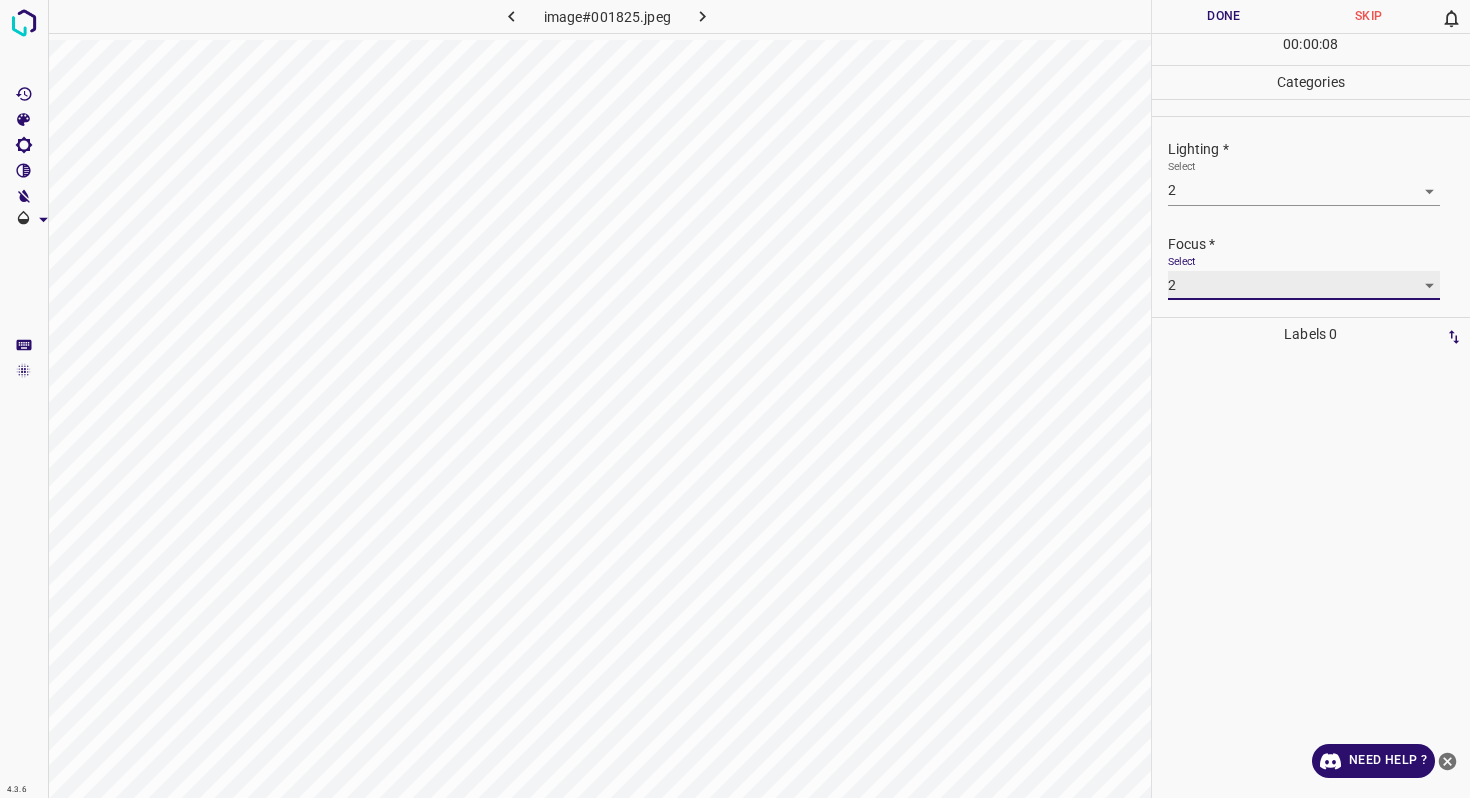scroll, scrollTop: 98, scrollLeft: 0, axis: vertical 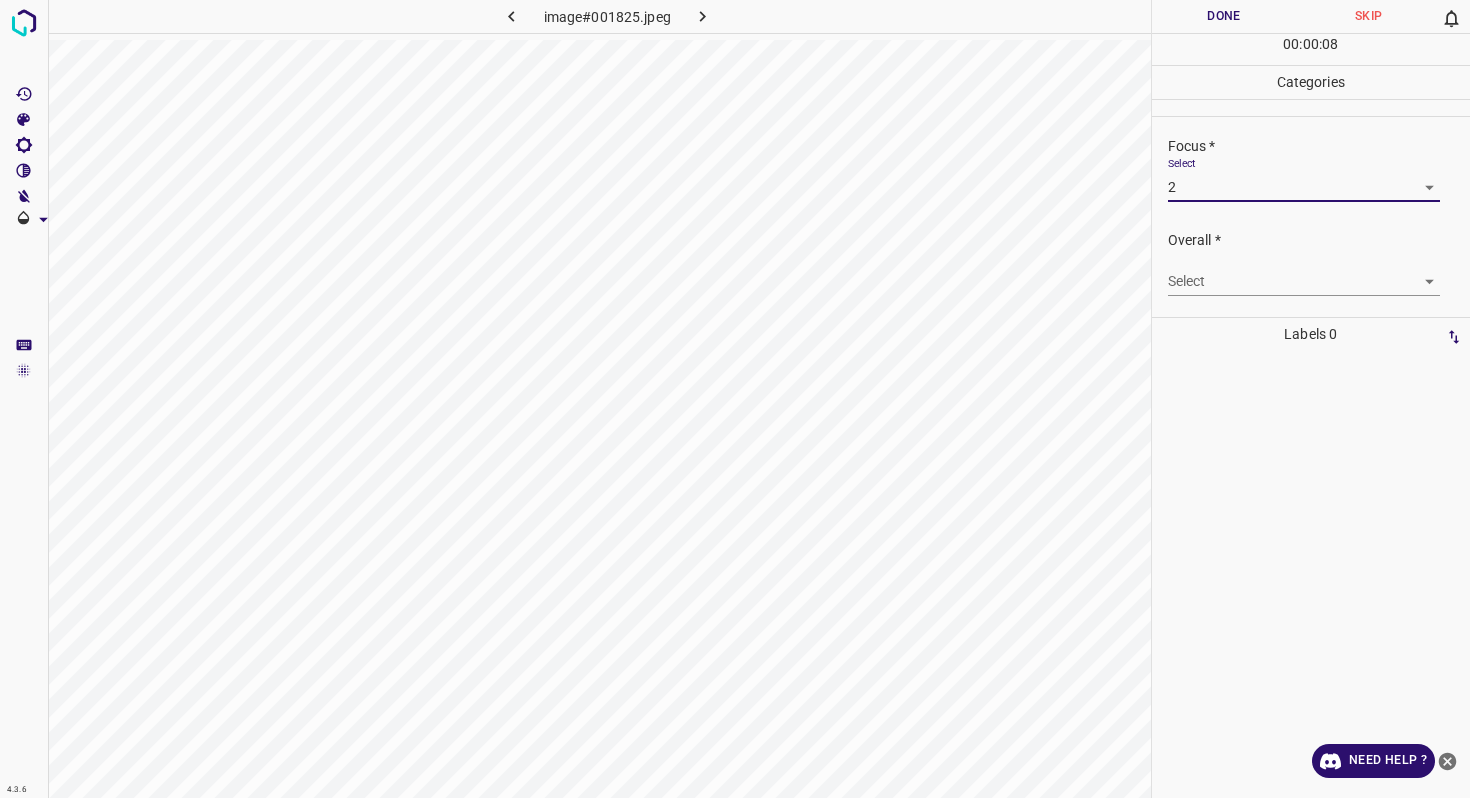 click on "4.3.6  image#001825.jpeg Done Skip 0 00   : 00   : 08   Categories Lighting *  Select 2 2 Focus *  Select 2 2 Overall *  Select ​ Labels   0 Categories 1 Lighting 2 Focus 3 Overall Tools Space Change between modes (Draw & Edit) I Auto labeling R Restore zoom M Zoom in N Zoom out Delete Delete selecte label Filters Z Restore filters X Saturation filter C Brightness filter V Contrast filter B Gray scale filter General O Download Need Help ? - Text - Hide - Delete" at bounding box center (735, 399) 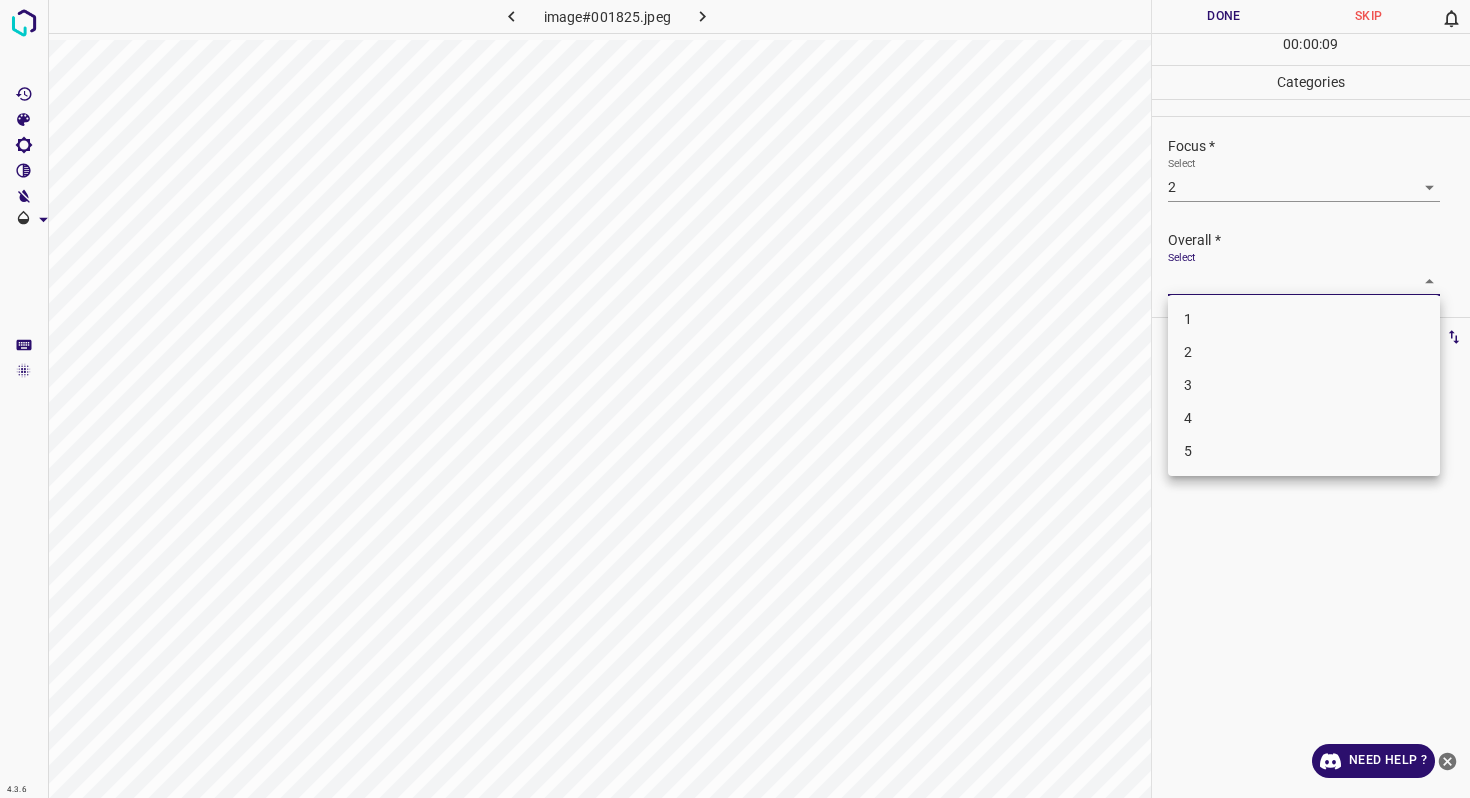 click on "2" at bounding box center (1304, 352) 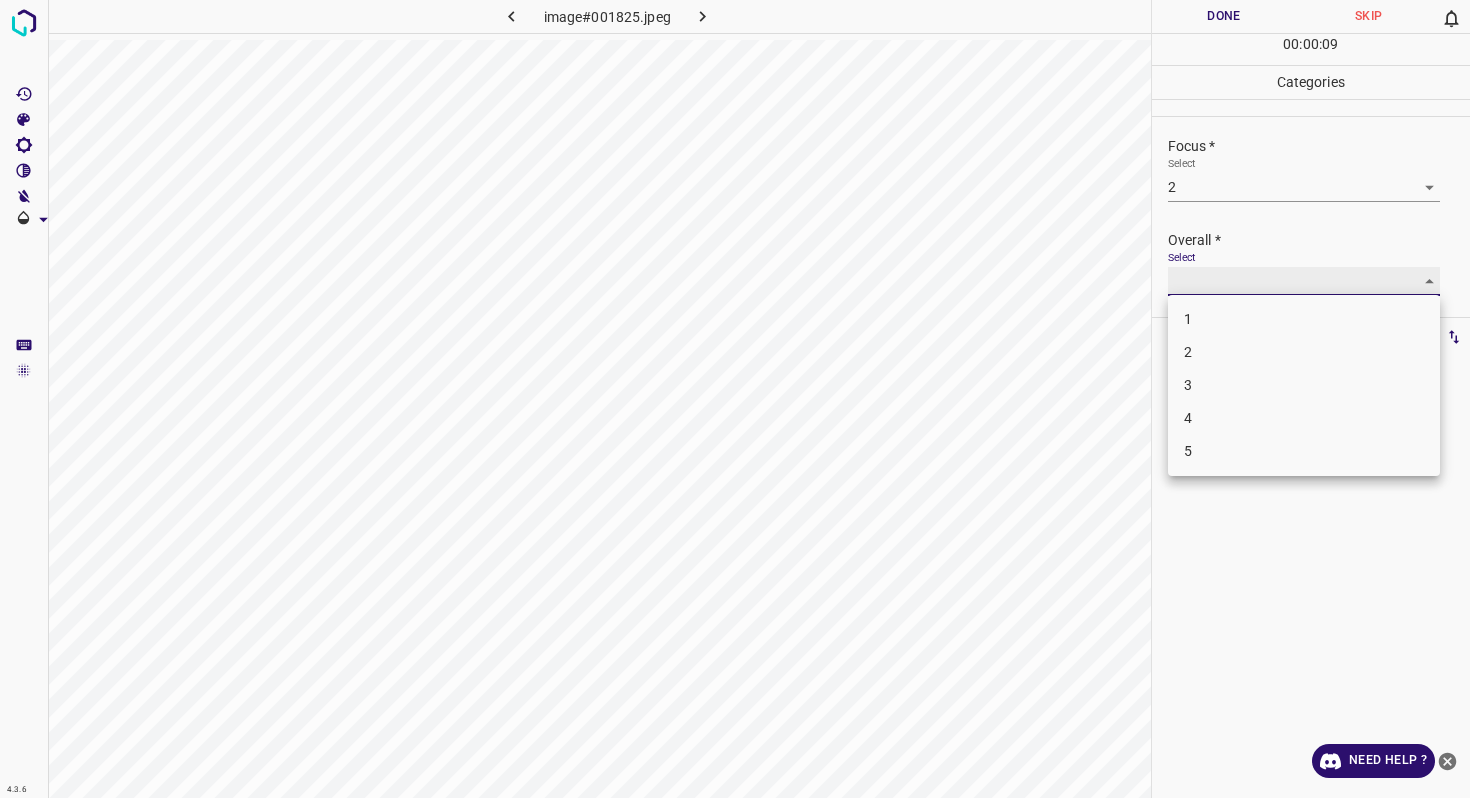 type on "2" 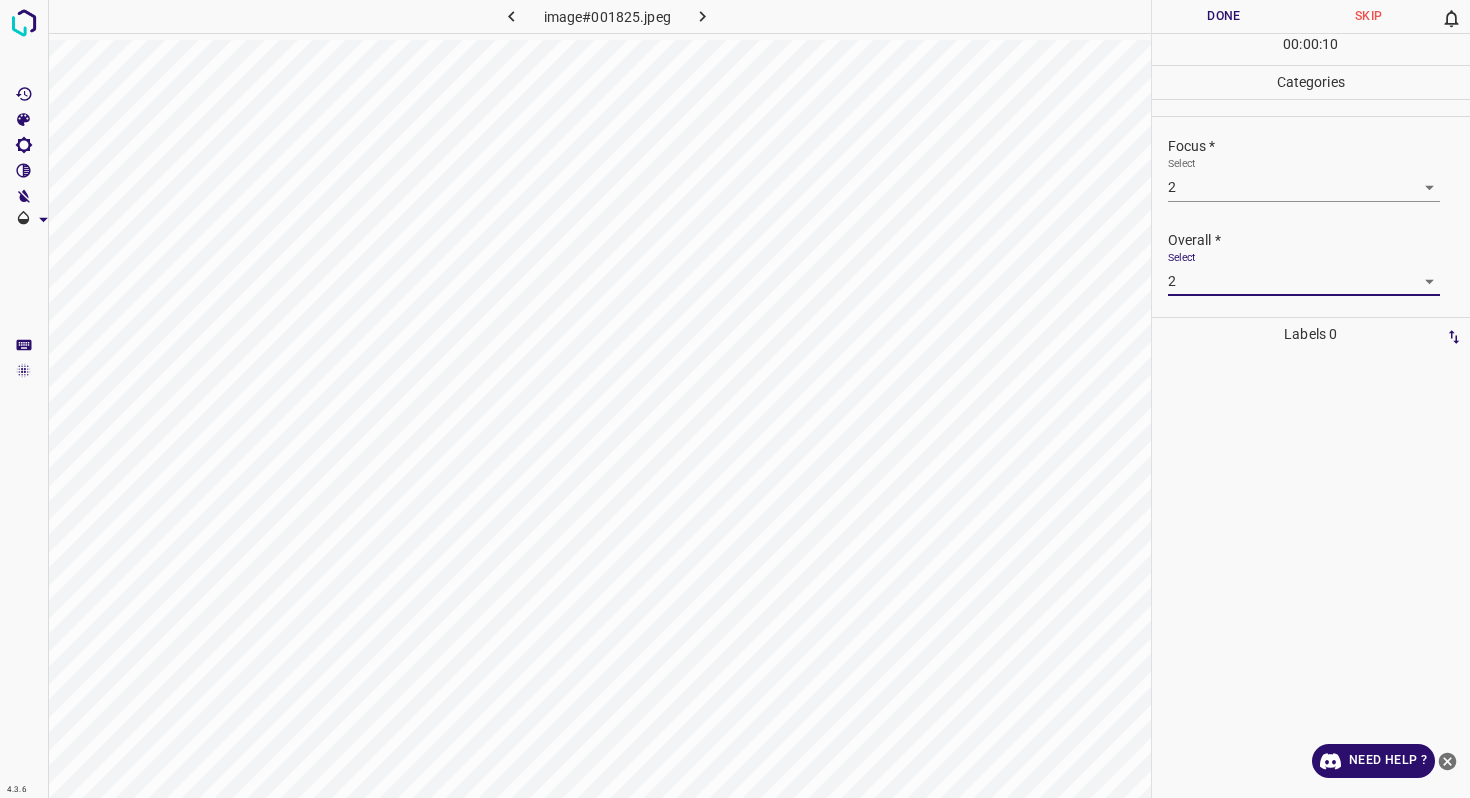 click on "Done" at bounding box center (1224, 16) 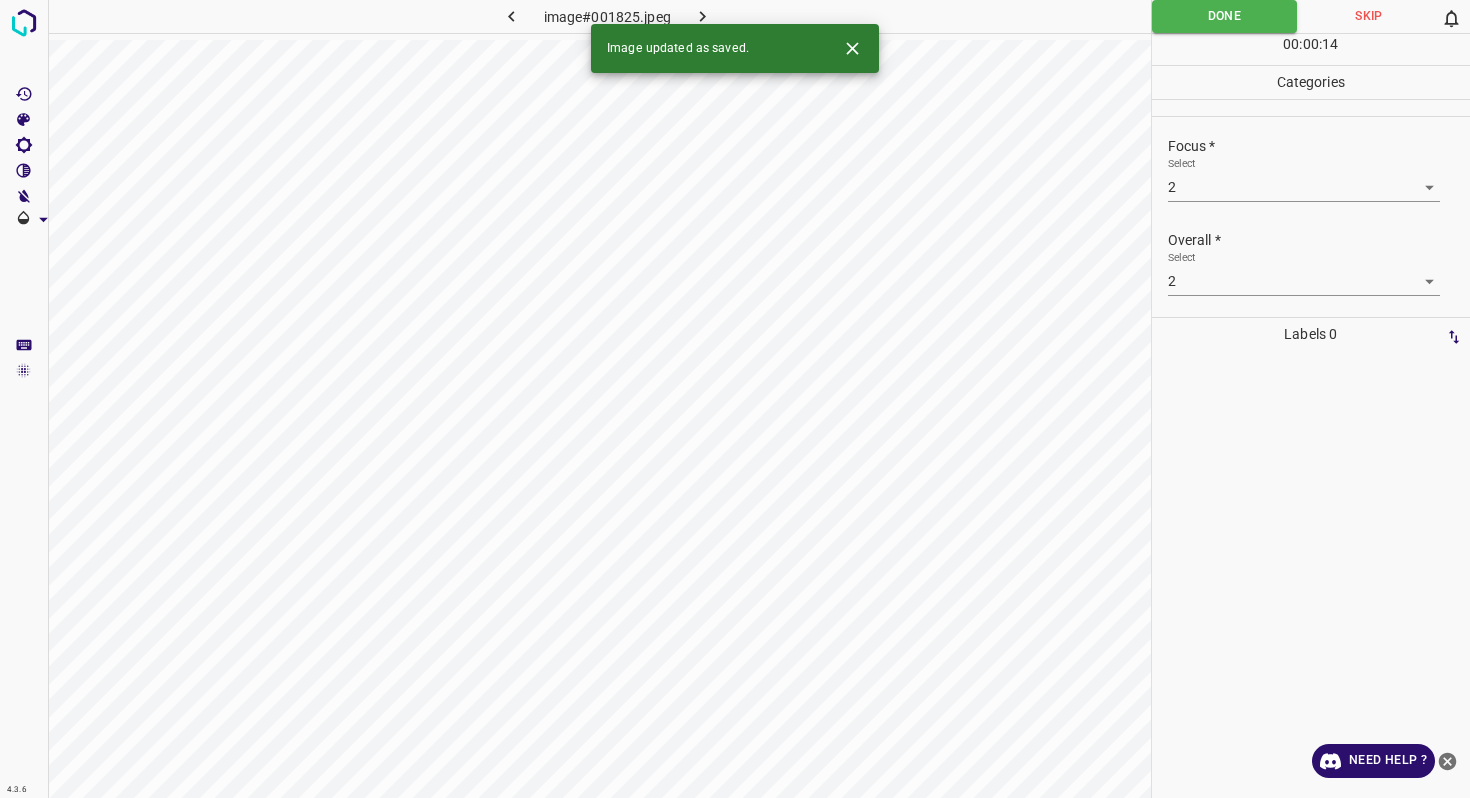 click 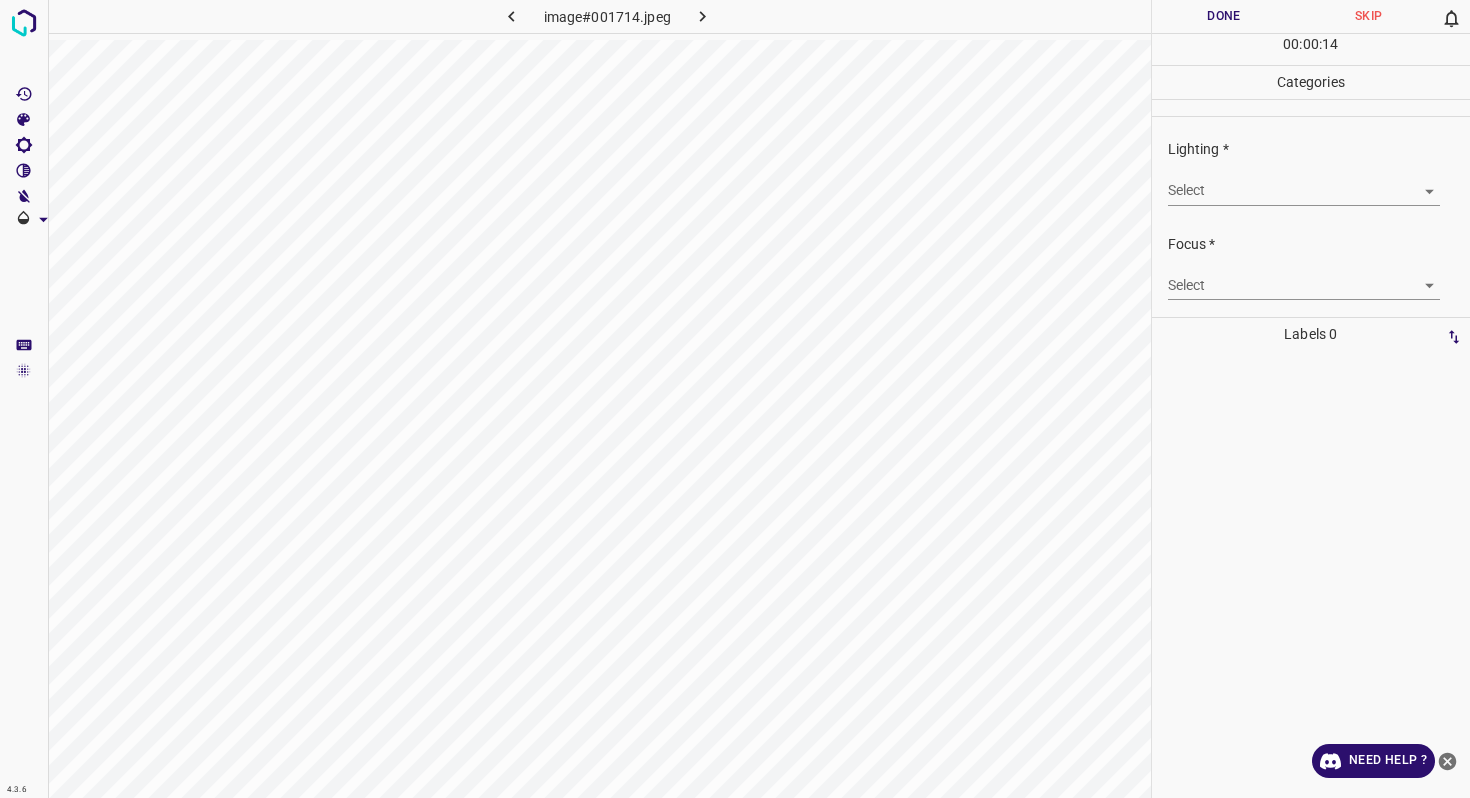 click on "4.3.6  image#001714.jpeg Done Skip 0 00   : 00   : 14   Categories Lighting *  Select ​ Focus *  Select ​ Overall *  Select ​ Labels   0 Categories 1 Lighting 2 Focus 3 Overall Tools Space Change between modes (Draw & Edit) I Auto labeling R Restore zoom M Zoom in N Zoom out Delete Delete selecte label Filters Z Restore filters X Saturation filter C Brightness filter V Contrast filter B Gray scale filter General O Download Need Help ? - Text - Hide - Delete" at bounding box center [735, 399] 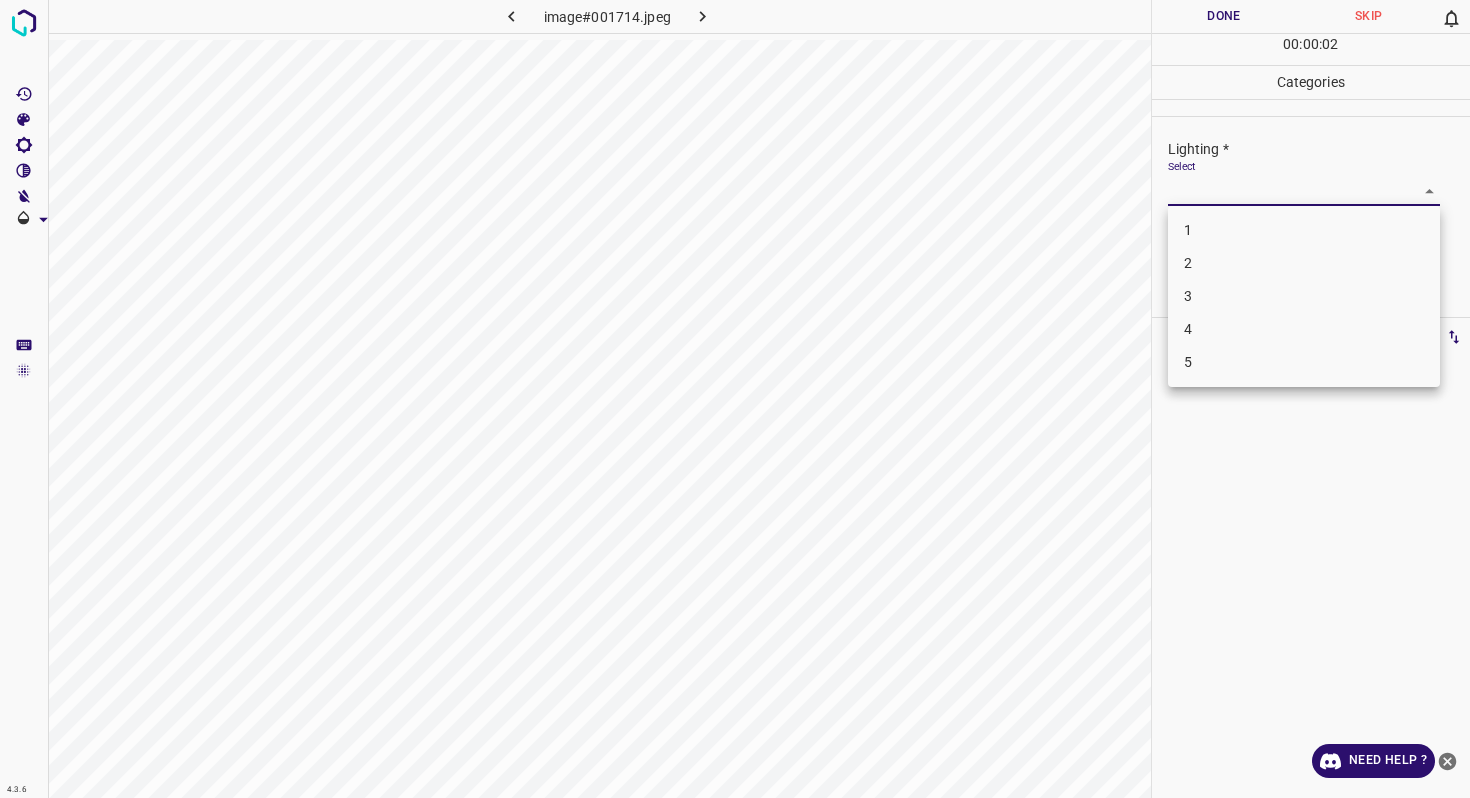 click on "4" at bounding box center [1304, 329] 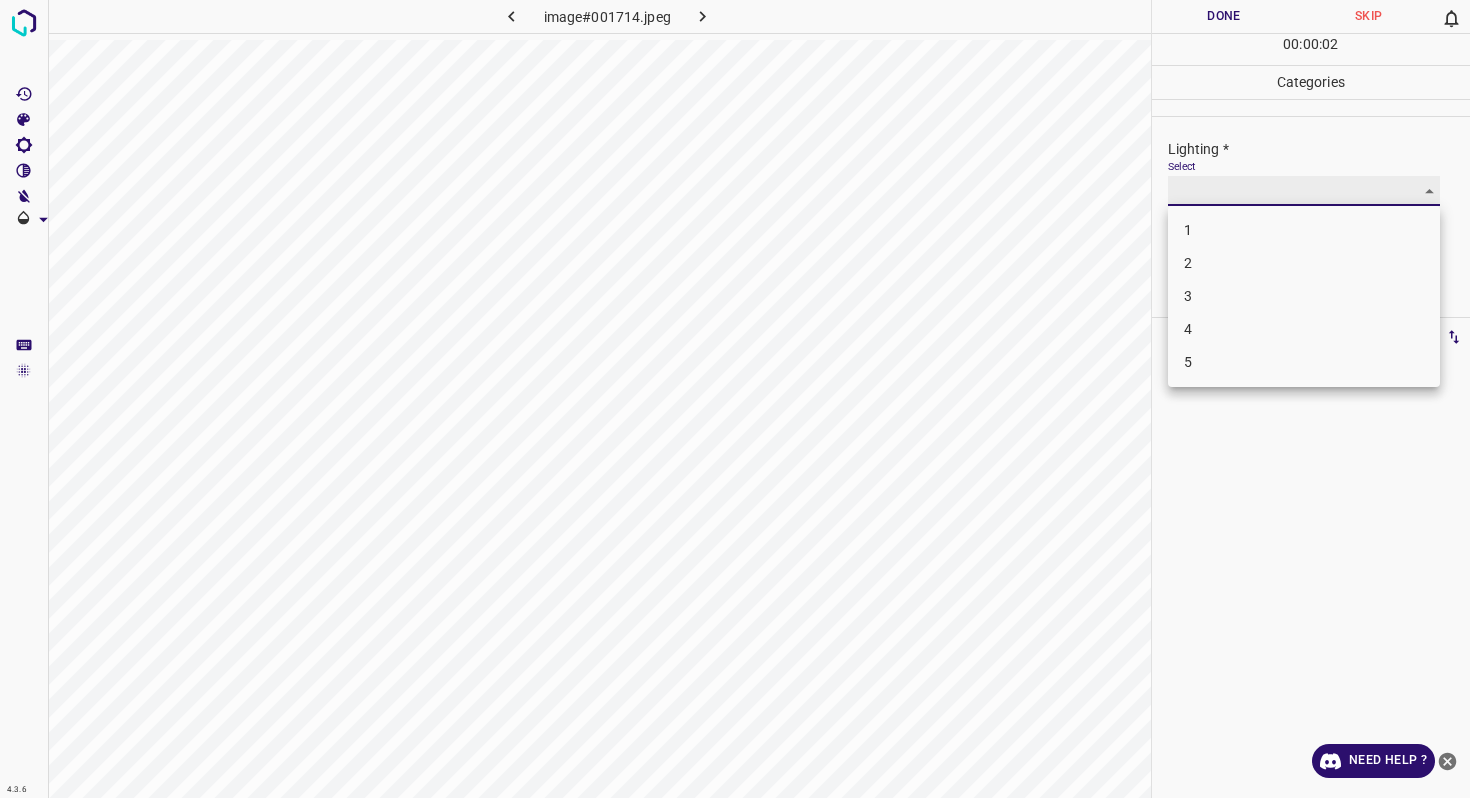 type on "4" 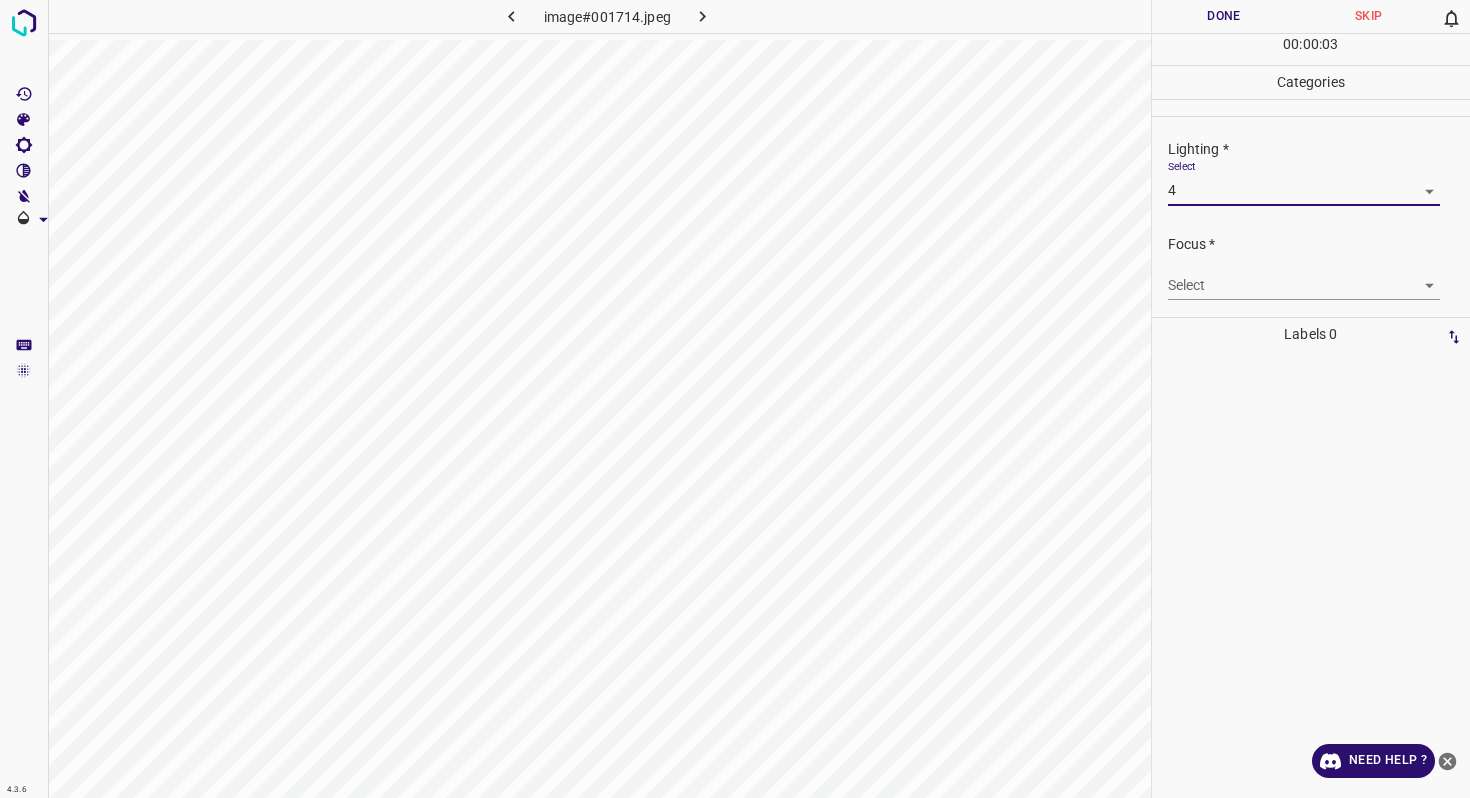 click on "4.3.6  image#001714.jpeg Done Skip 0 00   : 00   : 03   Categories Lighting *  Select 4 4 Focus *  Select ​ Overall *  Select ​ Labels   0 Categories 1 Lighting 2 Focus 3 Overall Tools Space Change between modes (Draw & Edit) I Auto labeling R Restore zoom M Zoom in N Zoom out Delete Delete selecte label Filters Z Restore filters X Saturation filter C Brightness filter V Contrast filter B Gray scale filter General O Download Need Help ? - Text - Hide - Delete" at bounding box center [735, 399] 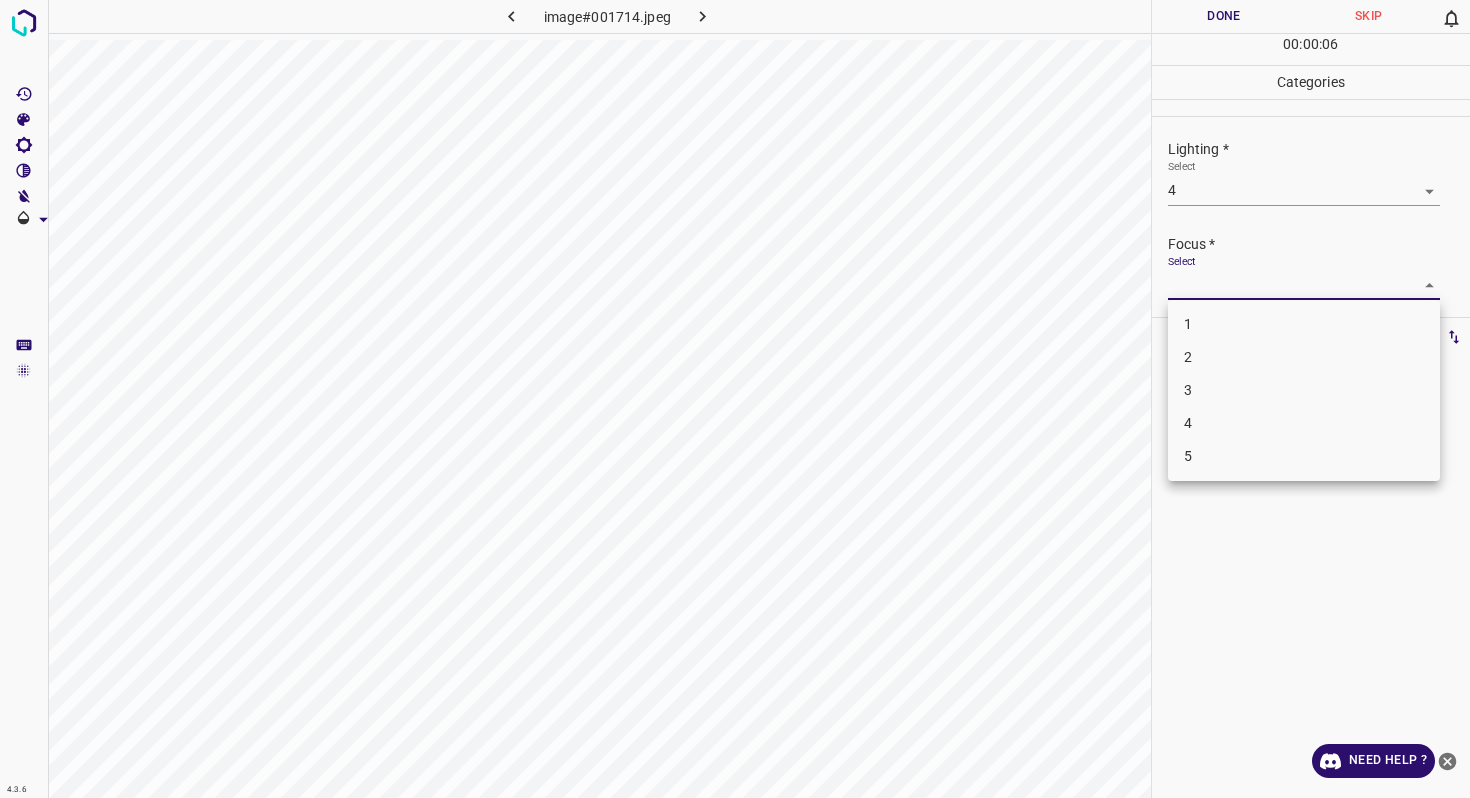 click on "4" at bounding box center [1304, 423] 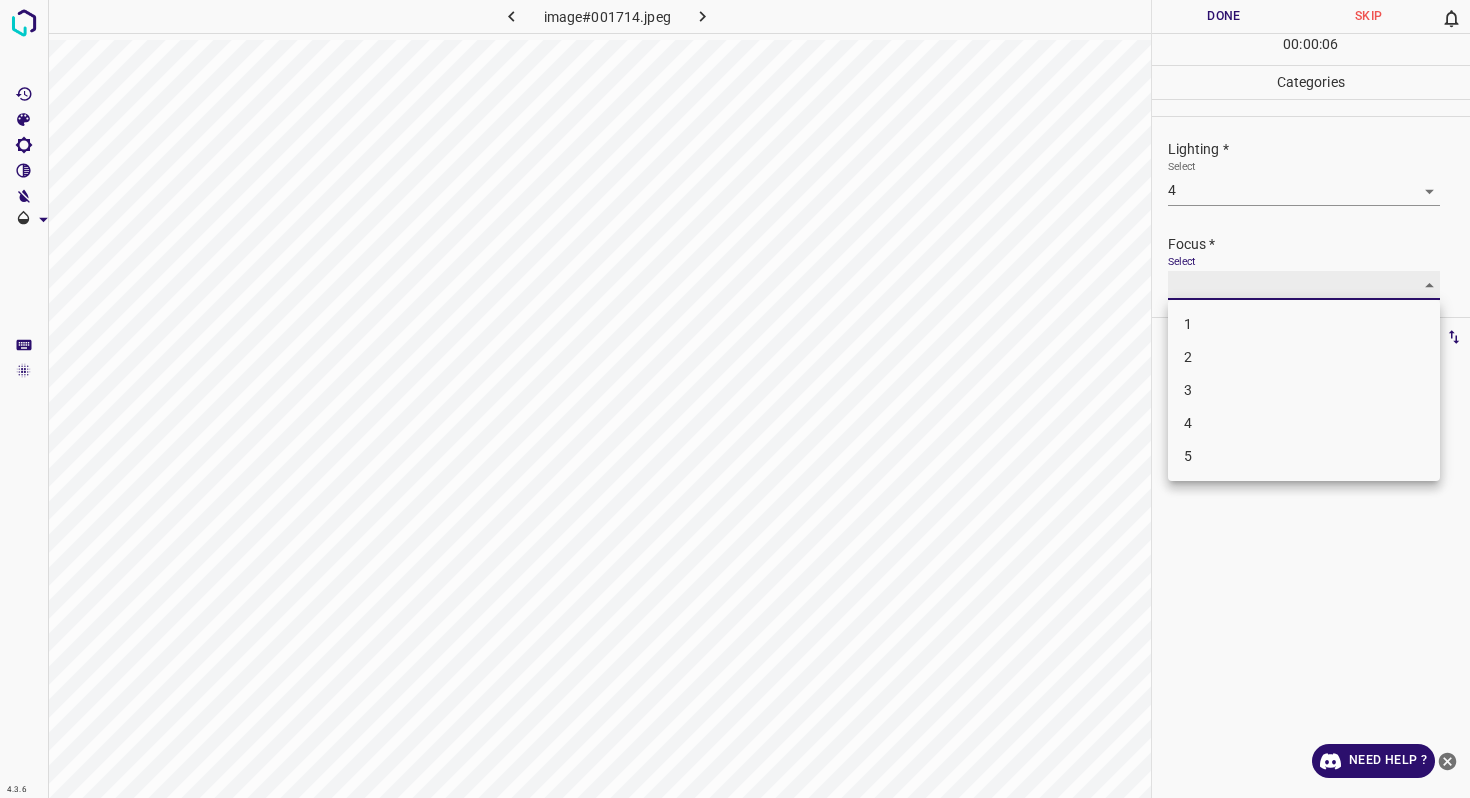 type on "4" 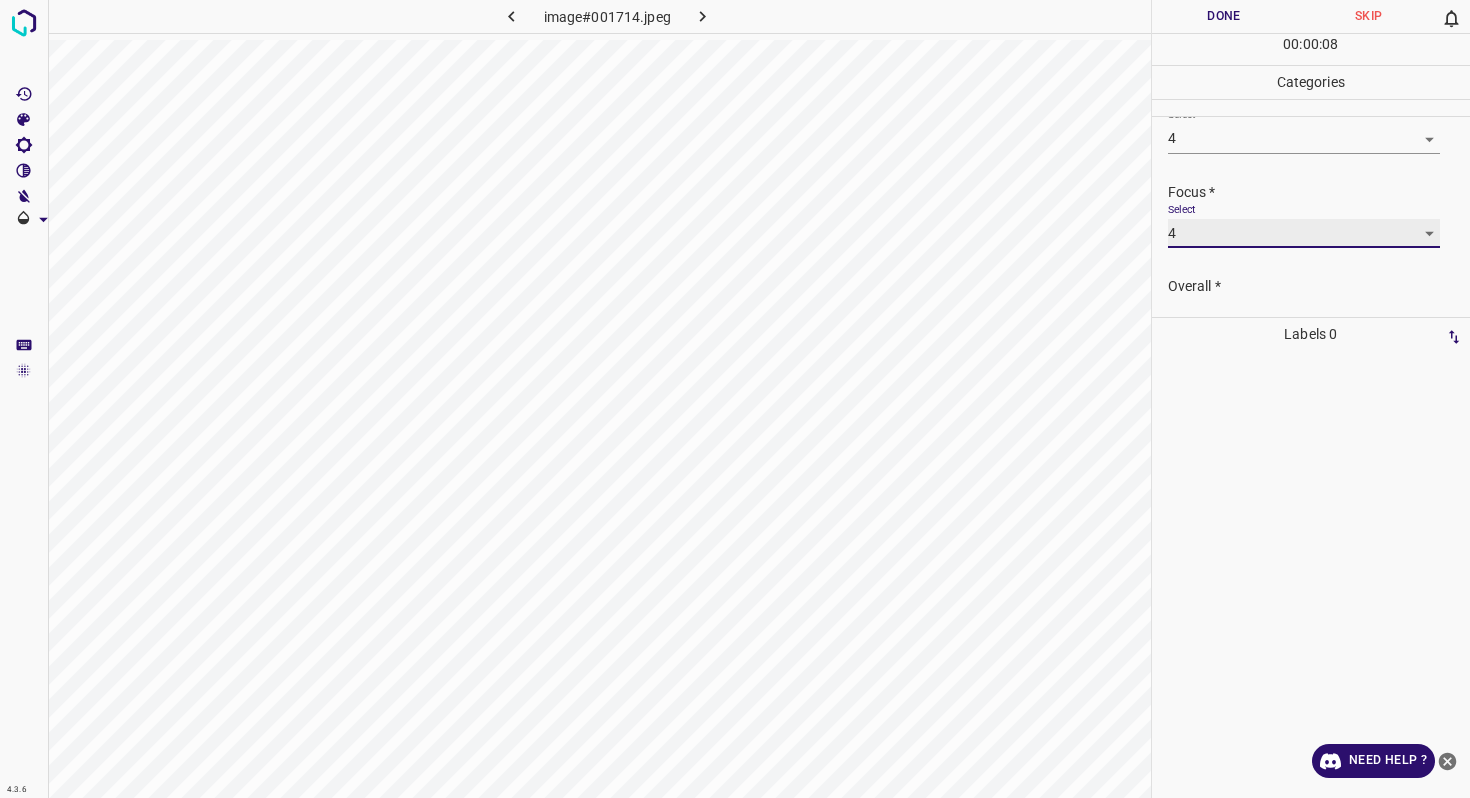 scroll, scrollTop: 98, scrollLeft: 0, axis: vertical 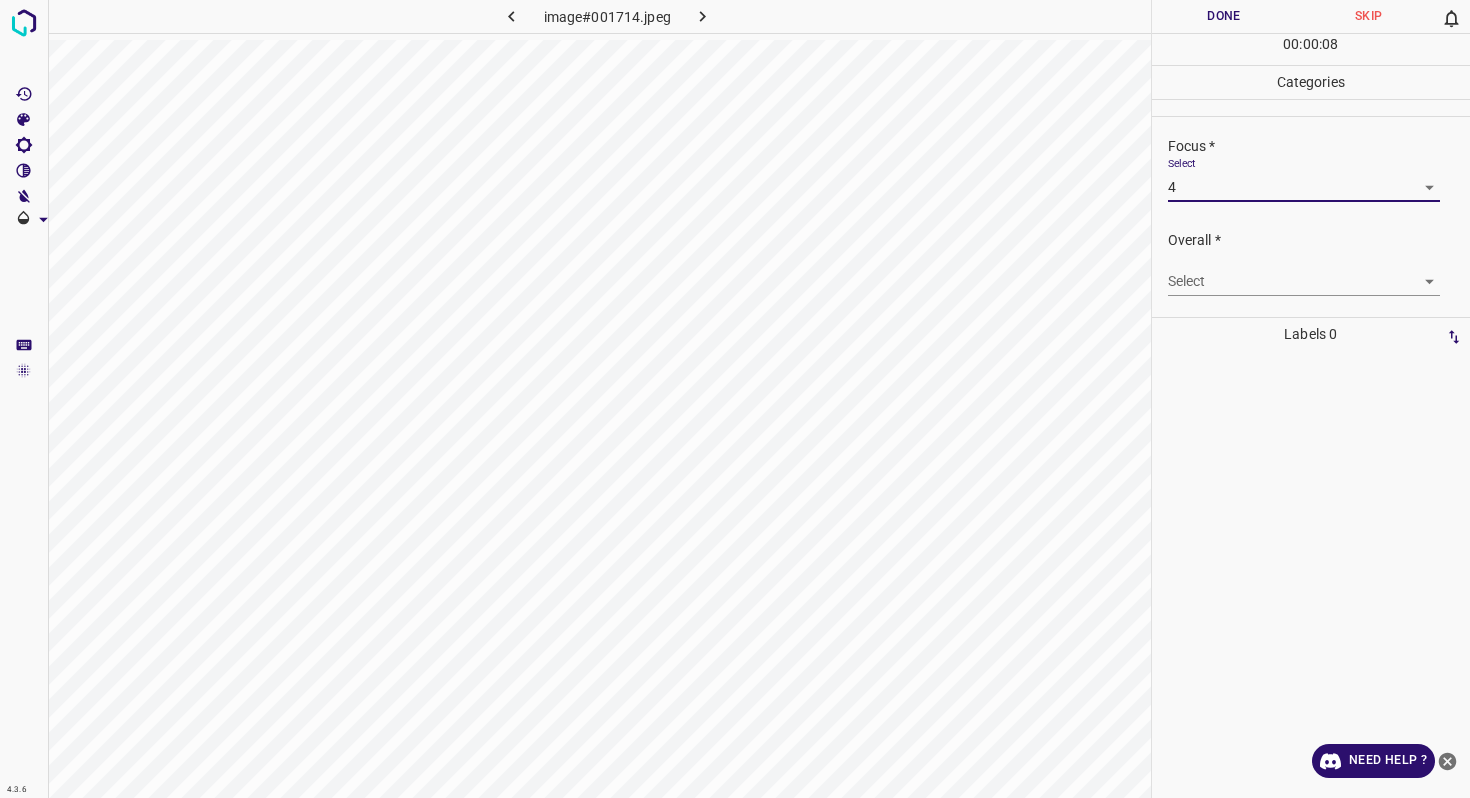 click on "4.3.6  image#001714.jpeg Done Skip 0 00   : 00   : 08   Categories Lighting *  Select 4 4 Focus *  Select 4 4 Overall *  Select ​ Labels   0 Categories 1 Lighting 2 Focus 3 Overall Tools Space Change between modes (Draw & Edit) I Auto labeling R Restore zoom M Zoom in N Zoom out Delete Delete selecte label Filters Z Restore filters X Saturation filter C Brightness filter V Contrast filter B Gray scale filter General O Download Need Help ? - Text - Hide - Delete" at bounding box center [735, 399] 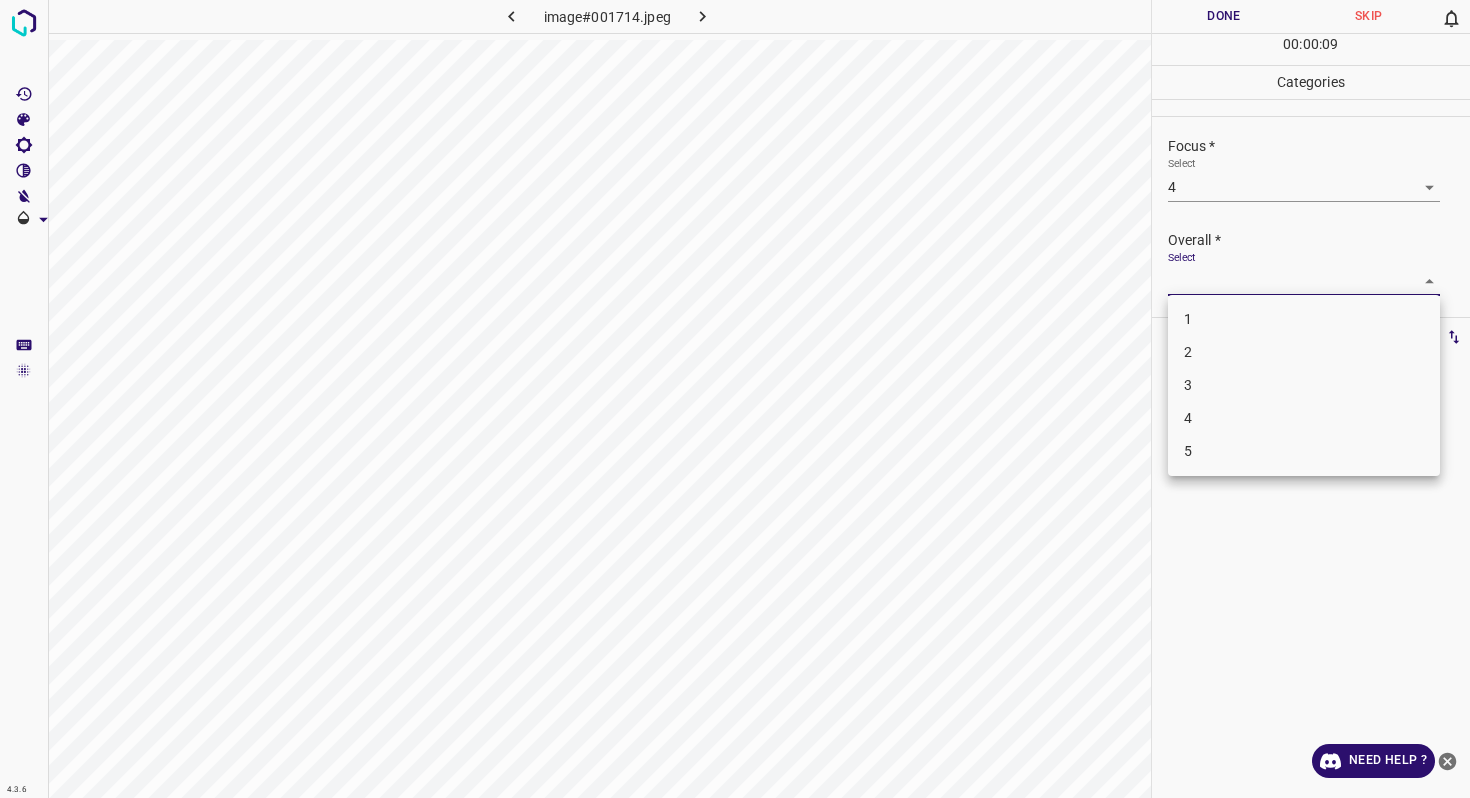 click on "4" at bounding box center [1304, 418] 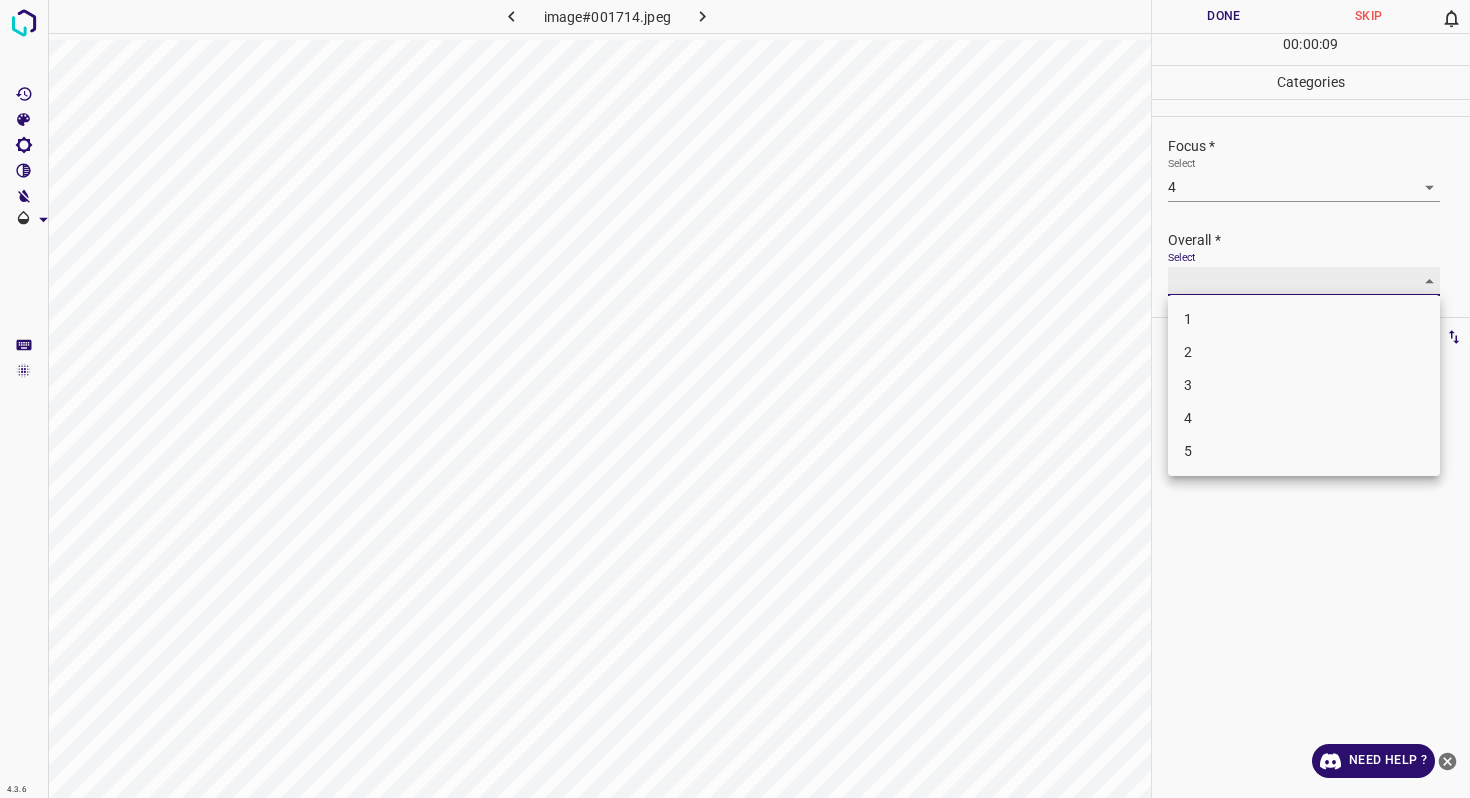 type on "4" 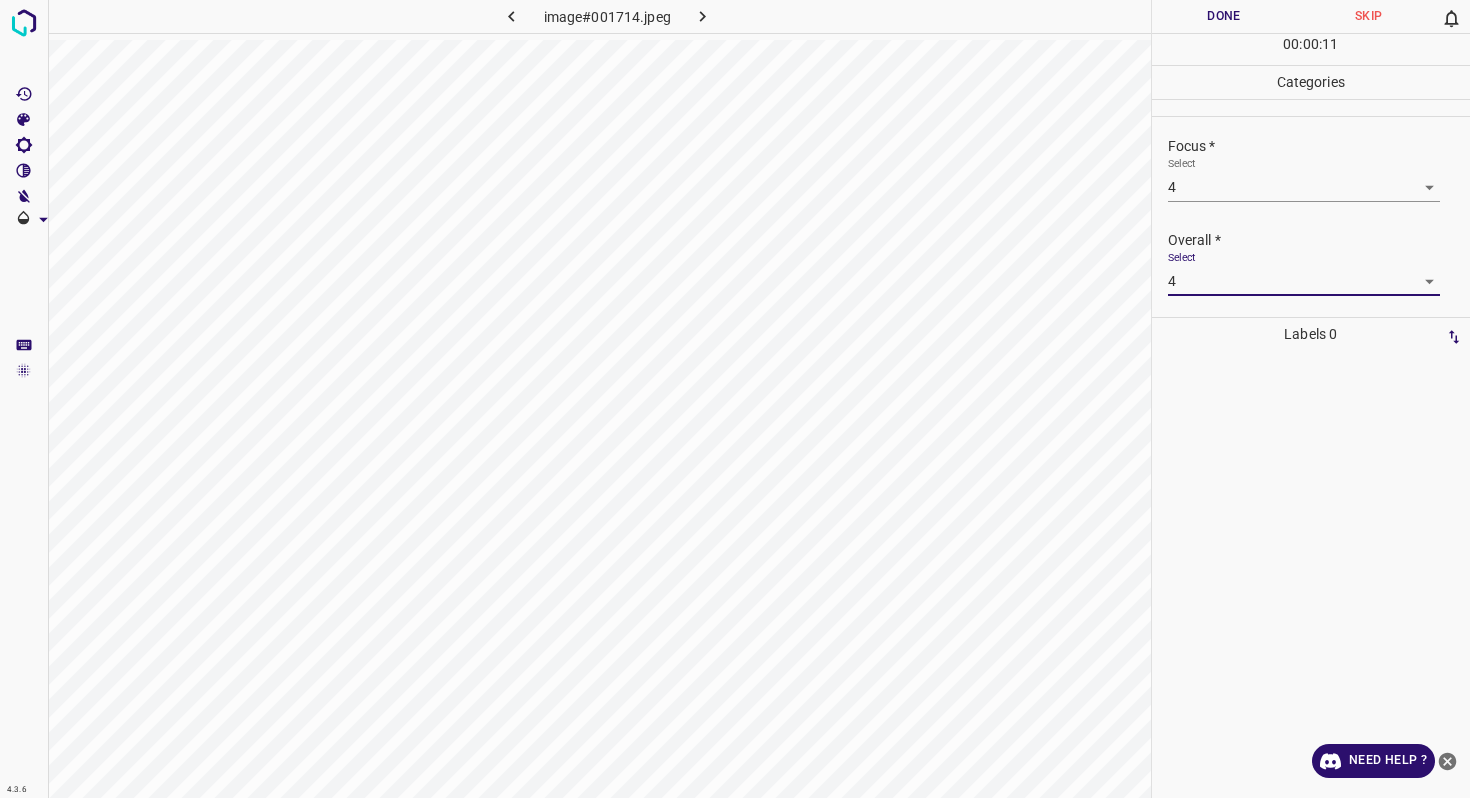 click on "Done" at bounding box center [1224, 16] 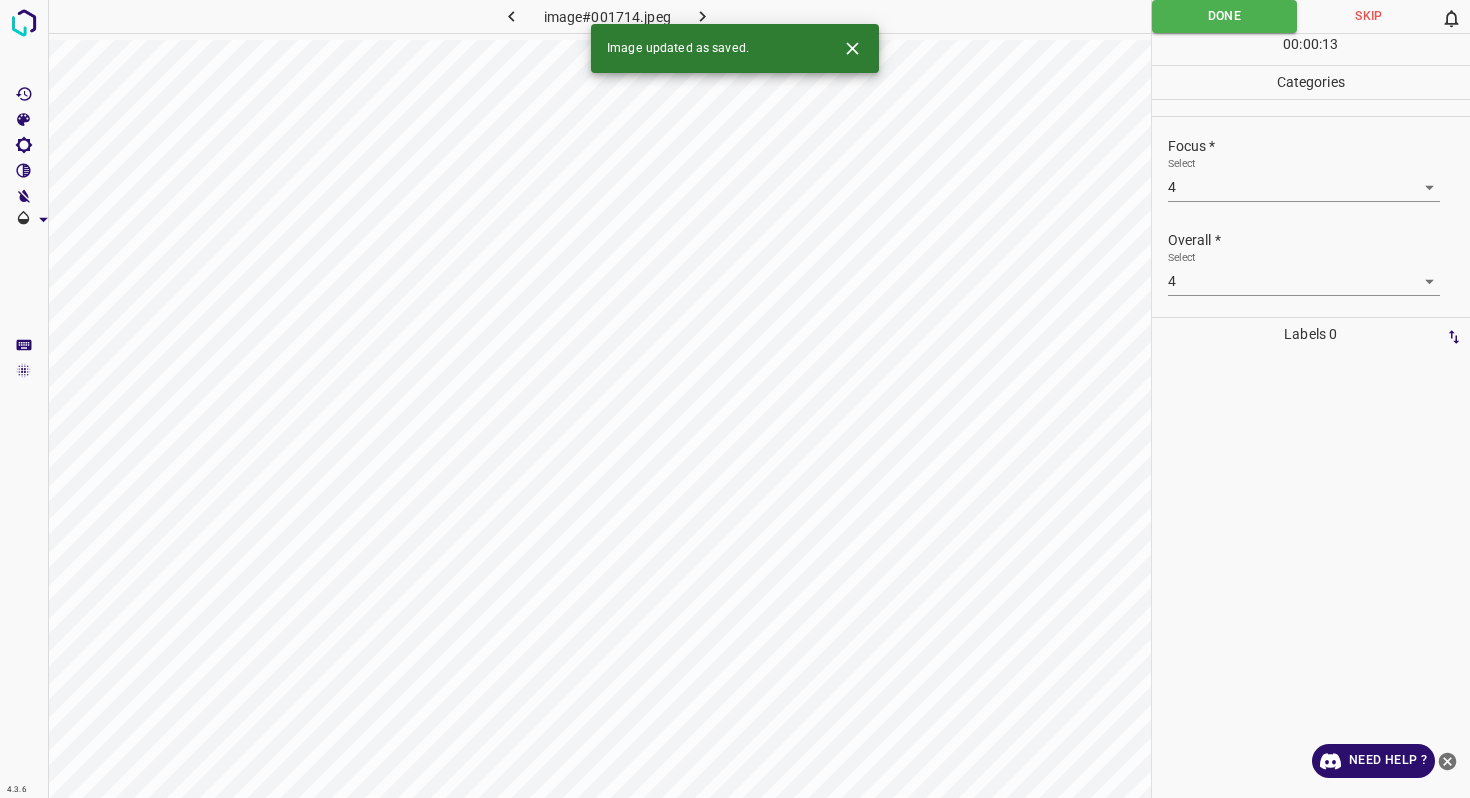 click 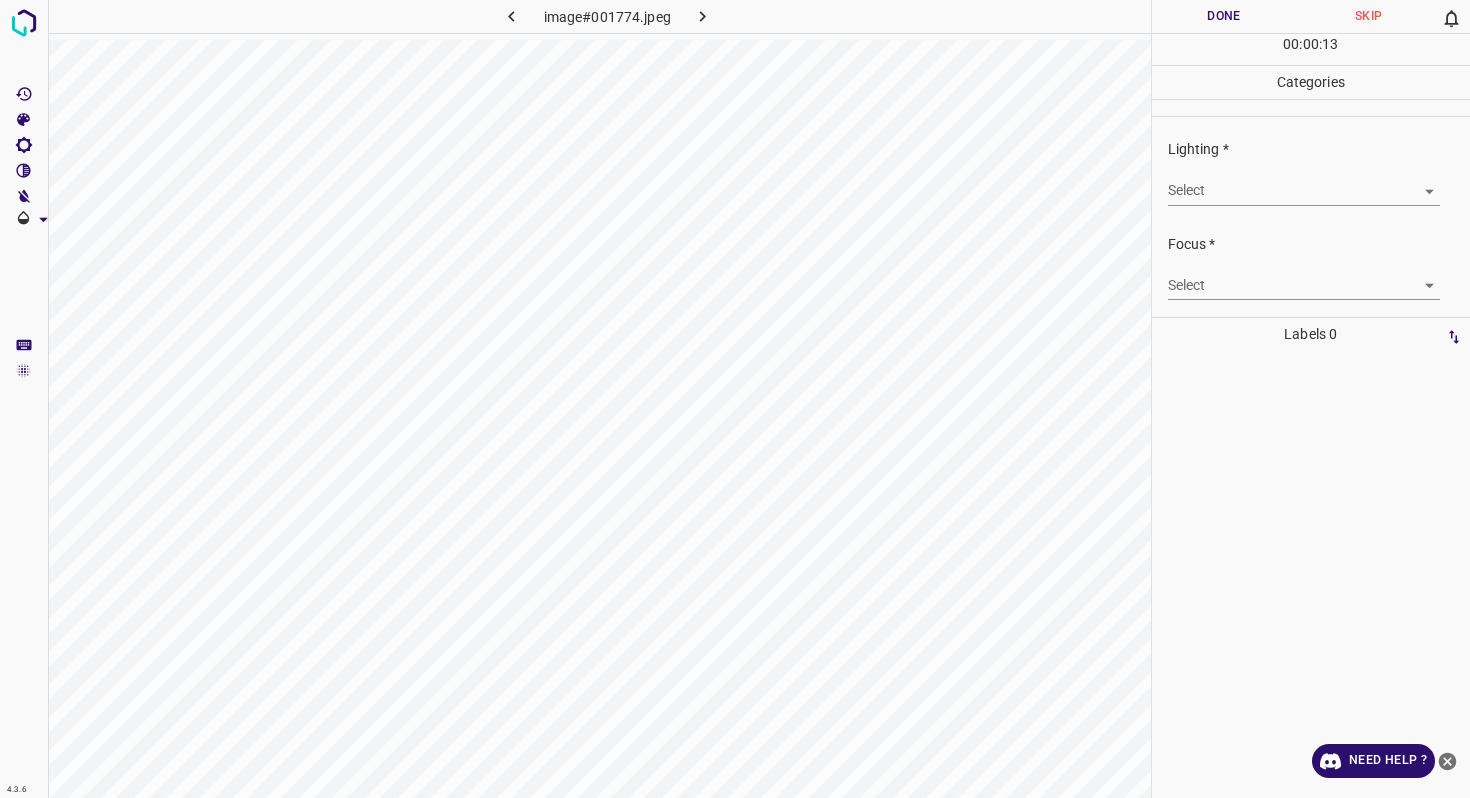click on "4.3.6  image#001774.jpeg Done Skip 0 00   : 00   : 13   Categories Lighting *  Select ​ Focus *  Select ​ Overall *  Select ​ Labels   0 Categories 1 Lighting 2 Focus 3 Overall Tools Space Change between modes (Draw & Edit) I Auto labeling R Restore zoom M Zoom in N Zoom out Delete Delete selecte label Filters Z Restore filters X Saturation filter C Brightness filter V Contrast filter B Gray scale filter General O Download Need Help ? - Text - Hide - Delete" at bounding box center [735, 399] 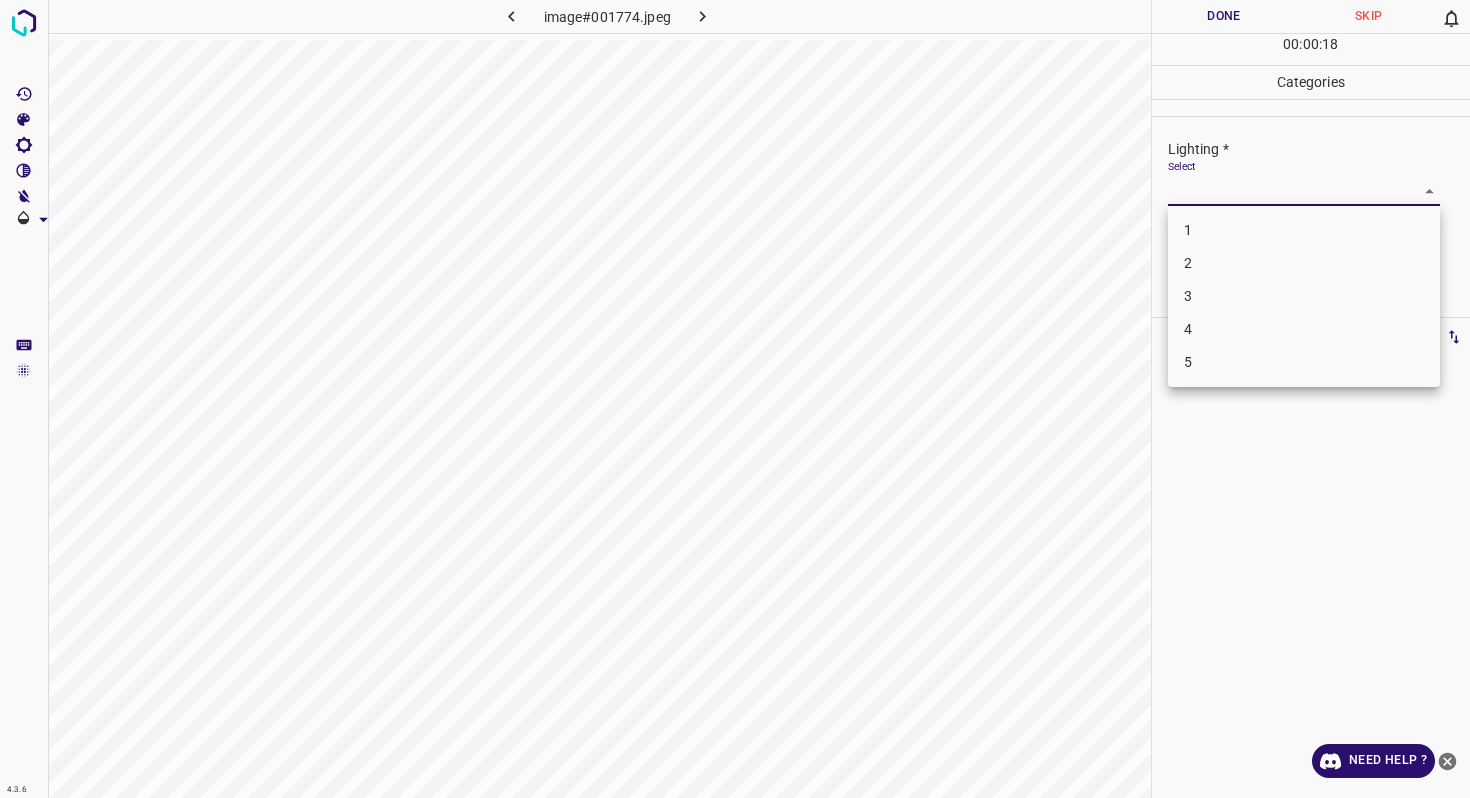 click on "3" at bounding box center (1304, 296) 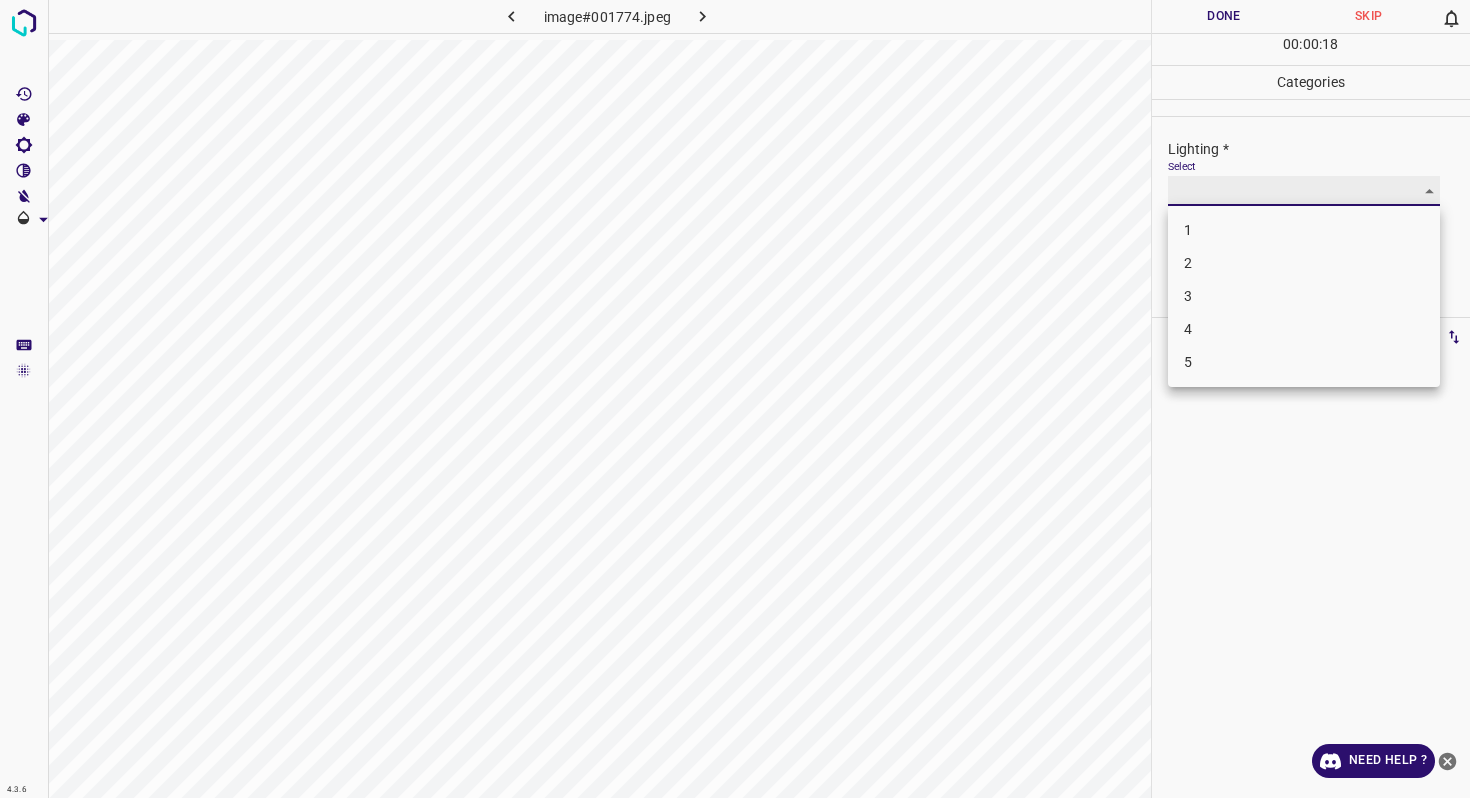 type on "3" 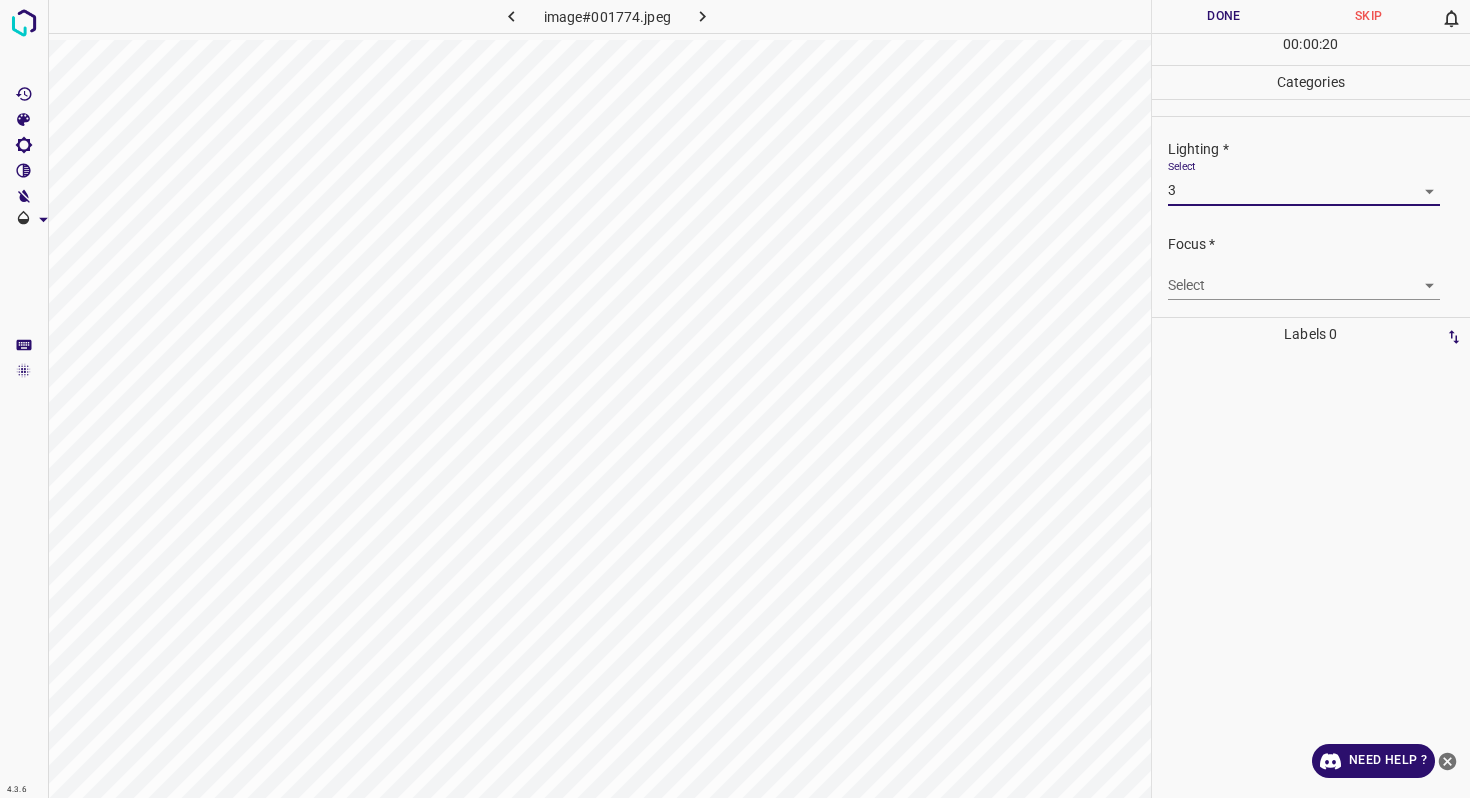 click on "4.3.6  image#001774.jpeg Done Skip 0 00   : 00   : 20   Categories Lighting *  Select 3 3 Focus *  Select ​ Overall *  Select ​ Labels   0 Categories 1 Lighting 2 Focus 3 Overall Tools Space Change between modes (Draw & Edit) I Auto labeling R Restore zoom M Zoom in N Zoom out Delete Delete selecte label Filters Z Restore filters X Saturation filter C Brightness filter V Contrast filter B Gray scale filter General O Download Need Help ? - Text - Hide - Delete" at bounding box center (735, 399) 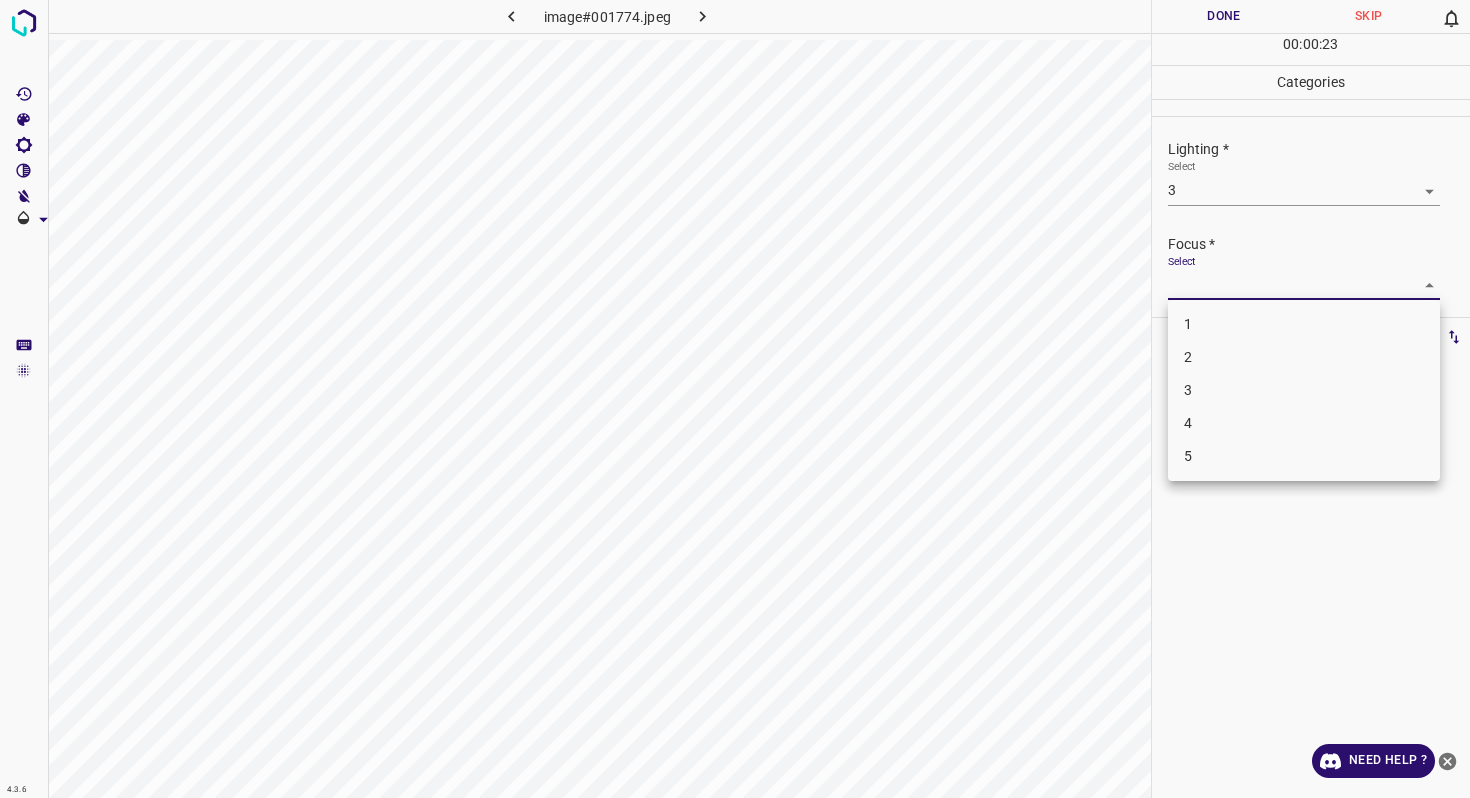 click on "3" at bounding box center [1304, 390] 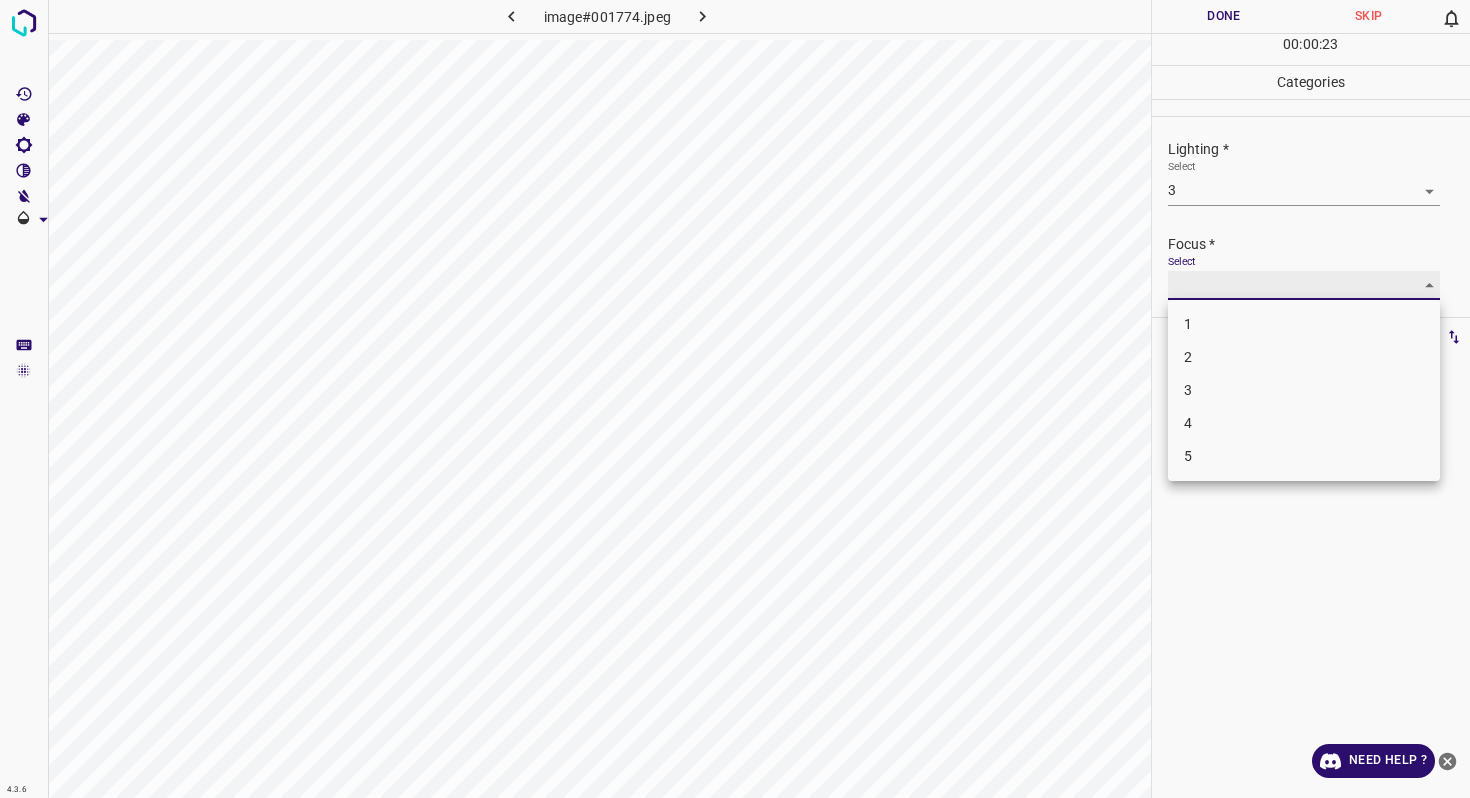 type on "3" 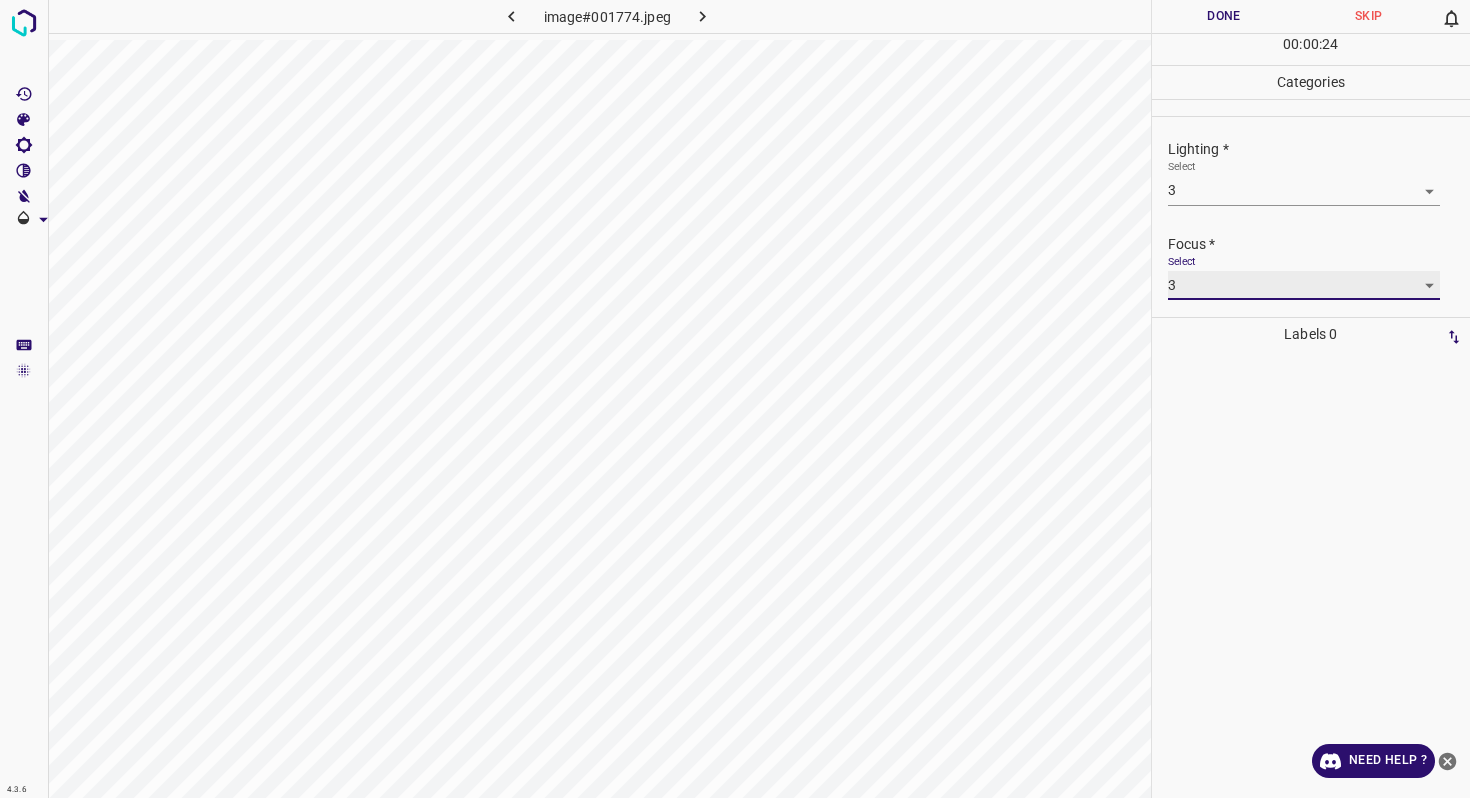 scroll, scrollTop: 98, scrollLeft: 0, axis: vertical 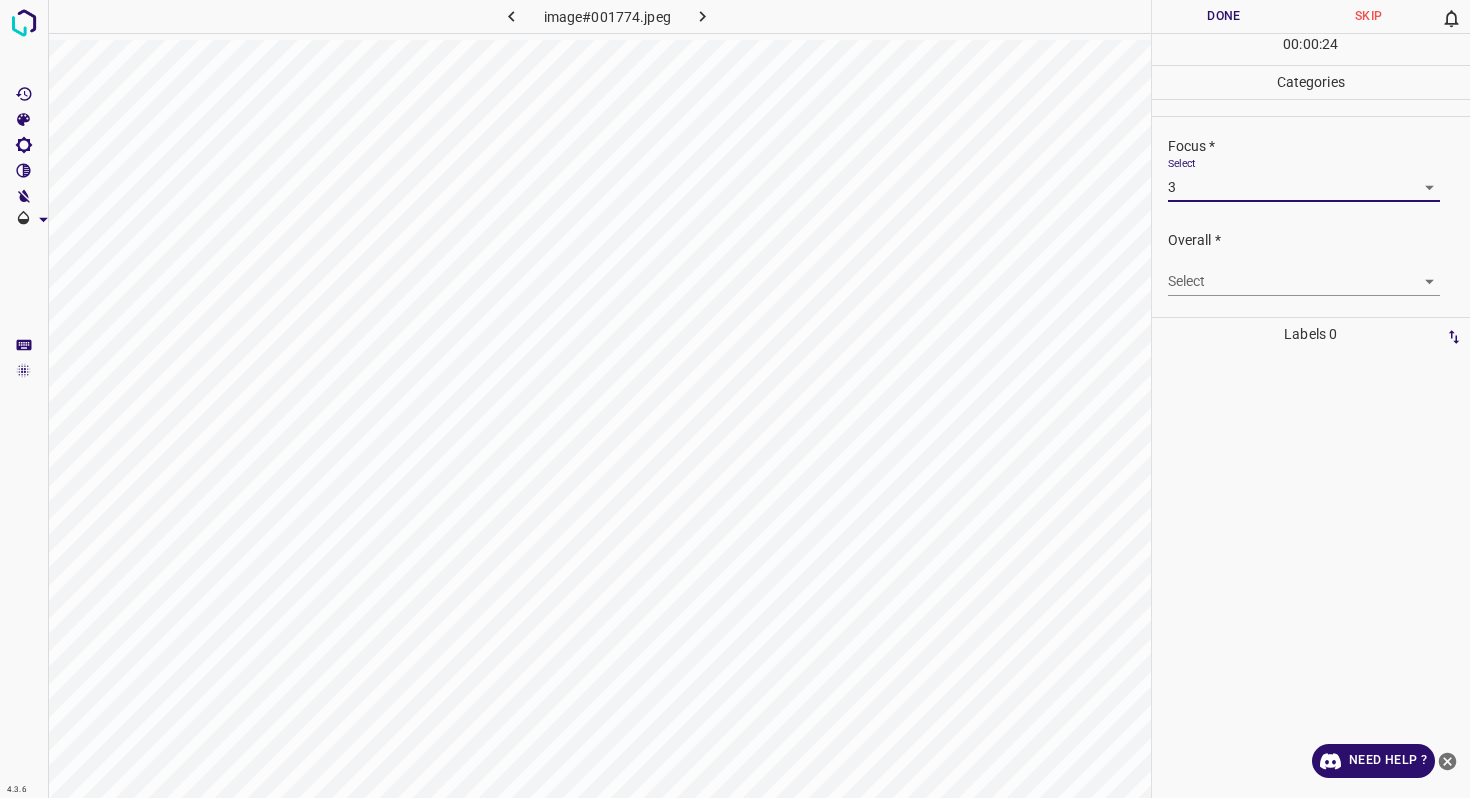 click on "4.3.6  image#001774.jpeg Done Skip 0 00   : 00   : 24   Categories Lighting *  Select 3 3 Focus *  Select 3 3 Overall *  Select ​ Labels   0 Categories 1 Lighting 2 Focus 3 Overall Tools Space Change between modes (Draw & Edit) I Auto labeling R Restore zoom M Zoom in N Zoom out Delete Delete selecte label Filters Z Restore filters X Saturation filter C Brightness filter V Contrast filter B Gray scale filter General O Download Need Help ? - Text - Hide - Delete" at bounding box center (735, 399) 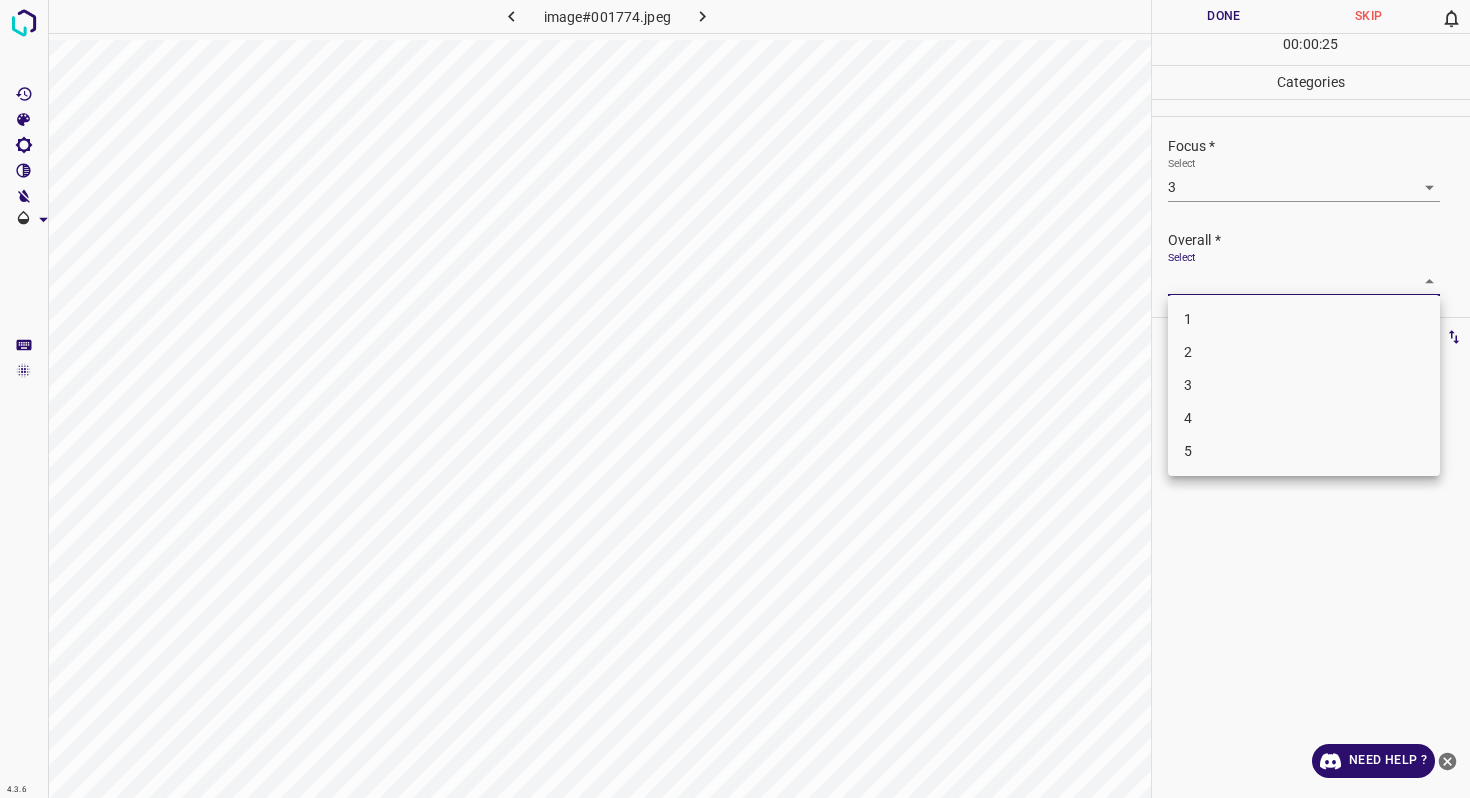 click on "3" at bounding box center [1304, 385] 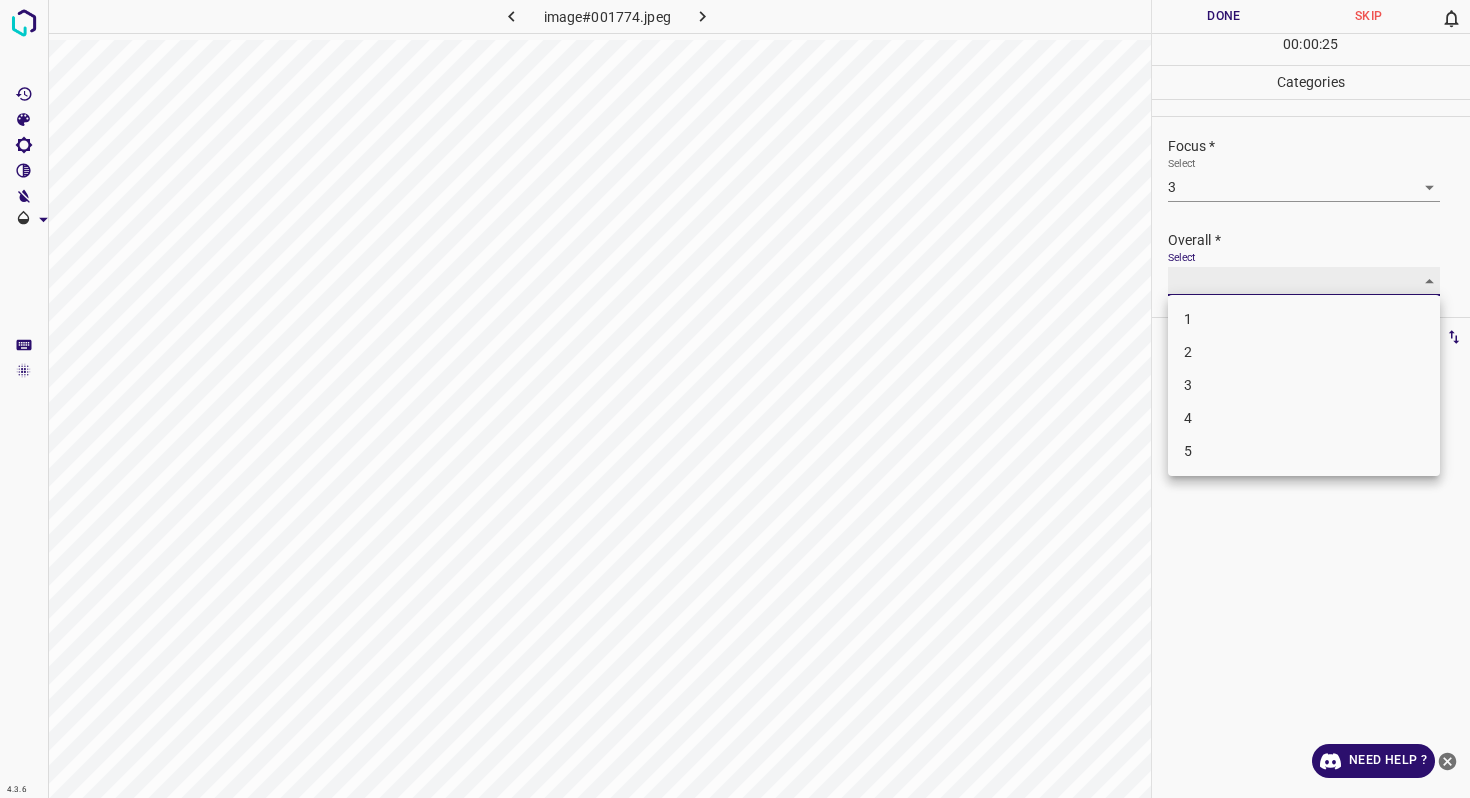 type on "3" 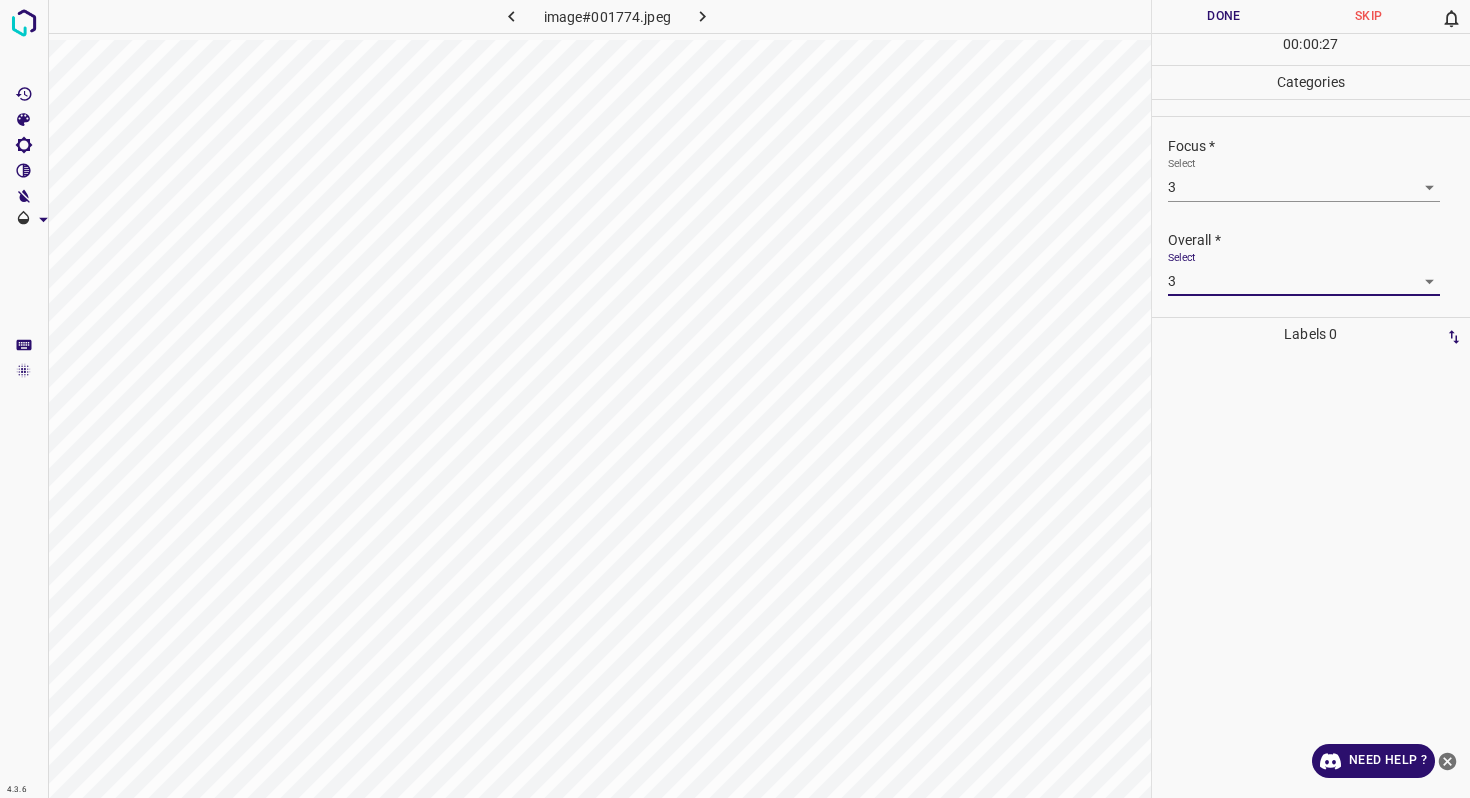 click on "Done" at bounding box center (1224, 16) 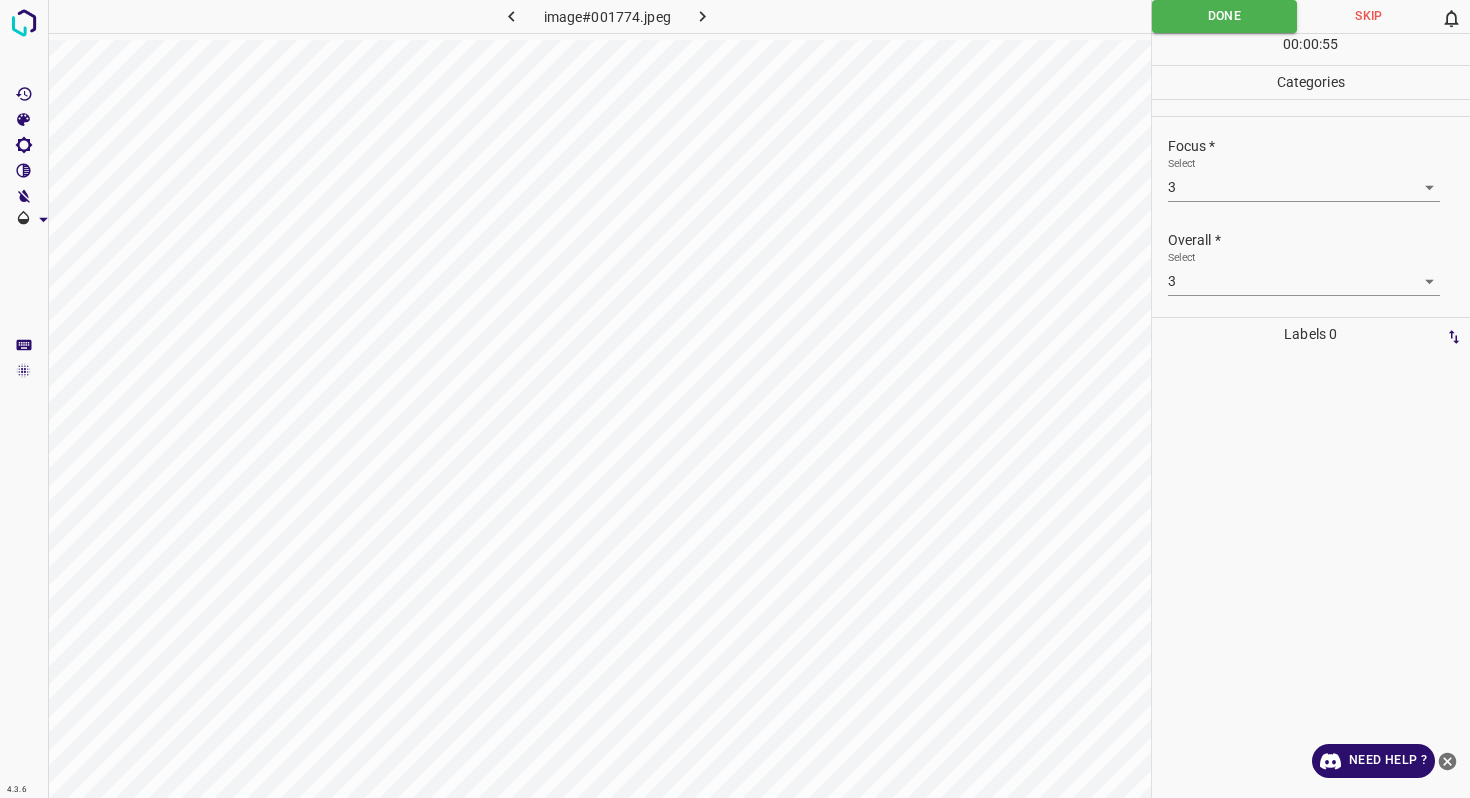 click 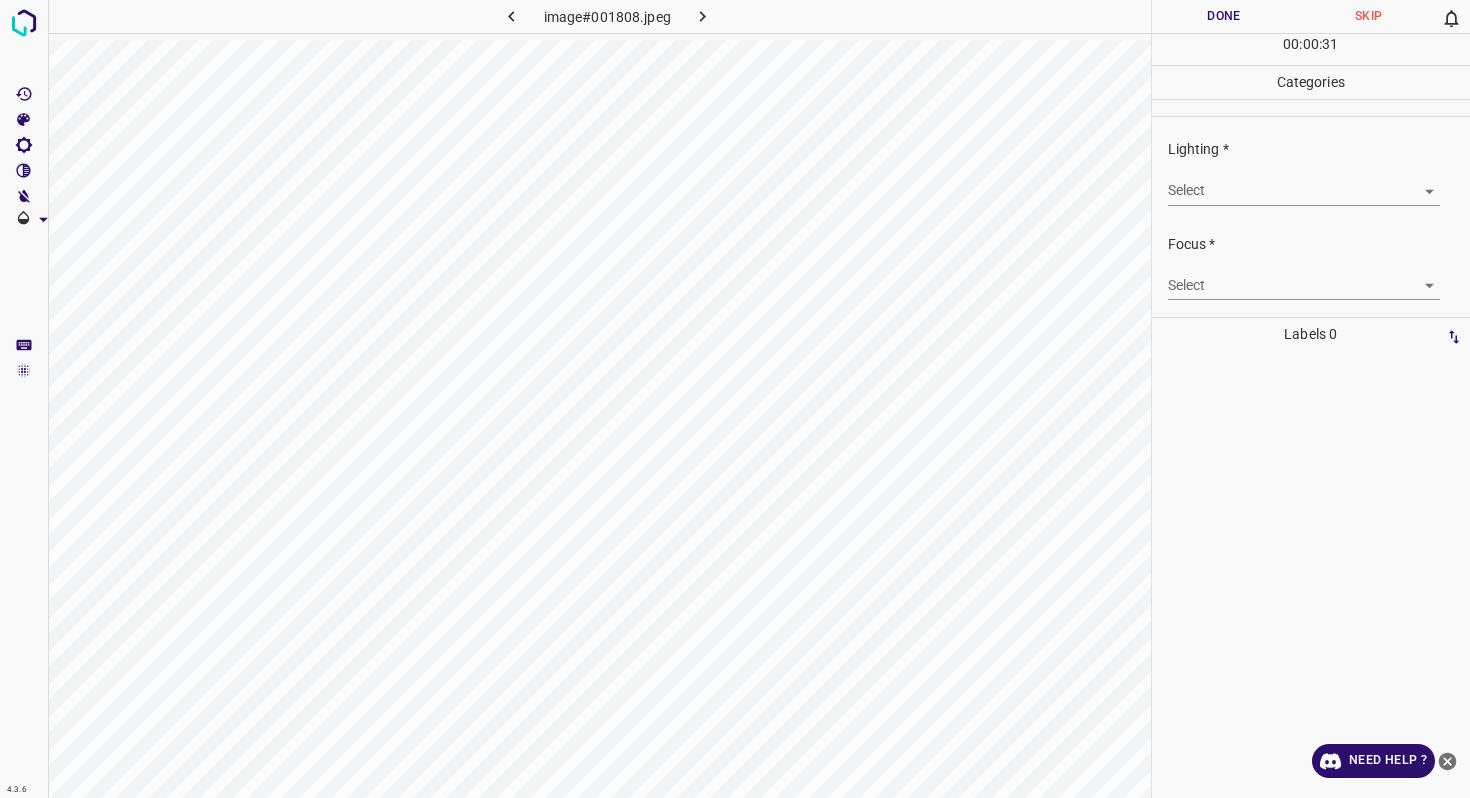 click on "4.3.6  image#001808.jpeg Done Skip 0 00   : 00   : 31   Categories Lighting *  Select ​ Focus *  Select ​ Overall *  Select ​ Labels   0 Categories 1 Lighting 2 Focus 3 Overall Tools Space Change between modes (Draw & Edit) I Auto labeling R Restore zoom M Zoom in N Zoom out Delete Delete selecte label Filters Z Restore filters X Saturation filter C Brightness filter V Contrast filter B Gray scale filter General O Download Need Help ? - Text - Hide - Delete" at bounding box center [735, 399] 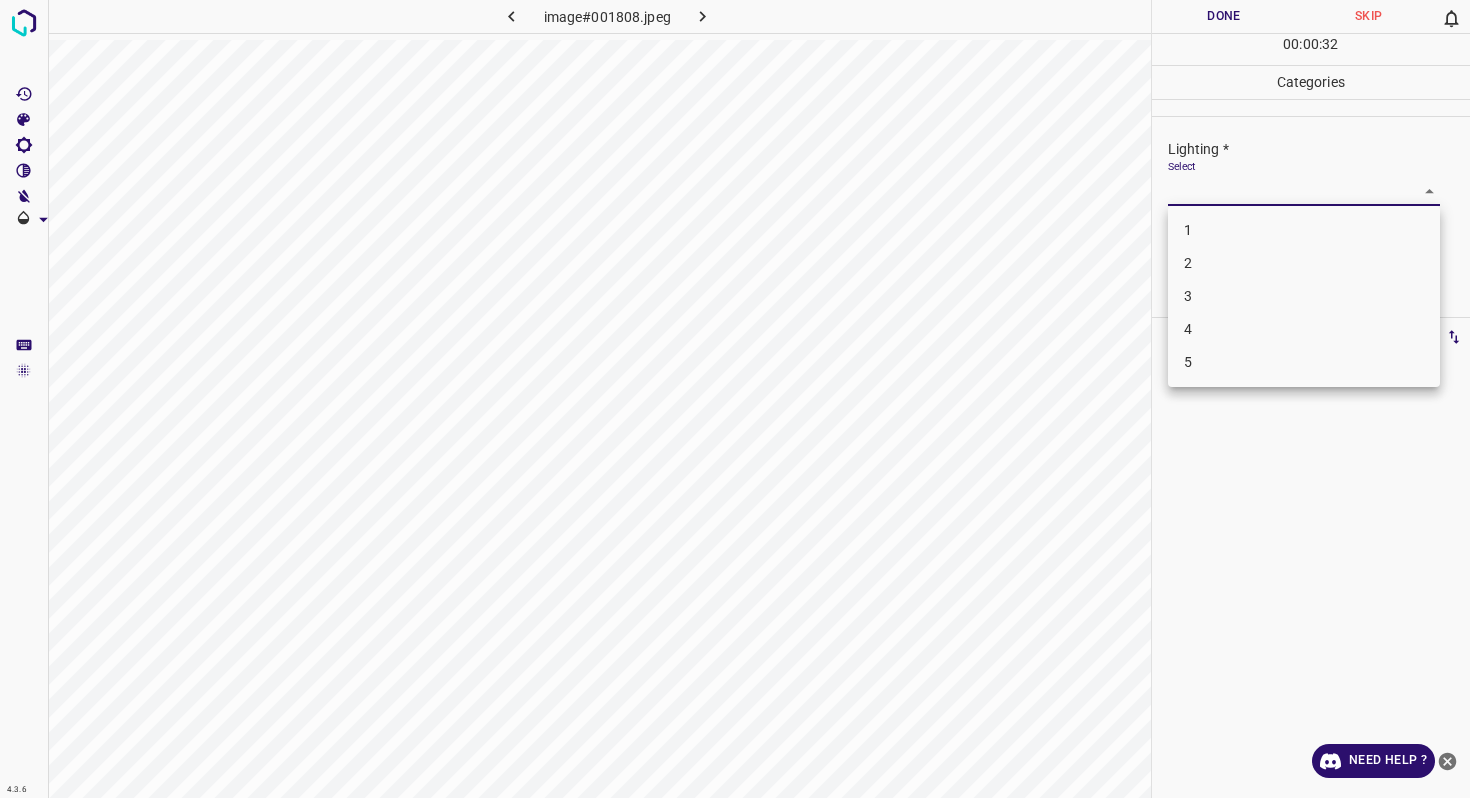 click on "2" at bounding box center (1304, 263) 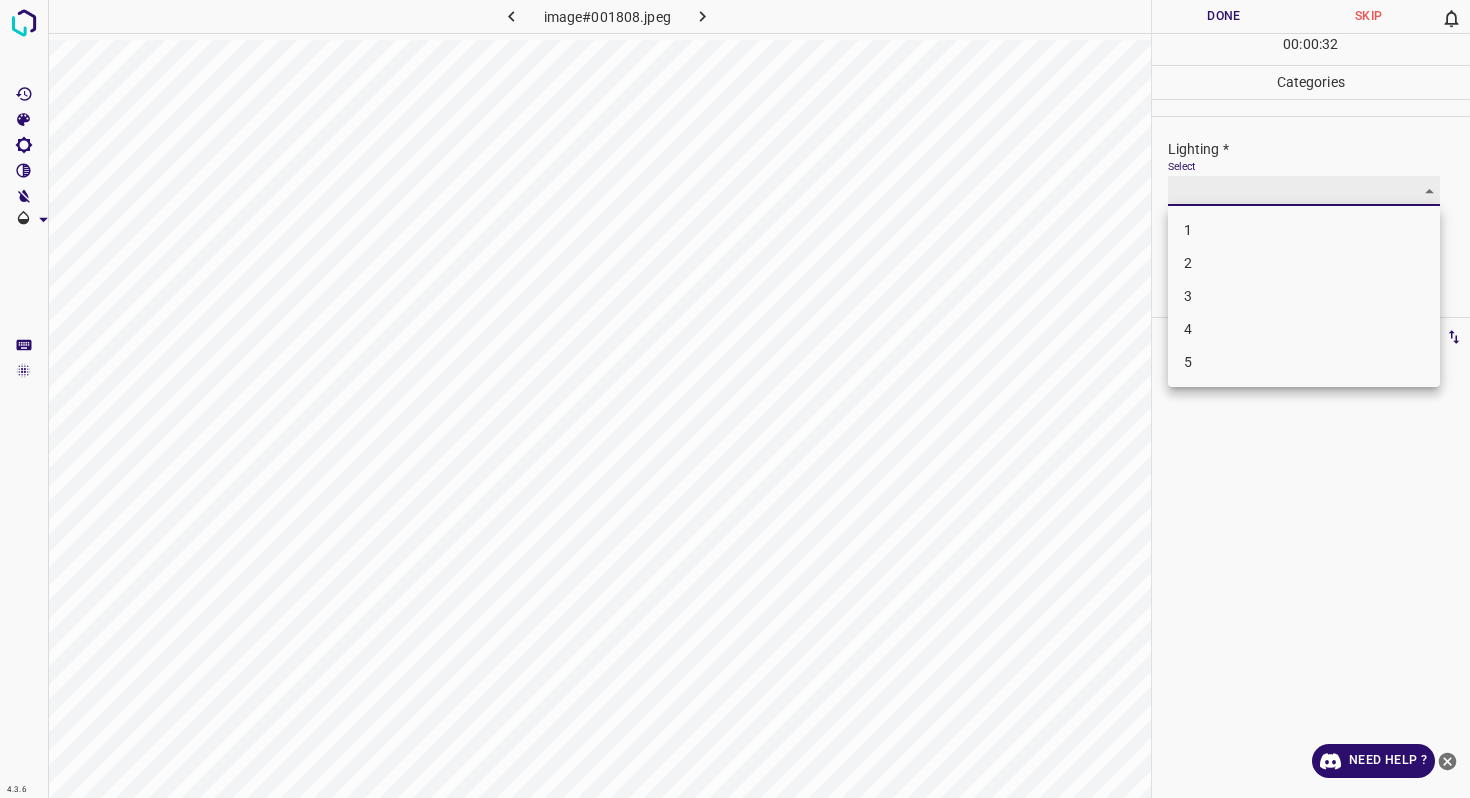 type on "2" 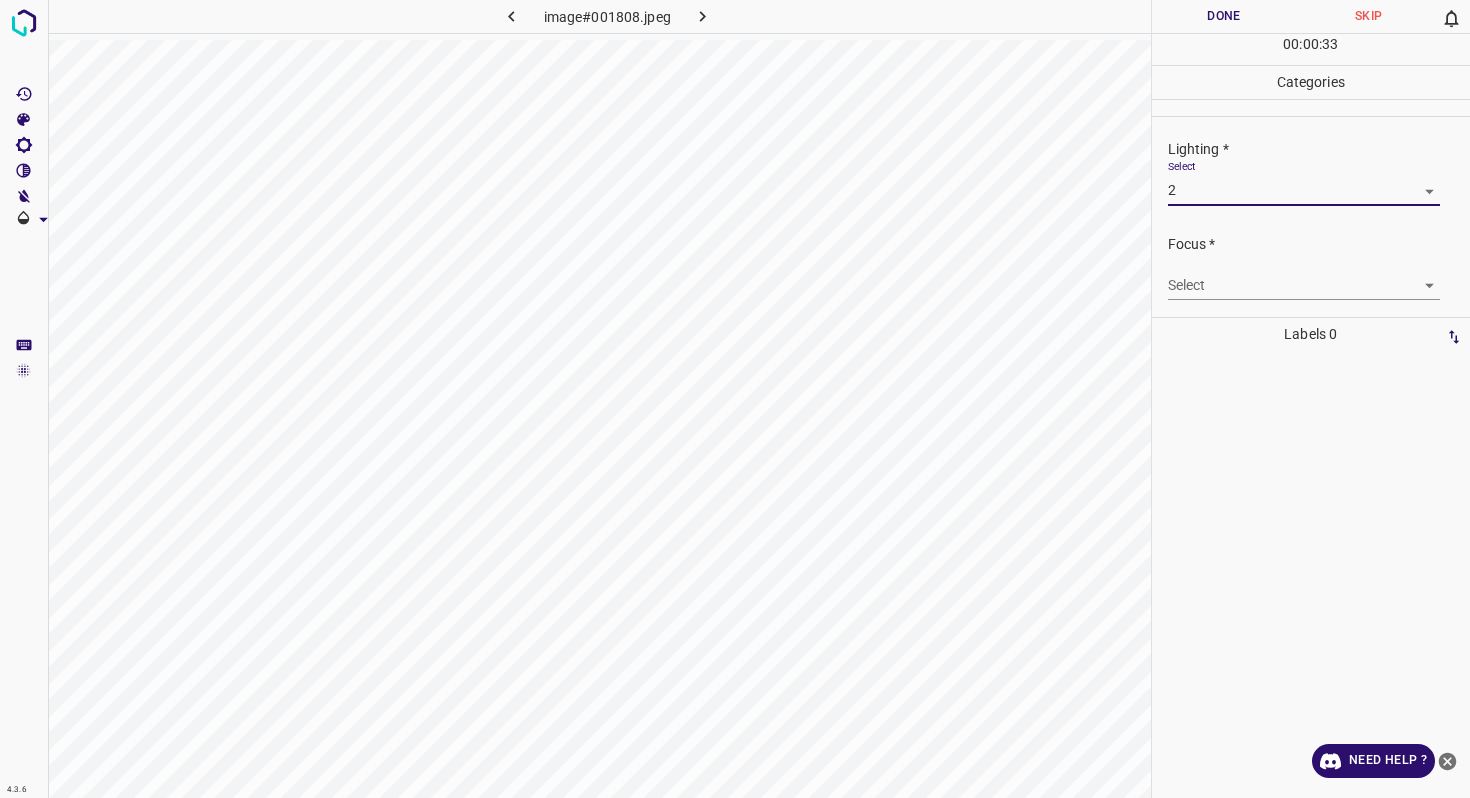 click on "4.3.6  image#001808.jpeg Done Skip 0 00   : 00   : 33   Categories Lighting *  Select 2 2 Focus *  Select ​ Overall *  Select ​ Labels   0 Categories 1 Lighting 2 Focus 3 Overall Tools Space Change between modes (Draw & Edit) I Auto labeling R Restore zoom M Zoom in N Zoom out Delete Delete selecte label Filters Z Restore filters X Saturation filter C Brightness filter V Contrast filter B Gray scale filter General O Download Need Help ? - Text - Hide - Delete" at bounding box center [735, 399] 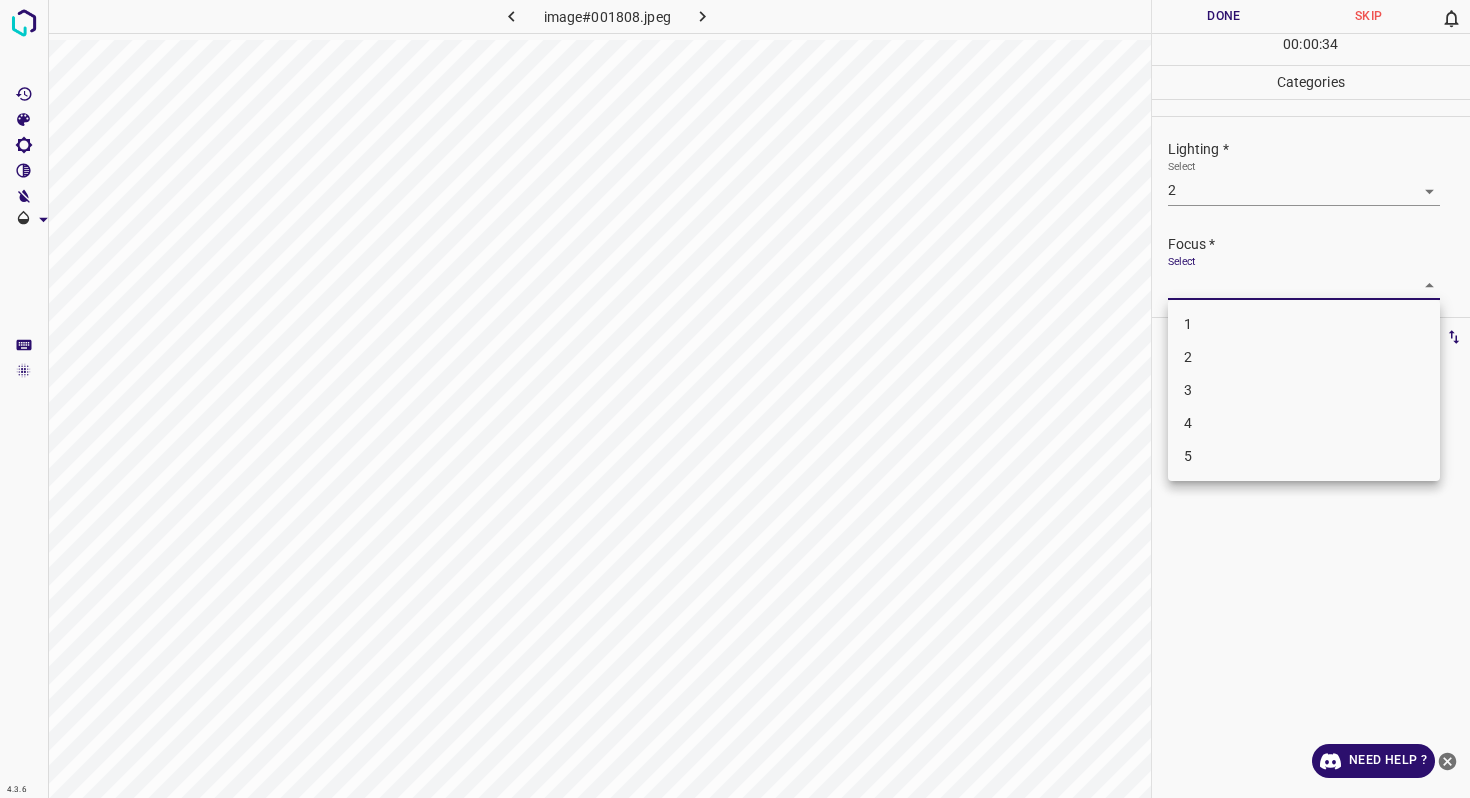 click on "2" at bounding box center [1304, 357] 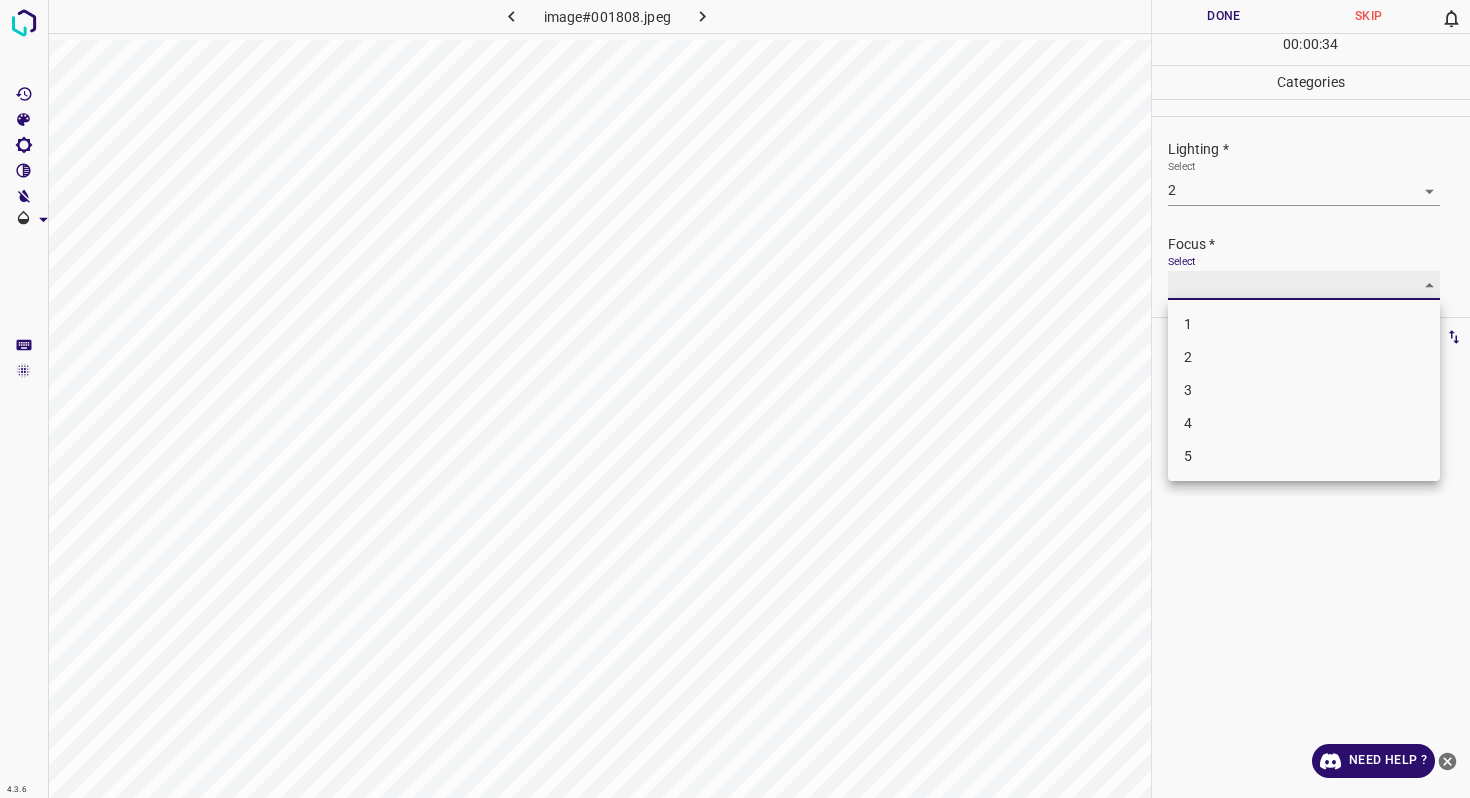 type on "2" 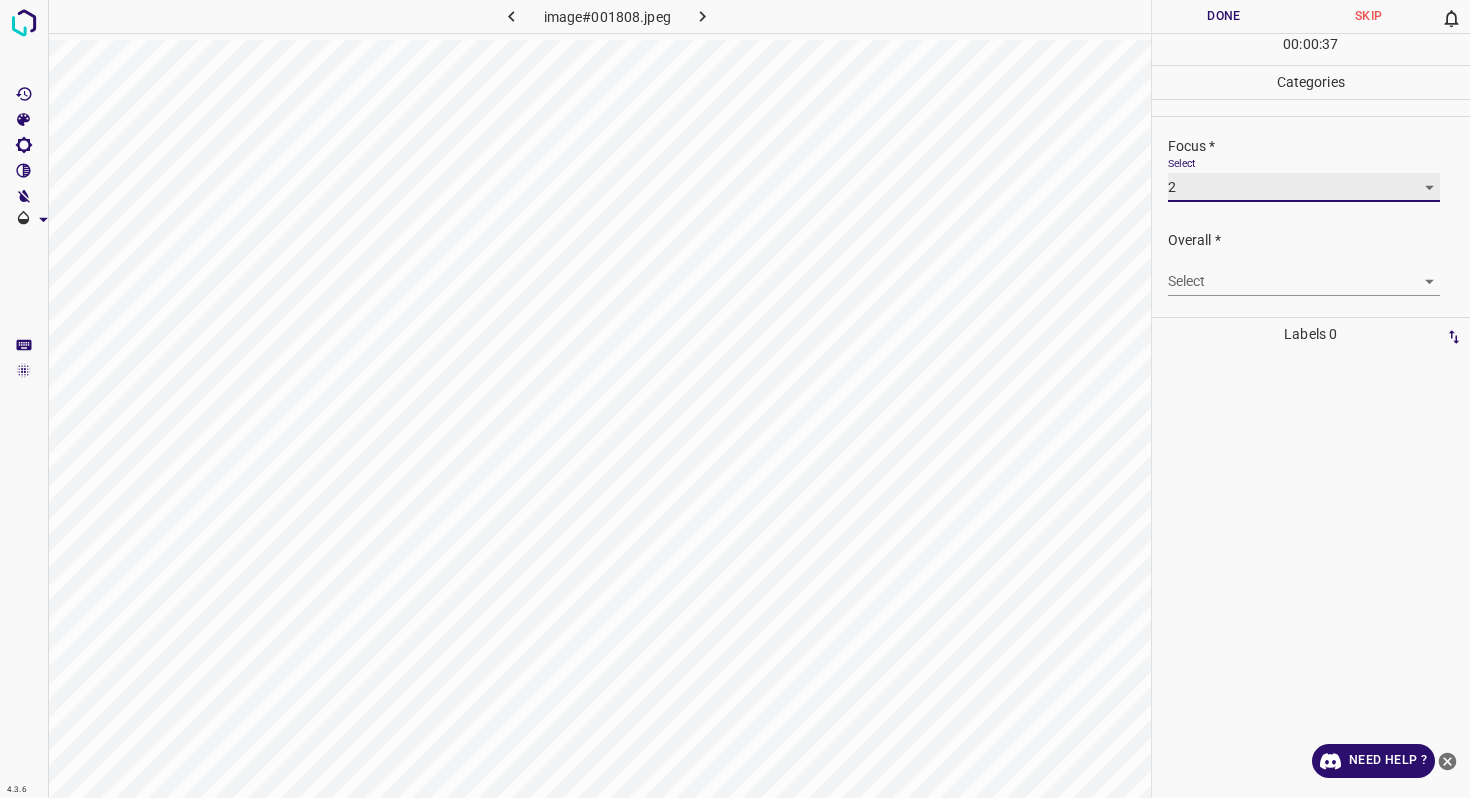 scroll, scrollTop: 96, scrollLeft: 0, axis: vertical 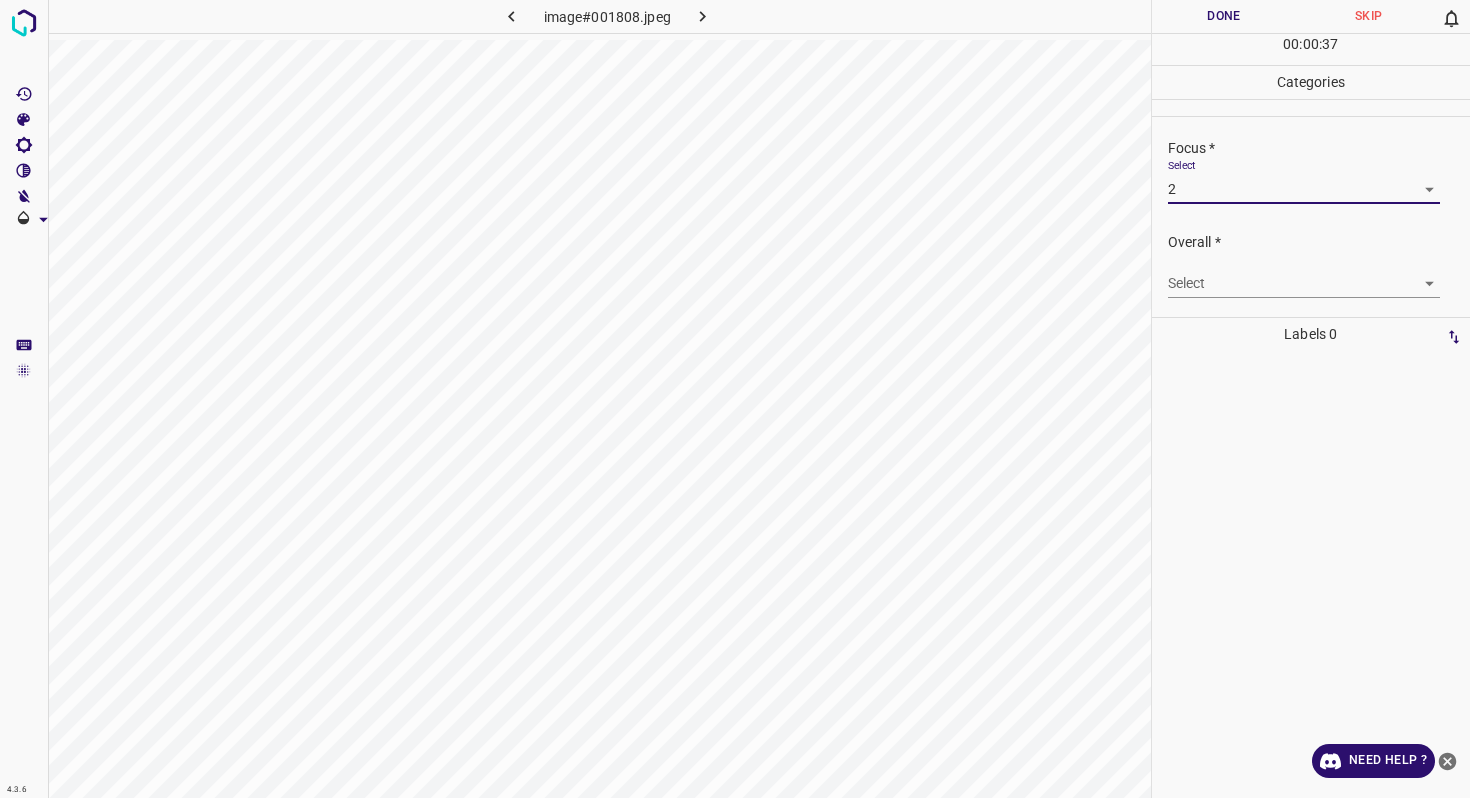 click on "4.3.6  image#001808.jpeg Done Skip 0 00   : 00   : 37   Categories Lighting *  Select 2 2 Focus *  Select 2 2 Overall *  Select ​ Labels   0 Categories 1 Lighting 2 Focus 3 Overall Tools Space Change between modes (Draw & Edit) I Auto labeling R Restore zoom M Zoom in N Zoom out Delete Delete selecte label Filters Z Restore filters X Saturation filter C Brightness filter V Contrast filter B Gray scale filter General O Download Need Help ? - Text - Hide - Delete" at bounding box center (735, 399) 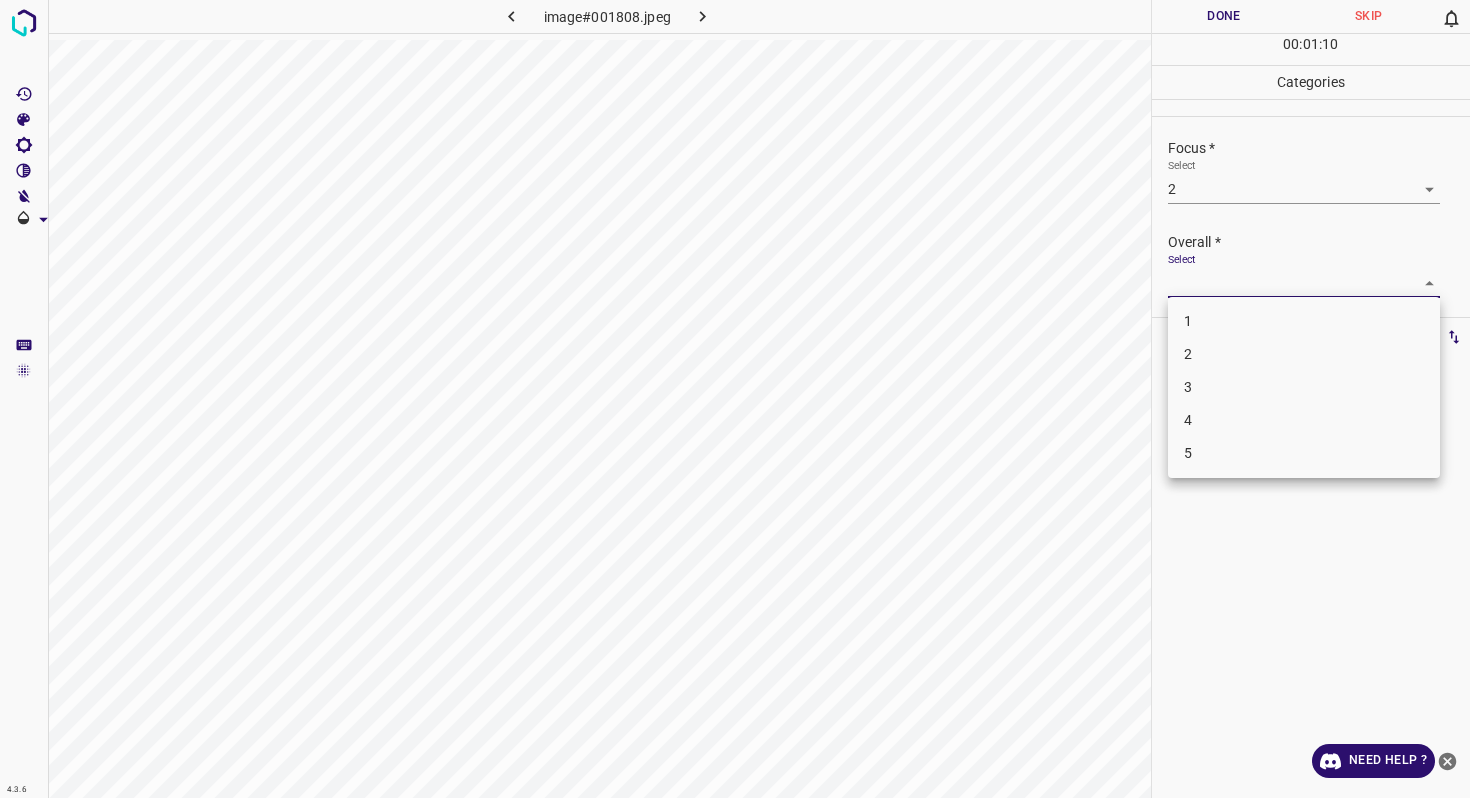 click on "3" at bounding box center (1304, 387) 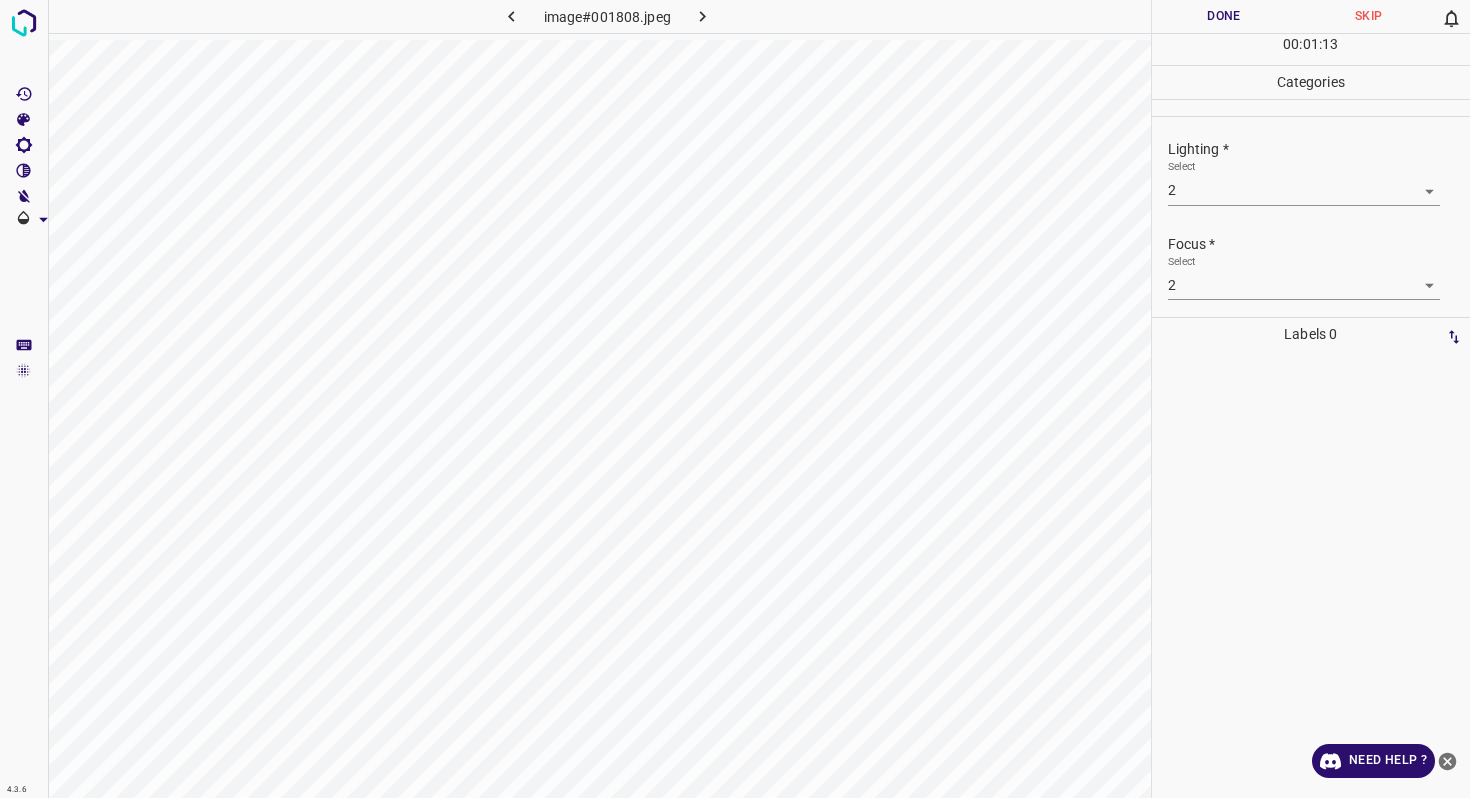 scroll, scrollTop: 98, scrollLeft: 0, axis: vertical 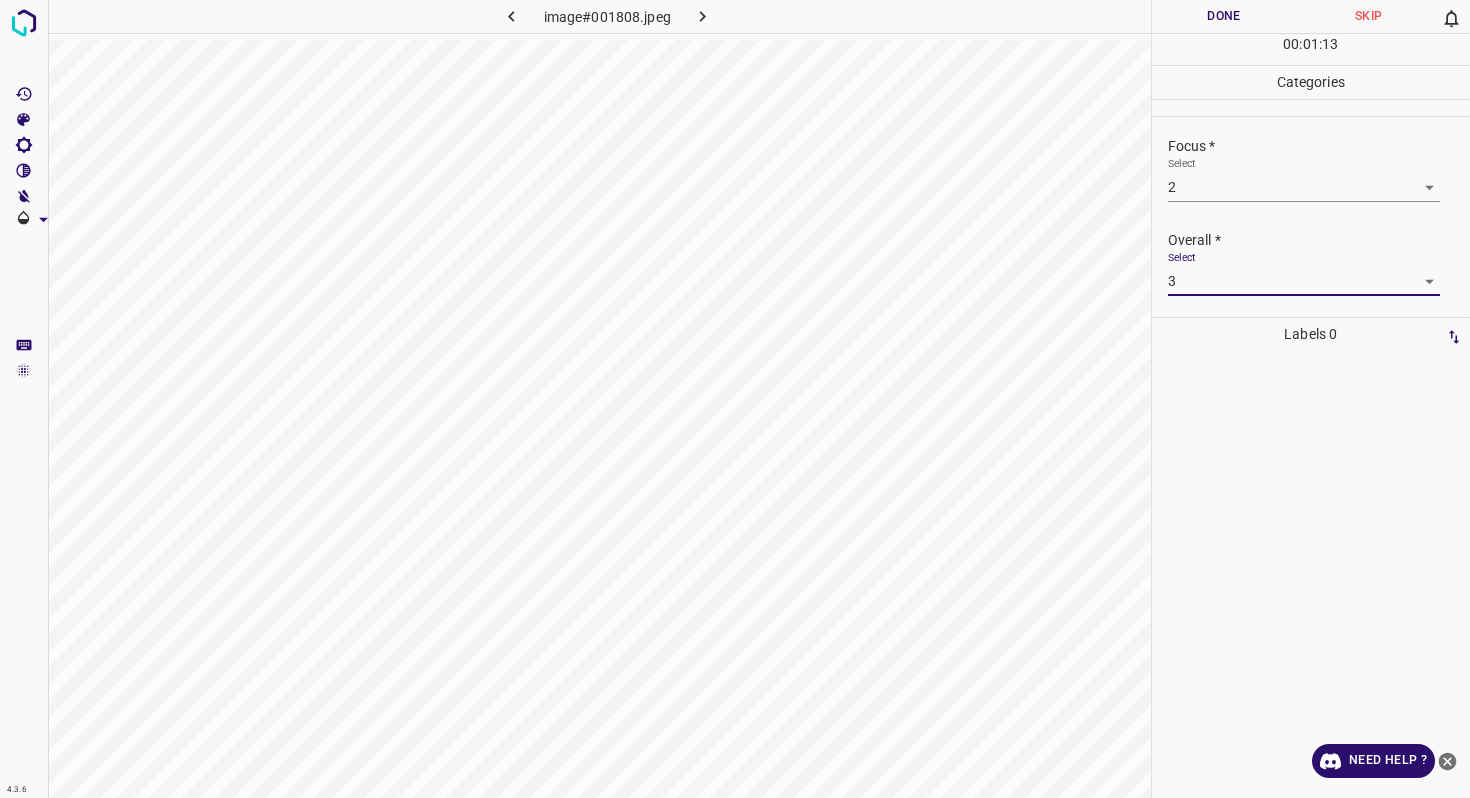 click on "4.3.6  image#001808.jpeg Done Skip 0 00   : 01   : 13   Categories Lighting *  Select 2 2 Focus *  Select 2 2 Overall *  Select 3 3 Labels   0 Categories 1 Lighting 2 Focus 3 Overall Tools Space Change between modes (Draw & Edit) I Auto labeling R Restore zoom M Zoom in N Zoom out Delete Delete selecte label Filters Z Restore filters X Saturation filter C Brightness filter V Contrast filter B Gray scale filter General O Download Need Help ? - Text - Hide - Delete" at bounding box center (735, 399) 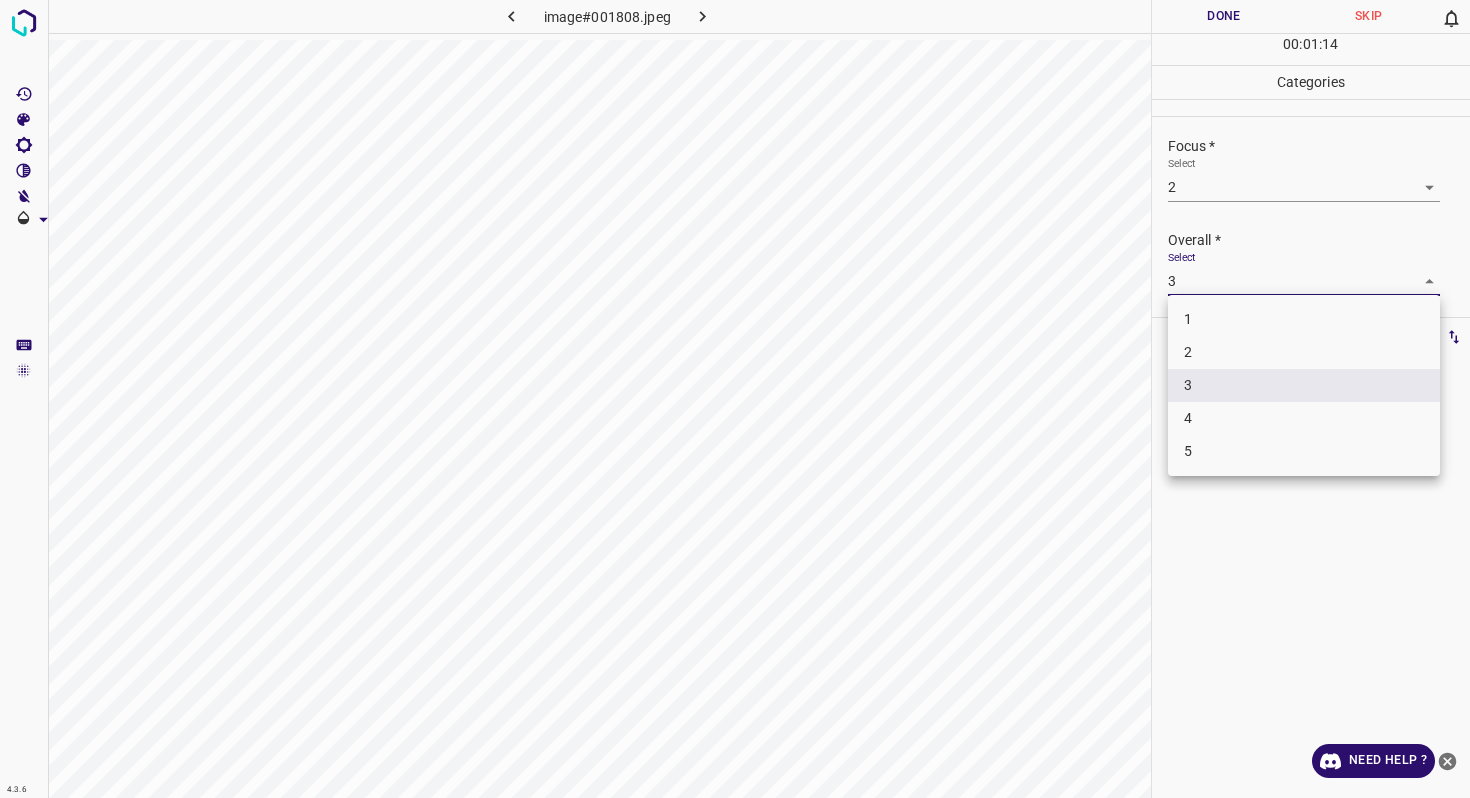 click on "2" at bounding box center (1304, 352) 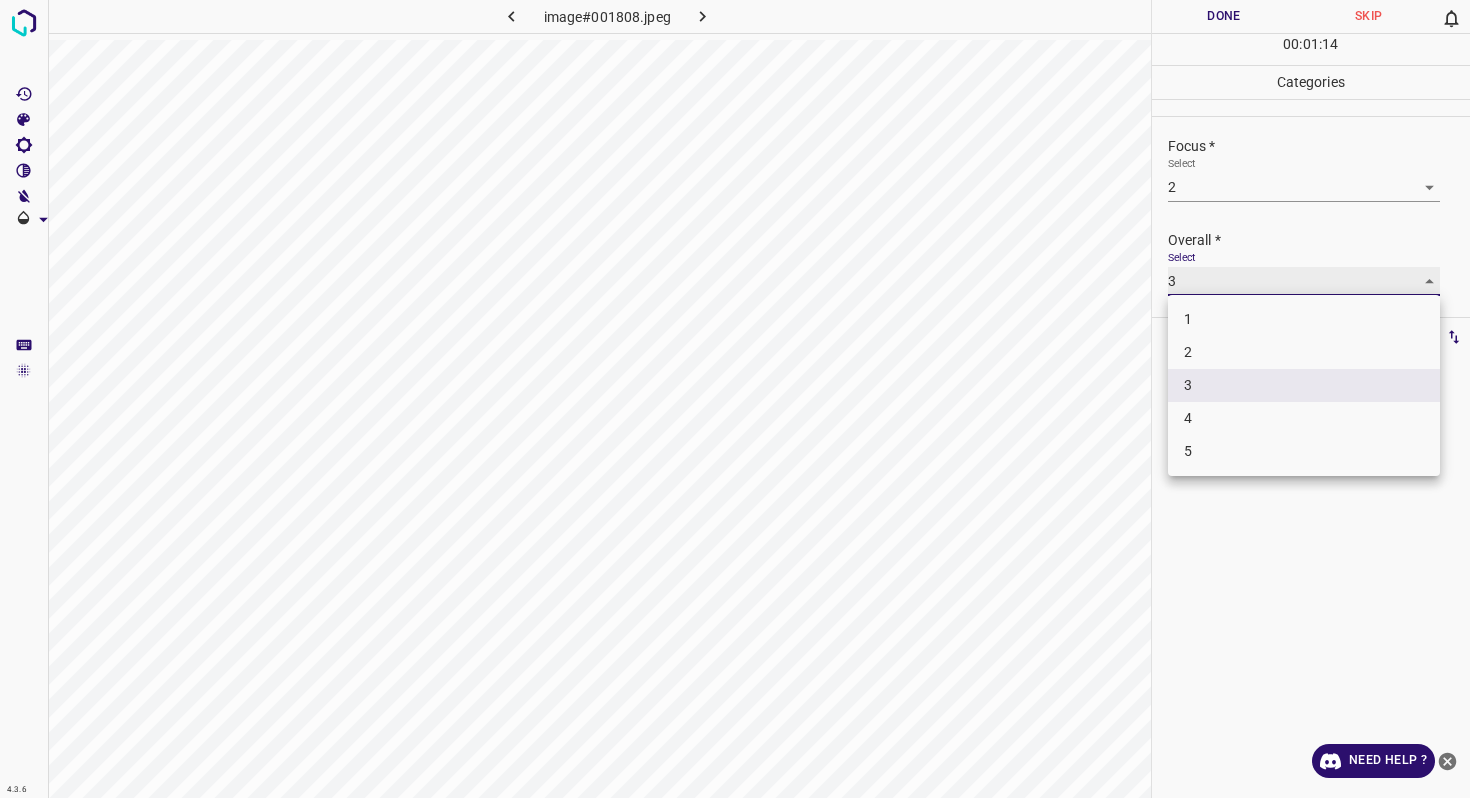 type on "2" 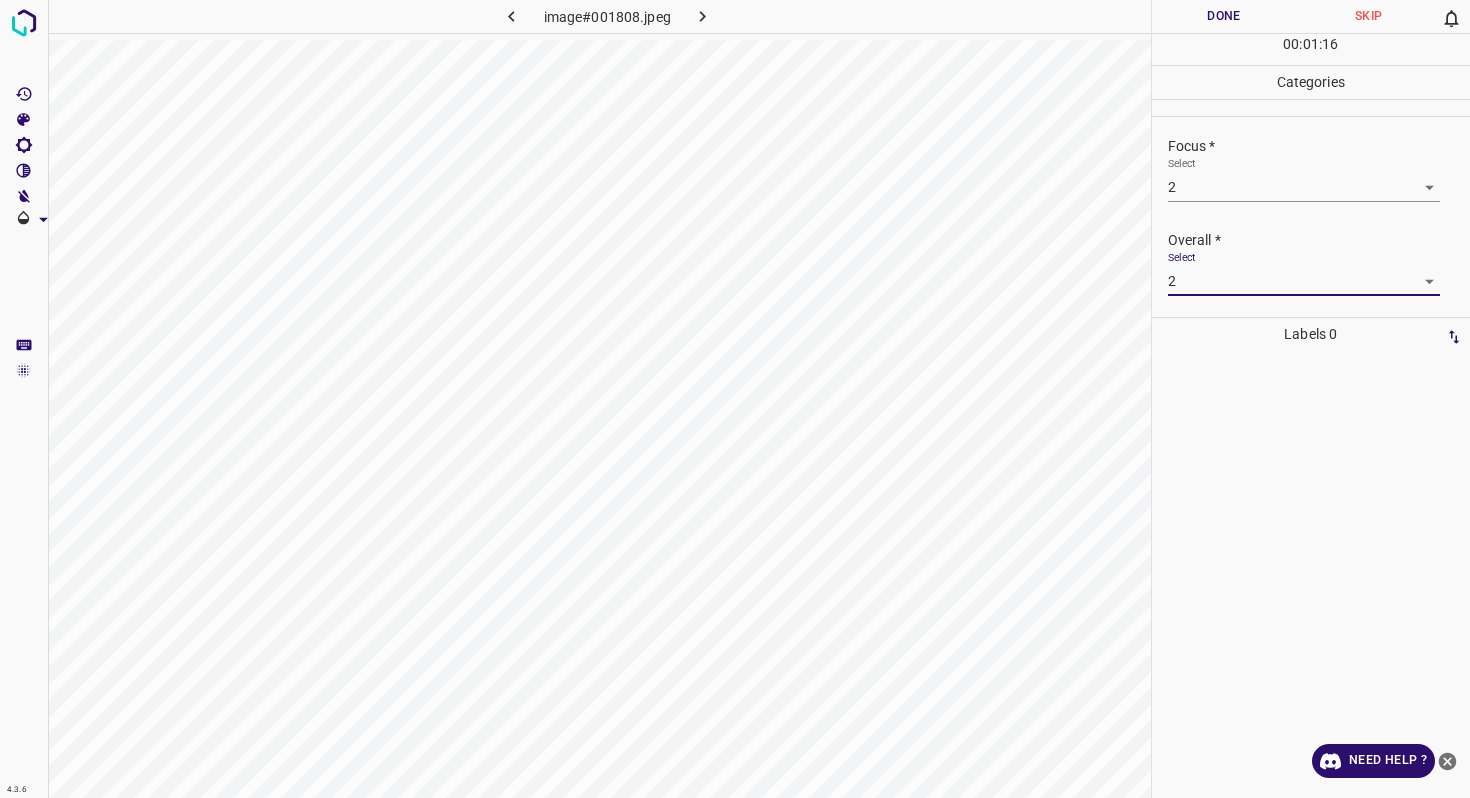 click on "Done" at bounding box center [1224, 16] 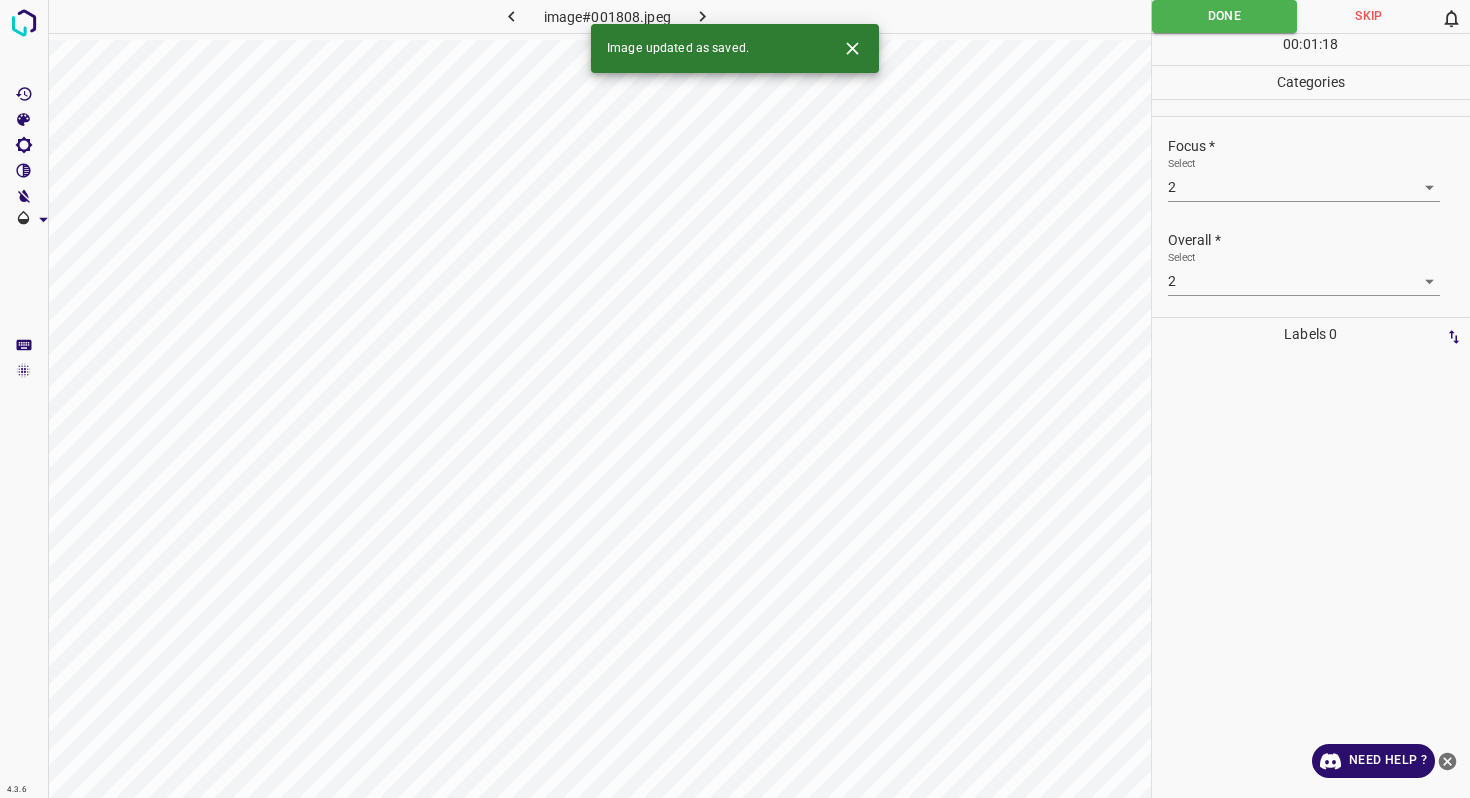 click 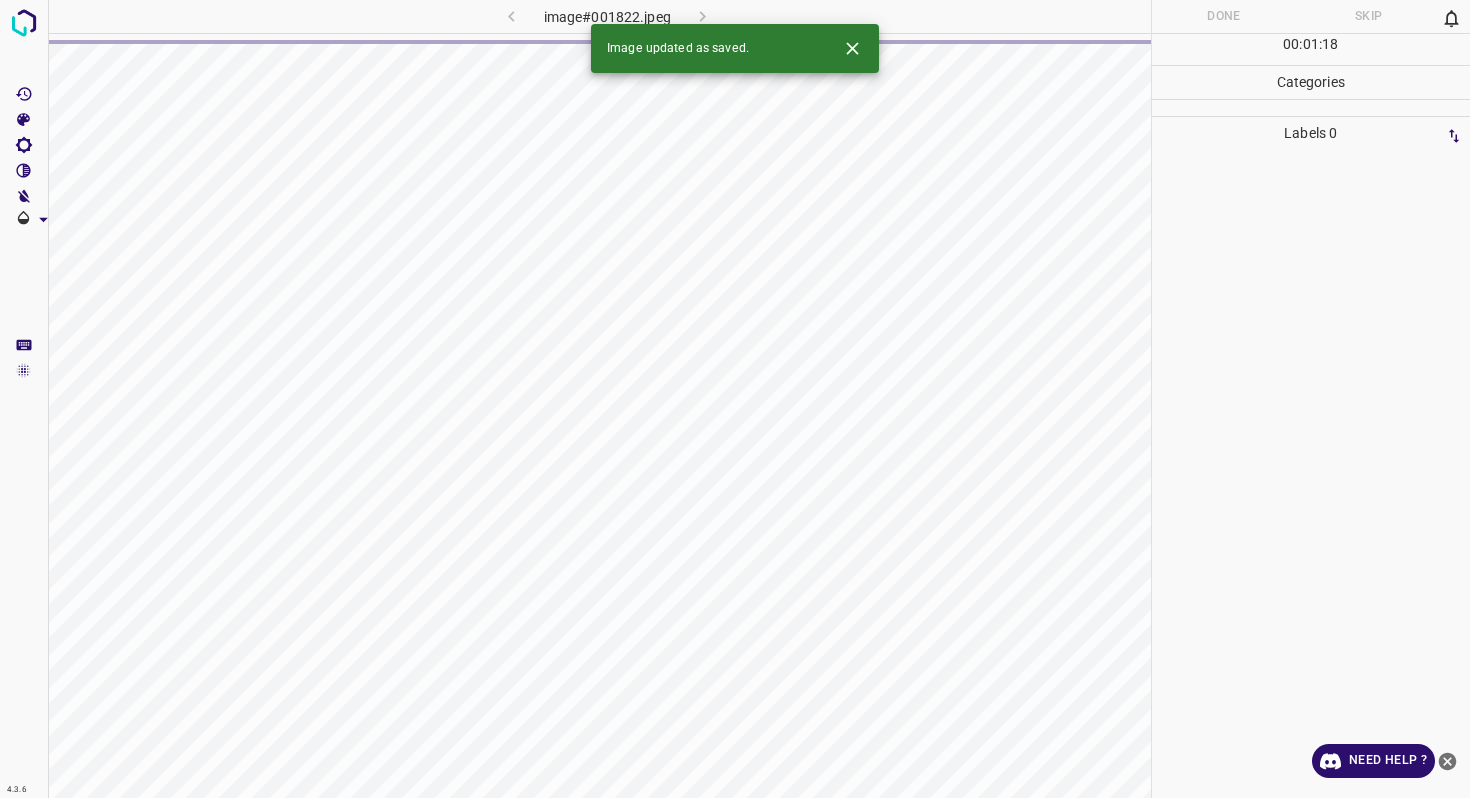 click 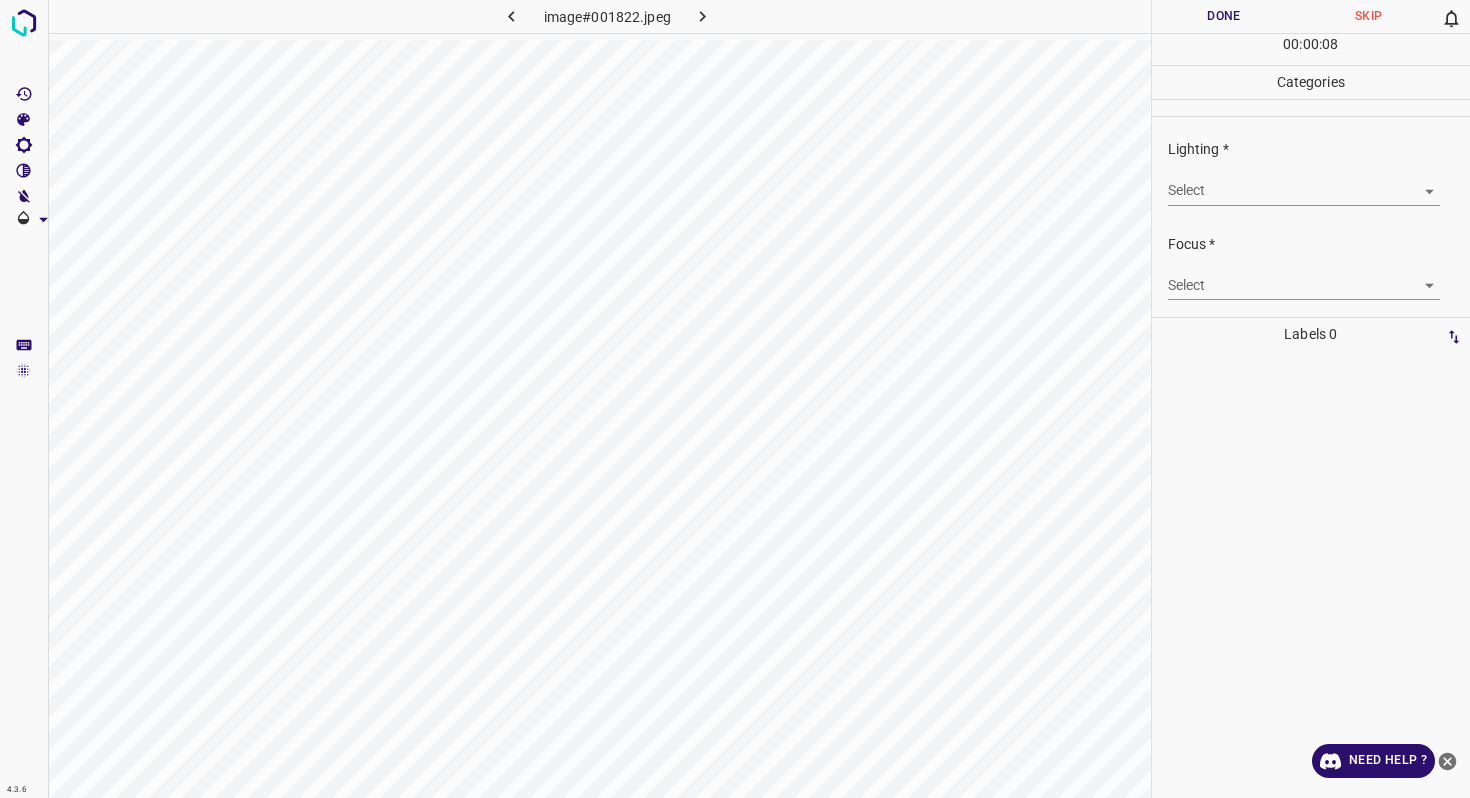 click on "4.3.6  image#001822.jpeg Done Skip 0 00   : 00   : 08   Categories Lighting *  Select ​ Focus *  Select ​ Overall *  Select ​ Labels   0 Categories 1 Lighting 2 Focus 3 Overall Tools Space Change between modes (Draw & Edit) I Auto labeling R Restore zoom M Zoom in N Zoom out Delete Delete selecte label Filters Z Restore filters X Saturation filter C Brightness filter V Contrast filter B Gray scale filter General O Download Need Help ? - Text - Hide - Delete" at bounding box center [735, 399] 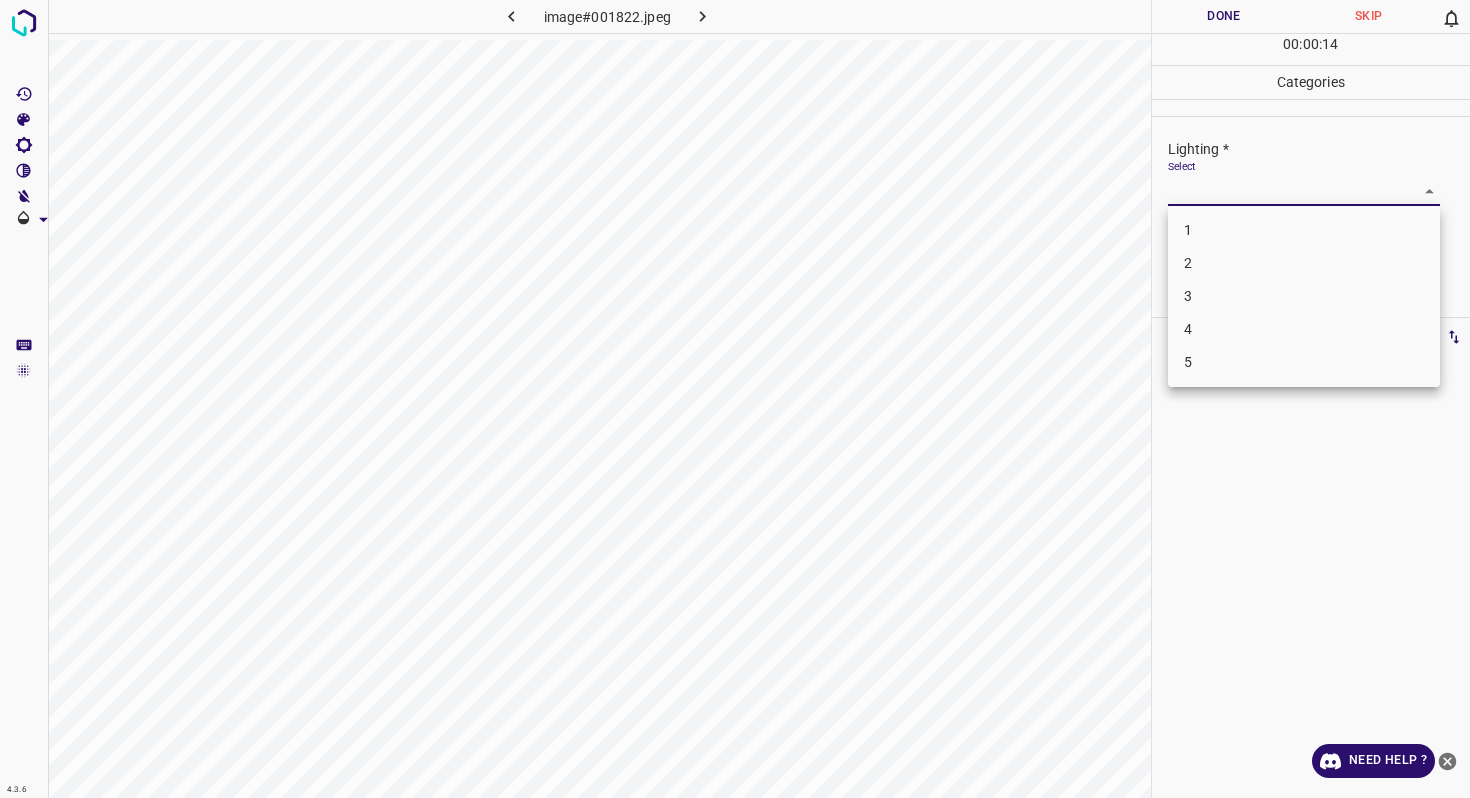 click on "3" at bounding box center [1304, 296] 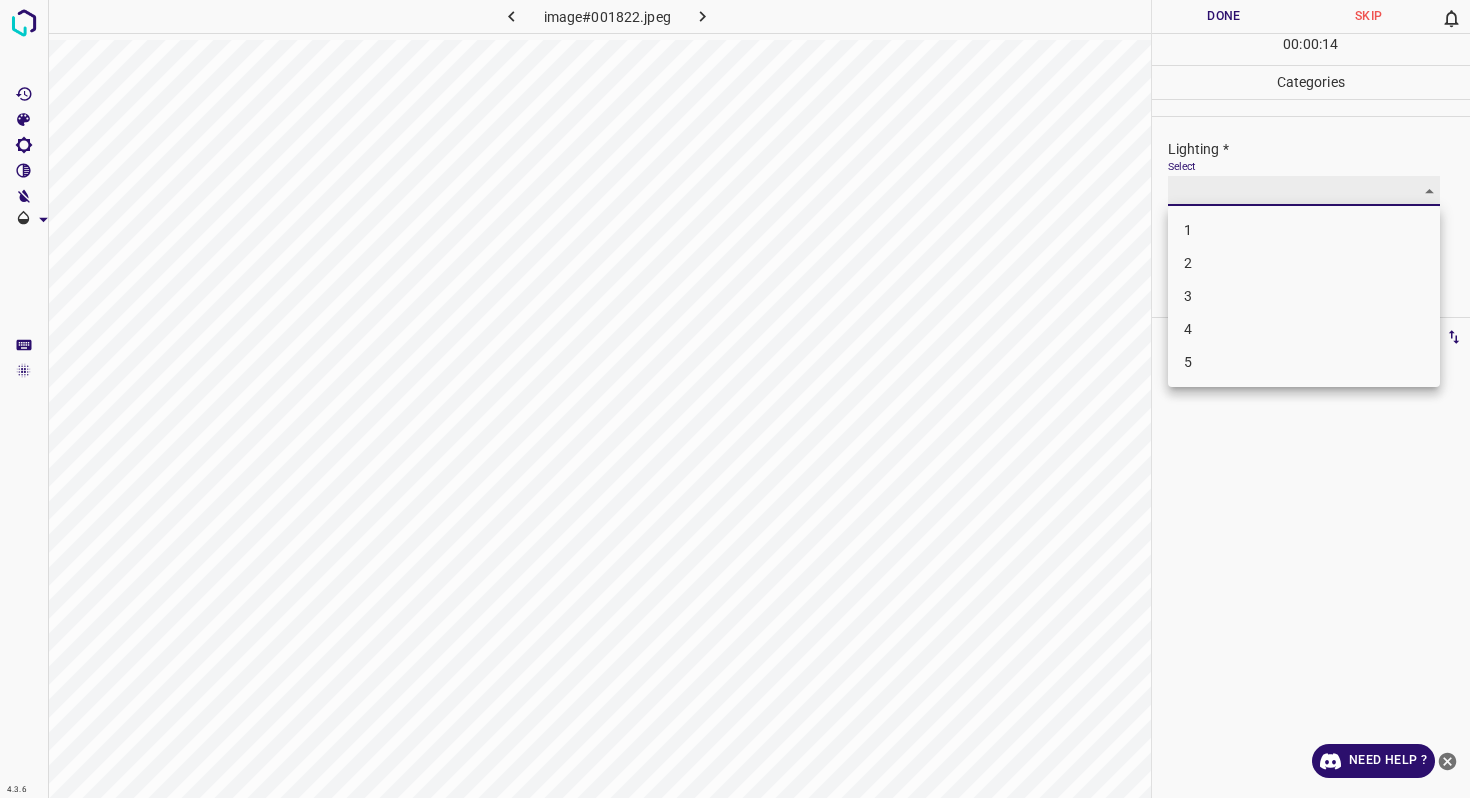 type on "3" 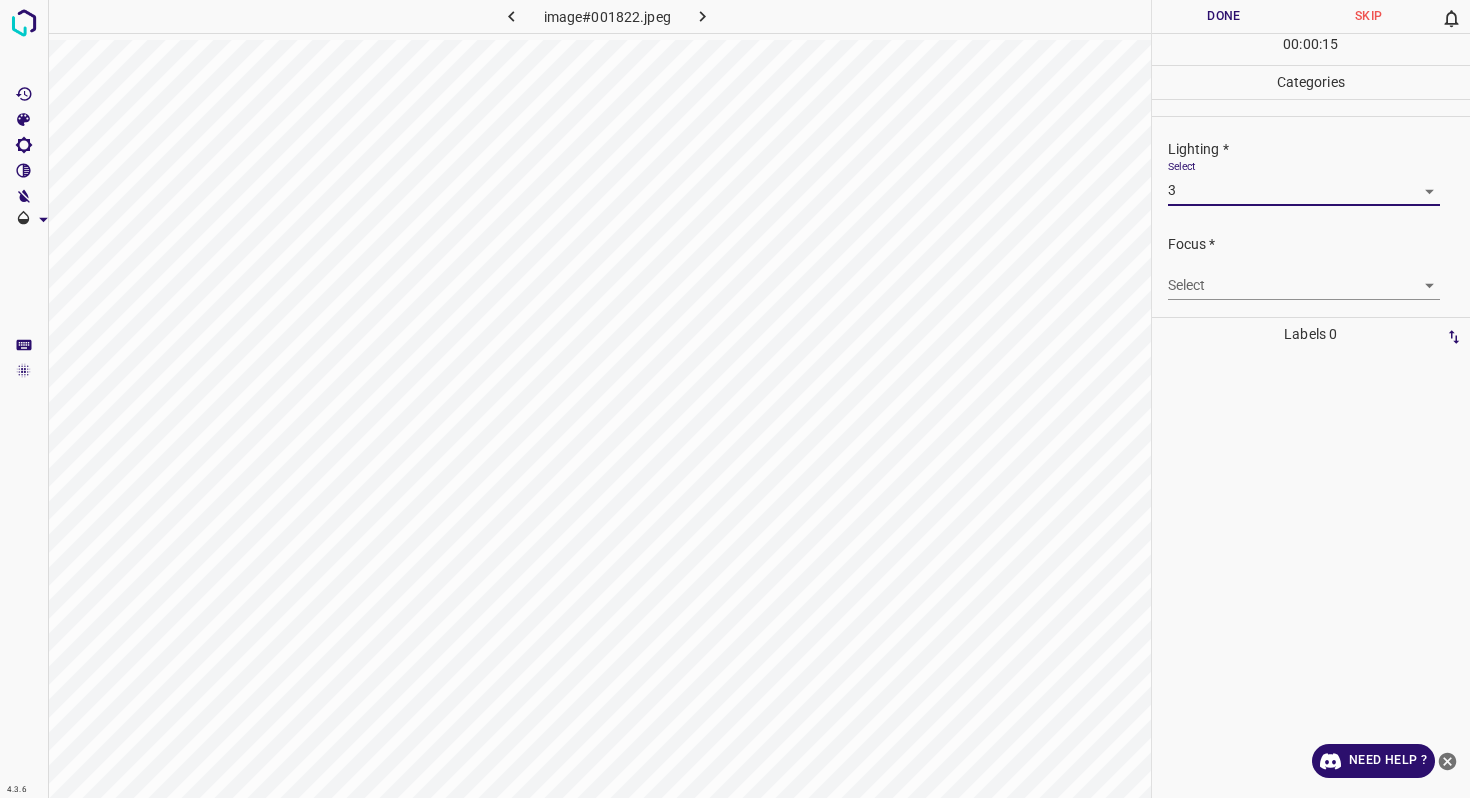 click on "4.3.6  image#001822.jpeg Done Skip 0 00   : 00   : 15   Categories Lighting *  Select 3 3 Focus *  Select ​ Overall *  Select ​ Labels   0 Categories 1 Lighting 2 Focus 3 Overall Tools Space Change between modes (Draw & Edit) I Auto labeling R Restore zoom M Zoom in N Zoom out Delete Delete selecte label Filters Z Restore filters X Saturation filter C Brightness filter V Contrast filter B Gray scale filter General O Download Need Help ? - Text - Hide - Delete" at bounding box center (735, 399) 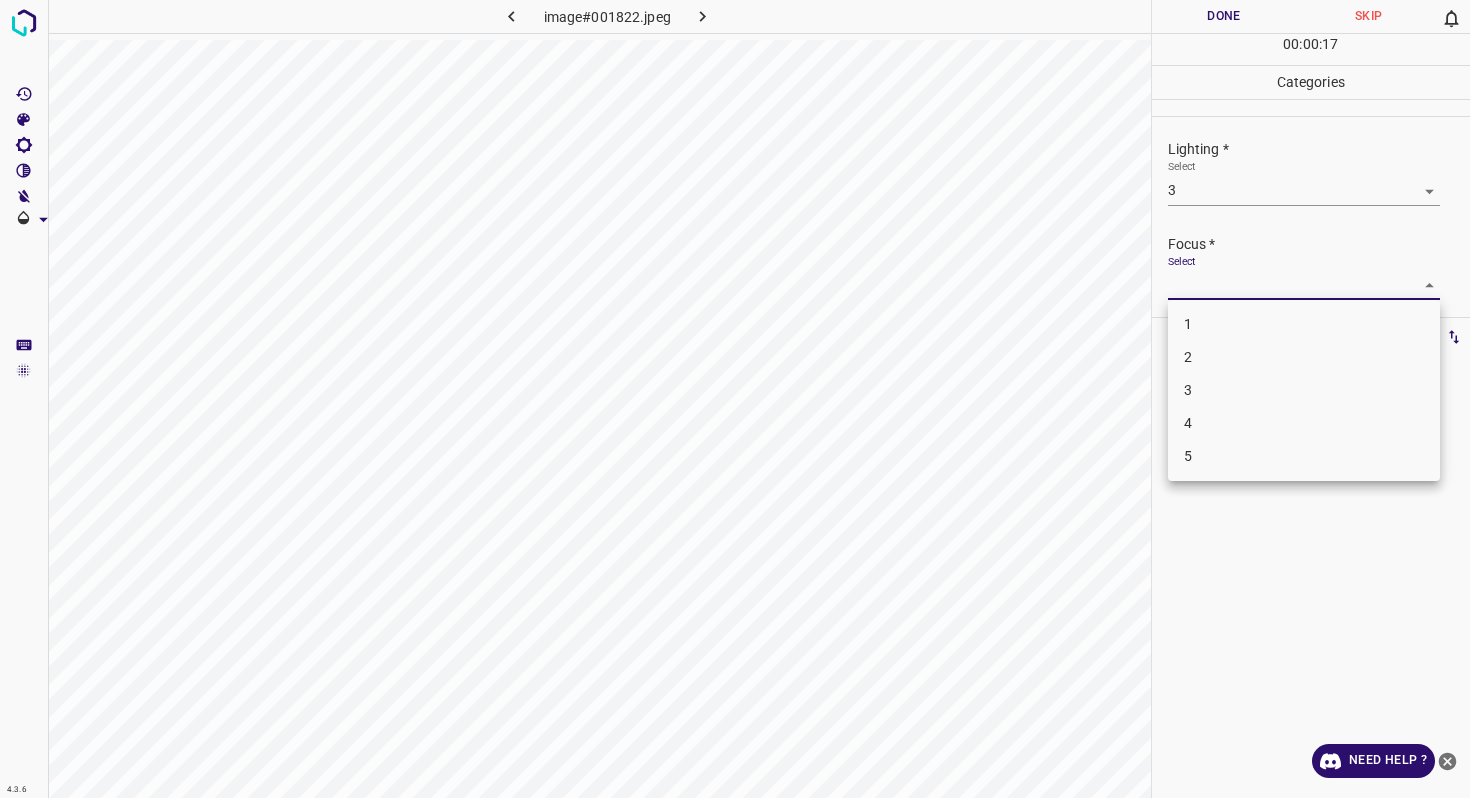 click on "4" at bounding box center [1304, 423] 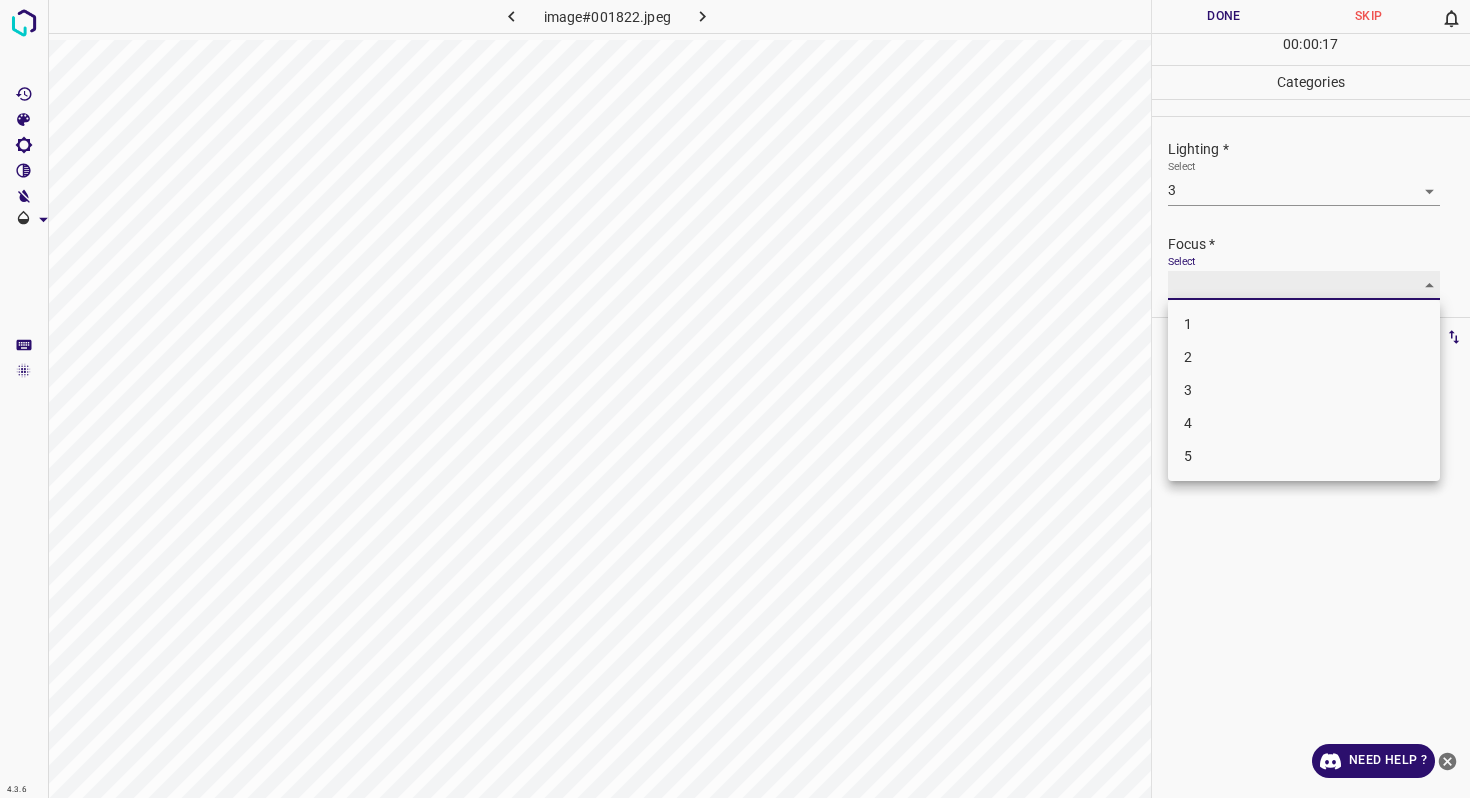 type on "4" 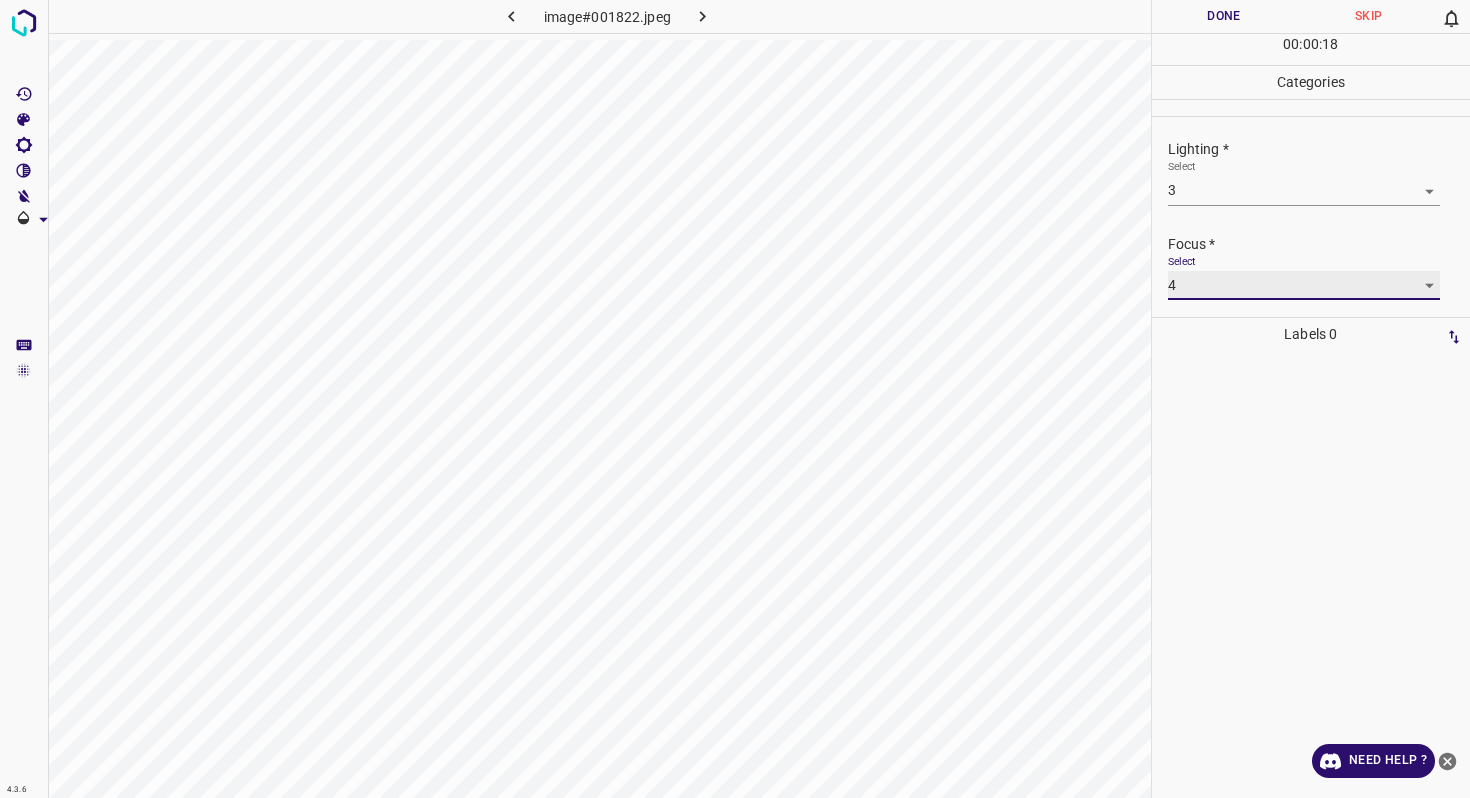 scroll, scrollTop: 98, scrollLeft: 0, axis: vertical 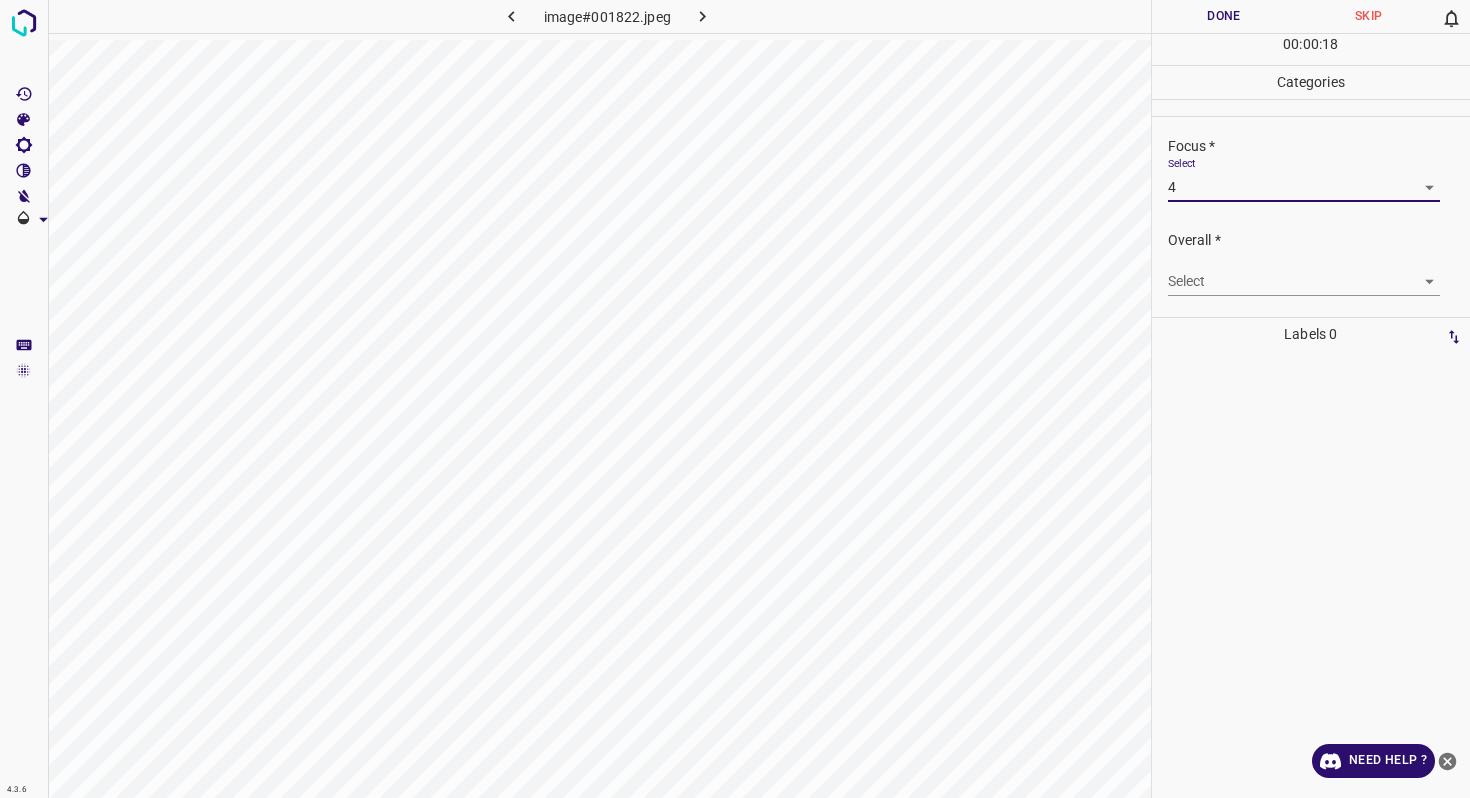 click on "4.3.6  image#001822.jpeg Done Skip 0 00   : 00   : 18   Categories Lighting *  Select 3 3 Focus *  Select 4 4 Overall *  Select ​ Labels   0 Categories 1 Lighting 2 Focus 3 Overall Tools Space Change between modes (Draw & Edit) I Auto labeling R Restore zoom M Zoom in N Zoom out Delete Delete selecte label Filters Z Restore filters X Saturation filter C Brightness filter V Contrast filter B Gray scale filter General O Download Need Help ? - Text - Hide - Delete" at bounding box center (735, 399) 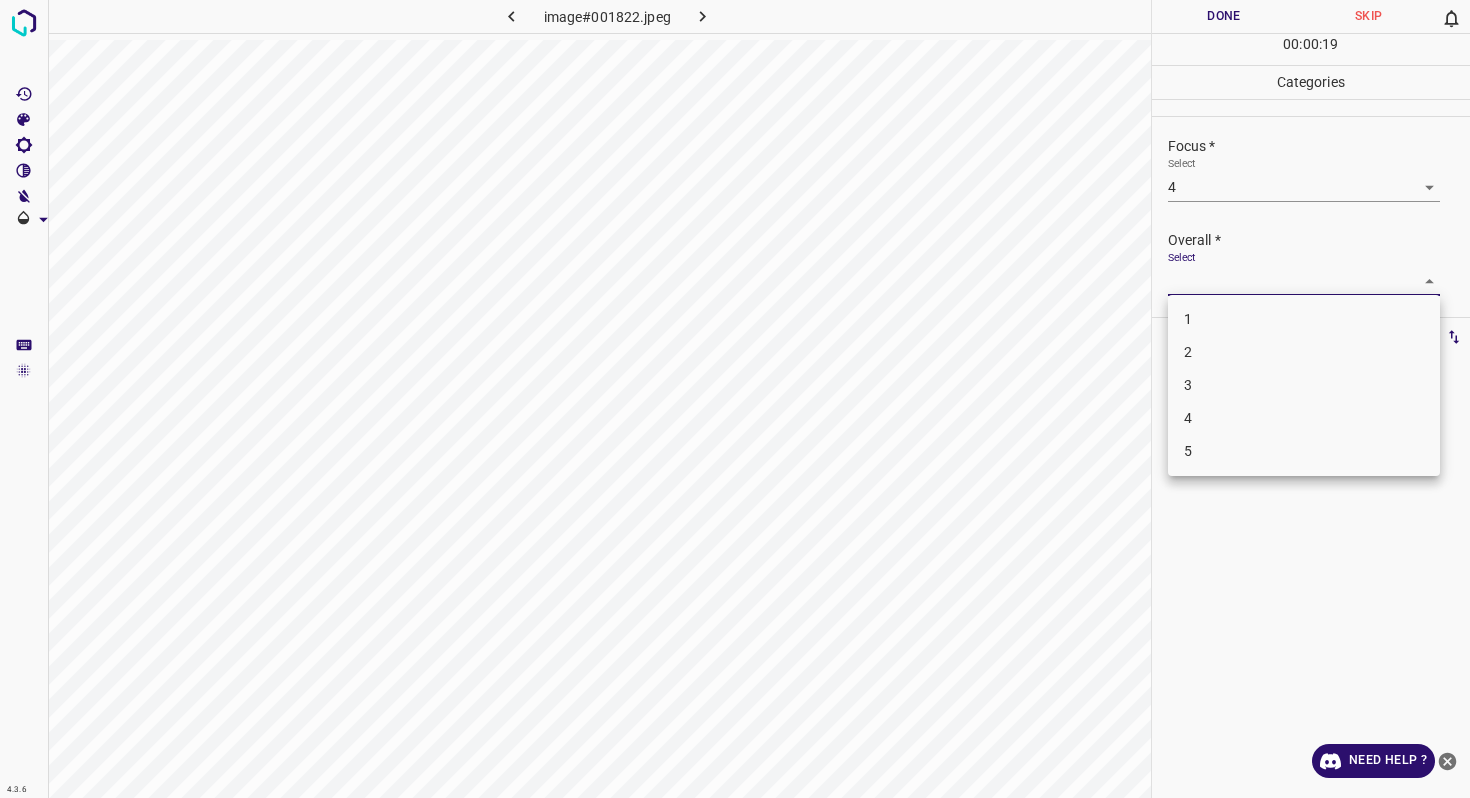 click on "3" at bounding box center [1304, 385] 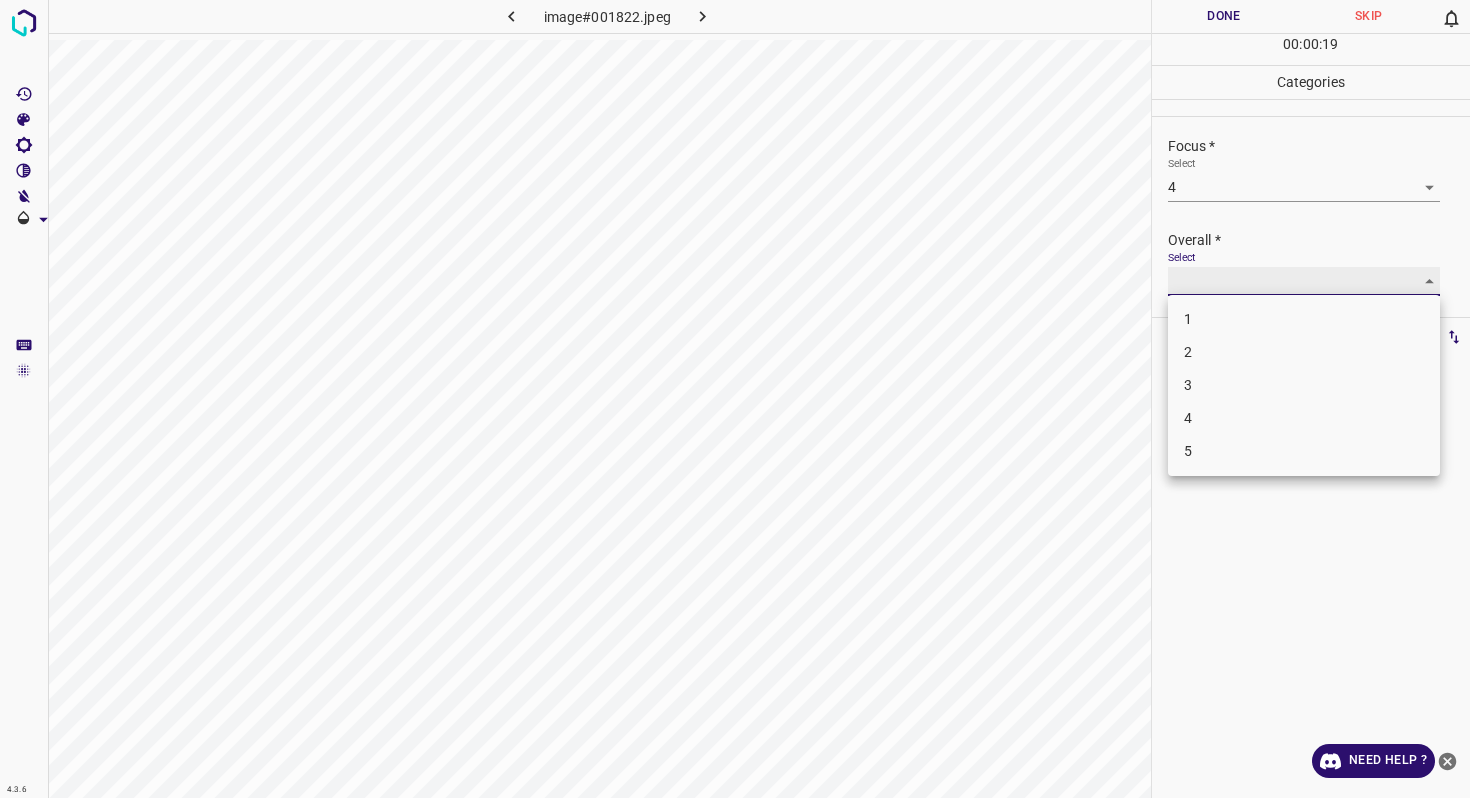 type on "3" 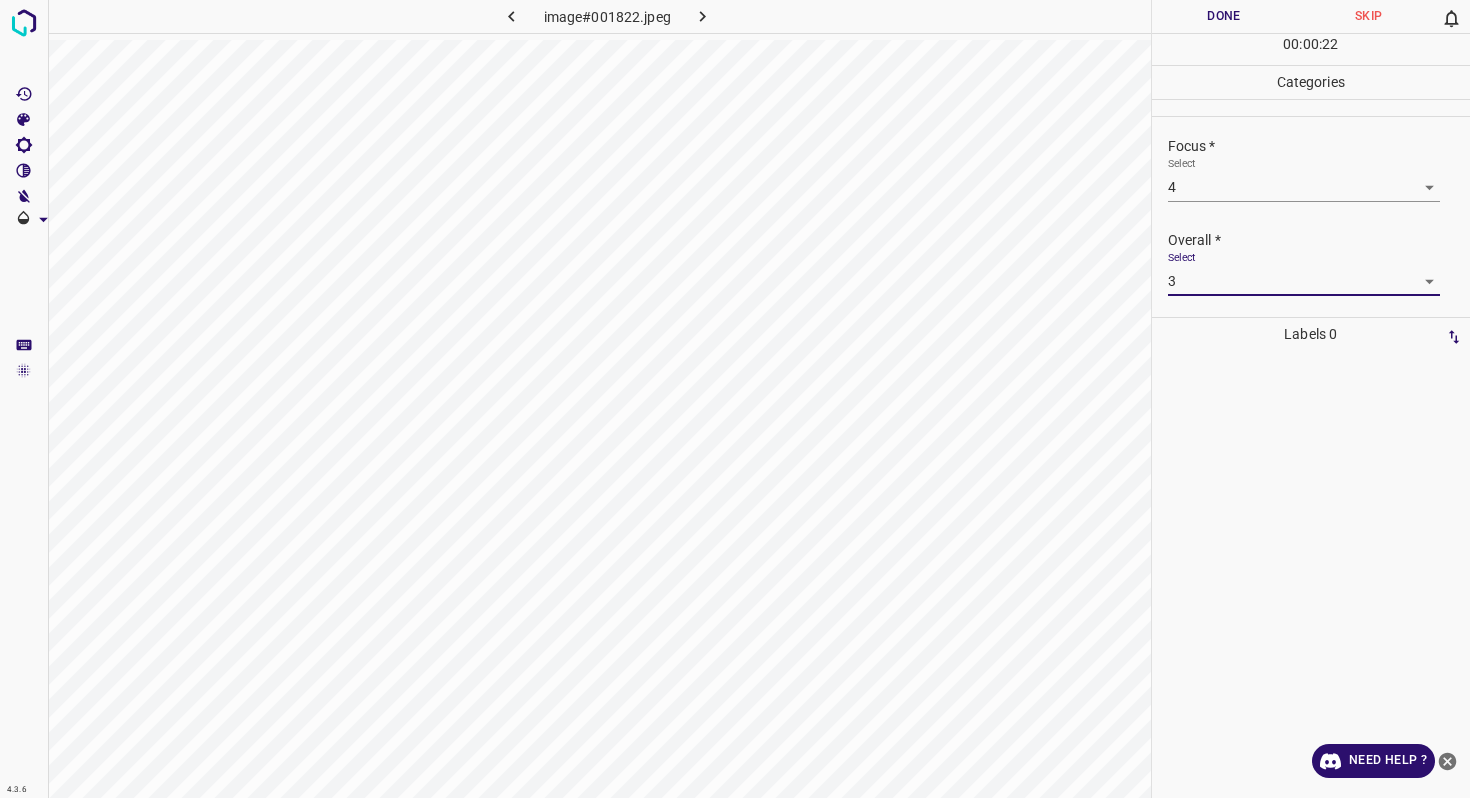 click on "Done" at bounding box center (1224, 16) 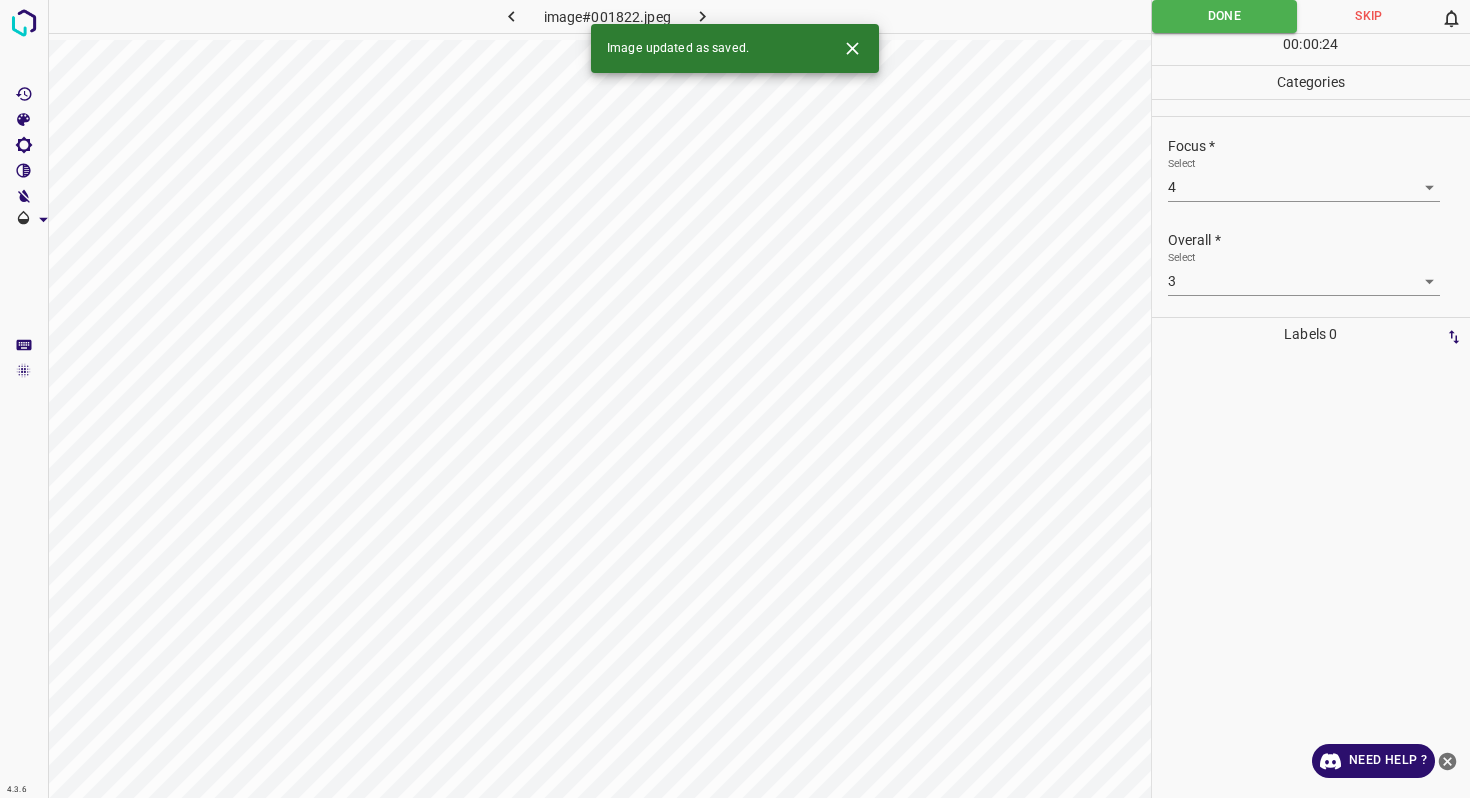 click 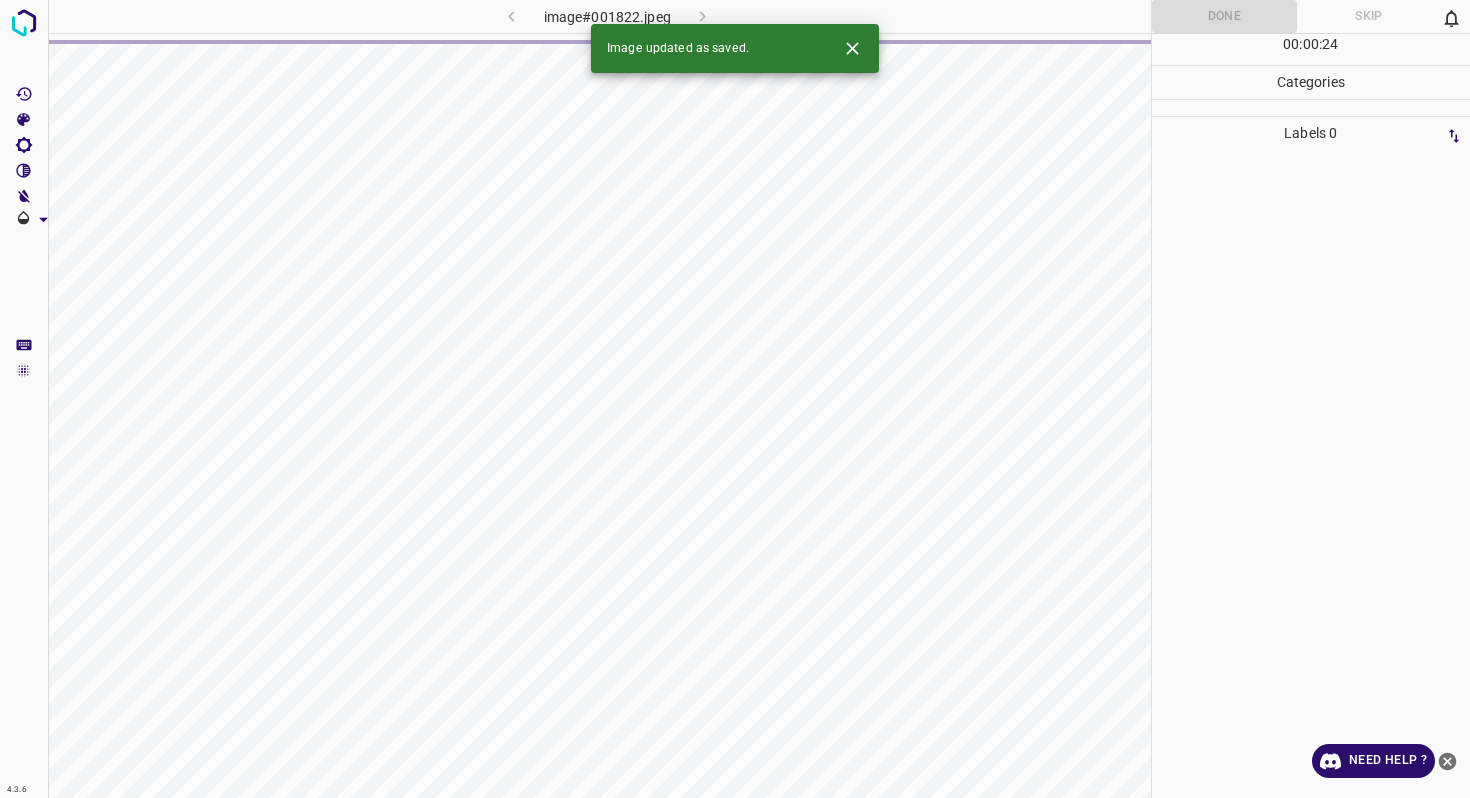 click 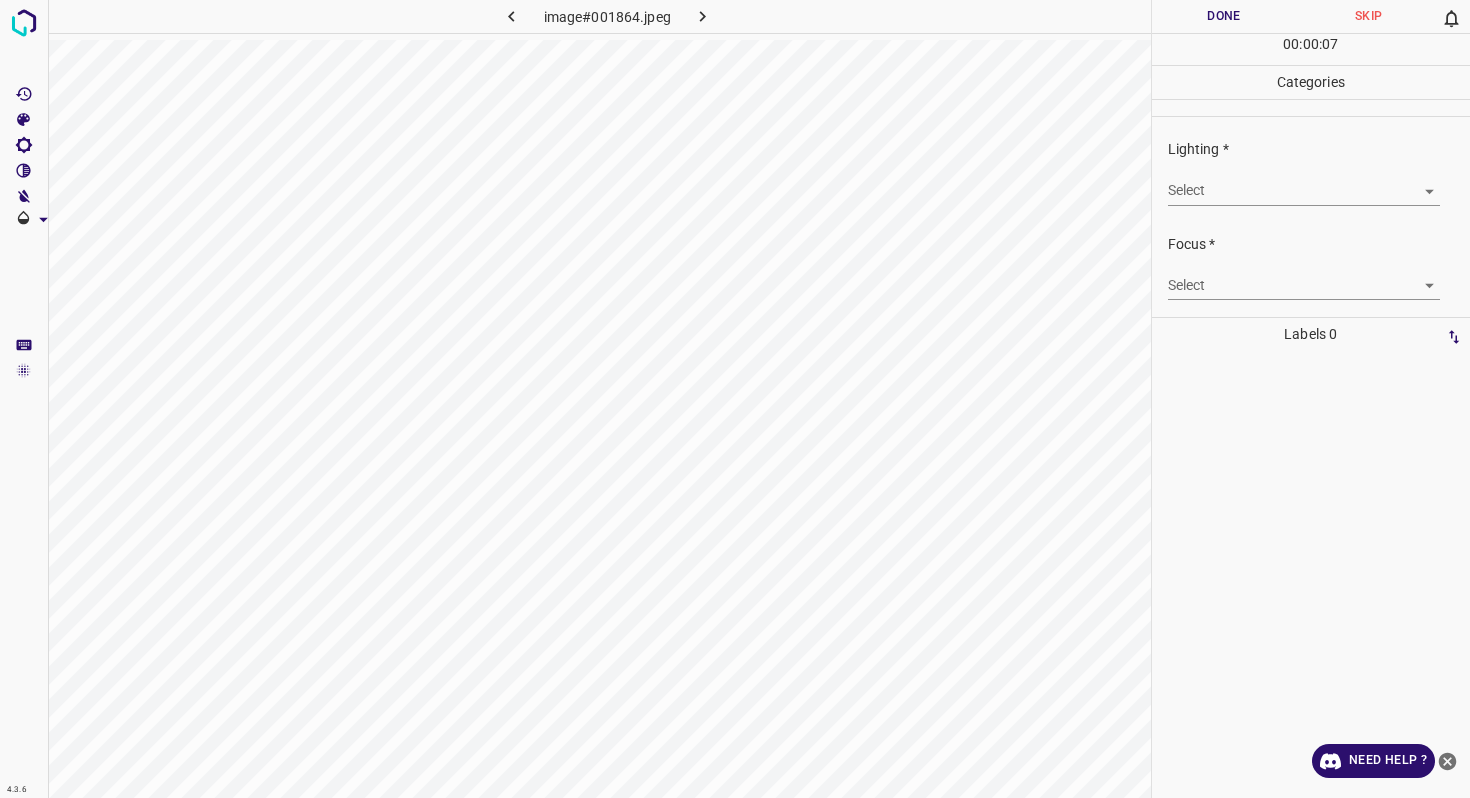 click on "4.3.6  image#001864.jpeg Done Skip 0 00   : 00   : 07   Categories Lighting *  Select ​ Focus *  Select ​ Overall *  Select ​ Labels   0 Categories 1 Lighting 2 Focus 3 Overall Tools Space Change between modes (Draw & Edit) I Auto labeling R Restore zoom M Zoom in N Zoom out Delete Delete selecte label Filters Z Restore filters X Saturation filter C Brightness filter V Contrast filter B Gray scale filter General O Download Need Help ? - Text - Hide - Delete" at bounding box center (735, 399) 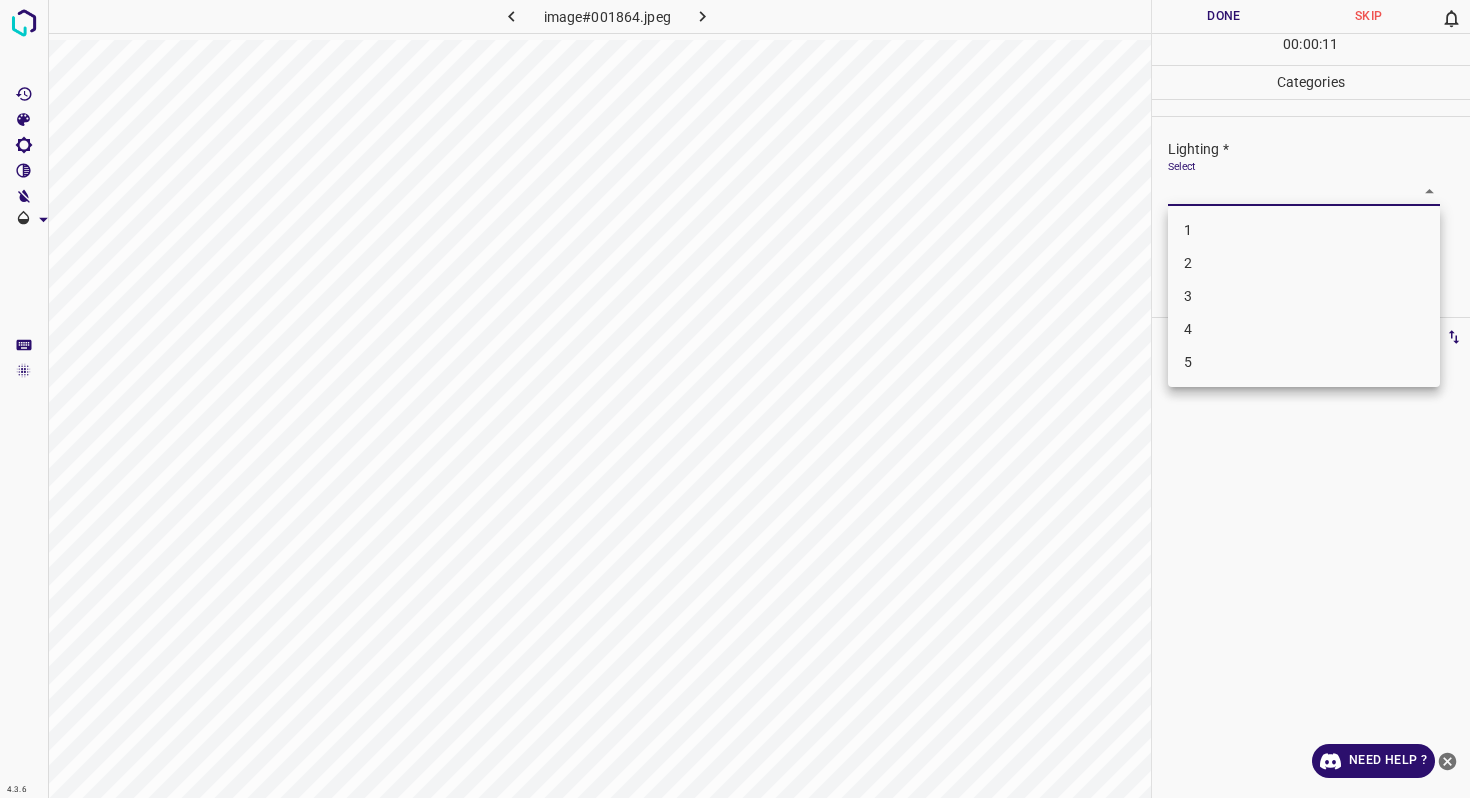 click on "4" at bounding box center (1304, 329) 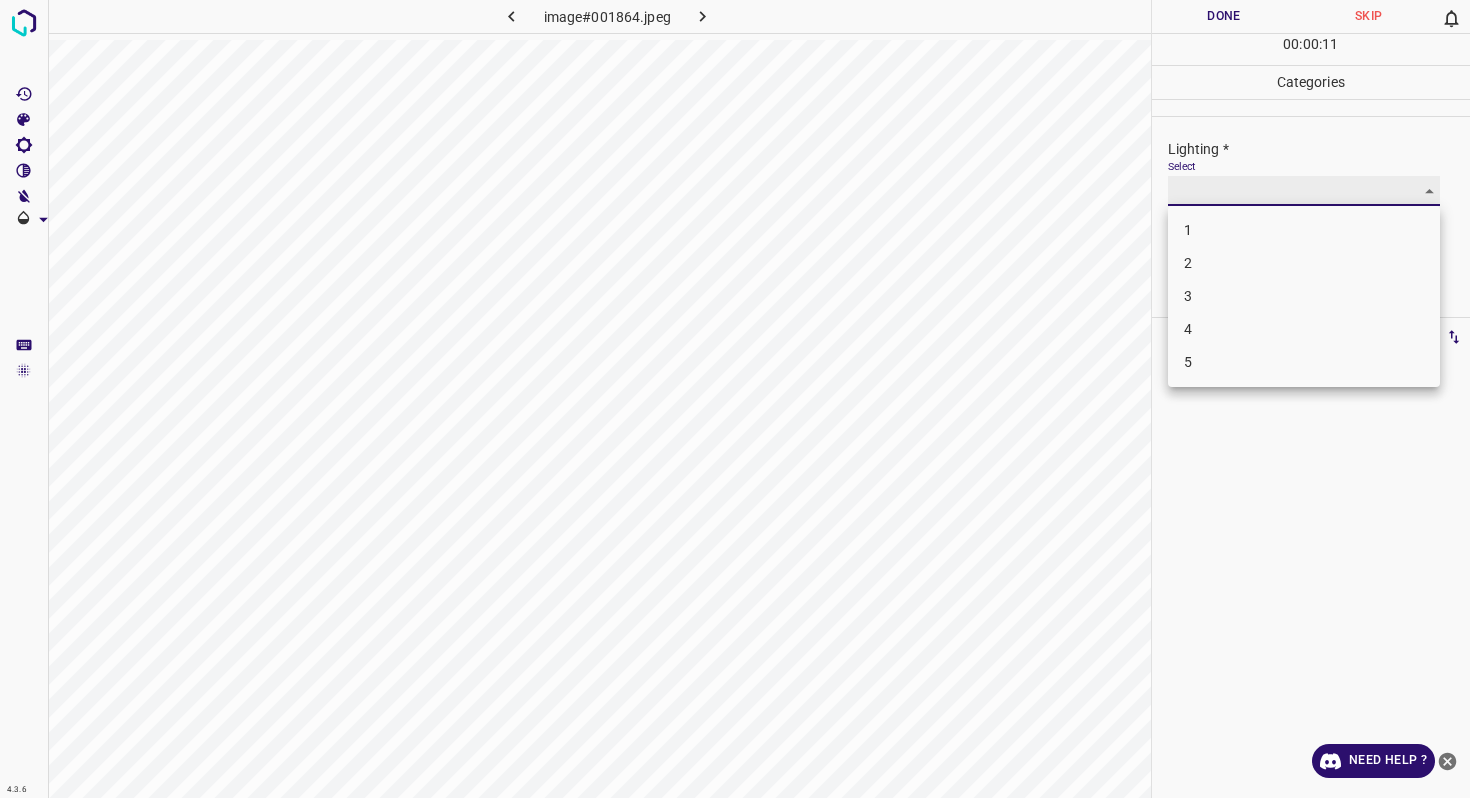 type on "4" 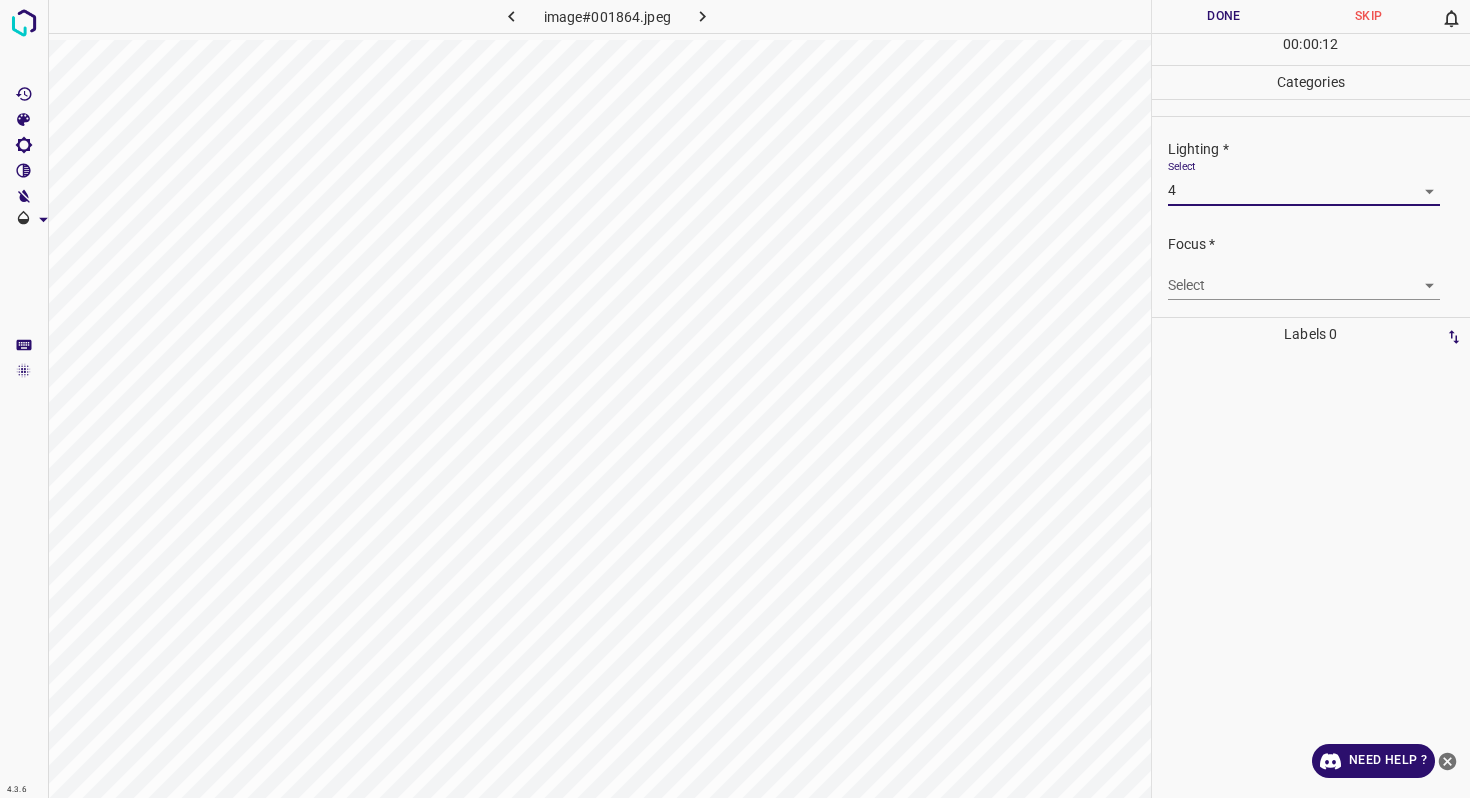 click on "4.3.6  image#001864.jpeg Done Skip 0 00   : 00   : 12   Categories Lighting *  Select 4 4 Focus *  Select ​ Overall *  Select ​ Labels   0 Categories 1 Lighting 2 Focus 3 Overall Tools Space Change between modes (Draw & Edit) I Auto labeling R Restore zoom M Zoom in N Zoom out Delete Delete selecte label Filters Z Restore filters X Saturation filter C Brightness filter V Contrast filter B Gray scale filter General O Download Need Help ? - Text - Hide - Delete" at bounding box center (735, 399) 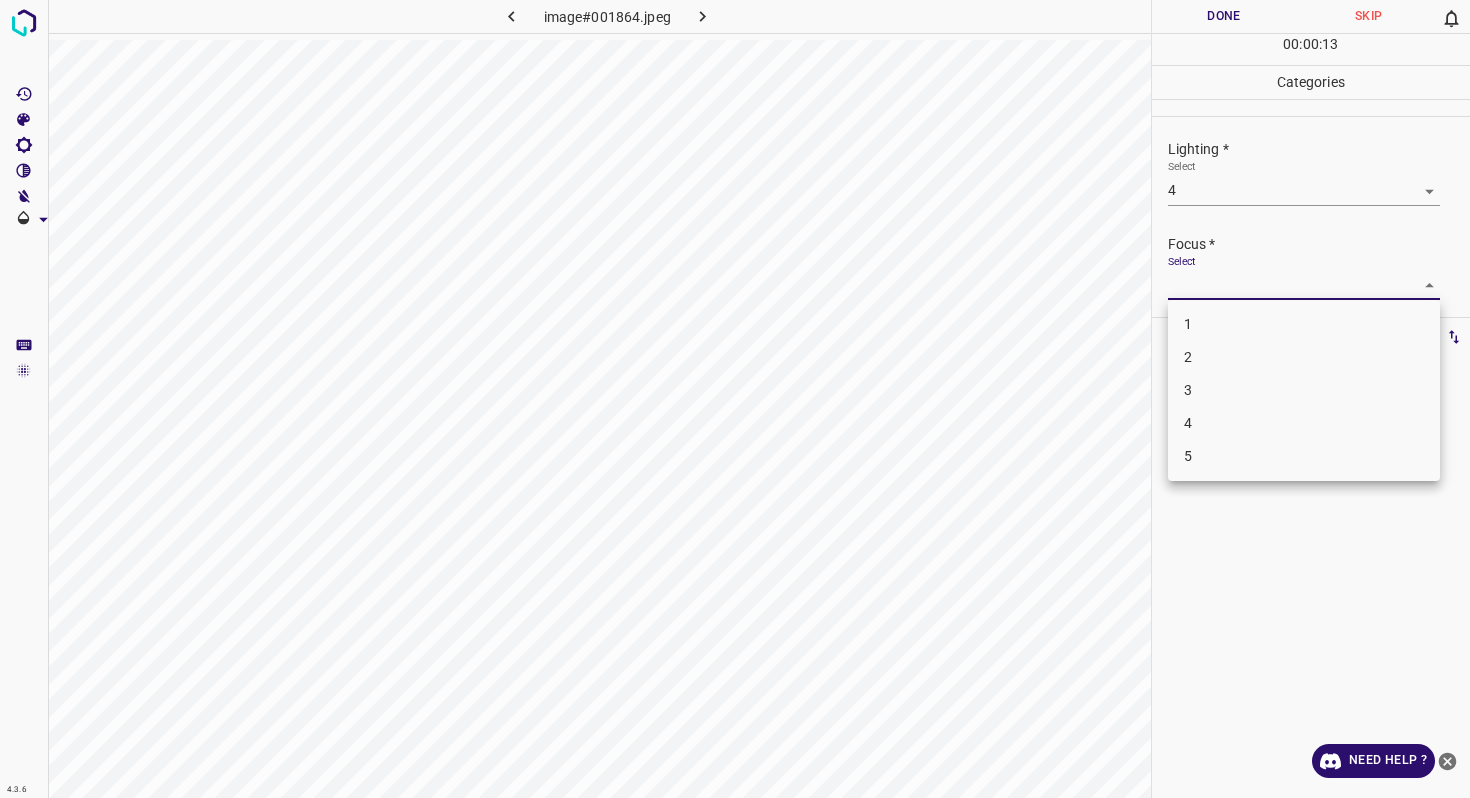 click on "5" at bounding box center (1304, 456) 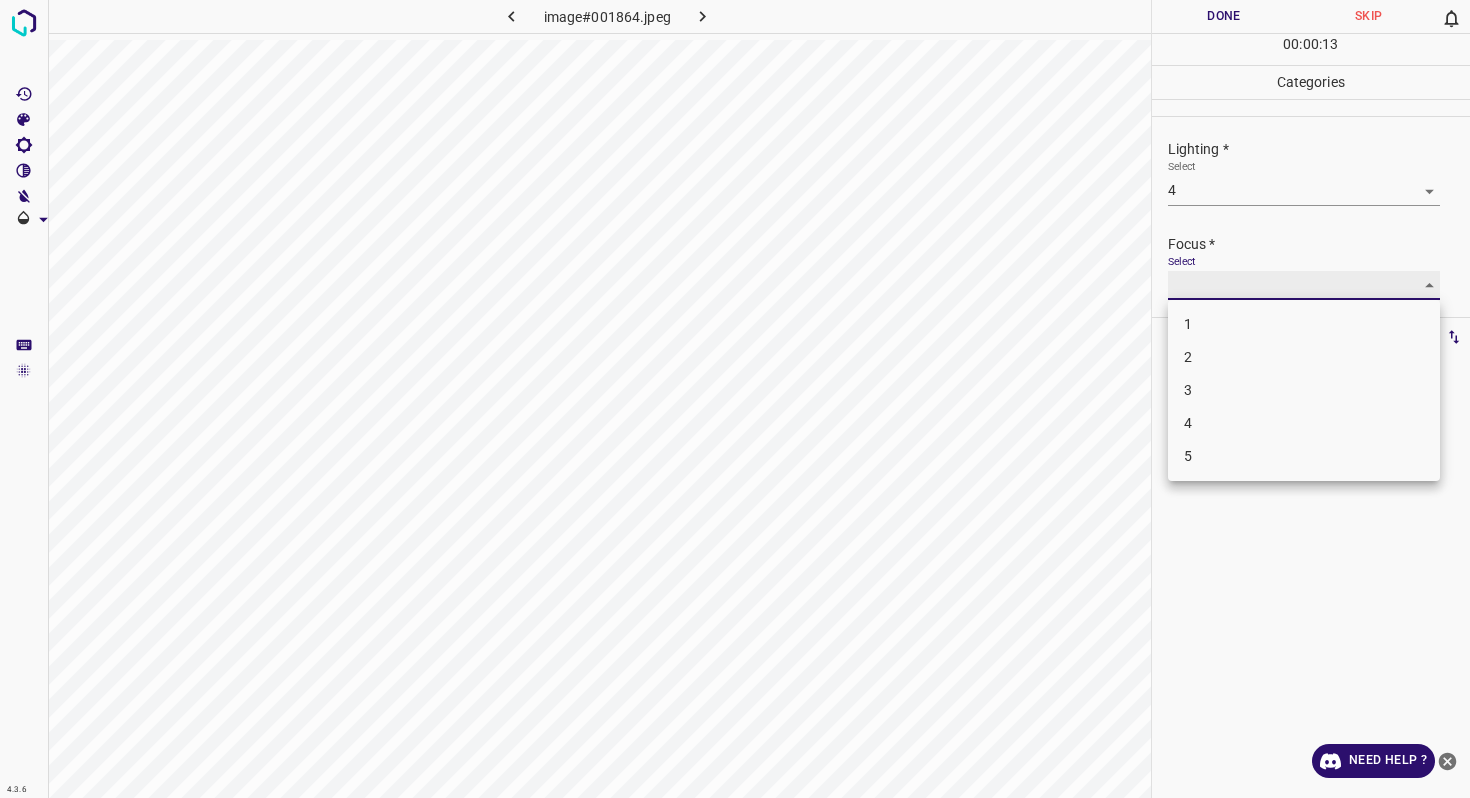 type on "5" 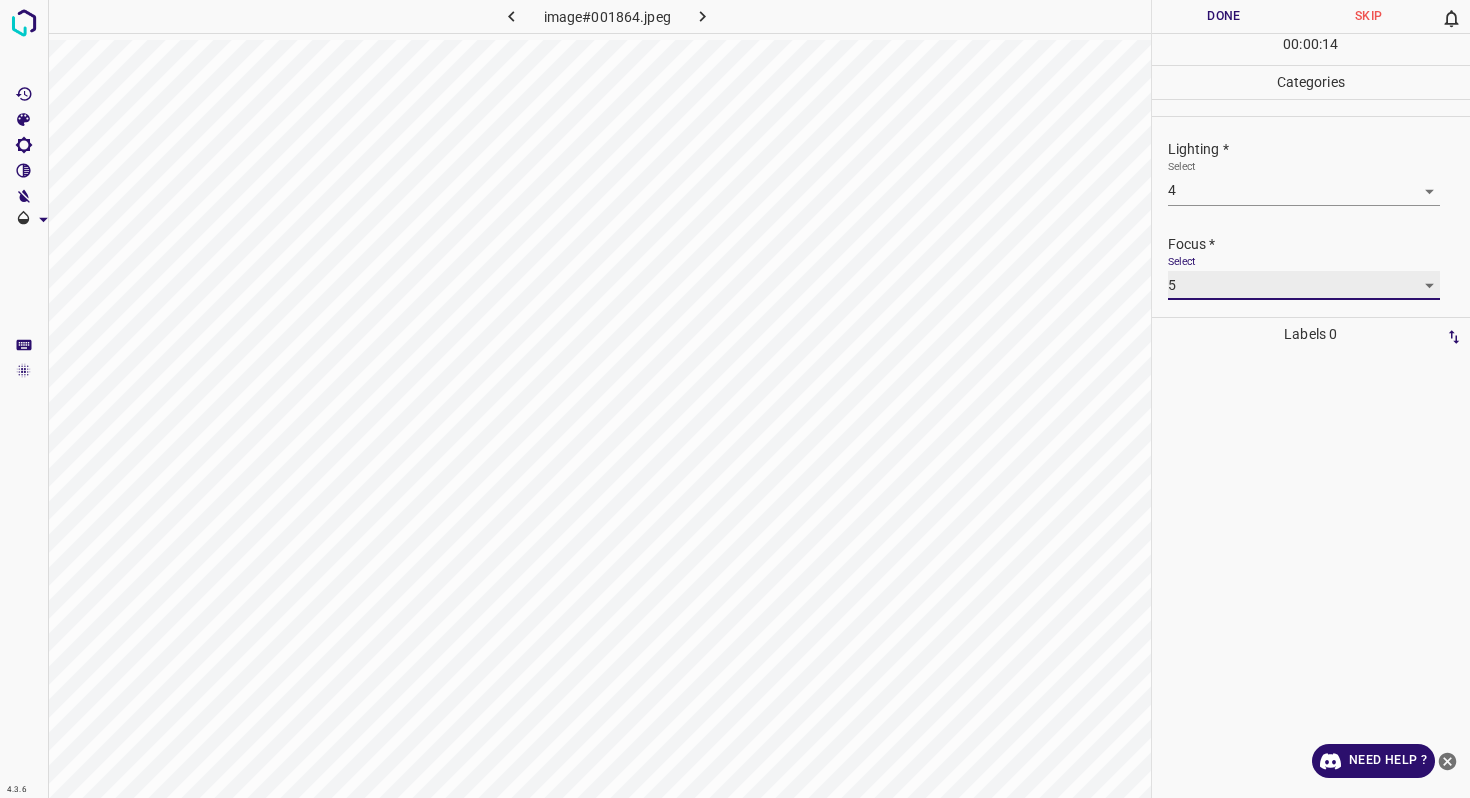 scroll, scrollTop: 98, scrollLeft: 0, axis: vertical 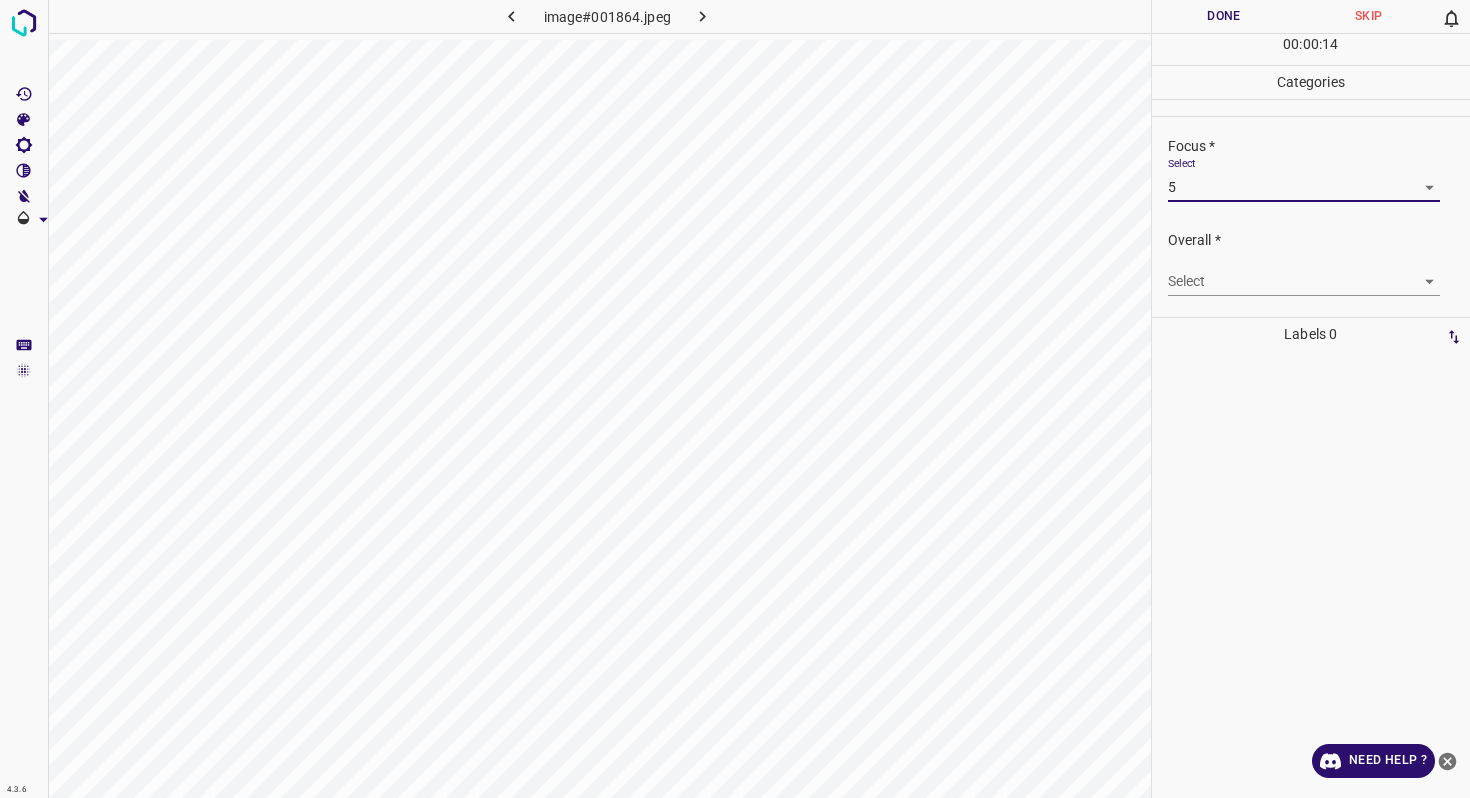 click on "4.3.6  image#001864.jpeg Done Skip 0 00   : 00   : 14   Categories Lighting *  Select 4 4 Focus *  Select 5 5 Overall *  Select ​ Labels   0 Categories 1 Lighting 2 Focus 3 Overall Tools Space Change between modes (Draw & Edit) I Auto labeling R Restore zoom M Zoom in N Zoom out Delete Delete selecte label Filters Z Restore filters X Saturation filter C Brightness filter V Contrast filter B Gray scale filter General O Download Need Help ? - Text - Hide - Delete" at bounding box center [735, 399] 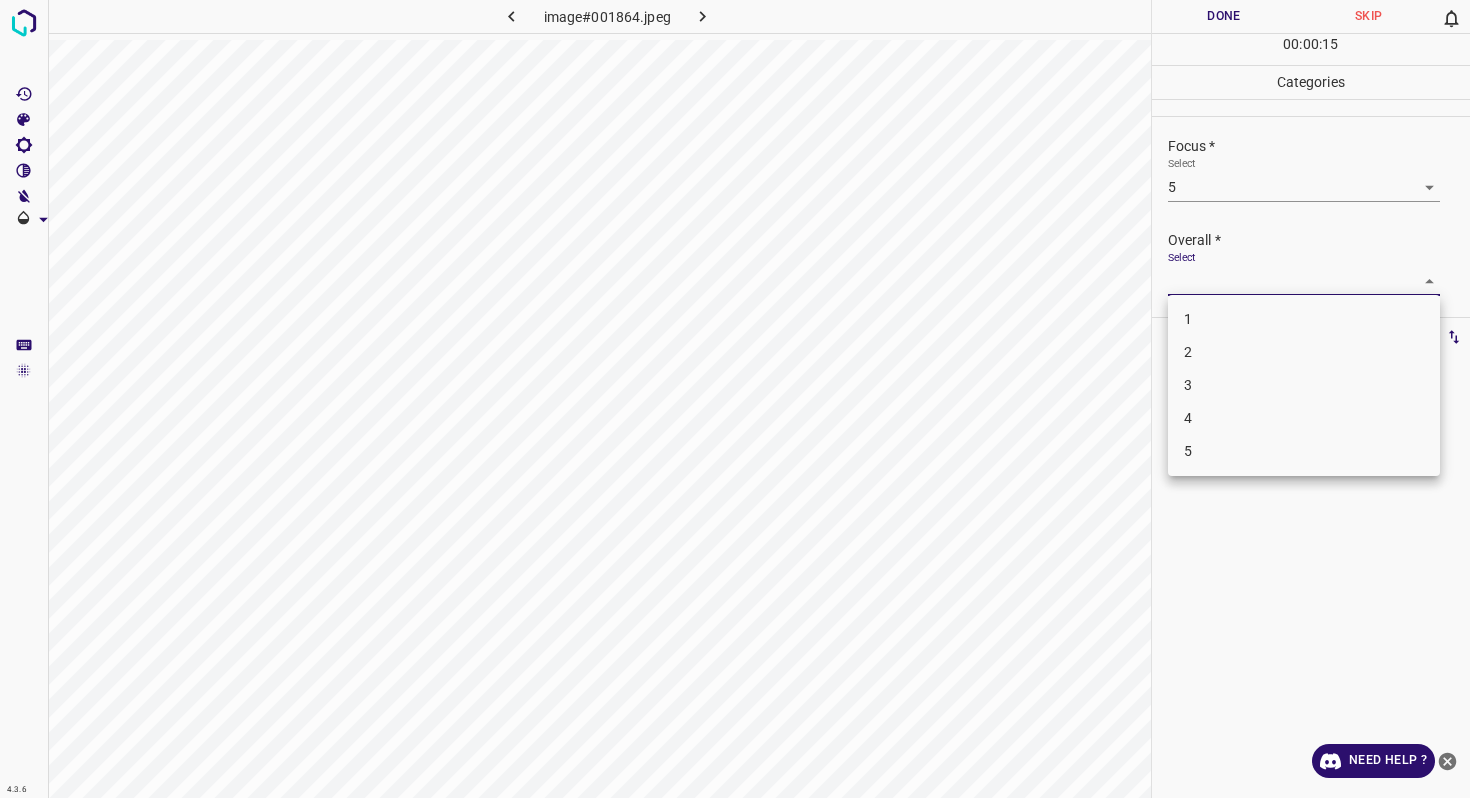 click on "4" at bounding box center (1304, 418) 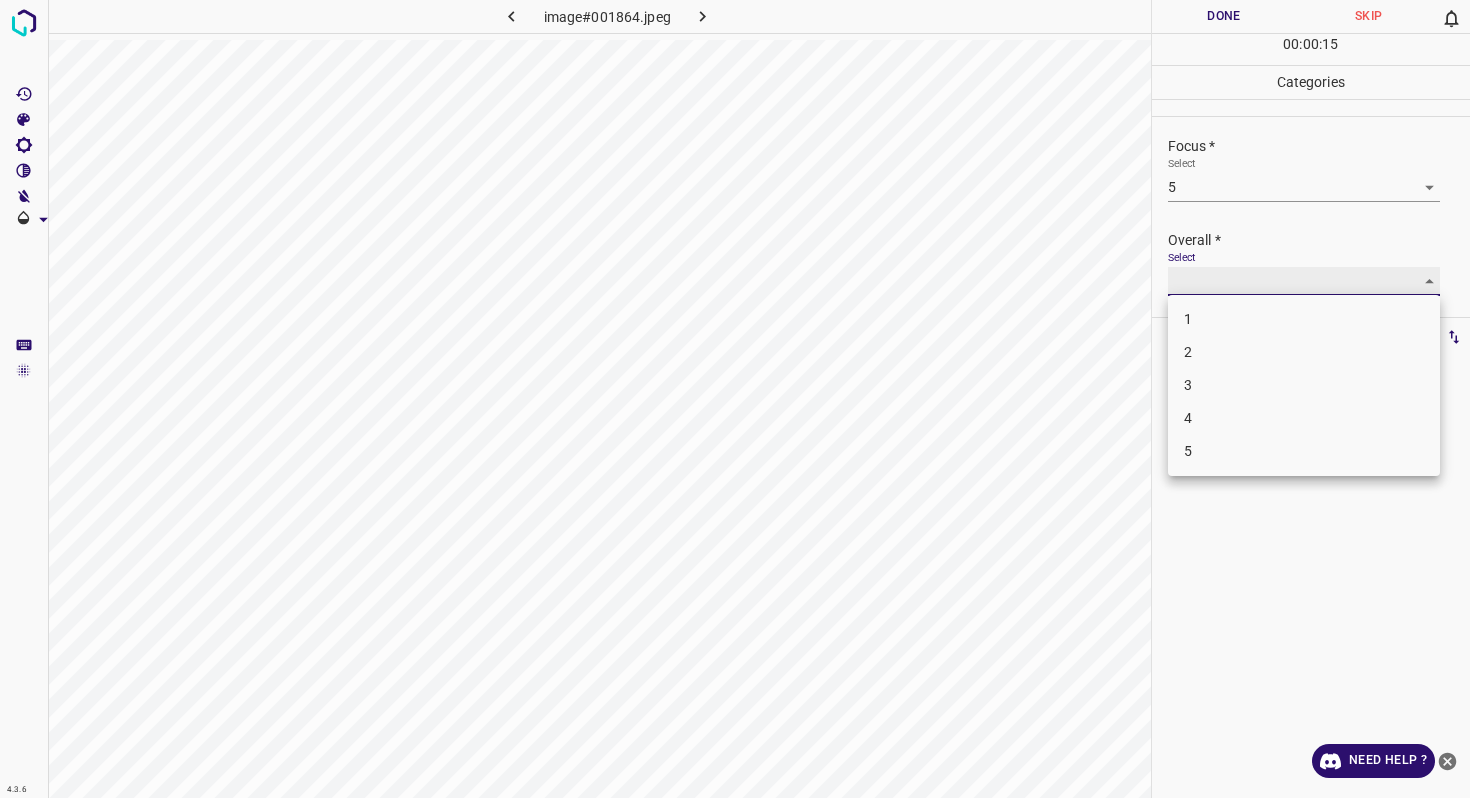type on "4" 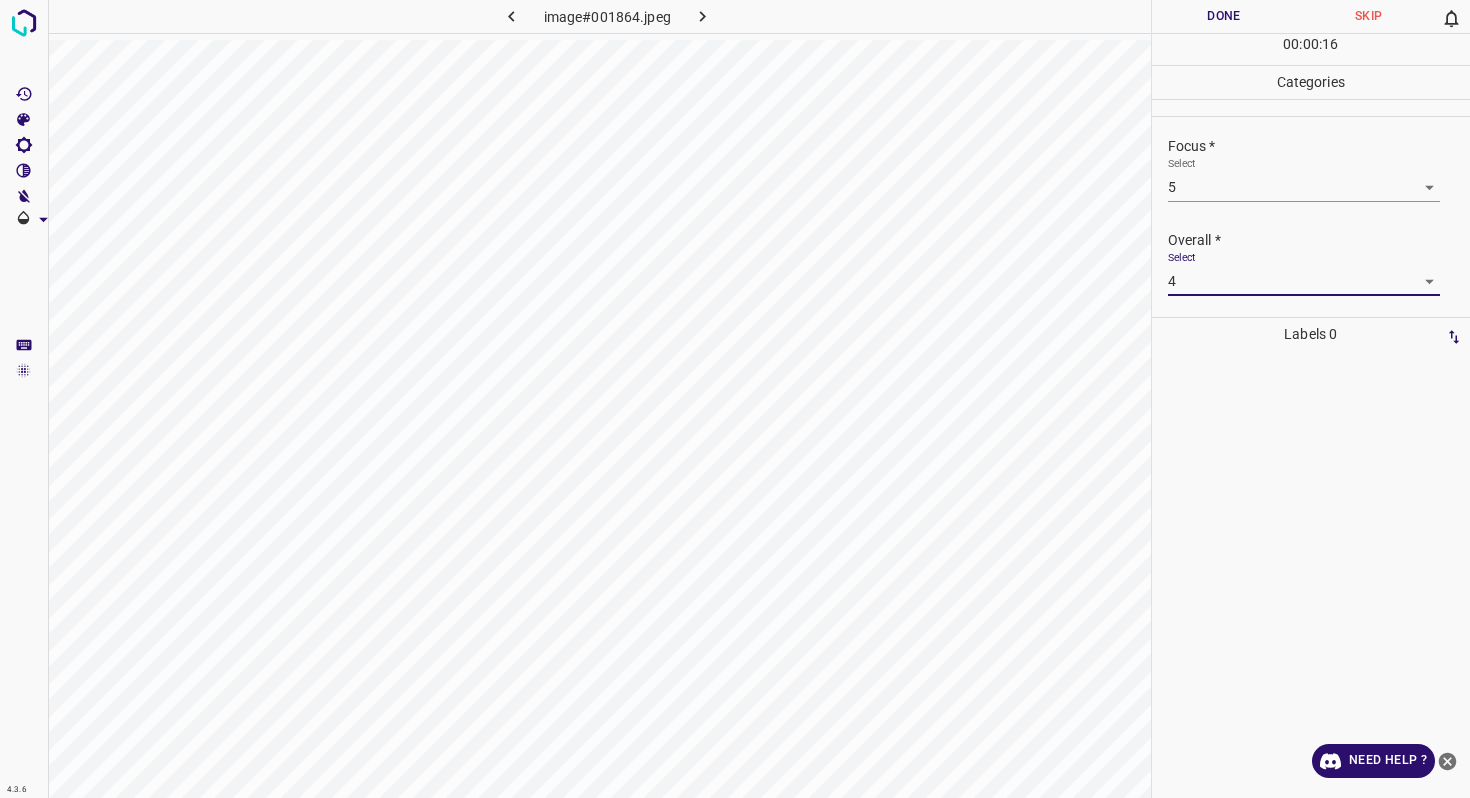 click on "Done" at bounding box center (1224, 16) 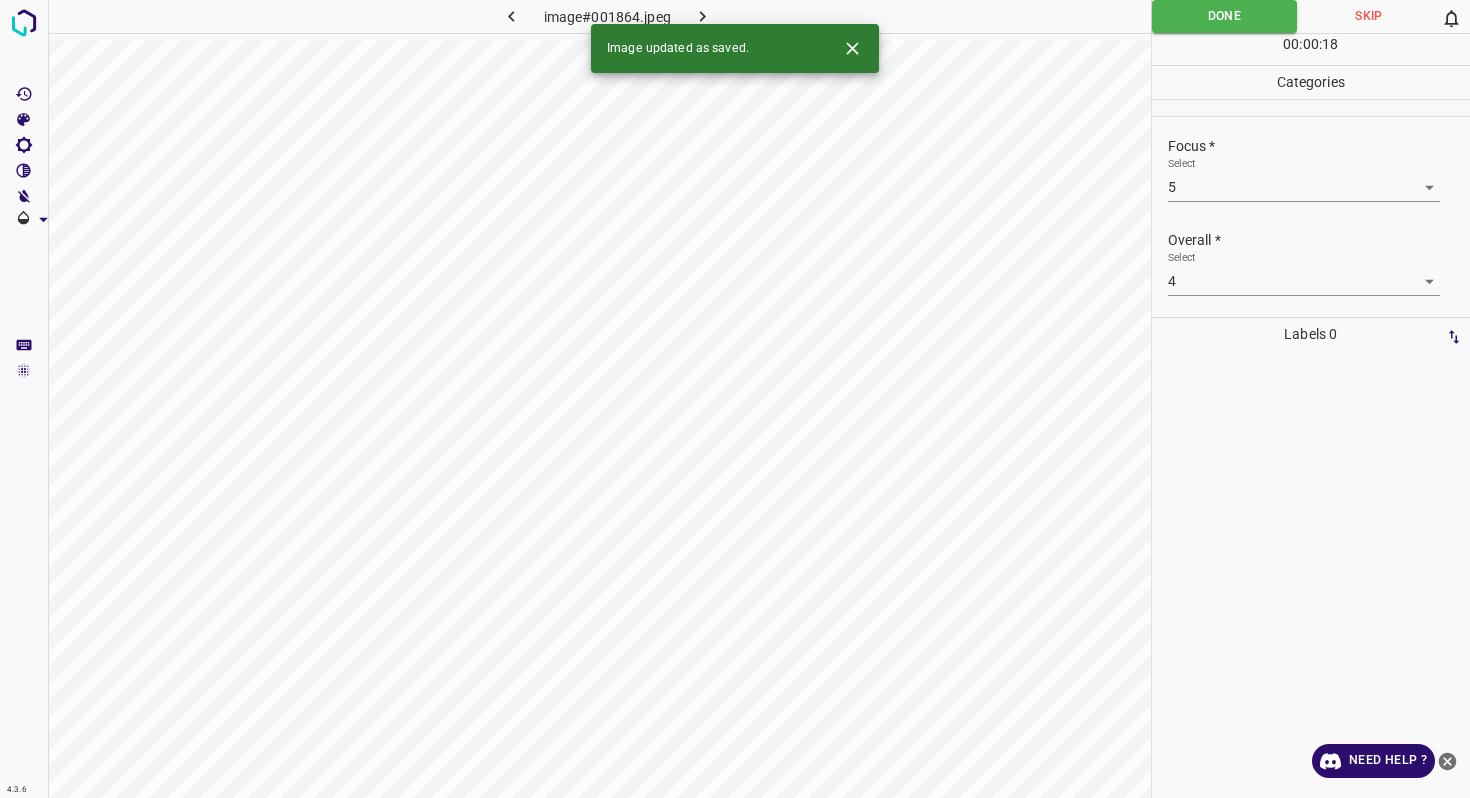 click 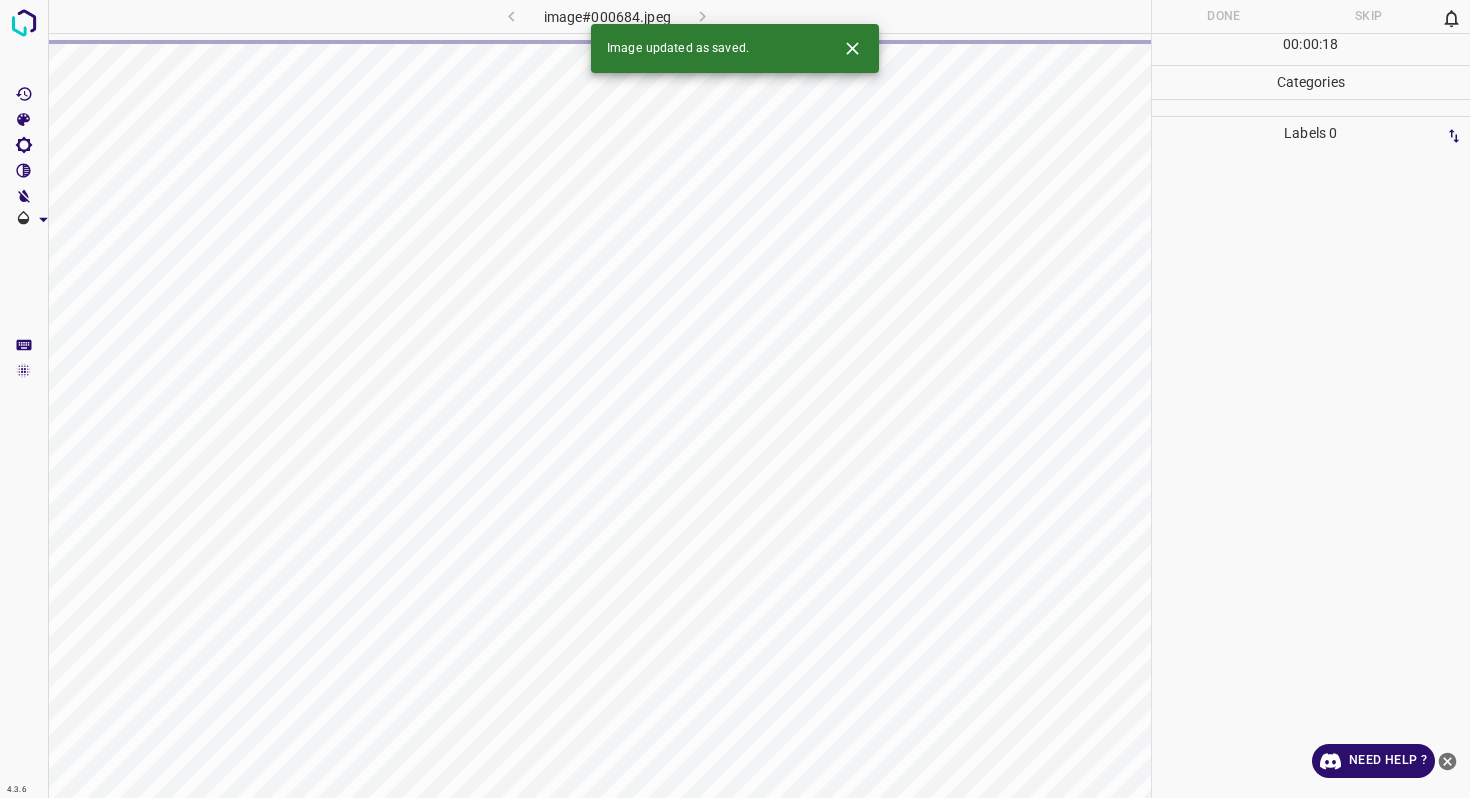 click 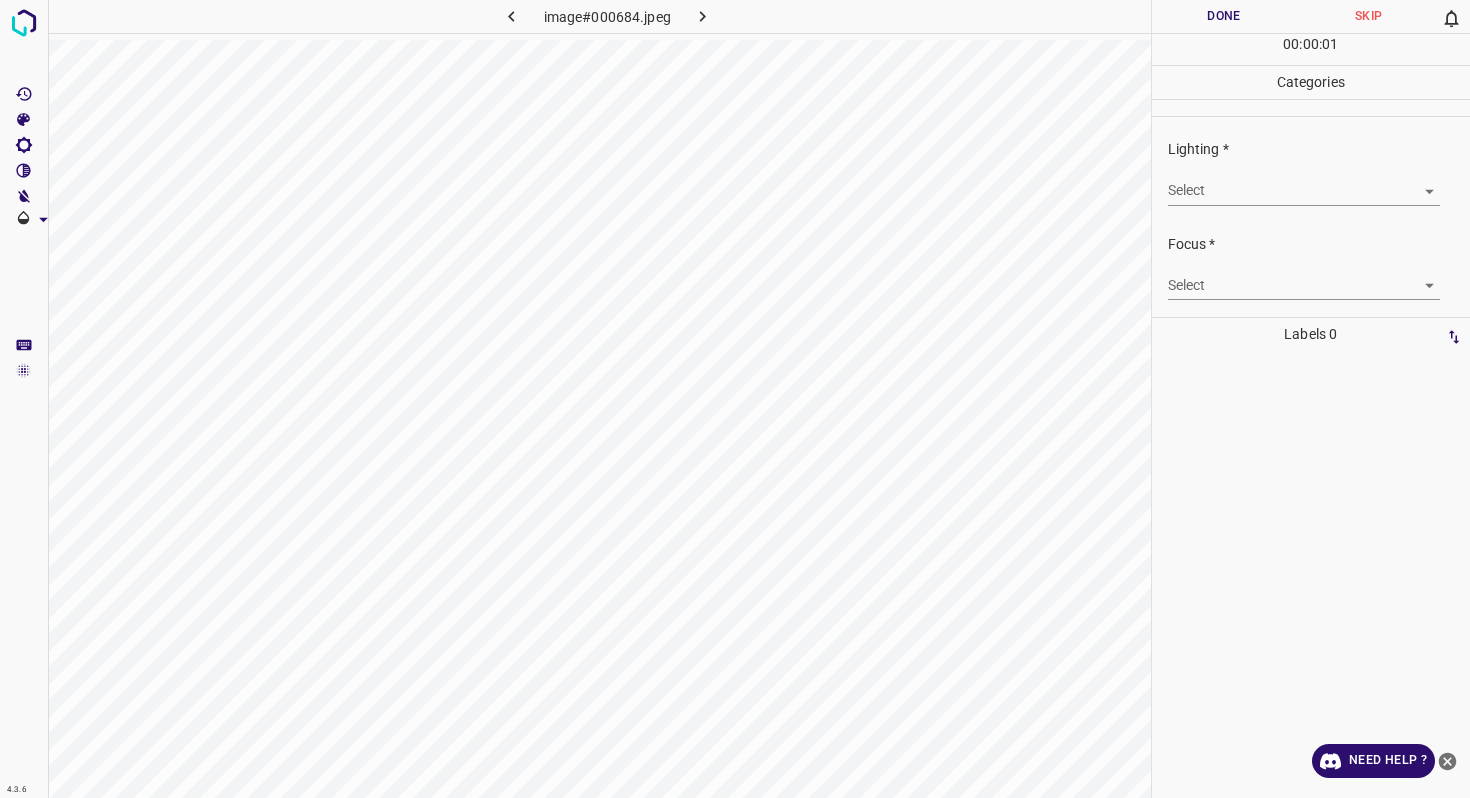 click on "4.3.6  image#000684.jpeg Done Skip 0 00   : 00   : 01   Categories Lighting *  Select ​ Focus *  Select ​ Overall *  Select ​ Labels   0 Categories 1 Lighting 2 Focus 3 Overall Tools Space Change between modes (Draw & Edit) I Auto labeling R Restore zoom M Zoom in N Zoom out Delete Delete selecte label Filters Z Restore filters X Saturation filter C Brightness filter V Contrast filter B Gray scale filter General O Download Need Help ? - Text - Hide - Delete" at bounding box center (735, 399) 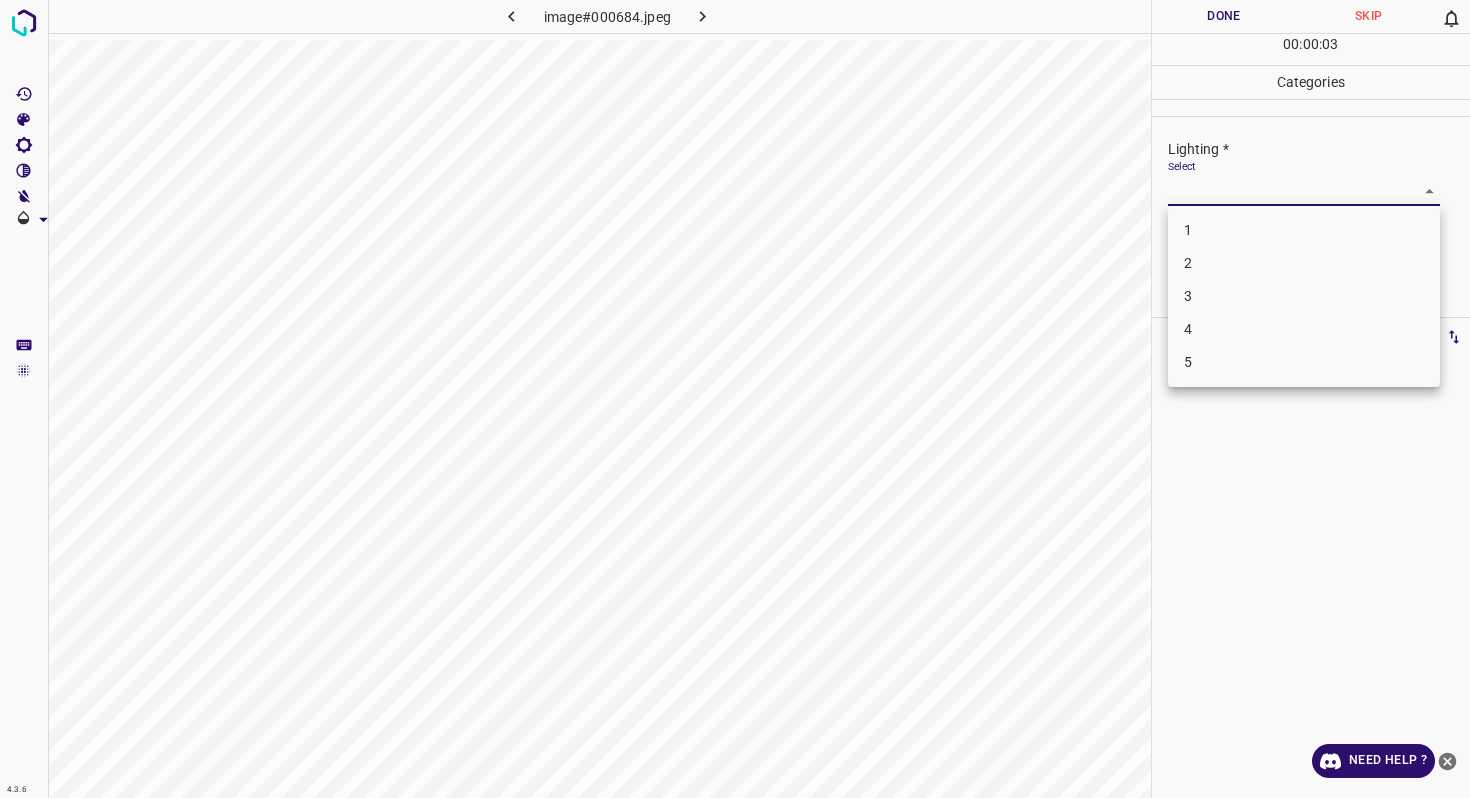 click on "3" at bounding box center [1304, 296] 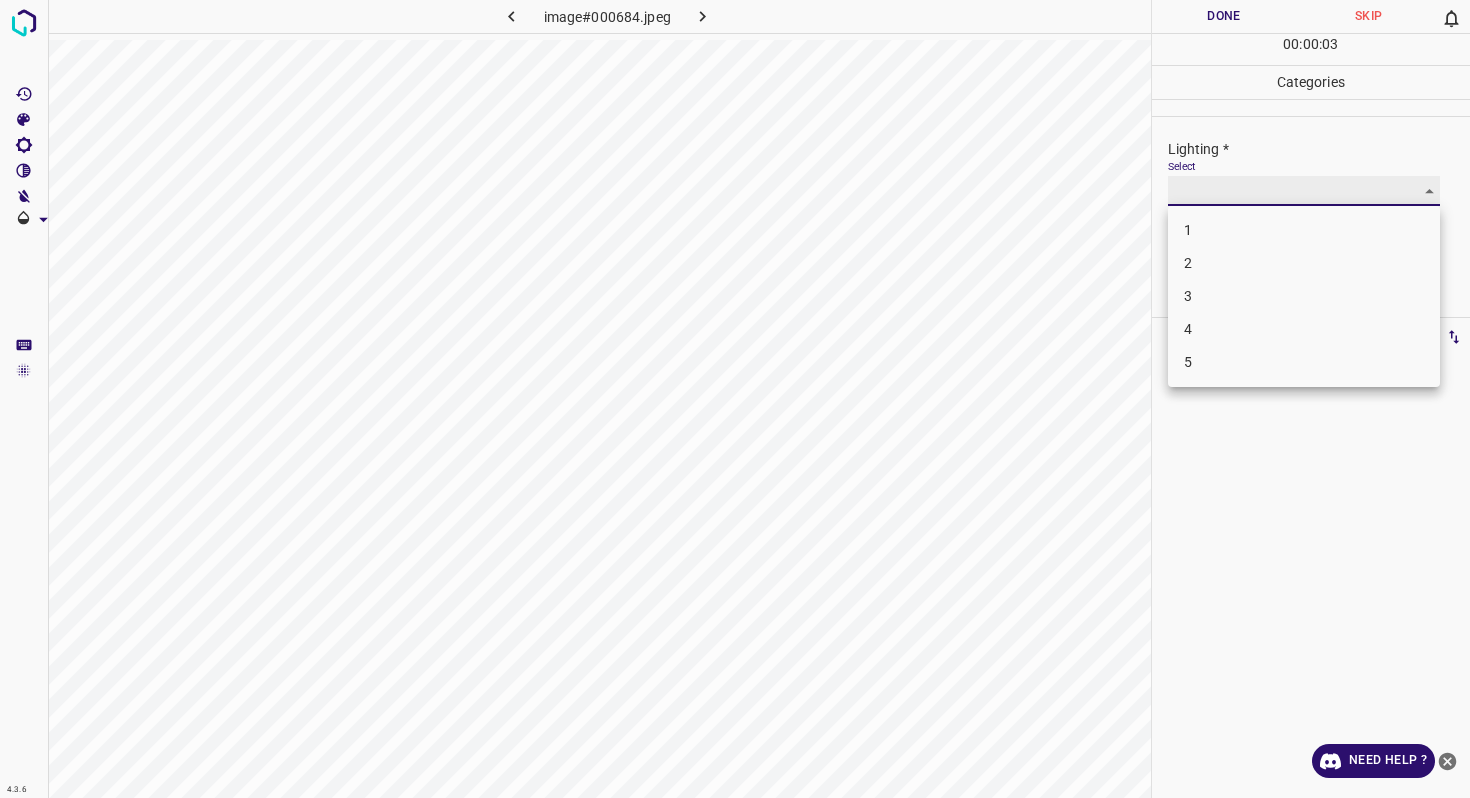 type on "3" 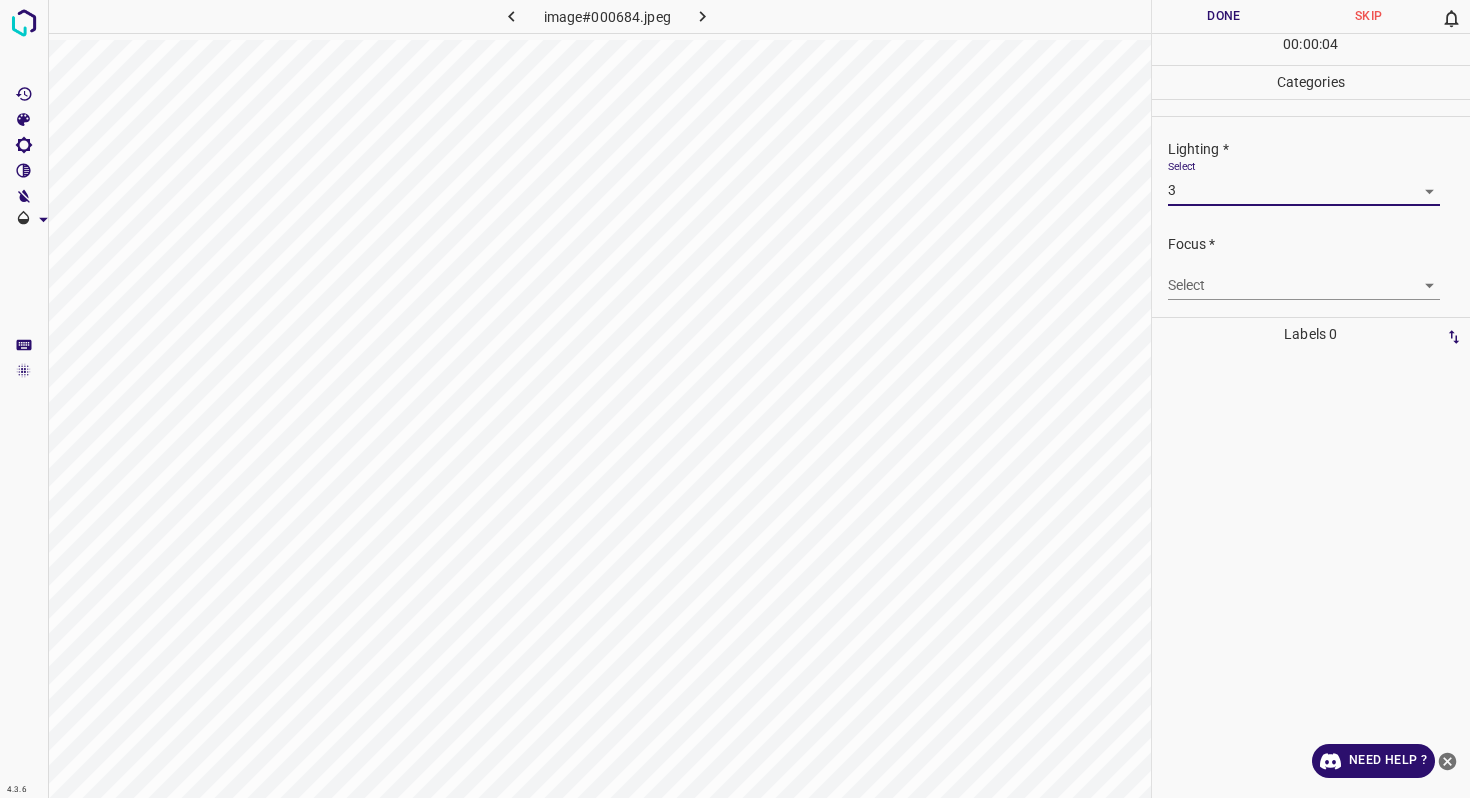 click on "4.3.6  image#000684.jpeg Done Skip 0 00   : 00   : 04   Categories Lighting *  Select 3 3 Focus *  Select ​ Overall *  Select ​ Labels   0 Categories 1 Lighting 2 Focus 3 Overall Tools Space Change between modes (Draw & Edit) I Auto labeling R Restore zoom M Zoom in N Zoom out Delete Delete selecte label Filters Z Restore filters X Saturation filter C Brightness filter V Contrast filter B Gray scale filter General O Download Need Help ? - Text - Hide - Delete" at bounding box center (735, 399) 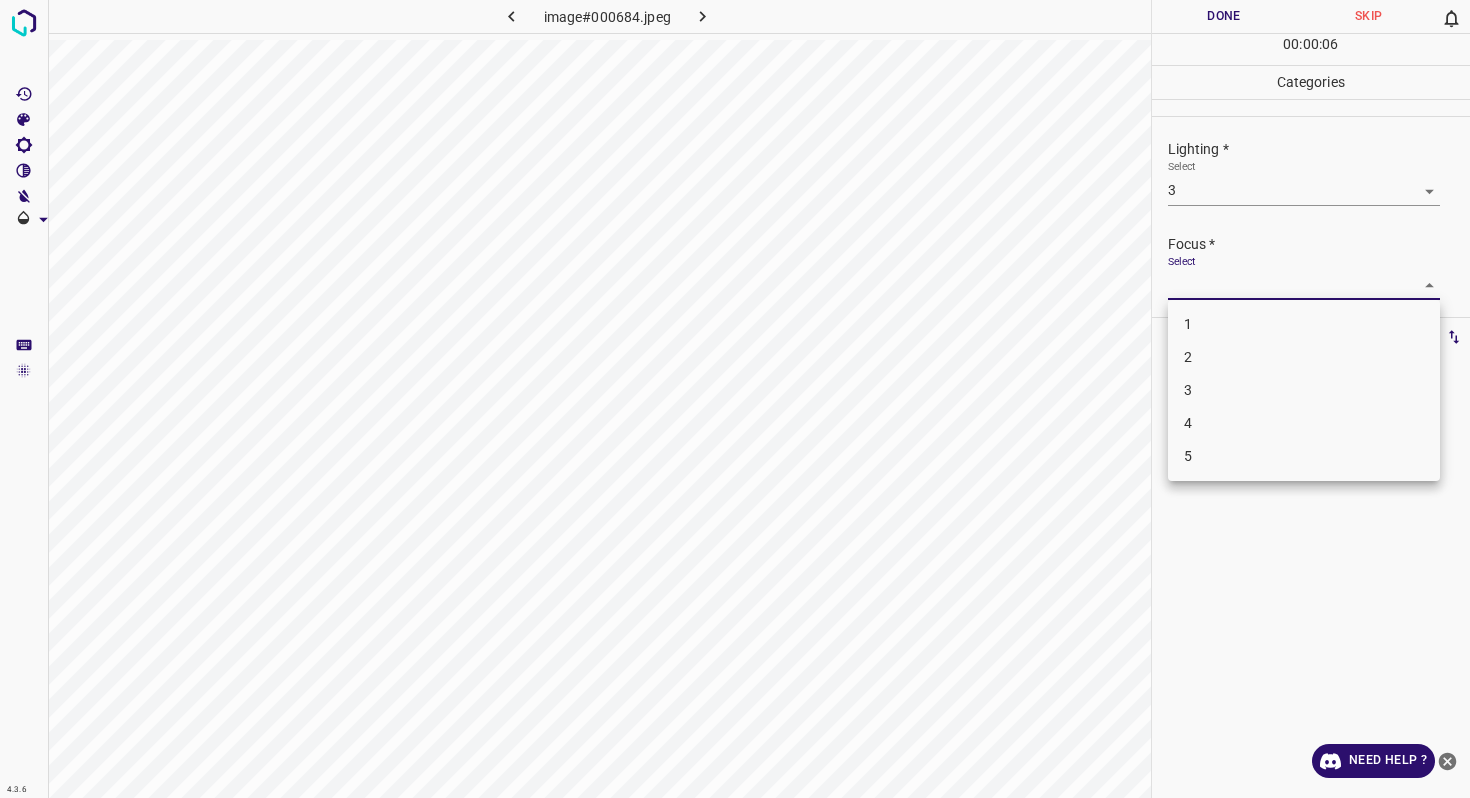 click on "4" at bounding box center [1304, 423] 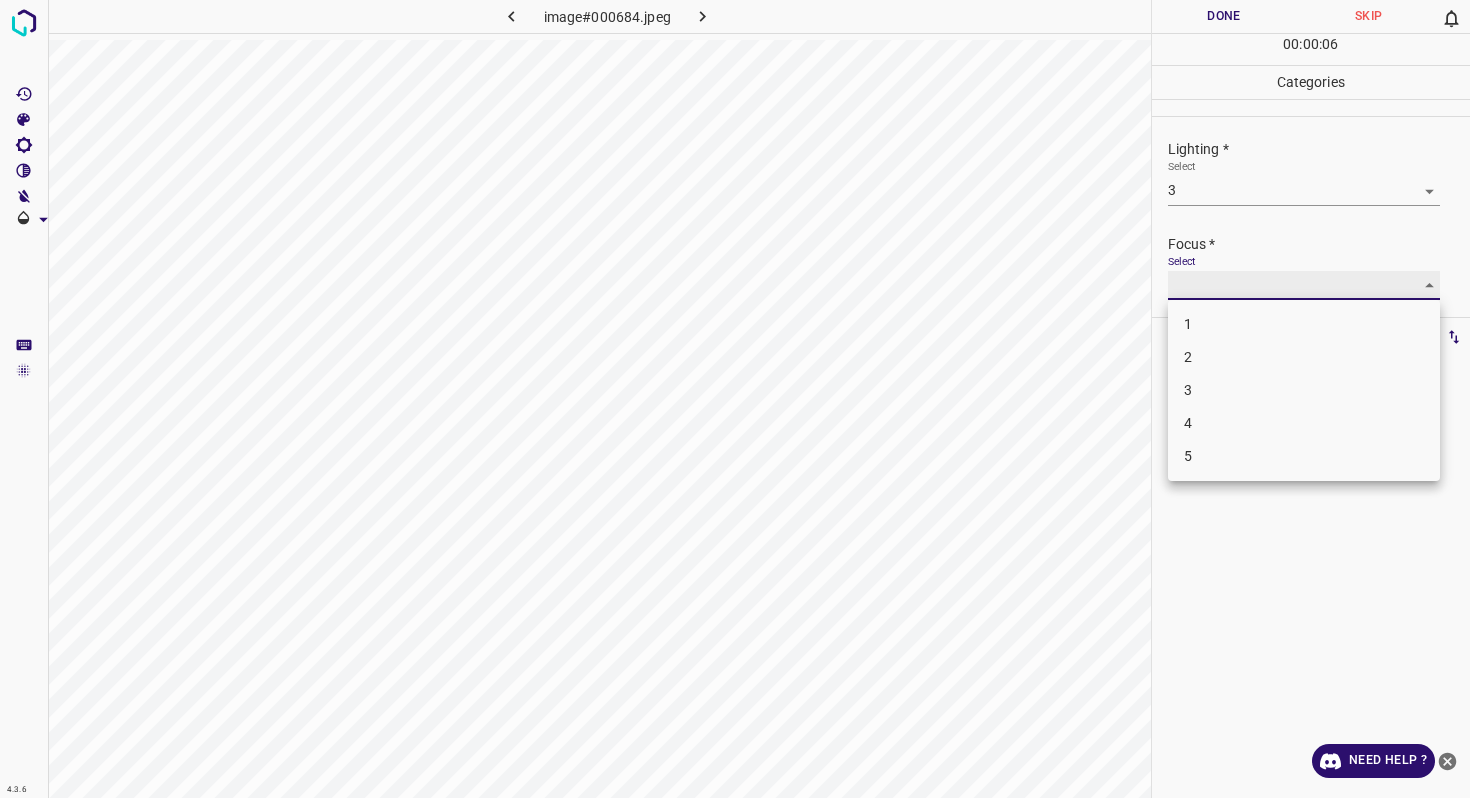 type on "4" 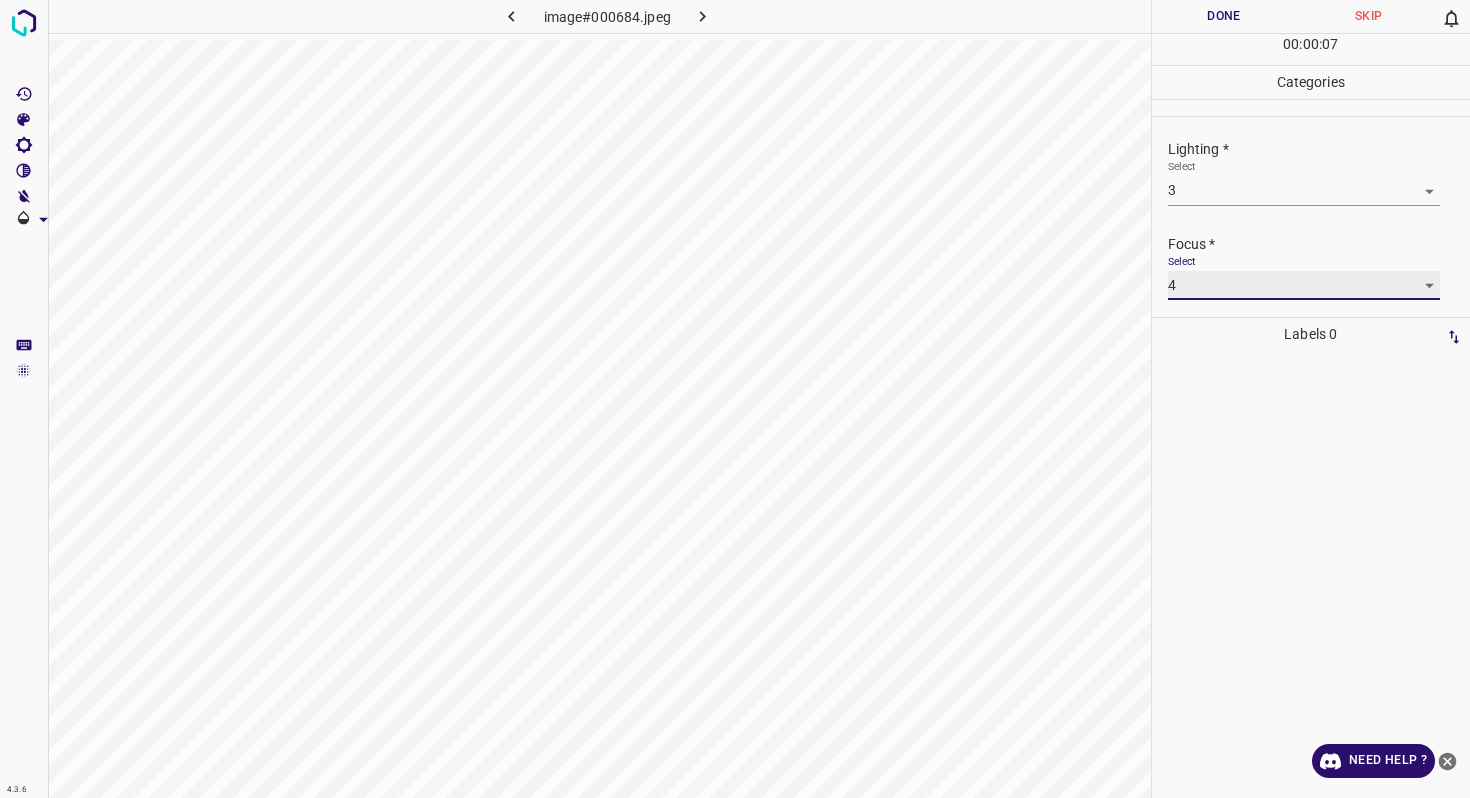 scroll, scrollTop: 98, scrollLeft: 0, axis: vertical 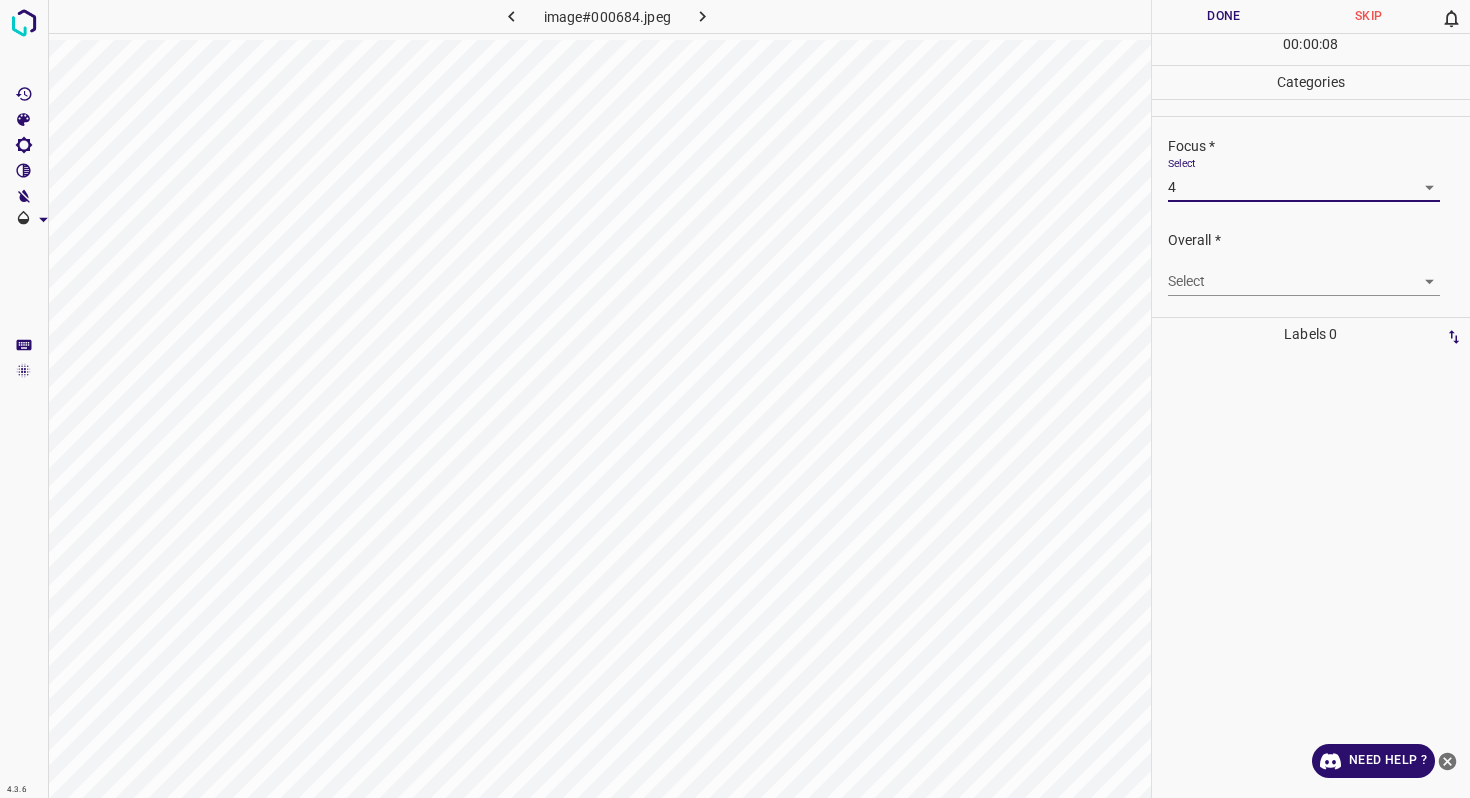 click on "4.3.6  image#000684.jpeg Done Skip 0 00   : 00   : 08   Categories Lighting *  Select 3 3 Focus *  Select 4 4 Overall *  Select ​ Labels   0 Categories 1 Lighting 2 Focus 3 Overall Tools Space Change between modes (Draw & Edit) I Auto labeling R Restore zoom M Zoom in N Zoom out Delete Delete selecte label Filters Z Restore filters X Saturation filter C Brightness filter V Contrast filter B Gray scale filter General O Download Need Help ? - Text - Hide - Delete" at bounding box center [735, 399] 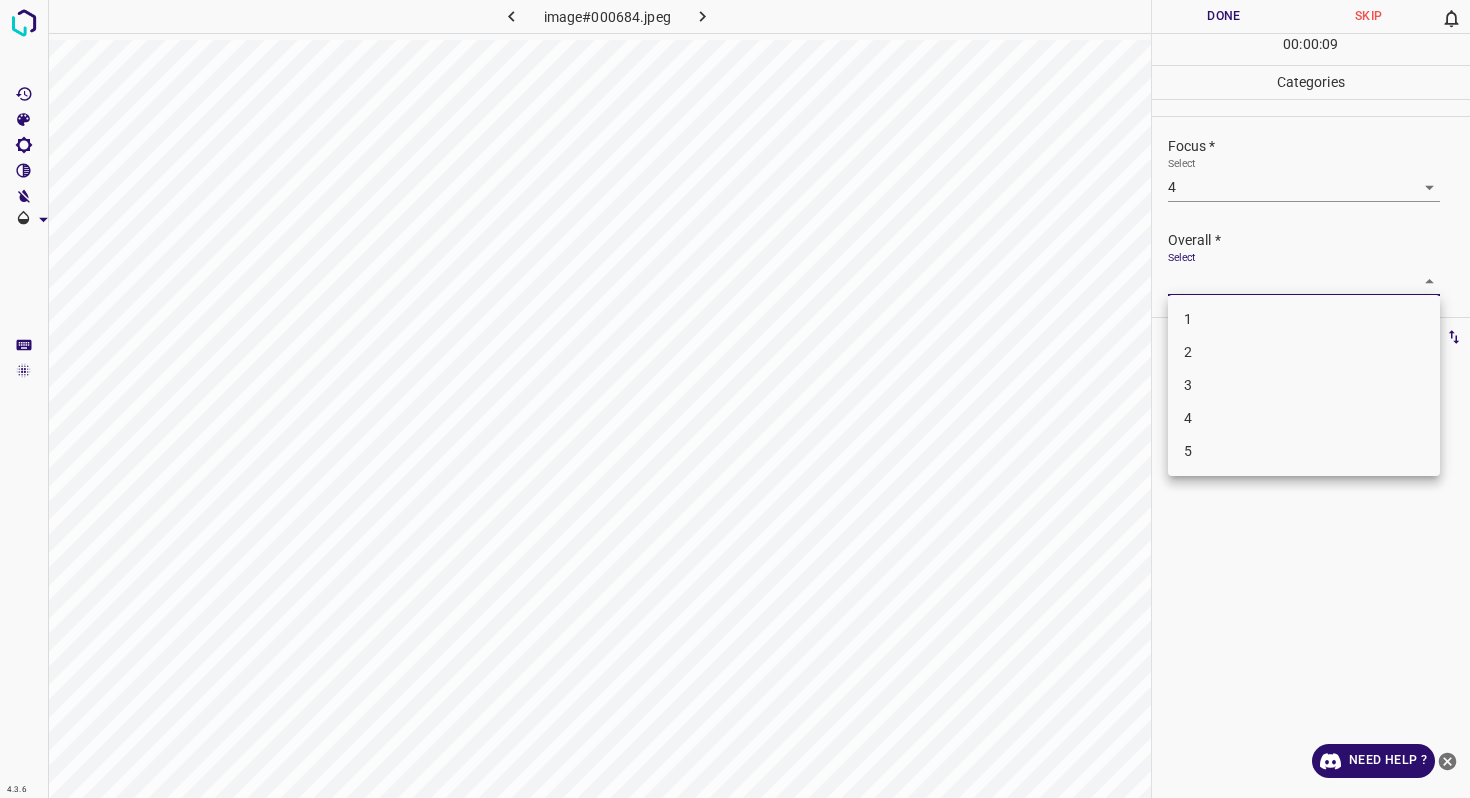 click on "3" at bounding box center (1304, 385) 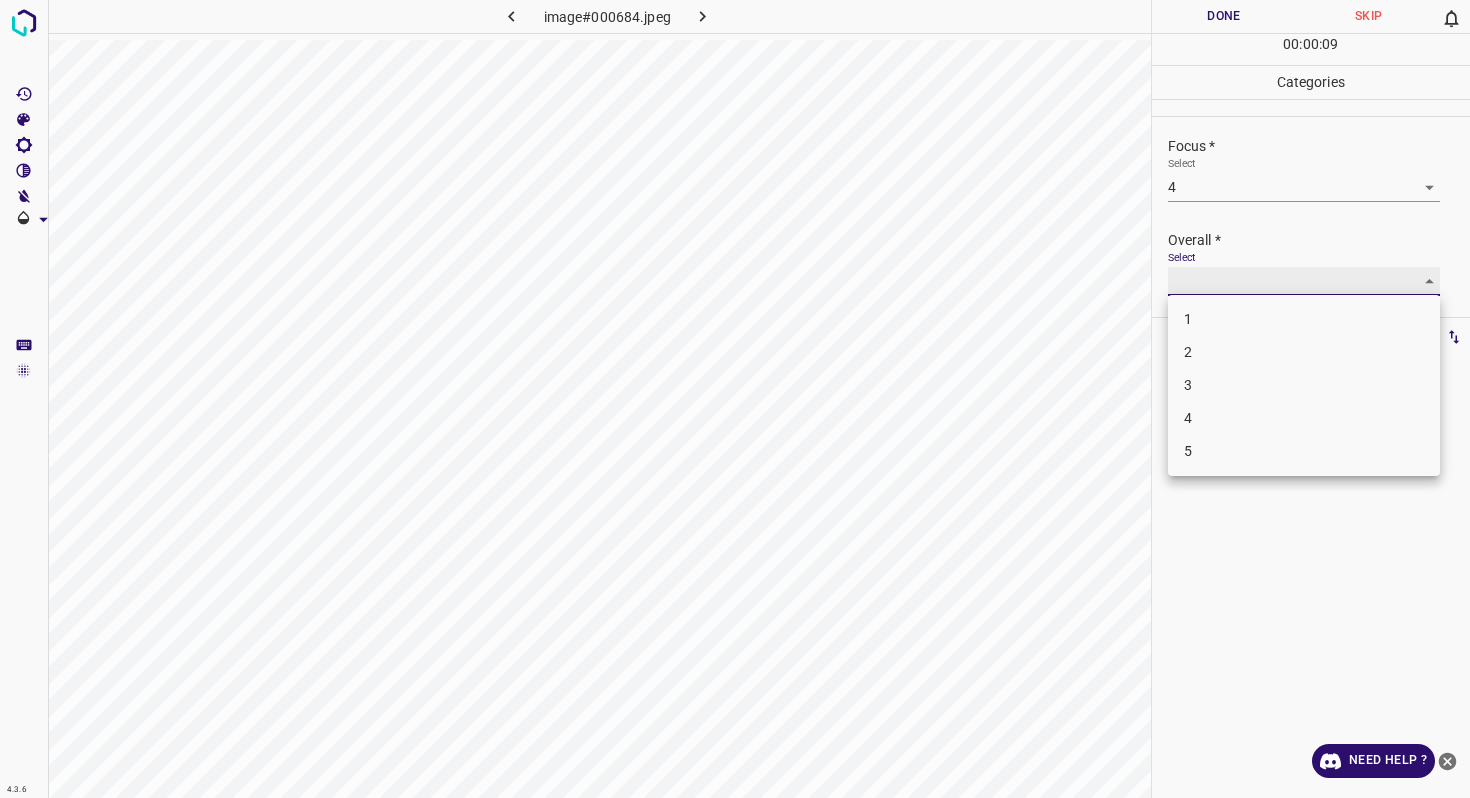 type on "3" 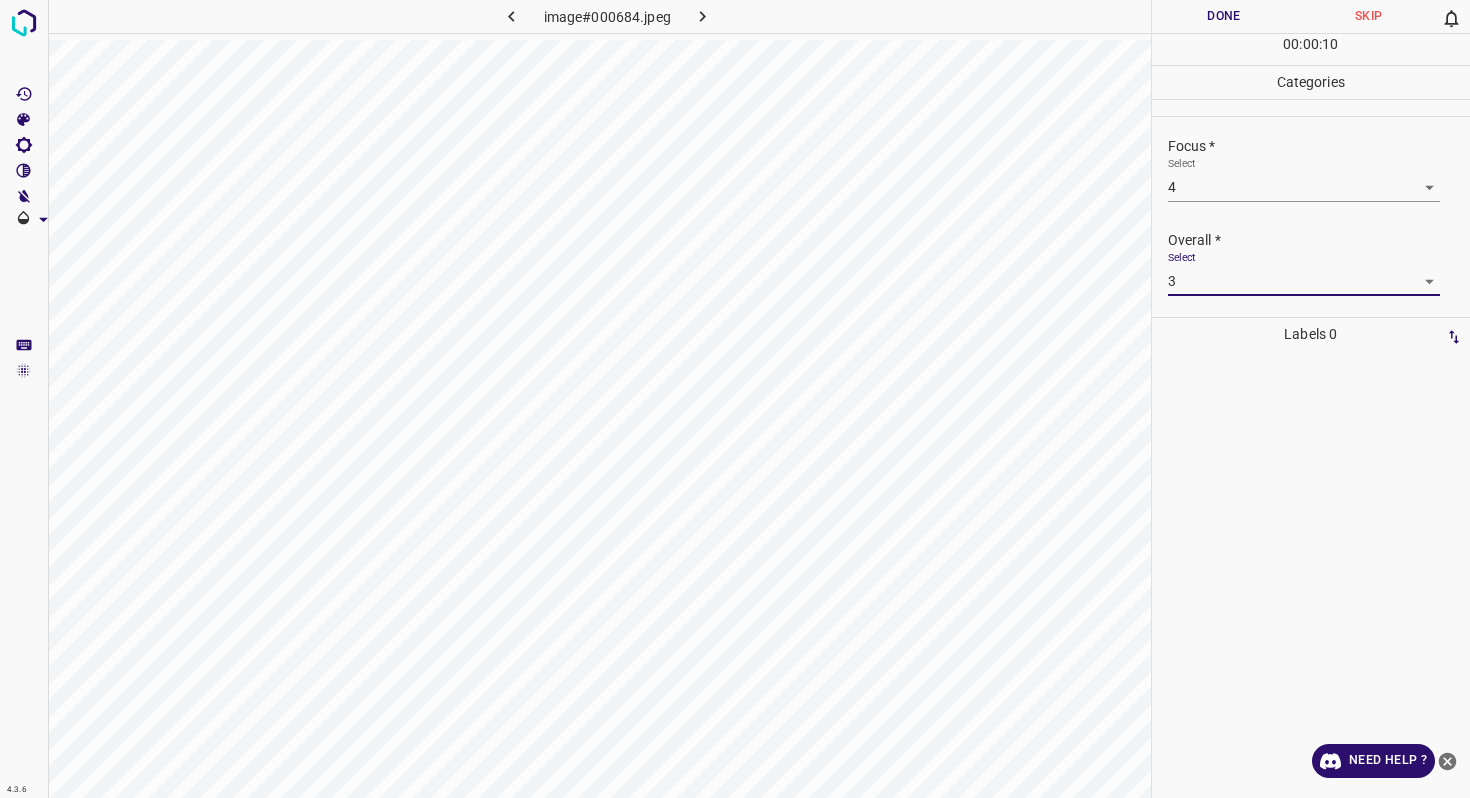 click on "Done" at bounding box center (1224, 16) 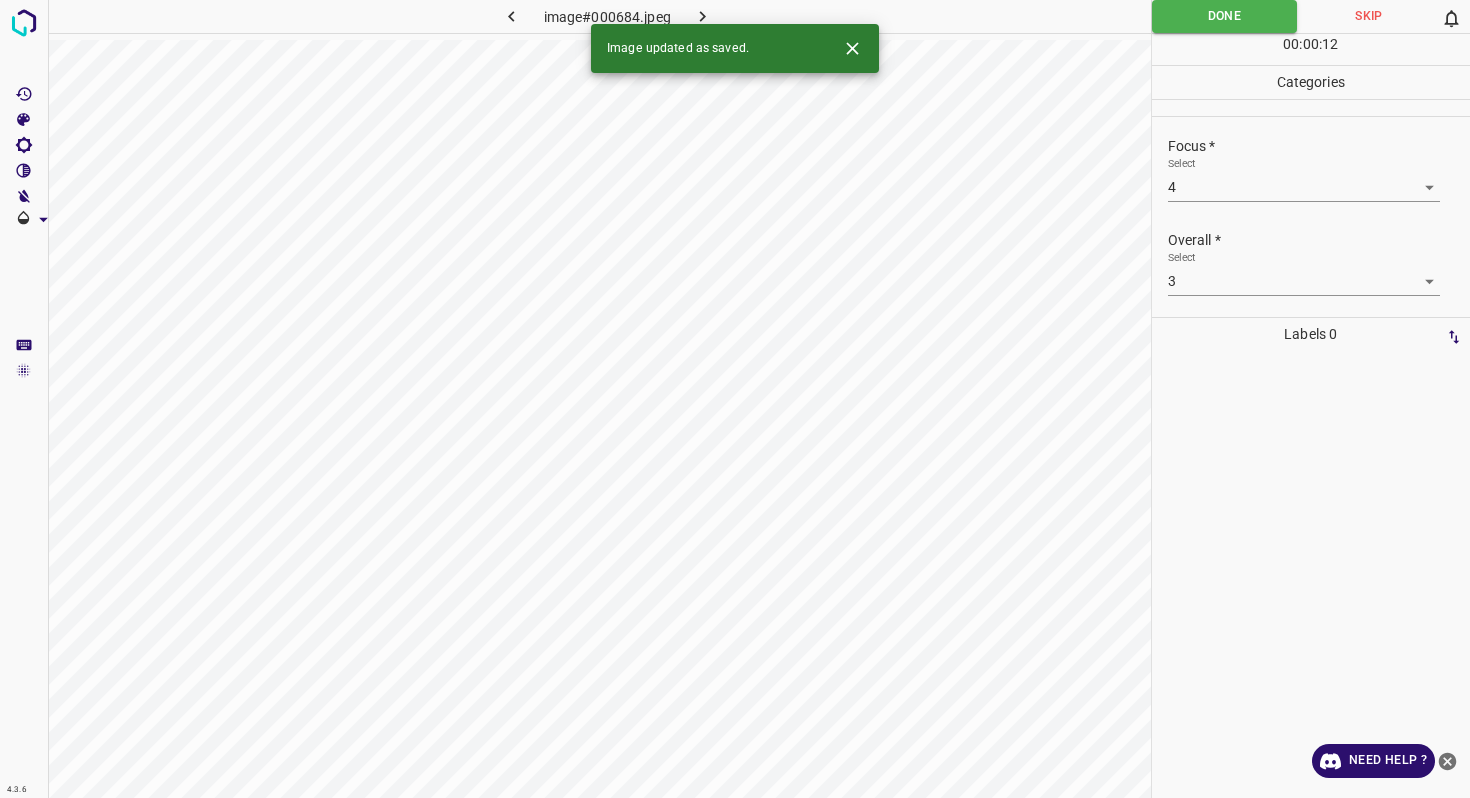 click 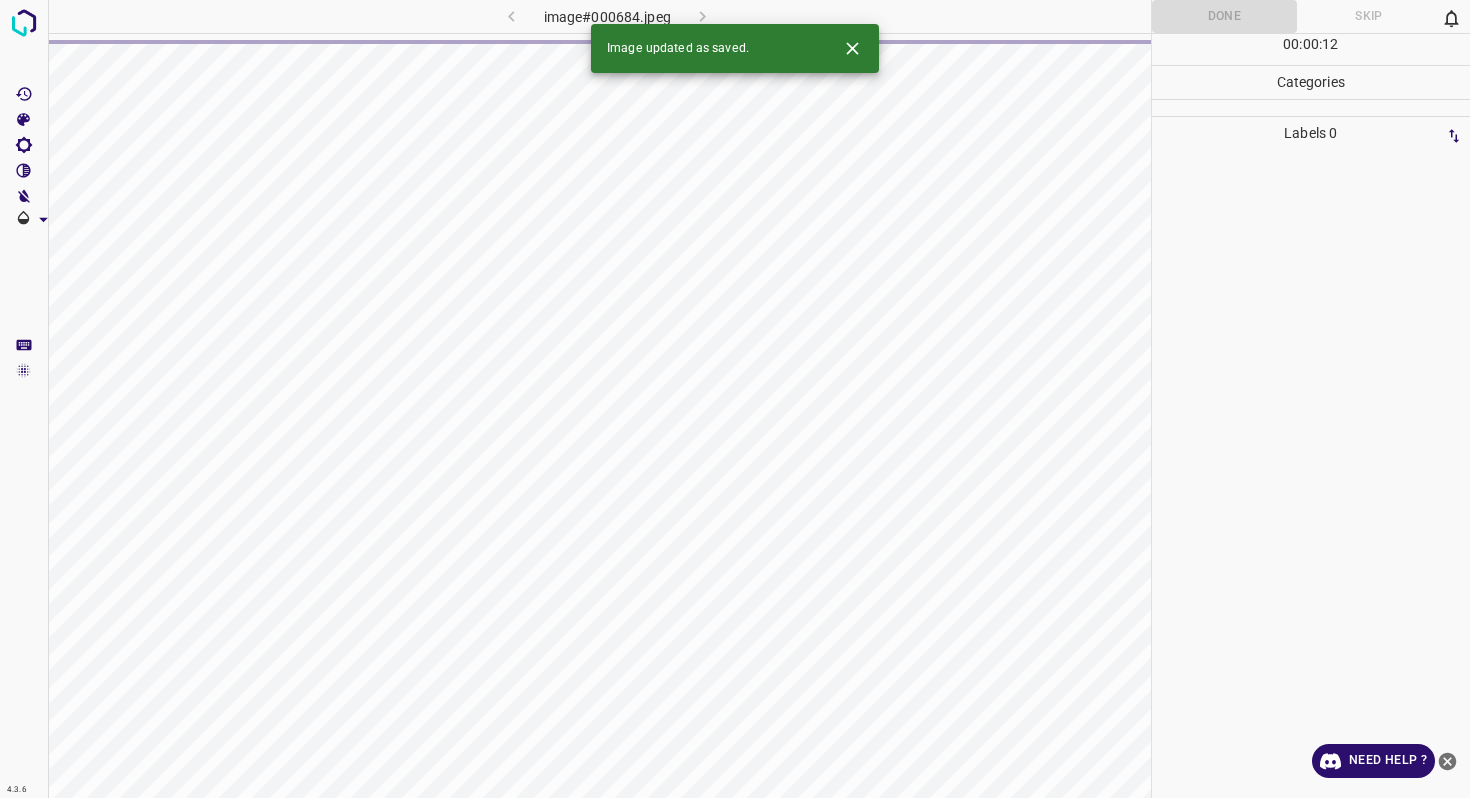 click 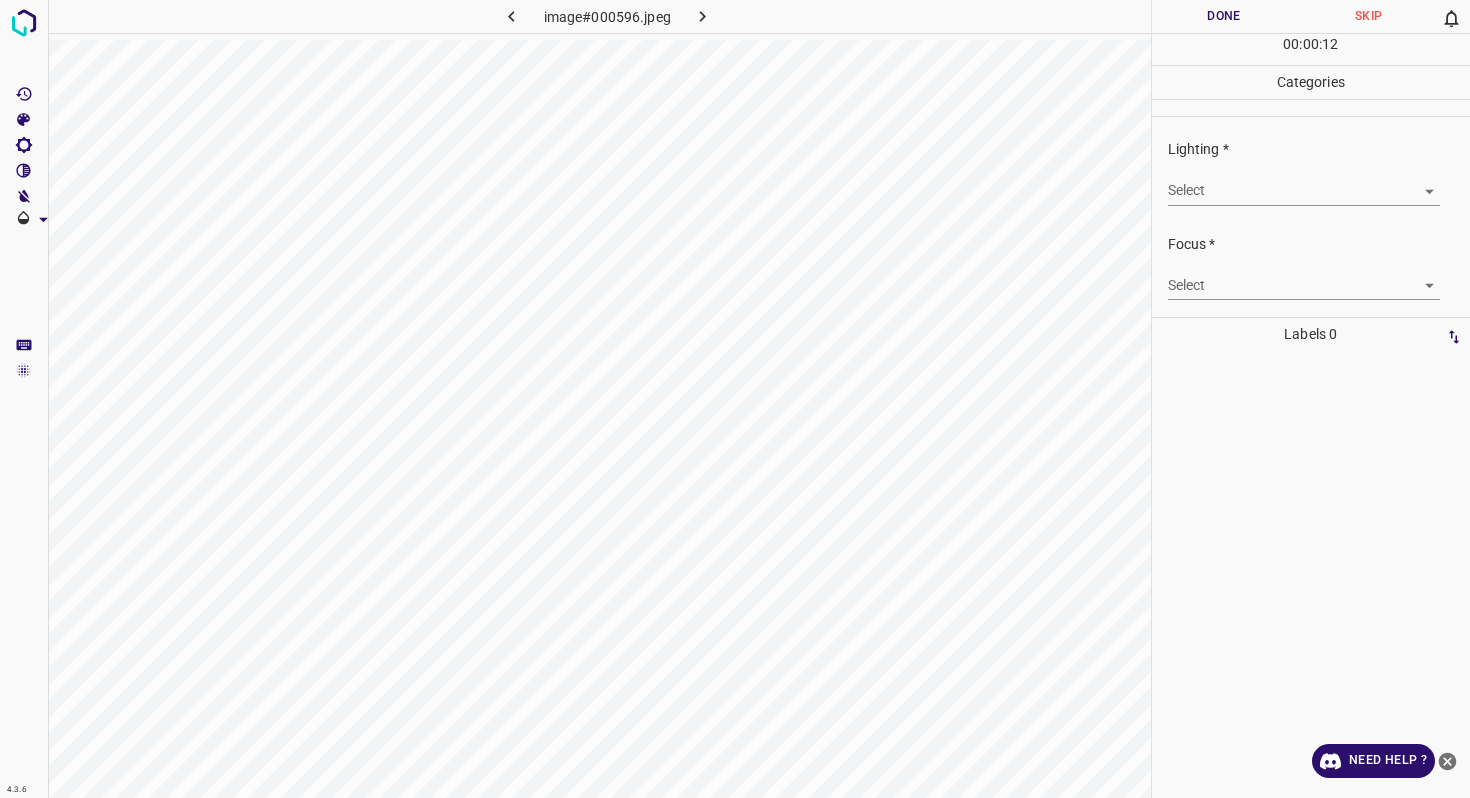 click on "4.3.6  image#000596.jpeg Done Skip 0 00   : 00   : 12   Categories Lighting *  Select ​ Focus *  Select ​ Overall *  Select ​ Labels   0 Categories 1 Lighting 2 Focus 3 Overall Tools Space Change between modes (Draw & Edit) I Auto labeling R Restore zoom M Zoom in N Zoom out Delete Delete selecte label Filters Z Restore filters X Saturation filter C Brightness filter V Contrast filter B Gray scale filter General O Download Need Help ? - Text - Hide - Delete" at bounding box center (735, 399) 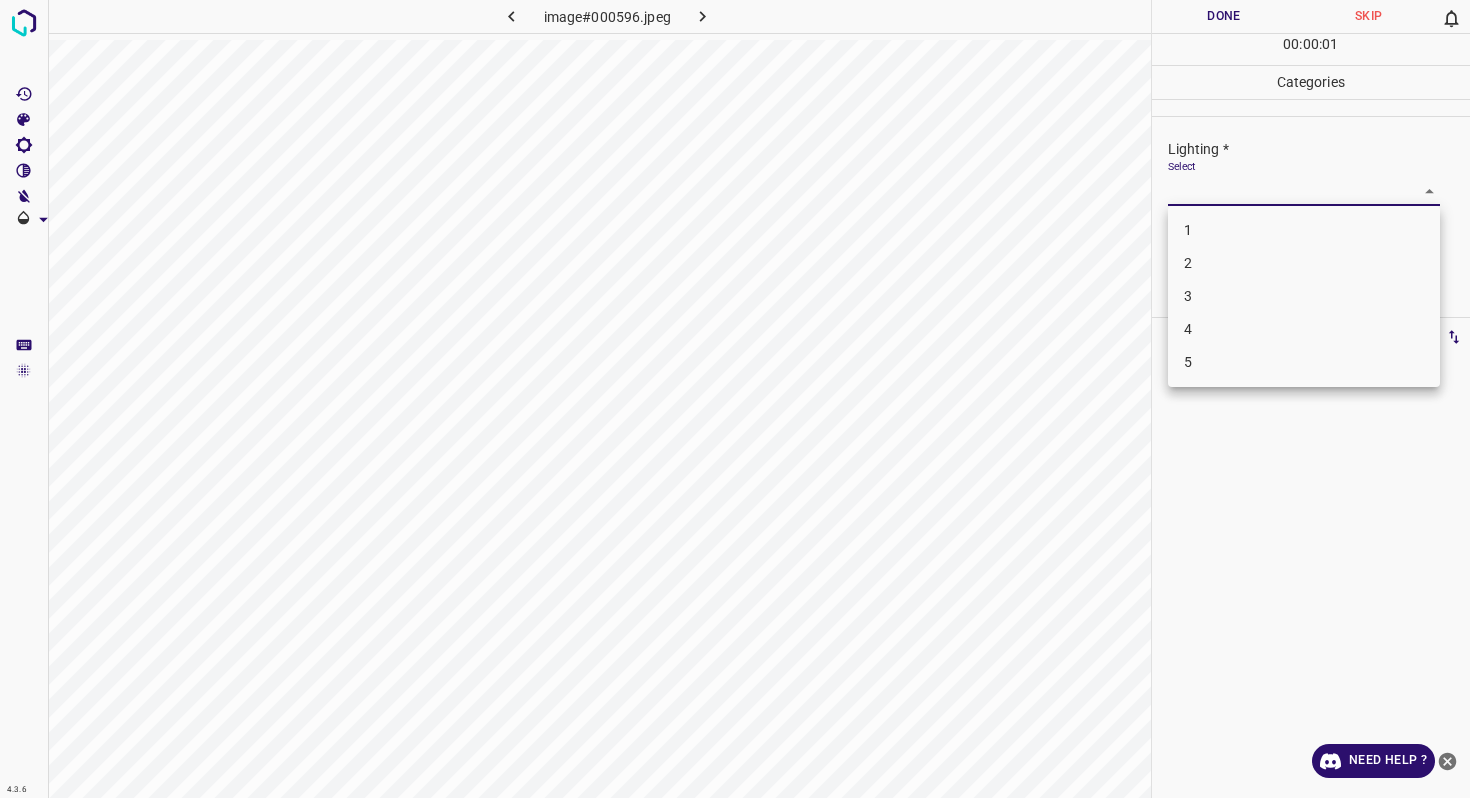 click on "2" at bounding box center [1304, 263] 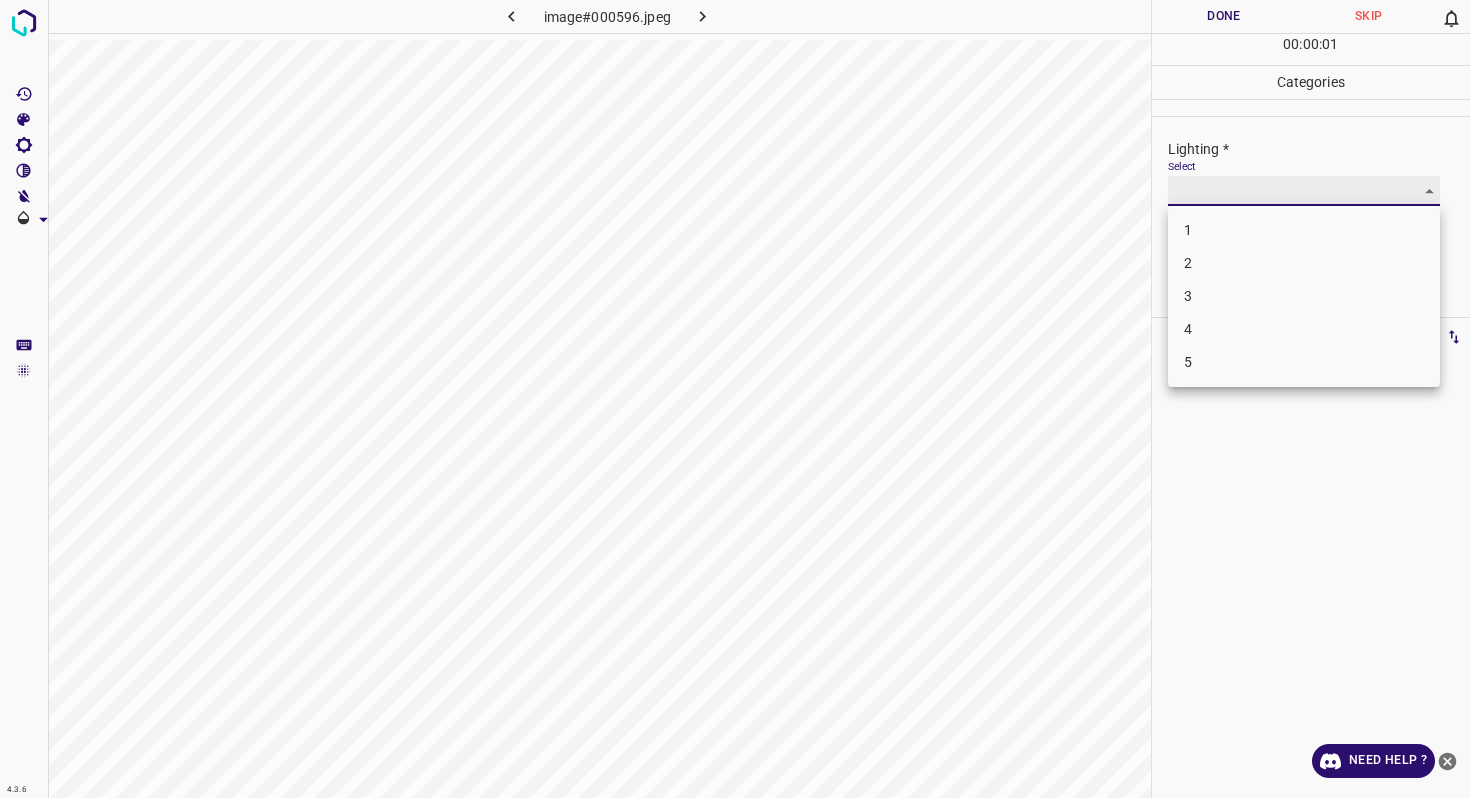 type on "2" 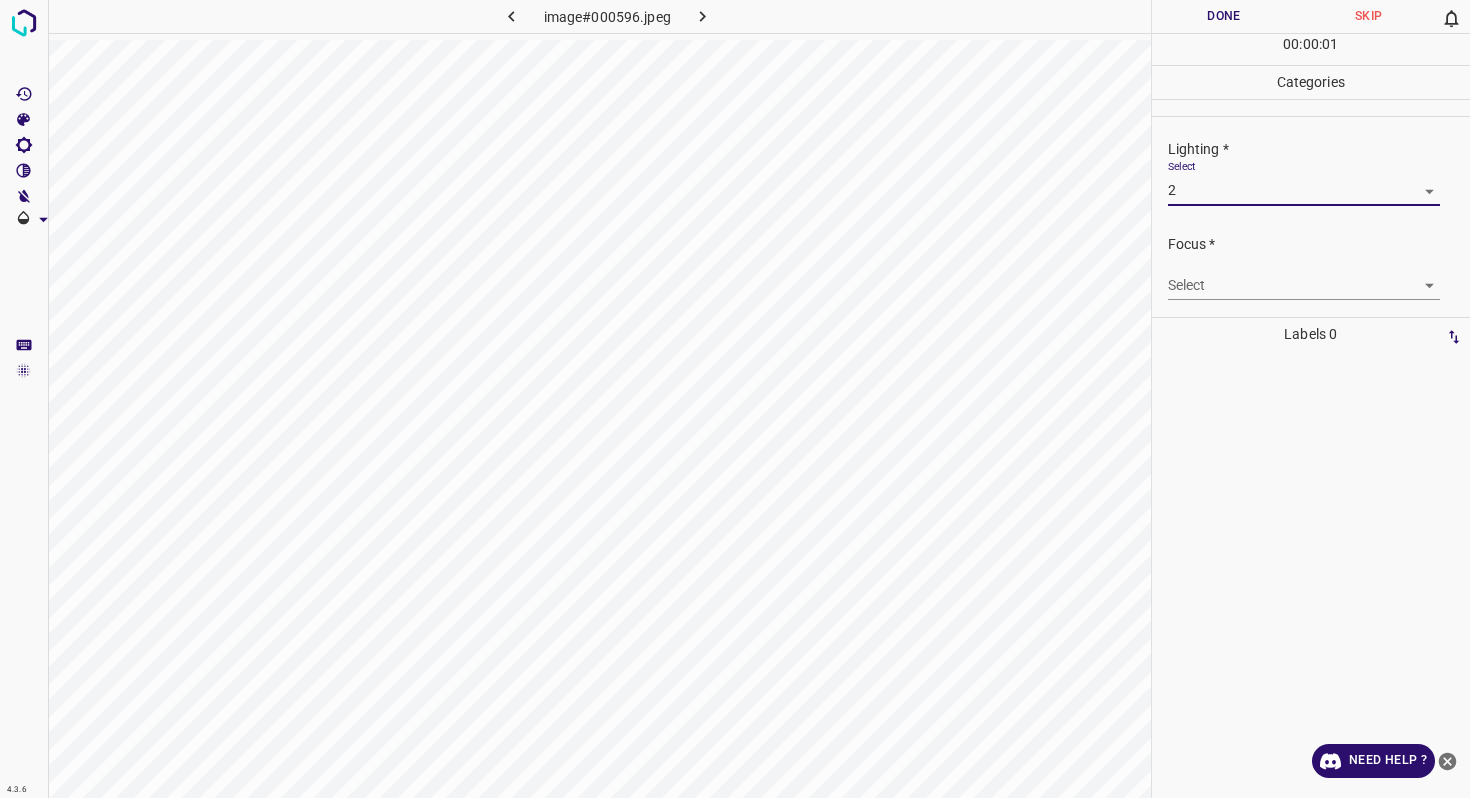 click on "4.3.6  image#000596.jpeg Done Skip 0 00   : 00   : 01   Categories Lighting *  Select 2 2 Focus *  Select ​ Overall *  Select ​ Labels   0 Categories 1 Lighting 2 Focus 3 Overall Tools Space Change between modes (Draw & Edit) I Auto labeling R Restore zoom M Zoom in N Zoom out Delete Delete selecte label Filters Z Restore filters X Saturation filter C Brightness filter V Contrast filter B Gray scale filter General O Download Need Help ? - Text - Hide - Delete" at bounding box center [735, 399] 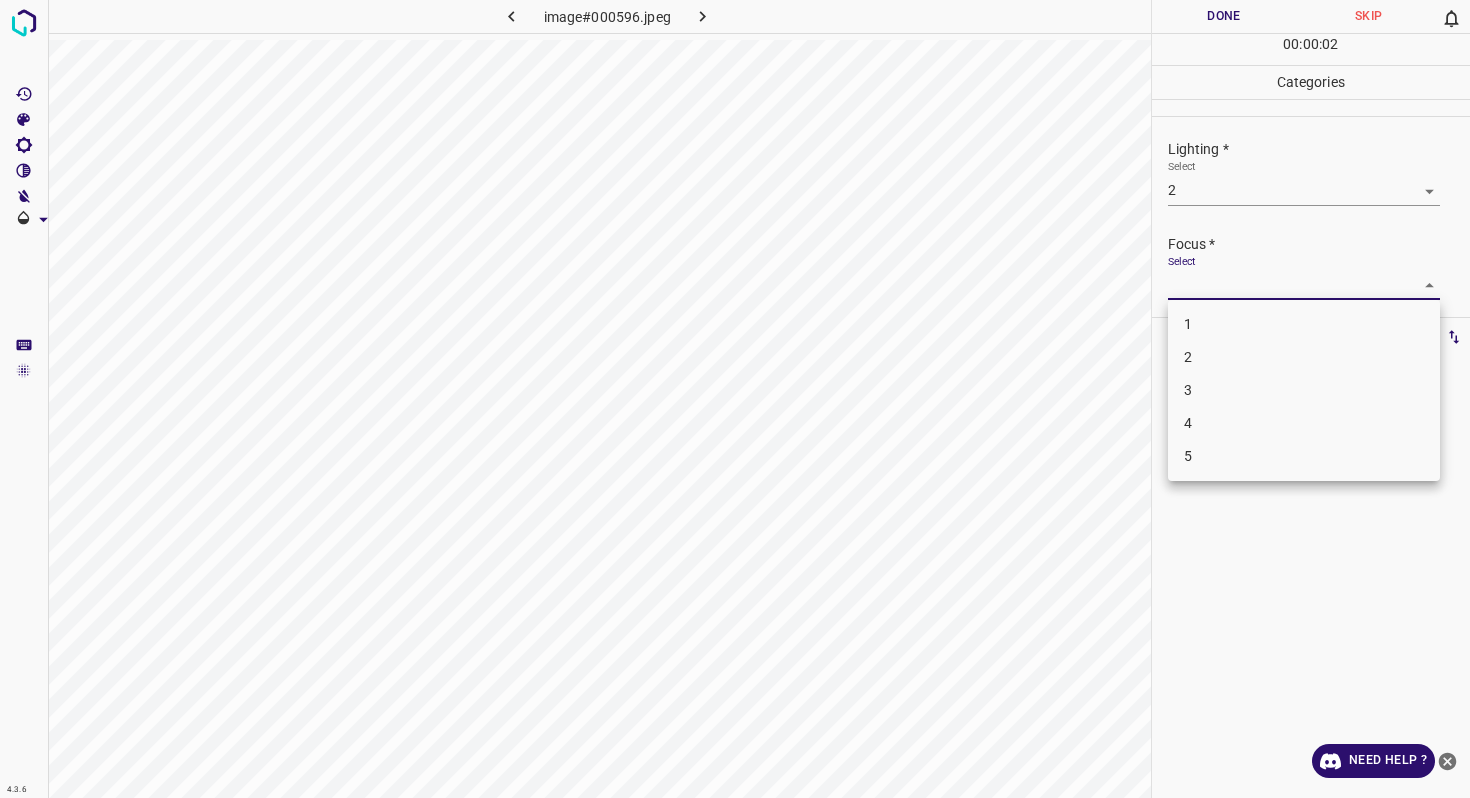 click on "2" at bounding box center [1304, 357] 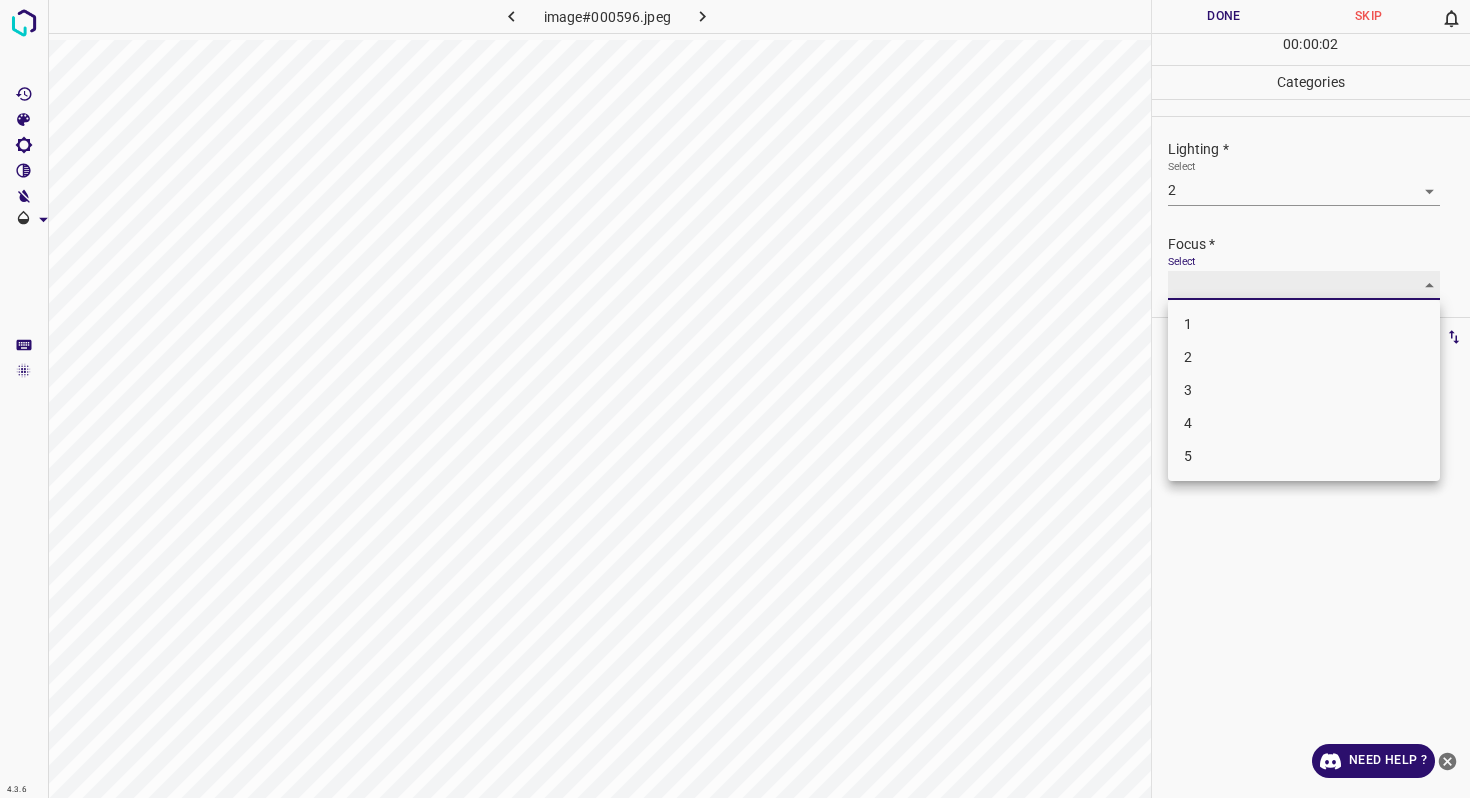 type on "2" 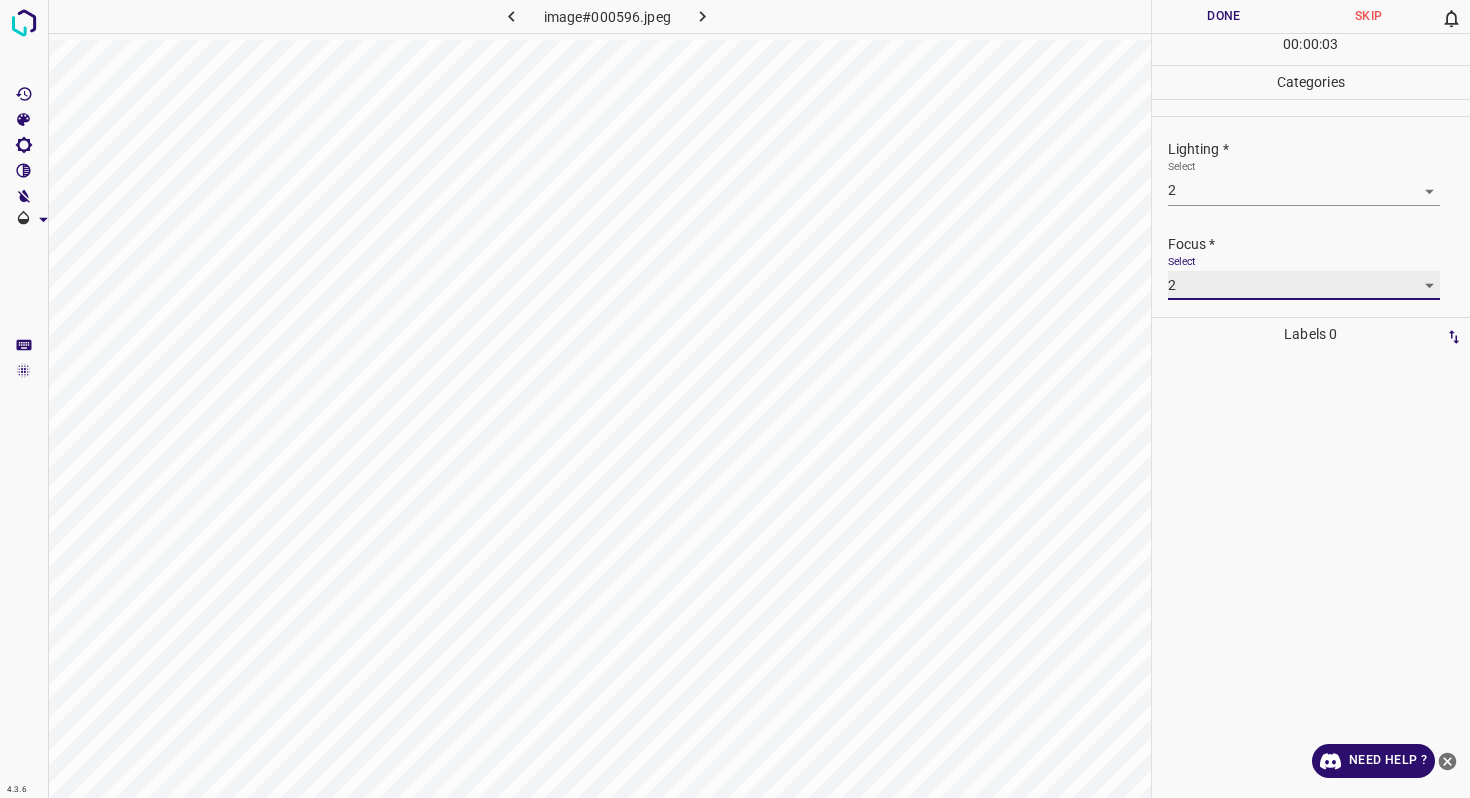 scroll, scrollTop: 98, scrollLeft: 0, axis: vertical 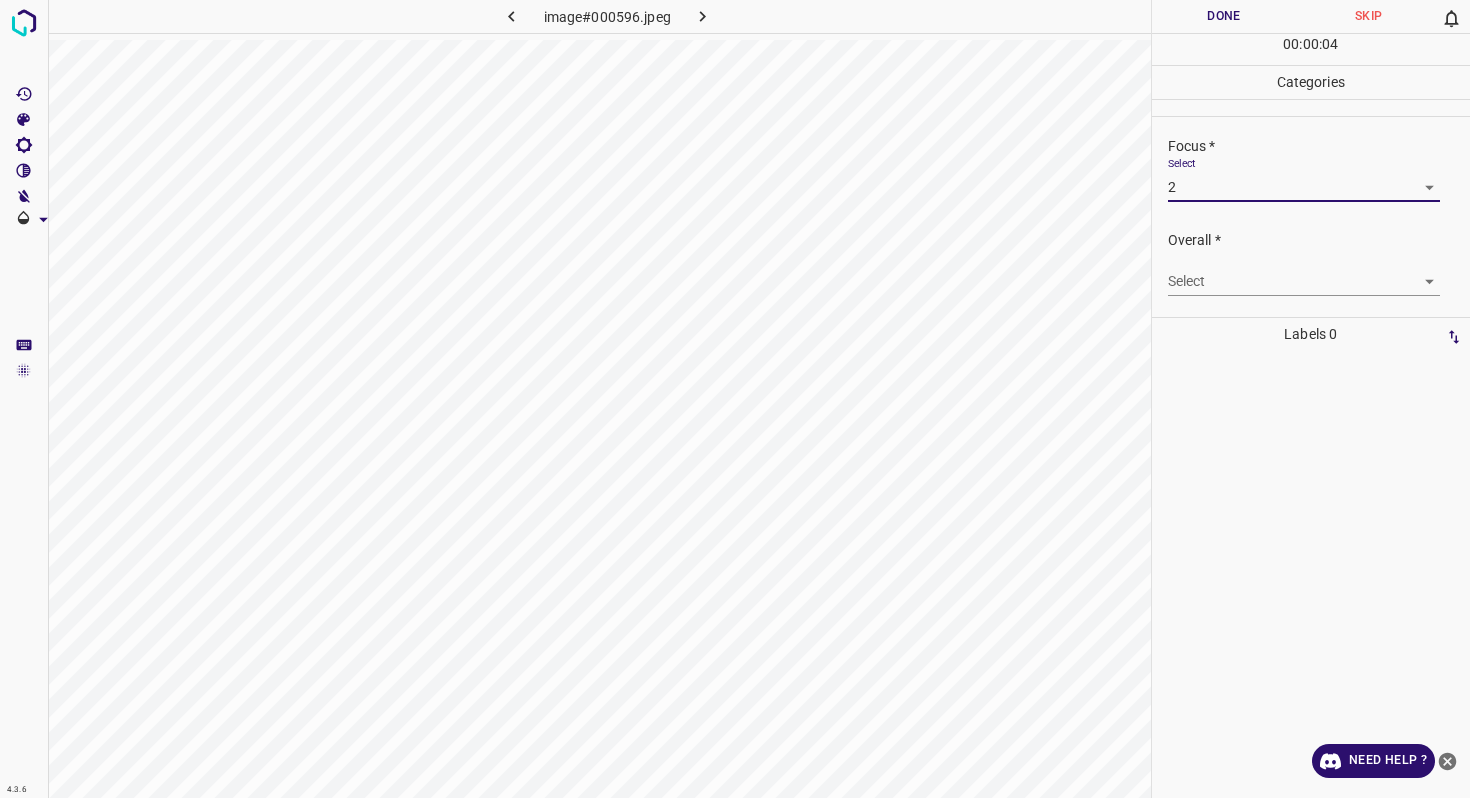click on "4.3.6  image#000596.jpeg Done Skip 0 00   : 00   : 04   Categories Lighting *  Select 2 2 Focus *  Select 2 2 Overall *  Select ​ Labels   0 Categories 1 Lighting 2 Focus 3 Overall Tools Space Change between modes (Draw & Edit) I Auto labeling R Restore zoom M Zoom in N Zoom out Delete Delete selecte label Filters Z Restore filters X Saturation filter C Brightness filter V Contrast filter B Gray scale filter General O Download Need Help ? - Text - Hide - Delete" at bounding box center (735, 399) 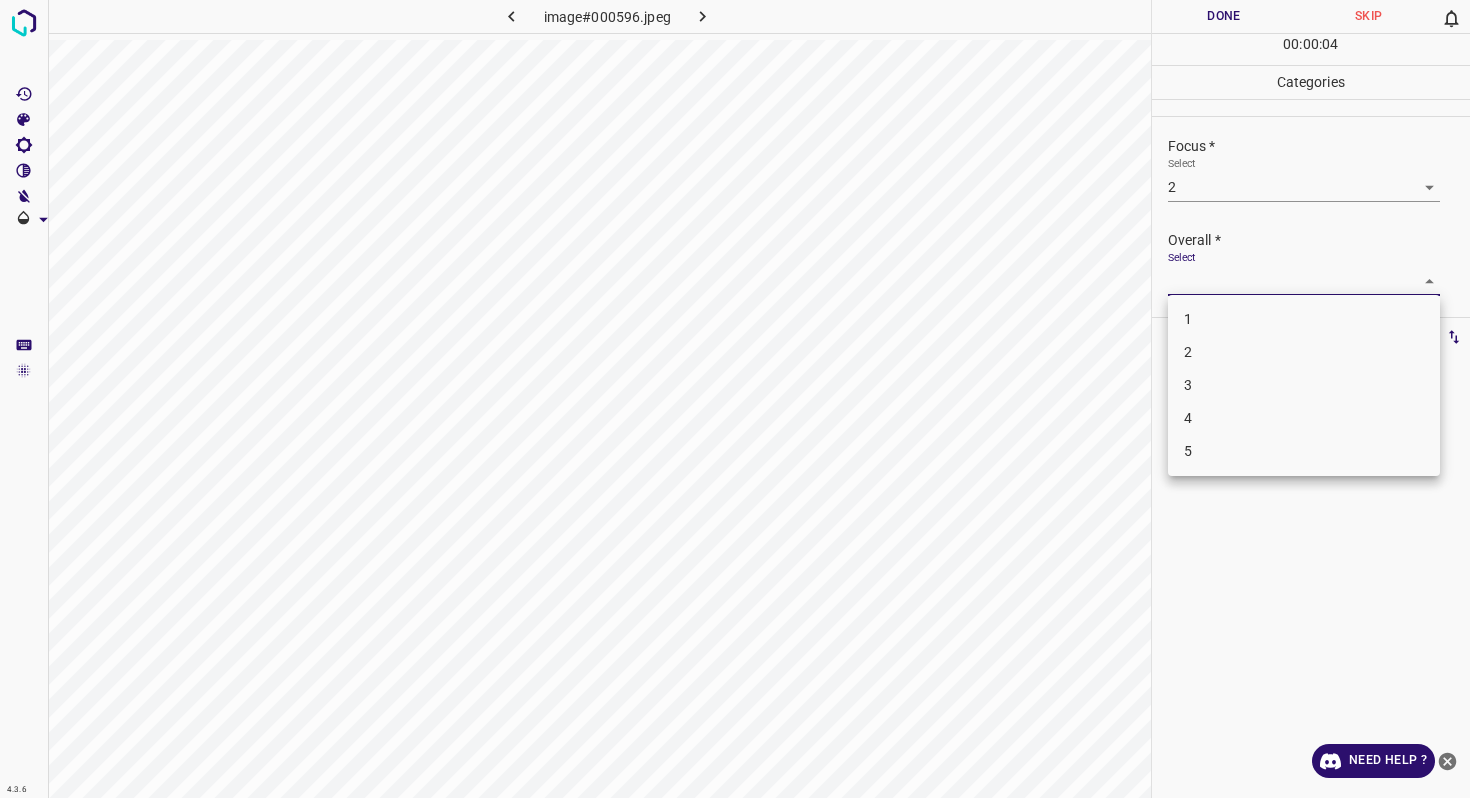 click on "2" at bounding box center (1304, 352) 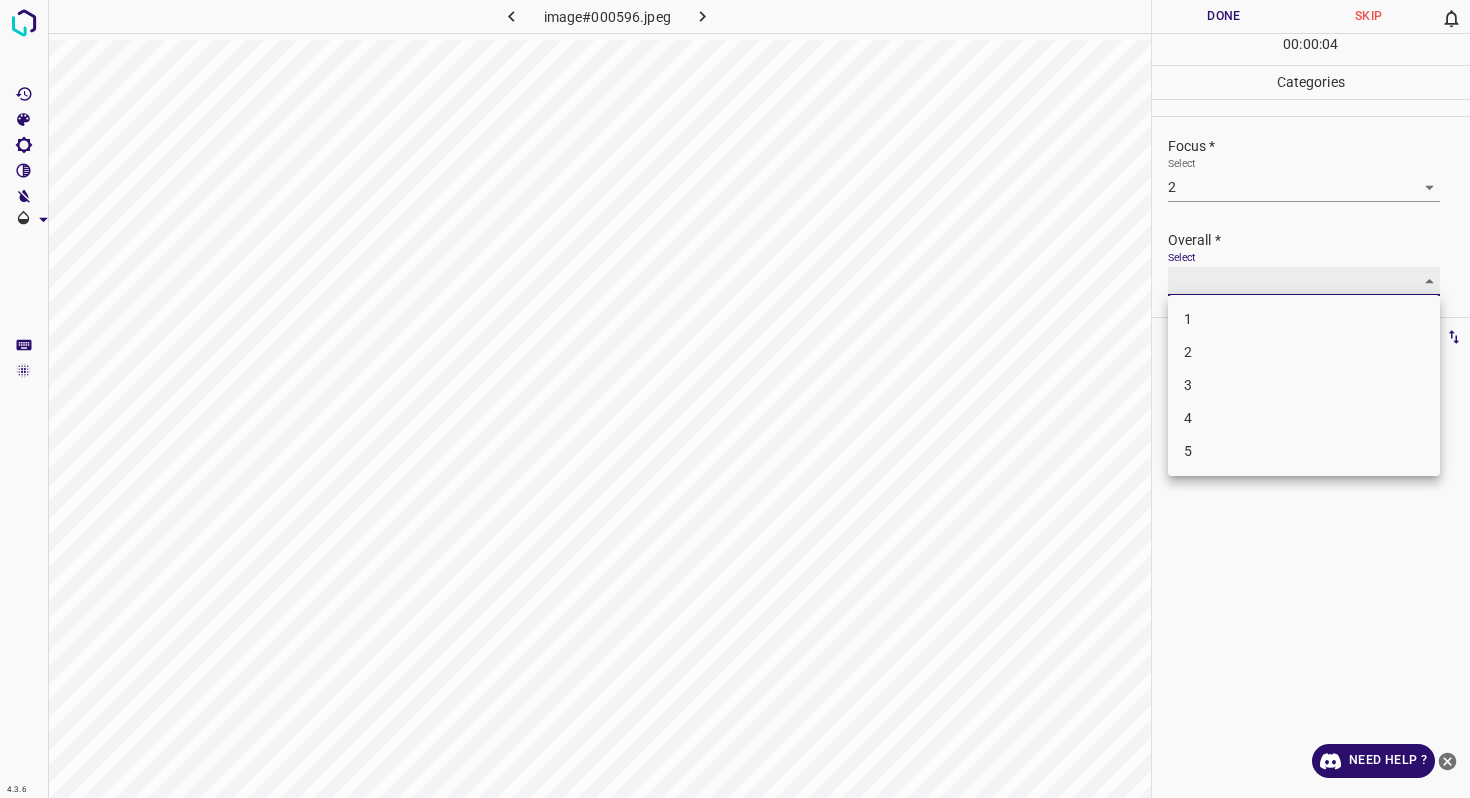 type on "2" 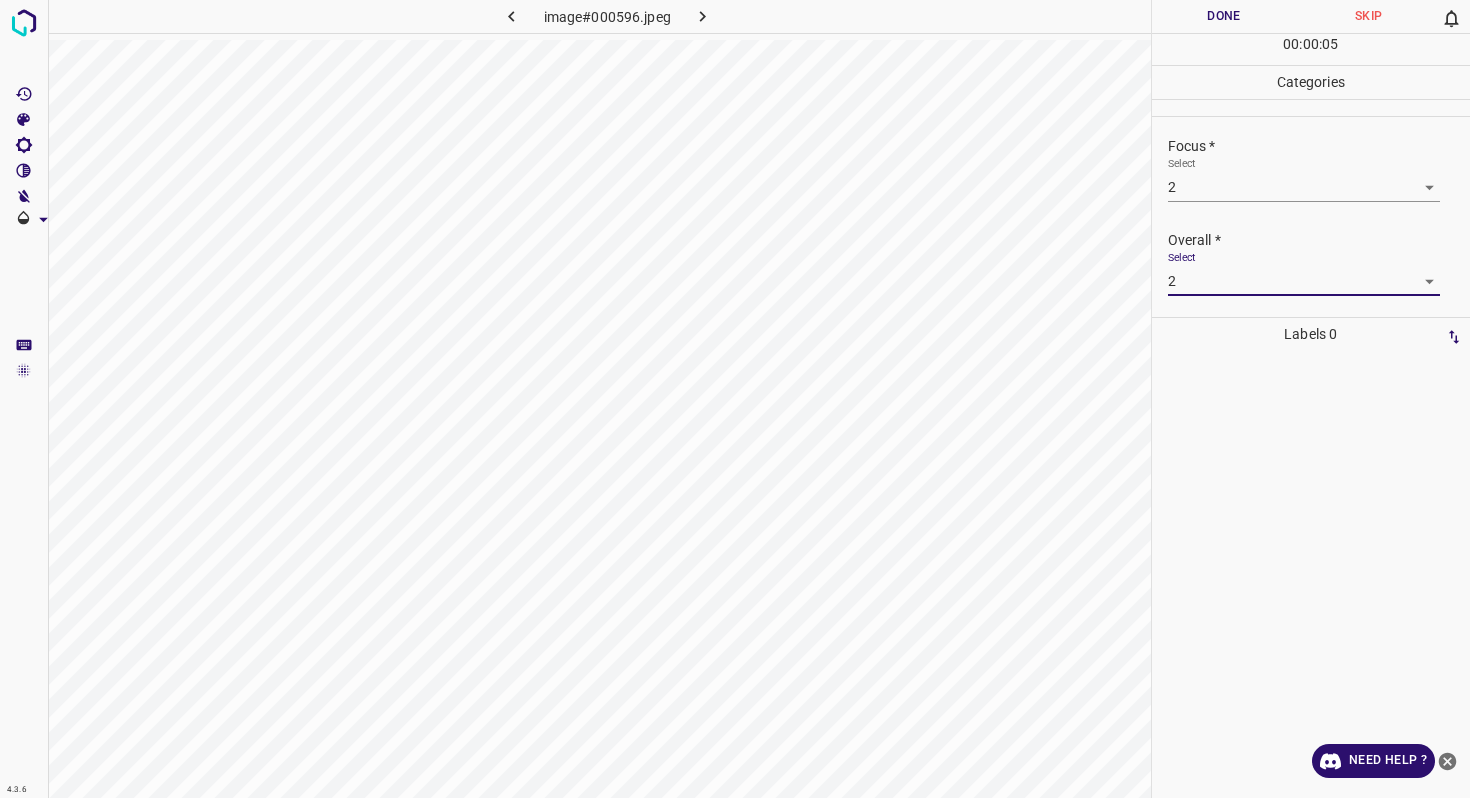 click on "Done" at bounding box center [1224, 16] 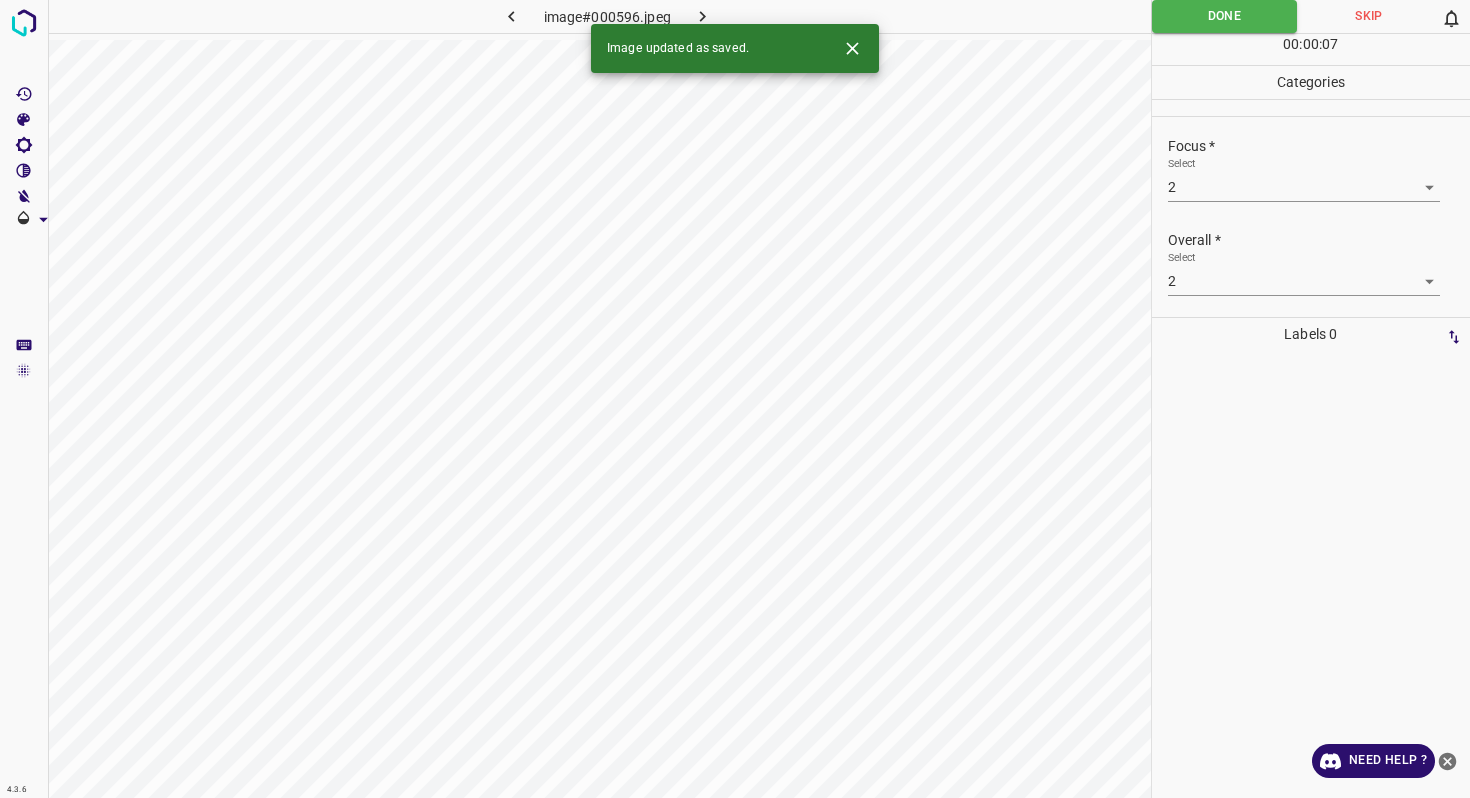 click 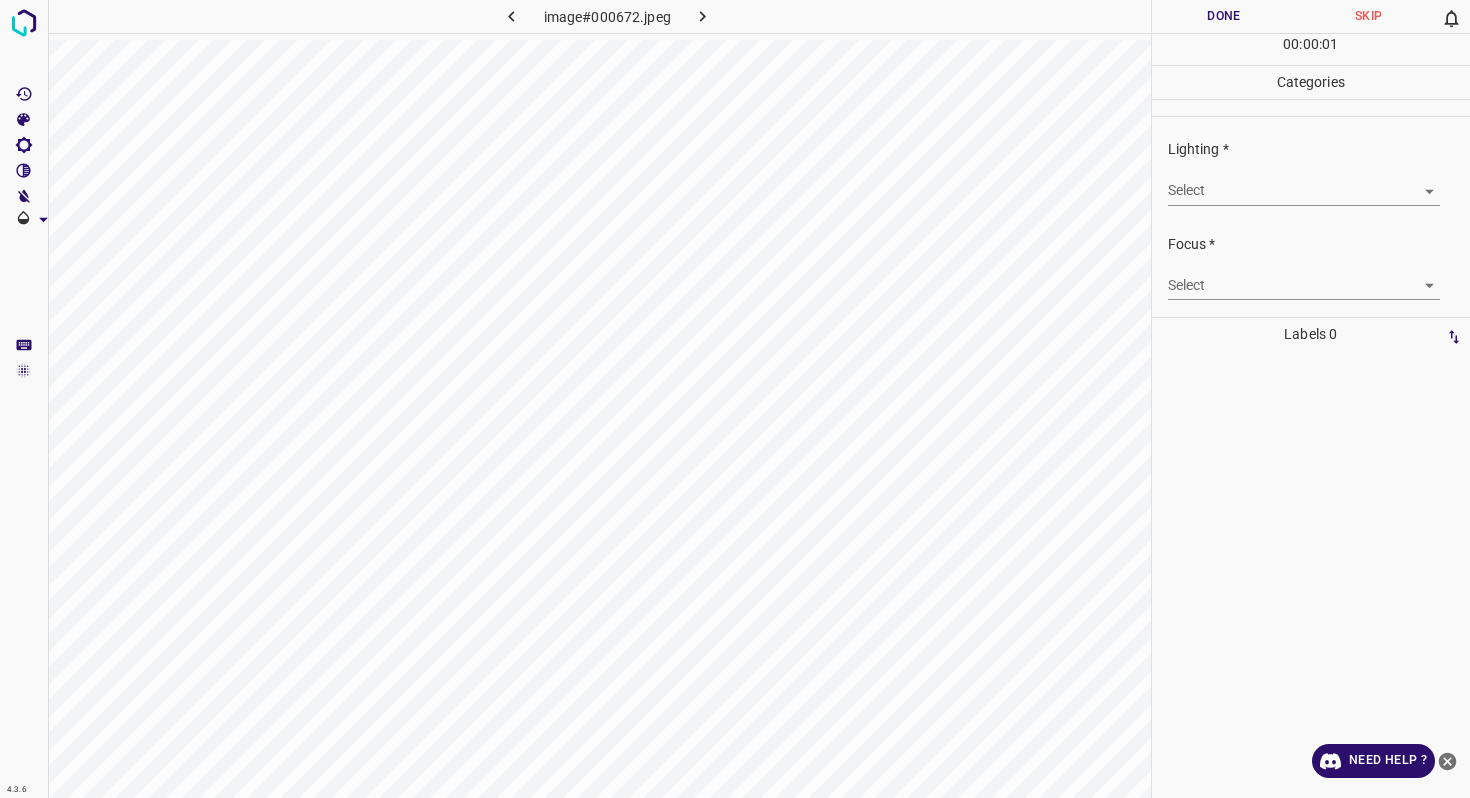 click on "4.3.6  image#000672.jpeg Done Skip 0 00   : 00   : 01   Categories Lighting *  Select ​ Focus *  Select ​ Overall *  Select ​ Labels   0 Categories 1 Lighting 2 Focus 3 Overall Tools Space Change between modes (Draw & Edit) I Auto labeling R Restore zoom M Zoom in N Zoom out Delete Delete selecte label Filters Z Restore filters X Saturation filter C Brightness filter V Contrast filter B Gray scale filter General O Download Need Help ? - Text - Hide - Delete" at bounding box center [735, 399] 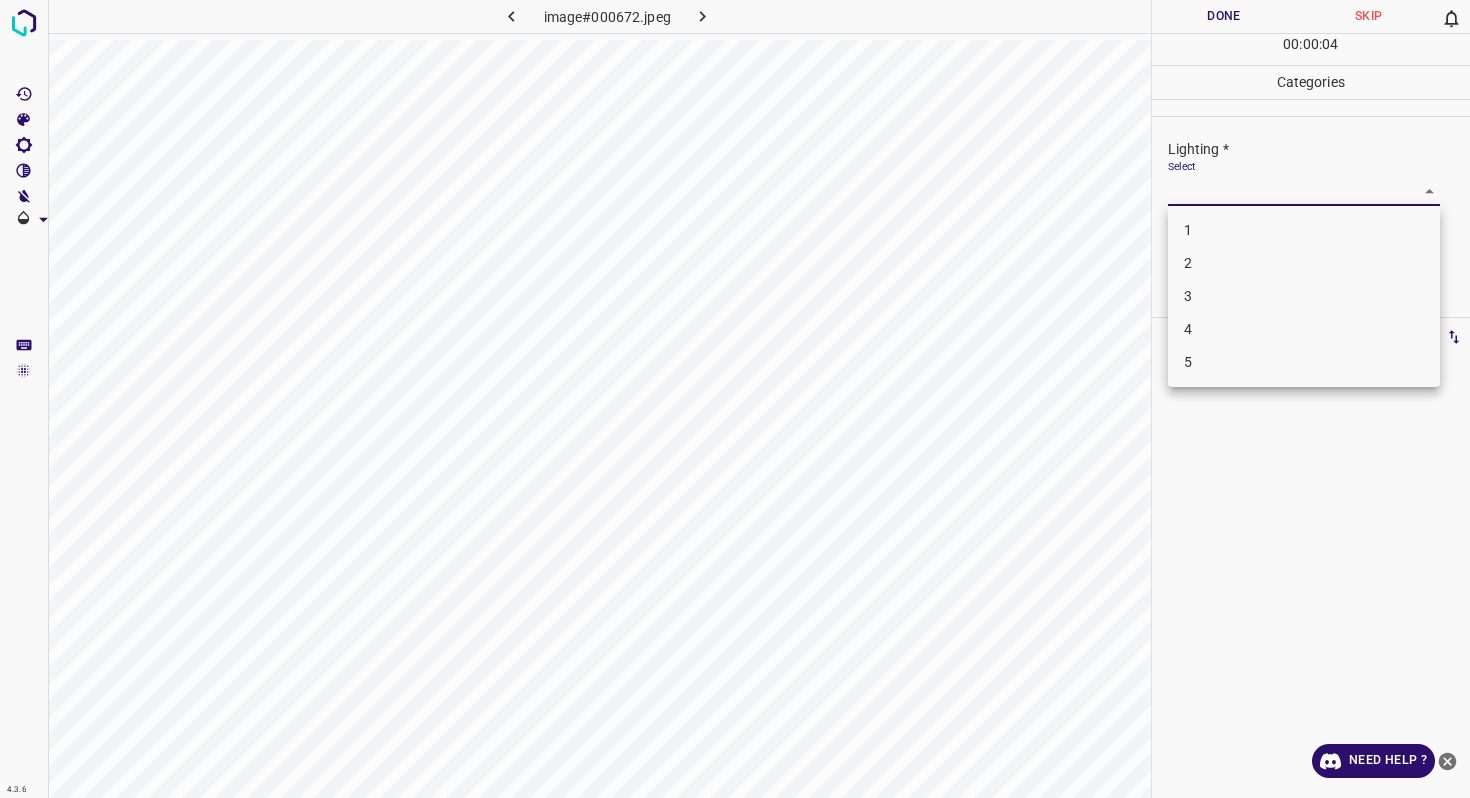 click on "3" at bounding box center [1304, 296] 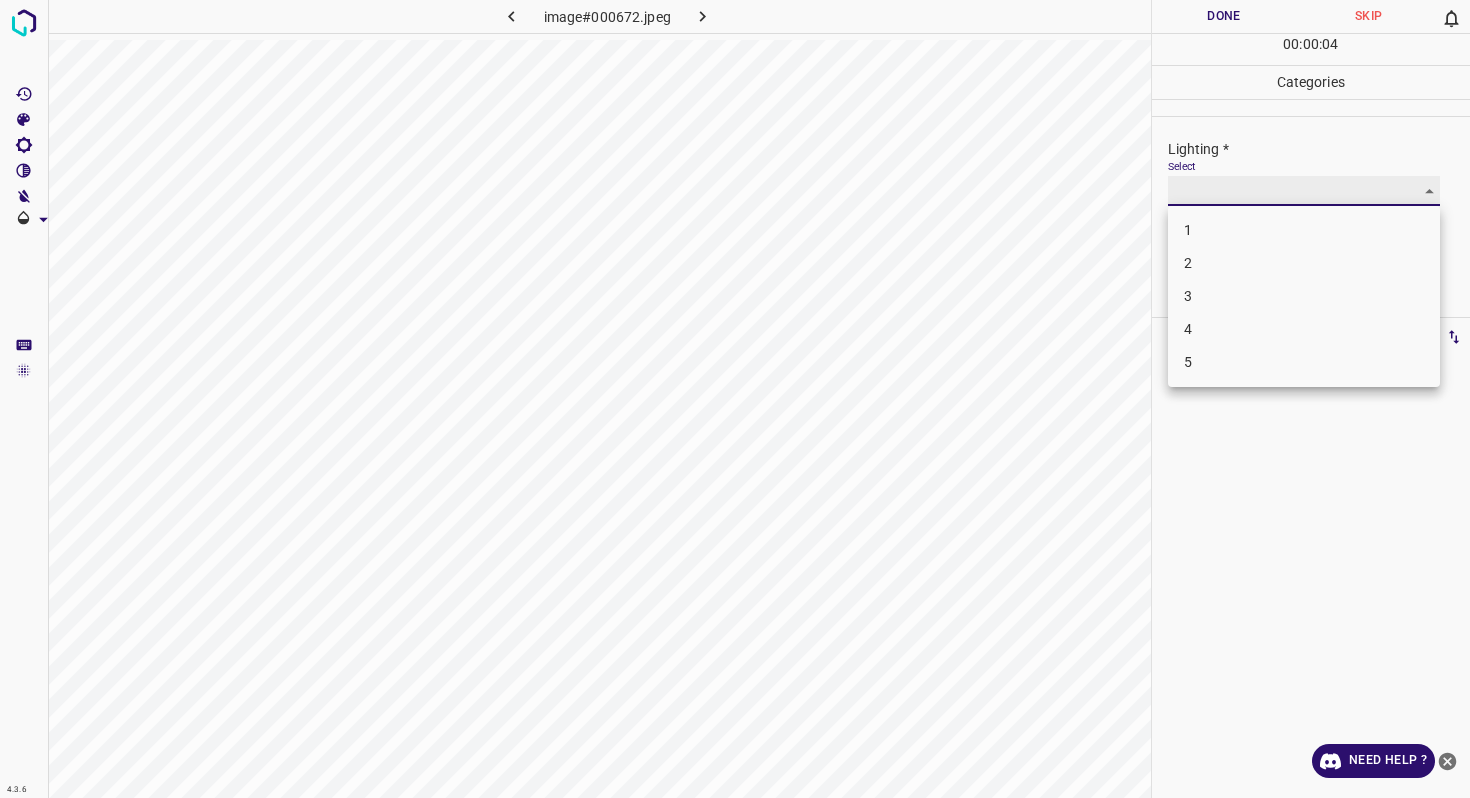 type on "3" 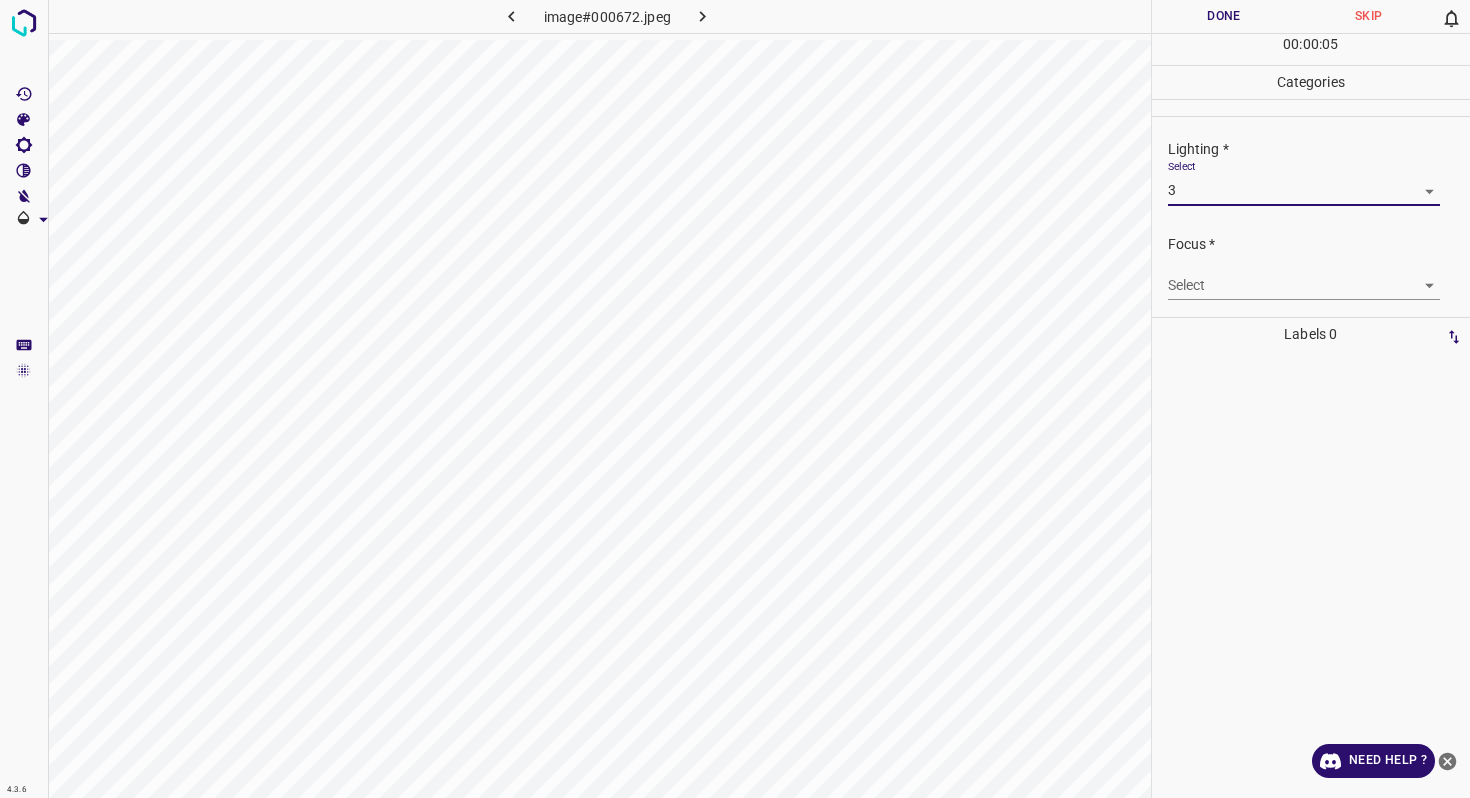 click on "4.3.6  image#000672.jpeg Done Skip 0 00   : 00   : 05   Categories Lighting *  Select 3 3 Focus *  Select ​ Overall *  Select ​ Labels   0 Categories 1 Lighting 2 Focus 3 Overall Tools Space Change between modes (Draw & Edit) I Auto labeling R Restore zoom M Zoom in N Zoom out Delete Delete selecte label Filters Z Restore filters X Saturation filter C Brightness filter V Contrast filter B Gray scale filter General O Download Need Help ? - Text - Hide - Delete" at bounding box center (735, 399) 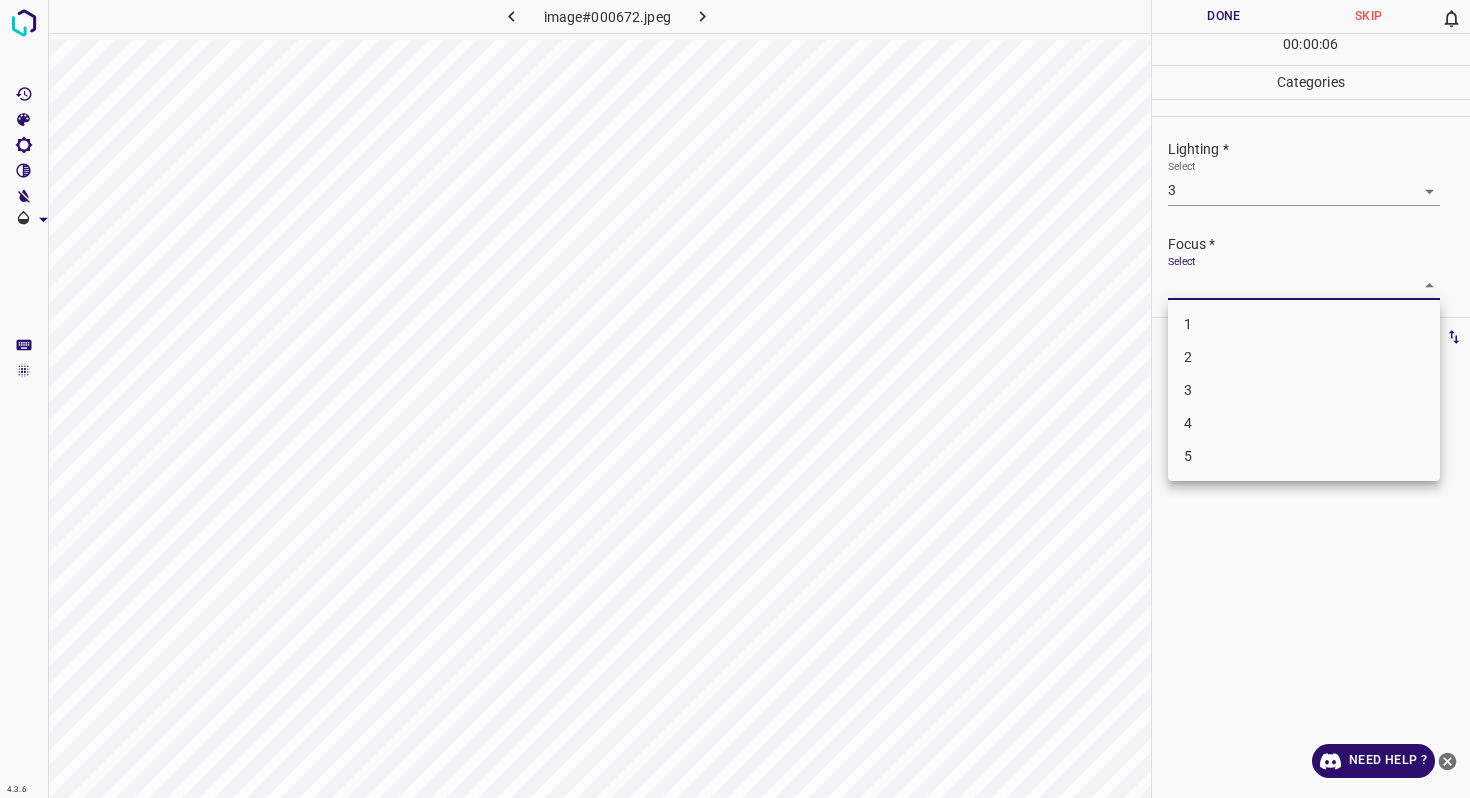 click on "5" at bounding box center (1304, 456) 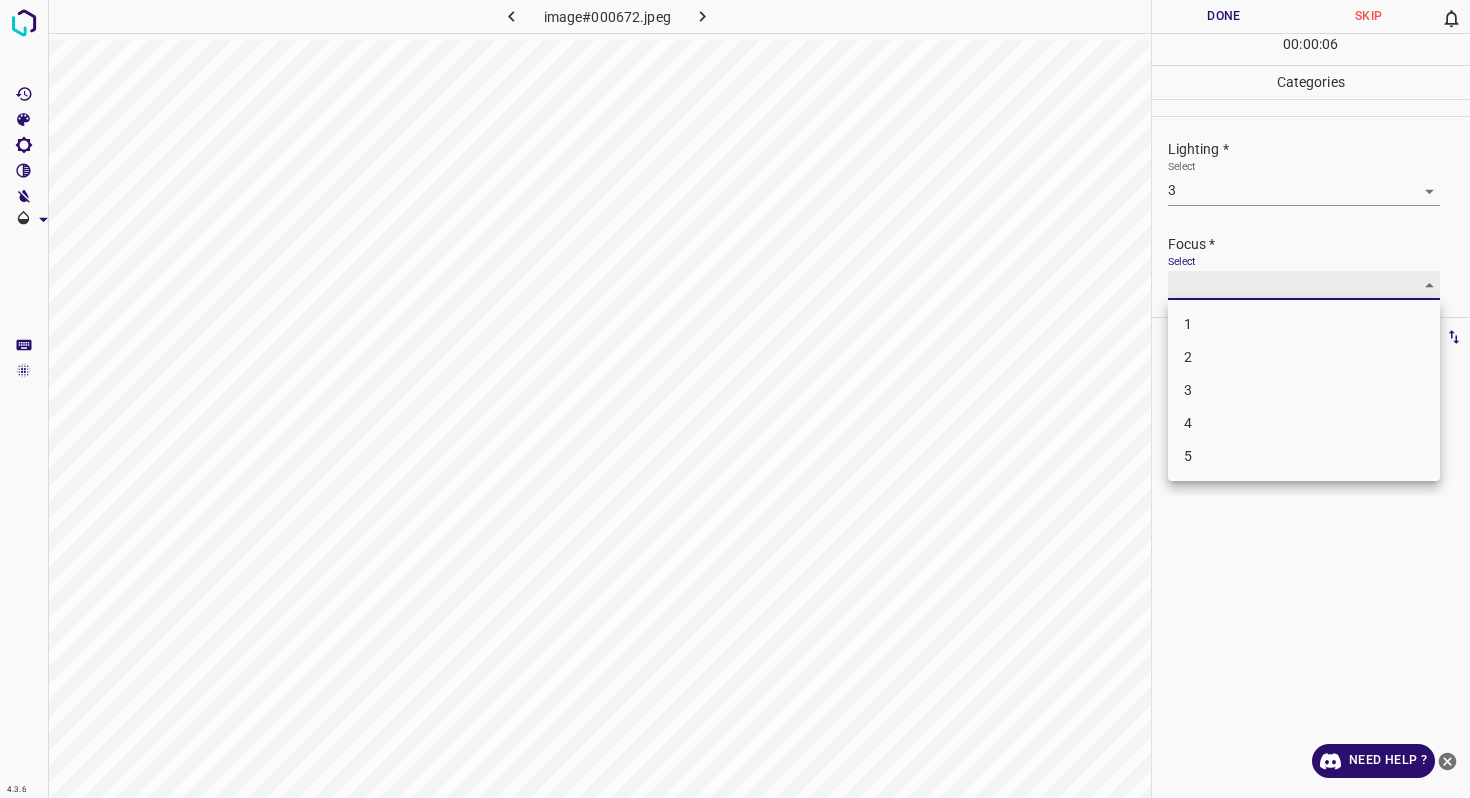 type on "5" 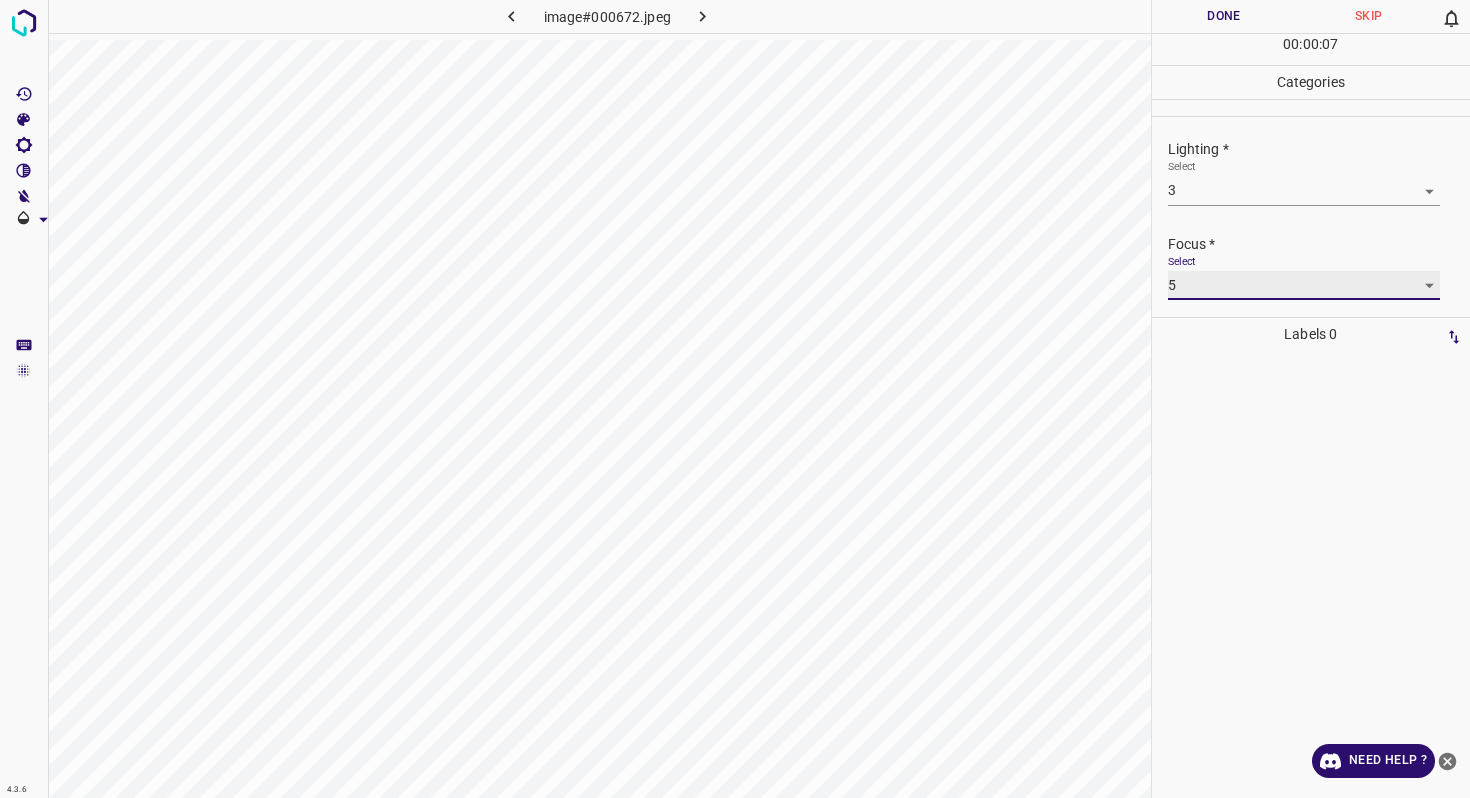 scroll, scrollTop: 98, scrollLeft: 0, axis: vertical 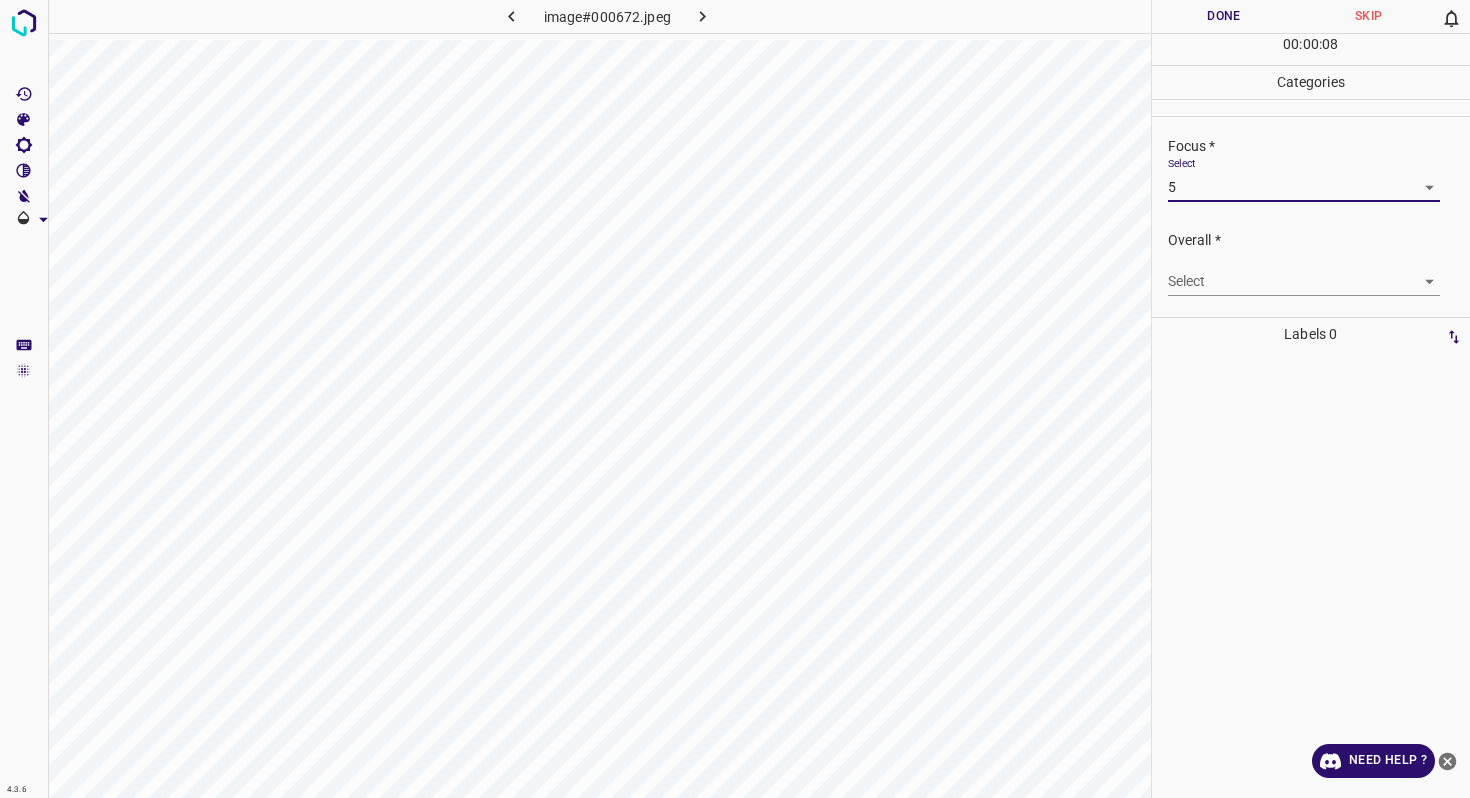 click on "4.3.6  image#000672.jpeg Done Skip 0 00   : 00   : 08   Categories Lighting *  Select 3 3 Focus *  Select 5 5 Overall *  Select ​ Labels   0 Categories 1 Lighting 2 Focus 3 Overall Tools Space Change between modes (Draw & Edit) I Auto labeling R Restore zoom M Zoom in N Zoom out Delete Delete selecte label Filters Z Restore filters X Saturation filter C Brightness filter V Contrast filter B Gray scale filter General O Download Need Help ? - Text - Hide - Delete" at bounding box center (735, 399) 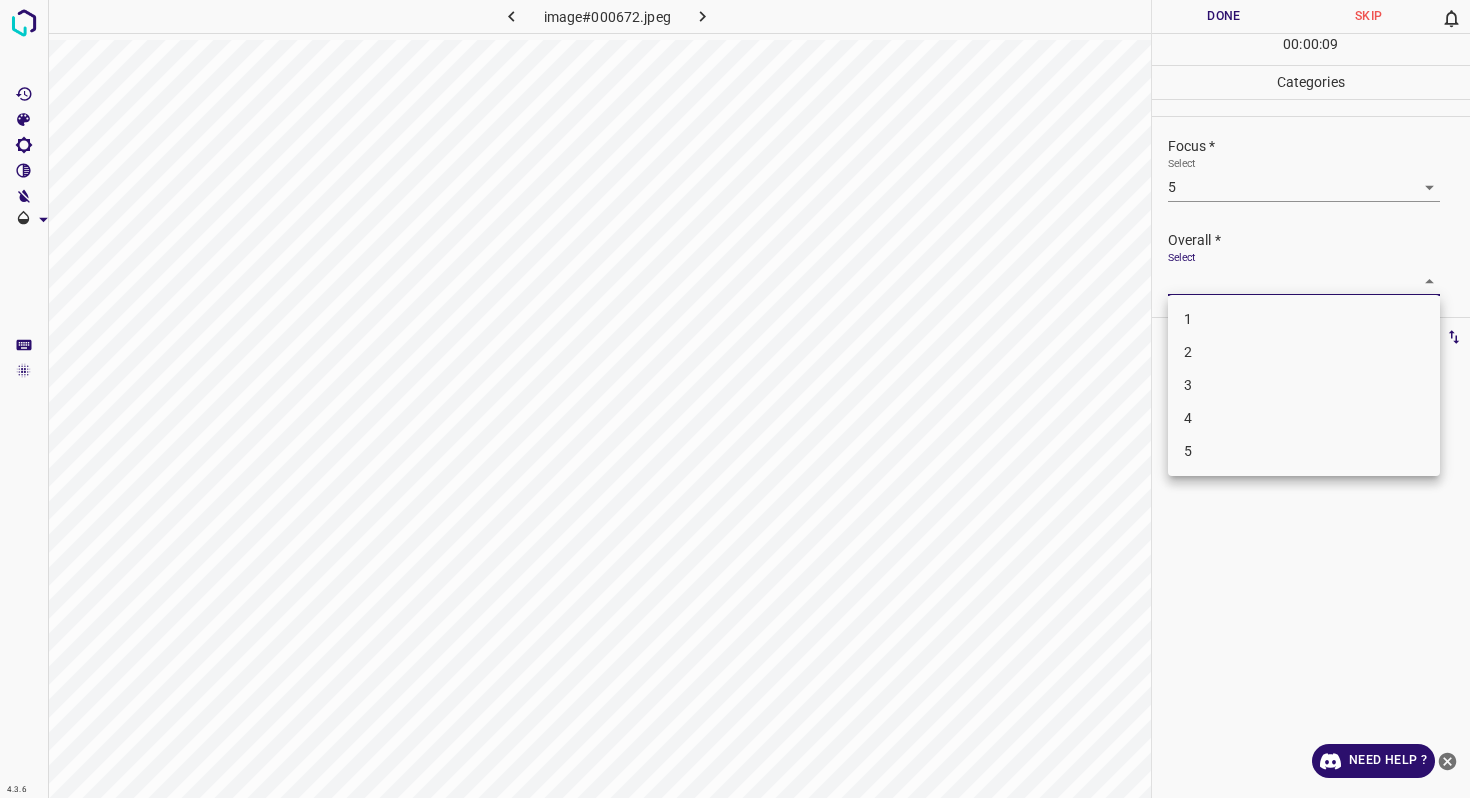 click on "3" at bounding box center (1304, 385) 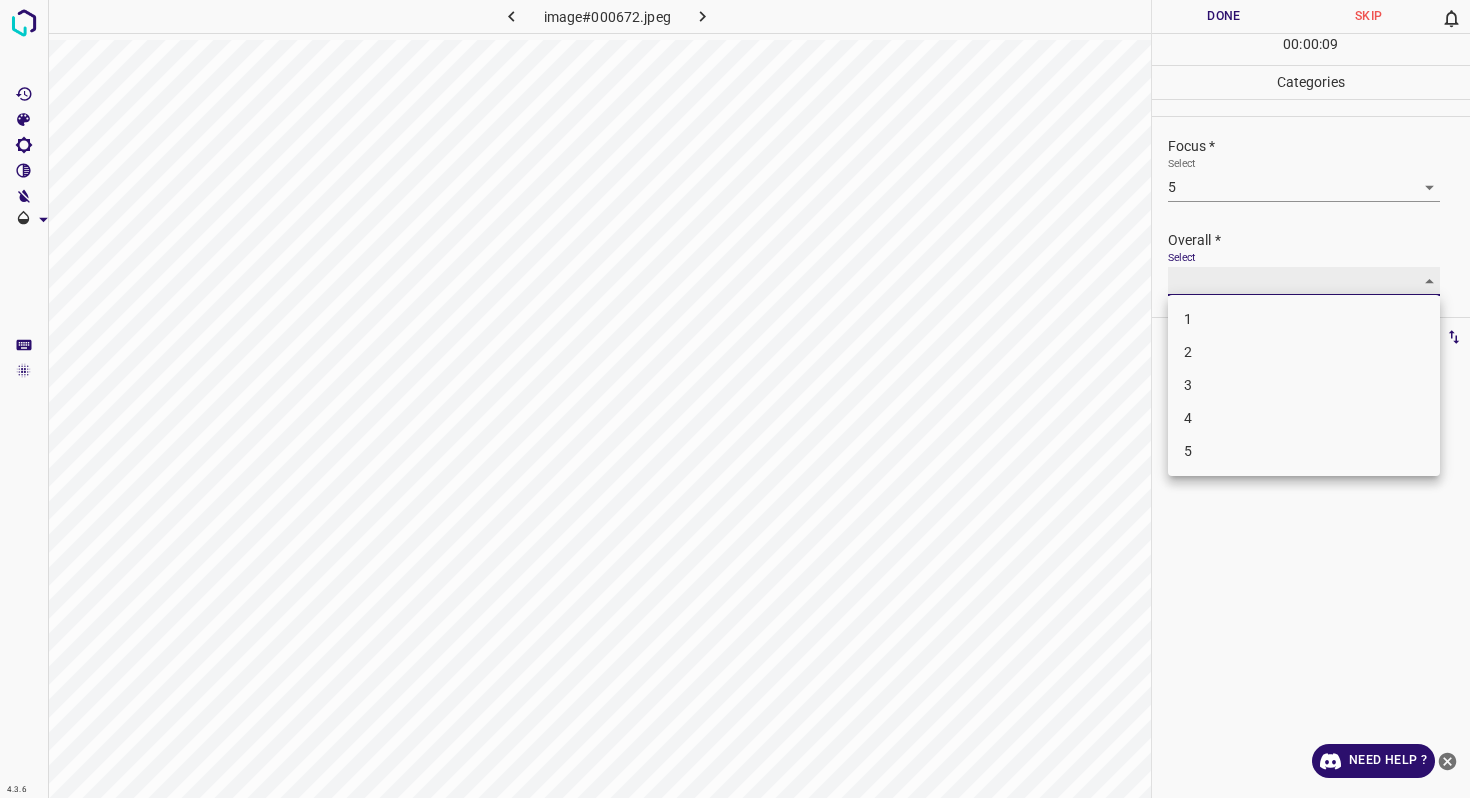 type on "3" 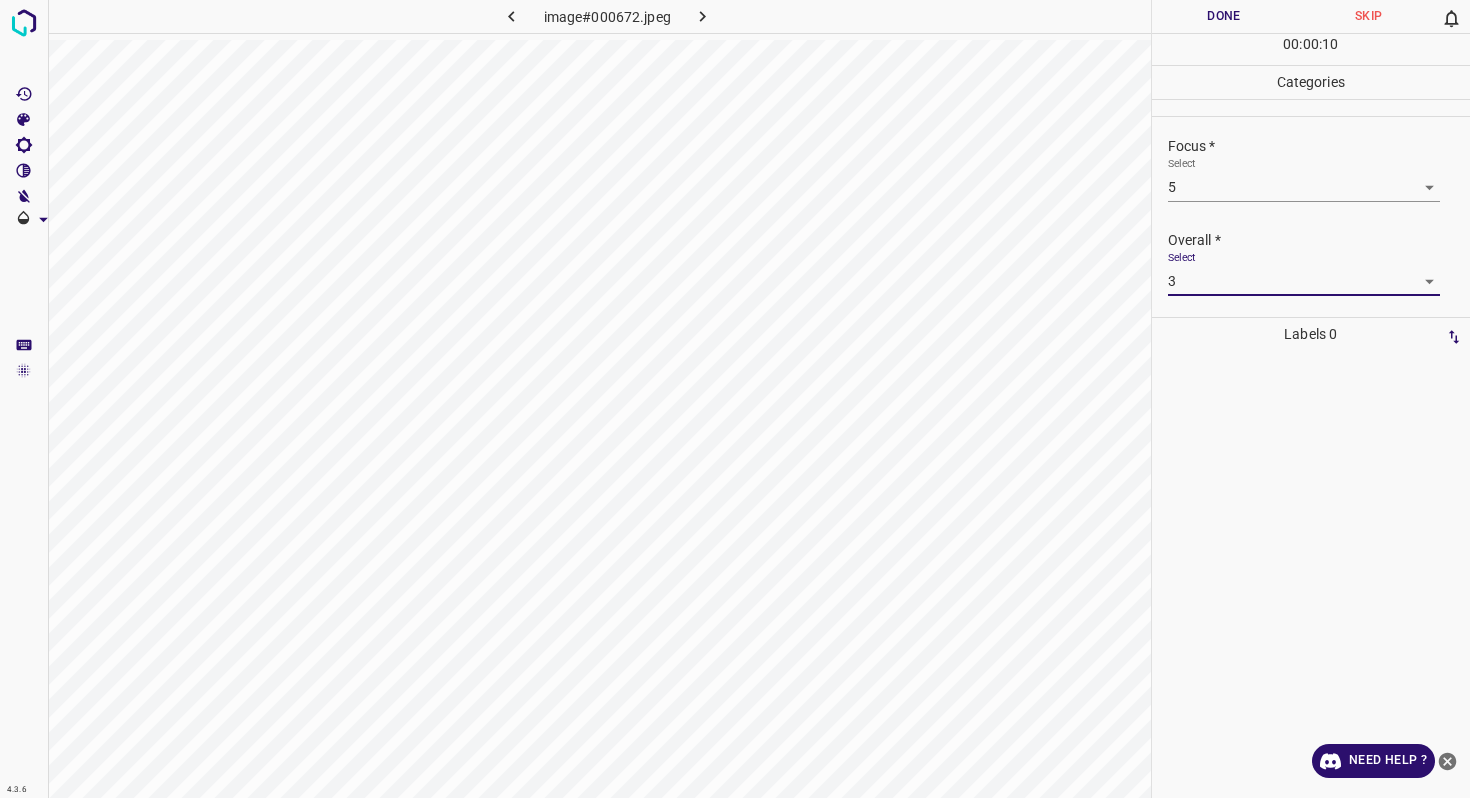 click on "Done" at bounding box center [1224, 16] 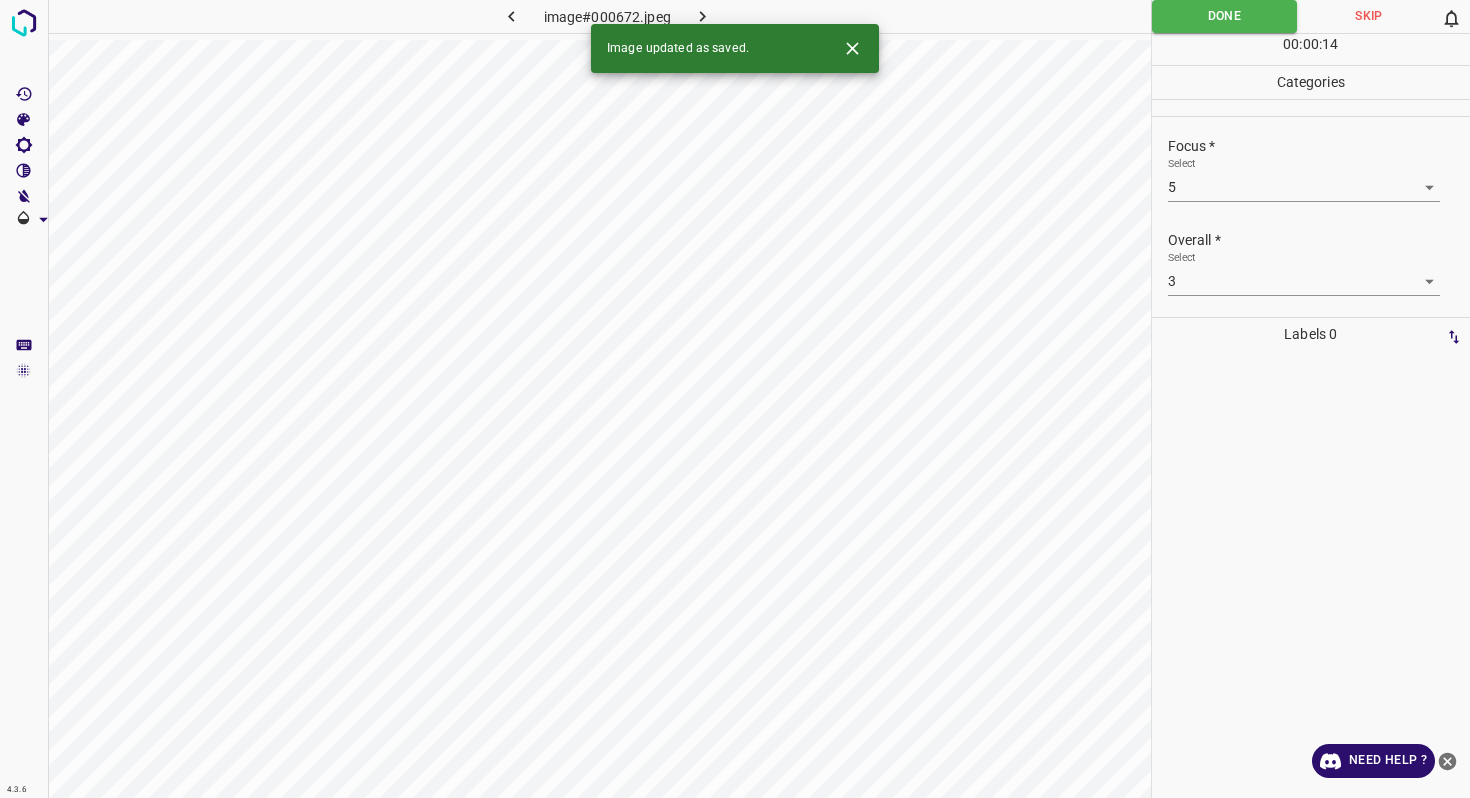 click 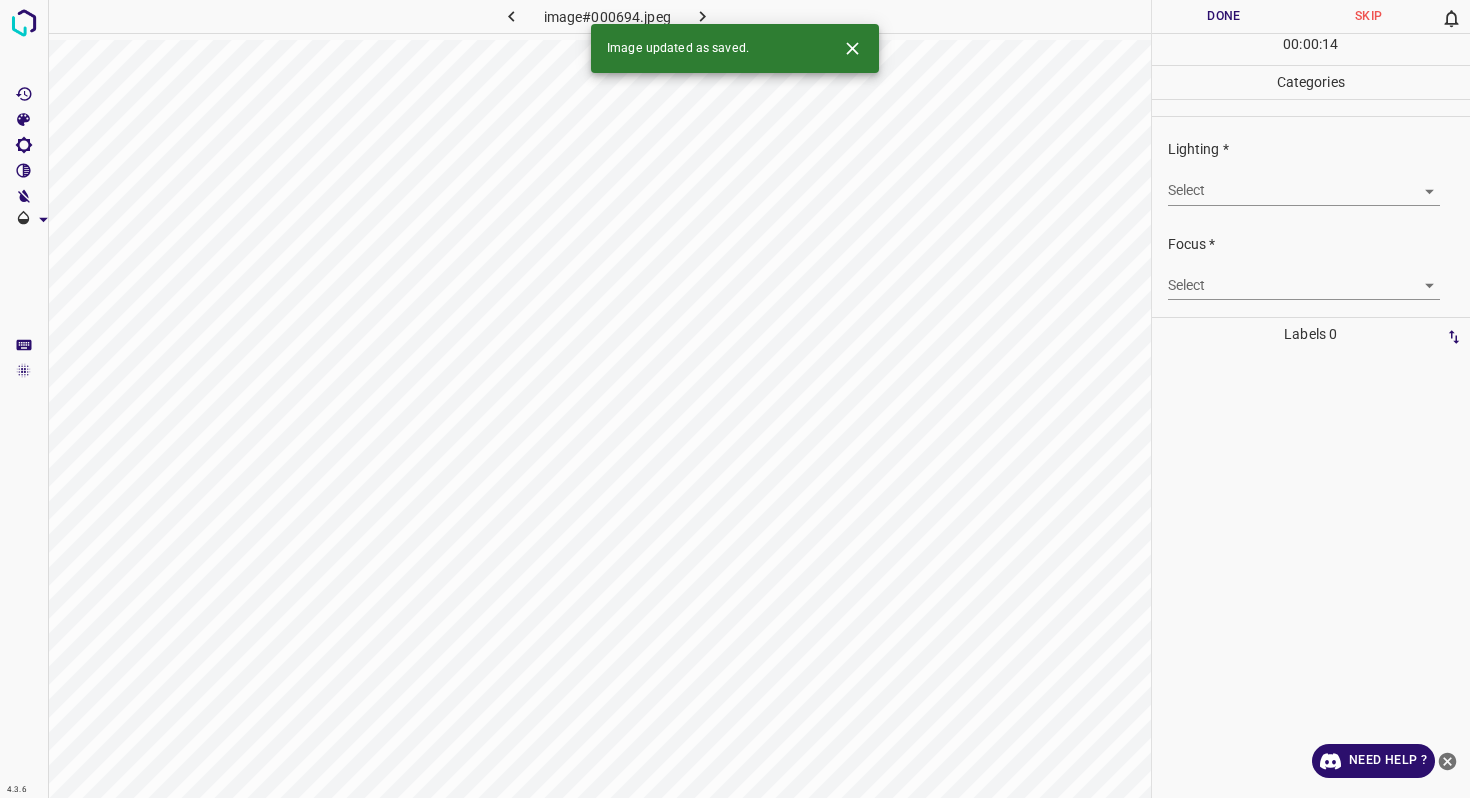 click on "4.3.6  image#000694.jpeg Done Skip 0 00   : 00   : 14   Categories Lighting *  Select ​ Focus *  Select ​ Overall *  Select ​ Labels   0 Categories 1 Lighting 2 Focus 3 Overall Tools Space Change between modes (Draw & Edit) I Auto labeling R Restore zoom M Zoom in N Zoom out Delete Delete selecte label Filters Z Restore filters X Saturation filter C Brightness filter V Contrast filter B Gray scale filter General O Download Image updated as saved. Need Help ? - Text - Hide - Delete" at bounding box center (735, 399) 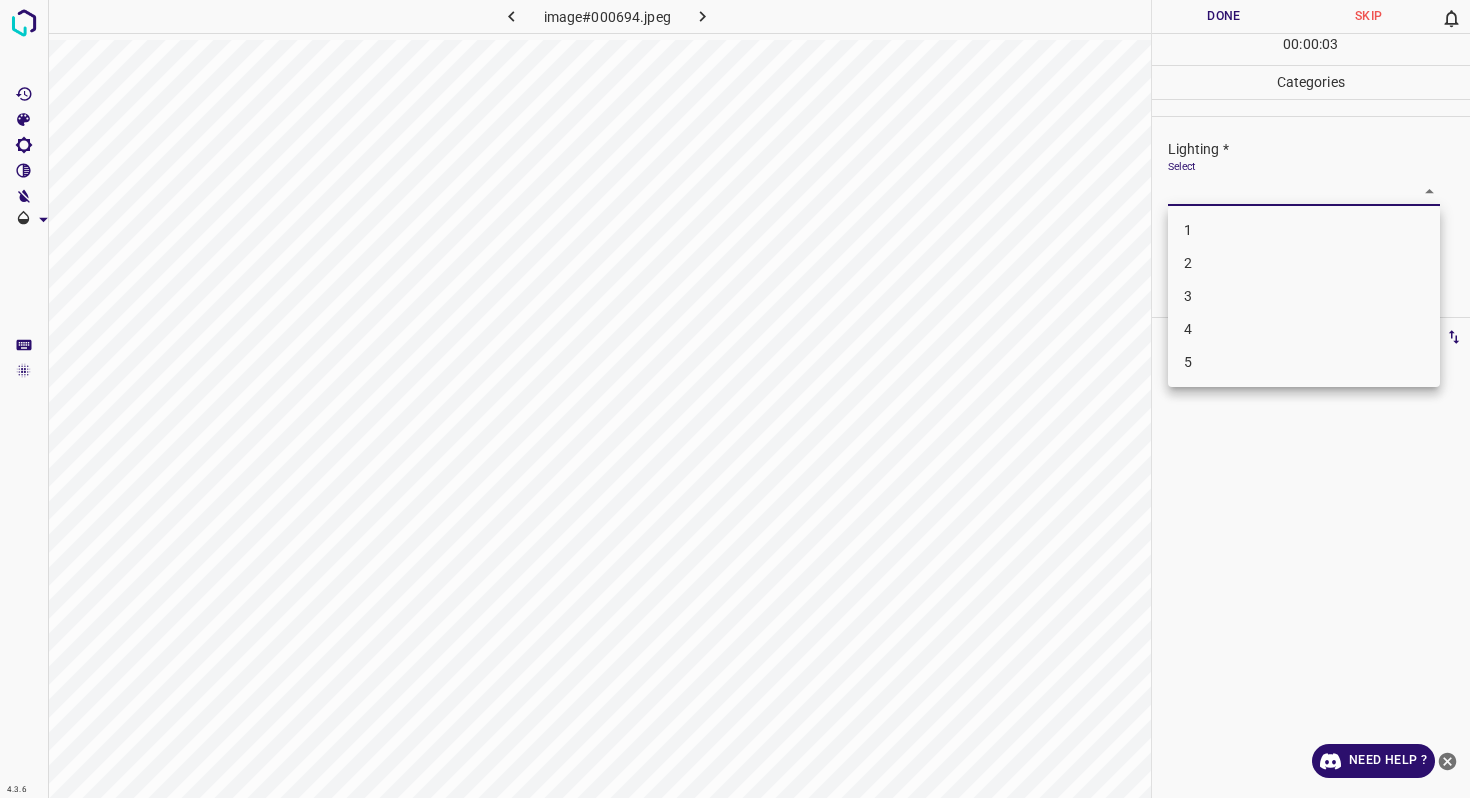click on "3" at bounding box center (1304, 296) 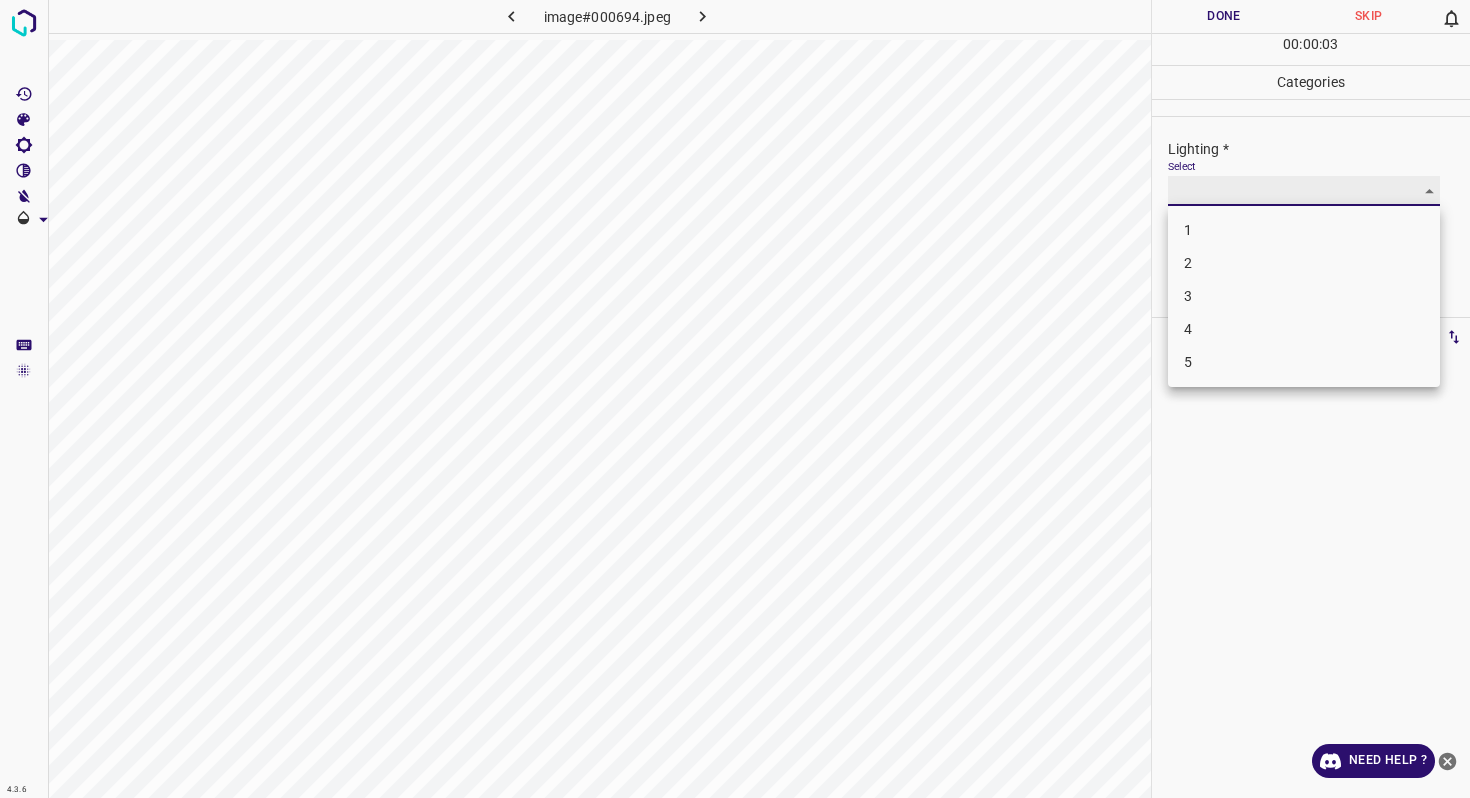 type on "3" 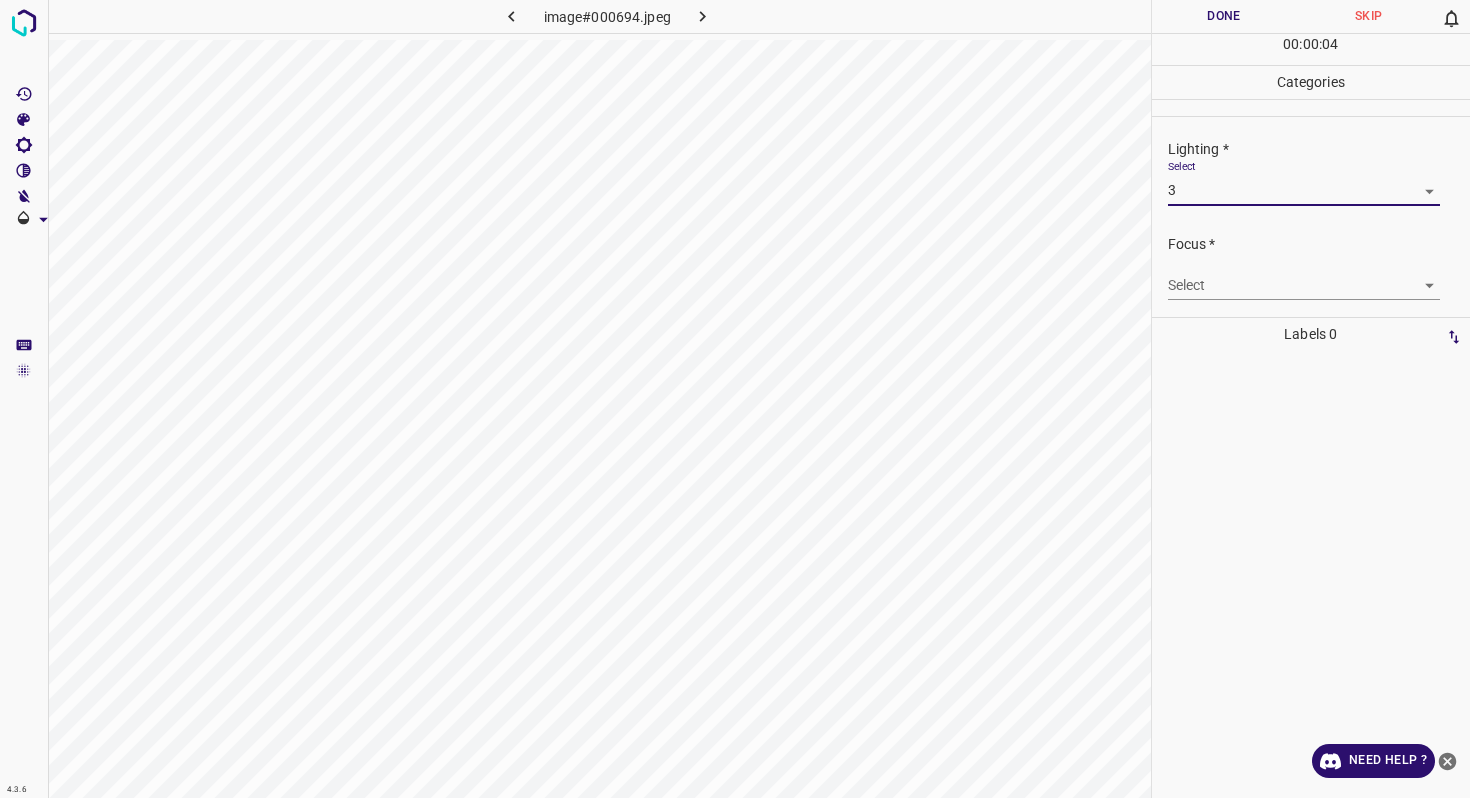 click on "4.3.6  image#000694.jpeg Done Skip 0 00   : 00   : 04   Categories Lighting *  Select 3 3 Focus *  Select ​ Overall *  Select ​ Labels   0 Categories 1 Lighting 2 Focus 3 Overall Tools Space Change between modes (Draw & Edit) I Auto labeling R Restore zoom M Zoom in N Zoom out Delete Delete selecte label Filters Z Restore filters X Saturation filter C Brightness filter V Contrast filter B Gray scale filter General O Download Need Help ? - Text - Hide - Delete" at bounding box center (735, 399) 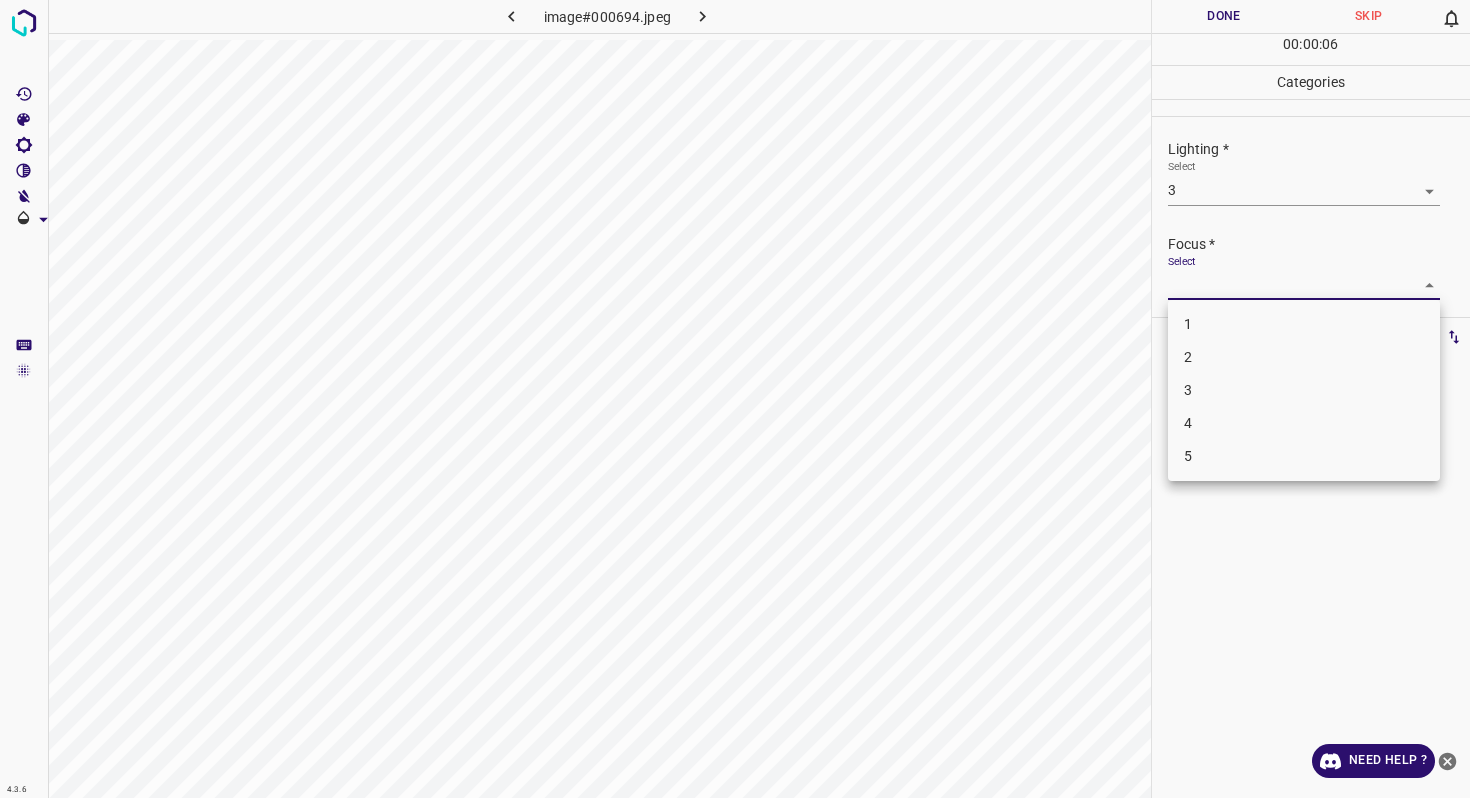 click on "3" at bounding box center (1304, 390) 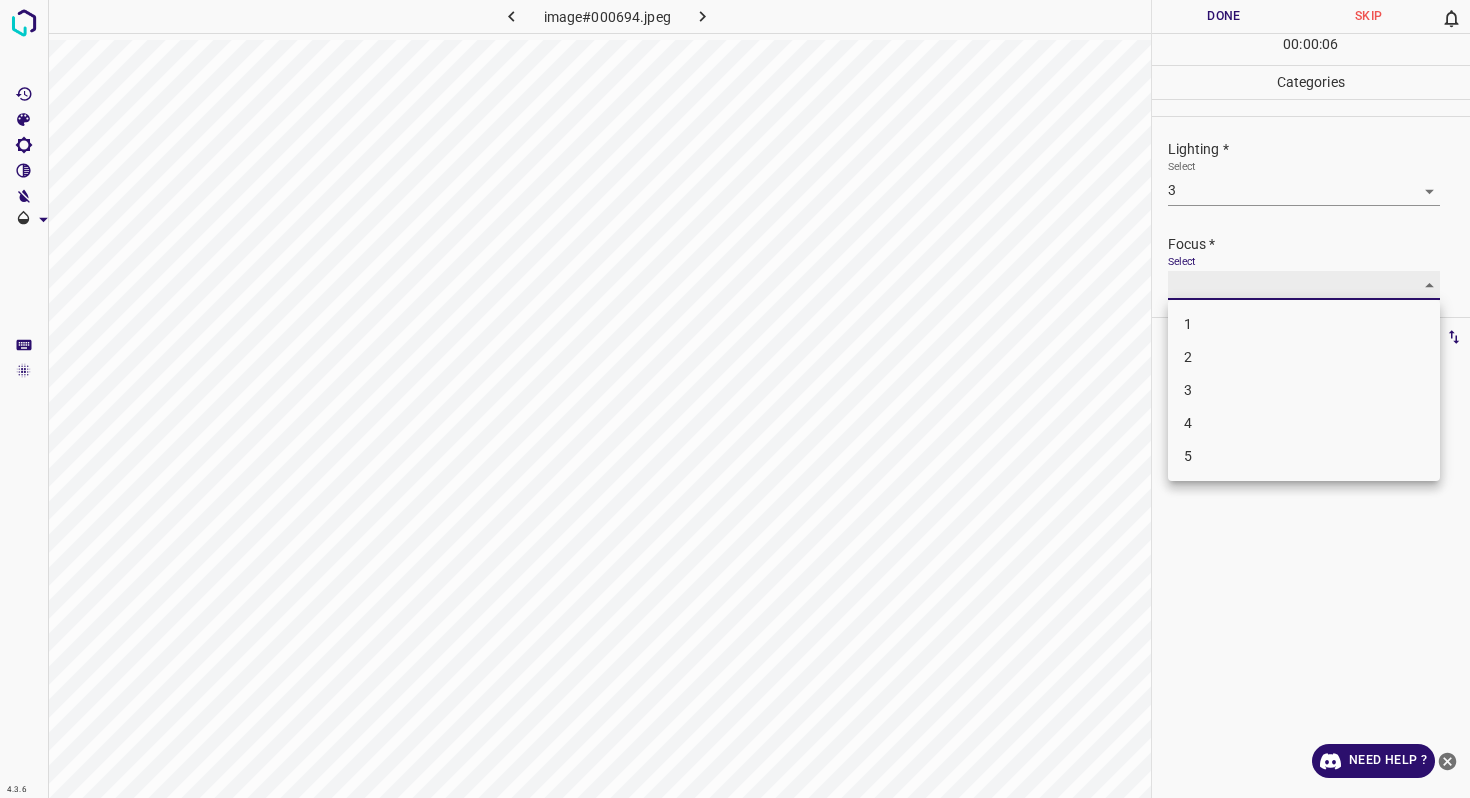 type on "3" 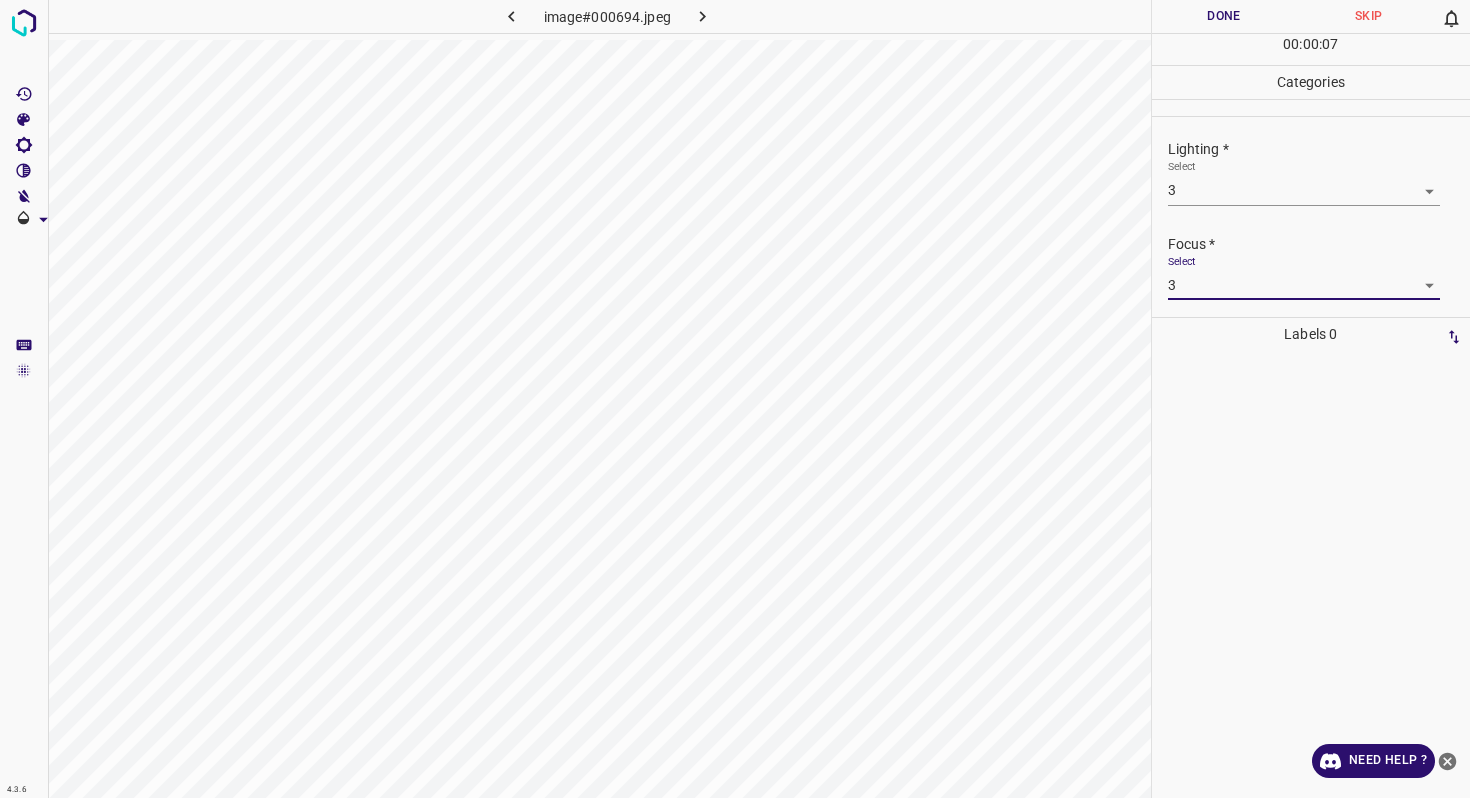 click on "4.3.6  image#000694.jpeg Done Skip 0 00   : 00   : 07   Categories Lighting *  Select 3 3 Focus *  Select 3 3 Overall *  Select ​ Labels   0 Categories 1 Lighting 2 Focus 3 Overall Tools Space Change between modes (Draw & Edit) I Auto labeling R Restore zoom M Zoom in N Zoom out Delete Delete selecte label Filters Z Restore filters X Saturation filter C Brightness filter V Contrast filter B Gray scale filter General O Download Need Help ? - Text - Hide - Delete" at bounding box center [735, 399] 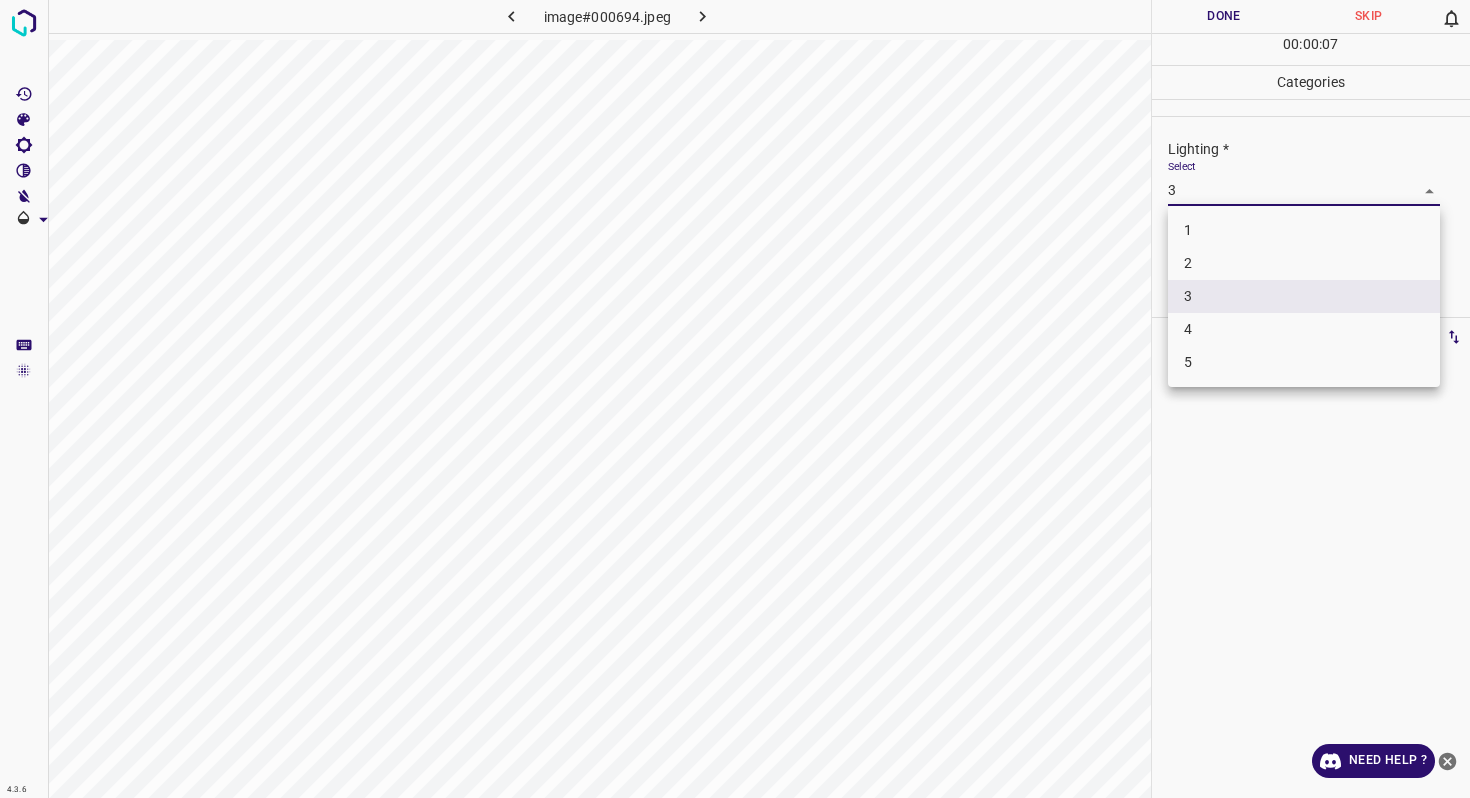 click on "4" at bounding box center (1304, 329) 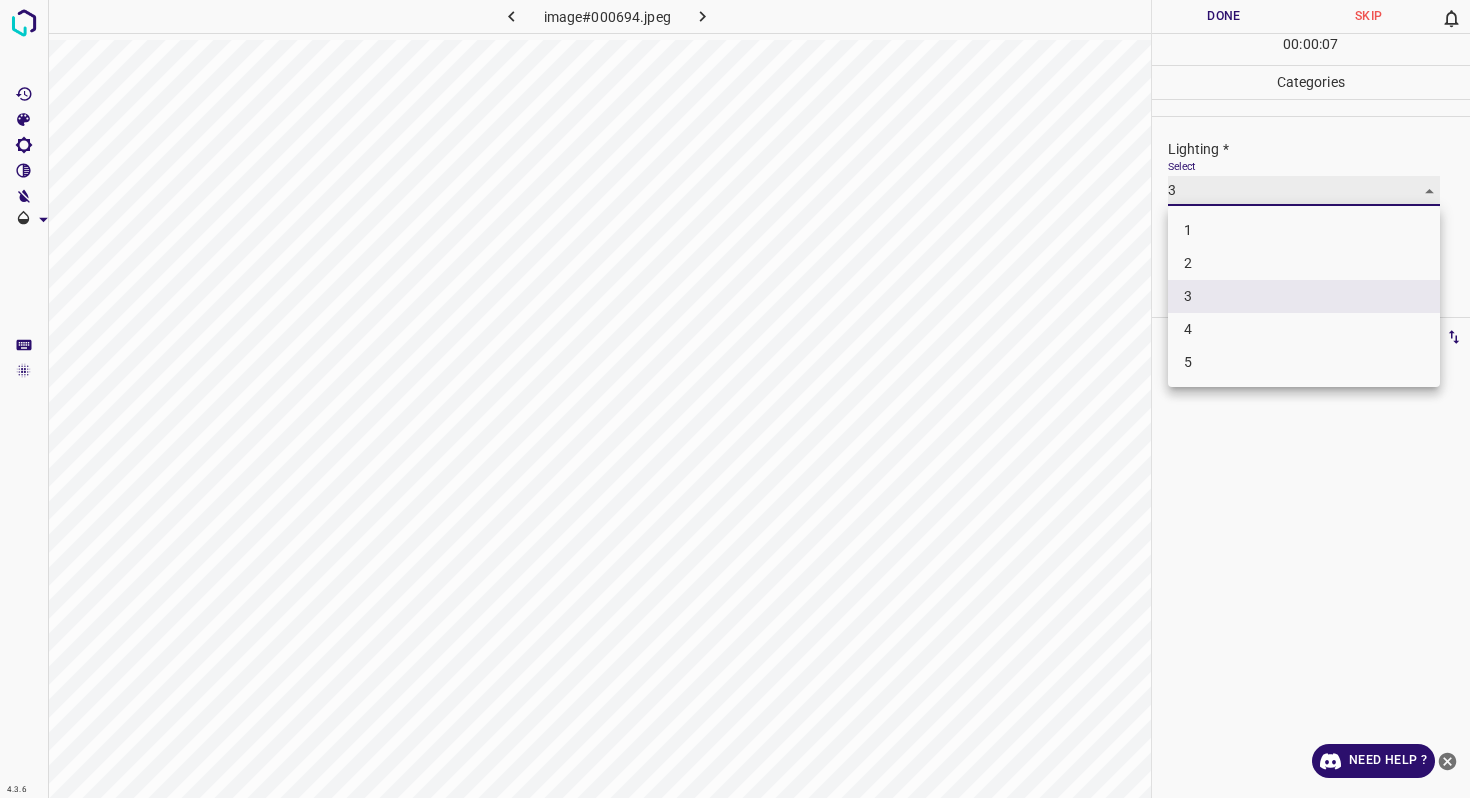type on "4" 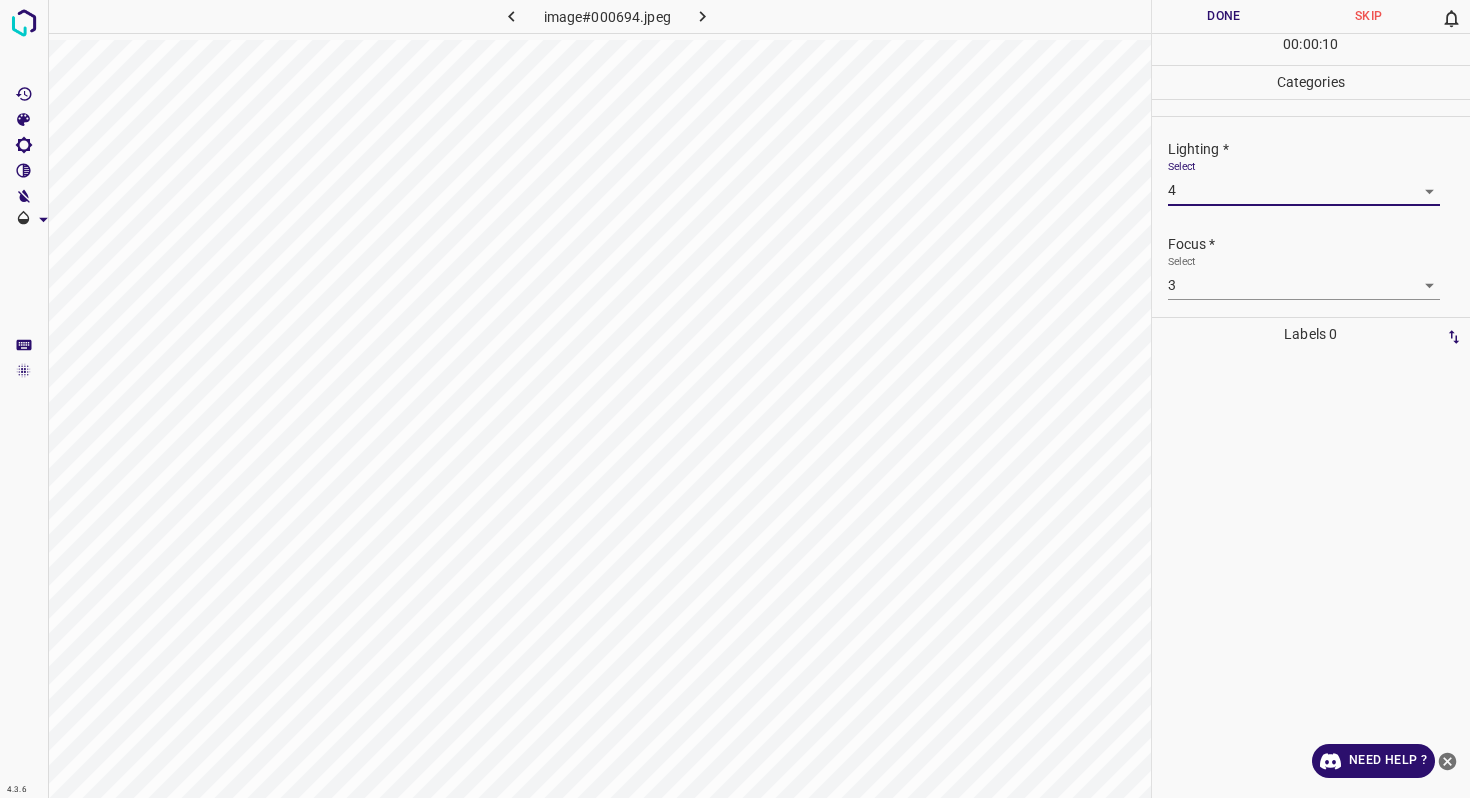click on "Done" at bounding box center [1224, 16] 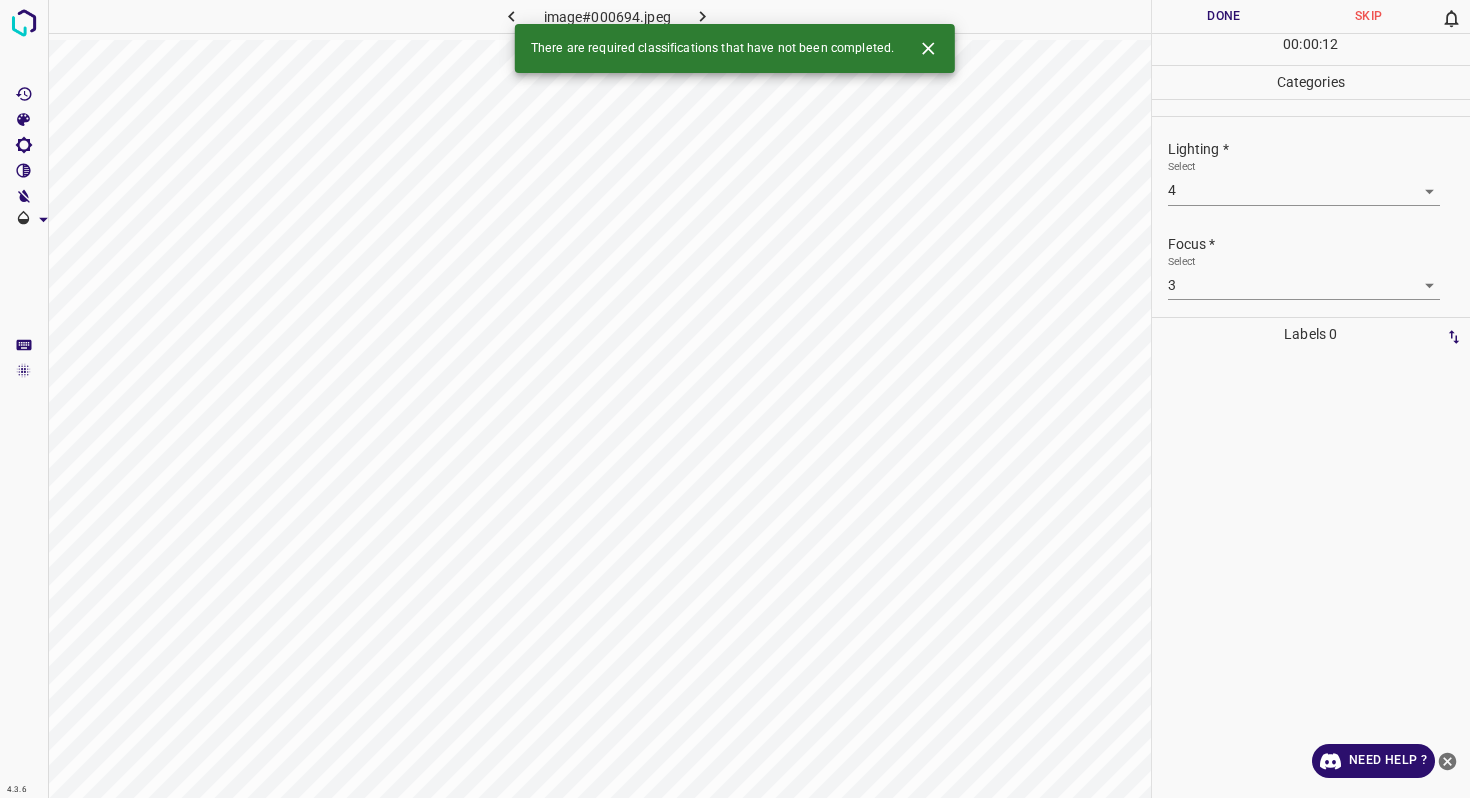 scroll, scrollTop: 98, scrollLeft: 0, axis: vertical 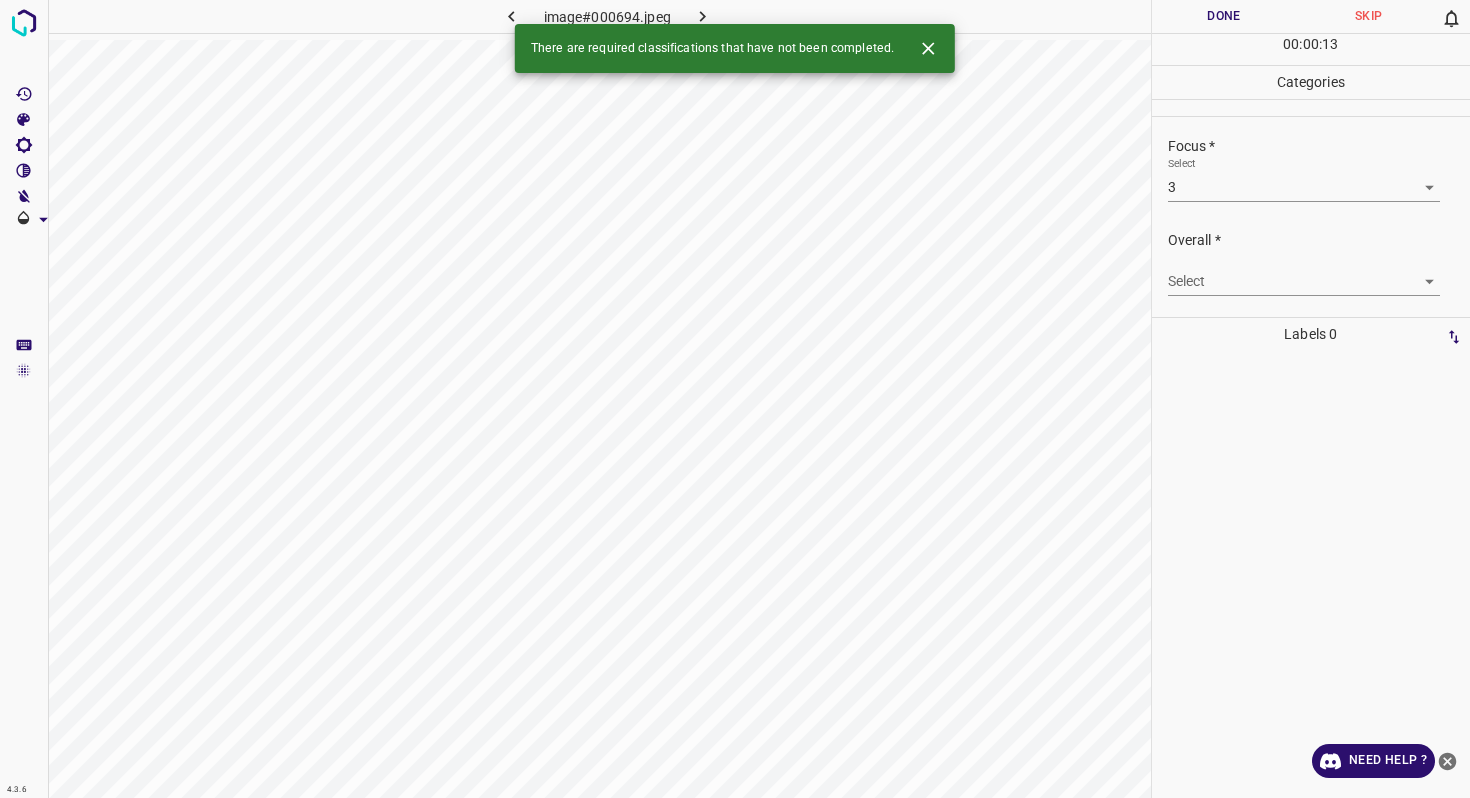 click on "4.3.6  image#000694.jpeg Done Skip 0 00   : 00   : 13   Categories Lighting *  Select 4 4 Focus *  Select 3 3 Overall *  Select ​ Labels   0 Categories 1 Lighting 2 Focus 3 Overall Tools Space Change between modes (Draw & Edit) I Auto labeling R Restore zoom M Zoom in N Zoom out Delete Delete selecte label Filters Z Restore filters X Saturation filter C Brightness filter V Contrast filter B Gray scale filter General O Download There are required classifications that have not been completed. Need Help ? - Text - Hide - Delete" at bounding box center (735, 399) 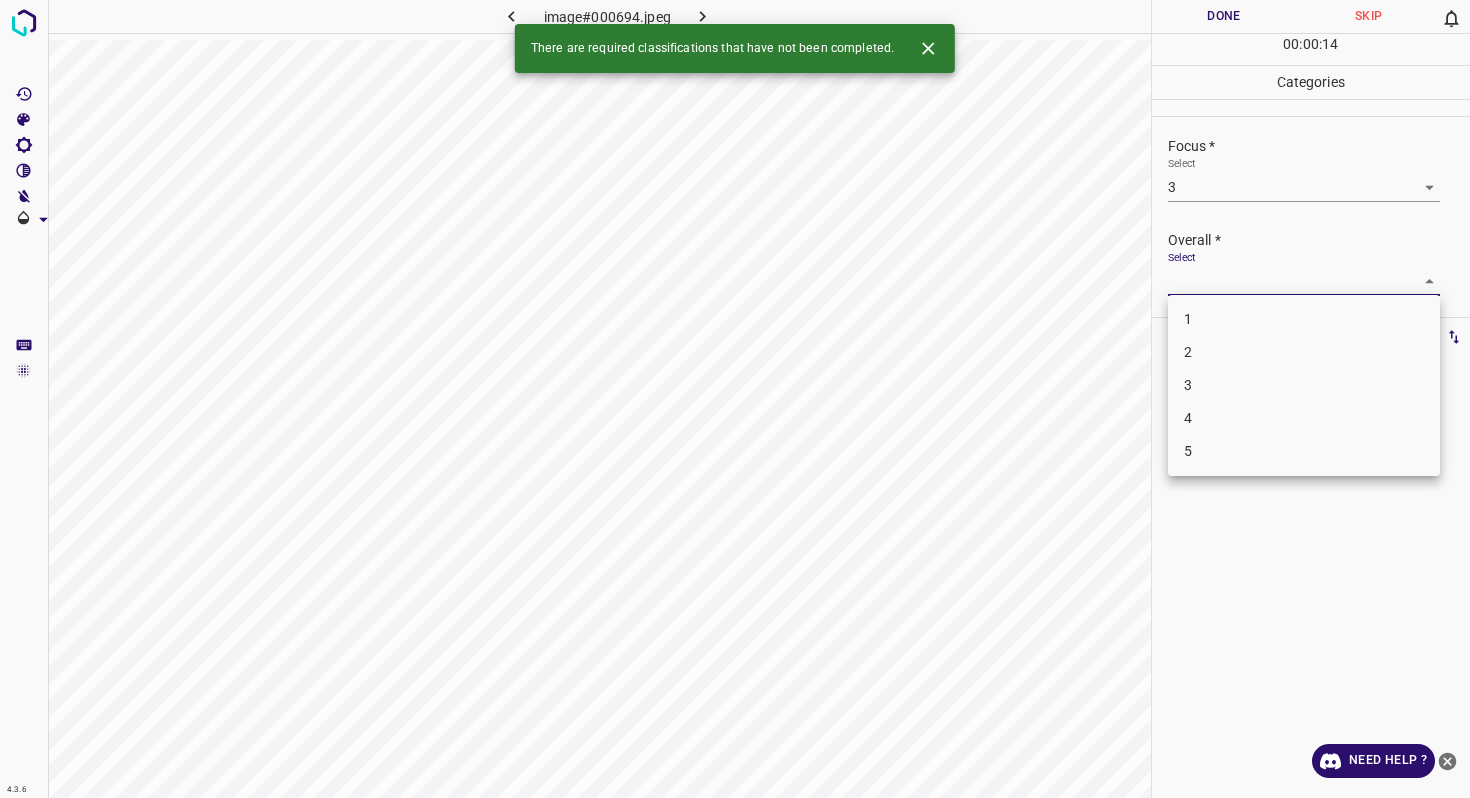 click on "3" at bounding box center (1304, 385) 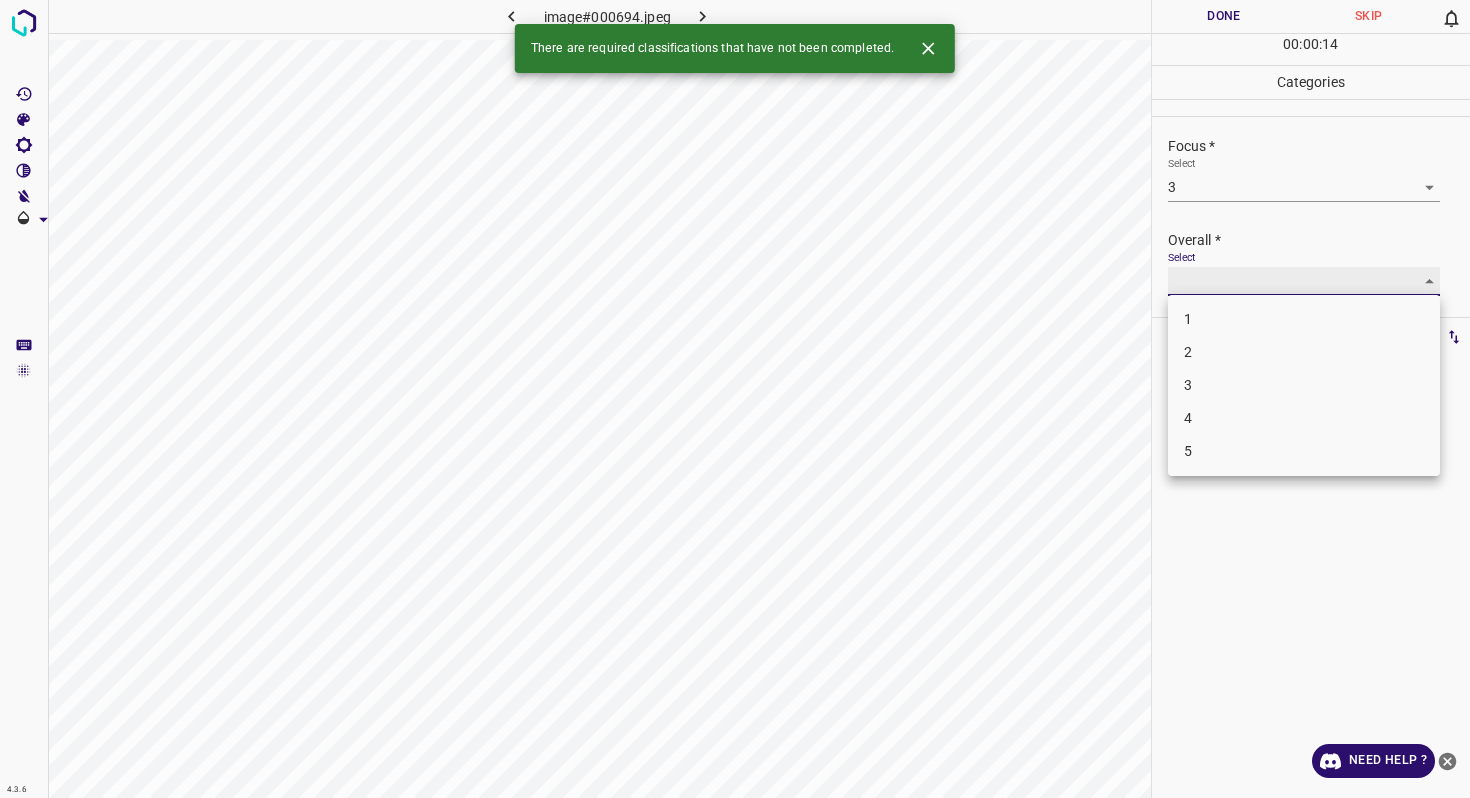 type on "3" 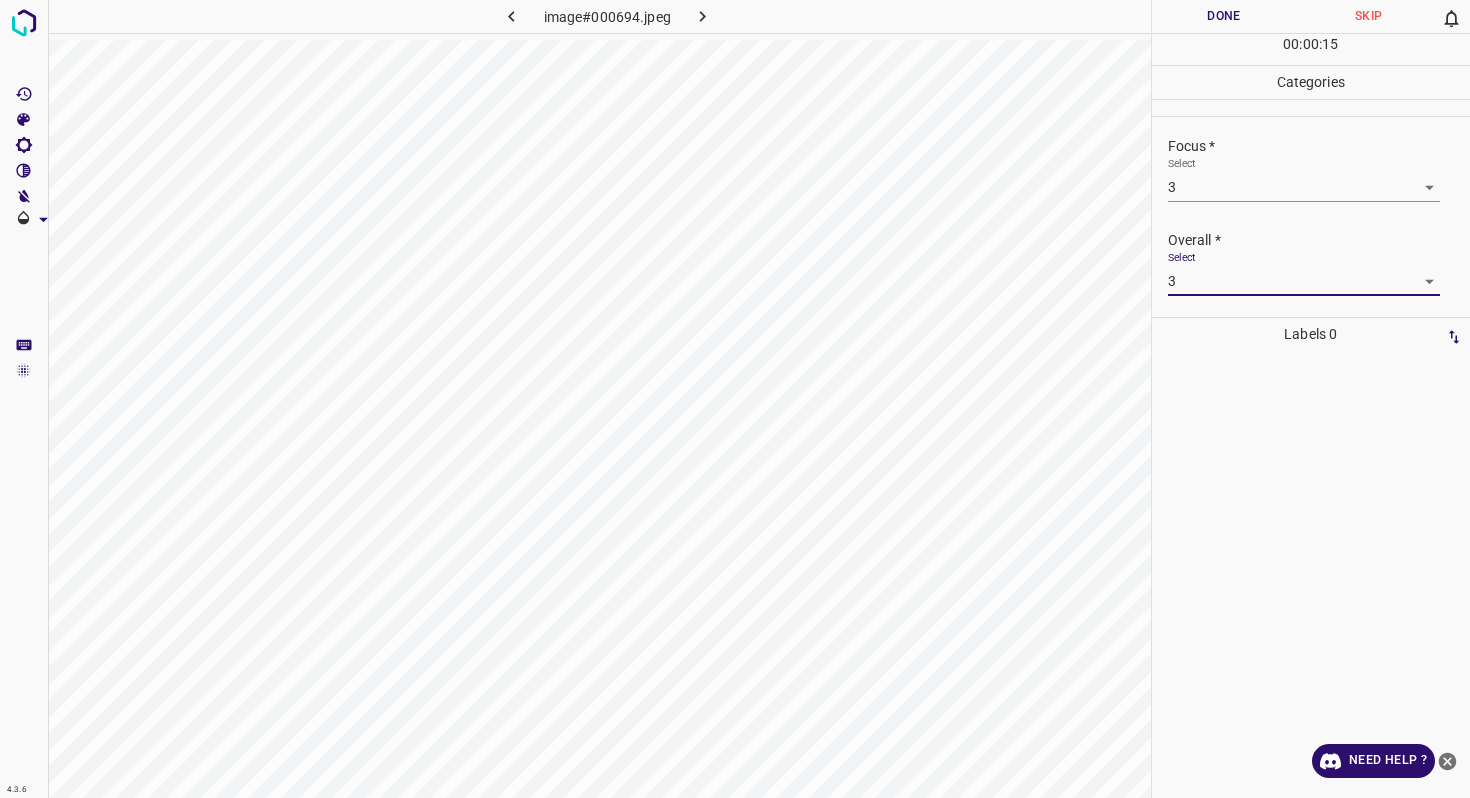 click on "Done" at bounding box center (1224, 16) 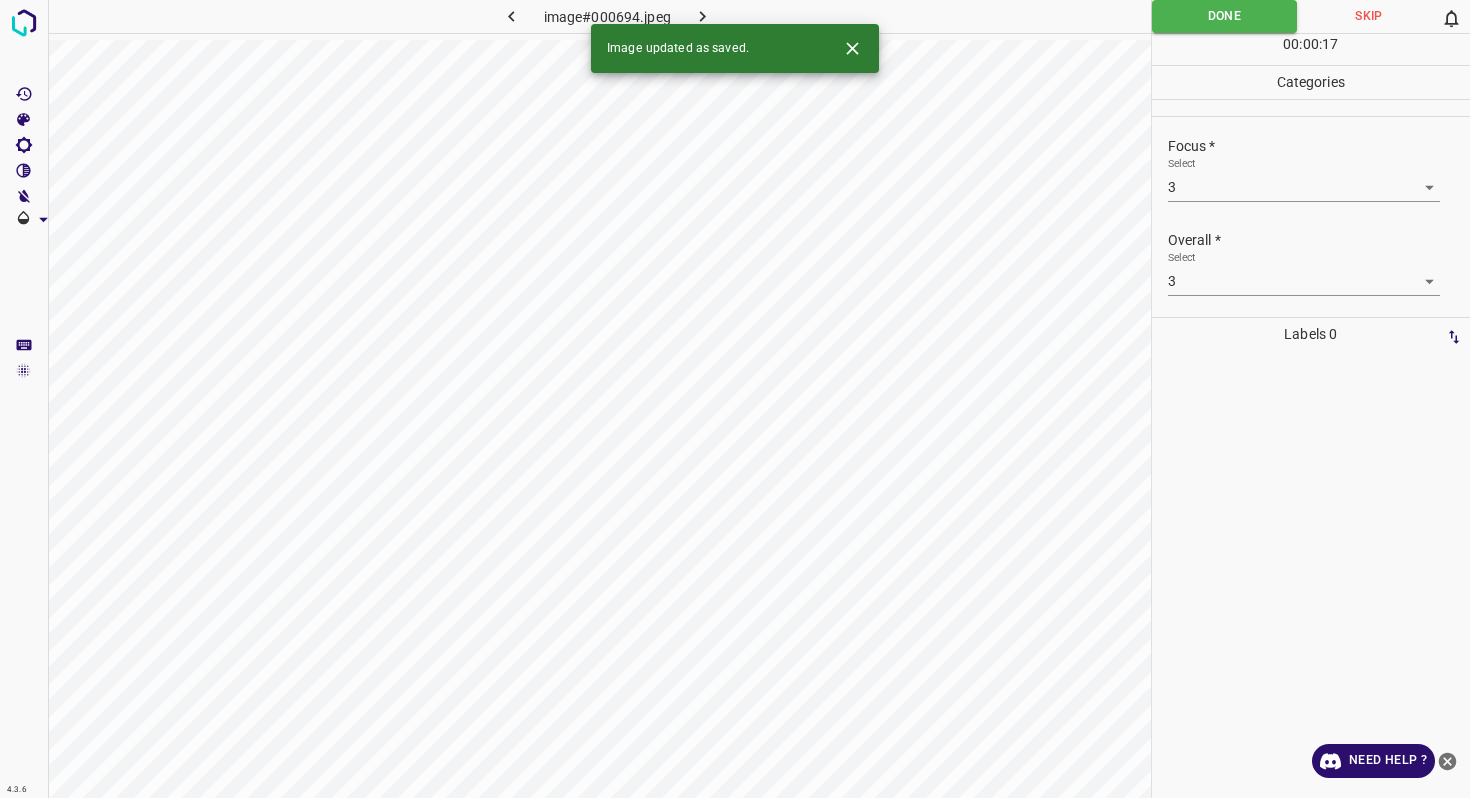 click 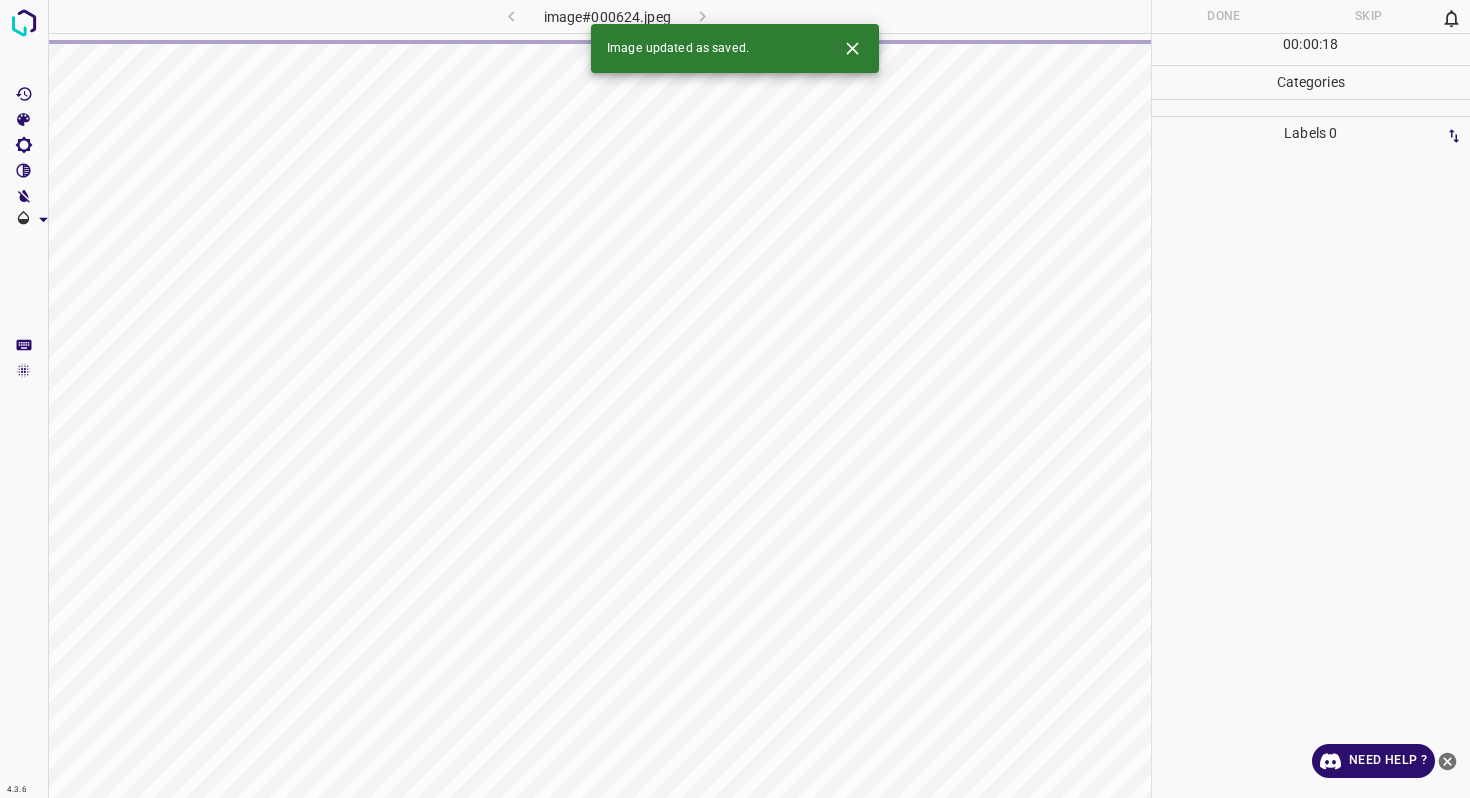click 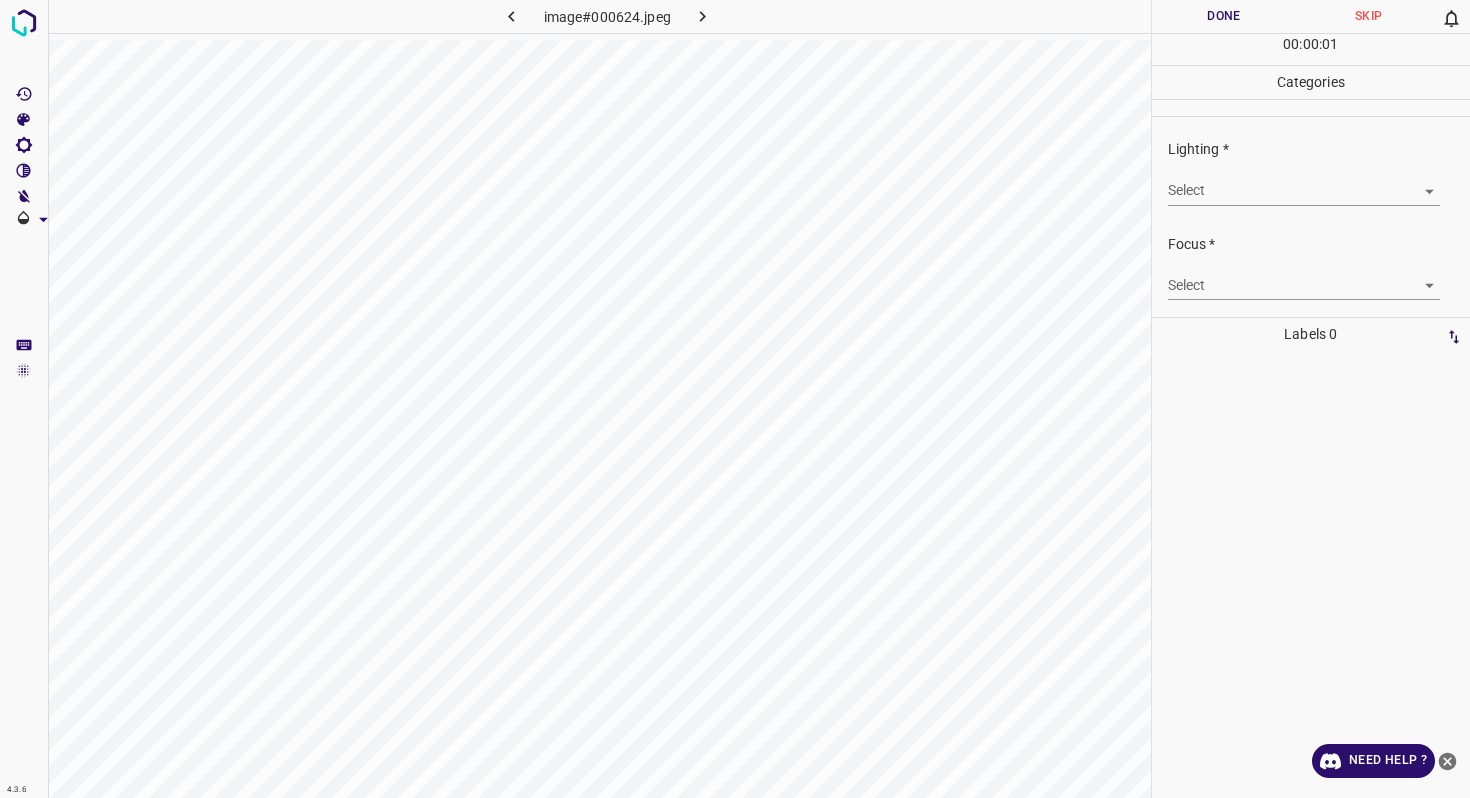click on "4.3.6  image#000624.jpeg Done Skip 0 00   : 00   : 01   Categories Lighting *  Select ​ Focus *  Select ​ Overall *  Select ​ Labels   0 Categories 1 Lighting 2 Focus 3 Overall Tools Space Change between modes (Draw & Edit) I Auto labeling R Restore zoom M Zoom in N Zoom out Delete Delete selecte label Filters Z Restore filters X Saturation filter C Brightness filter V Contrast filter B Gray scale filter General O Download Need Help ? - Text - Hide - Delete" at bounding box center (735, 399) 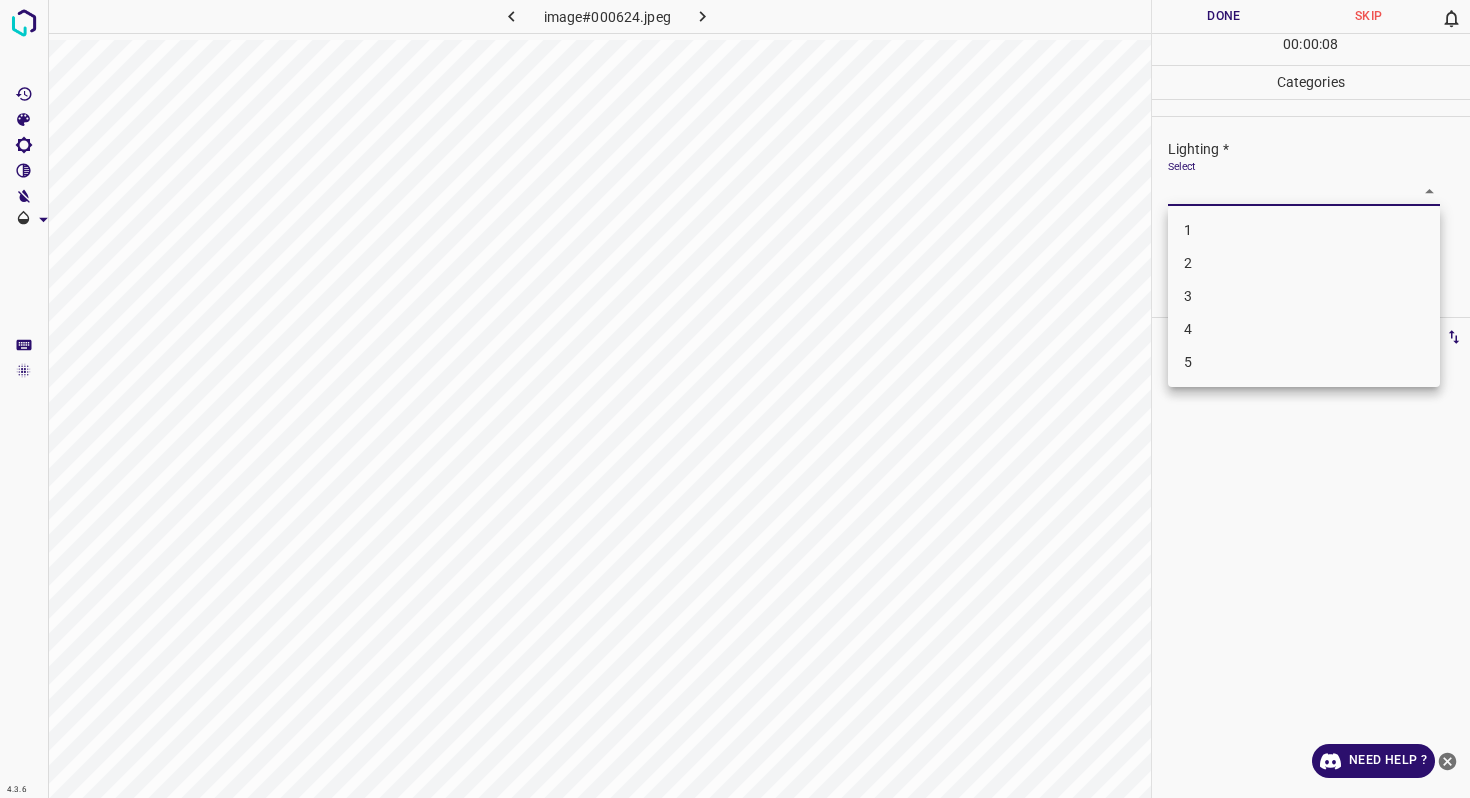 click on "2" at bounding box center [1304, 263] 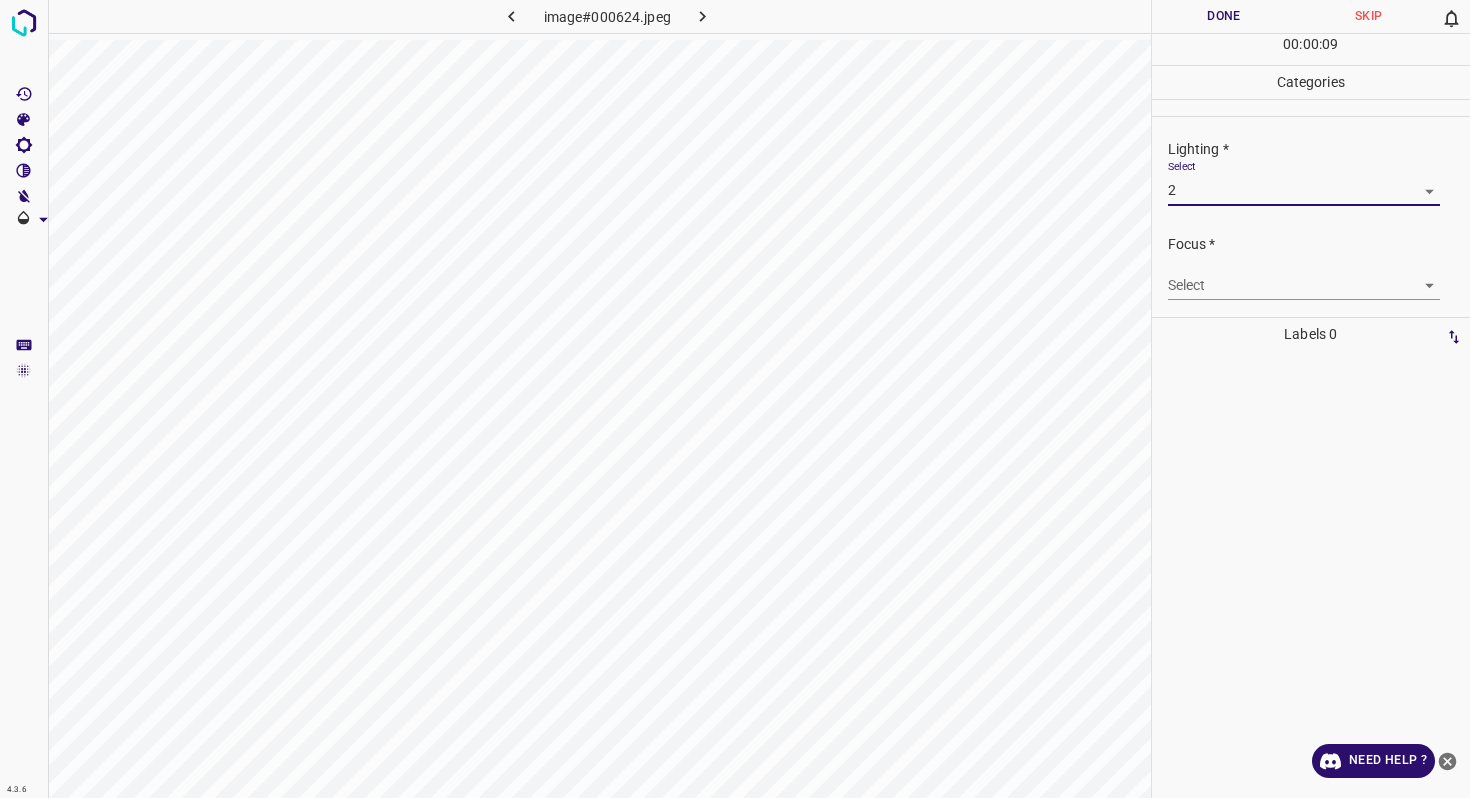 click on "4.3.6  image#000624.jpeg Done Skip 0 00   : 00   : 09   Categories Lighting *  Select 2 2 Focus *  Select ​ Overall *  Select ​ Labels   0 Categories 1 Lighting 2 Focus 3 Overall Tools Space Change between modes (Draw & Edit) I Auto labeling R Restore zoom M Zoom in N Zoom out Delete Delete selecte label Filters Z Restore filters X Saturation filter C Brightness filter V Contrast filter B Gray scale filter General O Download Need Help ? - Text - Hide - Delete" at bounding box center [735, 399] 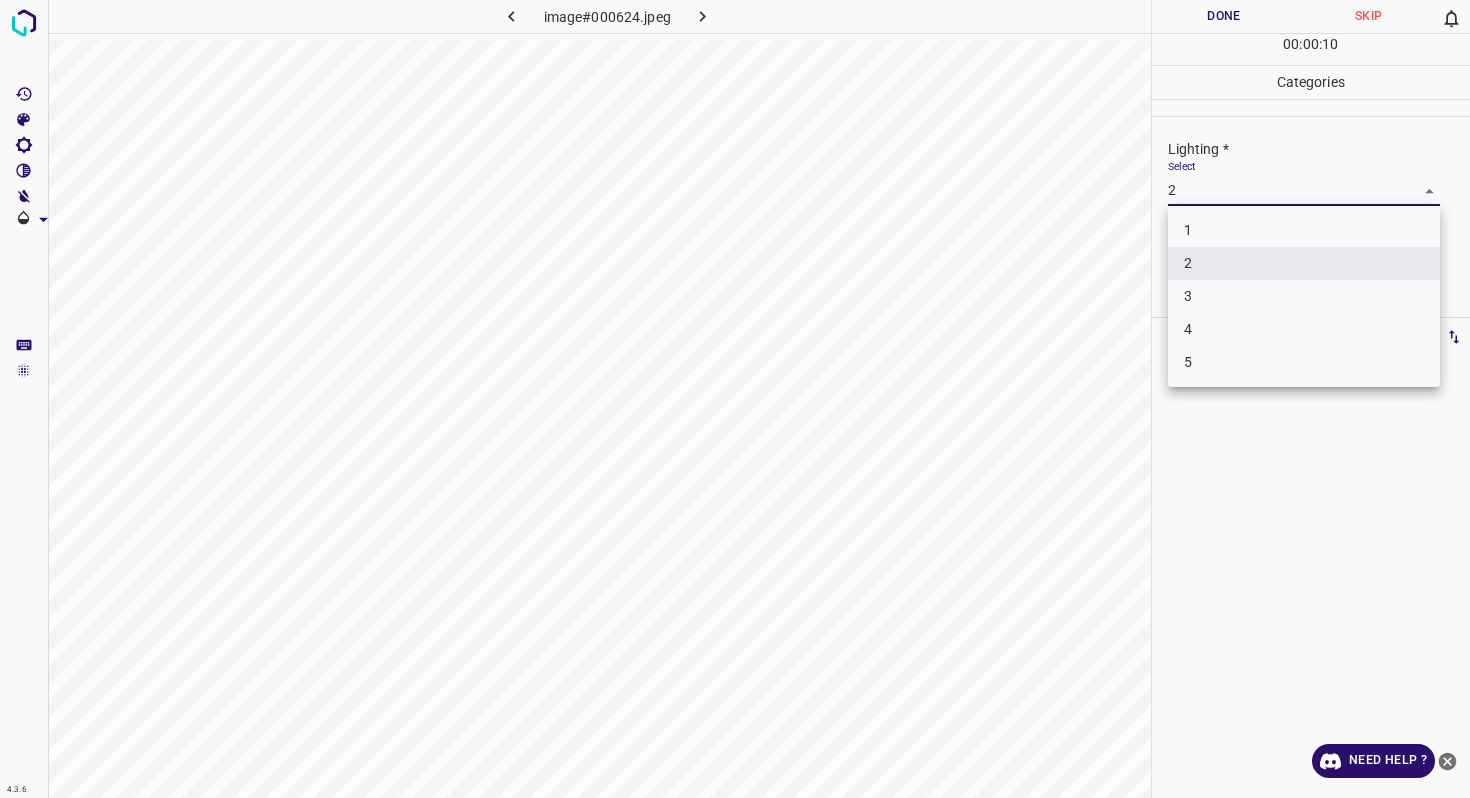 click on "3" at bounding box center [1304, 296] 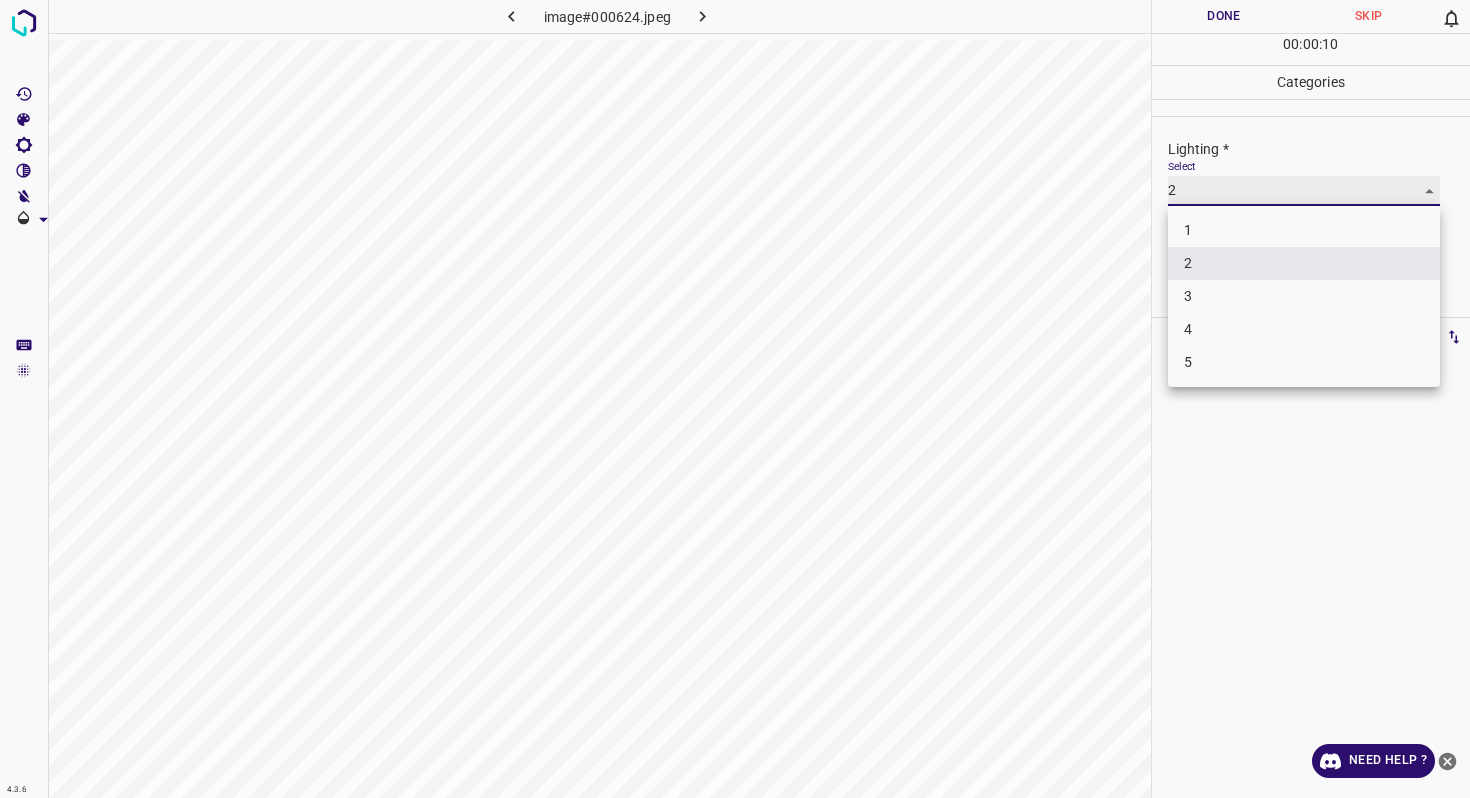type on "3" 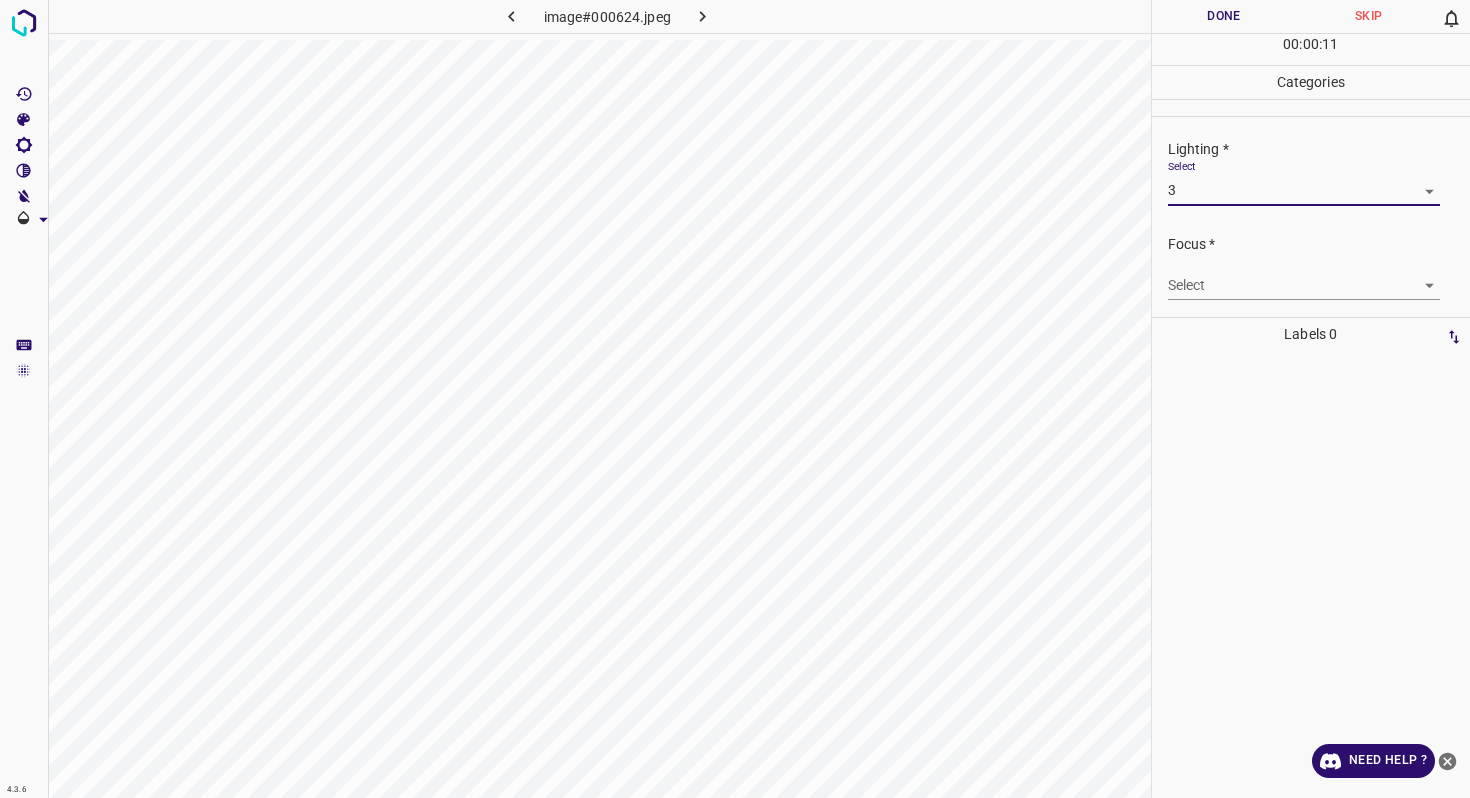 click on "4.3.6  image#000624.jpeg Done Skip 0 00   : 00   : 11   Categories Lighting *  Select 3 3 Focus *  Select ​ Overall *  Select ​ Labels   0 Categories 1 Lighting 2 Focus 3 Overall Tools Space Change between modes (Draw & Edit) I Auto labeling R Restore zoom M Zoom in N Zoom out Delete Delete selecte label Filters Z Restore filters X Saturation filter C Brightness filter V Contrast filter B Gray scale filter General O Download Need Help ? - Text - Hide - Delete" at bounding box center [735, 399] 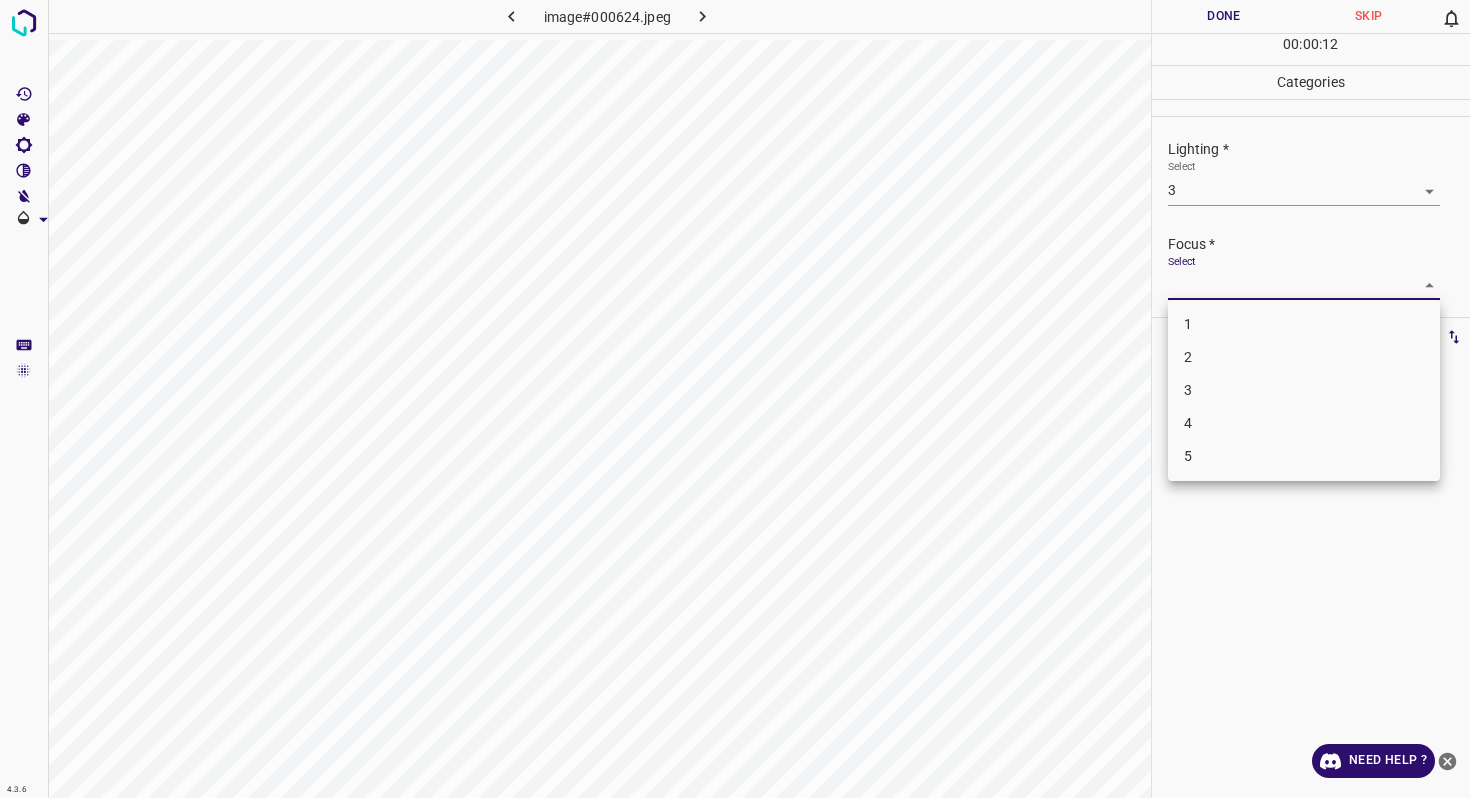 click on "2" at bounding box center [1304, 357] 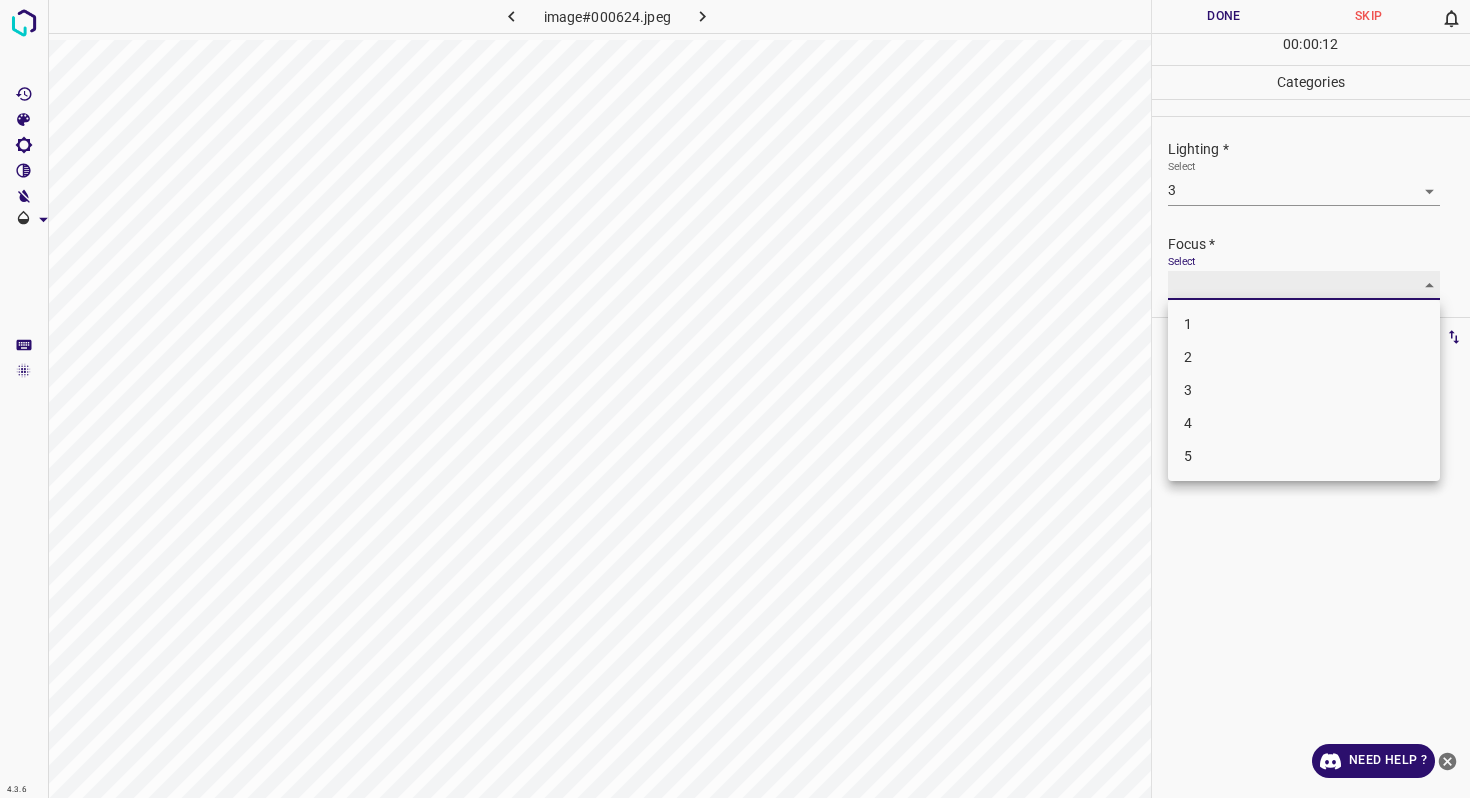 type on "2" 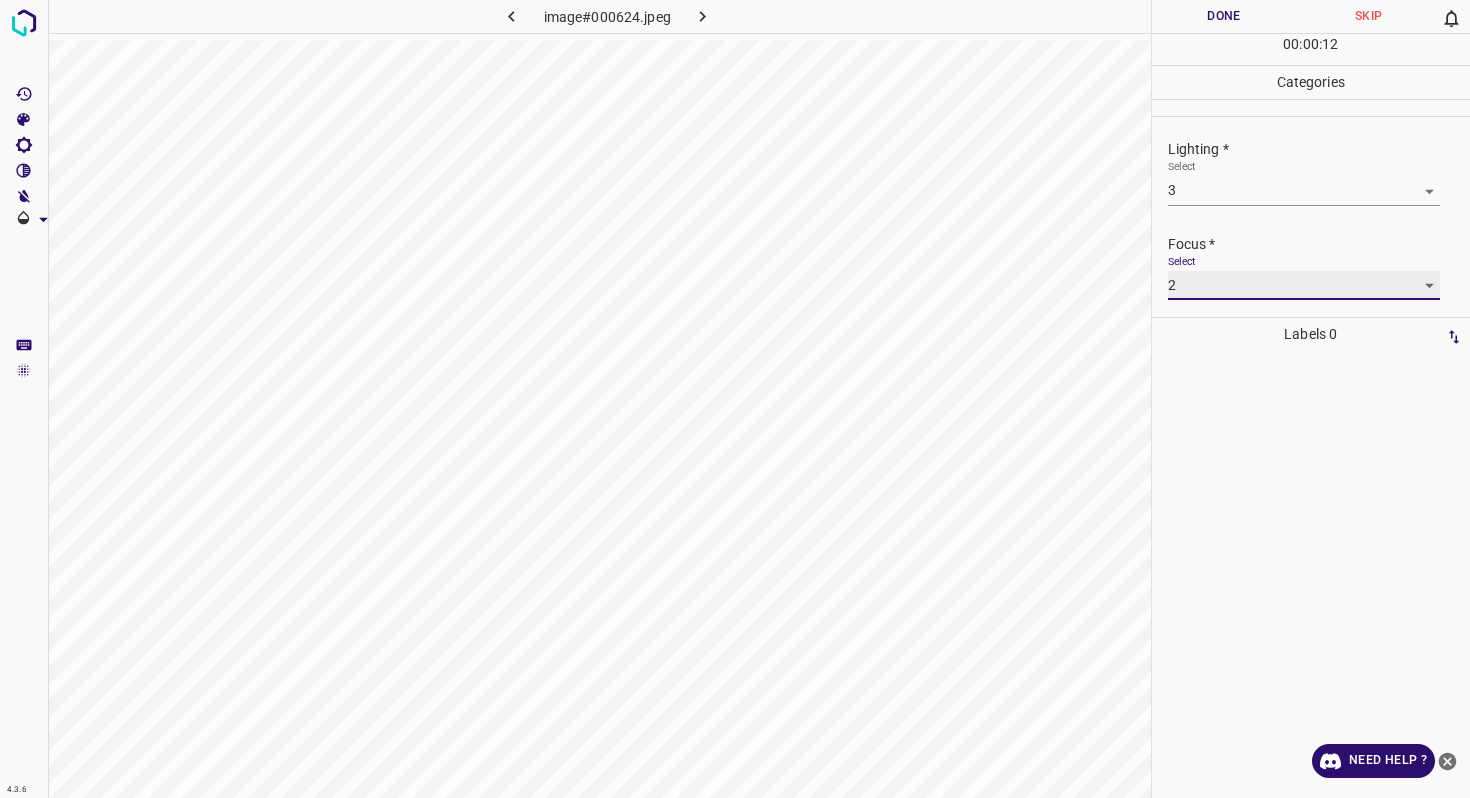 scroll, scrollTop: 98, scrollLeft: 0, axis: vertical 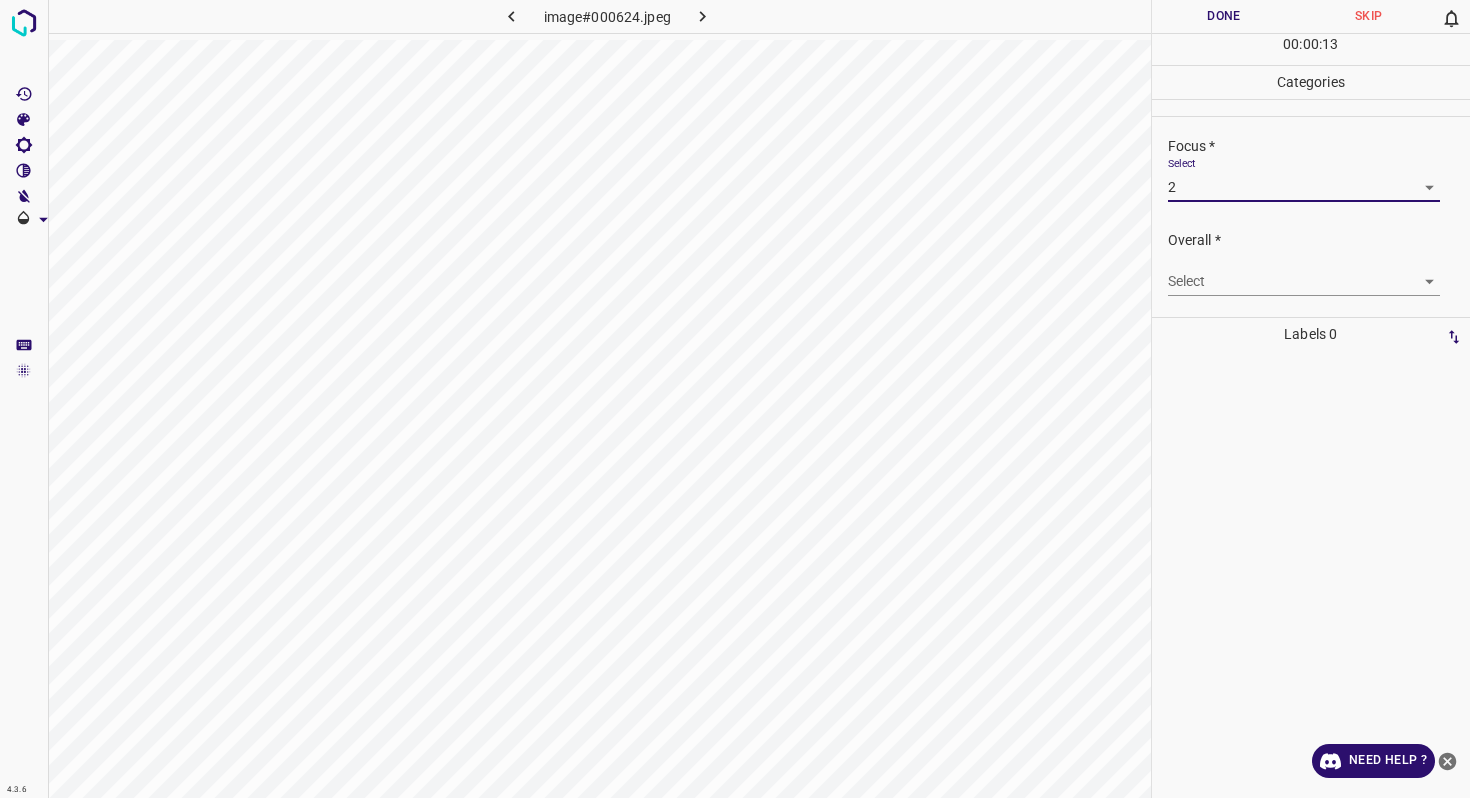 click on "4.3.6  image#000624.jpeg Done Skip 0 00   : 00   : 13   Categories Lighting *  Select 3 3 Focus *  Select 2 2 Overall *  Select ​ Labels   0 Categories 1 Lighting 2 Focus 3 Overall Tools Space Change between modes (Draw & Edit) I Auto labeling R Restore zoom M Zoom in N Zoom out Delete Delete selecte label Filters Z Restore filters X Saturation filter C Brightness filter V Contrast filter B Gray scale filter General O Download Need Help ? - Text - Hide - Delete" at bounding box center [735, 399] 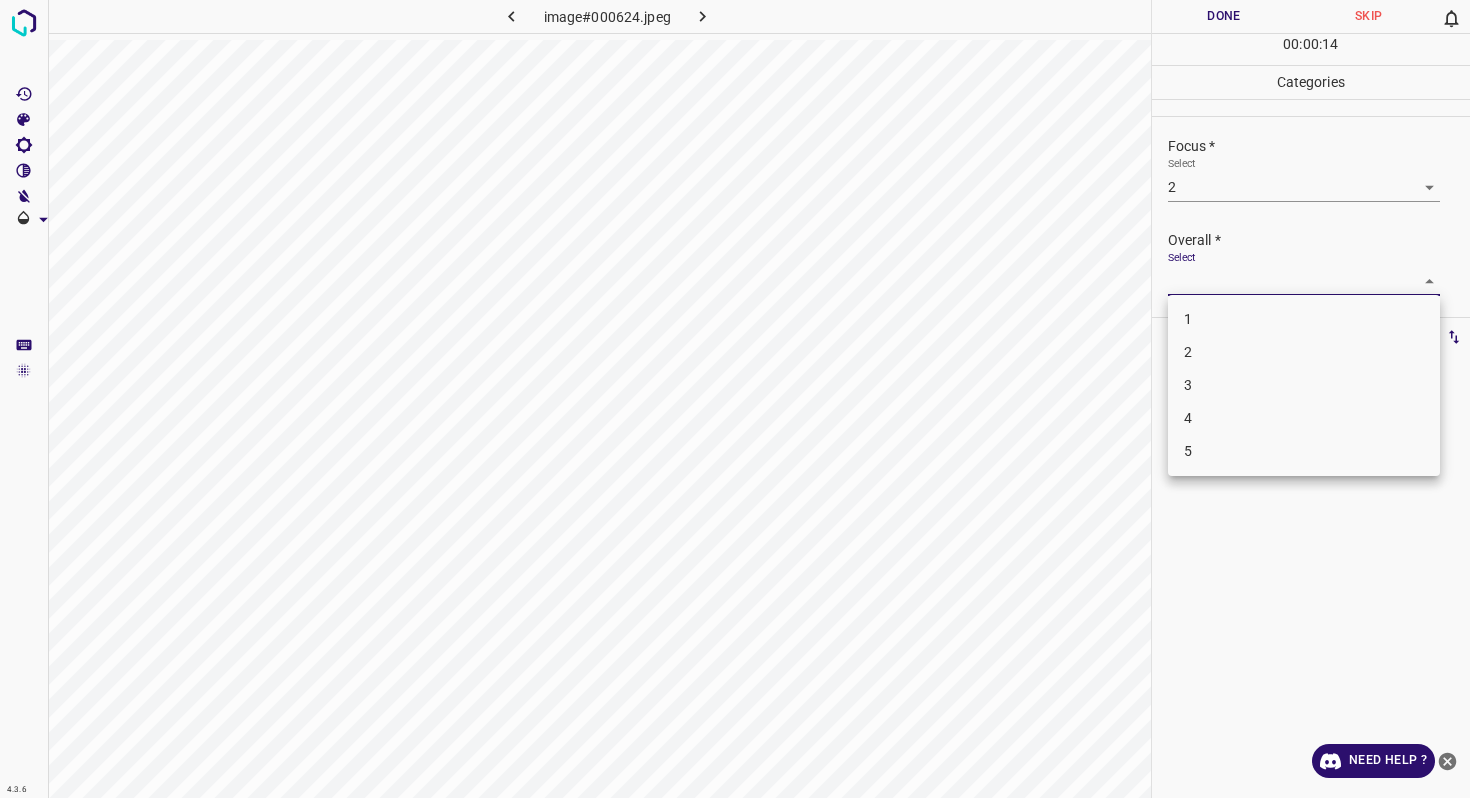click on "2" at bounding box center [1304, 352] 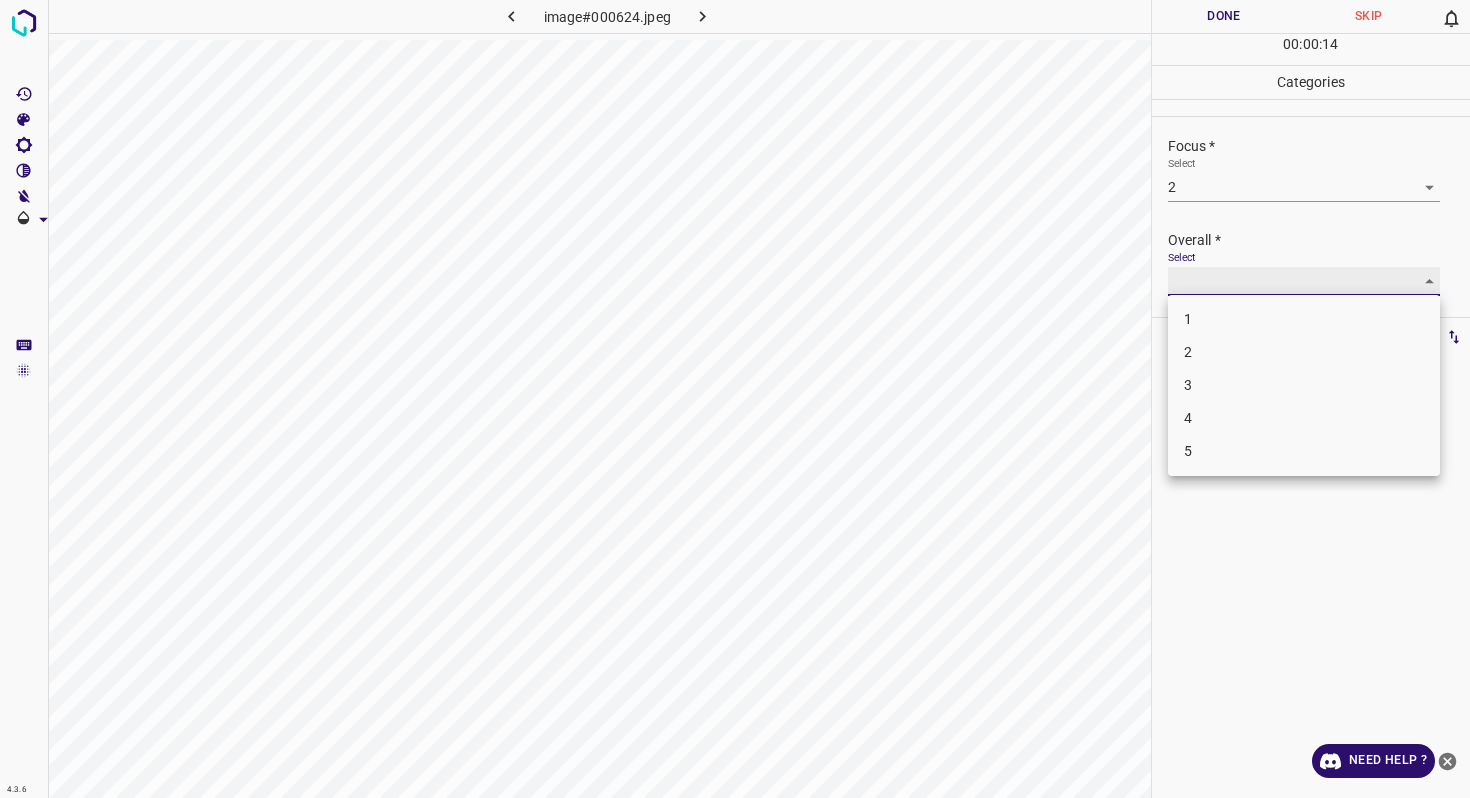 type on "2" 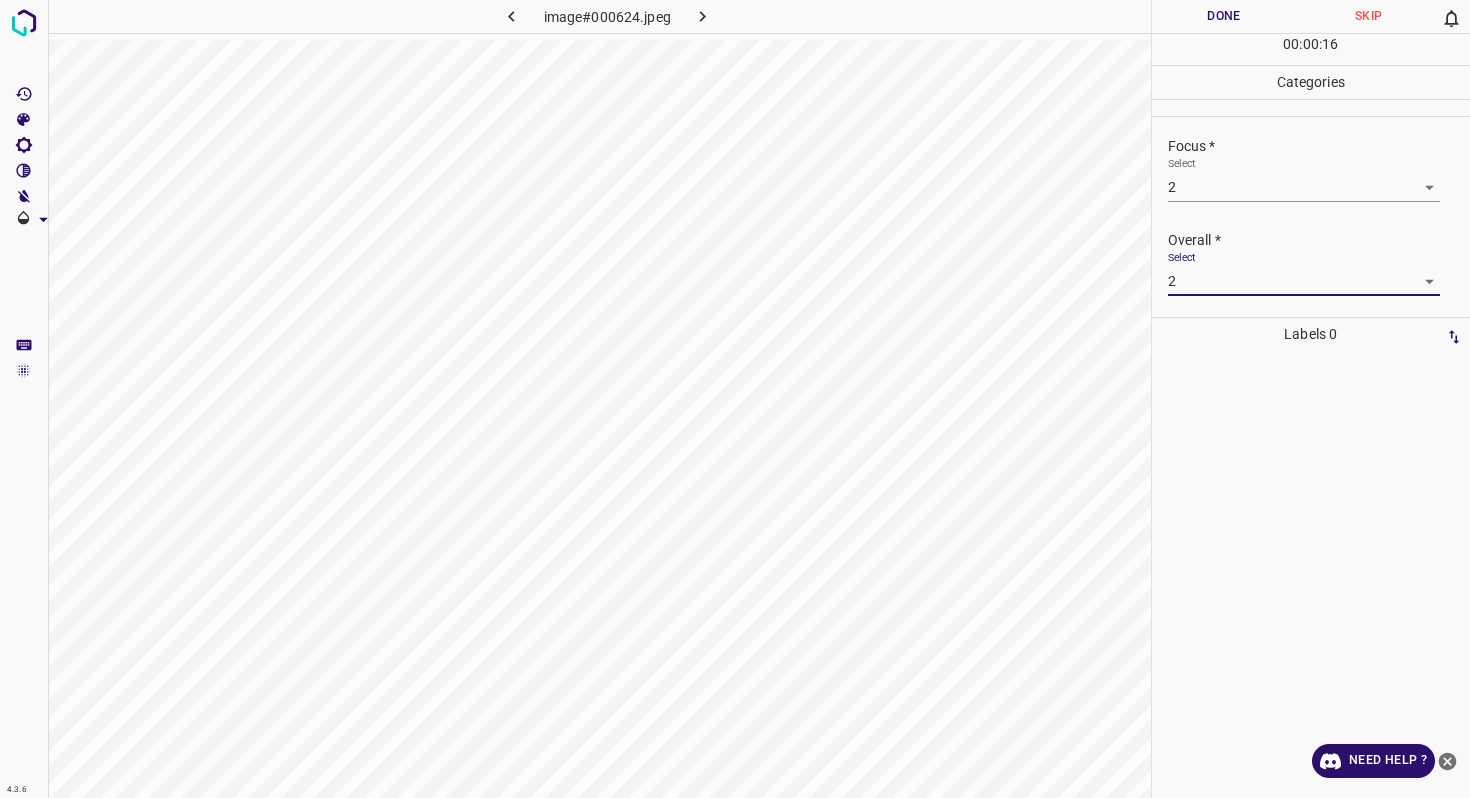click on "Done" at bounding box center (1224, 16) 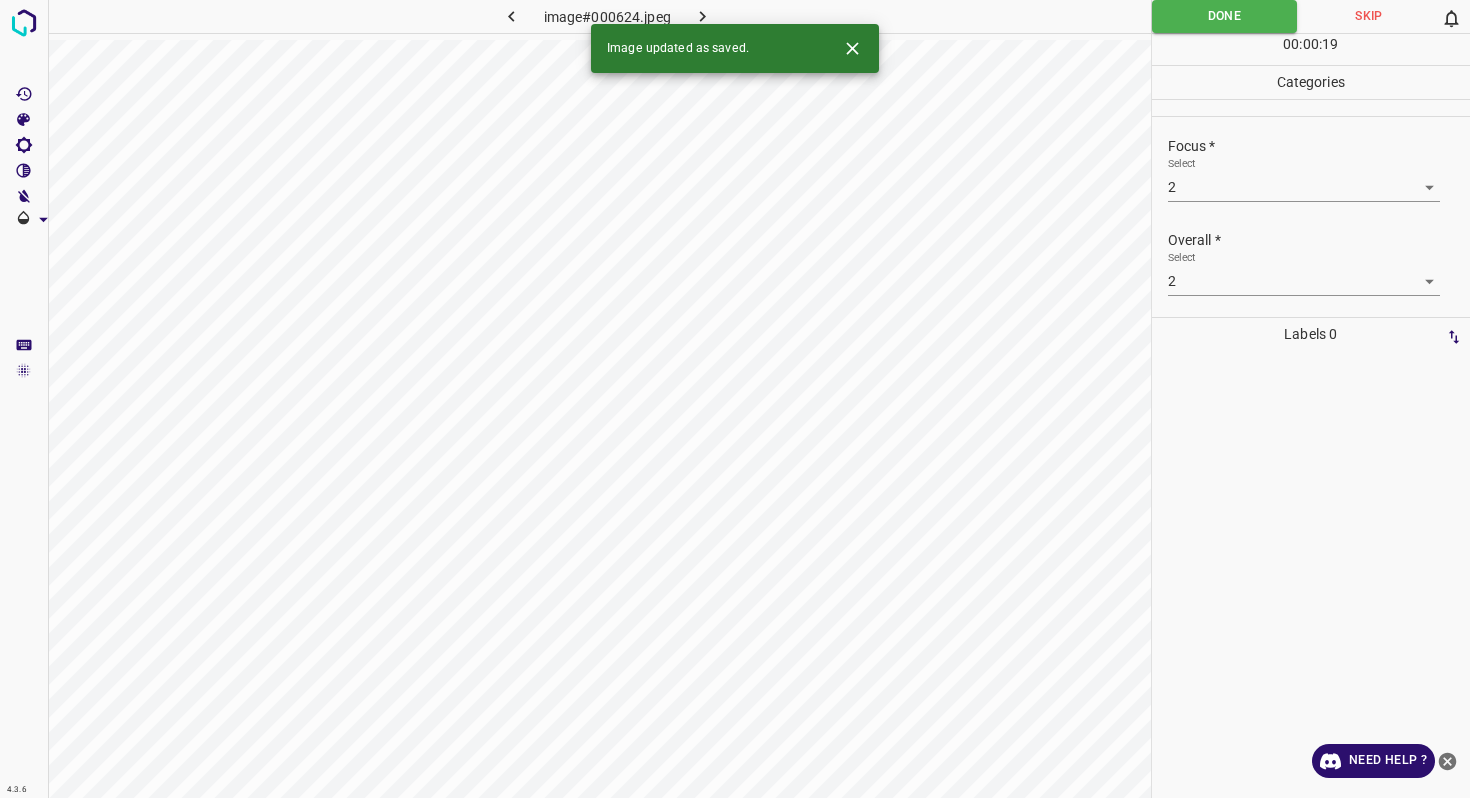 click 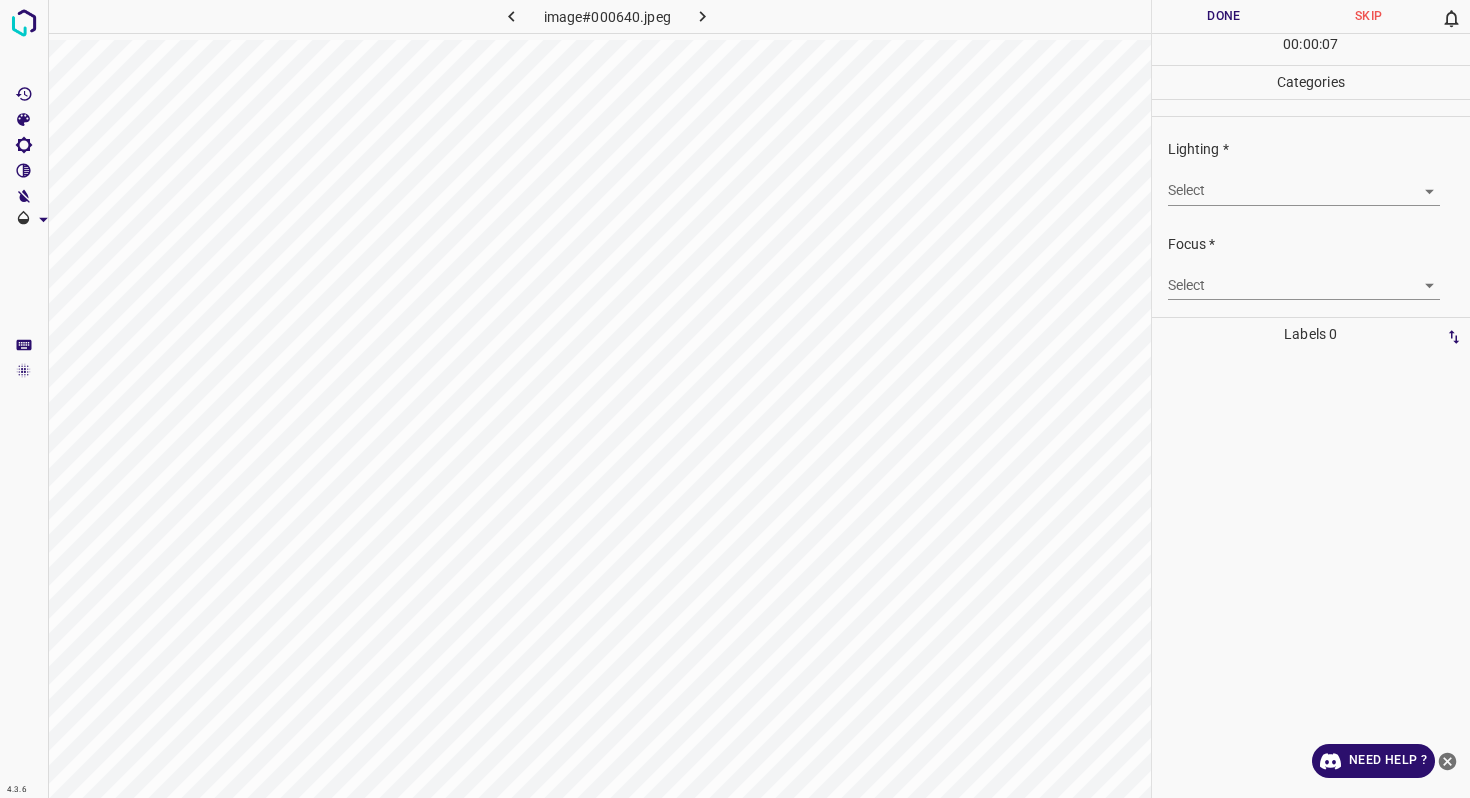 click on "4.3.6  image#000640.jpeg Done Skip 0 00   : 00   : 07   Categories Lighting *  Select ​ Focus *  Select ​ Overall *  Select ​ Labels   0 Categories 1 Lighting 2 Focus 3 Overall Tools Space Change between modes (Draw & Edit) I Auto labeling R Restore zoom M Zoom in N Zoom out Delete Delete selecte label Filters Z Restore filters X Saturation filter C Brightness filter V Contrast filter B Gray scale filter General O Download Need Help ? - Text - Hide - Delete" at bounding box center [735, 399] 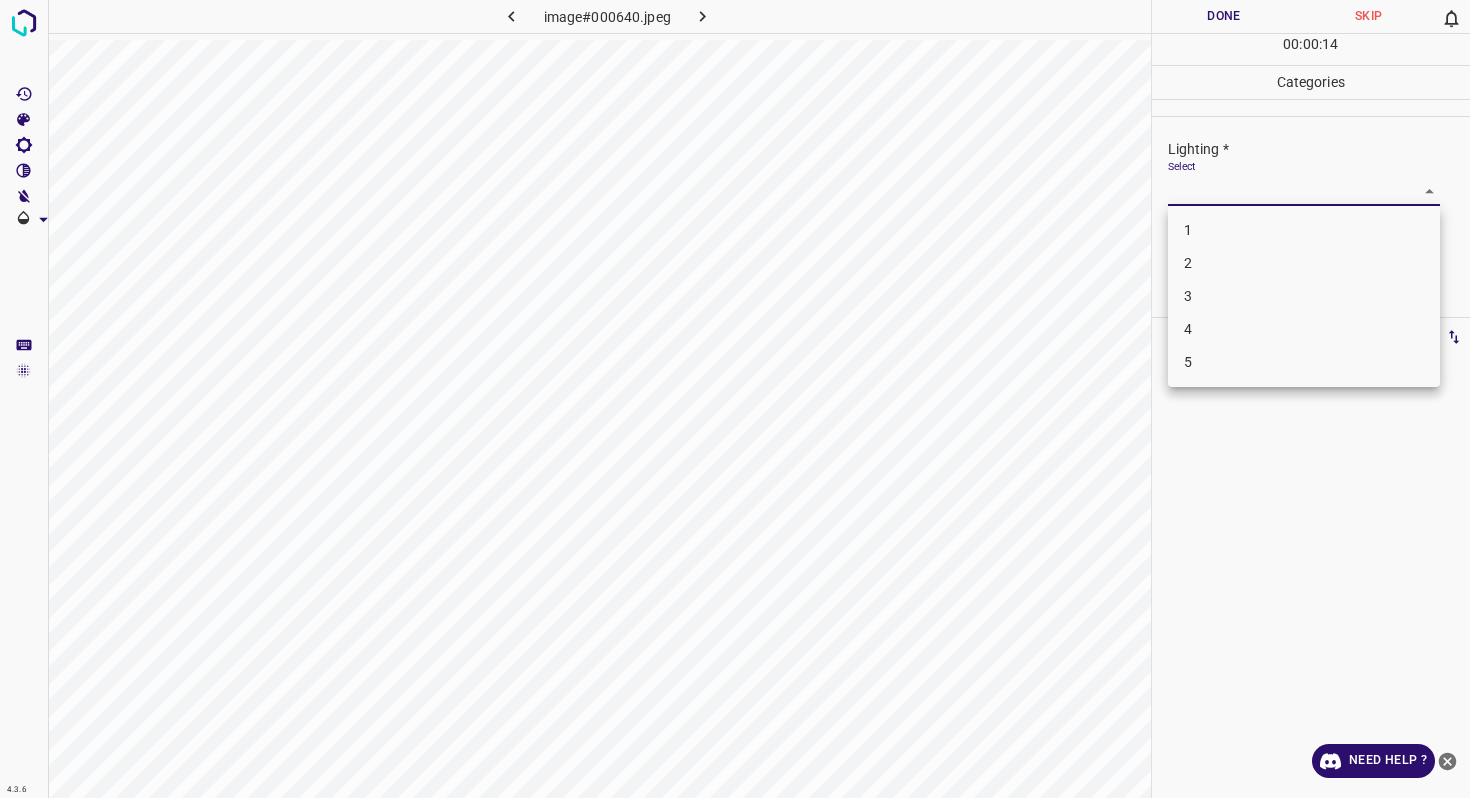 click on "2" at bounding box center [1304, 263] 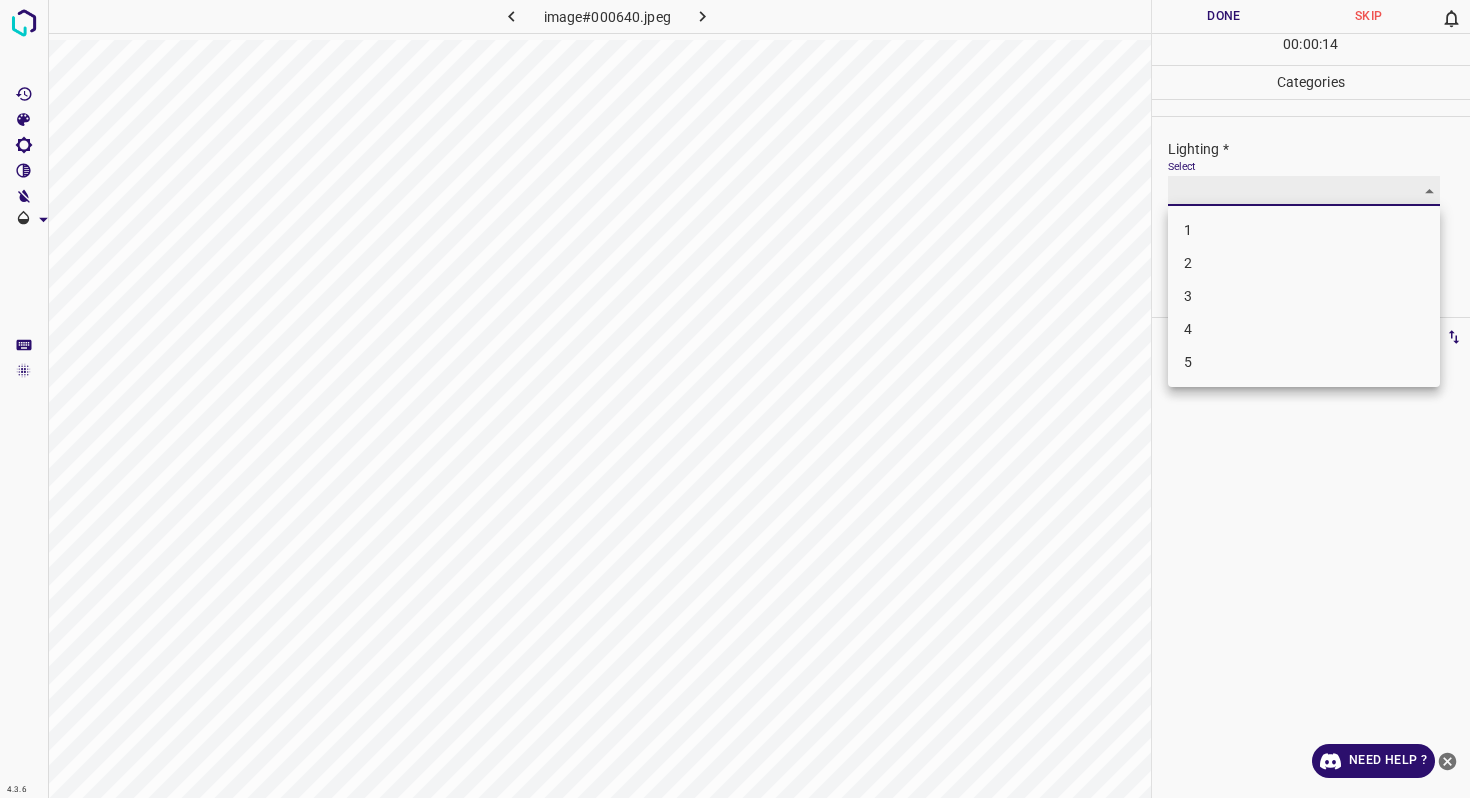 type on "2" 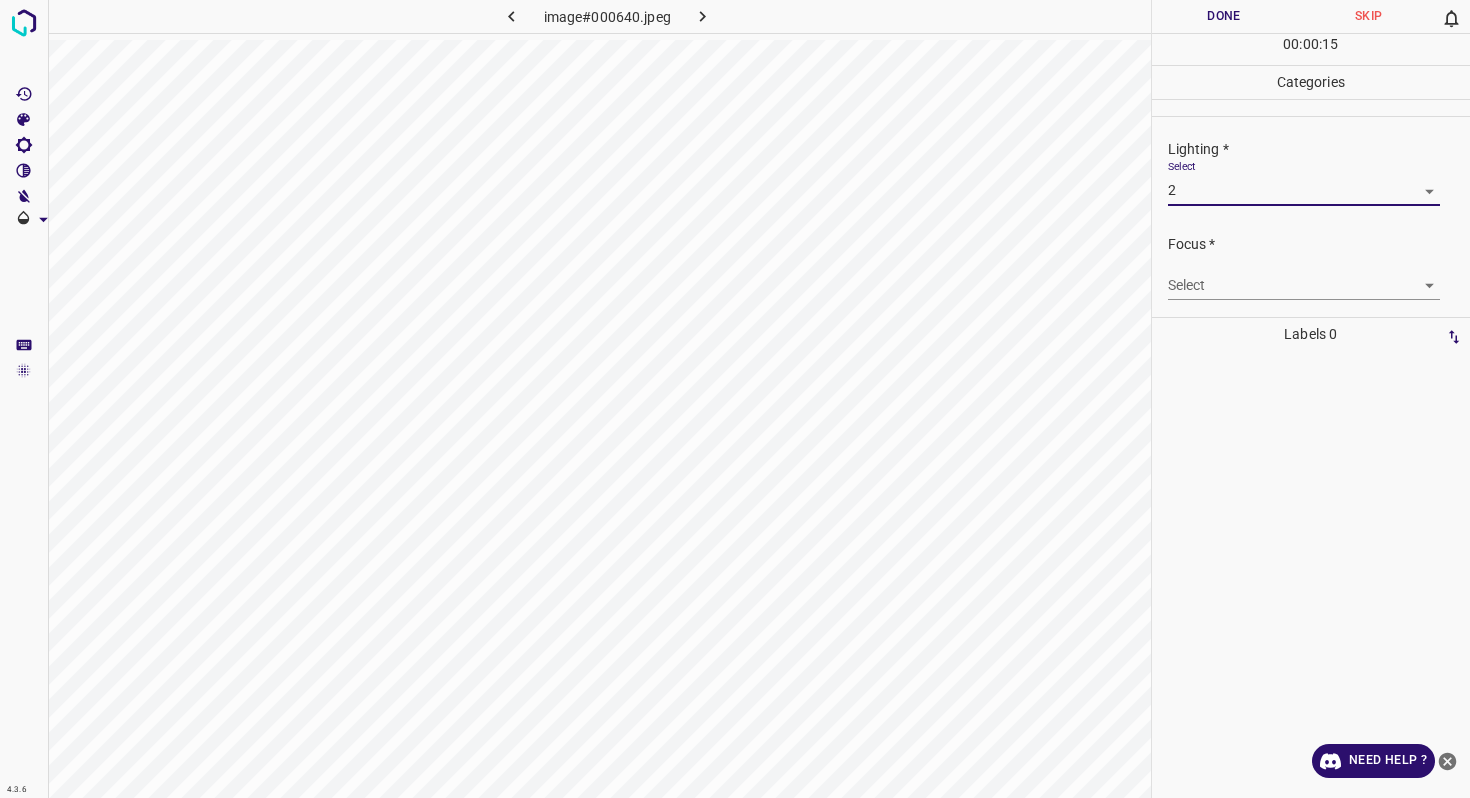 click on "4.3.6  image#000640.jpeg Done Skip 0 00   : 00   : 15   Categories Lighting *  Select 2 2 Focus *  Select ​ Overall *  Select ​ Labels   0 Categories 1 Lighting 2 Focus 3 Overall Tools Space Change between modes (Draw & Edit) I Auto labeling R Restore zoom M Zoom in N Zoom out Delete Delete selecte label Filters Z Restore filters X Saturation filter C Brightness filter V Contrast filter B Gray scale filter General O Download Need Help ? - Text - Hide - Delete" at bounding box center [735, 399] 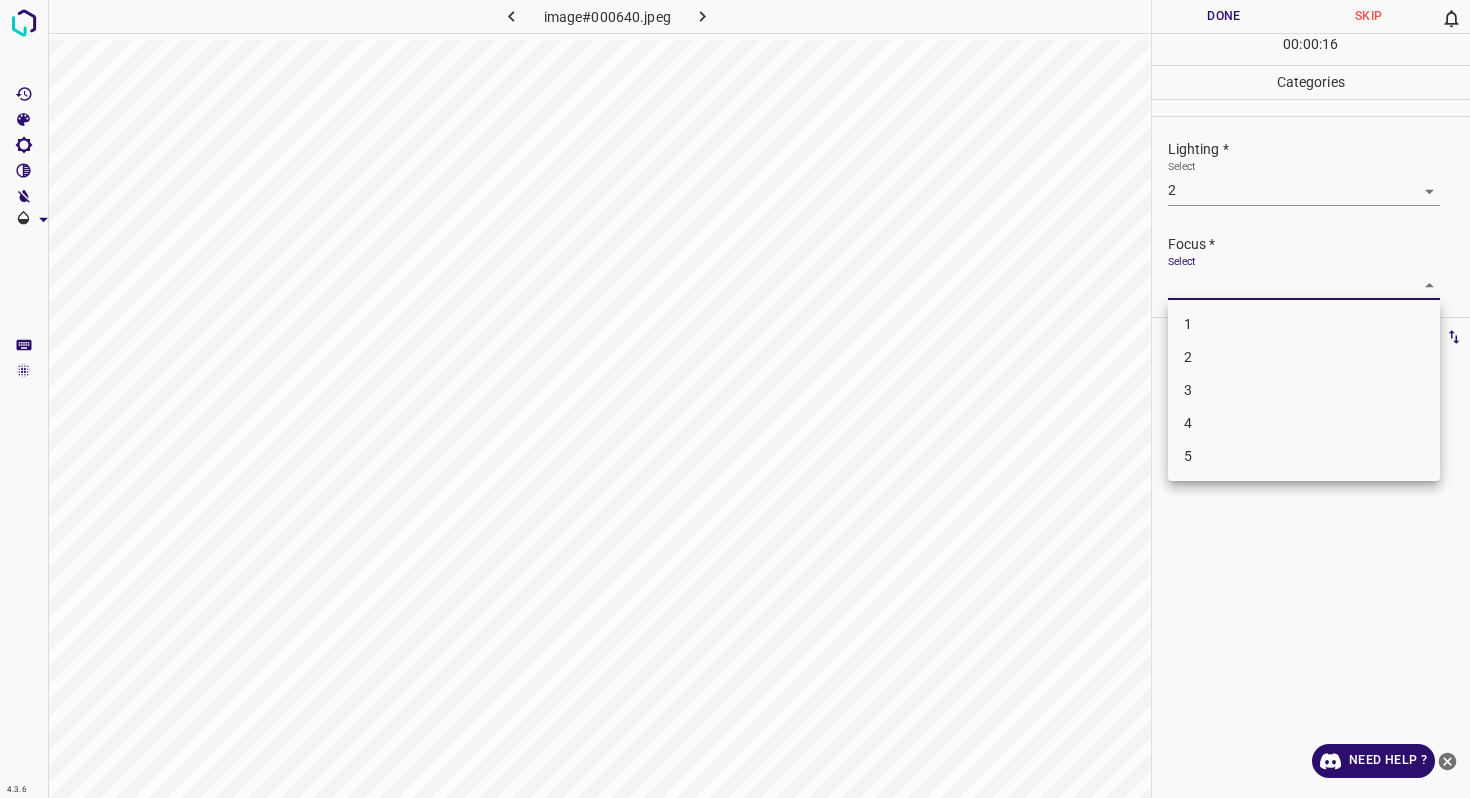 click on "2" at bounding box center [1304, 357] 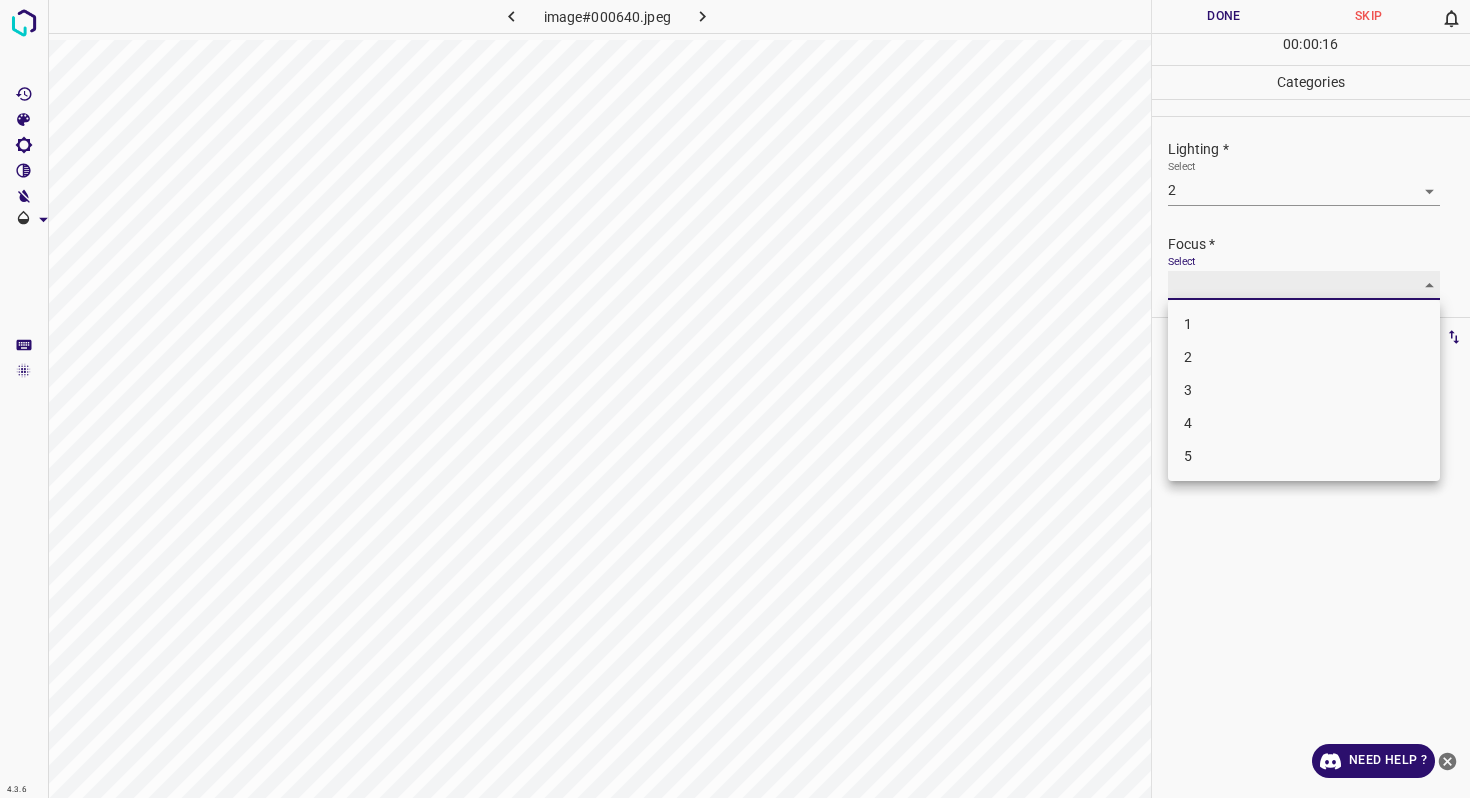 type on "2" 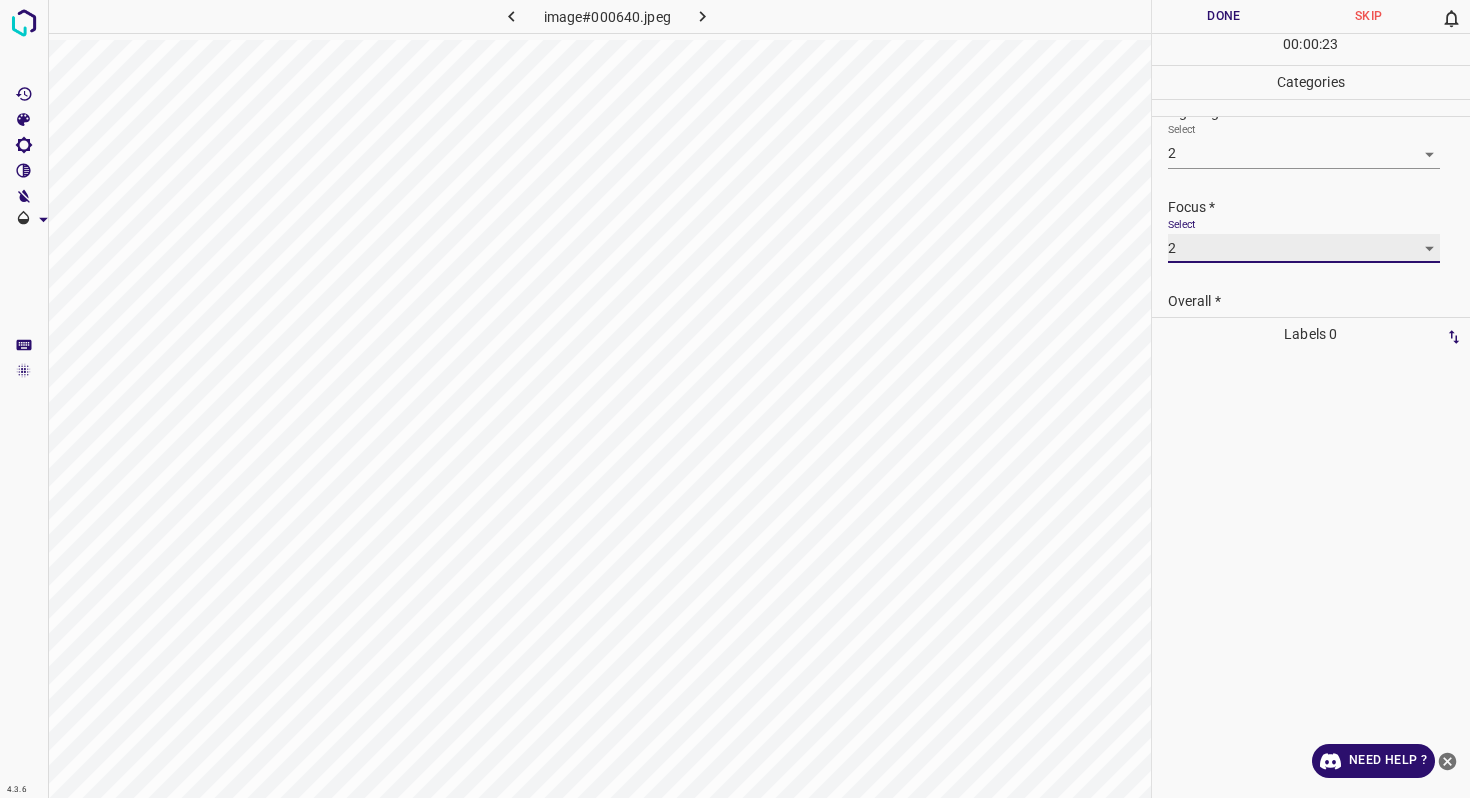 scroll, scrollTop: 98, scrollLeft: 0, axis: vertical 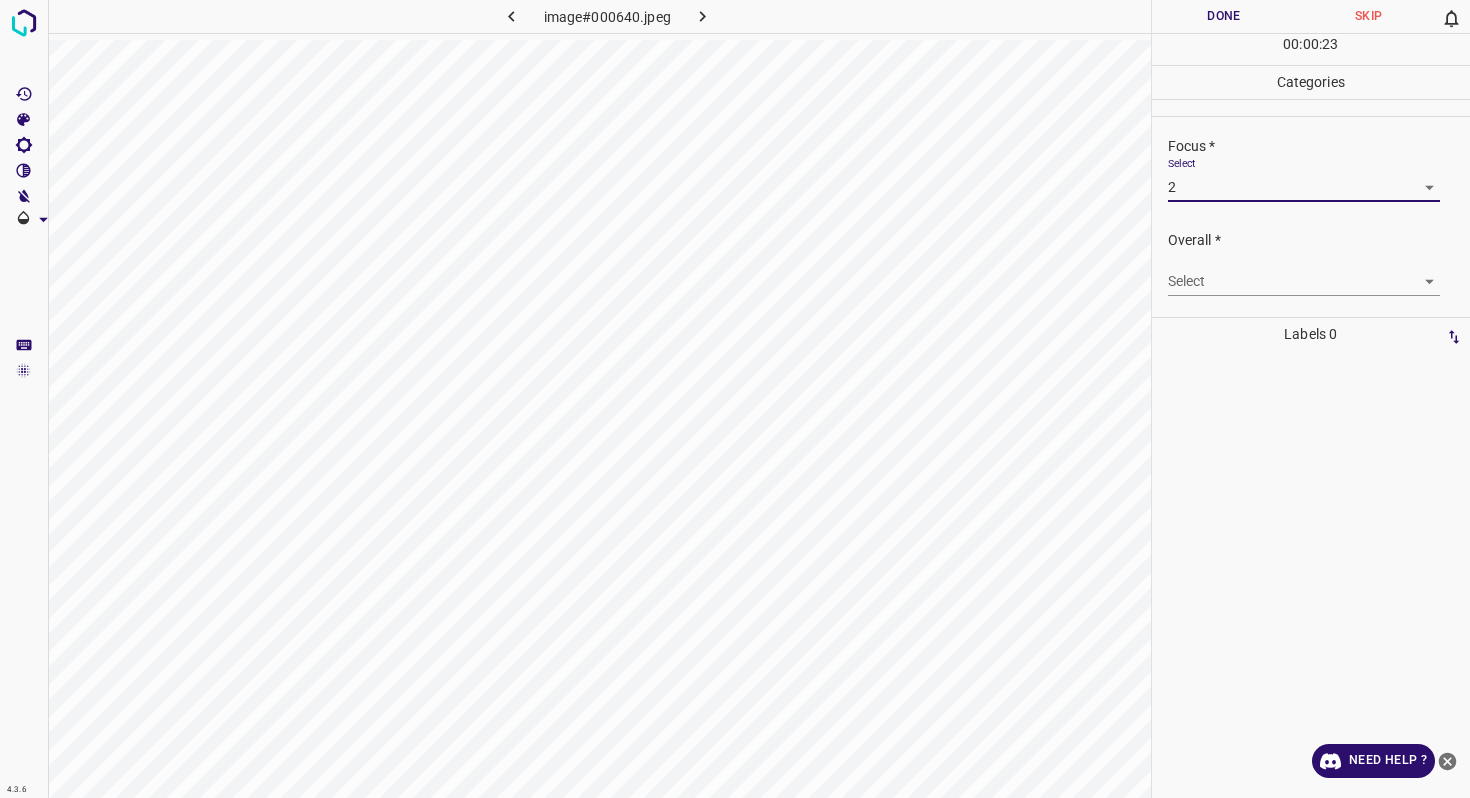 click on "4.3.6  image#000640.jpeg Done Skip 0 00   : 00   : 23   Categories Lighting *  Select 2 2 Focus *  Select 2 2 Overall *  Select ​ Labels   0 Categories 1 Lighting 2 Focus 3 Overall Tools Space Change between modes (Draw & Edit) I Auto labeling R Restore zoom M Zoom in N Zoom out Delete Delete selecte label Filters Z Restore filters X Saturation filter C Brightness filter V Contrast filter B Gray scale filter General O Download Need Help ? - Text - Hide - Delete" at bounding box center [735, 399] 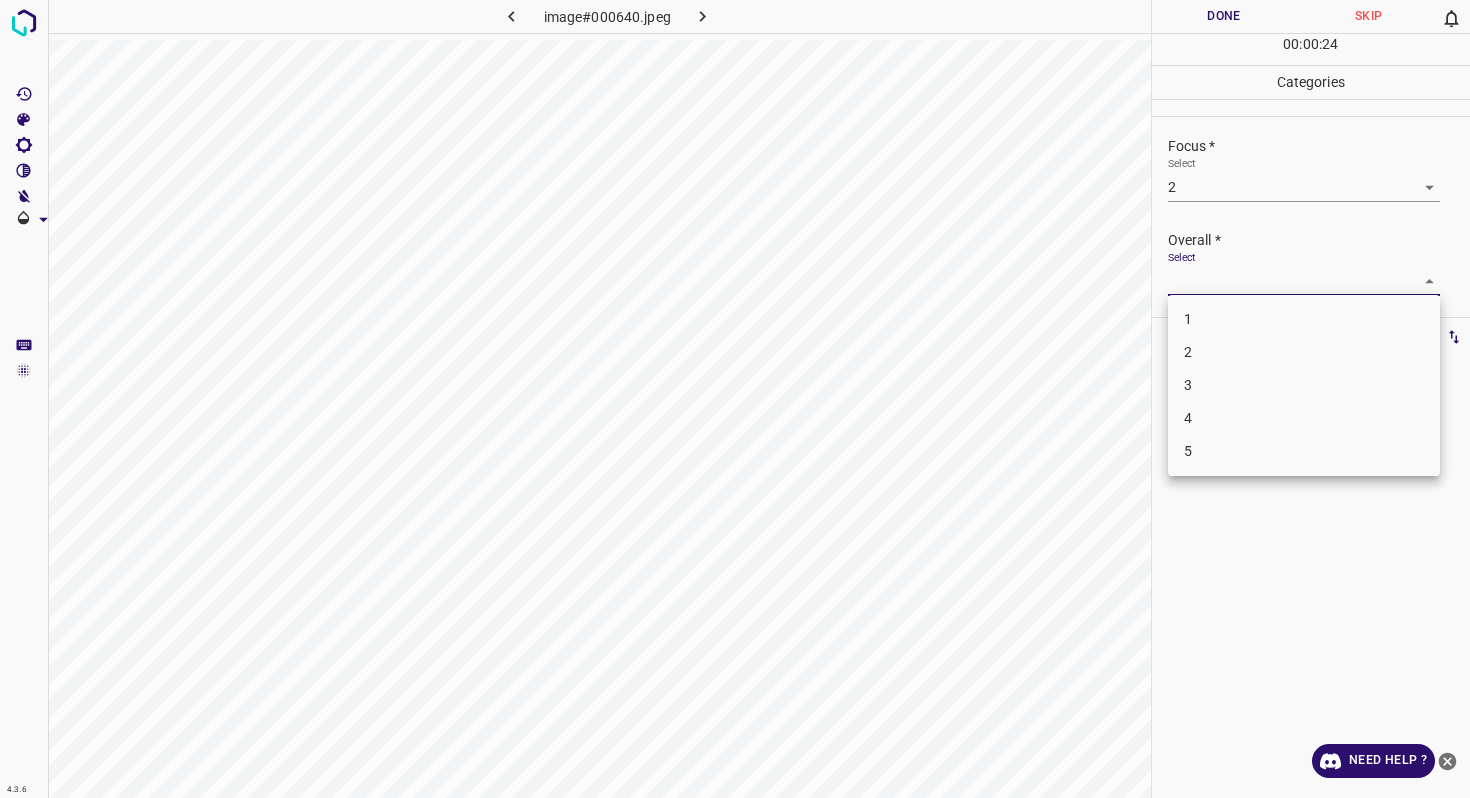 click on "2" at bounding box center [1304, 352] 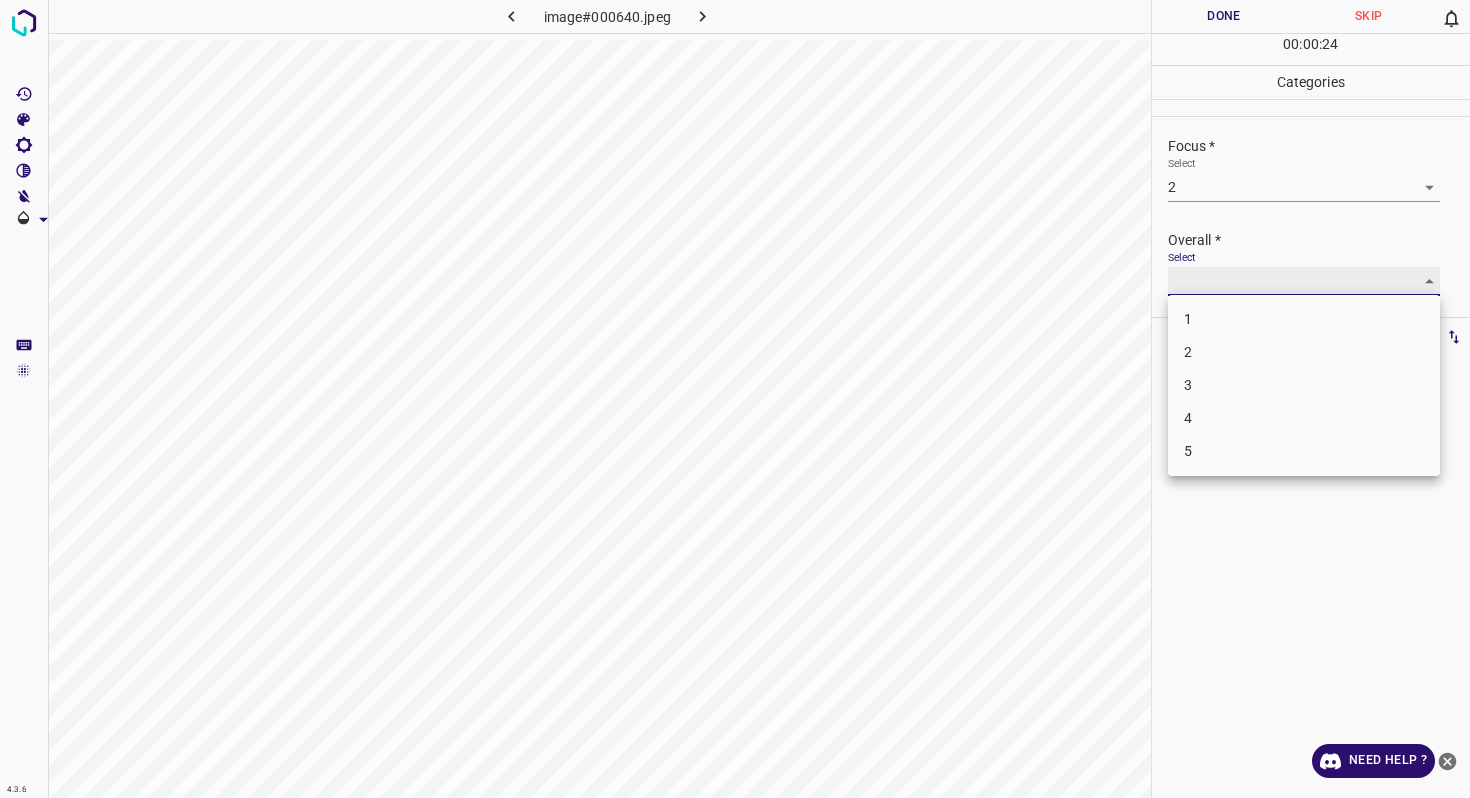 type on "2" 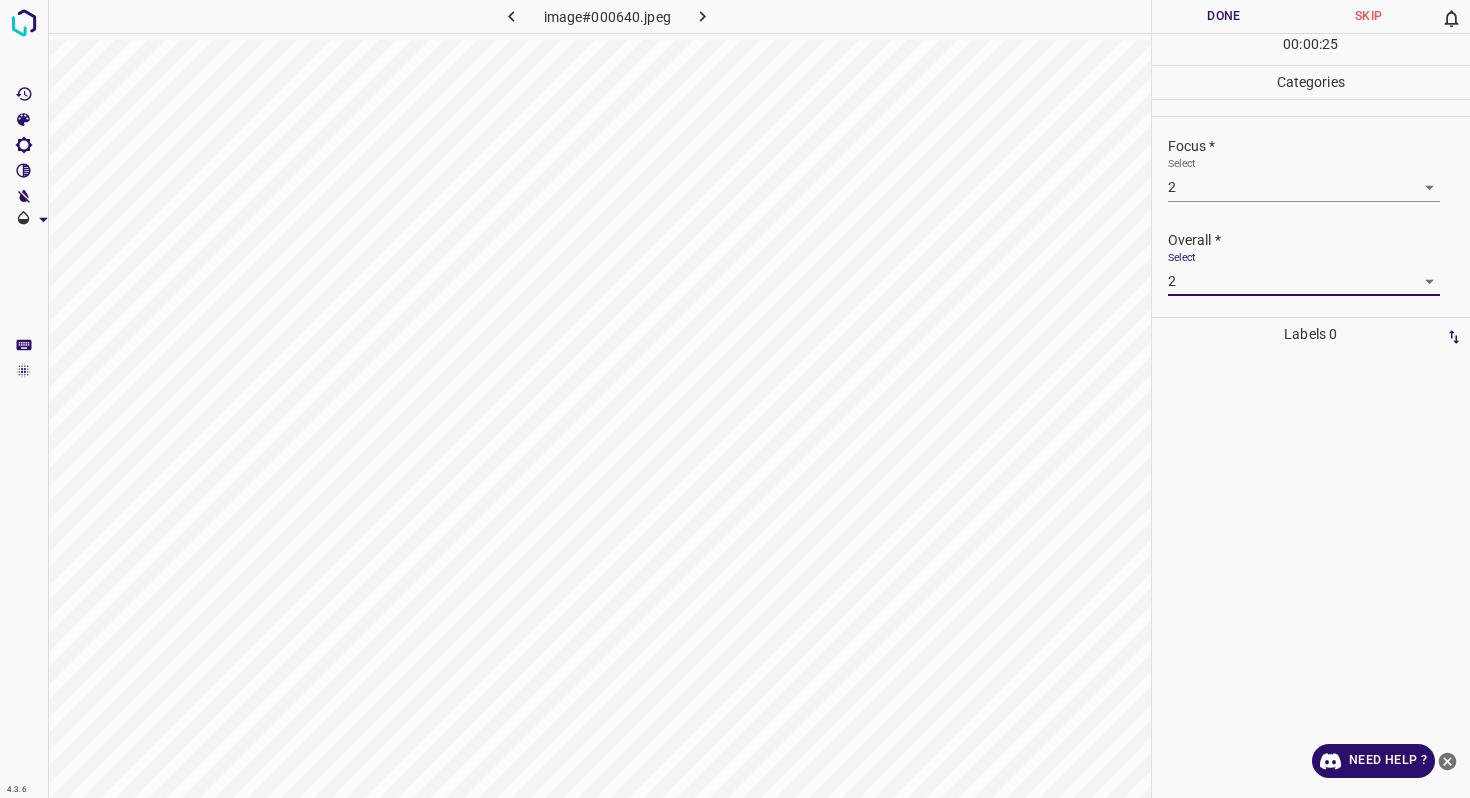 click on "Done" at bounding box center (1224, 16) 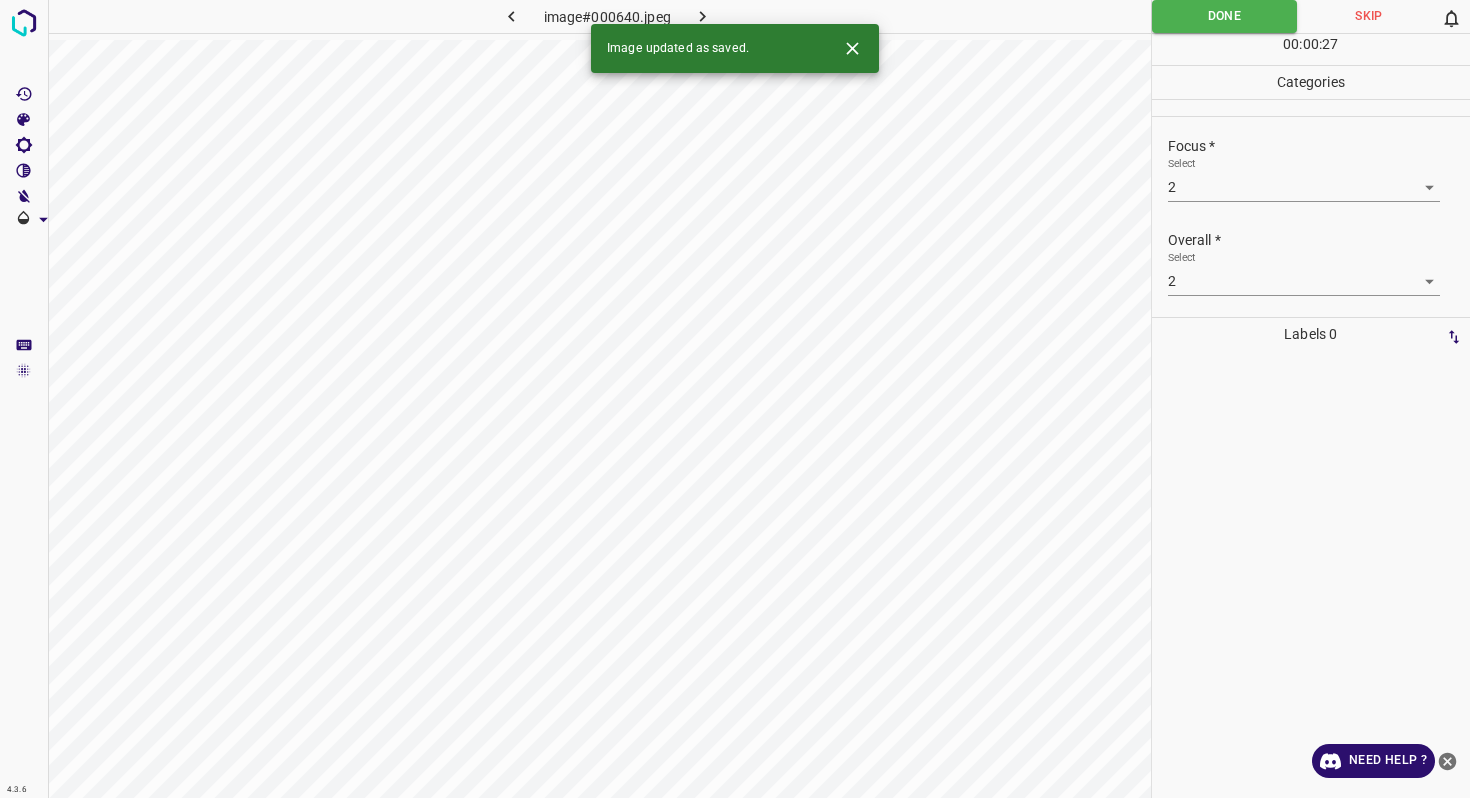 click 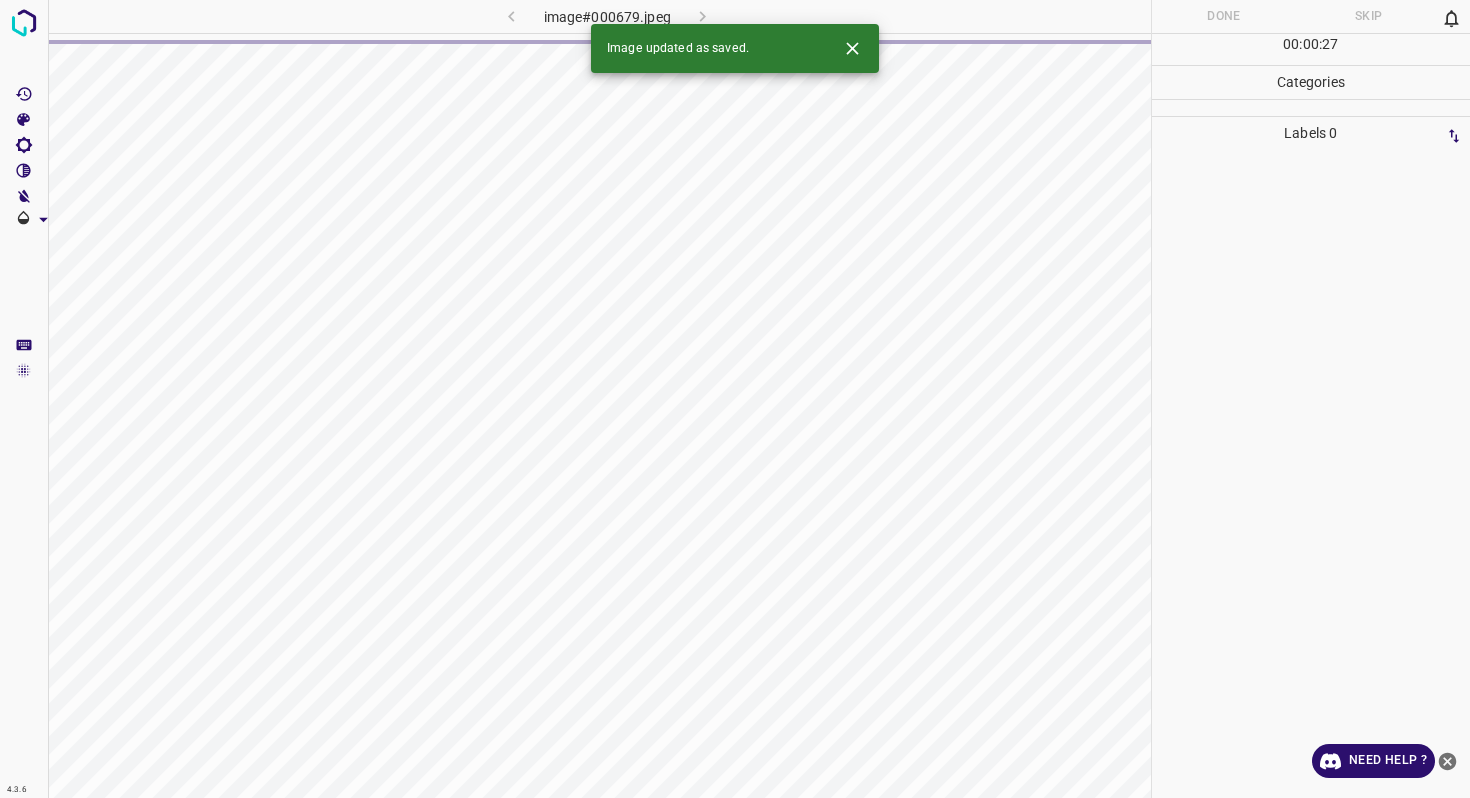 click 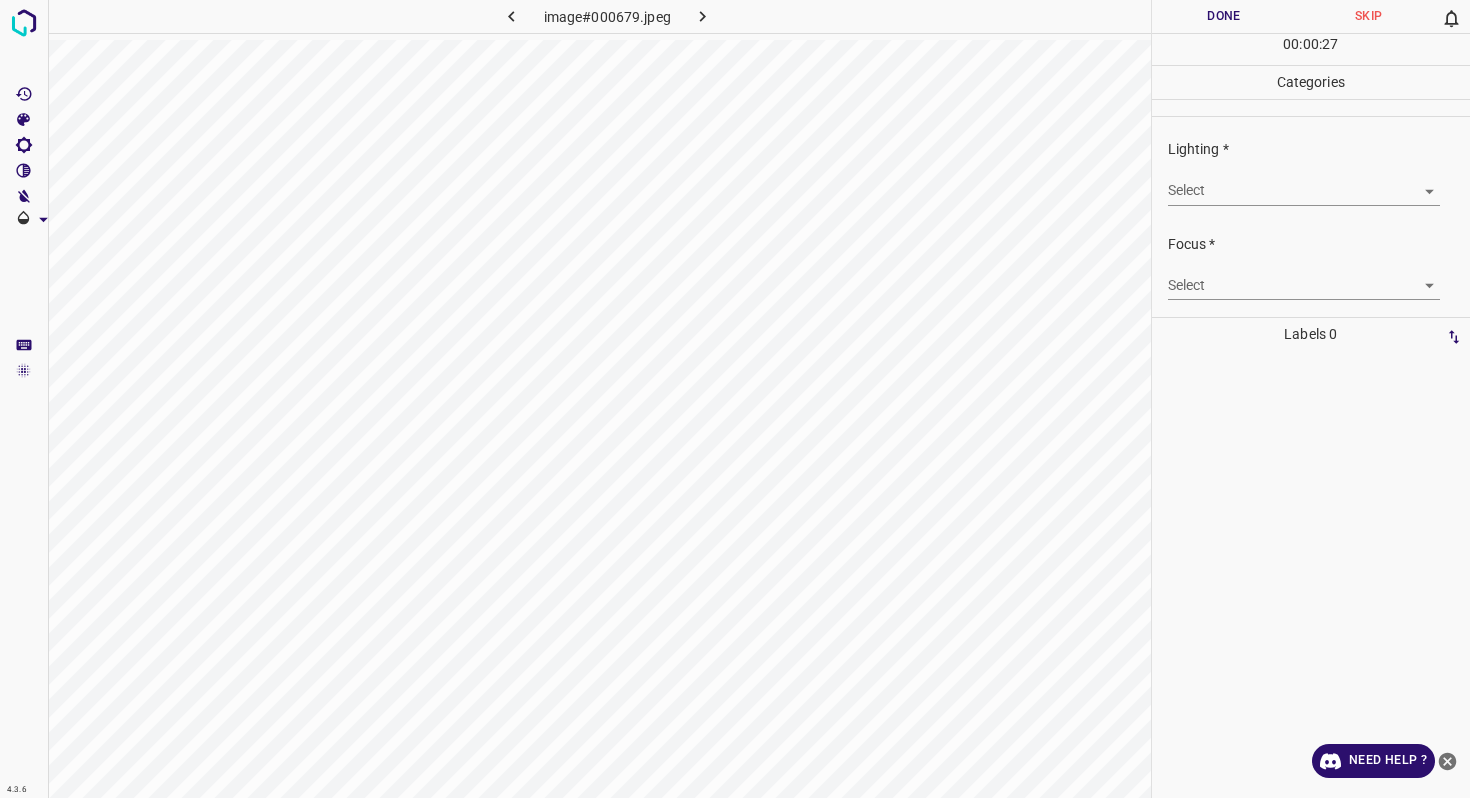click on "4.3.6  image#000679.jpeg Done Skip 0 00   : 00   : 27   Categories Lighting *  Select ​ Focus *  Select ​ Overall *  Select ​ Labels   0 Categories 1 Lighting 2 Focus 3 Overall Tools Space Change between modes (Draw & Edit) I Auto labeling R Restore zoom M Zoom in N Zoom out Delete Delete selecte label Filters Z Restore filters X Saturation filter C Brightness filter V Contrast filter B Gray scale filter General O Download Need Help ? - Text - Hide - Delete" at bounding box center [735, 399] 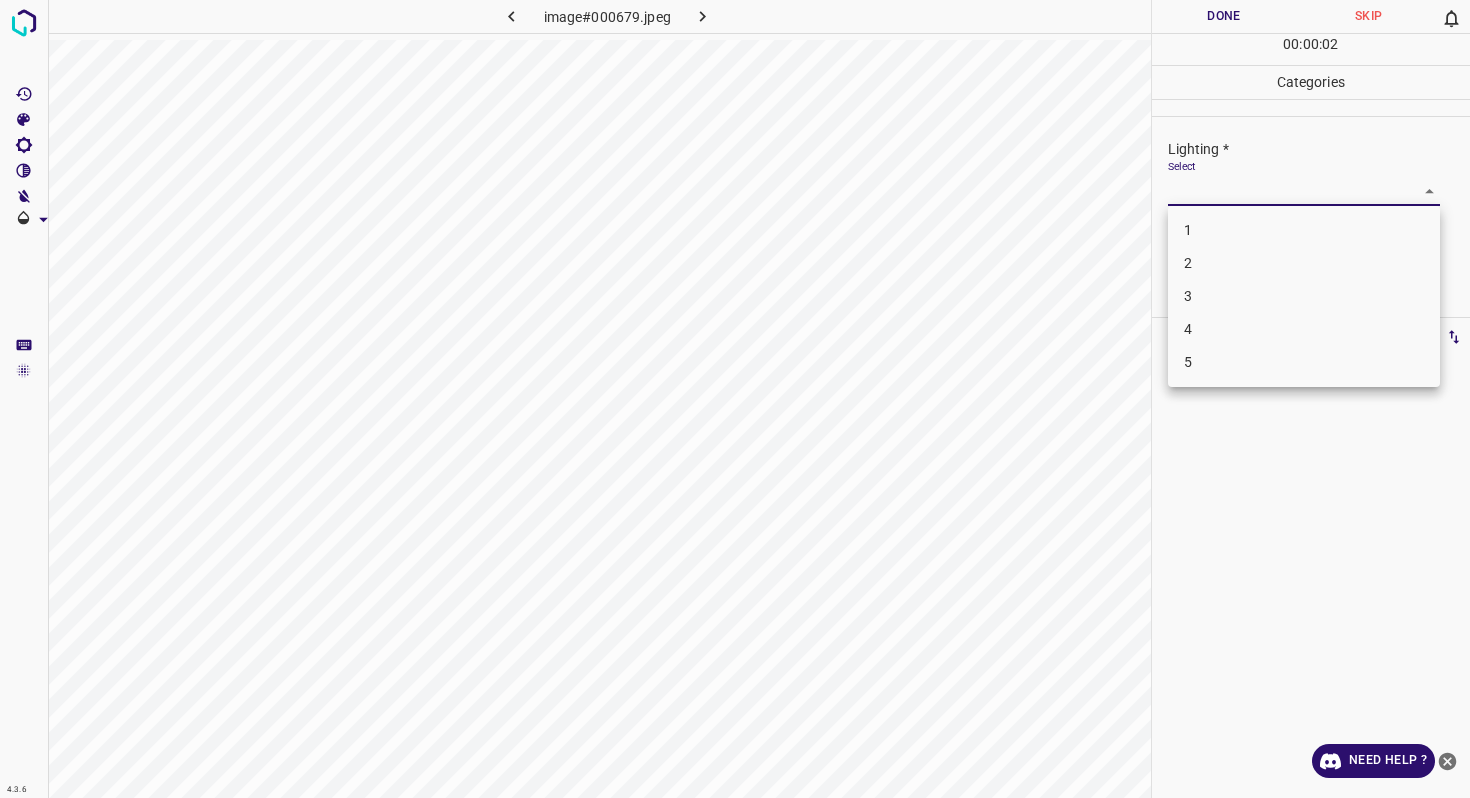 click on "2" at bounding box center (1304, 263) 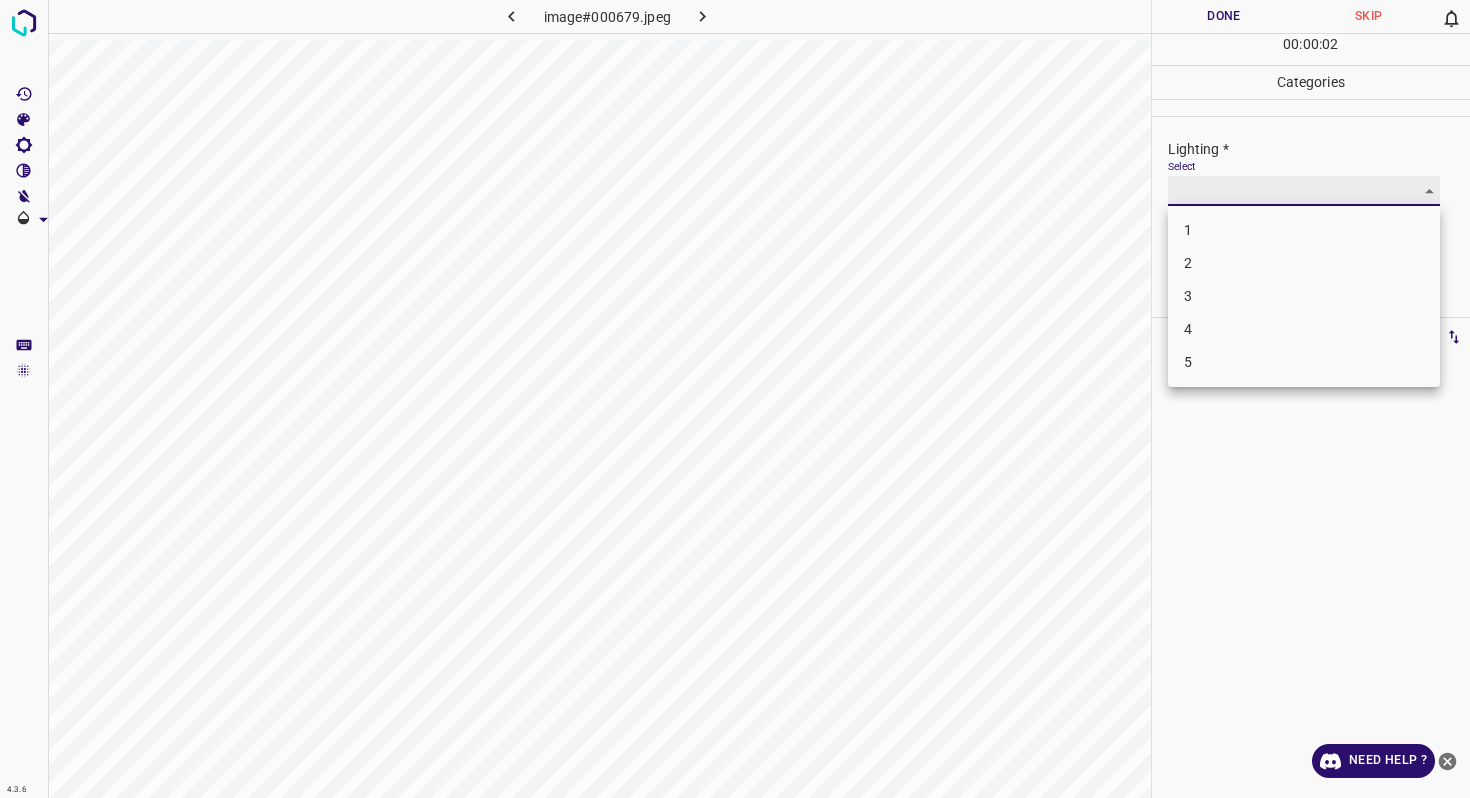 type on "2" 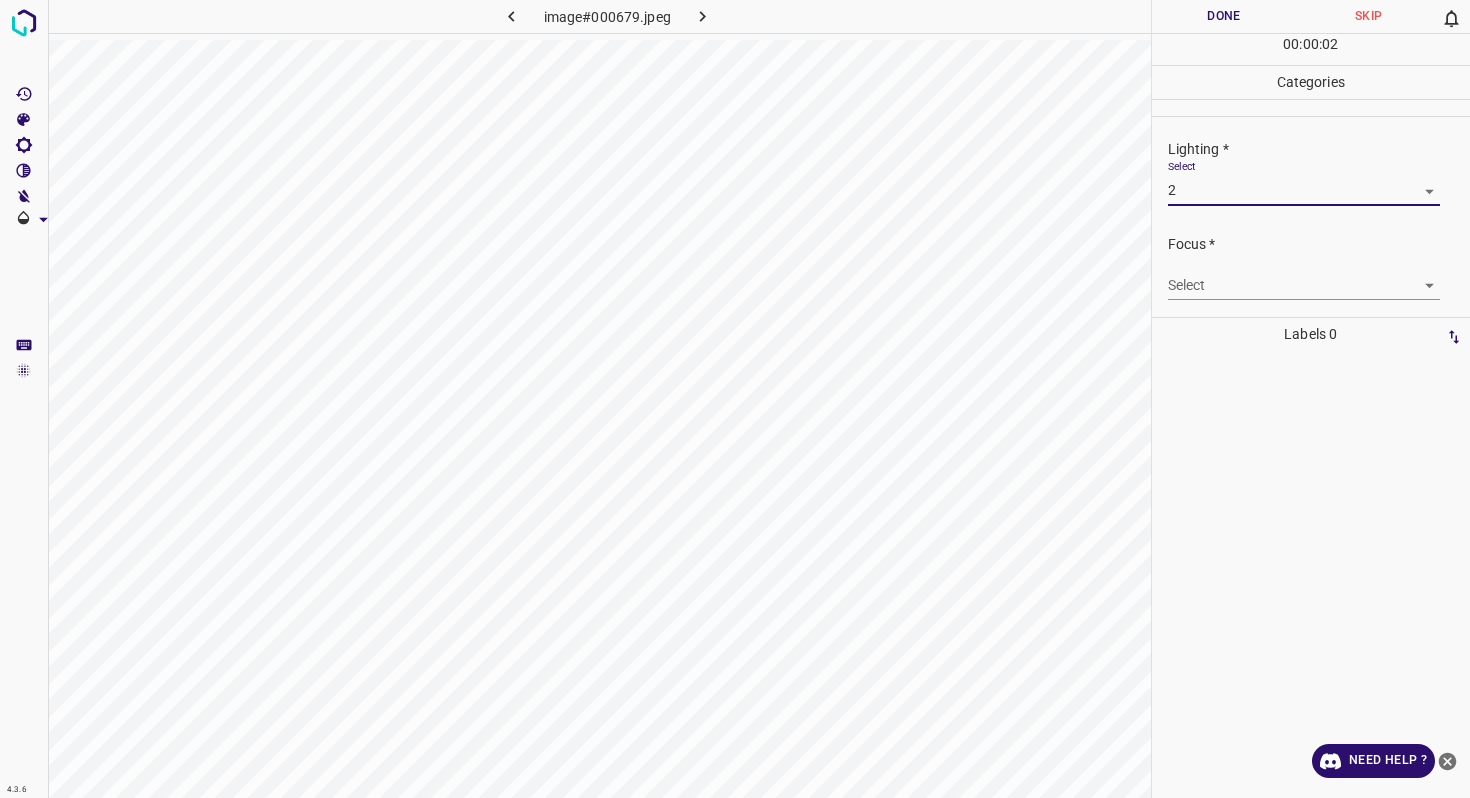 click on "4.3.6  image#000679.jpeg Done Skip 0 00   : 00   : 02   Categories Lighting *  Select 2 2 Focus *  Select ​ Overall *  Select ​ Labels   0 Categories 1 Lighting 2 Focus 3 Overall Tools Space Change between modes (Draw & Edit) I Auto labeling R Restore zoom M Zoom in N Zoom out Delete Delete selecte label Filters Z Restore filters X Saturation filter C Brightness filter V Contrast filter B Gray scale filter General O Download Need Help ? - Text - Hide - Delete" at bounding box center (735, 399) 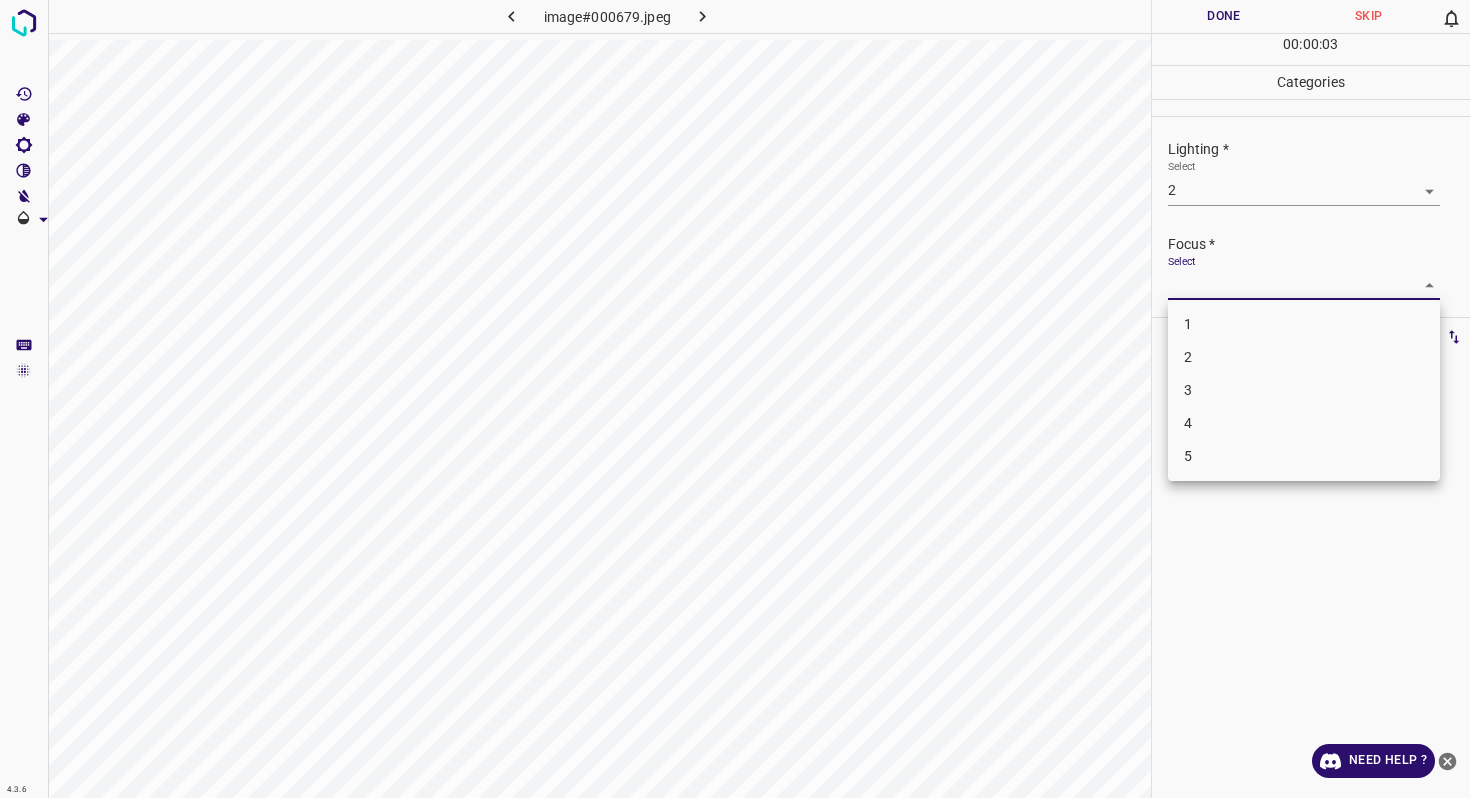 click on "3" at bounding box center (1304, 390) 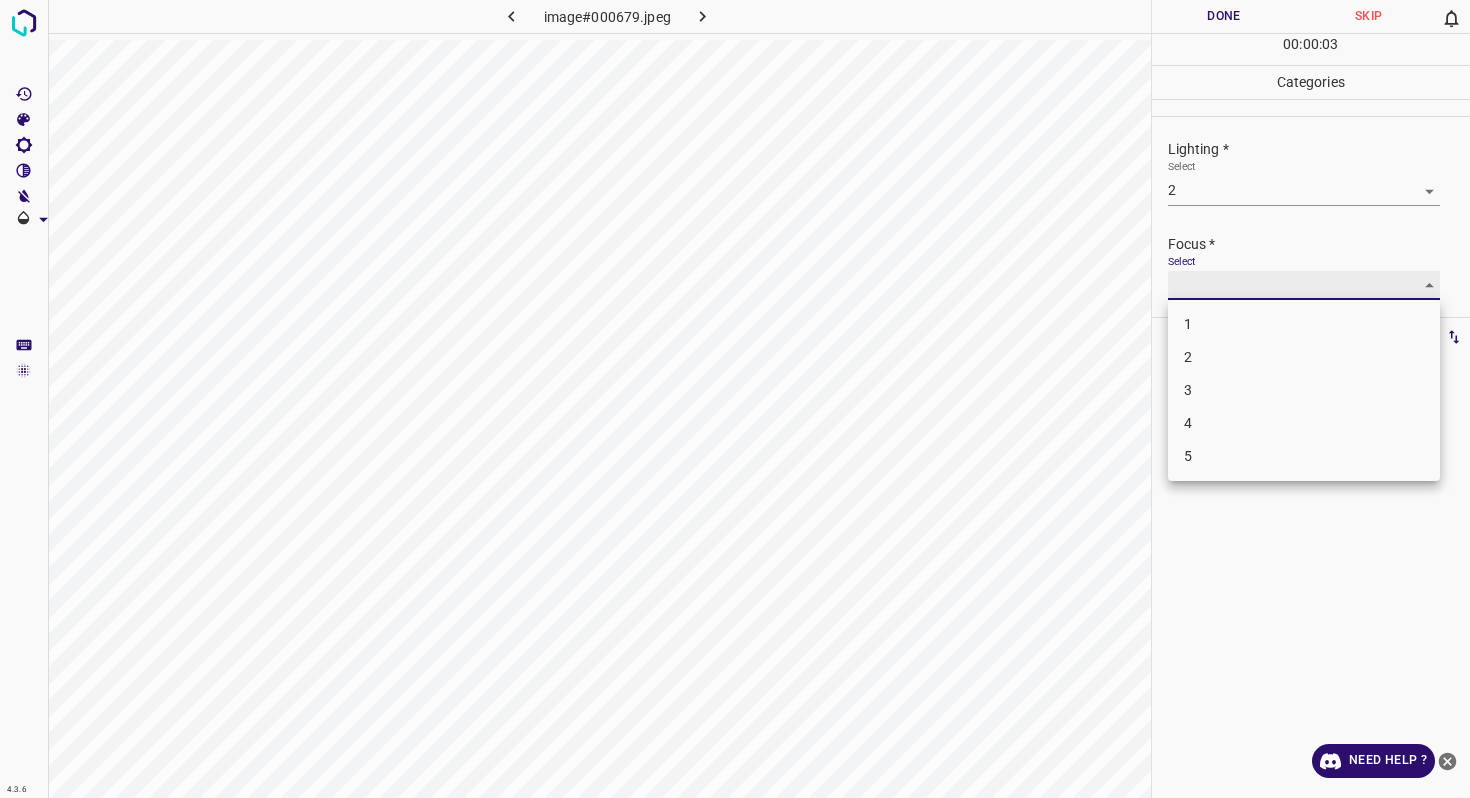 type on "3" 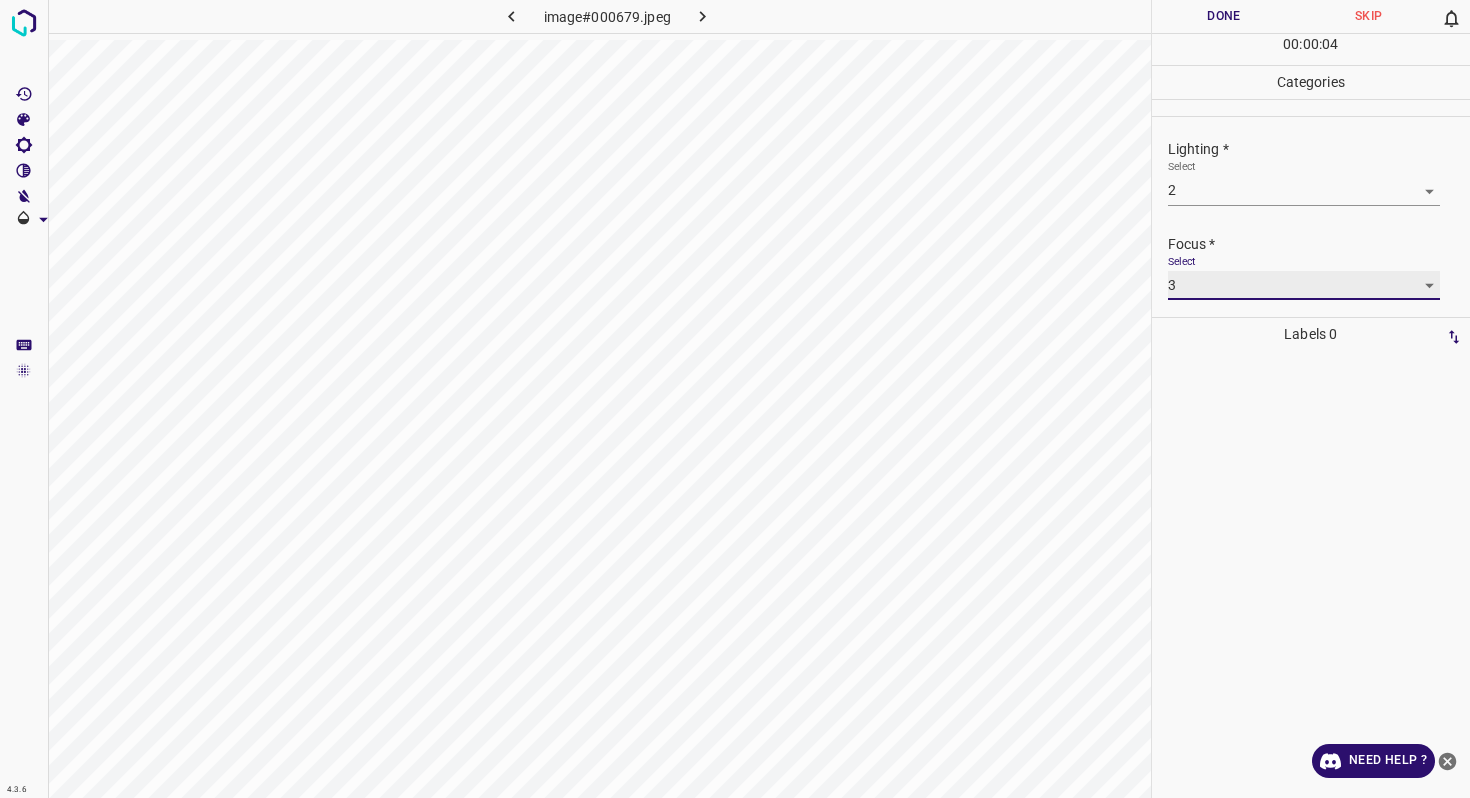 scroll, scrollTop: 98, scrollLeft: 0, axis: vertical 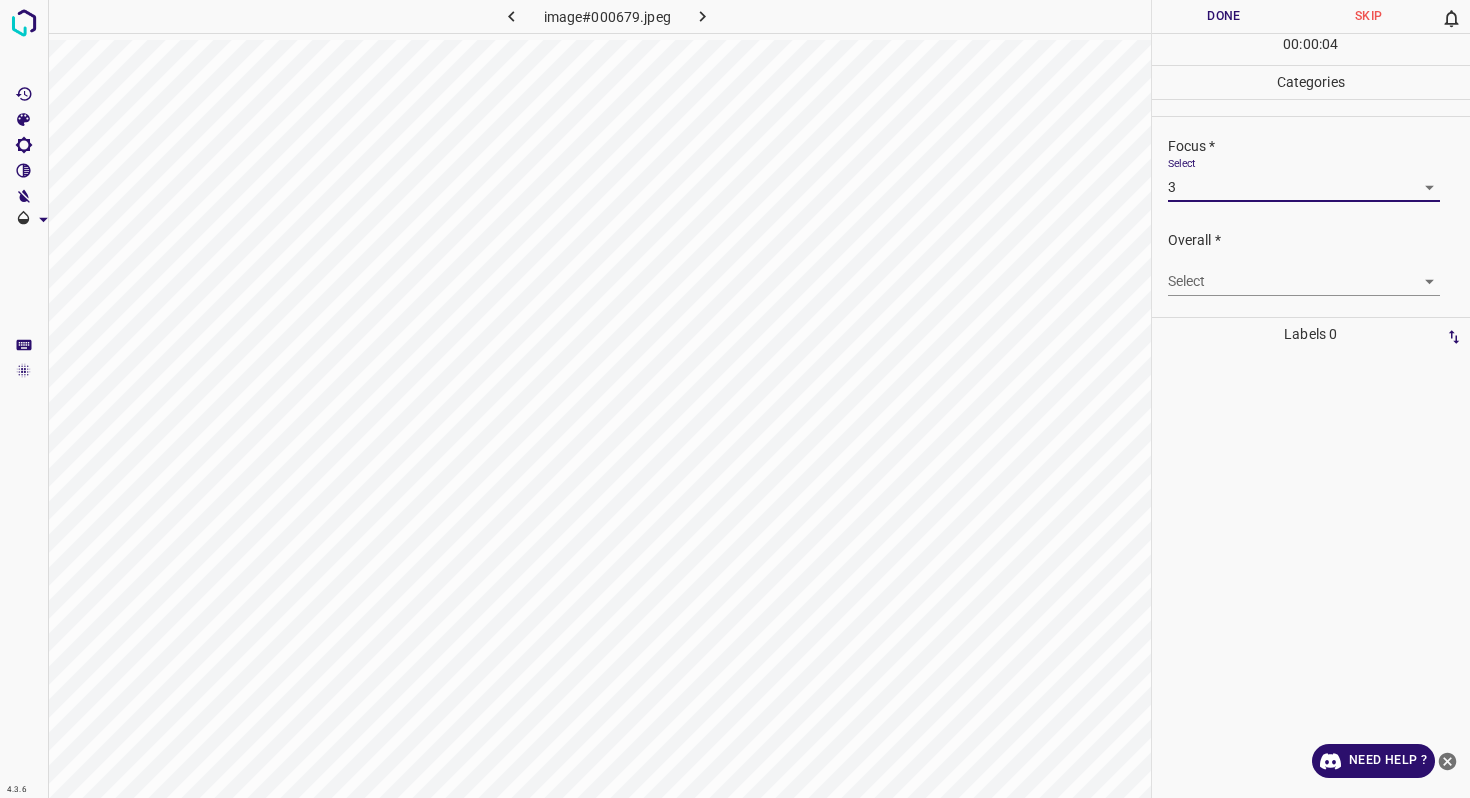 click on "Overall *  Select ​" at bounding box center (1311, 263) 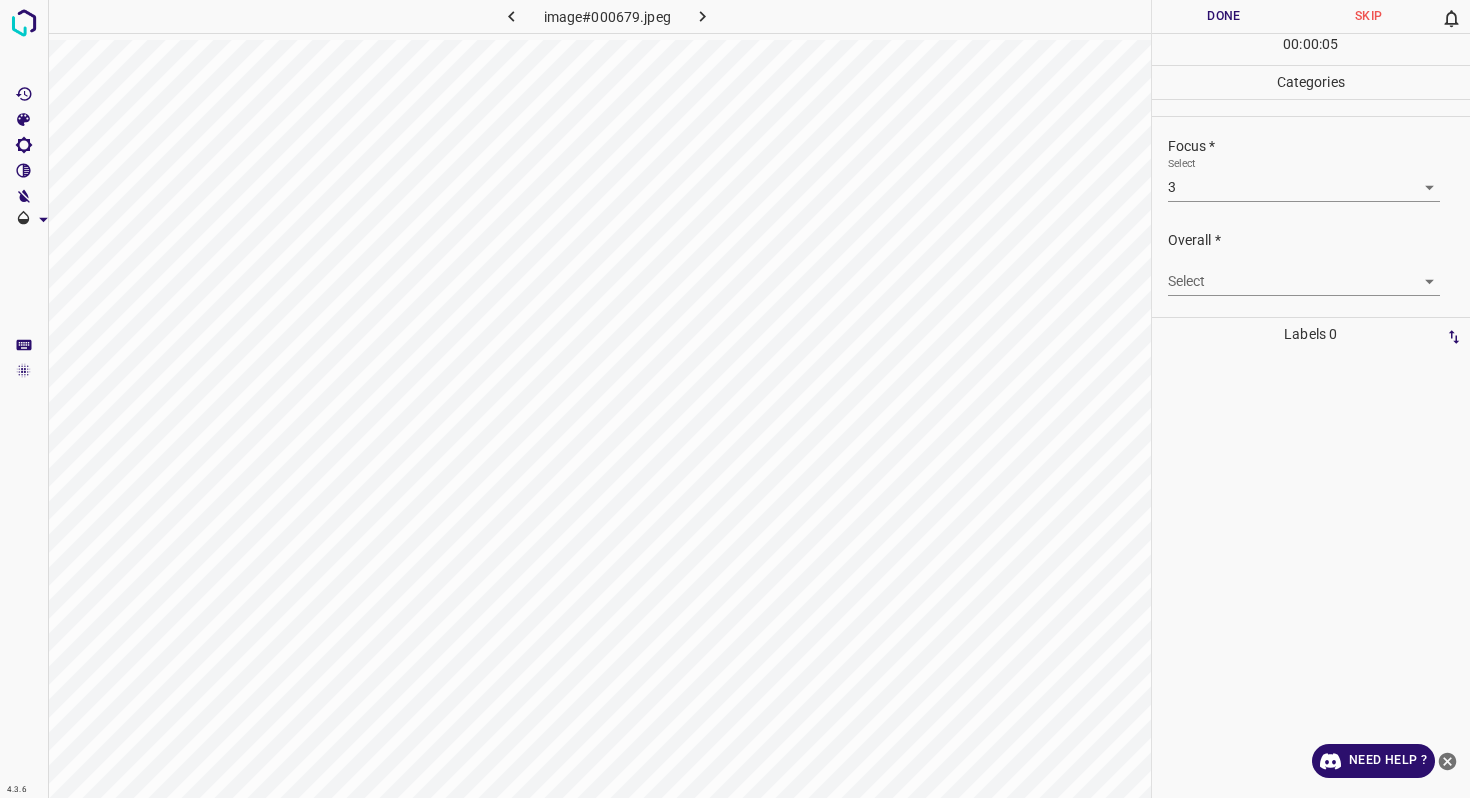click on "4.3.6  image#000679.jpeg Done Skip 0 00   : 00   : 05   Categories Lighting *  Select 2 2 Focus *  Select 3 3 Overall *  Select ​ Labels   0 Categories 1 Lighting 2 Focus 3 Overall Tools Space Change between modes (Draw & Edit) I Auto labeling R Restore zoom M Zoom in N Zoom out Delete Delete selecte label Filters Z Restore filters X Saturation filter C Brightness filter V Contrast filter B Gray scale filter General O Download Need Help ? - Text - Hide - Delete" at bounding box center (735, 399) 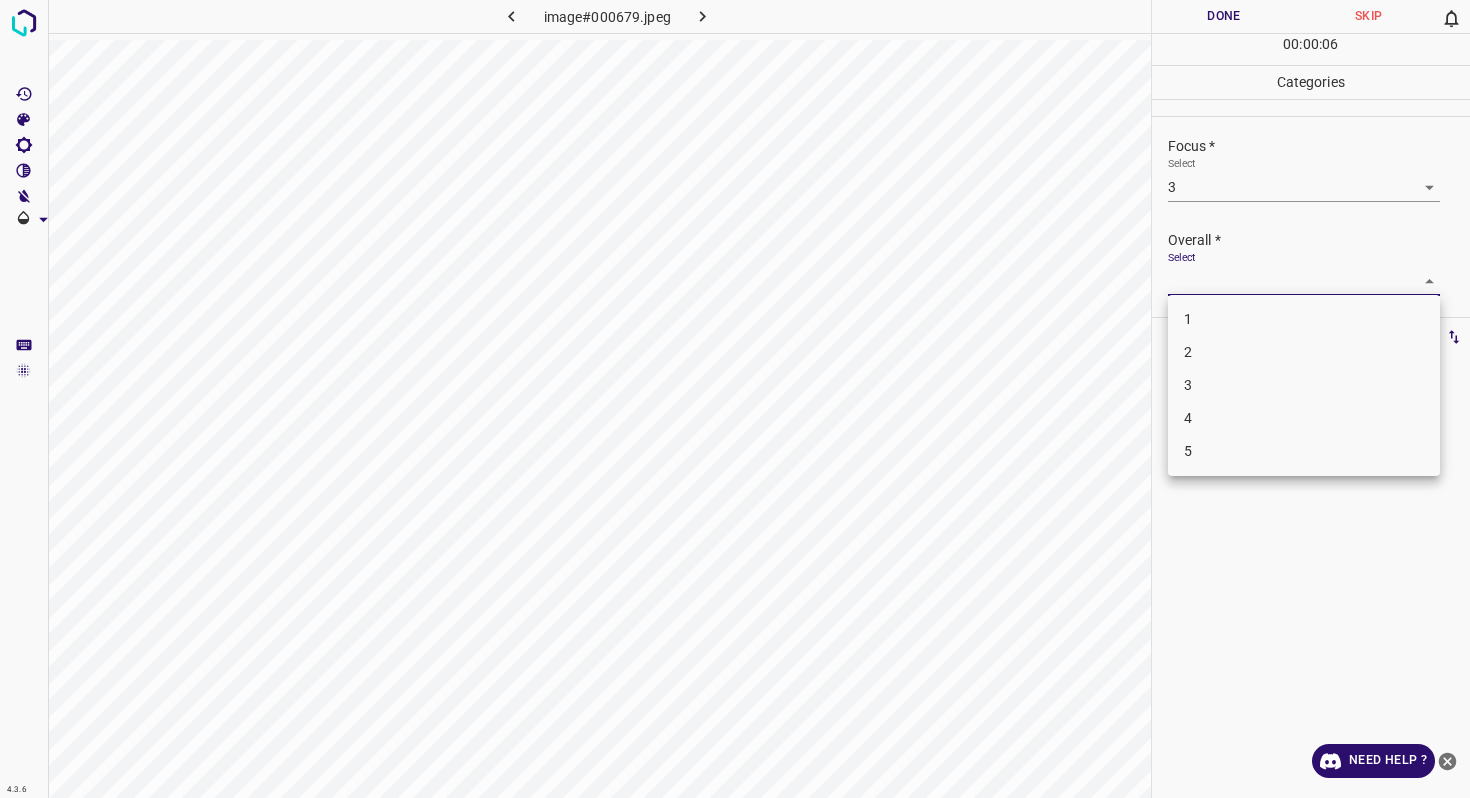 click on "3" at bounding box center (1304, 385) 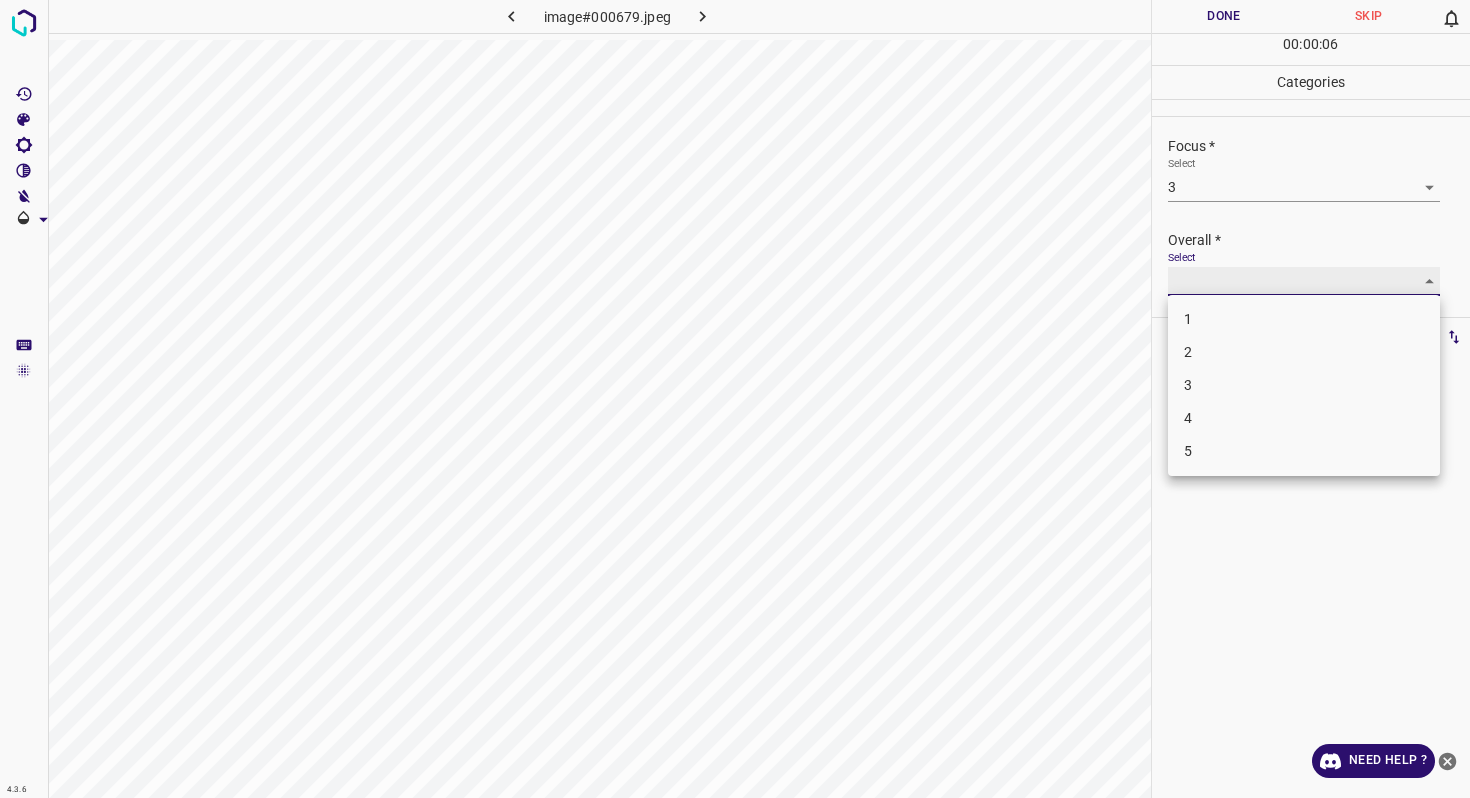 type on "3" 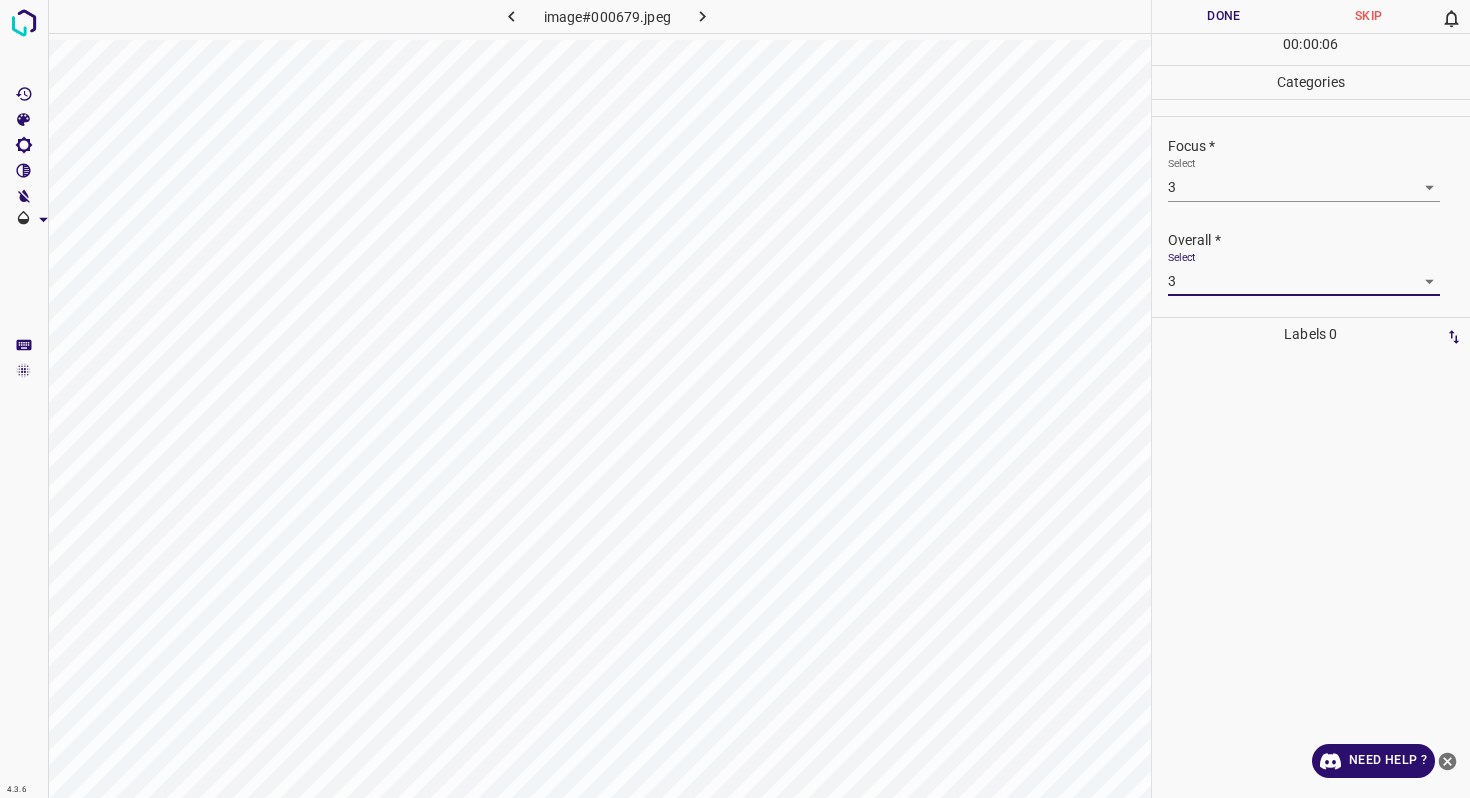 click on "Done" at bounding box center (1224, 16) 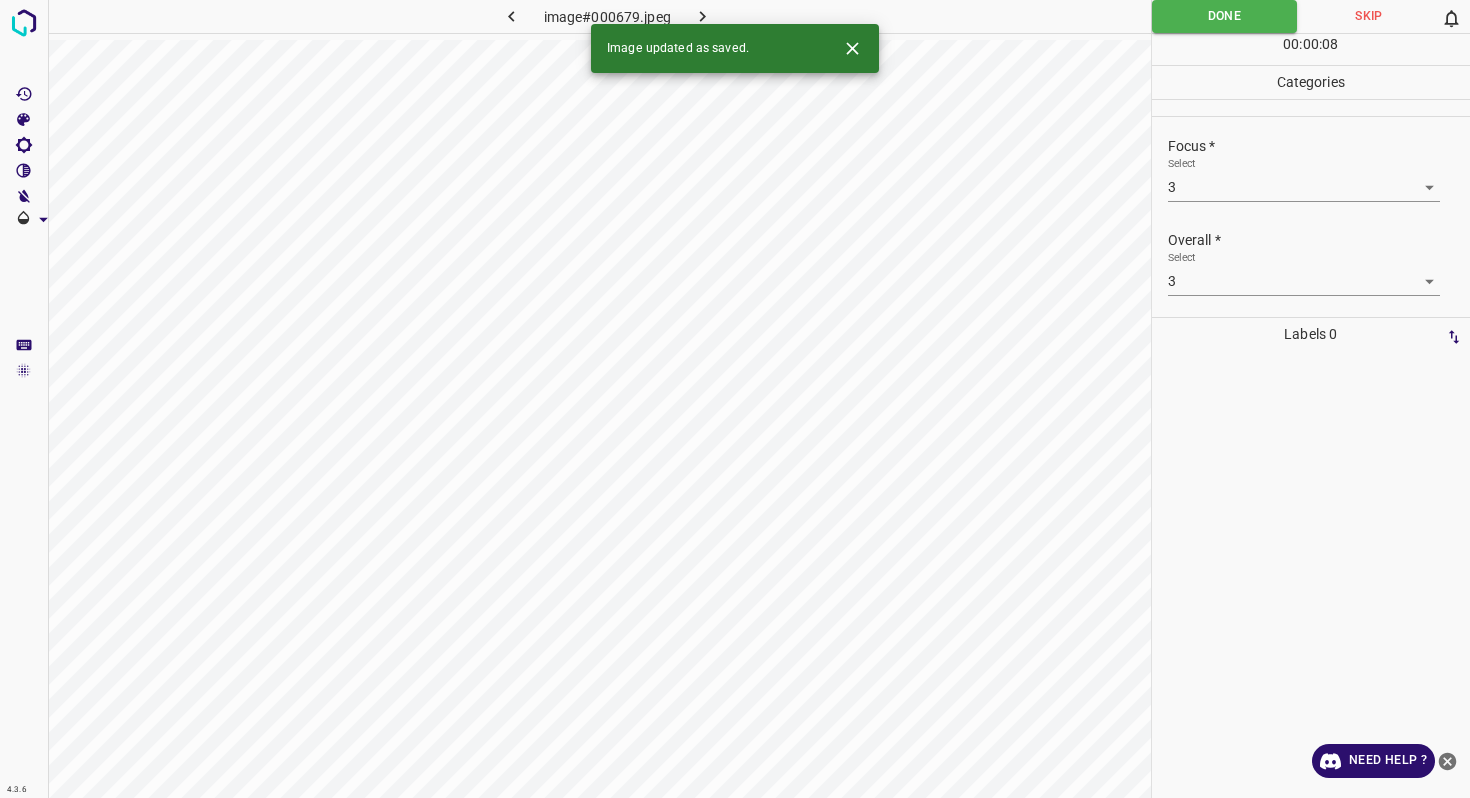 click 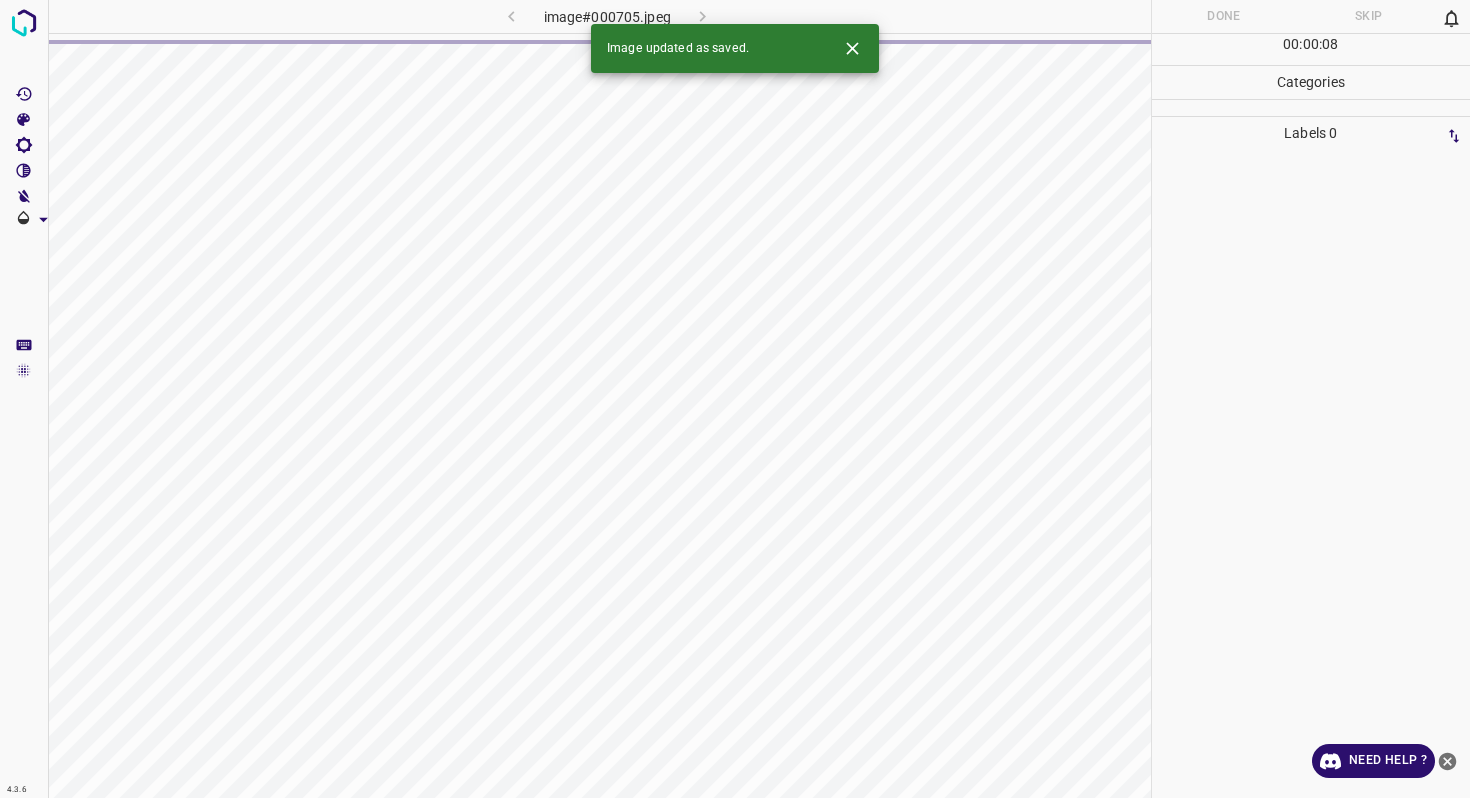click 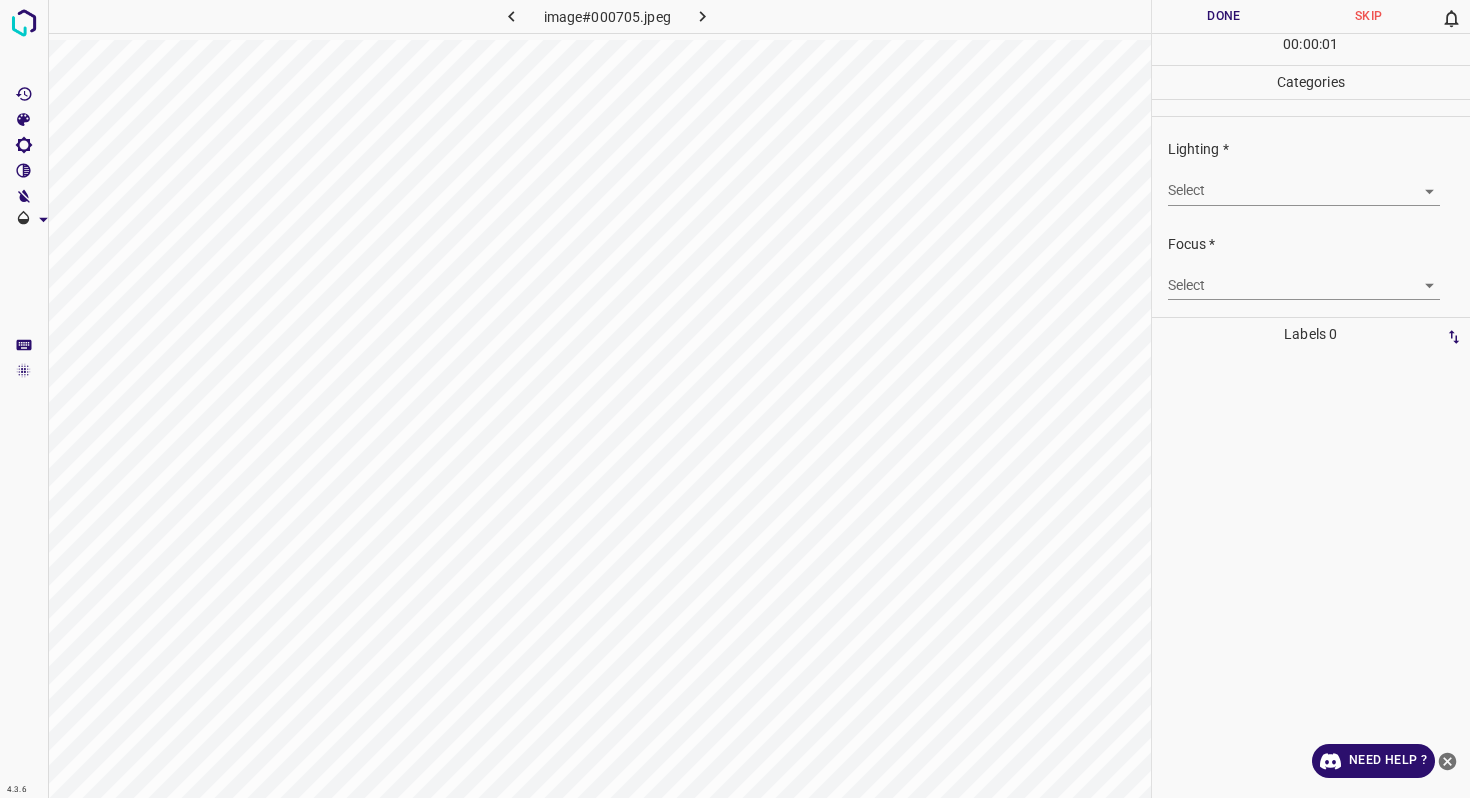 click on "4.3.6  image#000705.jpeg Done Skip 0 00   : 00   : 01   Categories Lighting *  Select ​ Focus *  Select ​ Overall *  Select ​ Labels   0 Categories 1 Lighting 2 Focus 3 Overall Tools Space Change between modes (Draw & Edit) I Auto labeling R Restore zoom M Zoom in N Zoom out Delete Delete selecte label Filters Z Restore filters X Saturation filter C Brightness filter V Contrast filter B Gray scale filter General O Download Need Help ? - Text - Hide - Delete" at bounding box center [735, 399] 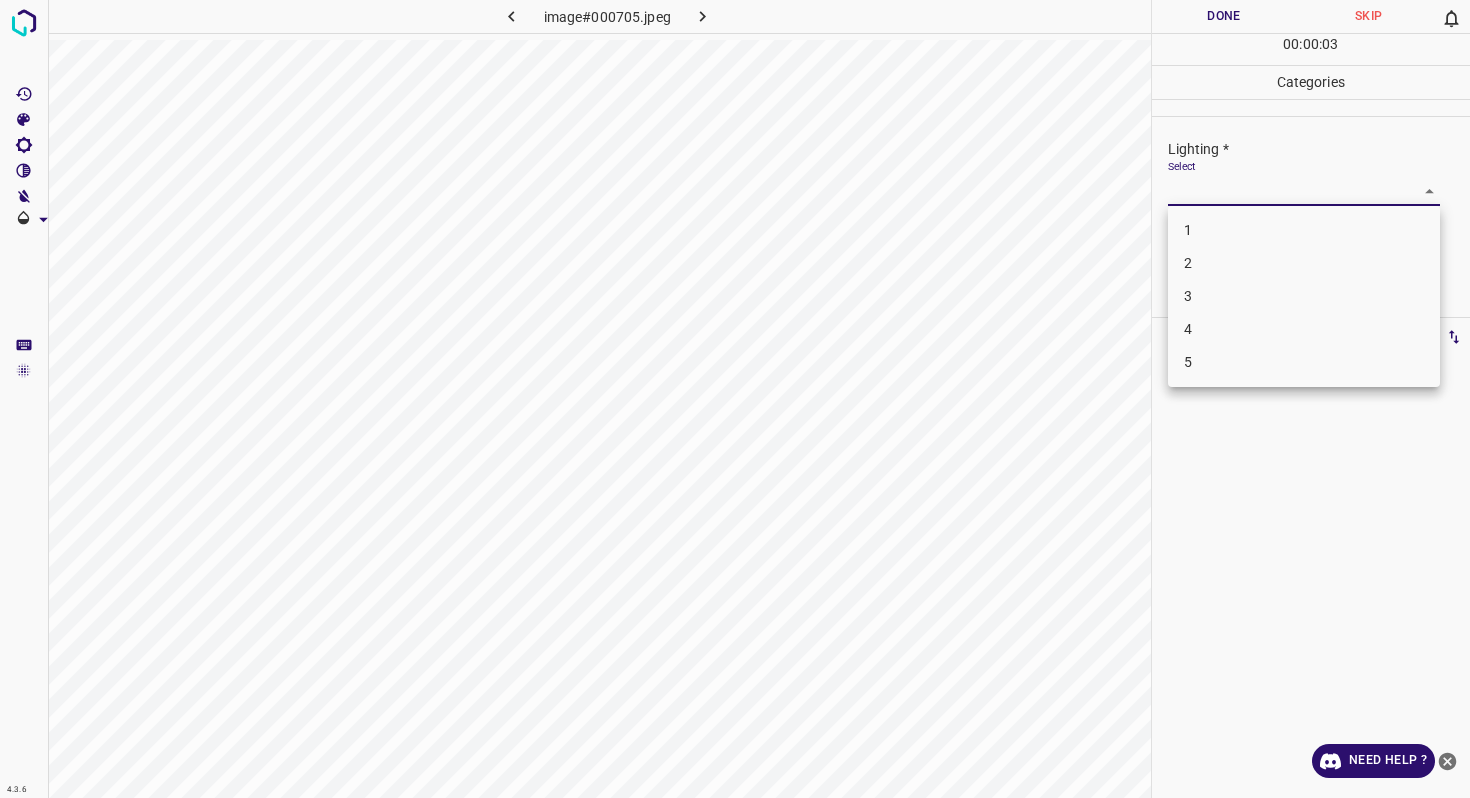 click on "2" at bounding box center (1304, 263) 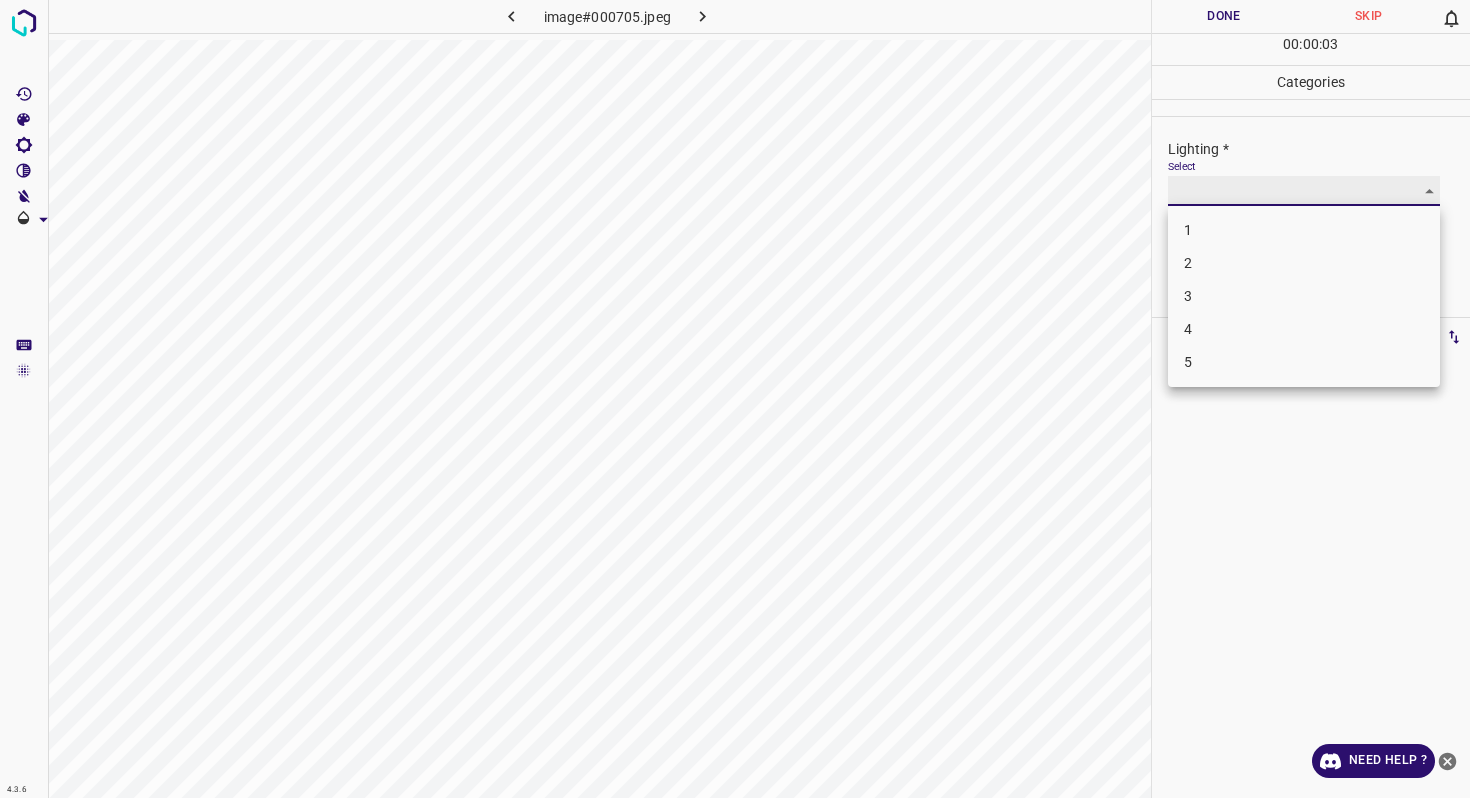 type on "2" 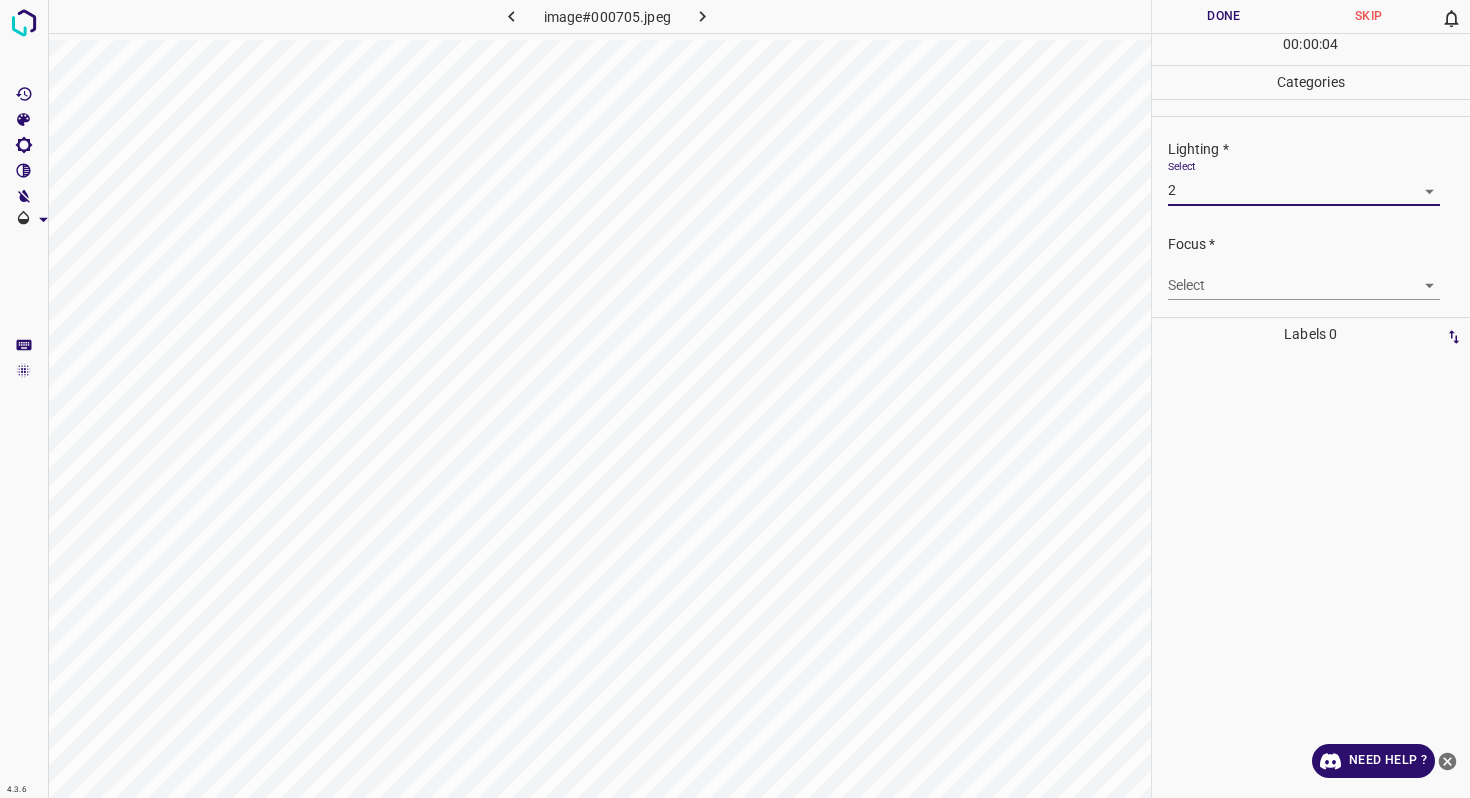 click on "4.3.6  image#000705.jpeg Done Skip 0 00   : 00   : 04   Categories Lighting *  Select 2 2 Focus *  Select ​ Overall *  Select ​ Labels   0 Categories 1 Lighting 2 Focus 3 Overall Tools Space Change between modes (Draw & Edit) I Auto labeling R Restore zoom M Zoom in N Zoom out Delete Delete selecte label Filters Z Restore filters X Saturation filter C Brightness filter V Contrast filter B Gray scale filter General O Download Need Help ? - Text - Hide - Delete" at bounding box center (735, 399) 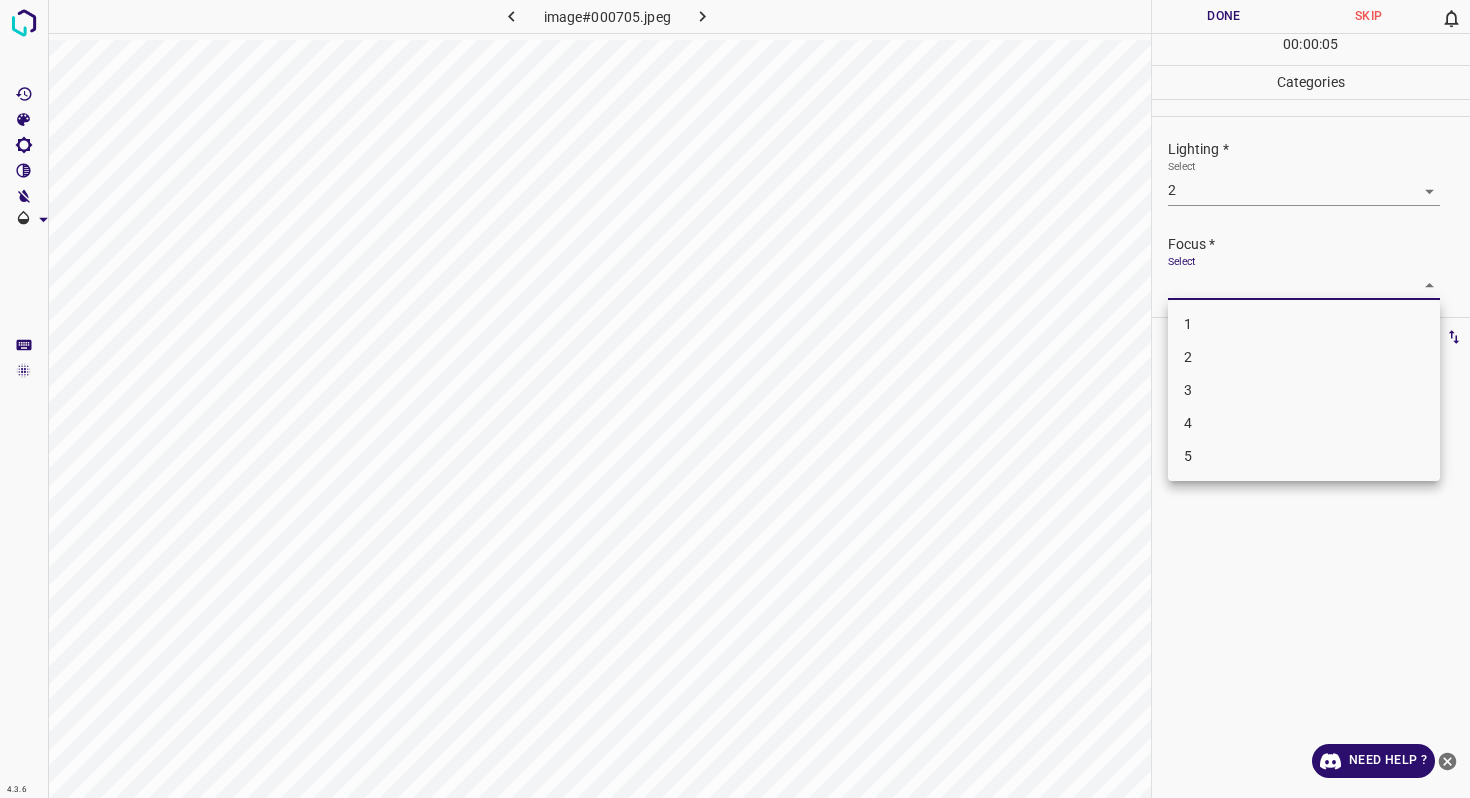 click on "2" at bounding box center [1304, 357] 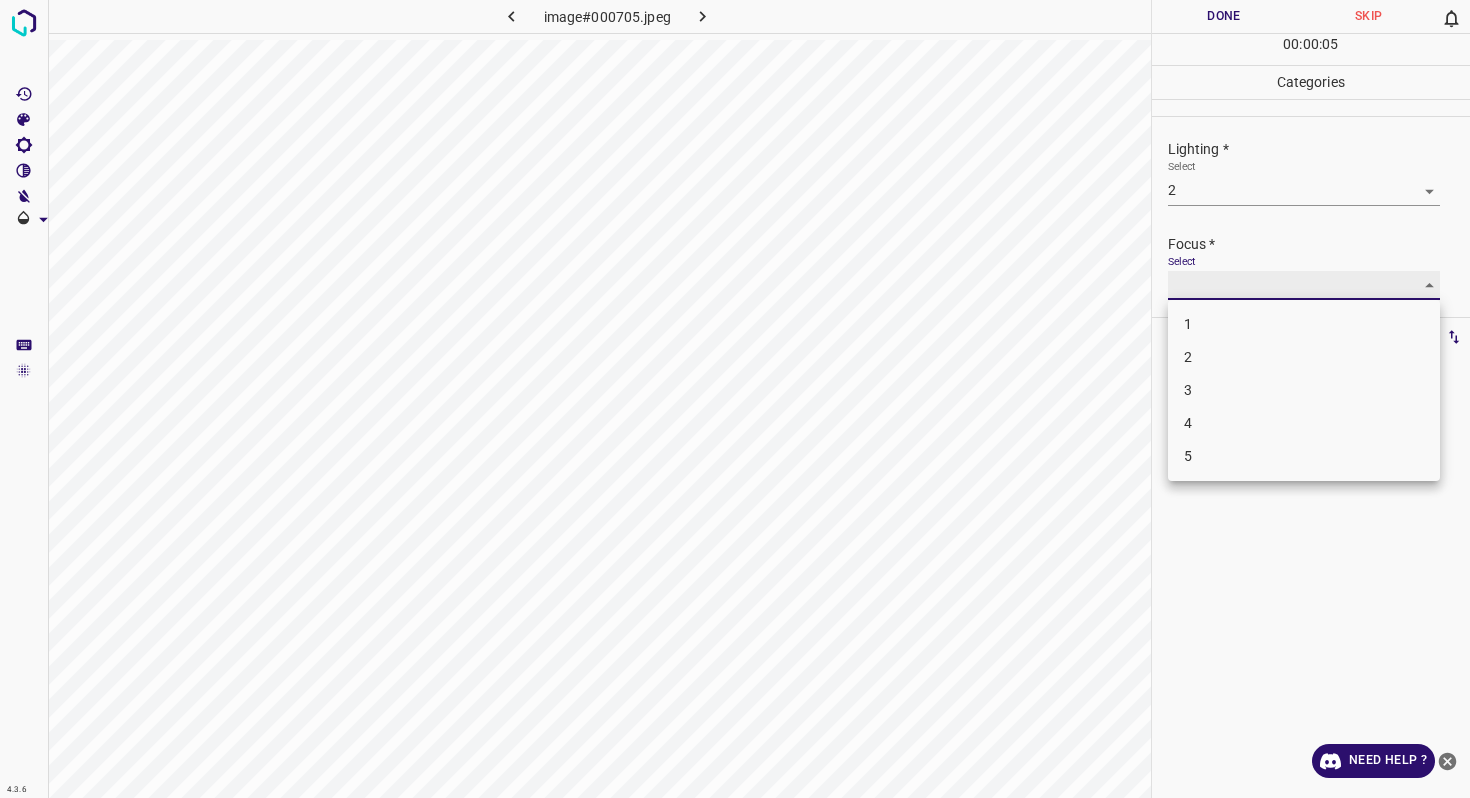 type on "2" 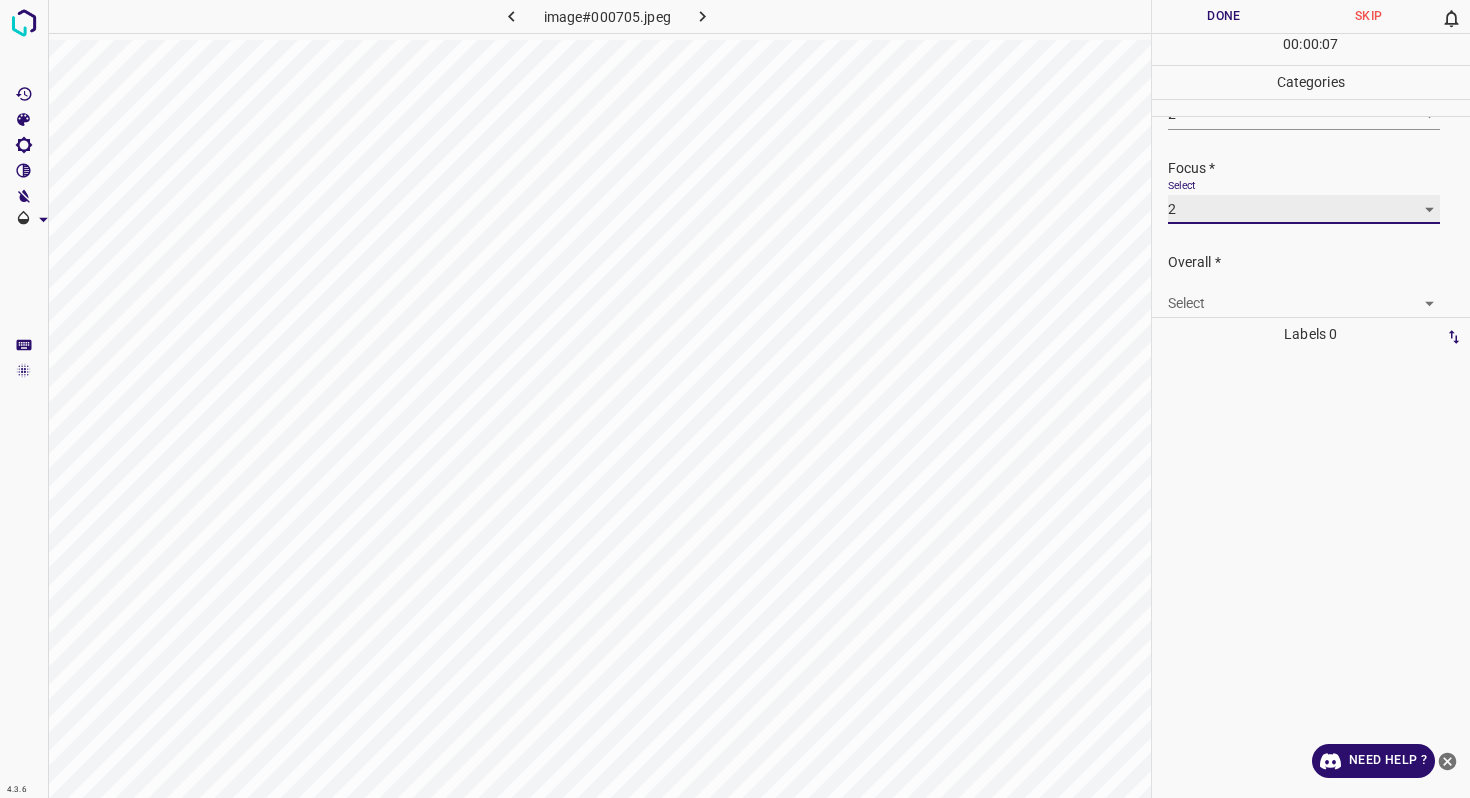 scroll, scrollTop: 98, scrollLeft: 0, axis: vertical 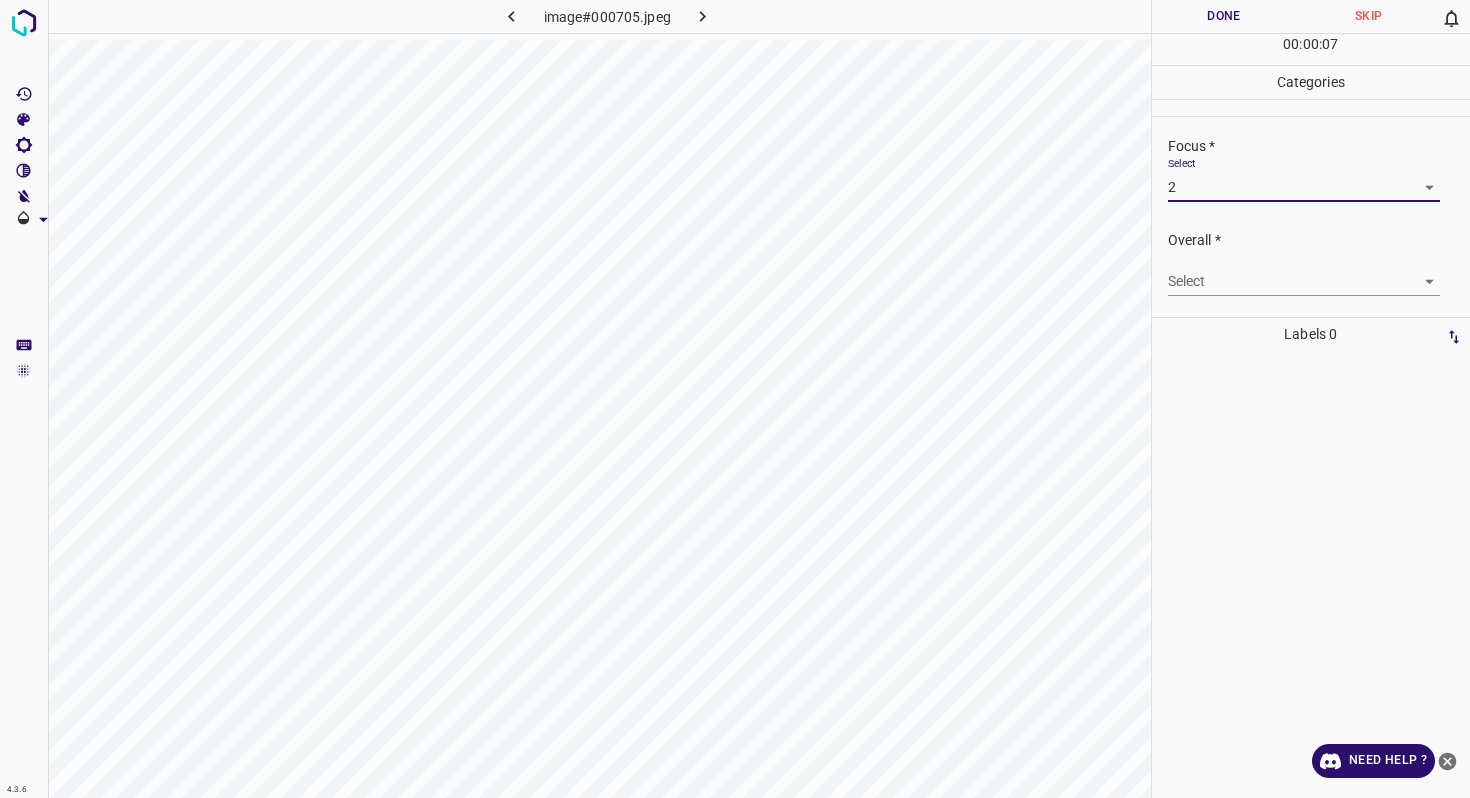 click on "4.3.6  image#000705.jpeg Done Skip 0 00   : 00   : 07   Categories Lighting *  Select 2 2 Focus *  Select 2 2 Overall *  Select ​ Labels   0 Categories 1 Lighting 2 Focus 3 Overall Tools Space Change between modes (Draw & Edit) I Auto labeling R Restore zoom M Zoom in N Zoom out Delete Delete selecte label Filters Z Restore filters X Saturation filter C Brightness filter V Contrast filter B Gray scale filter General O Download Need Help ? - Text - Hide - Delete" at bounding box center [735, 399] 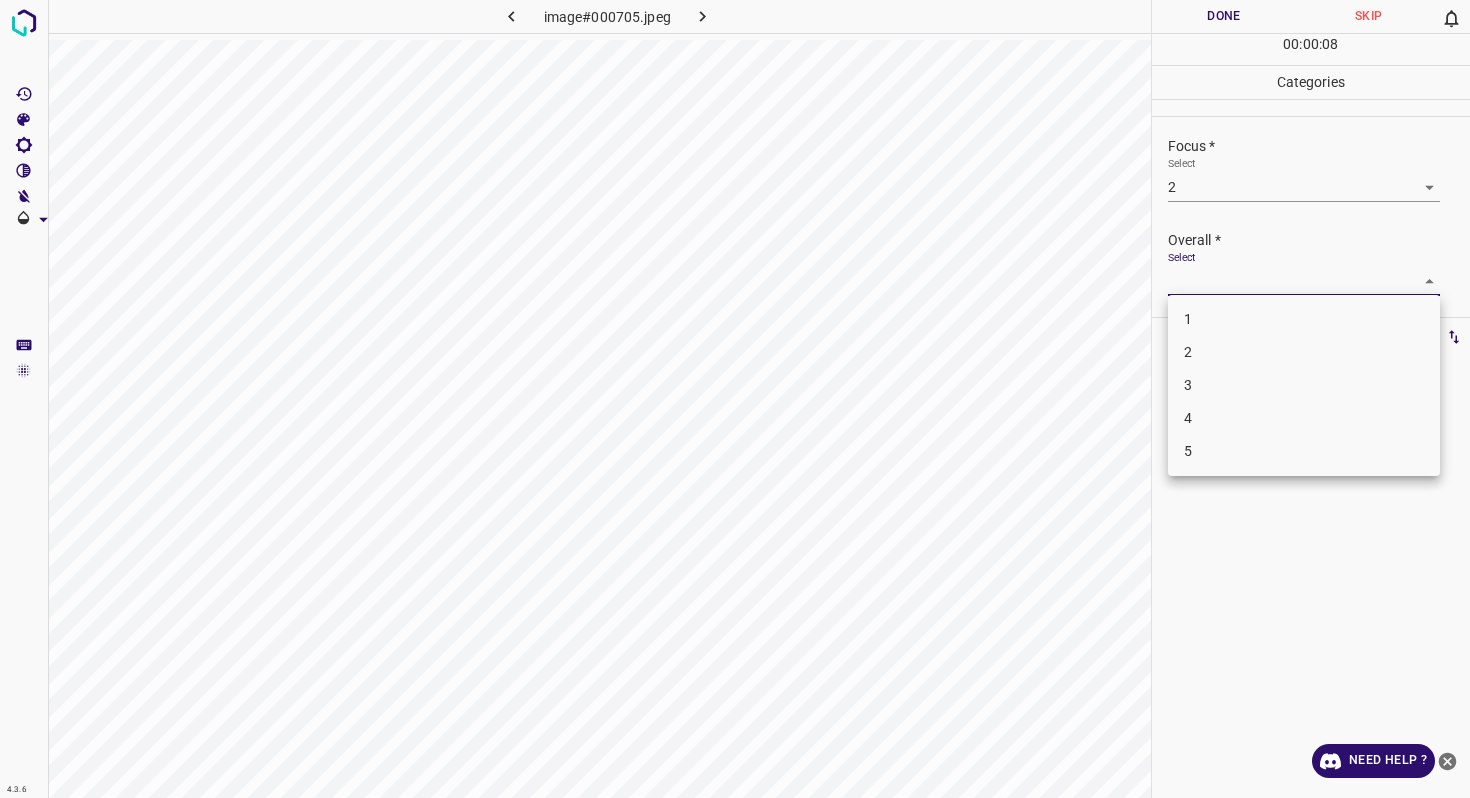 click on "2" at bounding box center (1304, 352) 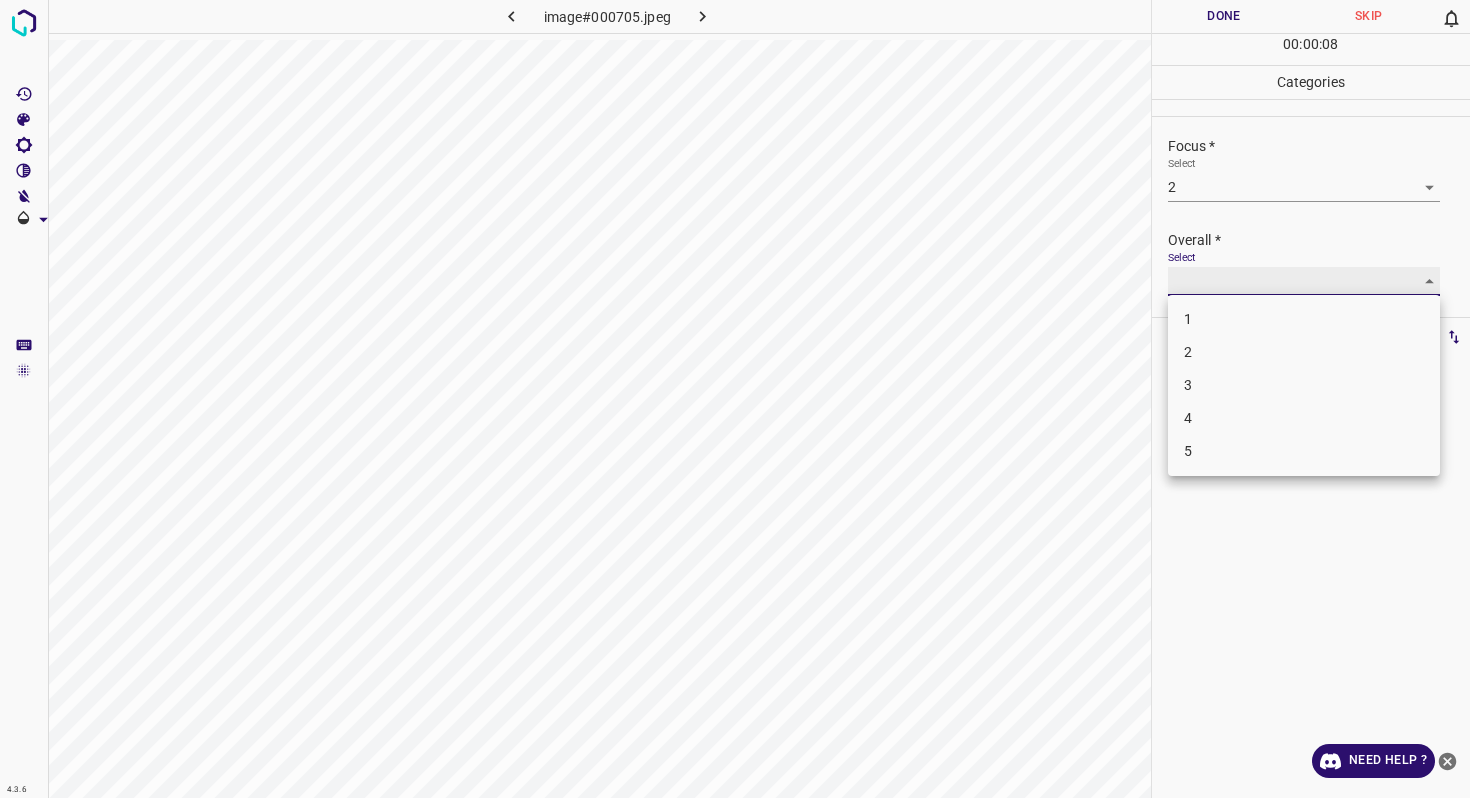 type on "2" 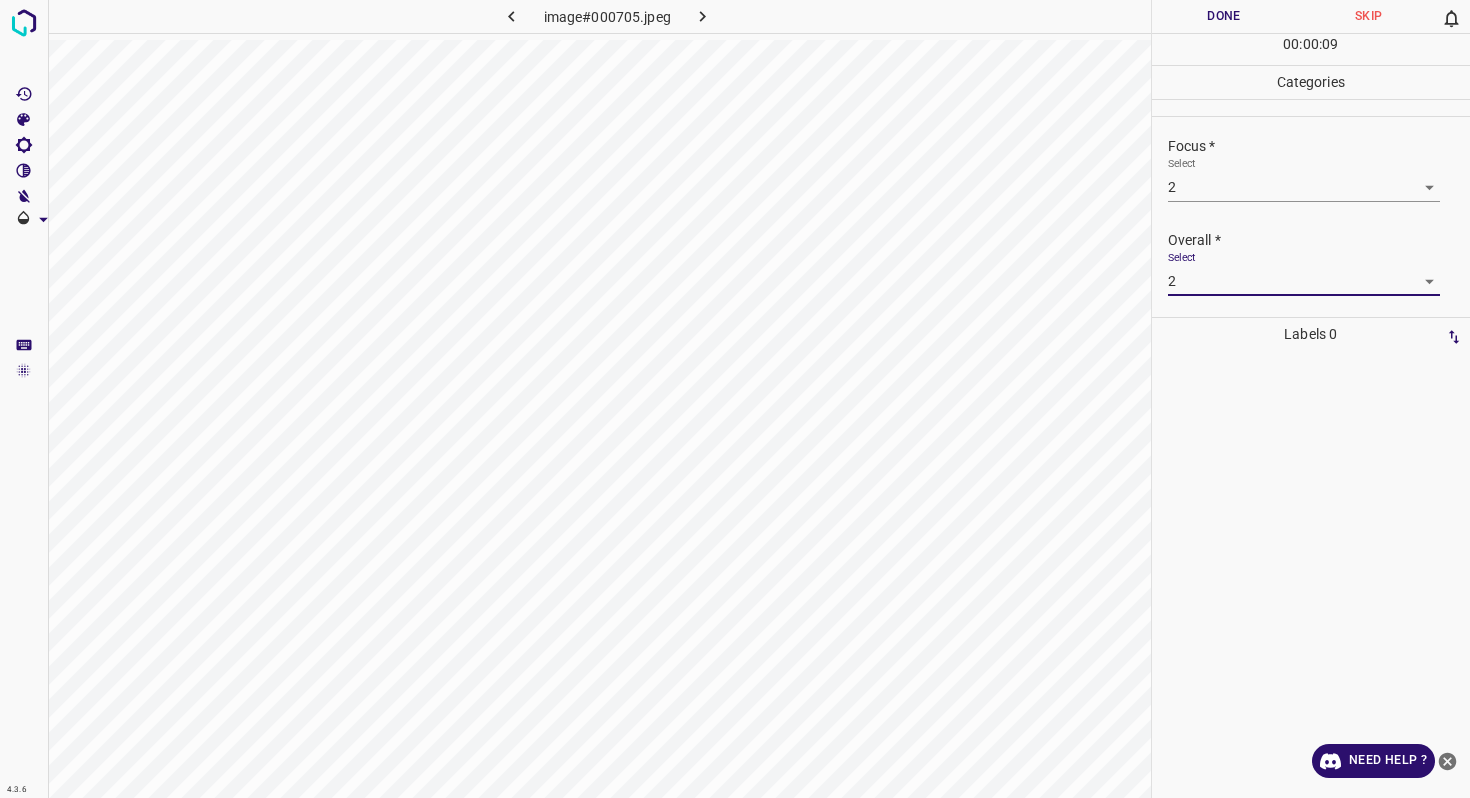 click on "Done" at bounding box center [1224, 16] 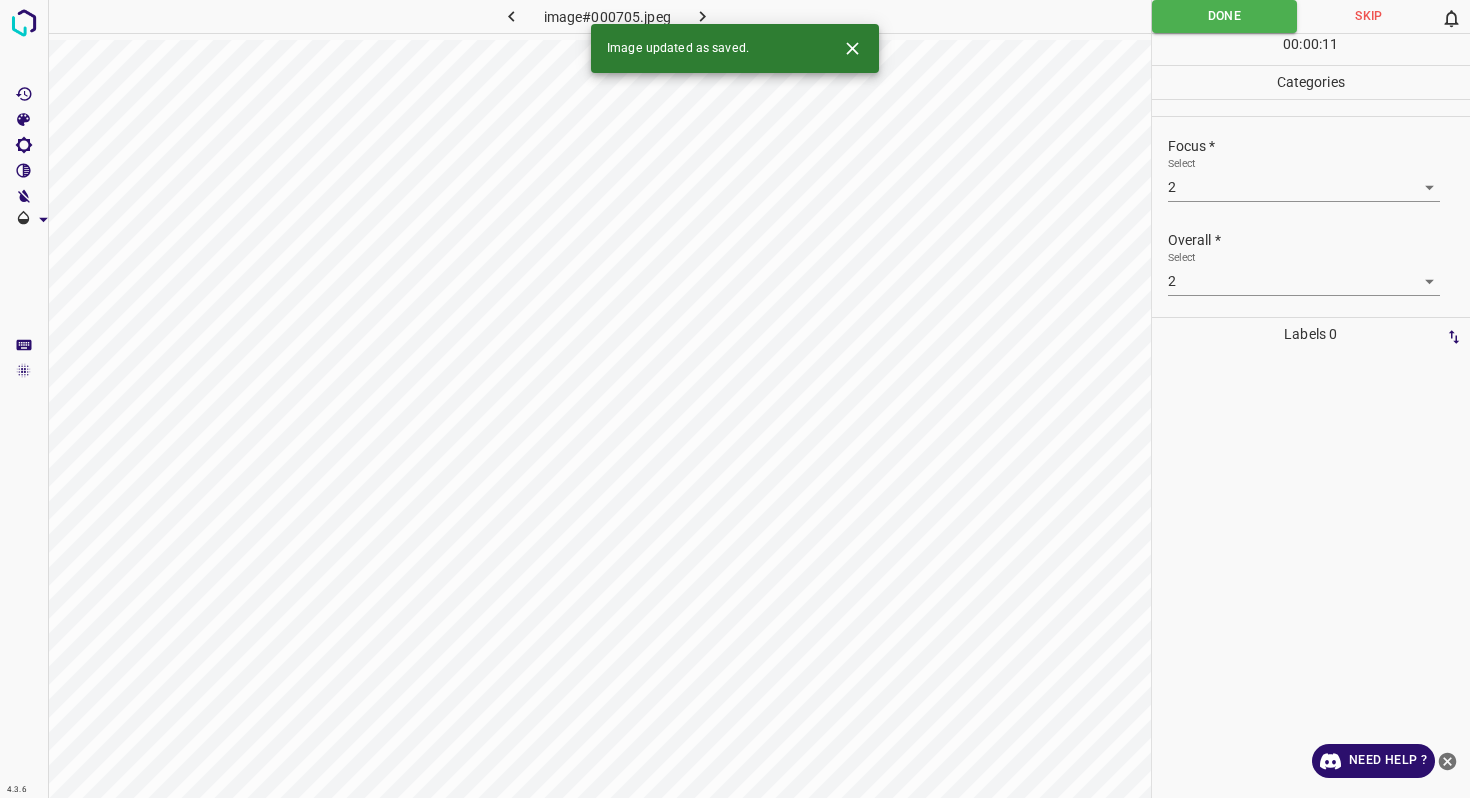 click 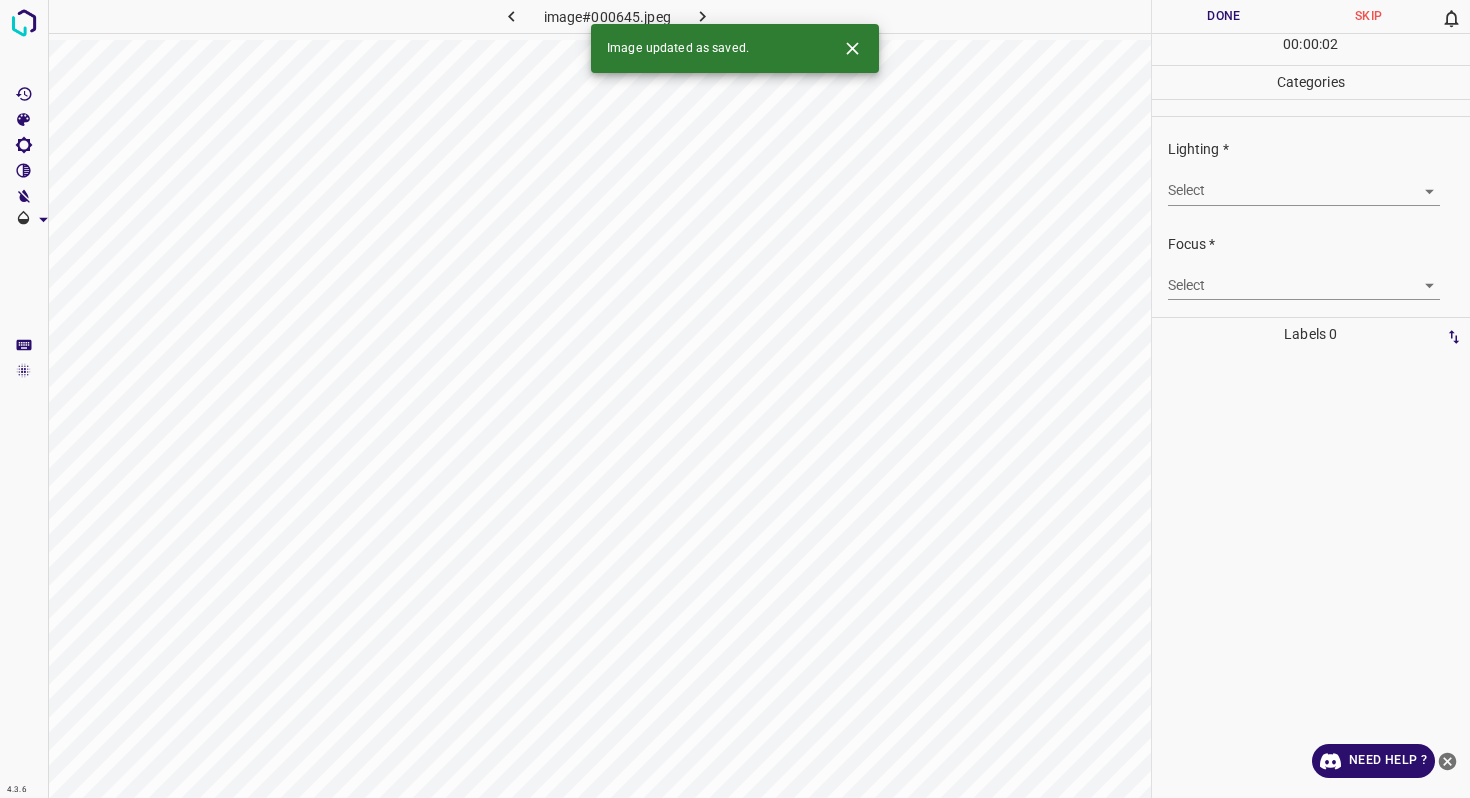 click on "4.3.6  image#000645.jpeg Done Skip 0 00   : 00   : 02   Categories Lighting *  Select ​ Focus *  Select ​ Overall *  Select ​ Labels   0 Categories 1 Lighting 2 Focus 3 Overall Tools Space Change between modes (Draw & Edit) I Auto labeling R Restore zoom M Zoom in N Zoom out Delete Delete selecte label Filters Z Restore filters X Saturation filter C Brightness filter V Contrast filter B Gray scale filter General O Download Image updated as saved. Need Help ? - Text - Hide - Delete" at bounding box center [735, 399] 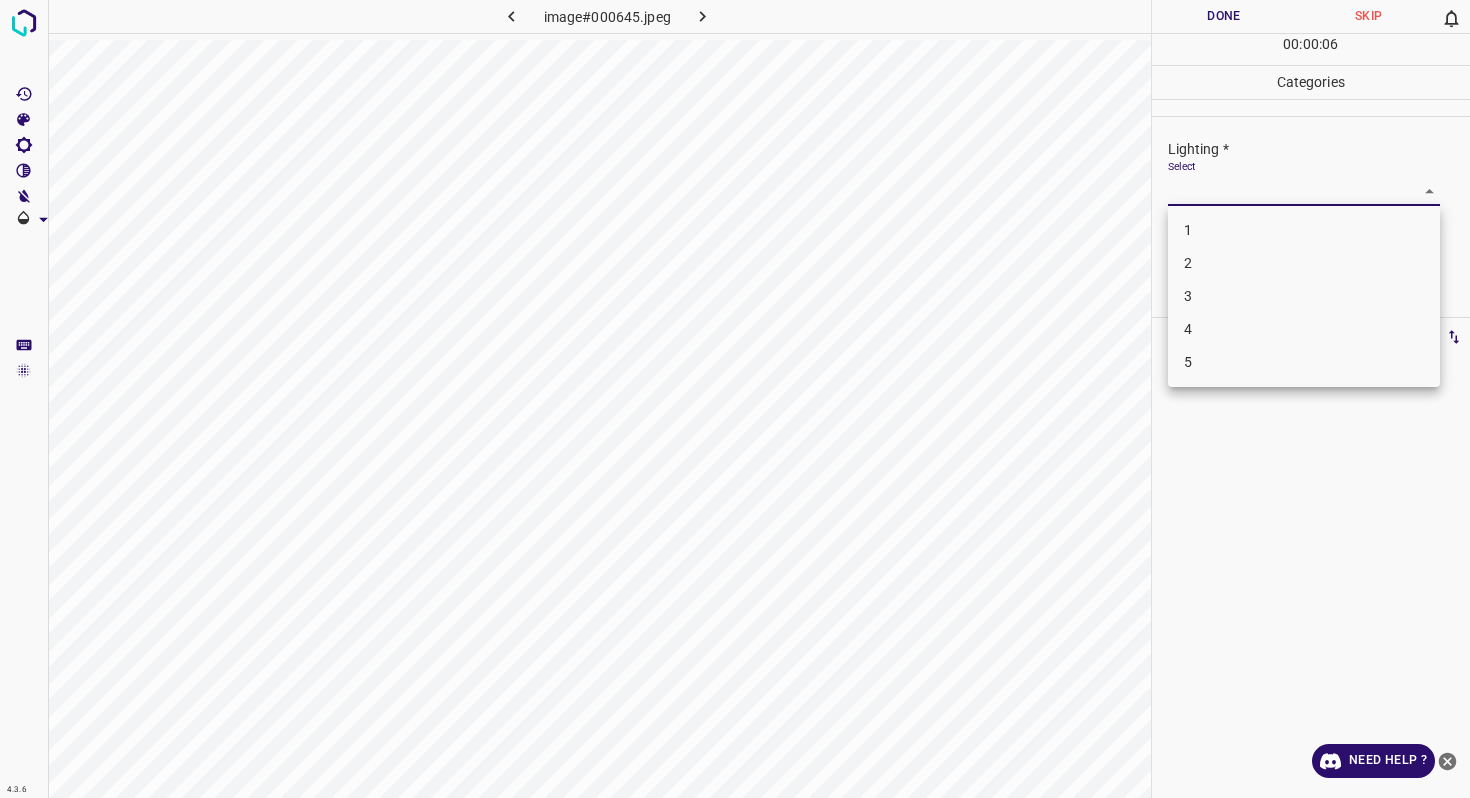 click on "2" at bounding box center (1304, 263) 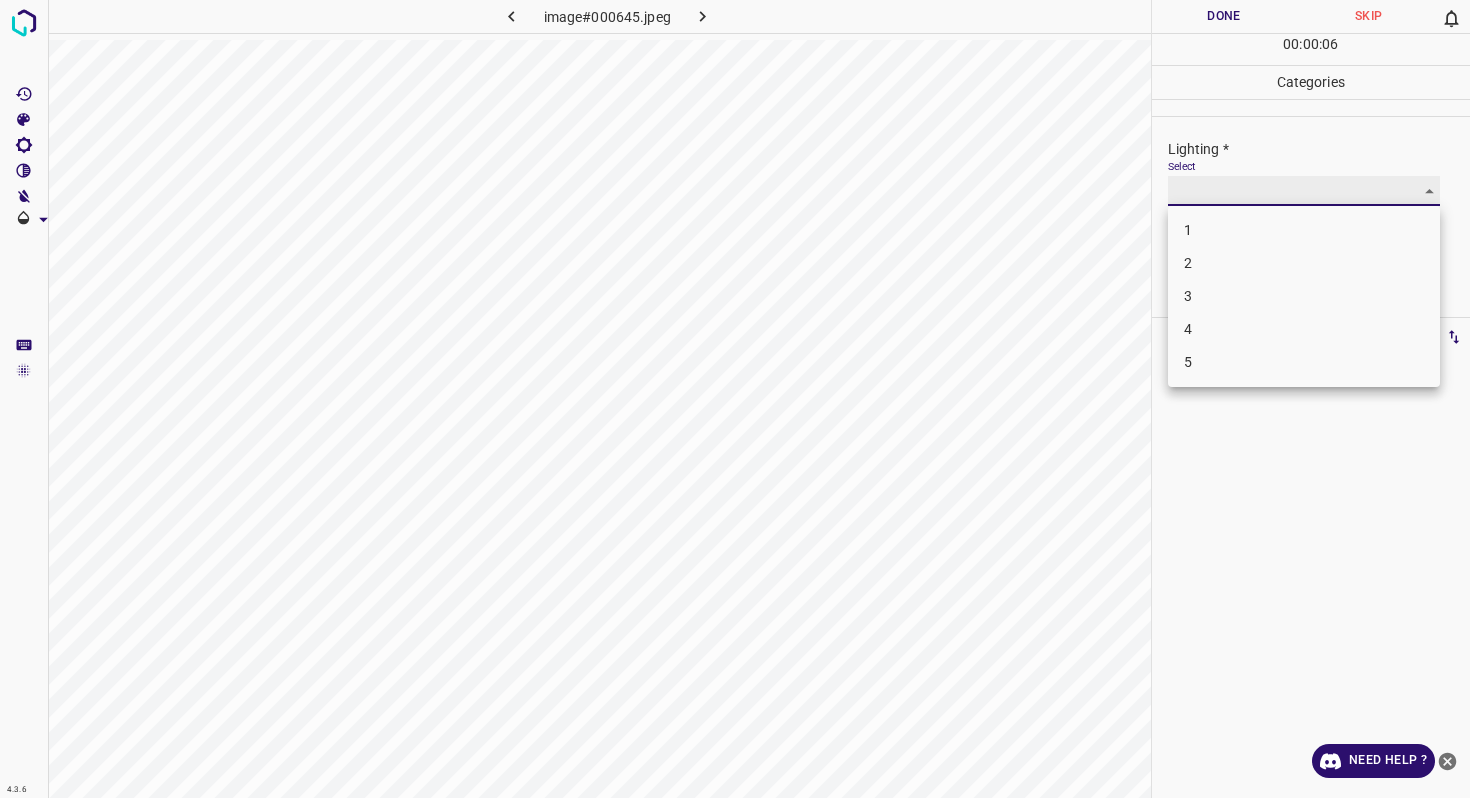 type on "2" 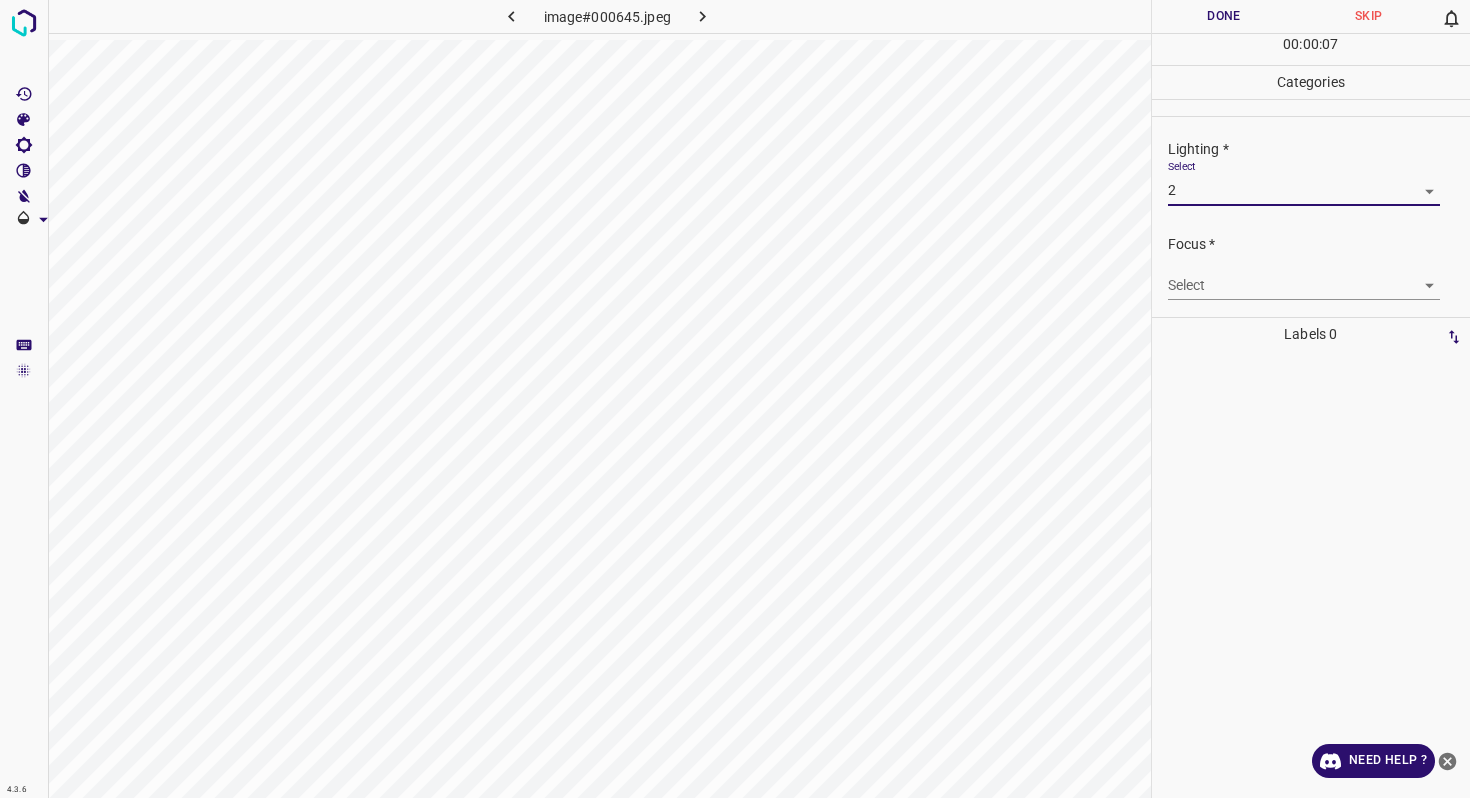 click on "4.3.6  image#000645.jpeg Done Skip 0 00   : 00   : 07   Categories Lighting *  Select 2 2 Focus *  Select ​ Overall *  Select ​ Labels   0 Categories 1 Lighting 2 Focus 3 Overall Tools Space Change between modes (Draw & Edit) I Auto labeling R Restore zoom M Zoom in N Zoom out Delete Delete selecte label Filters Z Restore filters X Saturation filter C Brightness filter V Contrast filter B Gray scale filter General O Download Need Help ? - Text - Hide - Delete" at bounding box center (735, 399) 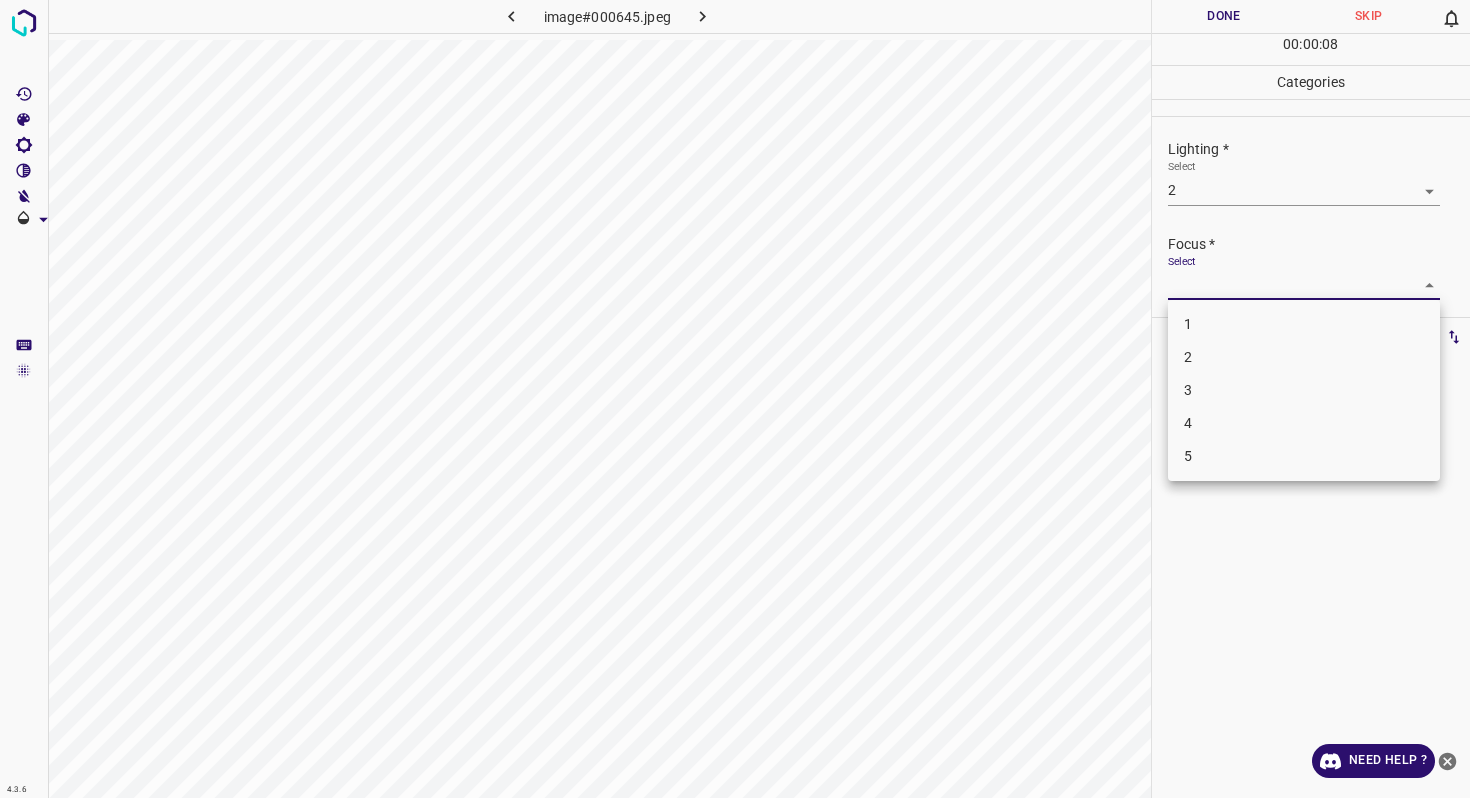 click on "1" at bounding box center [1304, 324] 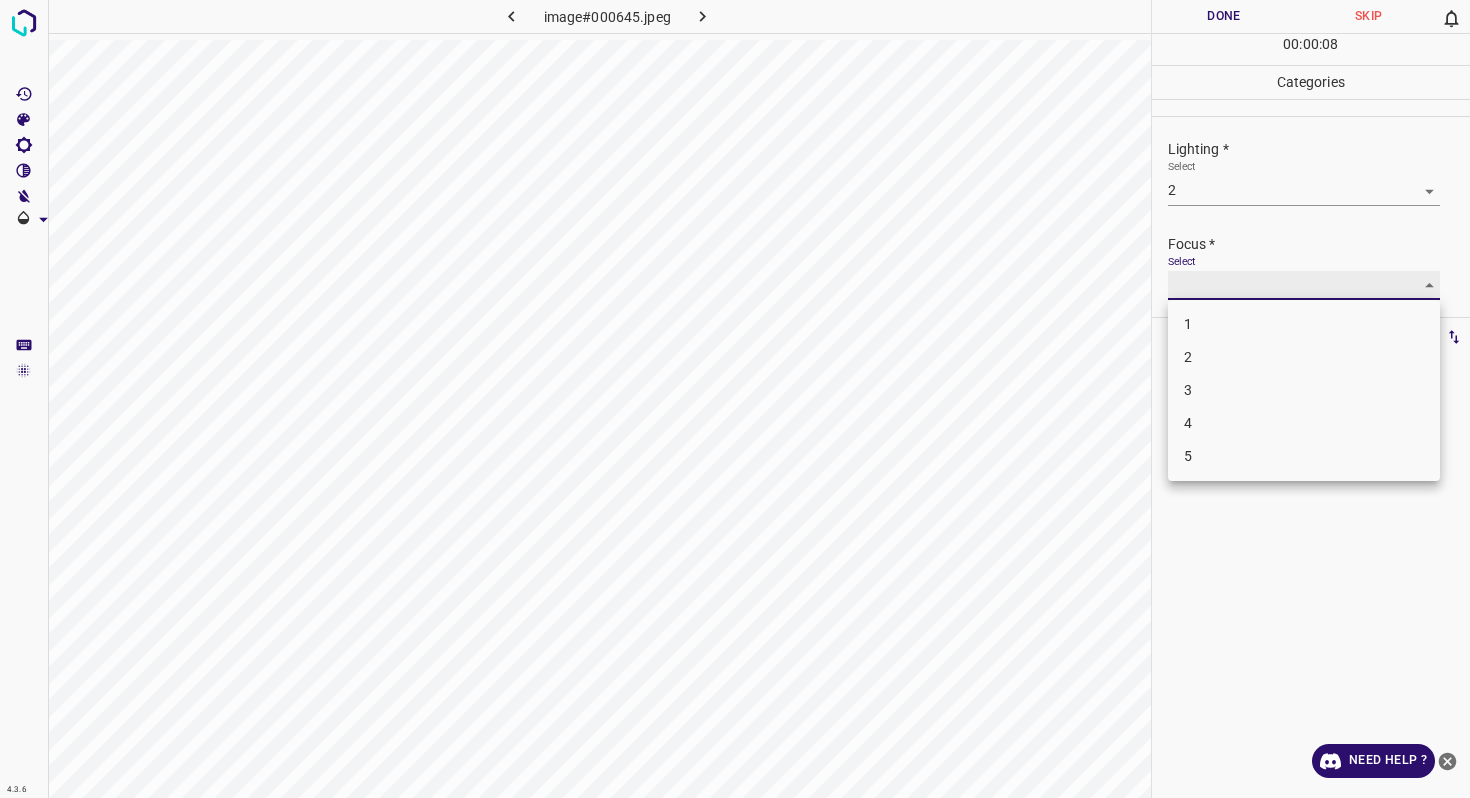 type on "1" 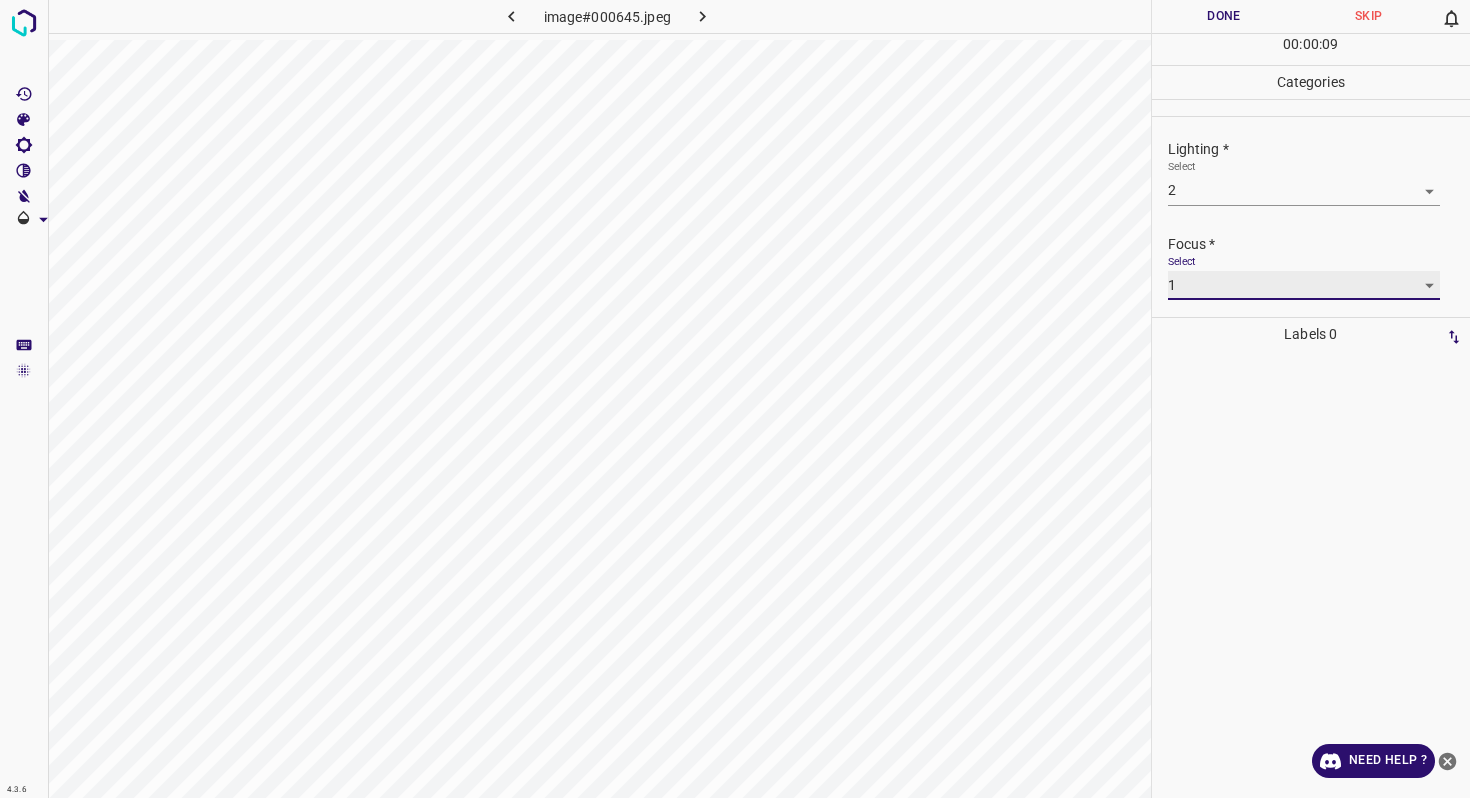 scroll, scrollTop: 98, scrollLeft: 0, axis: vertical 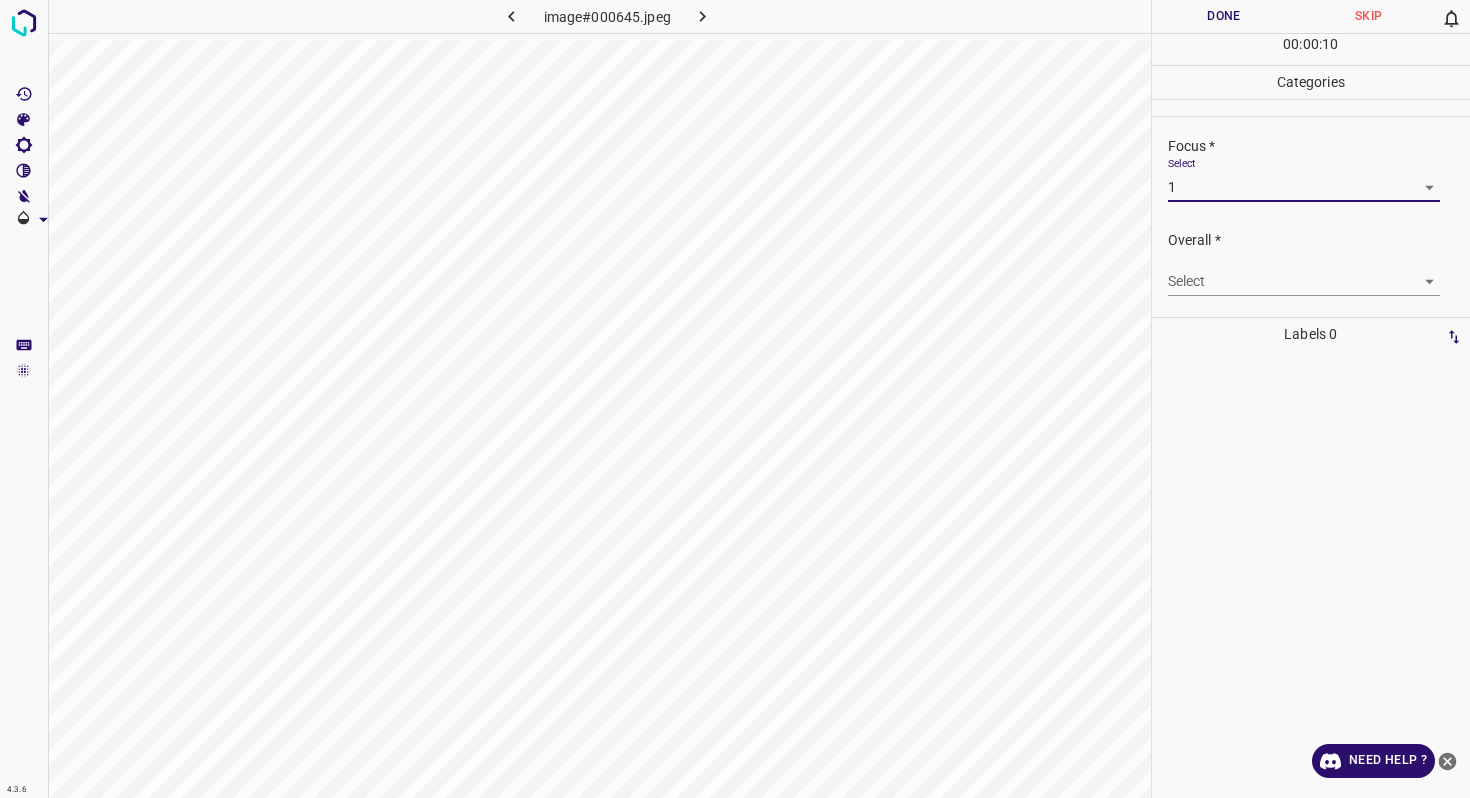 click on "4.3.6  image#000645.jpeg Done Skip 0 00   : 00   : 10   Categories Lighting *  Select 2 2 Focus *  Select 1 1 Overall *  Select ​ Labels   0 Categories 1 Lighting 2 Focus 3 Overall Tools Space Change between modes (Draw & Edit) I Auto labeling R Restore zoom M Zoom in N Zoom out Delete Delete selecte label Filters Z Restore filters X Saturation filter C Brightness filter V Contrast filter B Gray scale filter General O Download Need Help ? - Text - Hide - Delete" at bounding box center [735, 399] 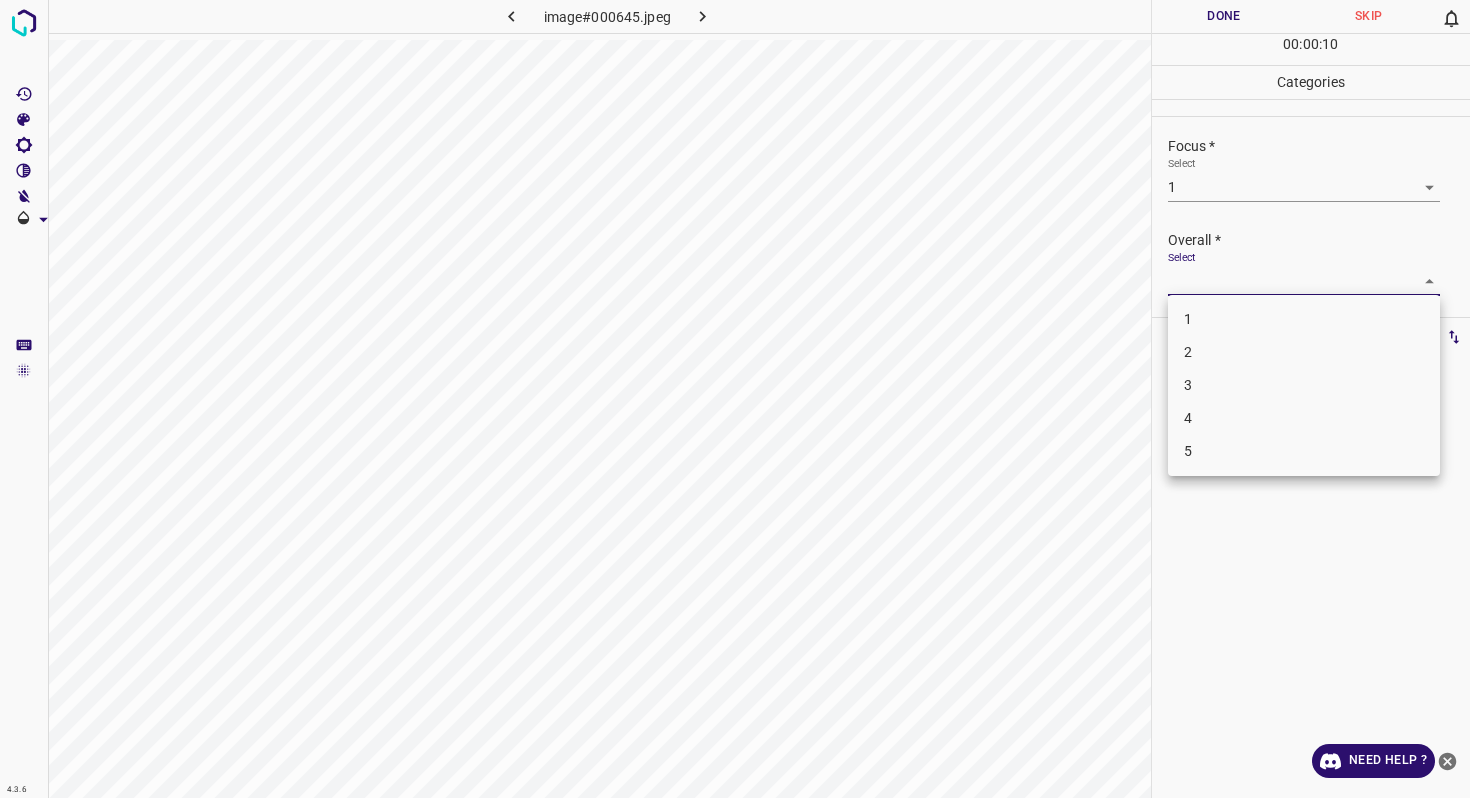 click on "2" at bounding box center [1304, 352] 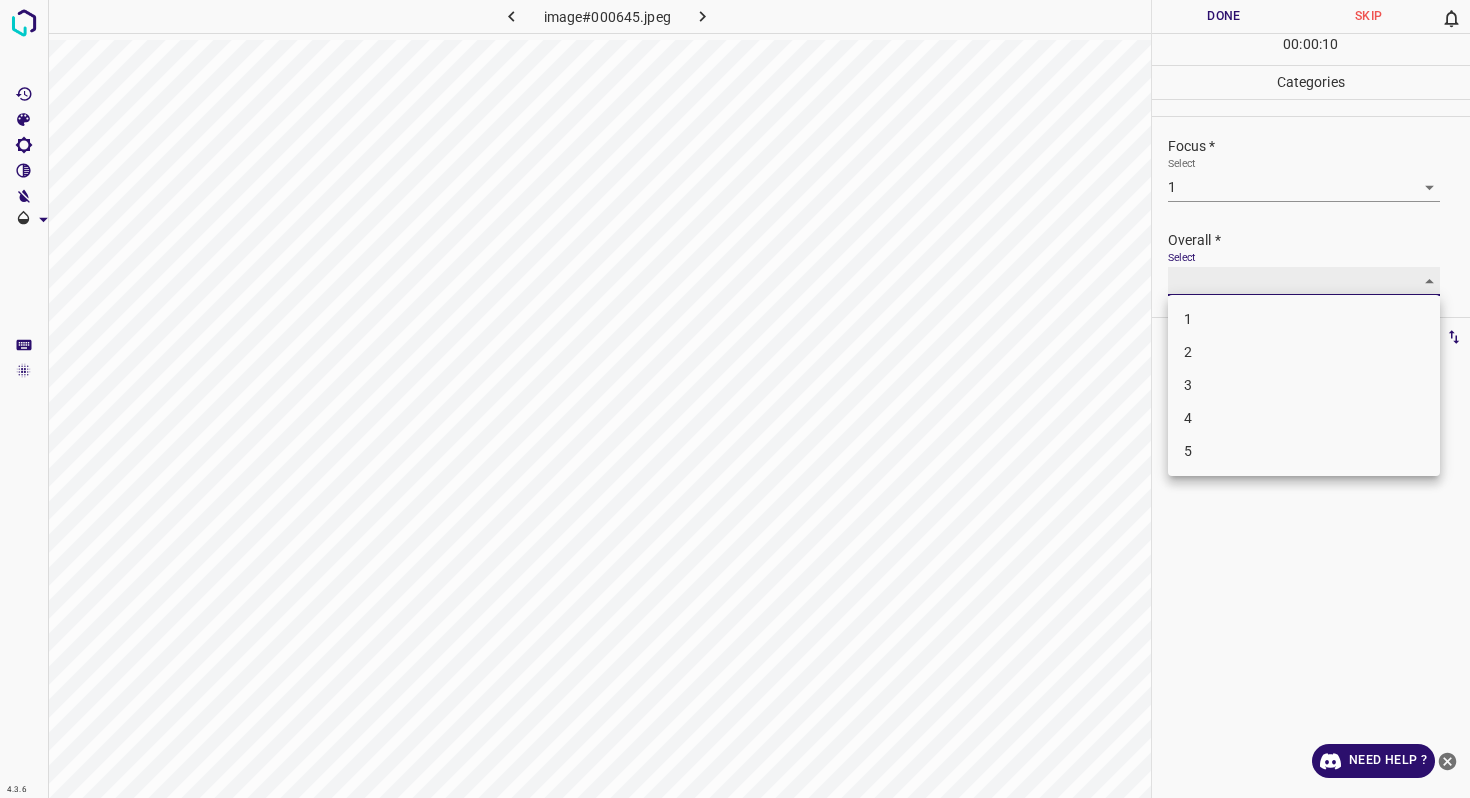 type on "2" 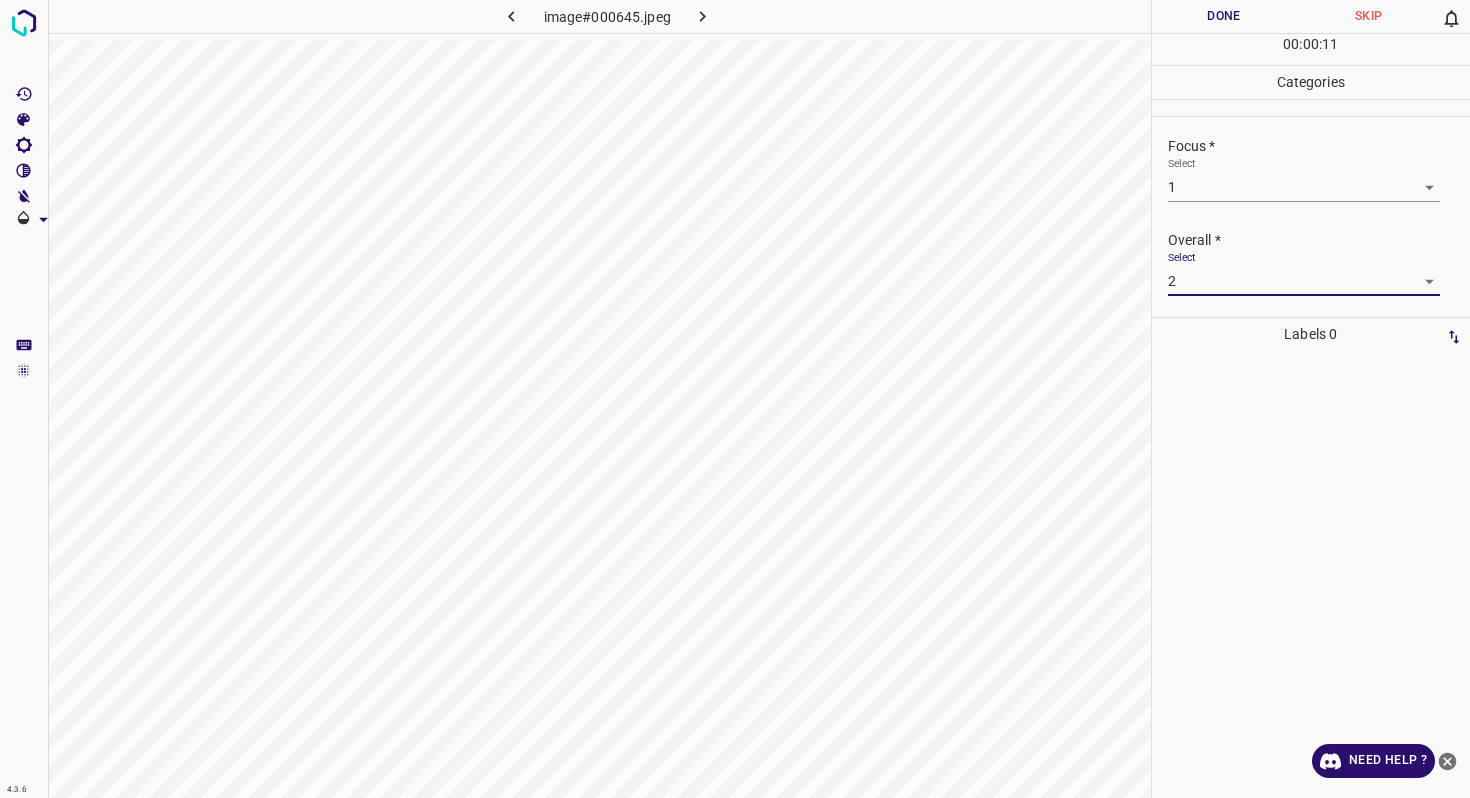 click on "Done" at bounding box center [1224, 16] 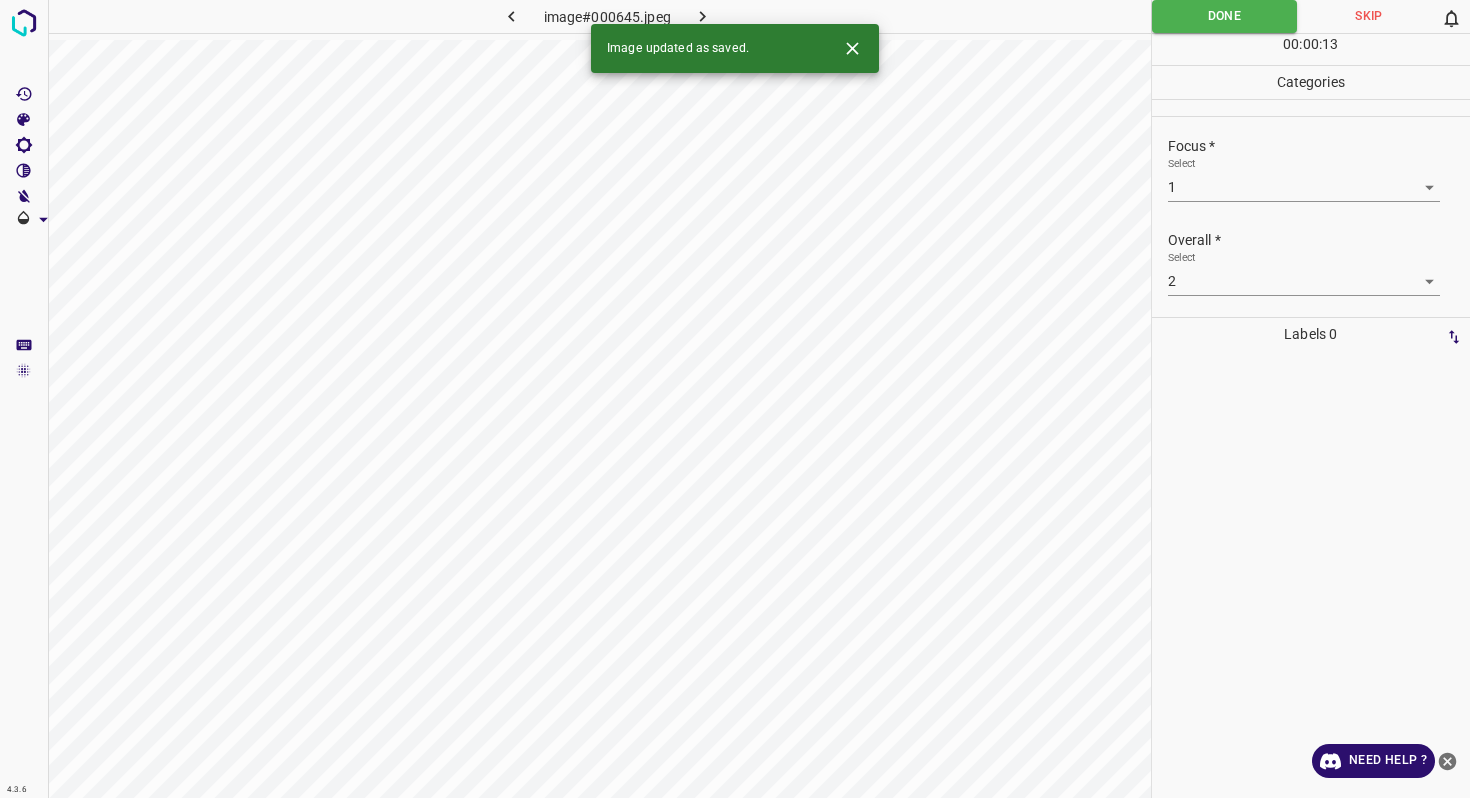 click 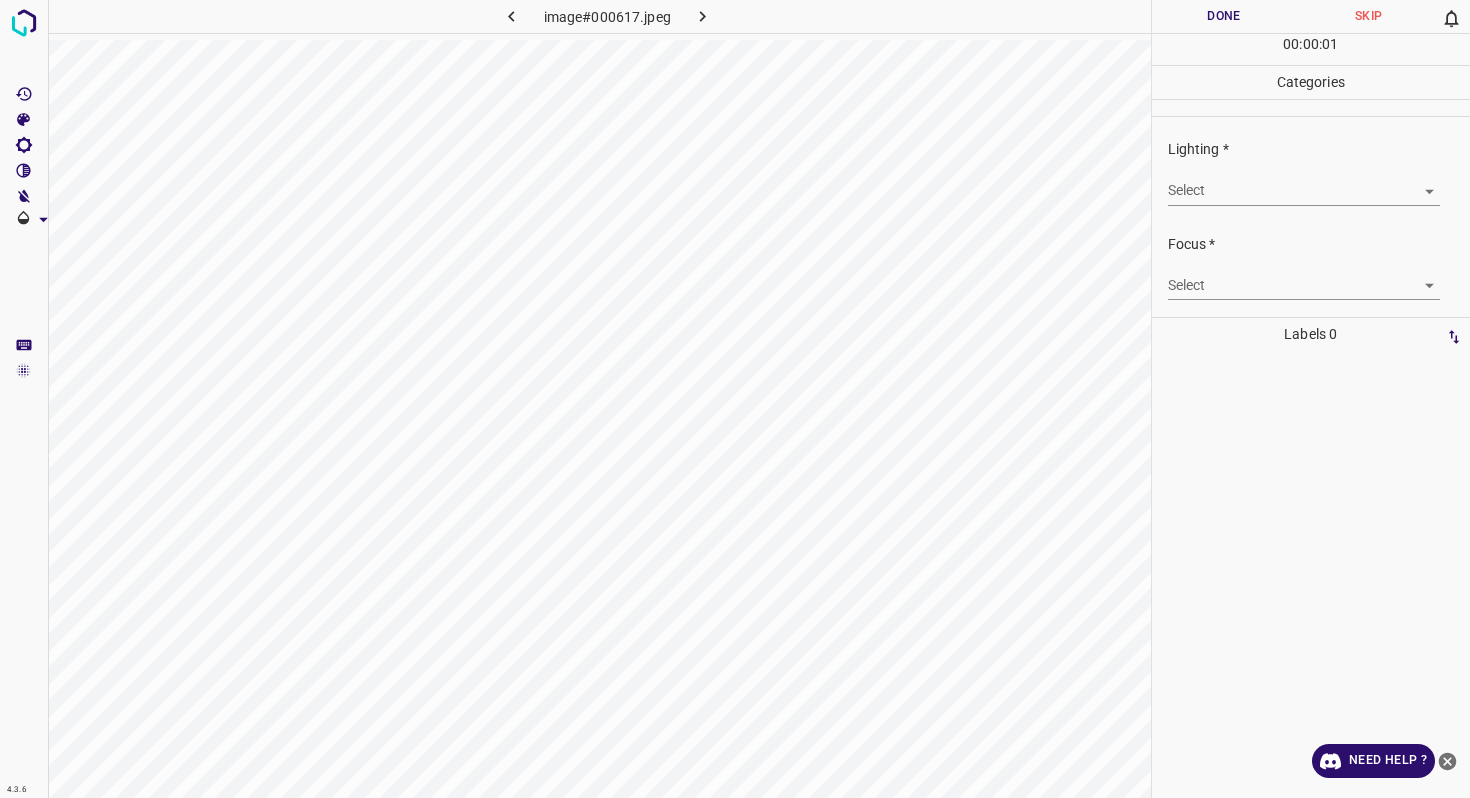 click on "4.3.6  image#000617.jpeg Done Skip 0 00   : 00   : 01   Categories Lighting *  Select ​ Focus *  Select ​ Overall *  Select ​ Labels   0 Categories 1 Lighting 2 Focus 3 Overall Tools Space Change between modes (Draw & Edit) I Auto labeling R Restore zoom M Zoom in N Zoom out Delete Delete selecte label Filters Z Restore filters X Saturation filter C Brightness filter V Contrast filter B Gray scale filter General O Download Need Help ? - Text - Hide - Delete" at bounding box center (735, 399) 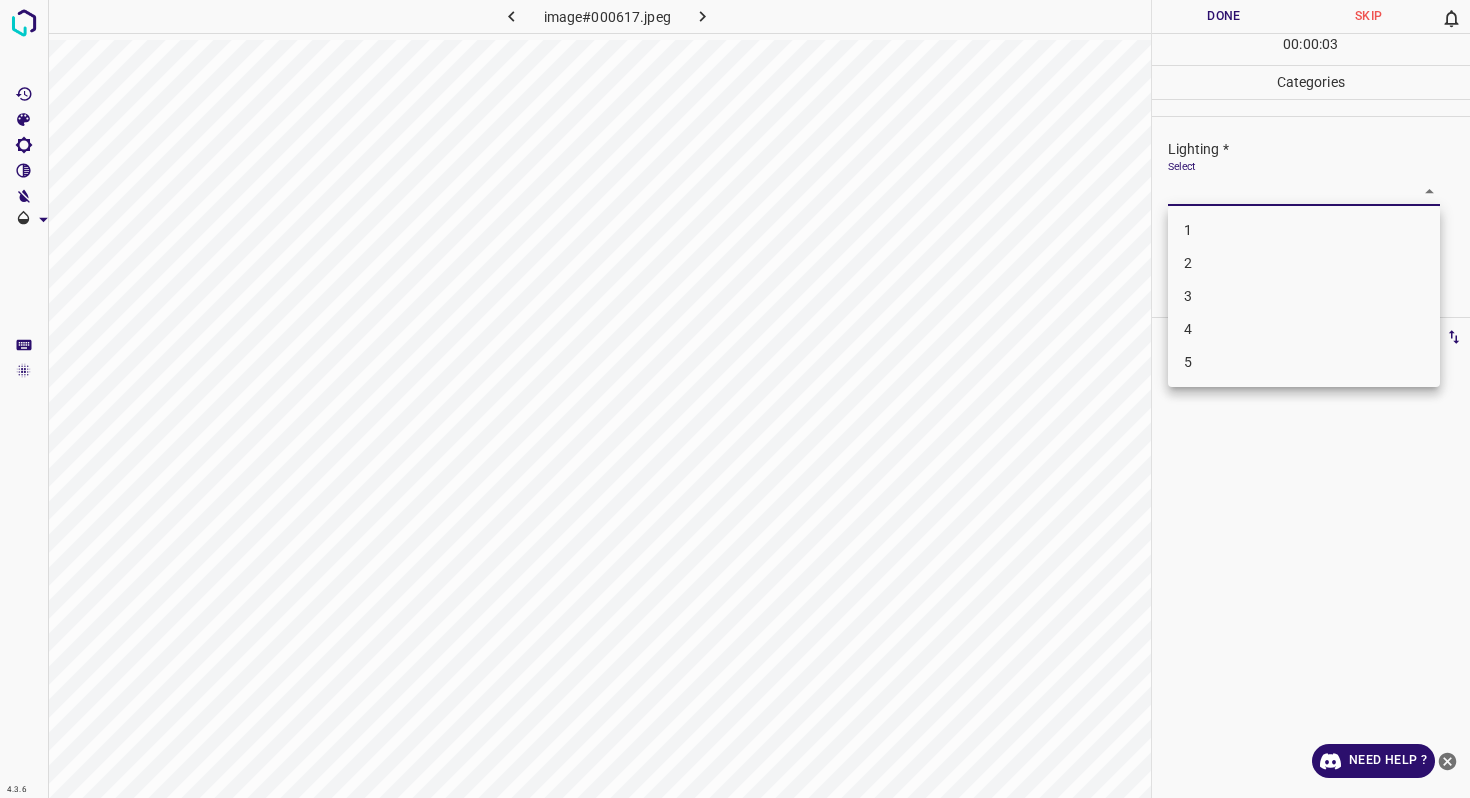 click on "3" at bounding box center [1304, 296] 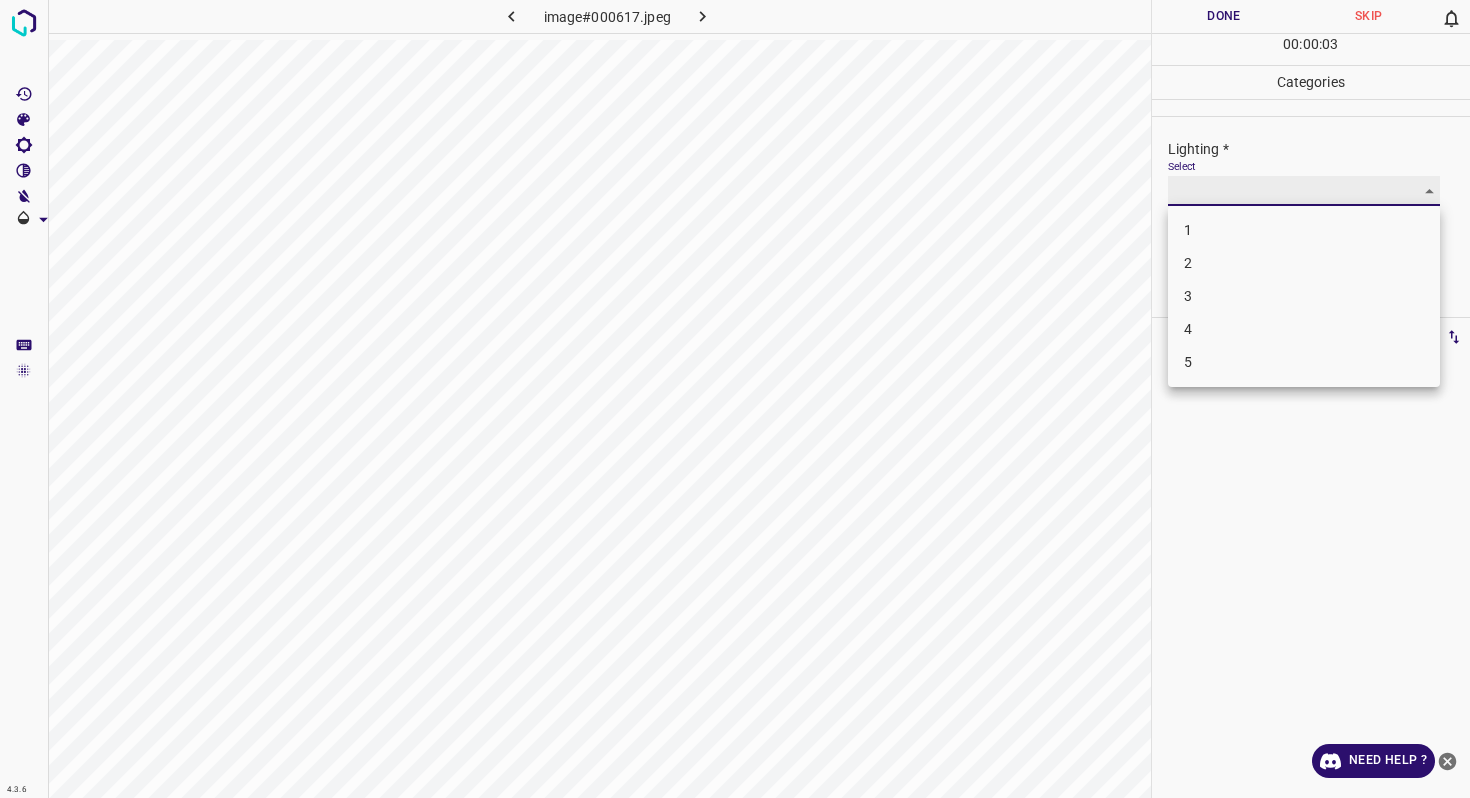 type on "3" 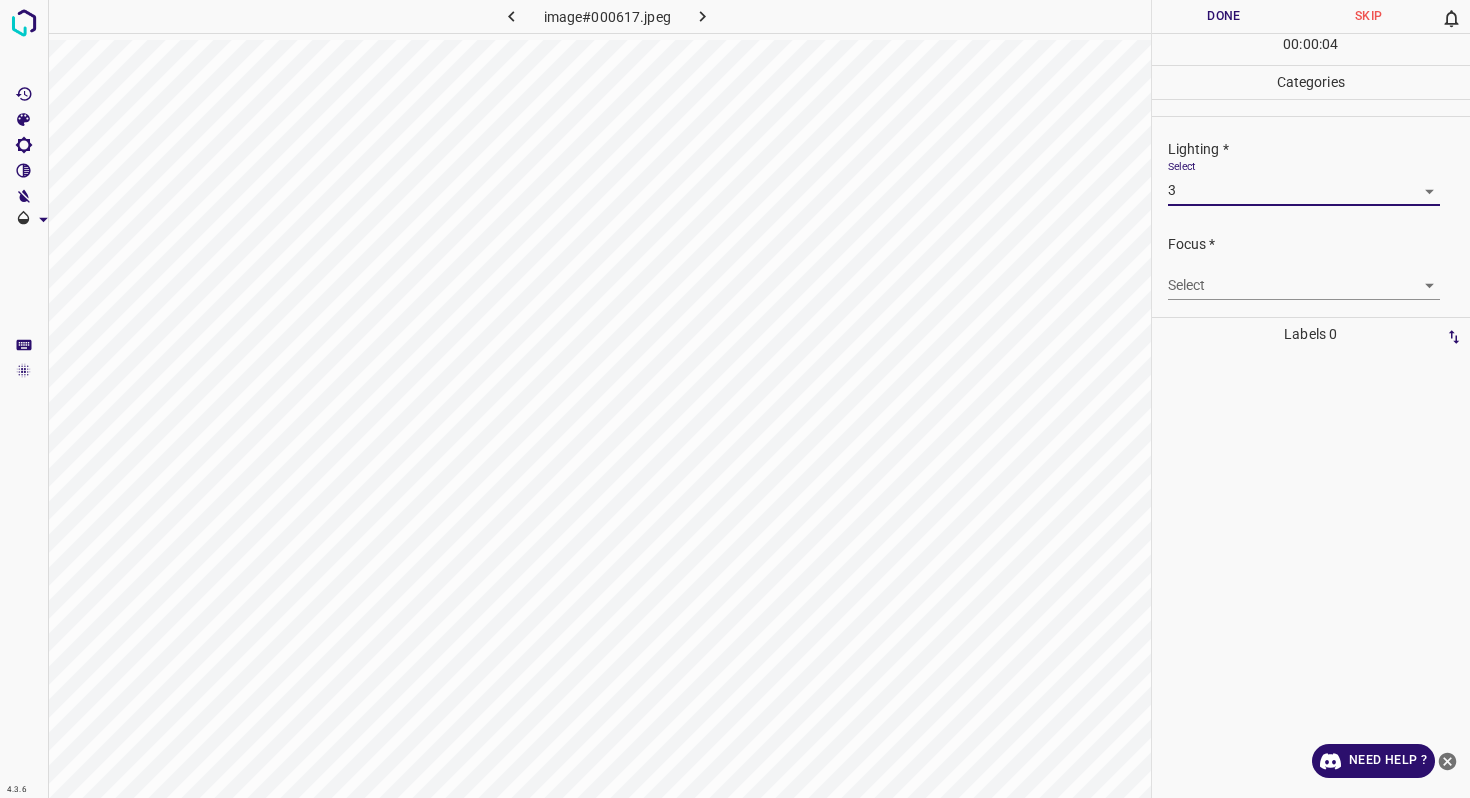 click on "4.3.6  image#000617.jpeg Done Skip 0 00   : 00   : 04   Categories Lighting *  Select 3 3 Focus *  Select ​ Overall *  Select ​ Labels   0 Categories 1 Lighting 2 Focus 3 Overall Tools Space Change between modes (Draw & Edit) I Auto labeling R Restore zoom M Zoom in N Zoom out Delete Delete selecte label Filters Z Restore filters X Saturation filter C Brightness filter V Contrast filter B Gray scale filter General O Download Need Help ? - Text - Hide - Delete" at bounding box center (735, 399) 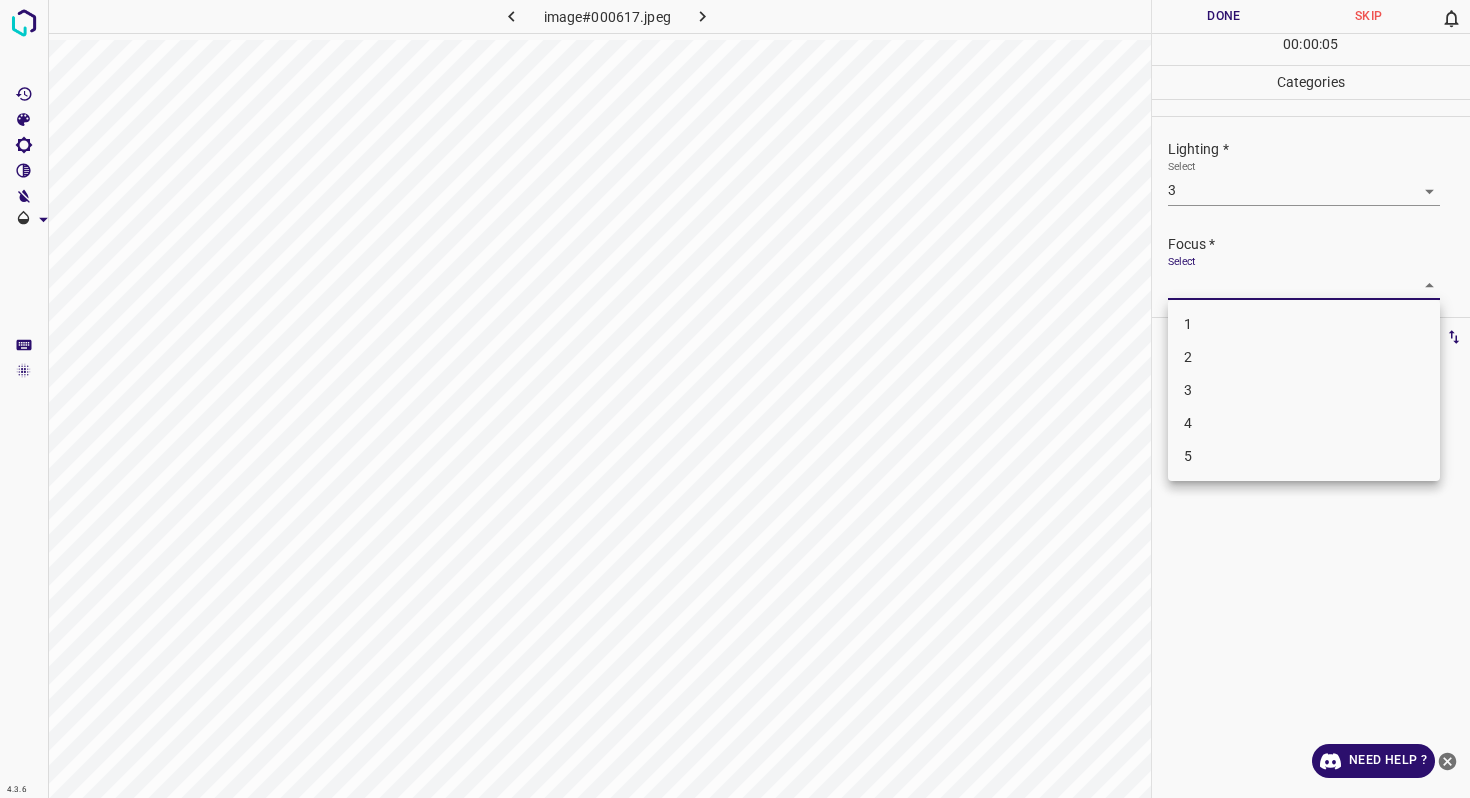 click on "3" at bounding box center [1304, 390] 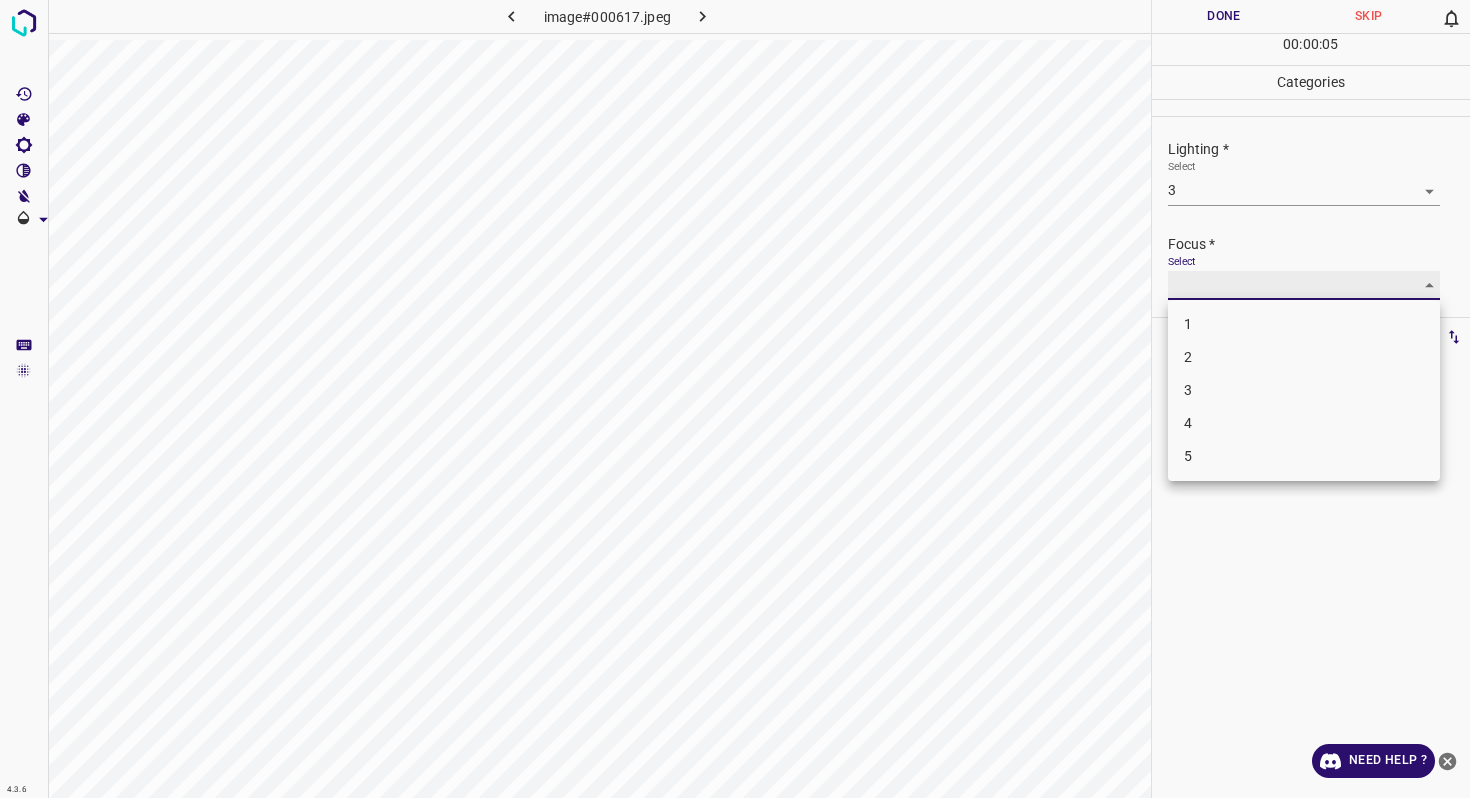 type on "3" 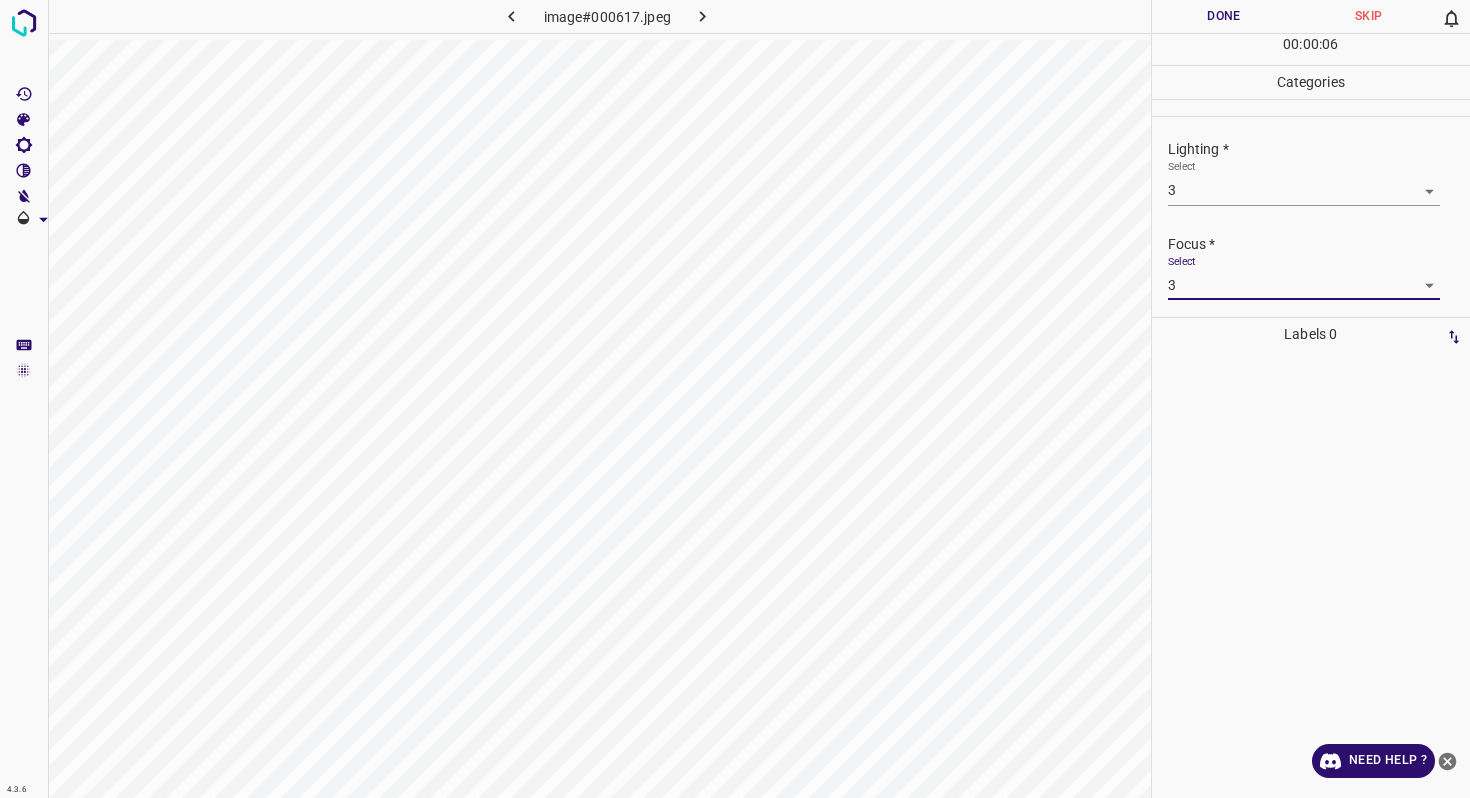 click on "4.3.6  image#000617.jpeg Done Skip 0 00   : 00   : 06   Categories Lighting *  Select 3 3 Focus *  Select 3 3 Overall *  Select ​ Labels   0 Categories 1 Lighting 2 Focus 3 Overall Tools Space Change between modes (Draw & Edit) I Auto labeling R Restore zoom M Zoom in N Zoom out Delete Delete selecte label Filters Z Restore filters X Saturation filter C Brightness filter V Contrast filter B Gray scale filter General O Download Need Help ? - Text - Hide - Delete" at bounding box center [735, 399] 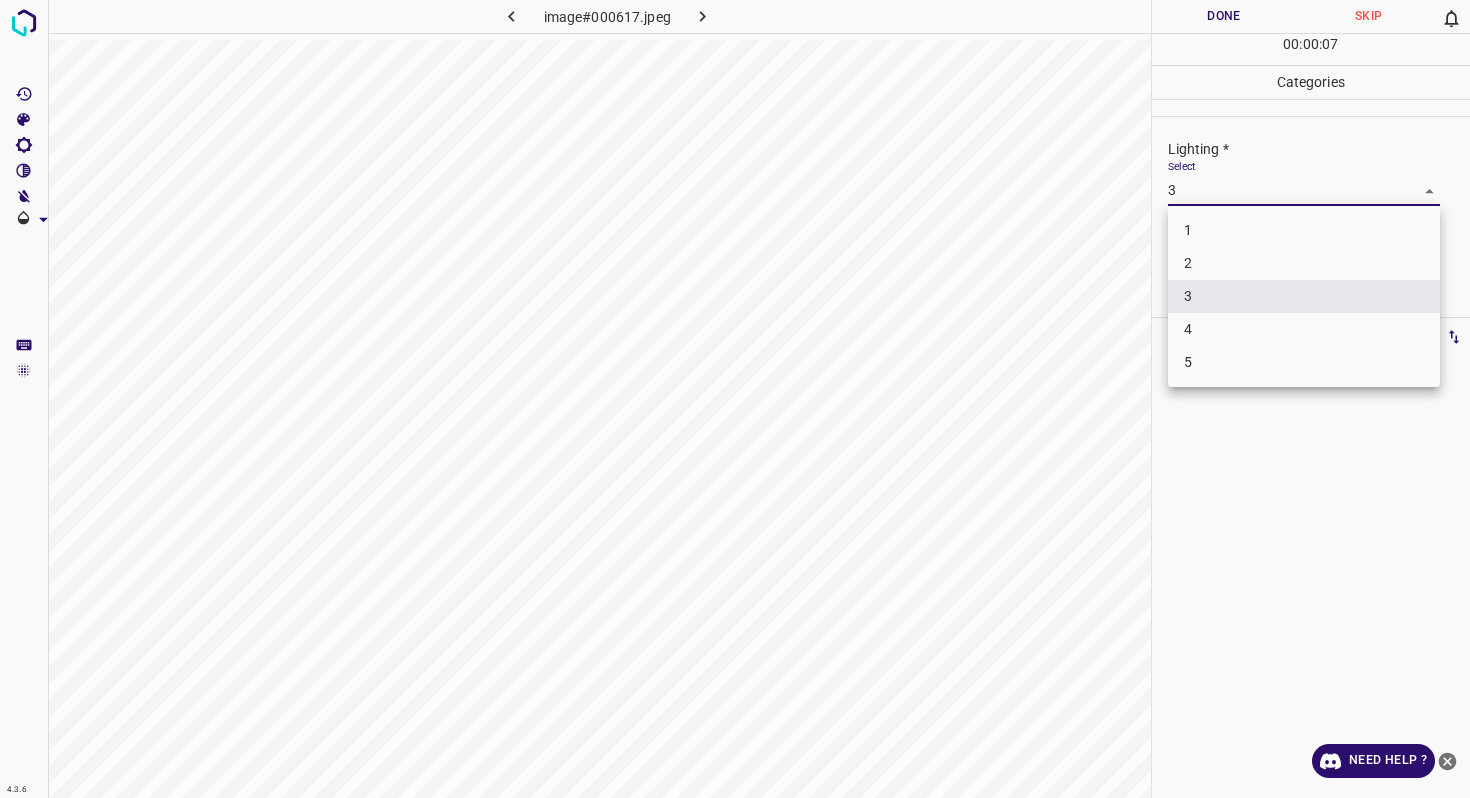 click on "4" at bounding box center (1304, 329) 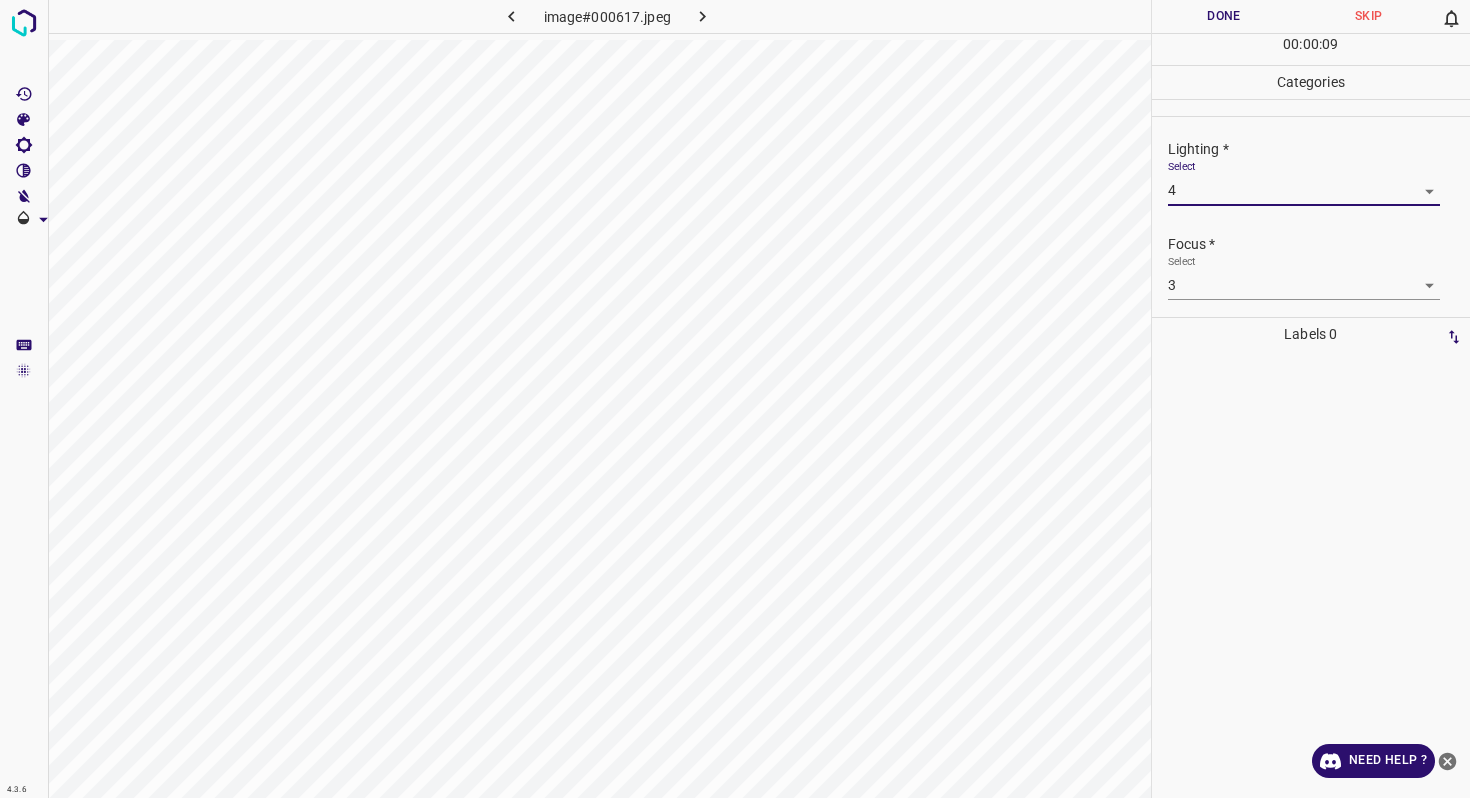 click on "4.3.6  image#000617.jpeg Done Skip 0 00   : 00   : 09   Categories Lighting *  Select 4 4 Focus *  Select 3 3 Overall *  Select ​ Labels   0 Categories 1 Lighting 2 Focus 3 Overall Tools Space Change between modes (Draw & Edit) I Auto labeling R Restore zoom M Zoom in N Zoom out Delete Delete selecte label Filters Z Restore filters X Saturation filter C Brightness filter V Contrast filter B Gray scale filter General O Download Need Help ? - Text - Hide - Delete" at bounding box center [735, 399] 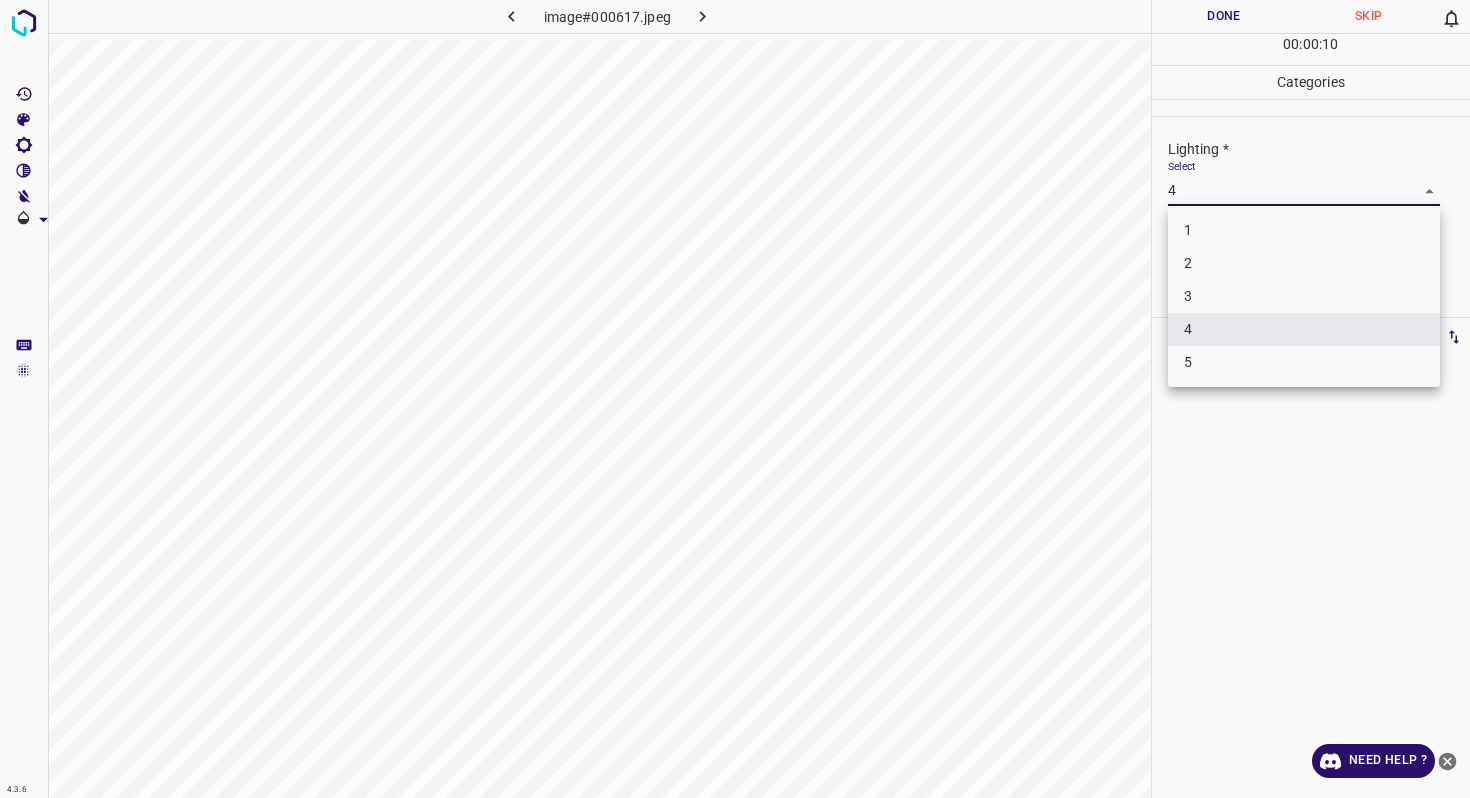 click on "3" at bounding box center (1304, 296) 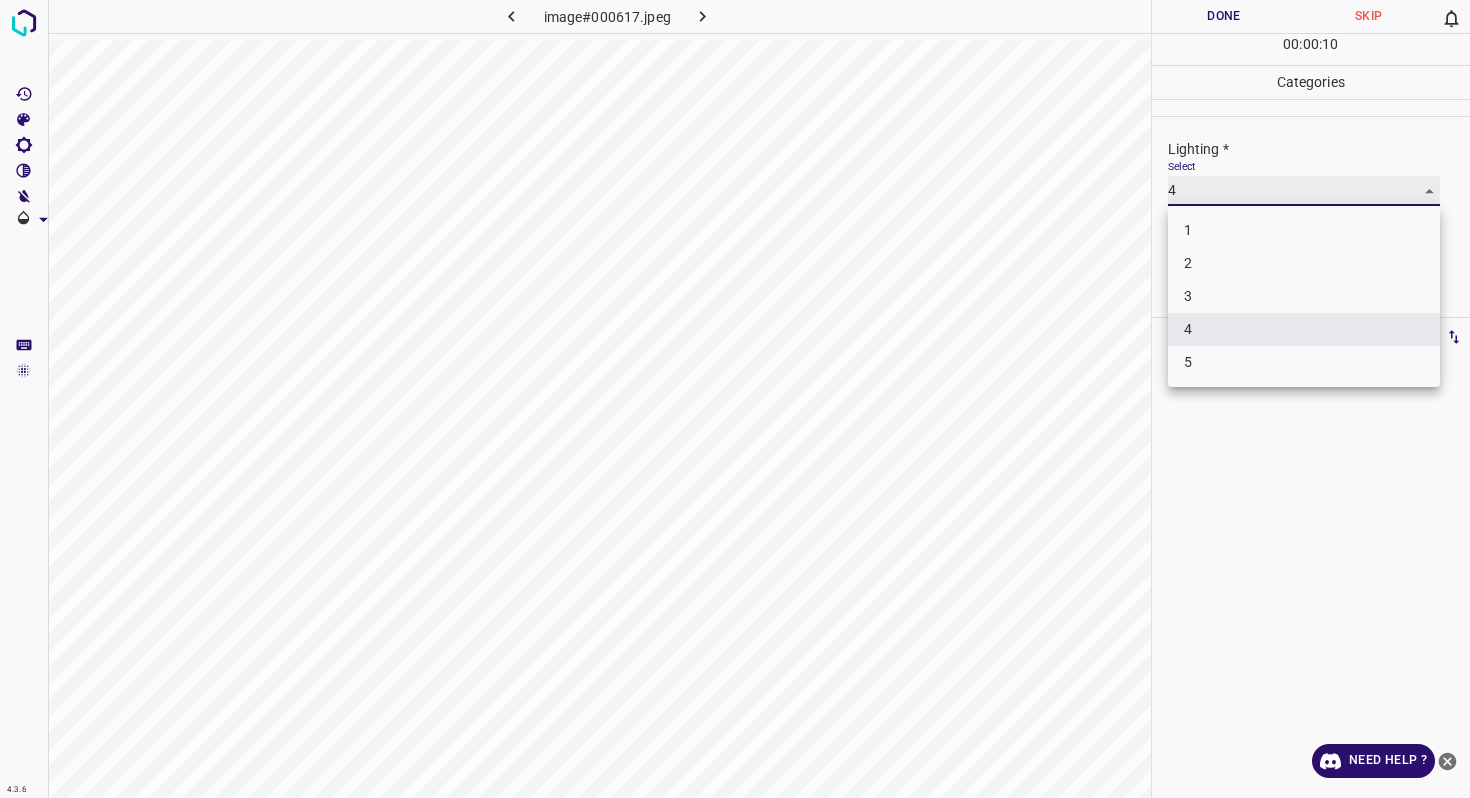 type on "3" 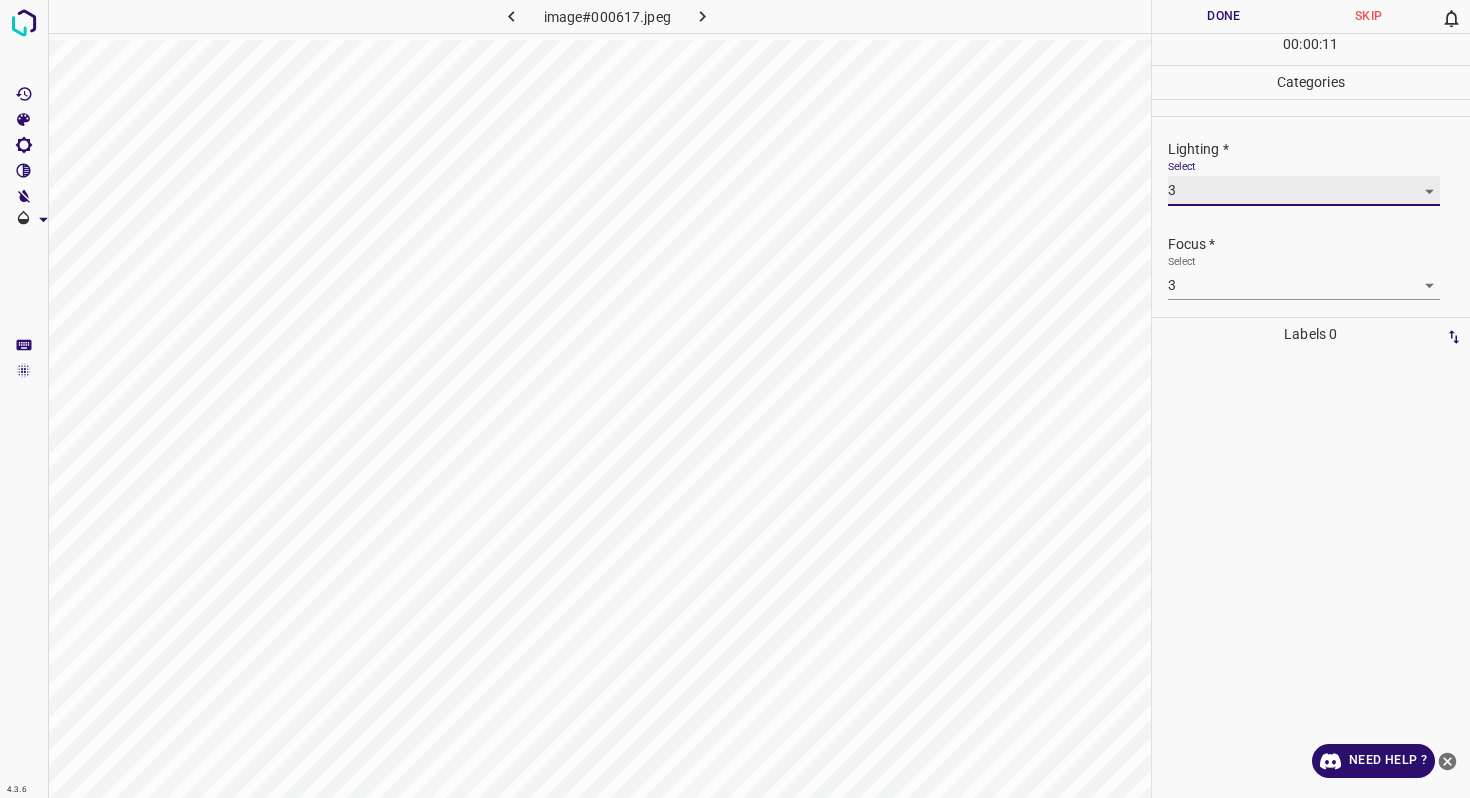 scroll, scrollTop: 98, scrollLeft: 0, axis: vertical 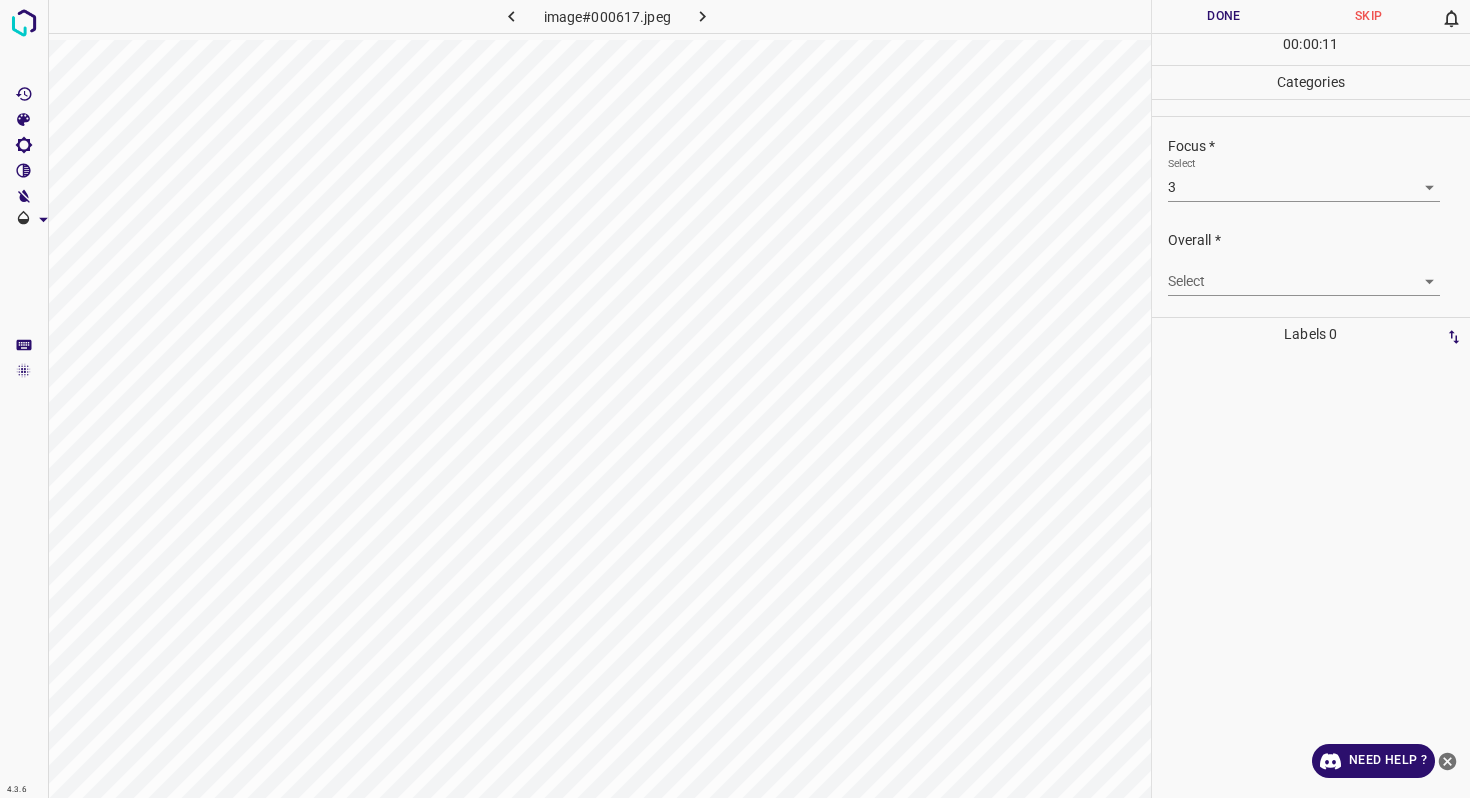 click on "4.3.6  image#000617.jpeg Done Skip 0 00   : 00   : 11   Categories Lighting *  Select 3 3 Focus *  Select 3 3 Overall *  Select ​ Labels   0 Categories 1 Lighting 2 Focus 3 Overall Tools Space Change between modes (Draw & Edit) I Auto labeling R Restore zoom M Zoom in N Zoom out Delete Delete selecte label Filters Z Restore filters X Saturation filter C Brightness filter V Contrast filter B Gray scale filter General O Download Need Help ? - Text - Hide - Delete" at bounding box center (735, 399) 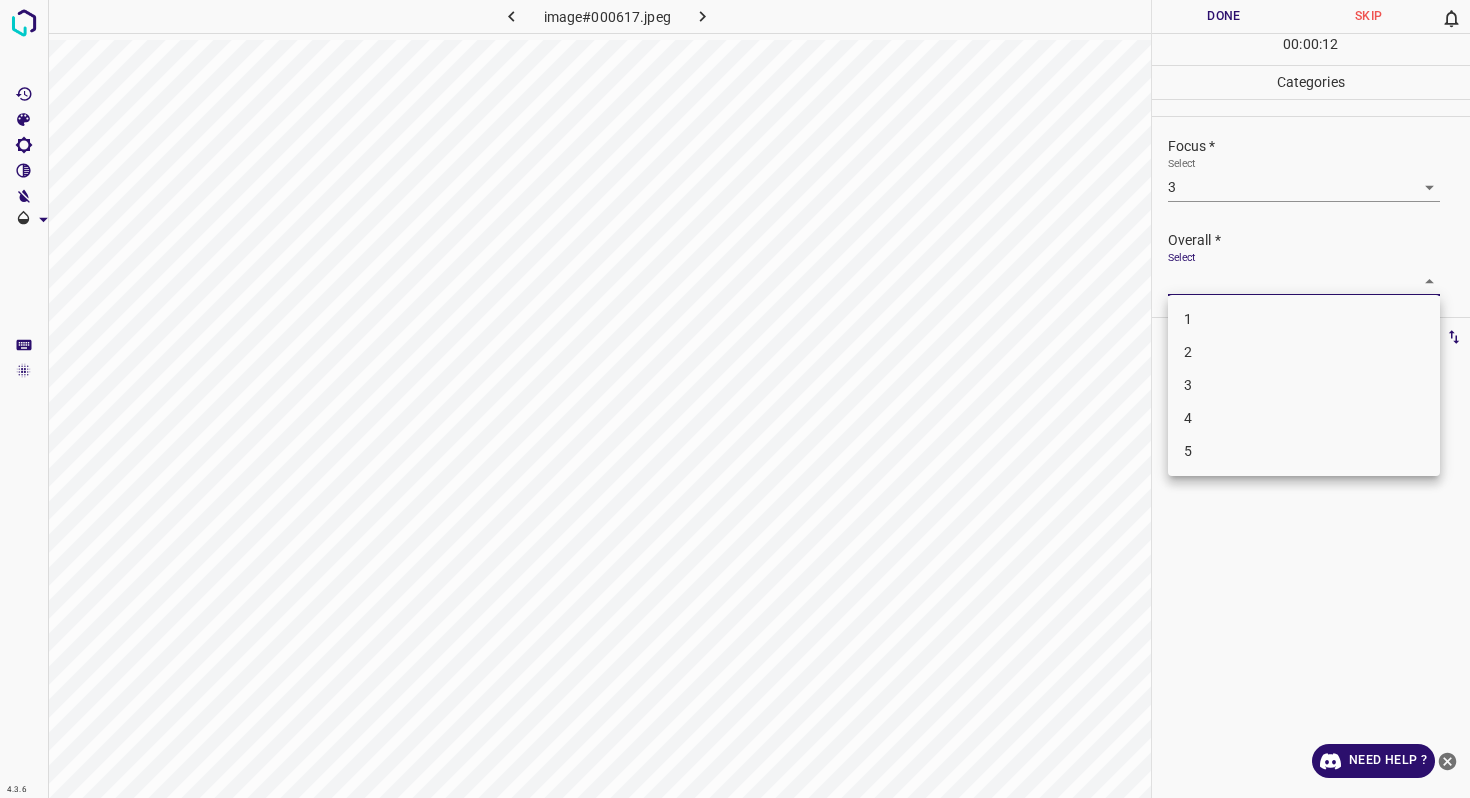 click on "3" at bounding box center (1304, 385) 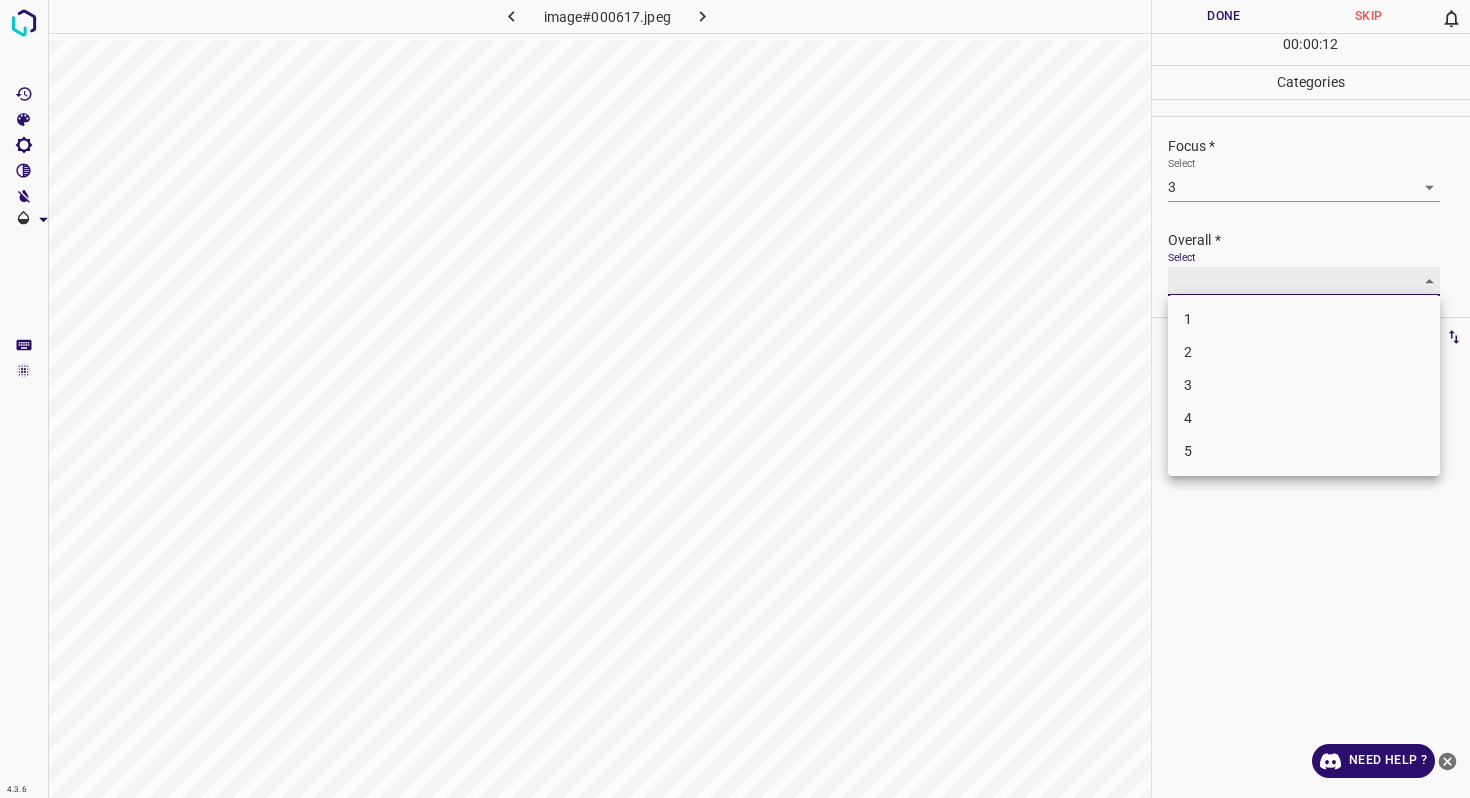 type on "3" 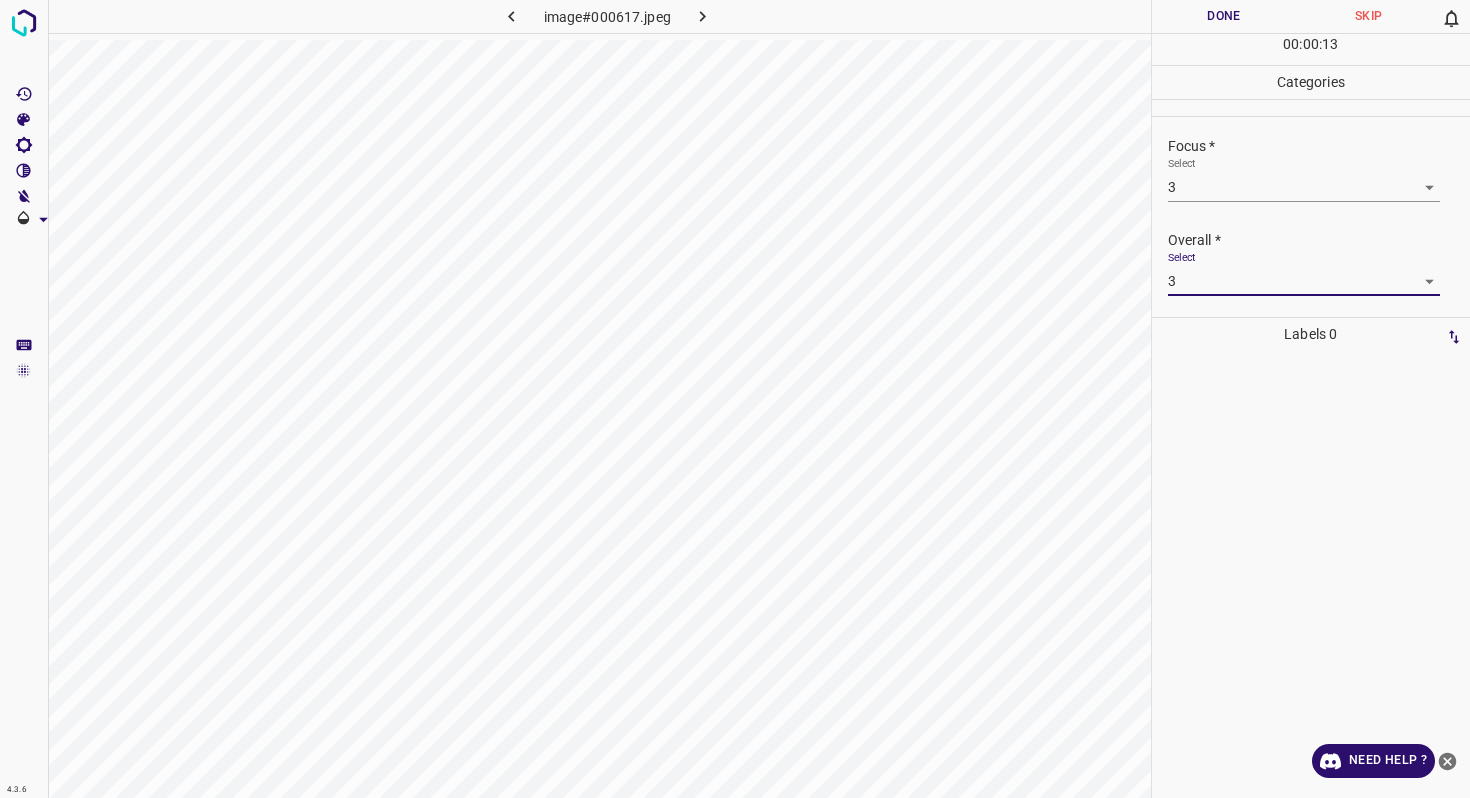 click on "Done" at bounding box center (1224, 16) 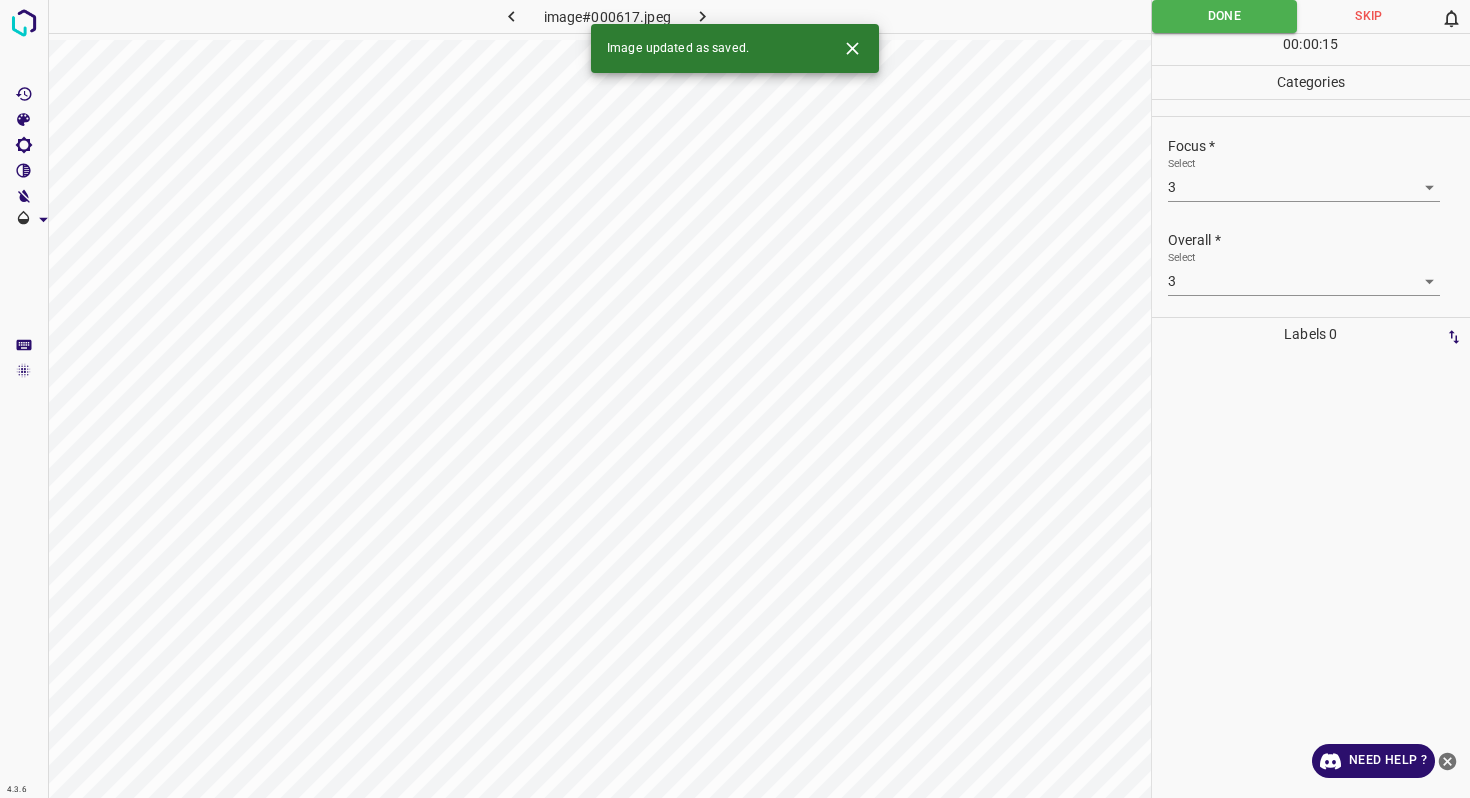 click 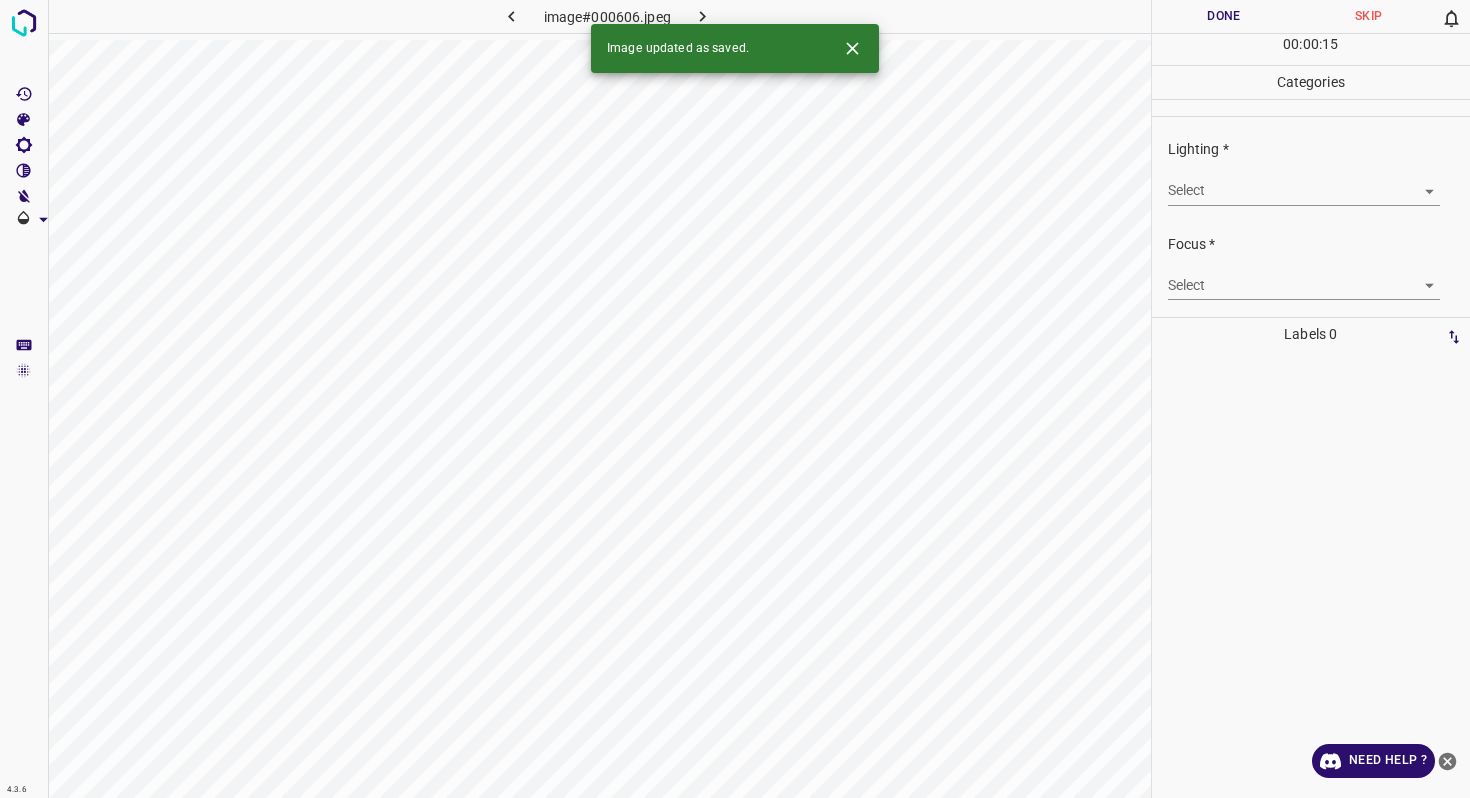 click on "4.3.6  image#000606.jpeg Done Skip 0 00   : 00   : 15   Categories Lighting *  Select ​ Focus *  Select ​ Overall *  Select ​ Labels   0 Categories 1 Lighting 2 Focus 3 Overall Tools Space Change between modes (Draw & Edit) I Auto labeling R Restore zoom M Zoom in N Zoom out Delete Delete selecte label Filters Z Restore filters X Saturation filter C Brightness filter V Contrast filter B Gray scale filter General O Download Image updated as saved. Need Help ? - Text - Hide - Delete" at bounding box center [735, 399] 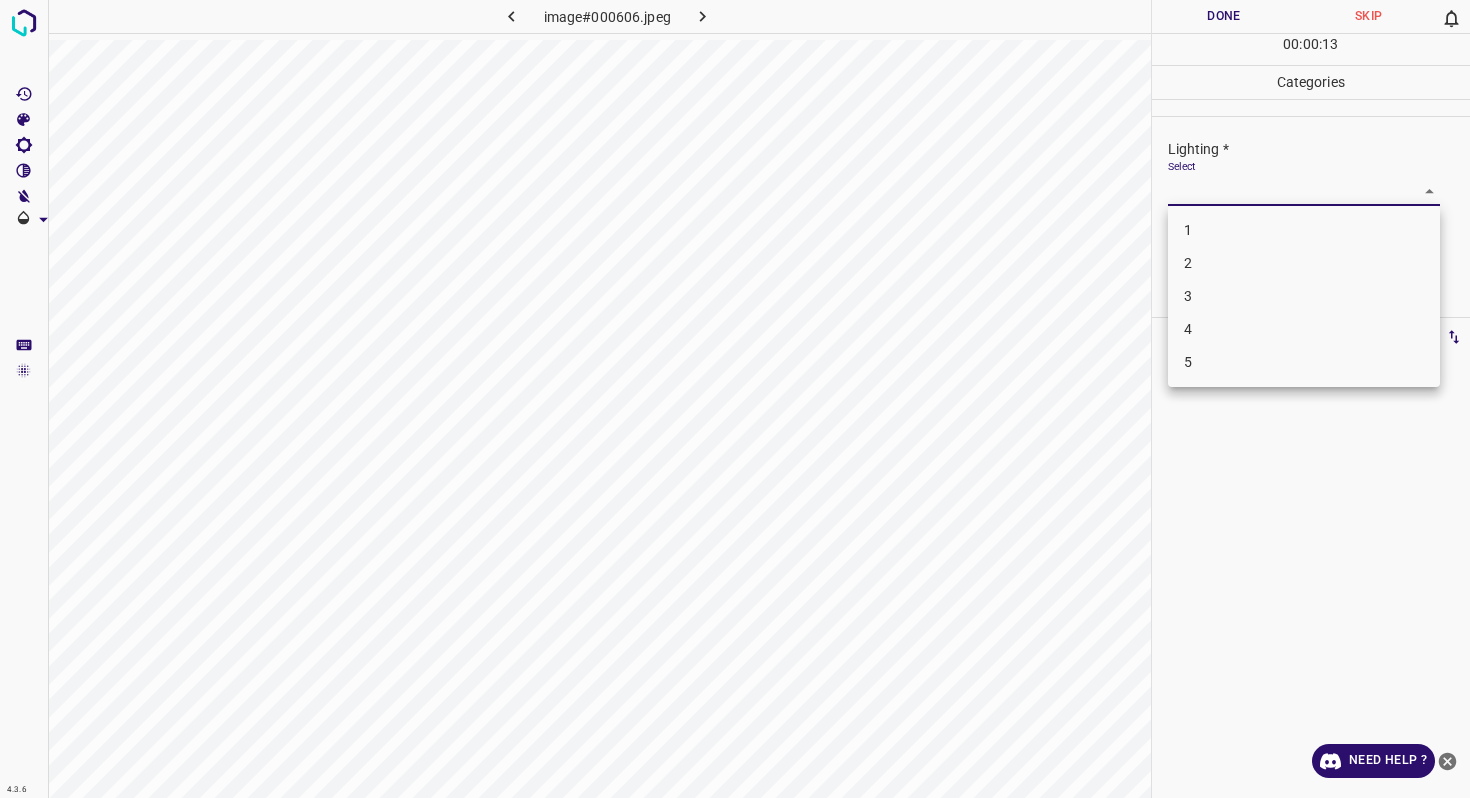click on "3" at bounding box center (1304, 296) 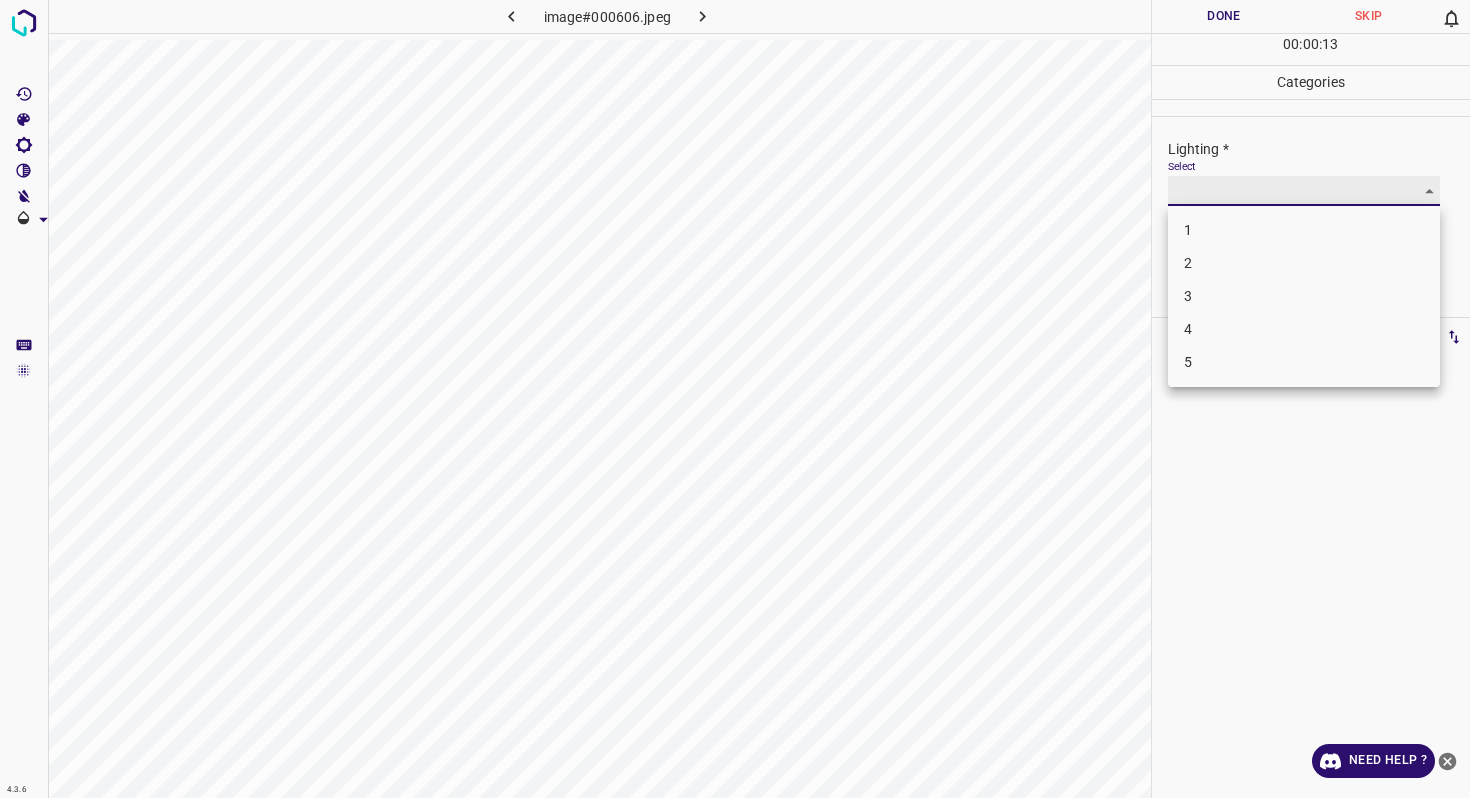 type on "3" 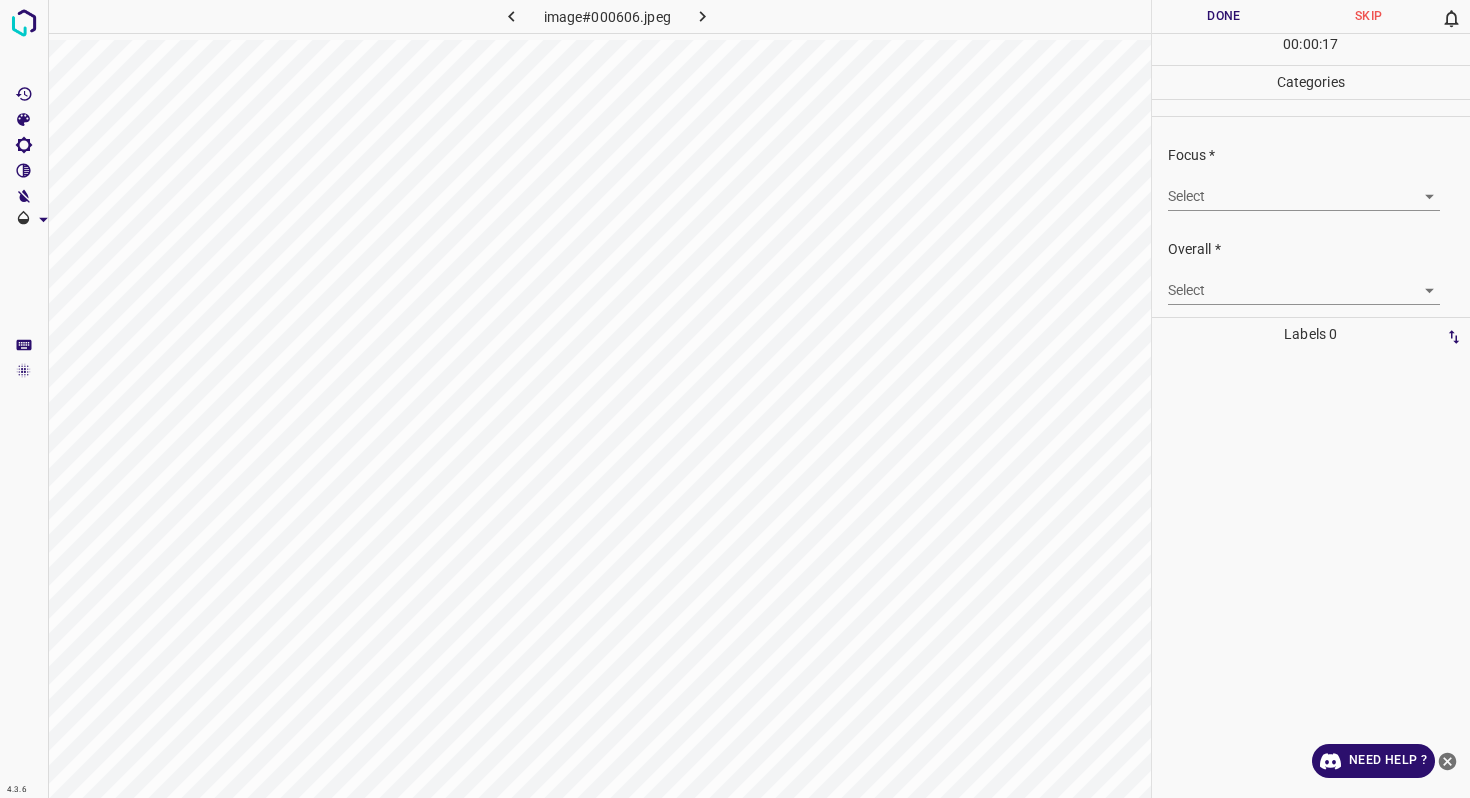 scroll, scrollTop: 94, scrollLeft: 0, axis: vertical 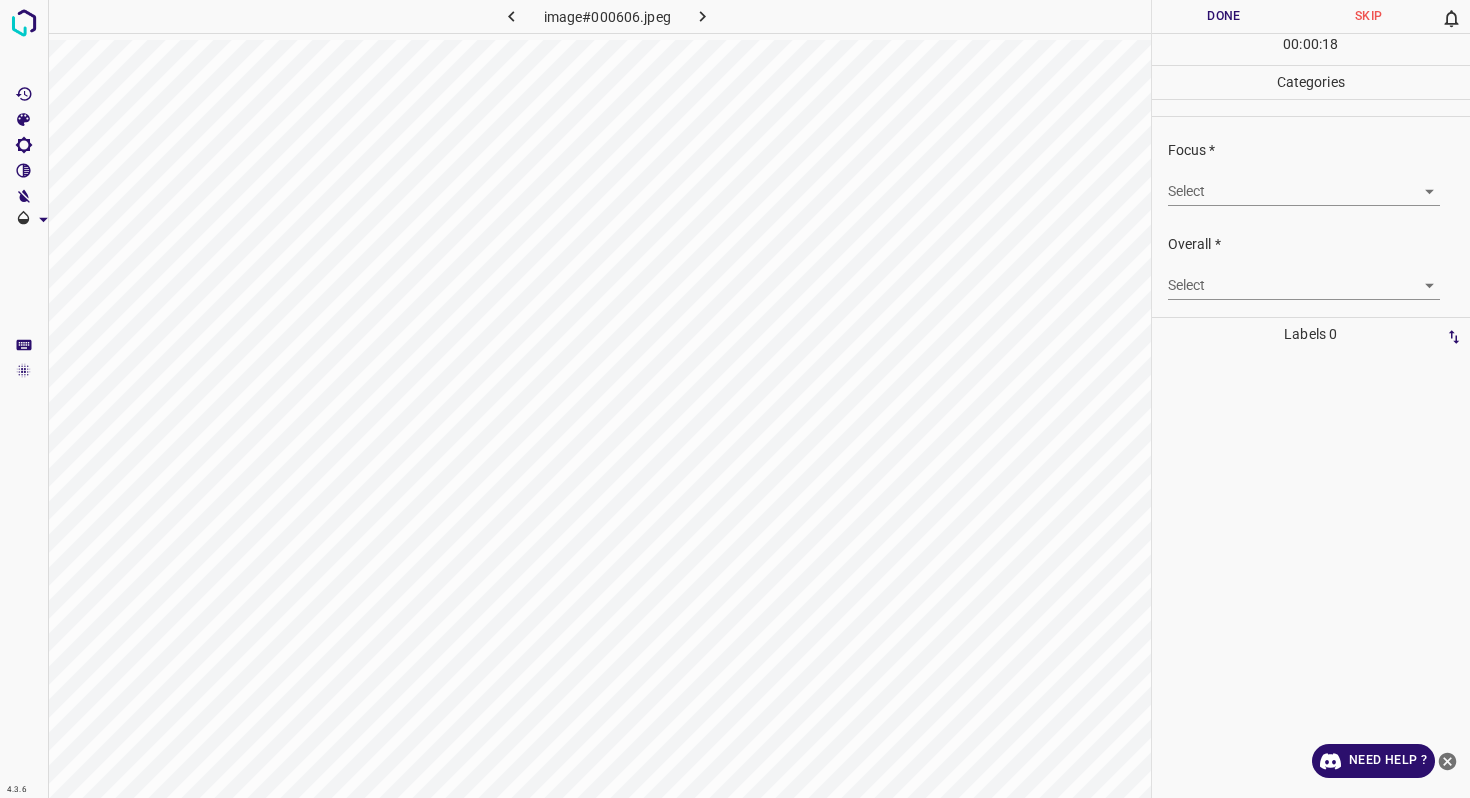 click on "4.3.6  image#000606.jpeg Done Skip 0 00   : 00   : 18   Categories Lighting *  Select 3 3 Focus *  Select ​ Overall *  Select ​ Labels   0 Categories 1 Lighting 2 Focus 3 Overall Tools Space Change between modes (Draw & Edit) I Auto labeling R Restore zoom M Zoom in N Zoom out Delete Delete selecte label Filters Z Restore filters X Saturation filter C Brightness filter V Contrast filter B Gray scale filter General O Download Need Help ? - Text - Hide - Delete" at bounding box center [735, 399] 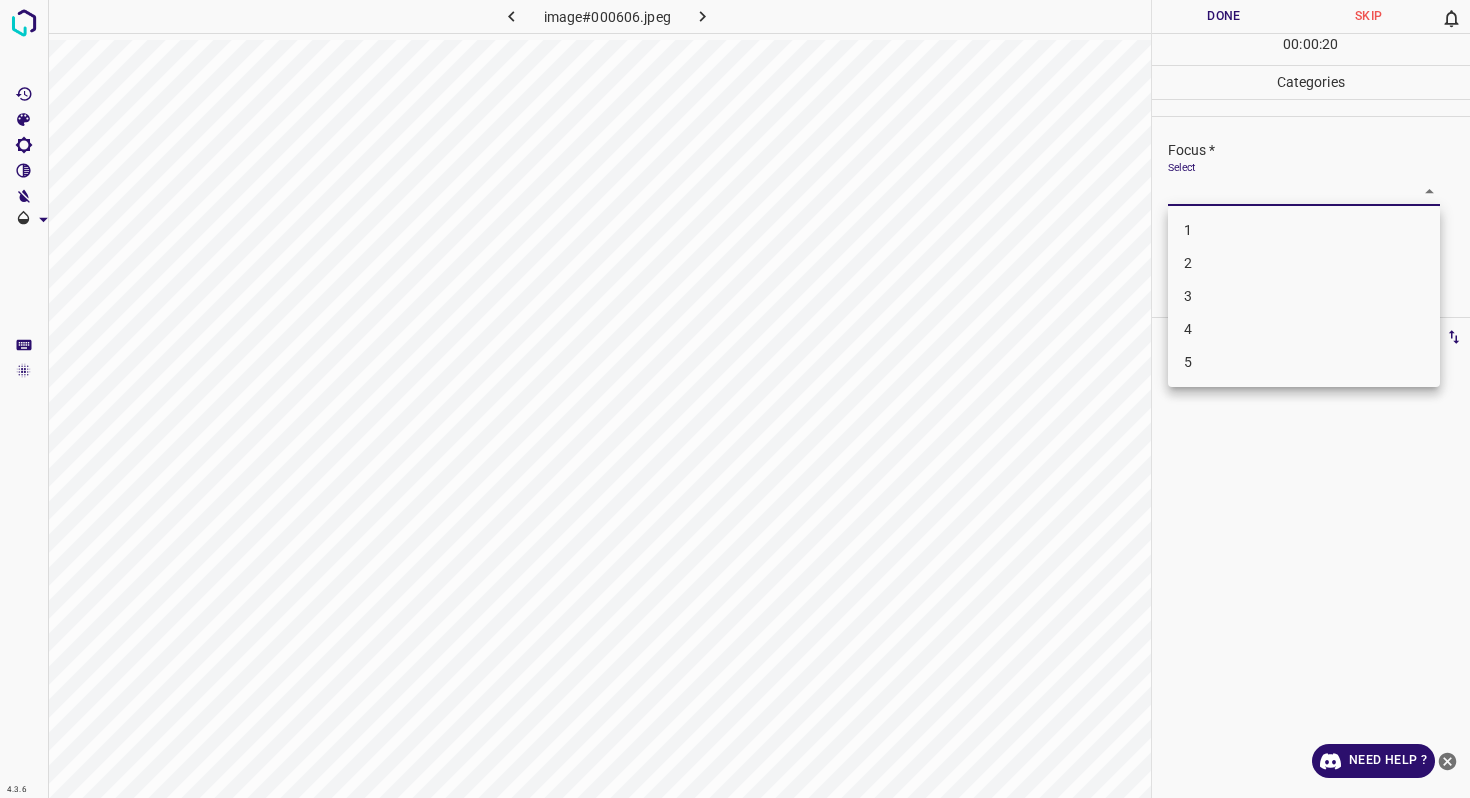 click on "3" at bounding box center (1304, 296) 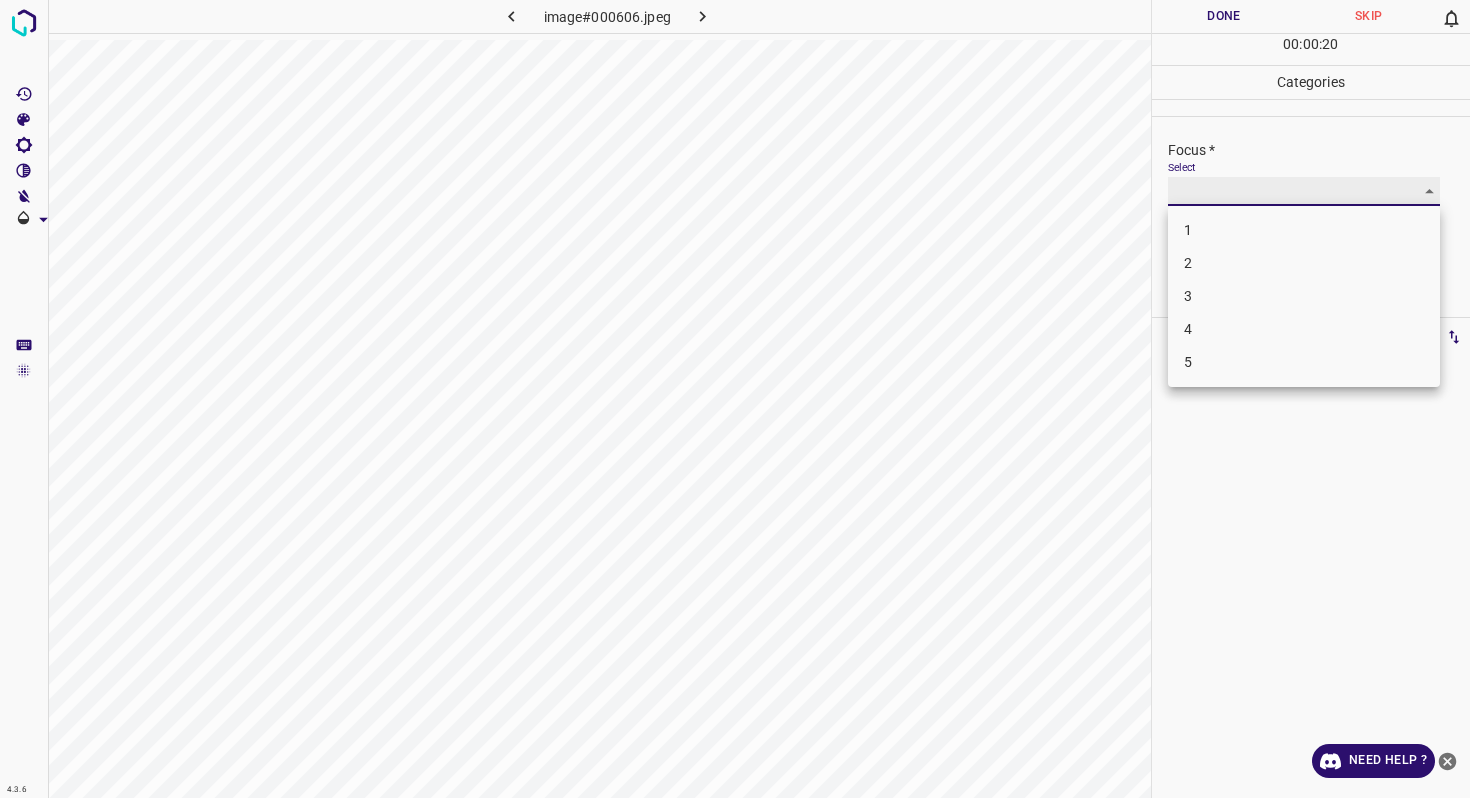 type on "3" 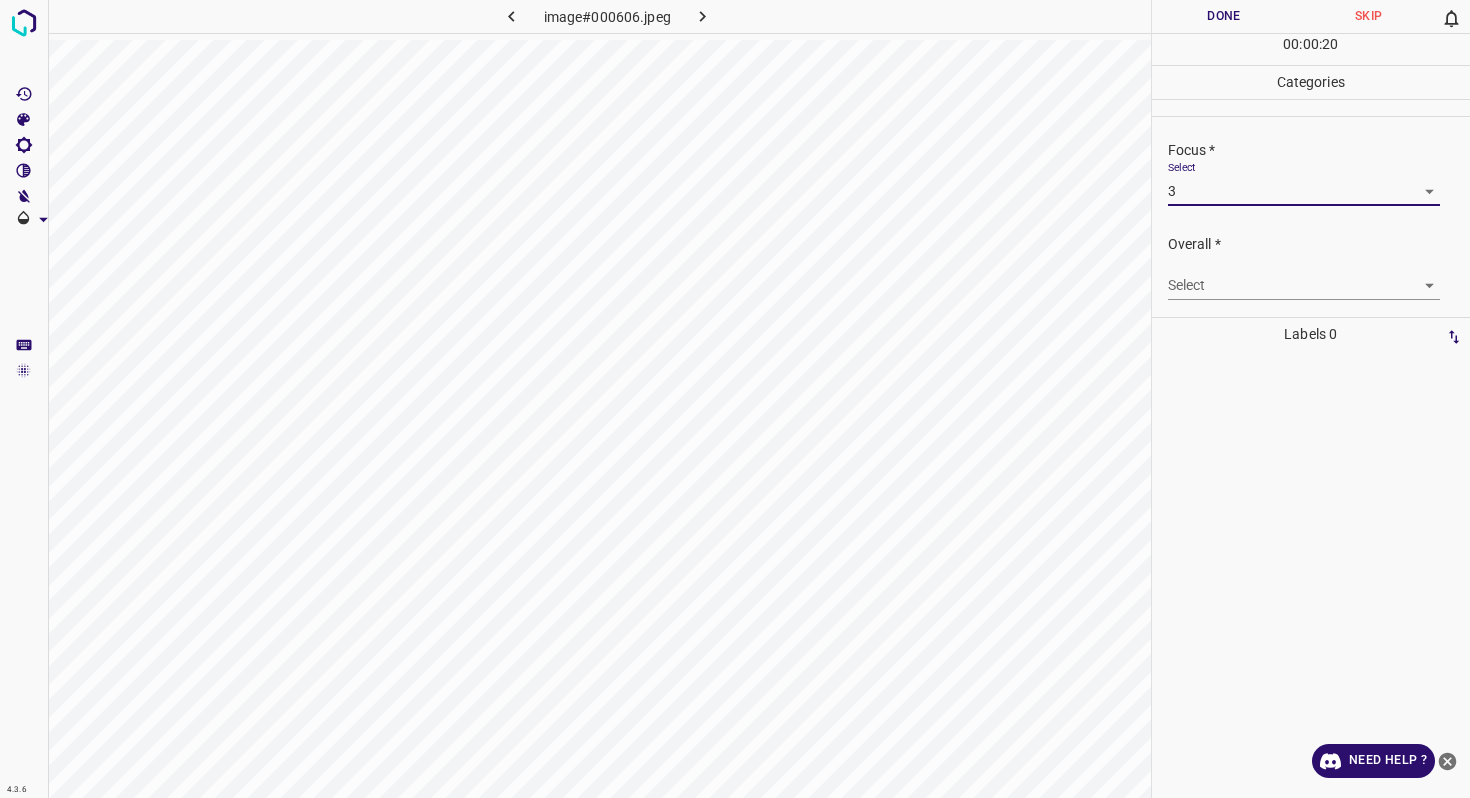 click on "4.3.6  image#000606.jpeg Done Skip 0 00   : 00   : 20   Categories Lighting *  Select 3 3 Focus *  Select 3 3 Overall *  Select ​ Labels   0 Categories 1 Lighting 2 Focus 3 Overall Tools Space Change between modes (Draw & Edit) I Auto labeling R Restore zoom M Zoom in N Zoom out Delete Delete selecte label Filters Z Restore filters X Saturation filter C Brightness filter V Contrast filter B Gray scale filter General O Download Need Help ? - Text - Hide - Delete" at bounding box center (735, 399) 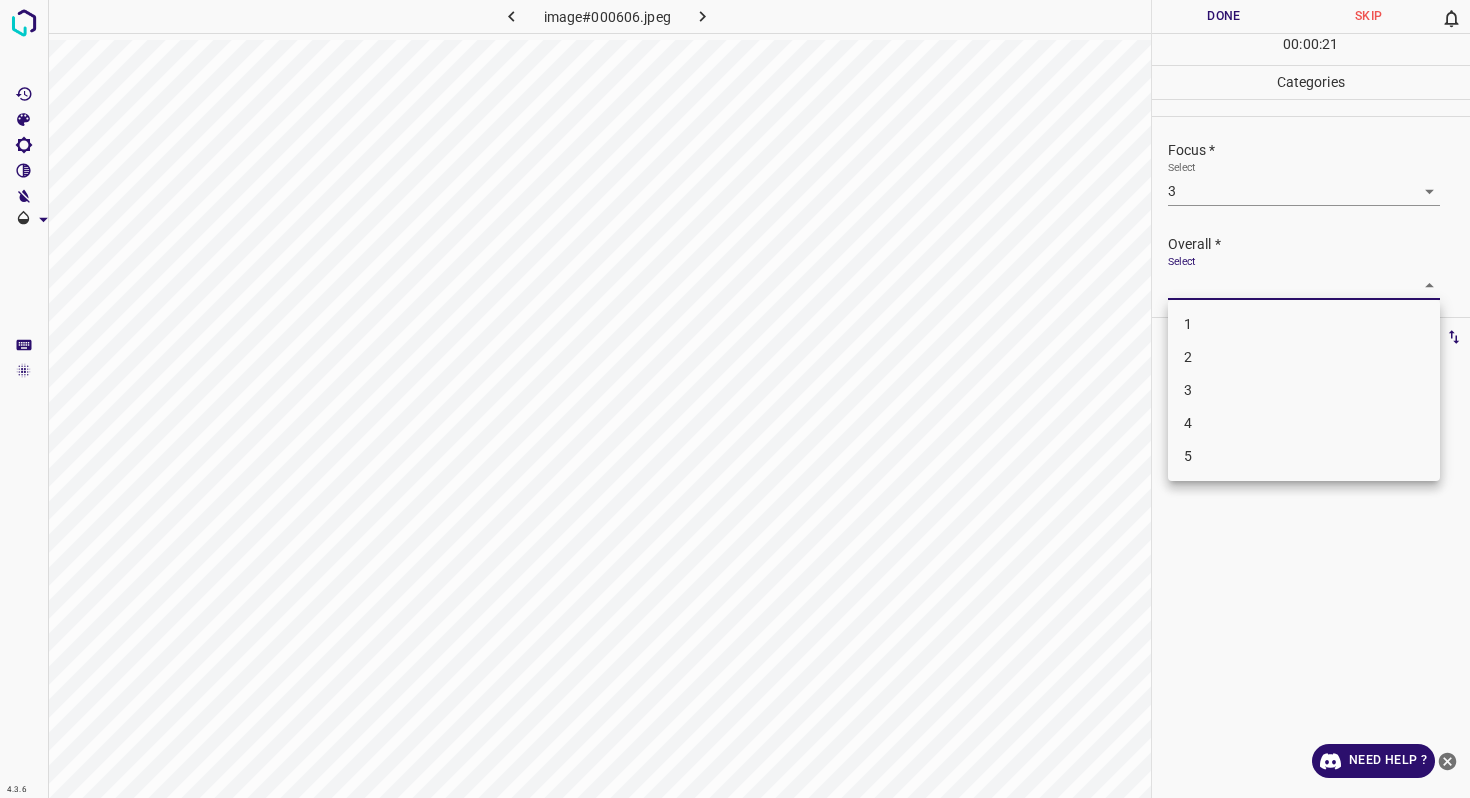 click on "3" at bounding box center [1304, 390] 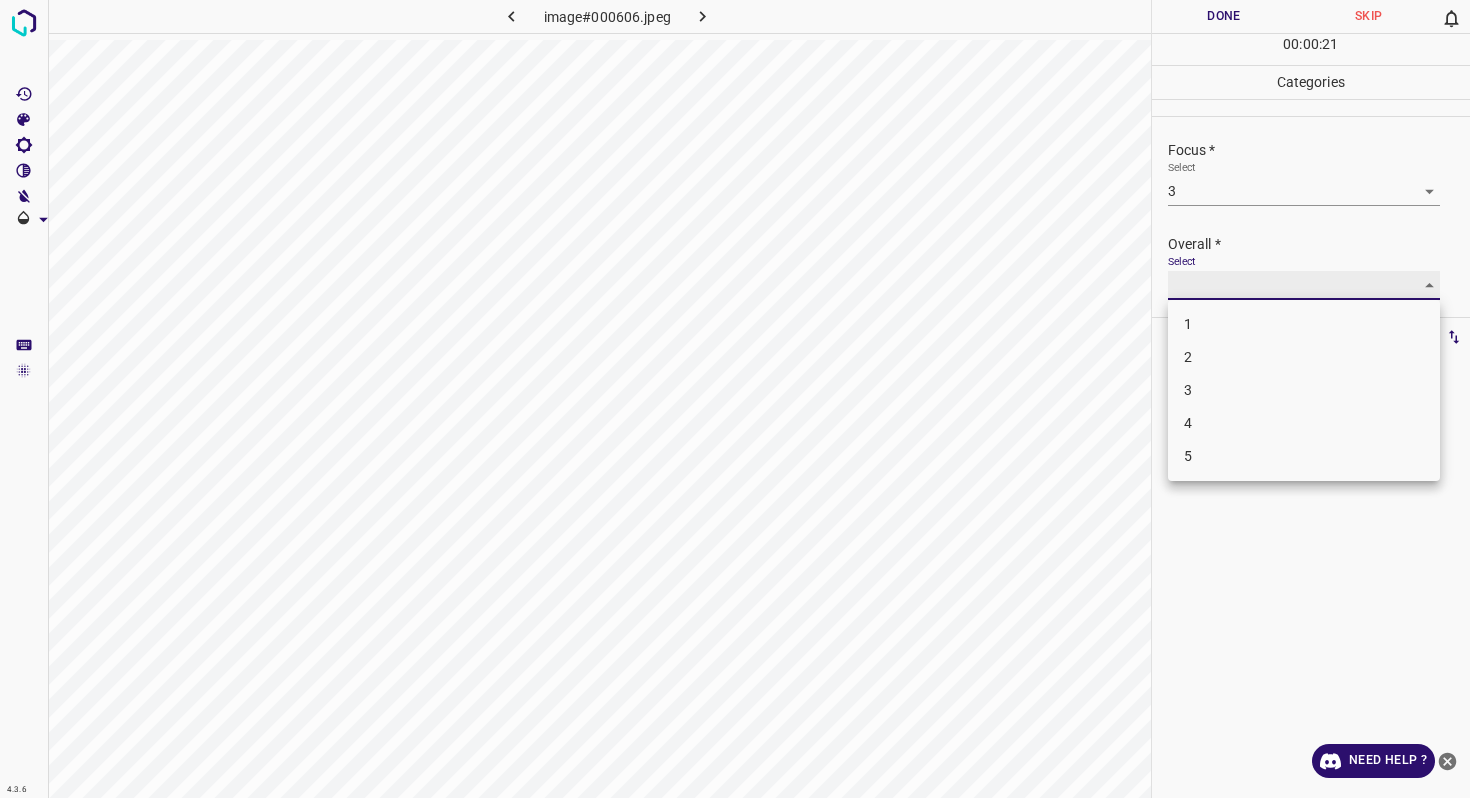 type on "3" 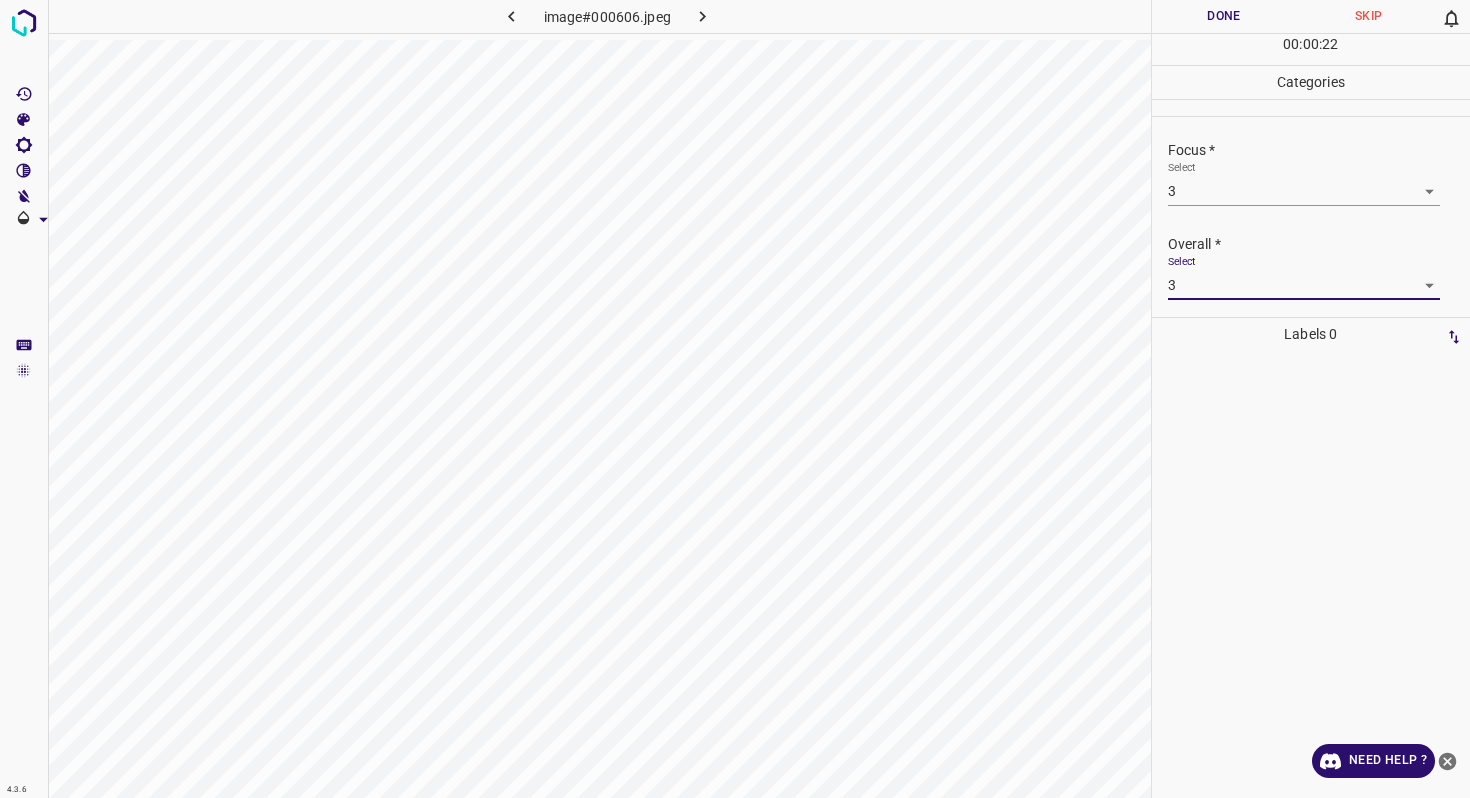 click on "Done" at bounding box center [1224, 16] 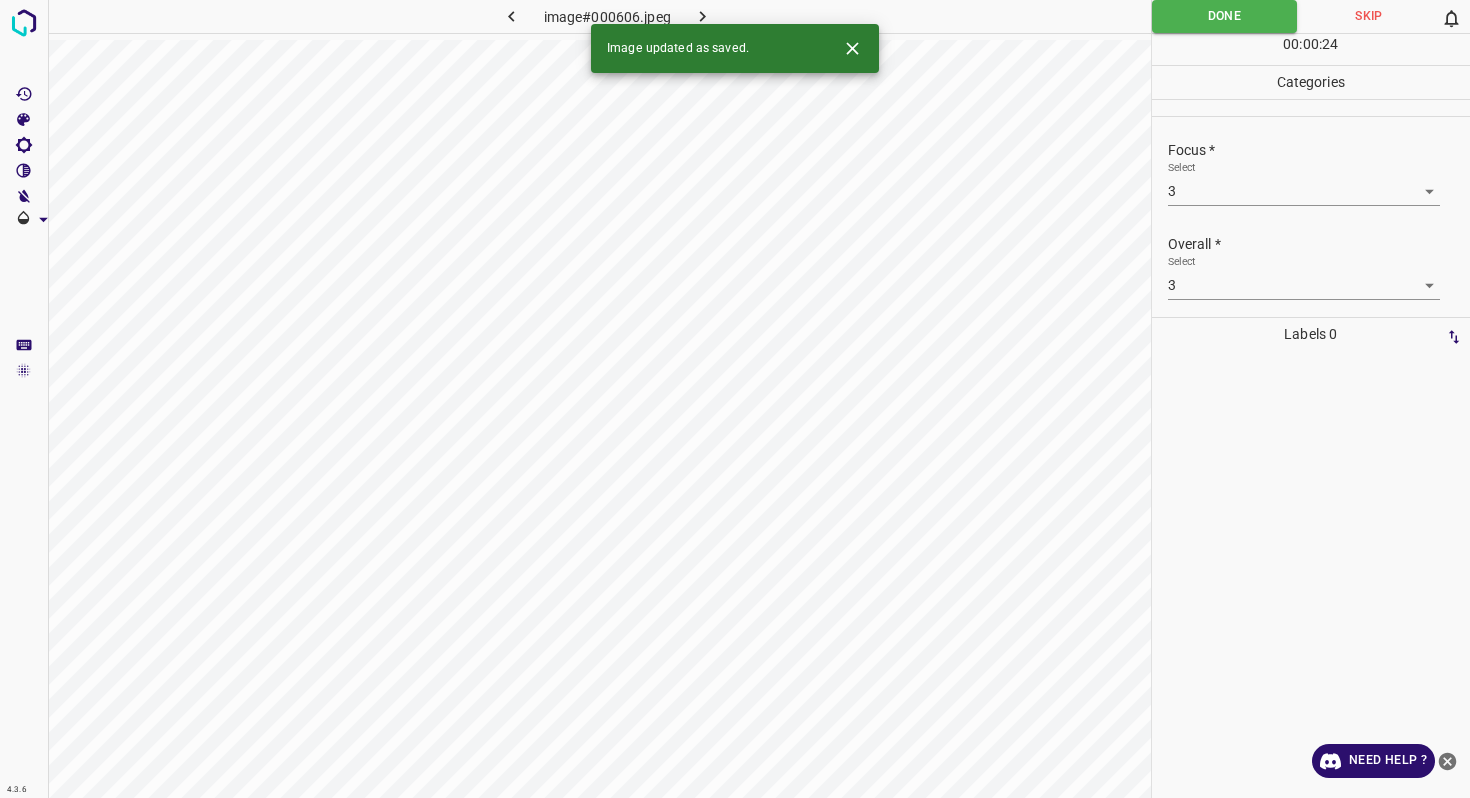 click 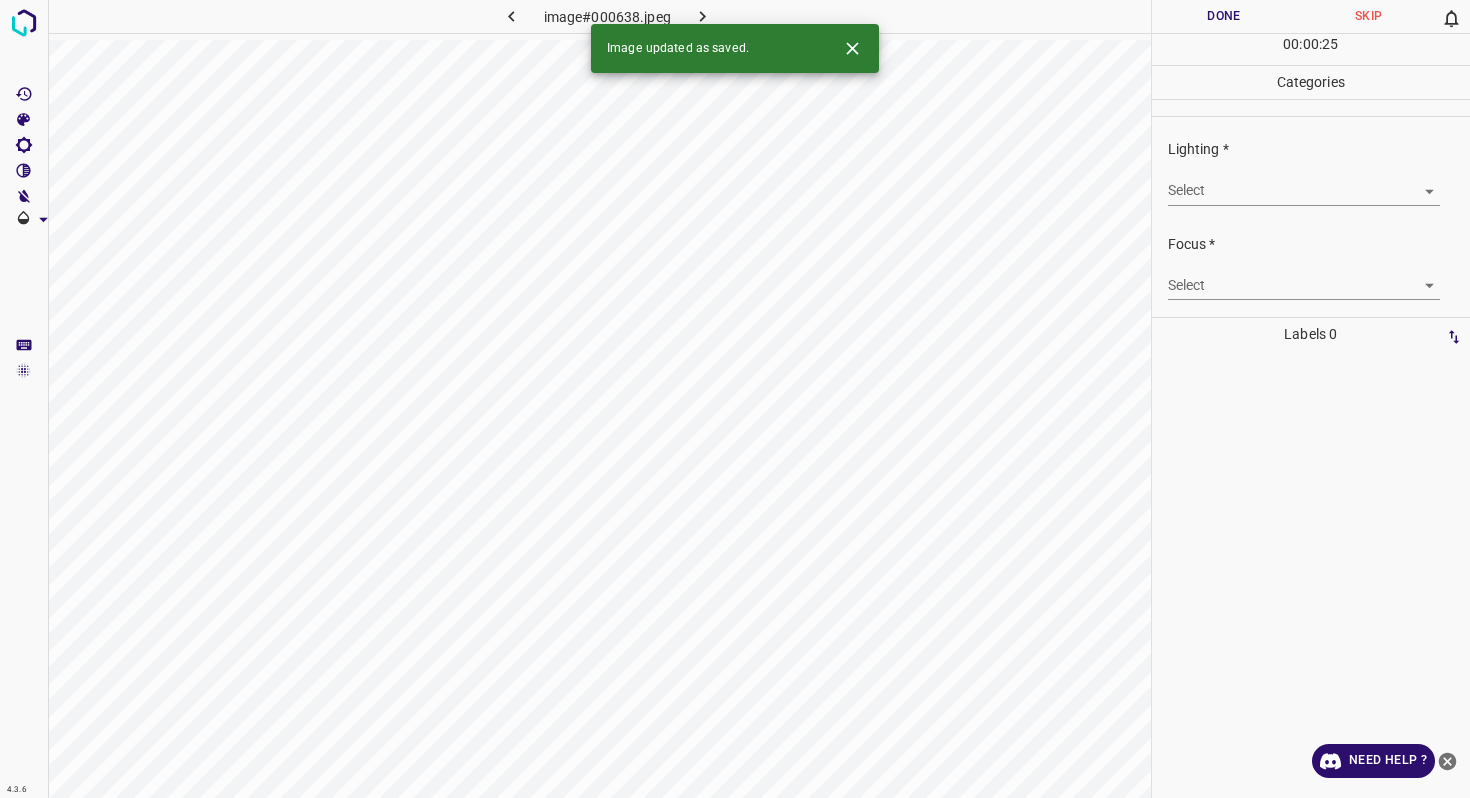 click 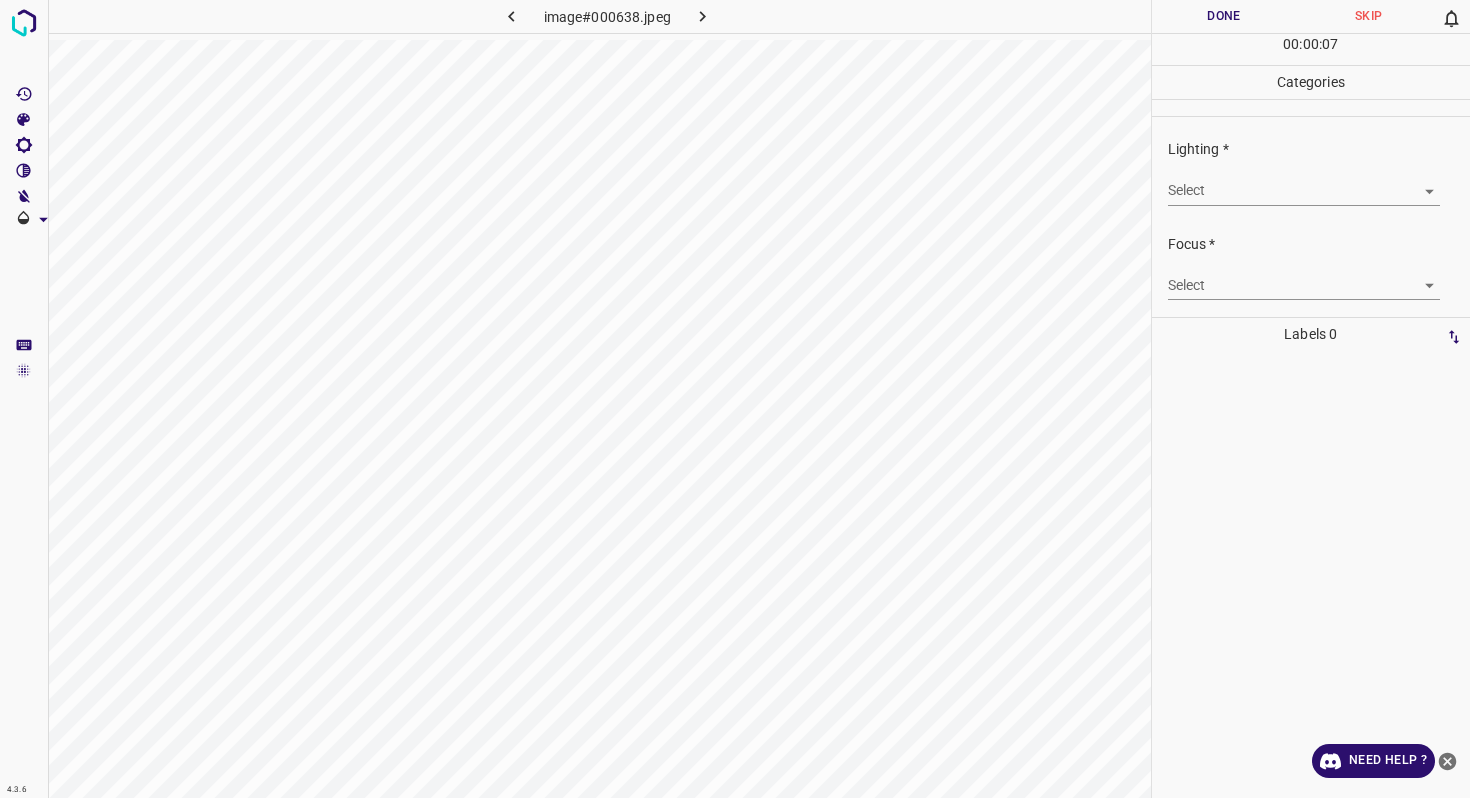 click on "4.3.6  image#000638.jpeg Done Skip 0 00   : 00   : 07   Categories Lighting *  Select ​ Focus *  Select ​ Overall *  Select ​ Labels   0 Categories 1 Lighting 2 Focus 3 Overall Tools Space Change between modes (Draw & Edit) I Auto labeling R Restore zoom M Zoom in N Zoom out Delete Delete selecte label Filters Z Restore filters X Saturation filter C Brightness filter V Contrast filter B Gray scale filter General O Download Need Help ? - Text - Hide - Delete" at bounding box center [735, 399] 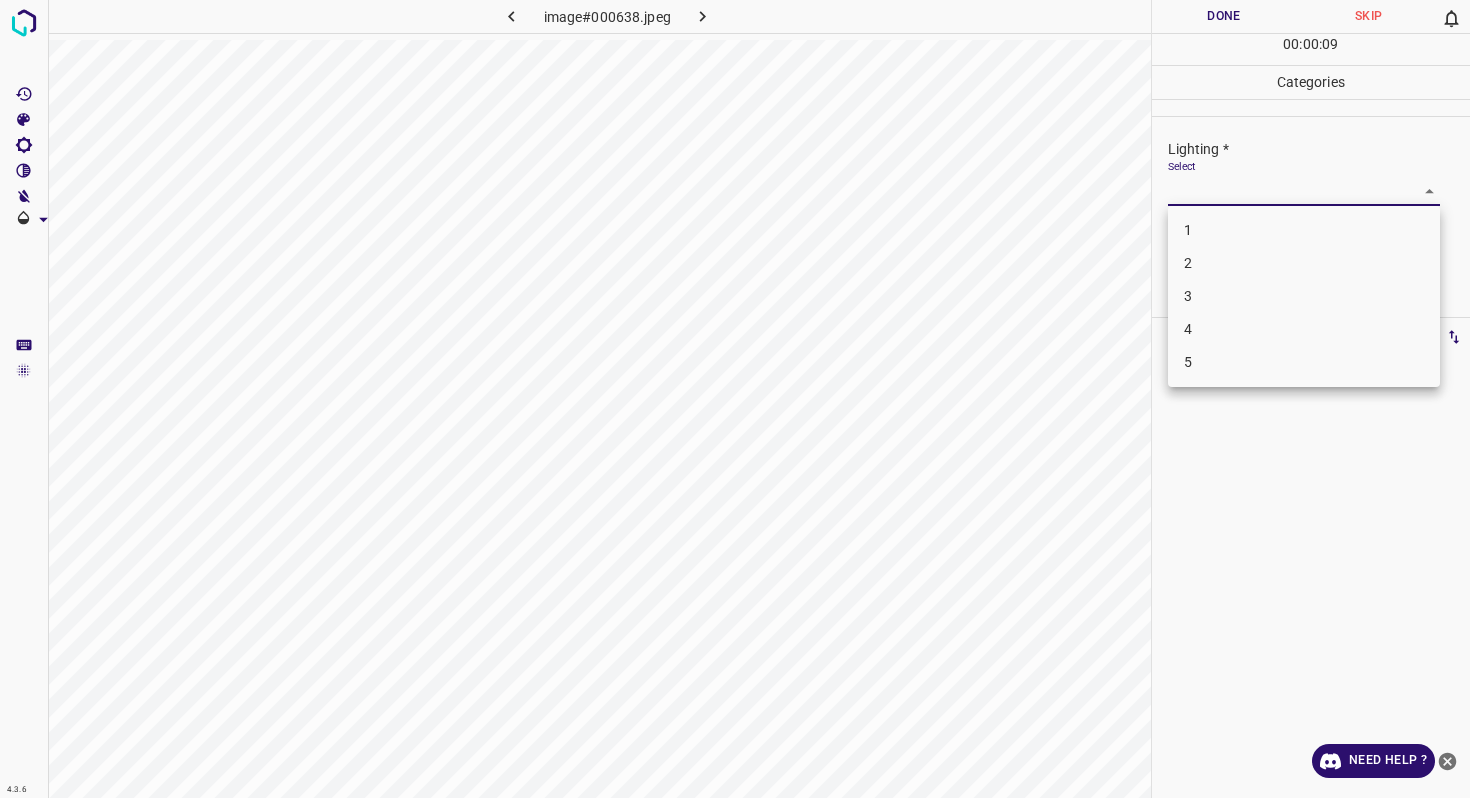 click on "2" at bounding box center [1304, 263] 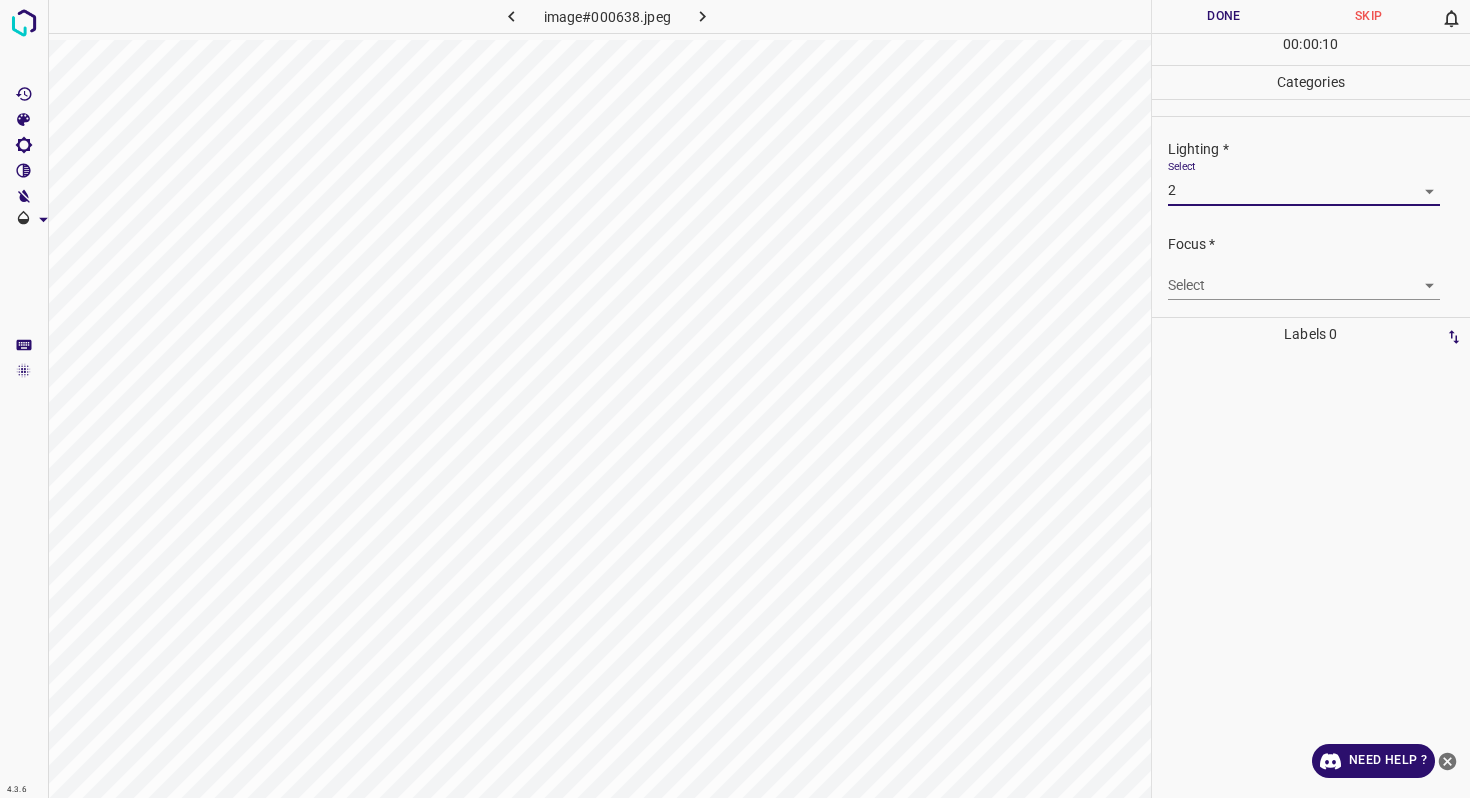 click on "4.3.6  image#000638.jpeg Done Skip 0 00   : 00   : 10   Categories Lighting *  Select 2 2 Focus *  Select ​ Overall *  Select ​ Labels   0 Categories 1 Lighting 2 Focus 3 Overall Tools Space Change between modes (Draw & Edit) I Auto labeling R Restore zoom M Zoom in N Zoom out Delete Delete selecte label Filters Z Restore filters X Saturation filter C Brightness filter V Contrast filter B Gray scale filter General O Download Need Help ? - Text - Hide - Delete" at bounding box center [735, 399] 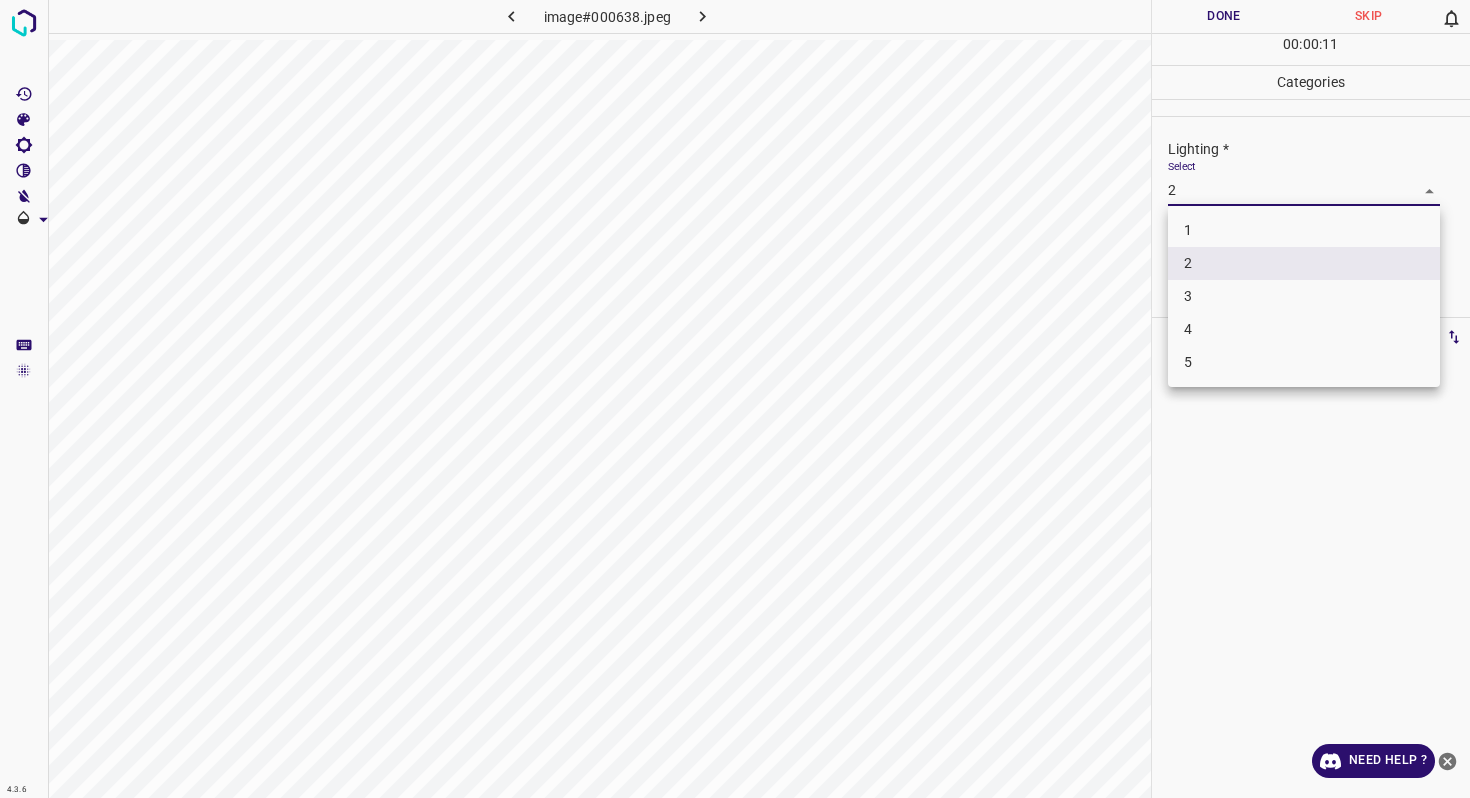 click on "3" at bounding box center [1304, 296] 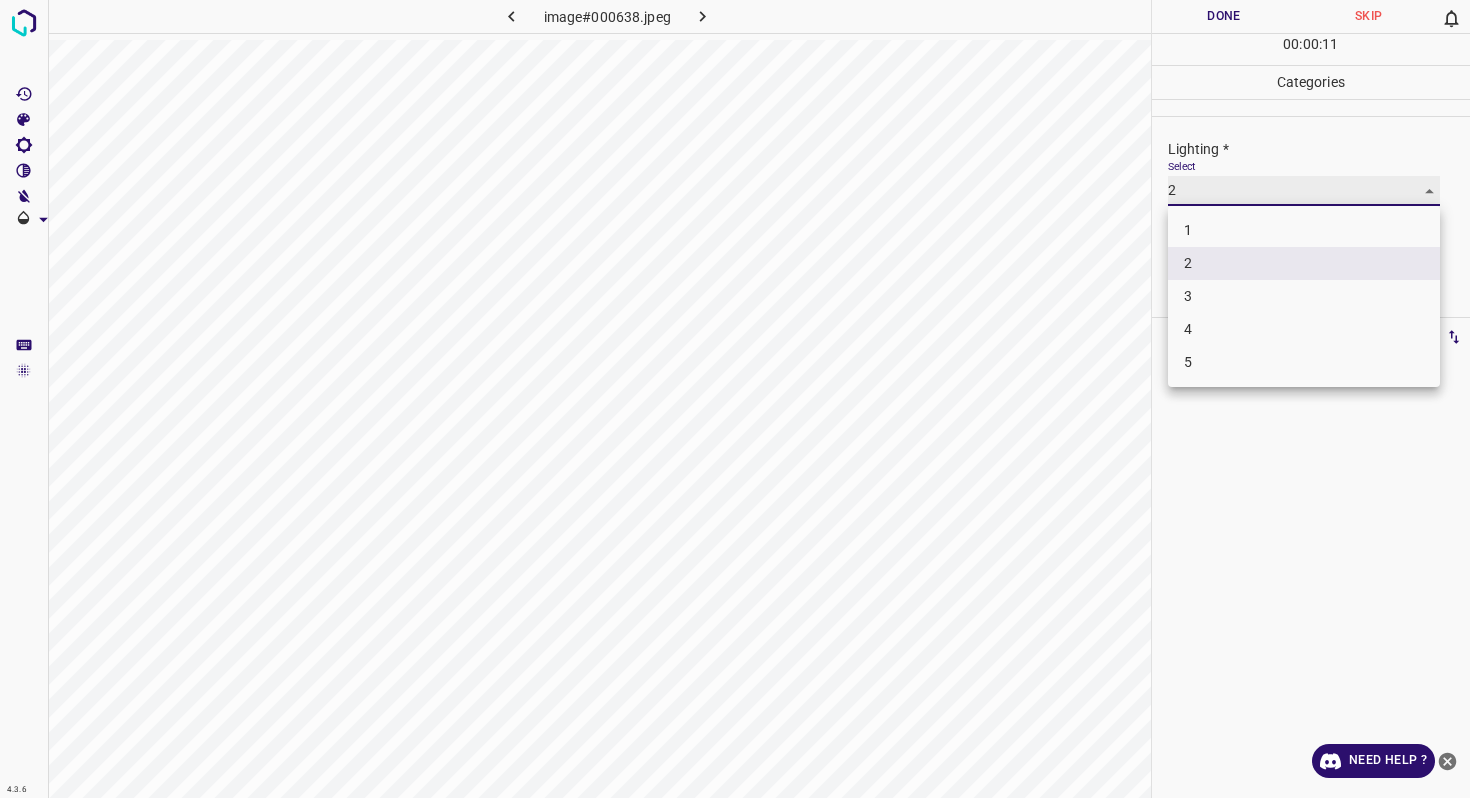 type on "3" 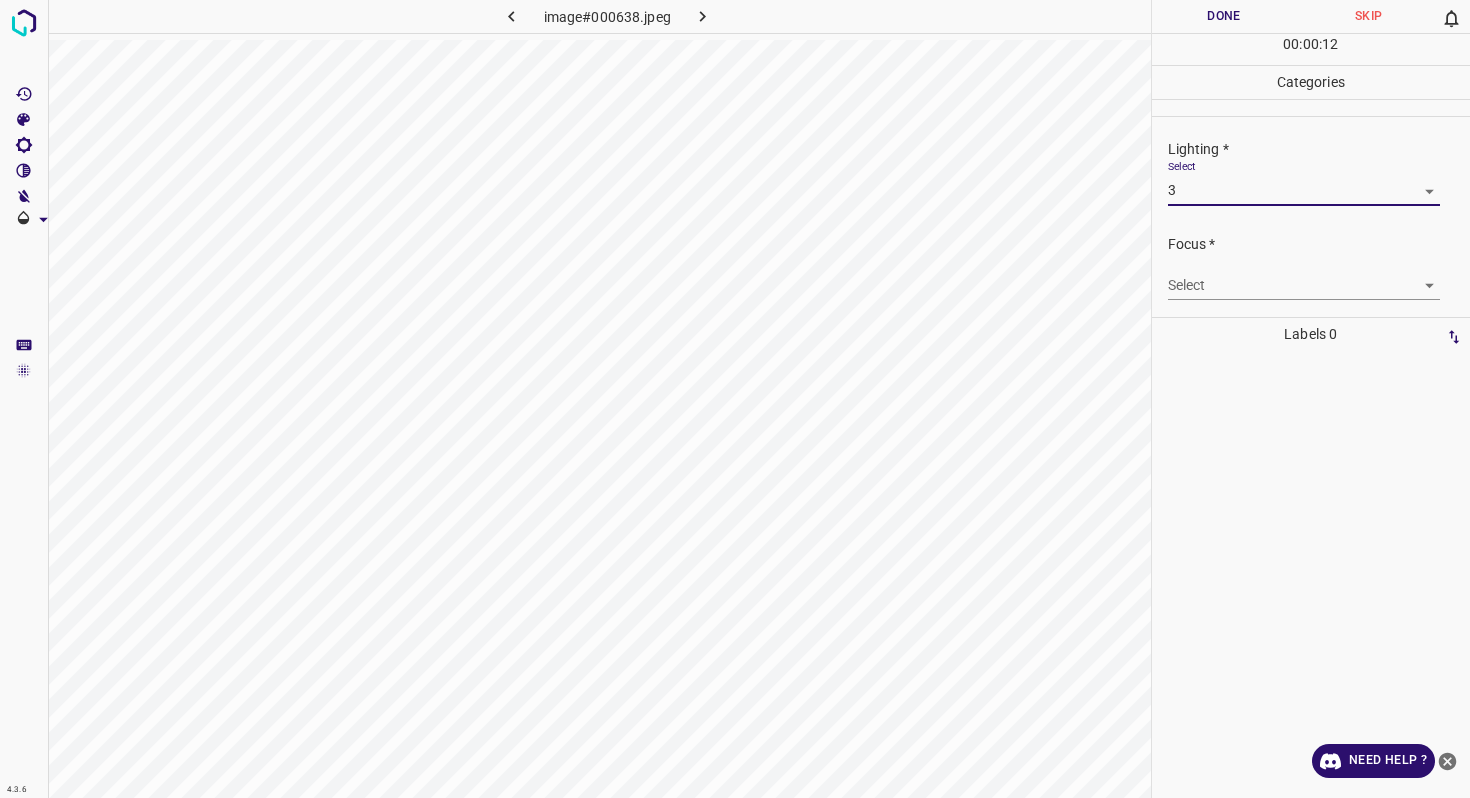 click on "4.3.6  image#000638.jpeg Done Skip 0 00   : 00   : 12   Categories Lighting *  Select 3 3 Focus *  Select ​ Overall *  Select ​ Labels   0 Categories 1 Lighting 2 Focus 3 Overall Tools Space Change between modes (Draw & Edit) I Auto labeling R Restore zoom M Zoom in N Zoom out Delete Delete selecte label Filters Z Restore filters X Saturation filter C Brightness filter V Contrast filter B Gray scale filter General O Download Need Help ? - Text - Hide - Delete" at bounding box center [735, 399] 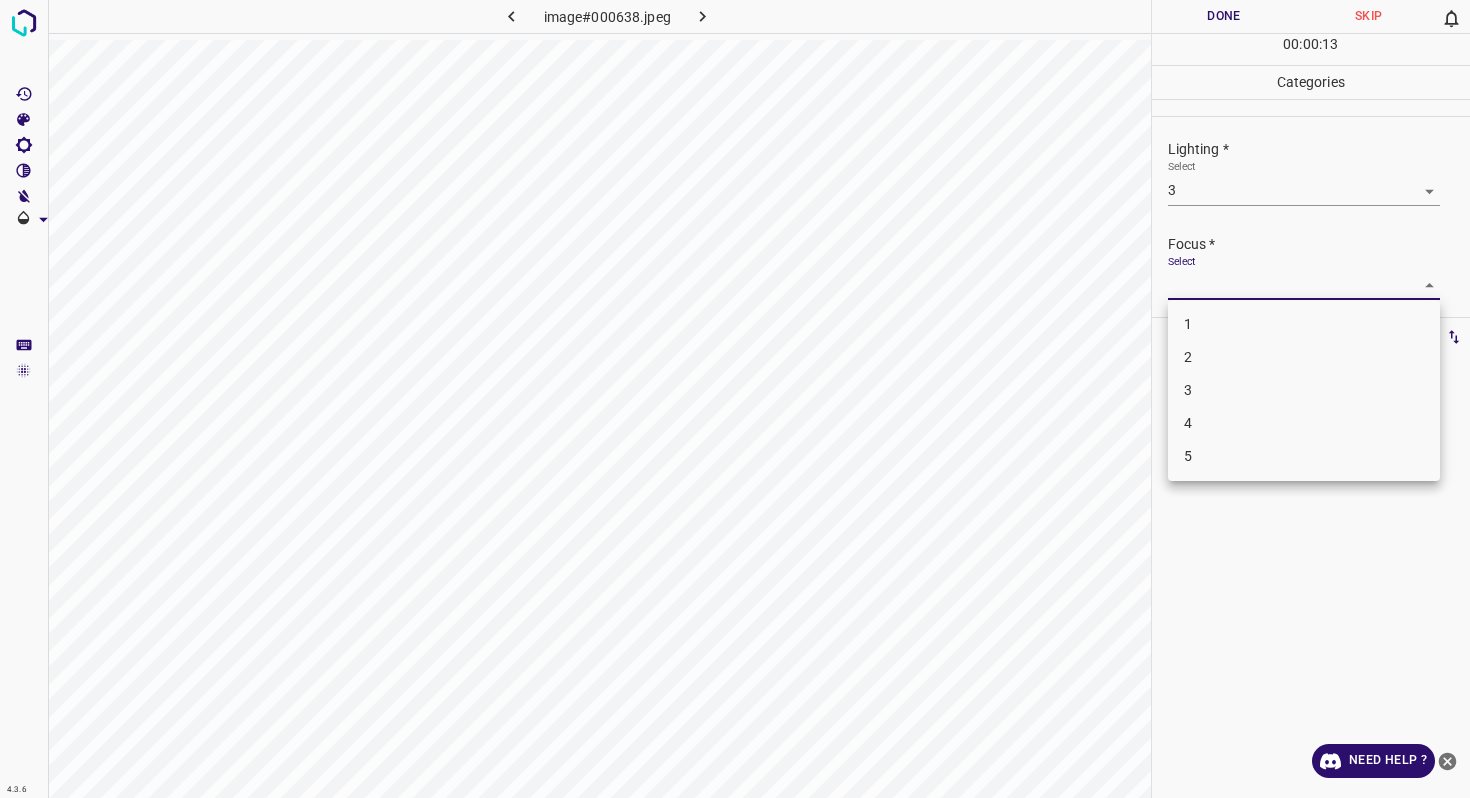 click on "4" at bounding box center (1304, 423) 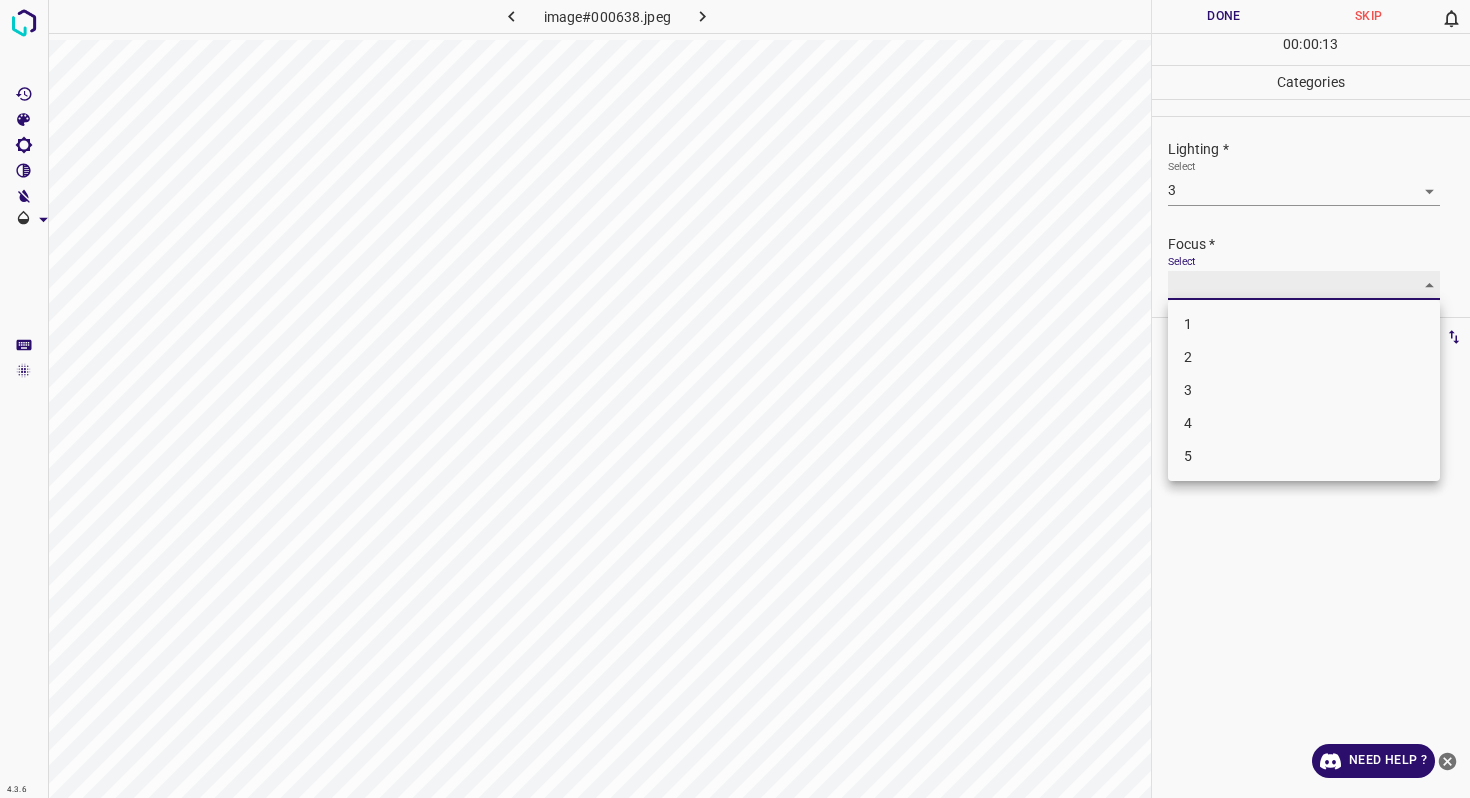 type on "4" 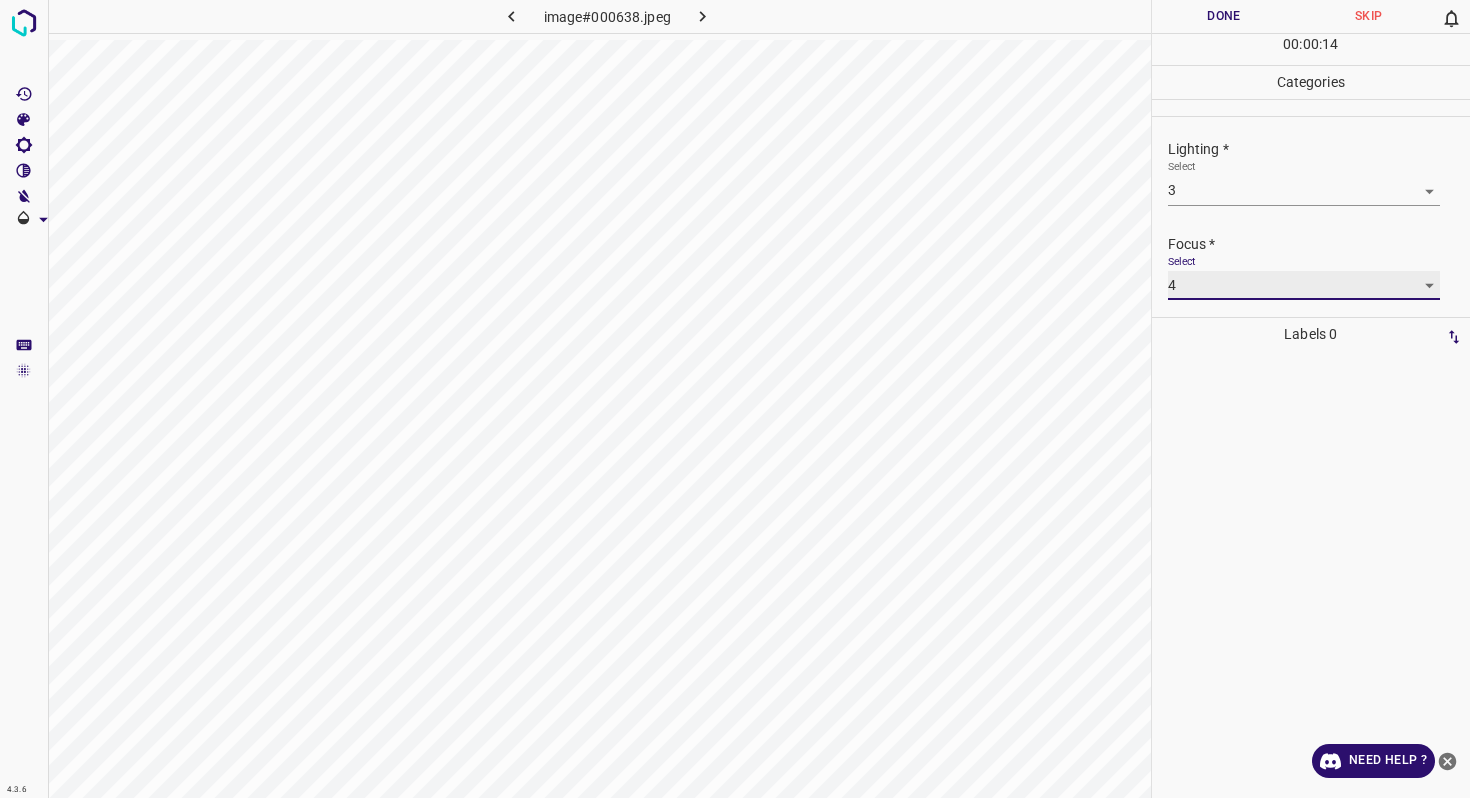 scroll, scrollTop: 98, scrollLeft: 0, axis: vertical 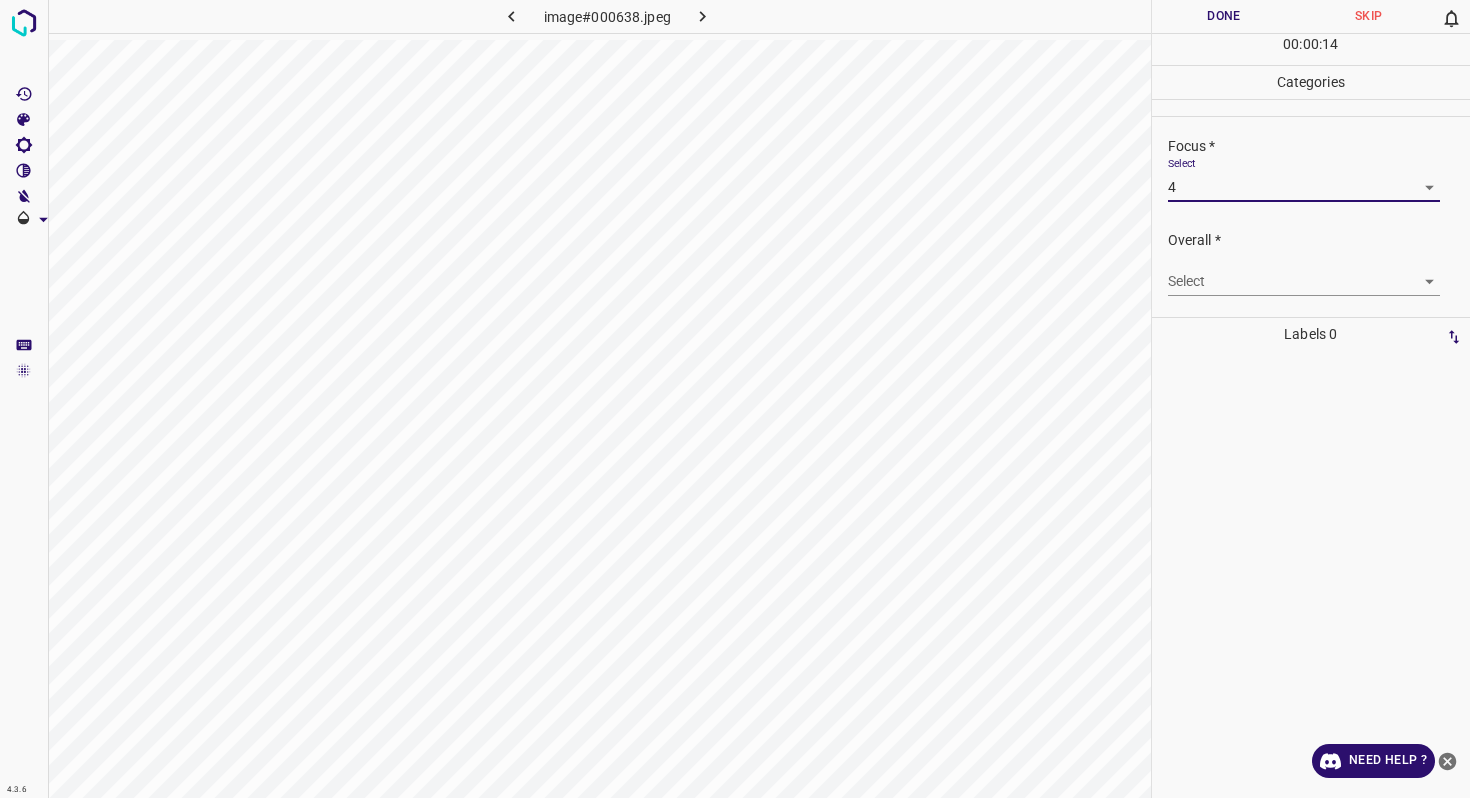 click on "4.3.6  image#000638.jpeg Done Skip 0 00   : 00   : 14   Categories Lighting *  Select 3 3 Focus *  Select 4 4 Overall *  Select ​ Labels   0 Categories 1 Lighting 2 Focus 3 Overall Tools Space Change between modes (Draw & Edit) I Auto labeling R Restore zoom M Zoom in N Zoom out Delete Delete selecte label Filters Z Restore filters X Saturation filter C Brightness filter V Contrast filter B Gray scale filter General O Download Need Help ? - Text - Hide - Delete" at bounding box center (735, 399) 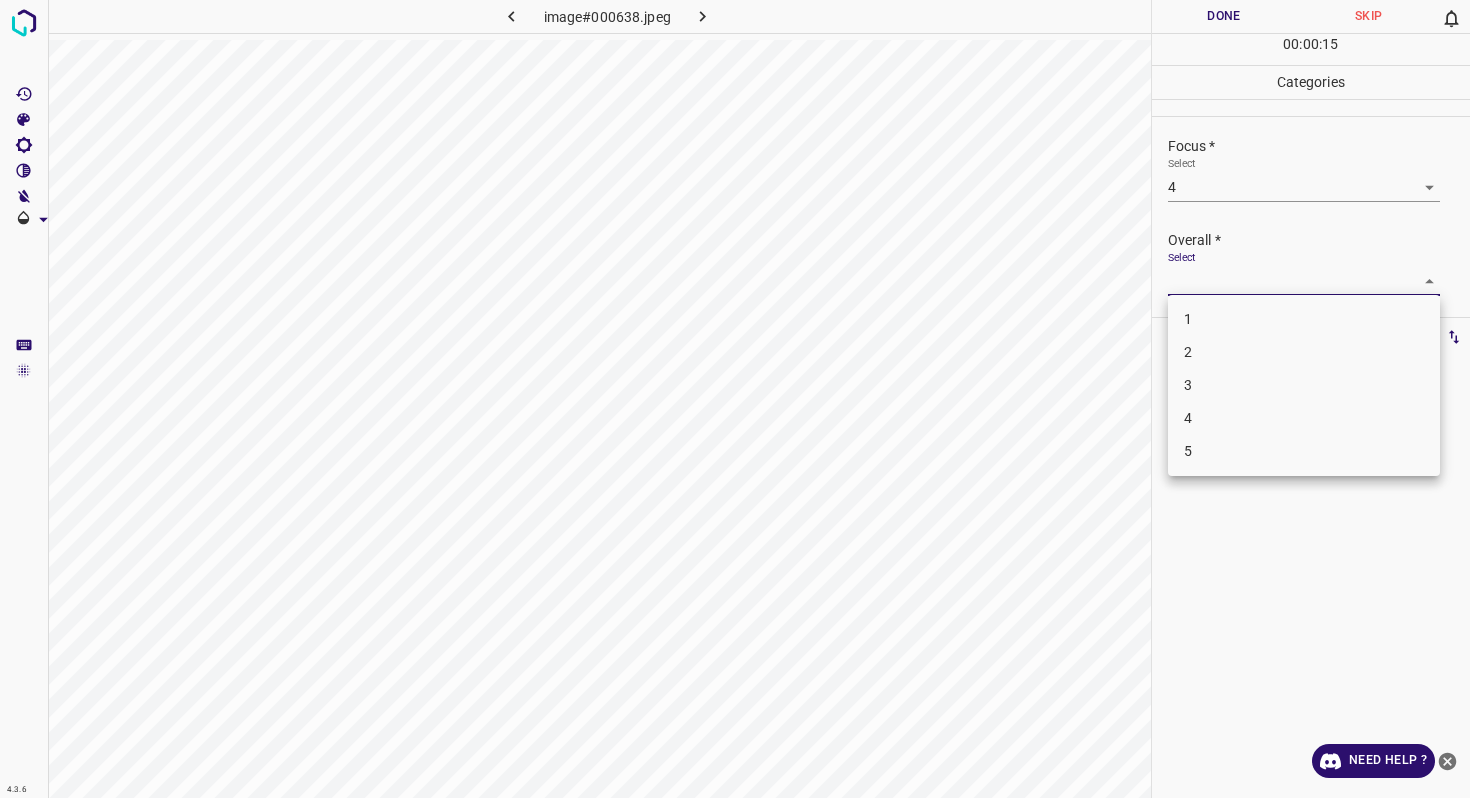 click on "3" at bounding box center [1304, 385] 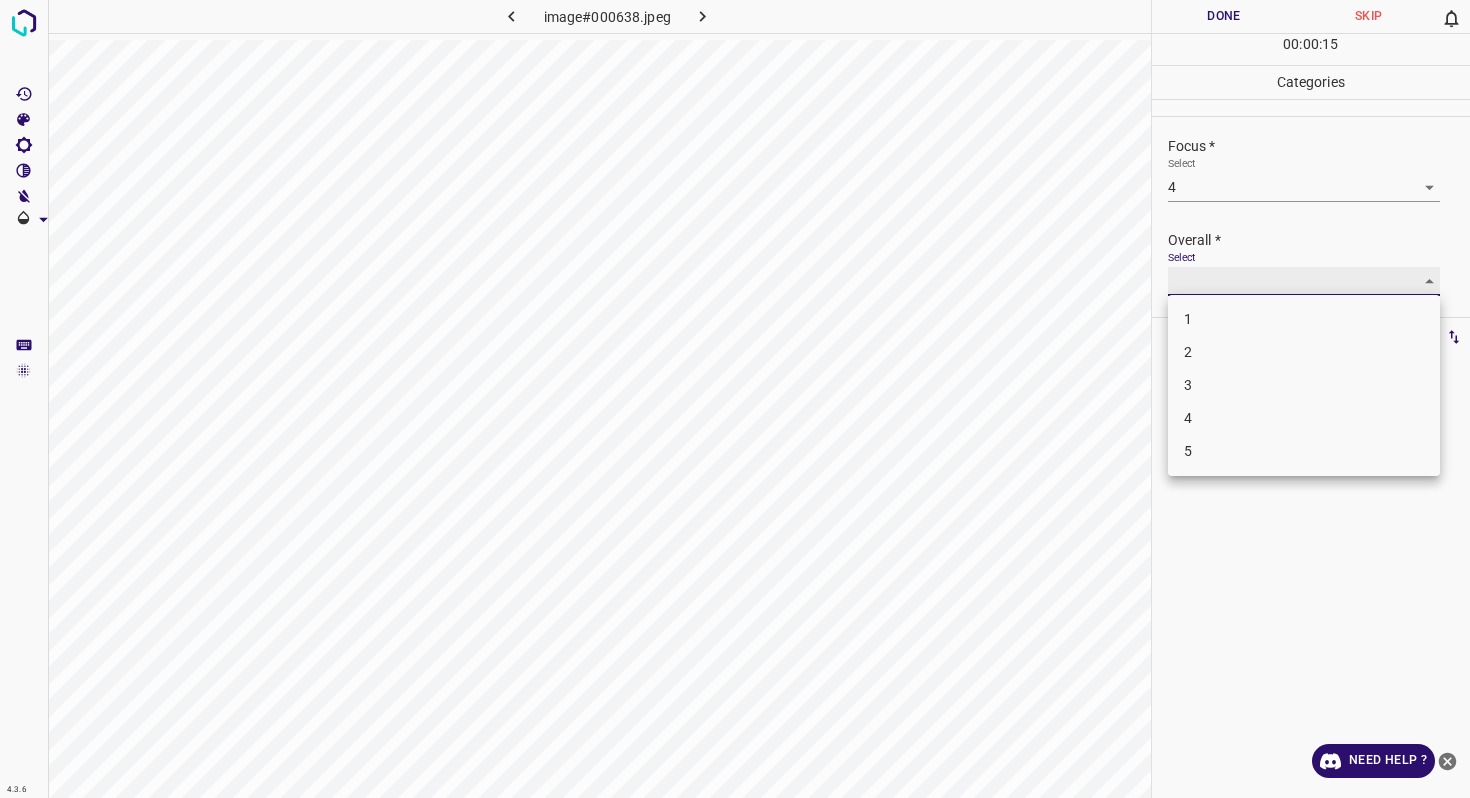 type on "3" 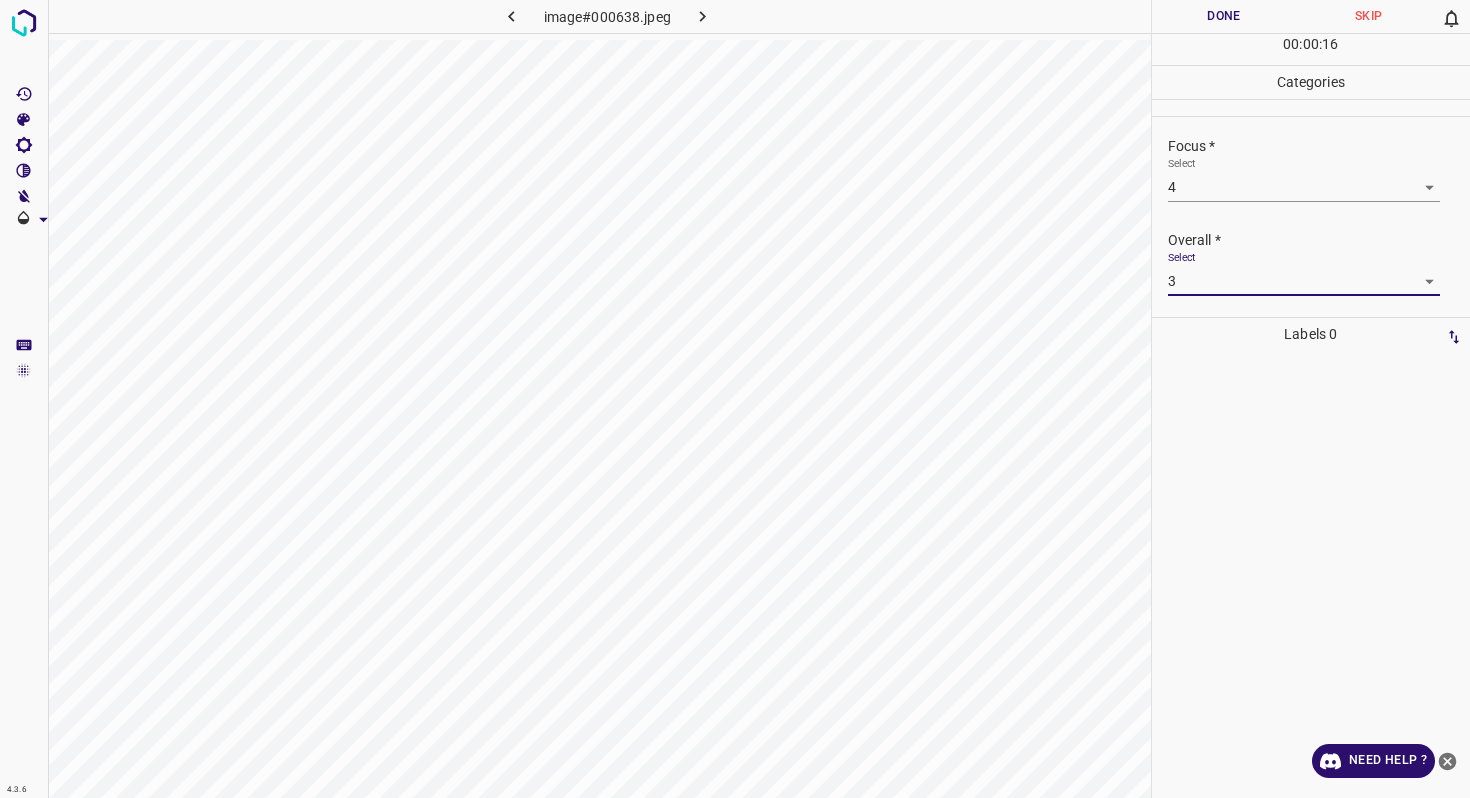click on "Done" at bounding box center (1224, 16) 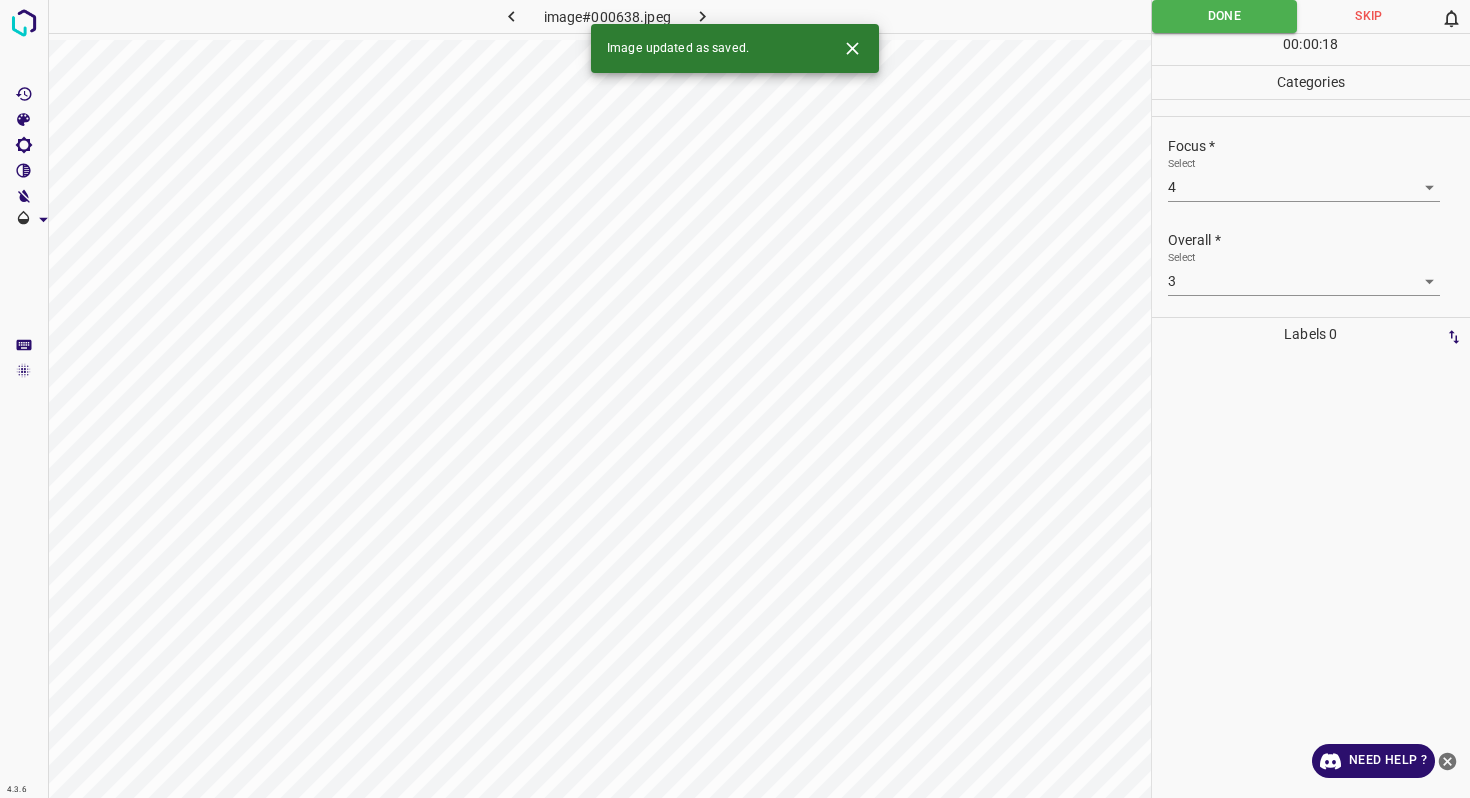 click 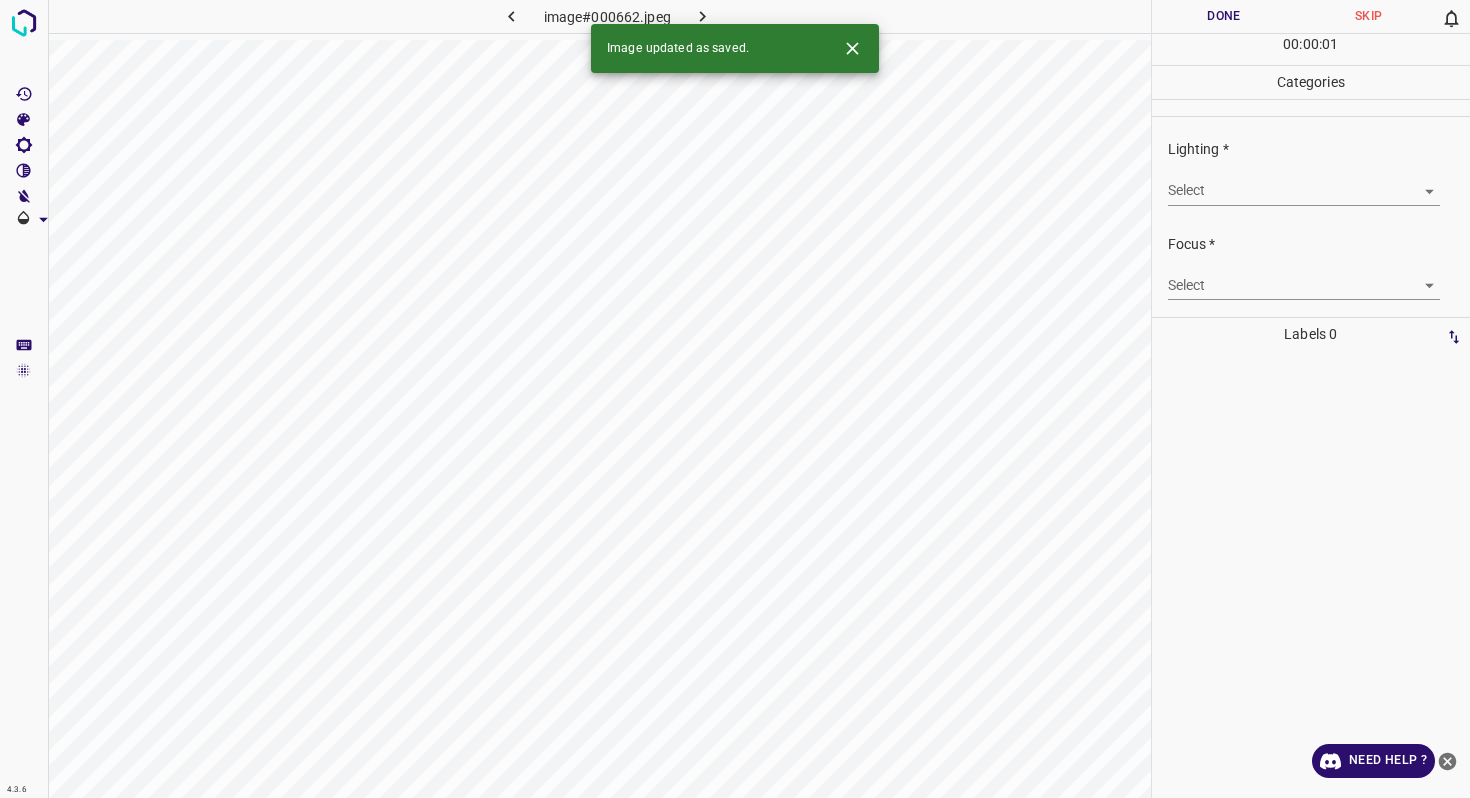 click on "4.3.6  image#000662.jpeg Done Skip 0 00   : 00   : 01   Categories Lighting *  Select ​ Focus *  Select ​ Overall *  Select ​ Labels   0 Categories 1 Lighting 2 Focus 3 Overall Tools Space Change between modes (Draw & Edit) I Auto labeling R Restore zoom M Zoom in N Zoom out Delete Delete selecte label Filters Z Restore filters X Saturation filter C Brightness filter V Contrast filter B Gray scale filter General O Download Image updated as saved. Need Help ? - Text - Hide - Delete" at bounding box center [735, 399] 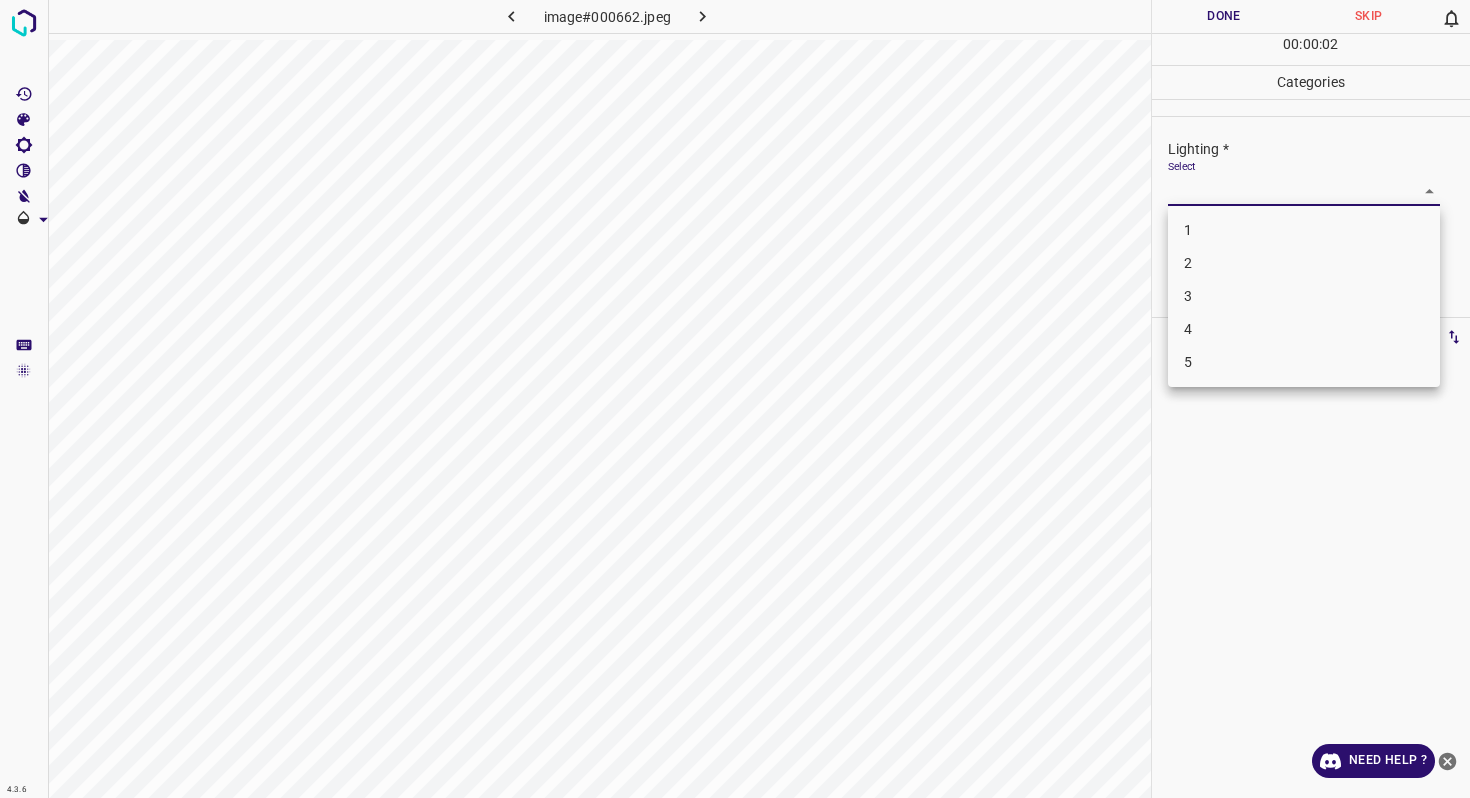 click on "2" at bounding box center (1304, 263) 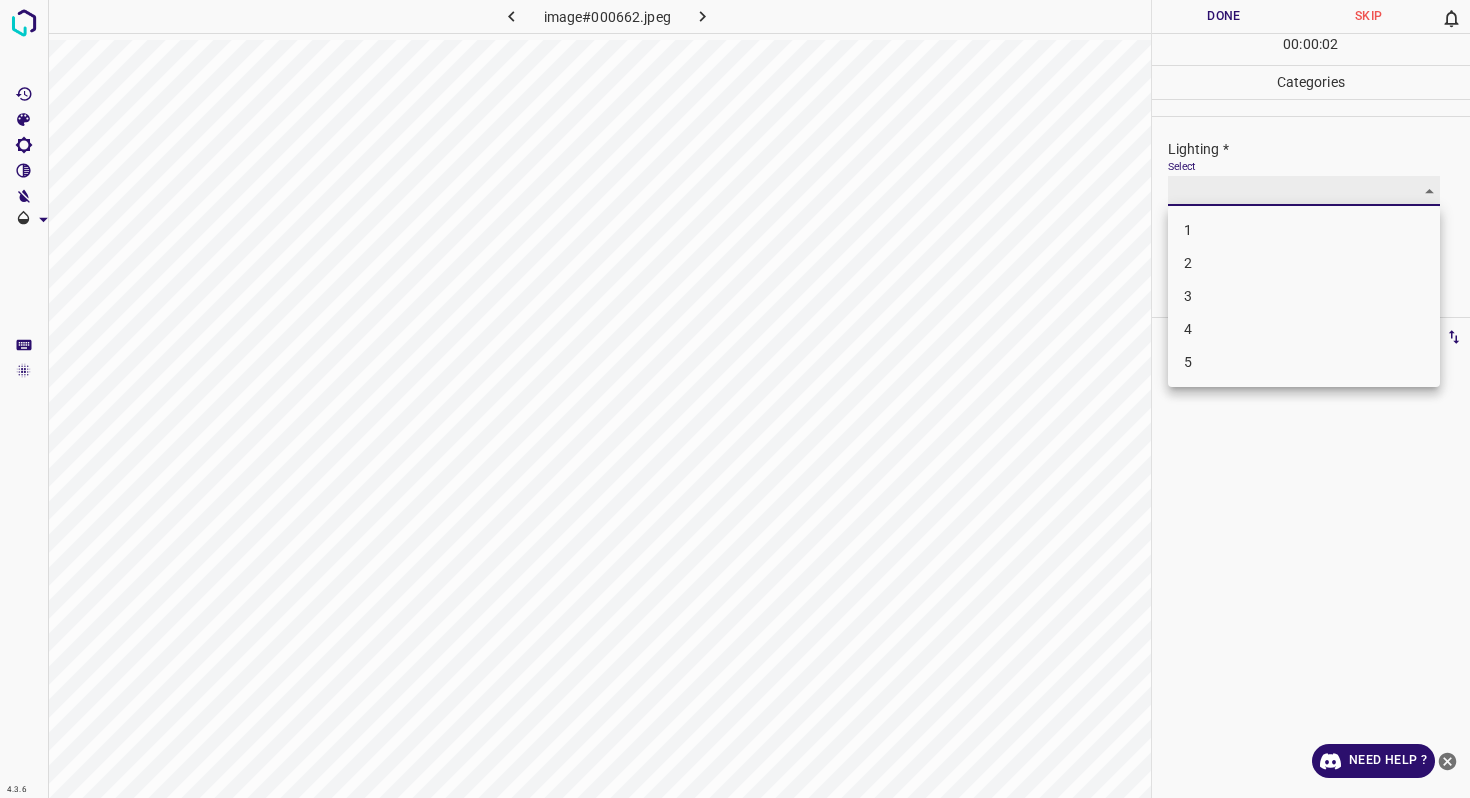 type on "2" 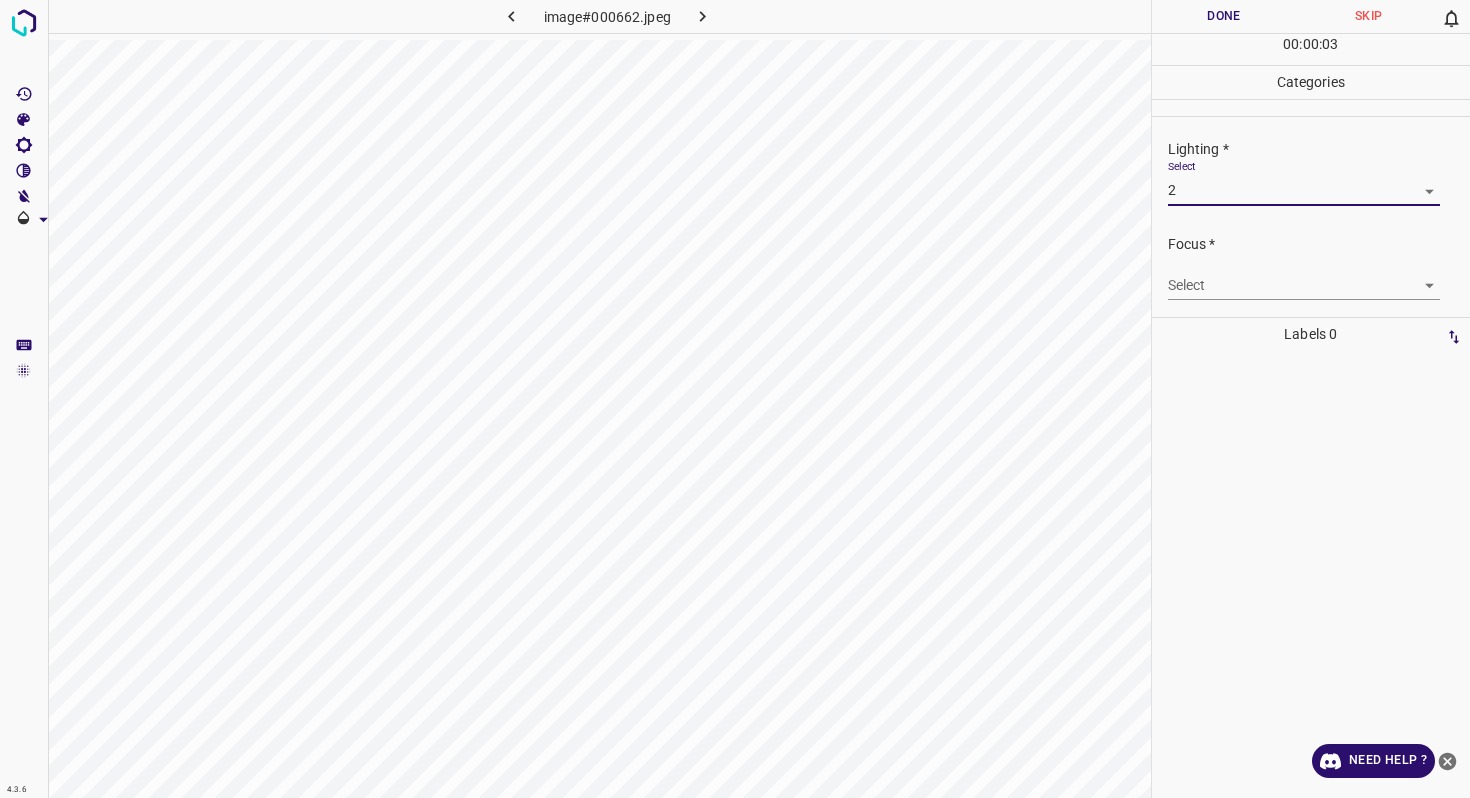 click on "4.3.6  image#000662.jpeg Done Skip 0 00   : 00   : 03   Categories Lighting *  Select 2 2 Focus *  Select ​ Overall *  Select ​ Labels   0 Categories 1 Lighting 2 Focus 3 Overall Tools Space Change between modes (Draw & Edit) I Auto labeling R Restore zoom M Zoom in N Zoom out Delete Delete selecte label Filters Z Restore filters X Saturation filter C Brightness filter V Contrast filter B Gray scale filter General O Download Need Help ? - Text - Hide - Delete" at bounding box center [735, 399] 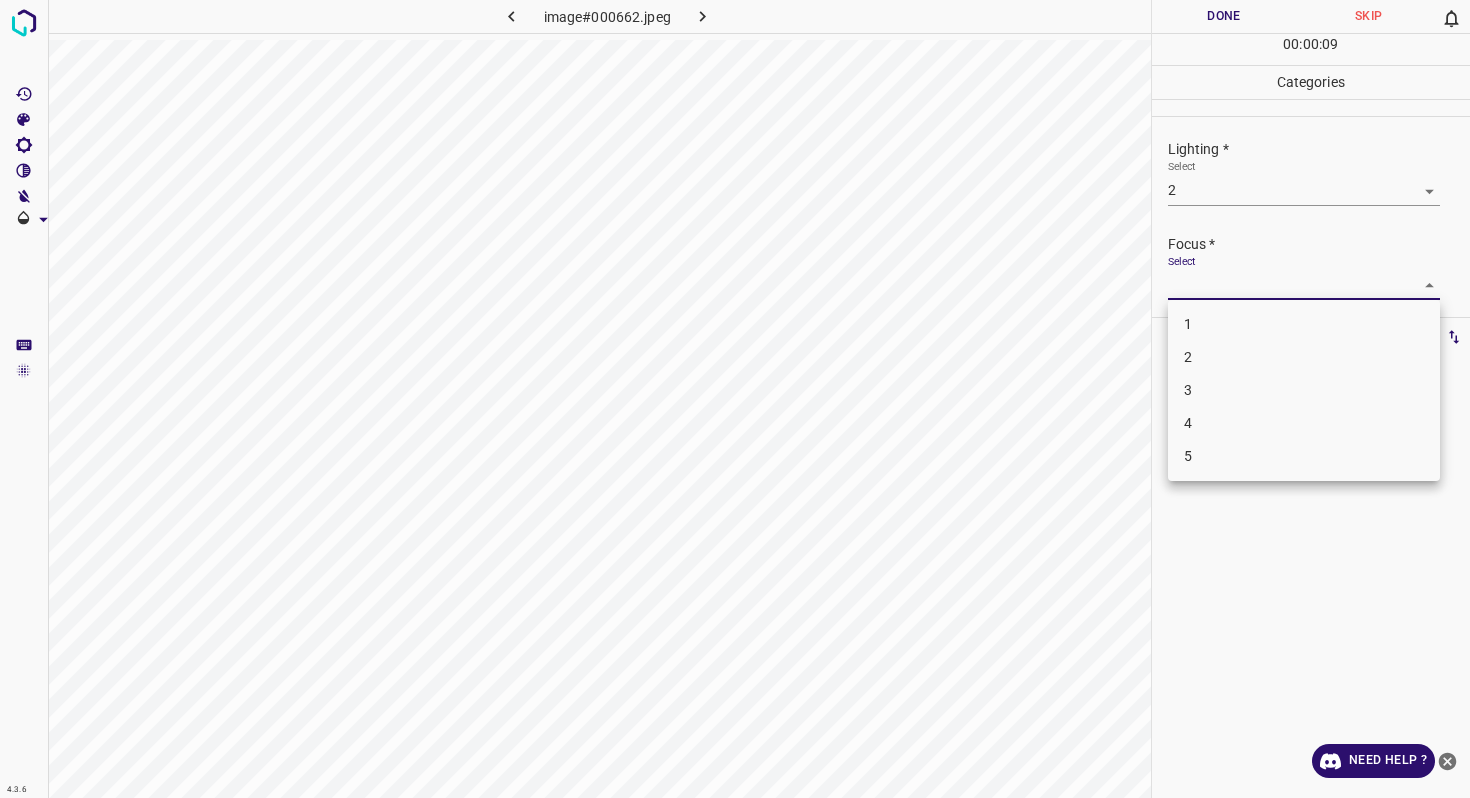 click on "3" at bounding box center [1304, 390] 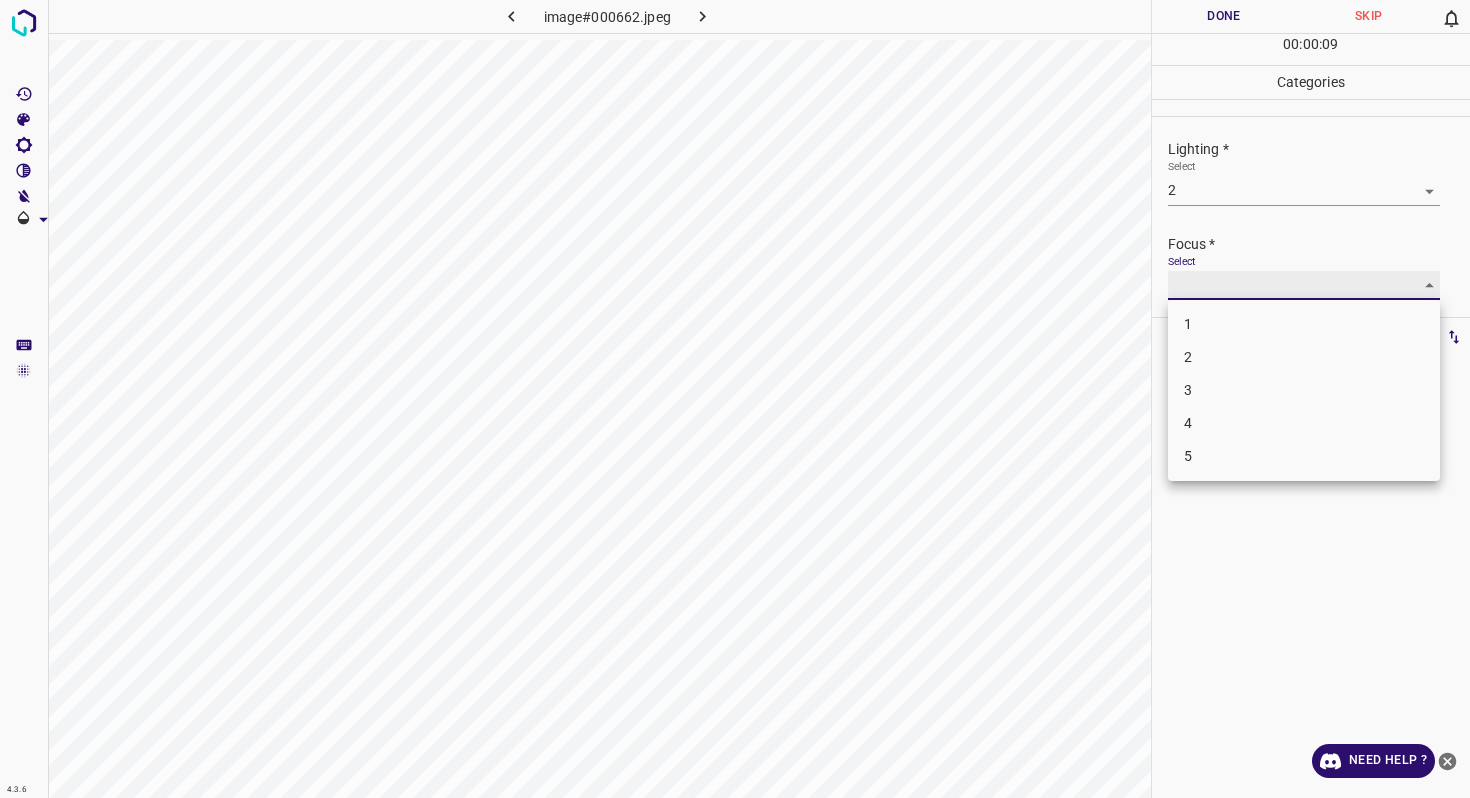 type on "3" 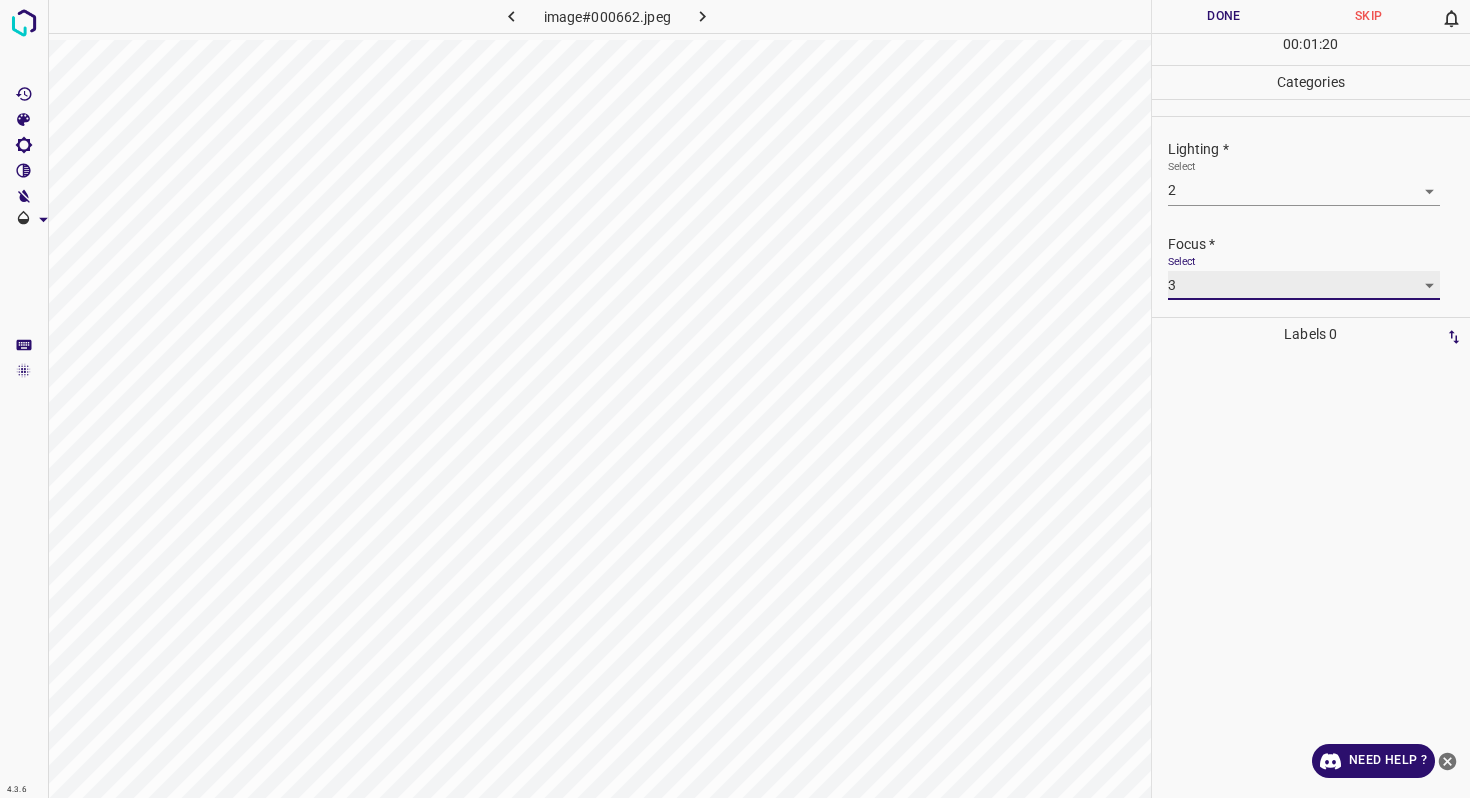 scroll, scrollTop: 98, scrollLeft: 0, axis: vertical 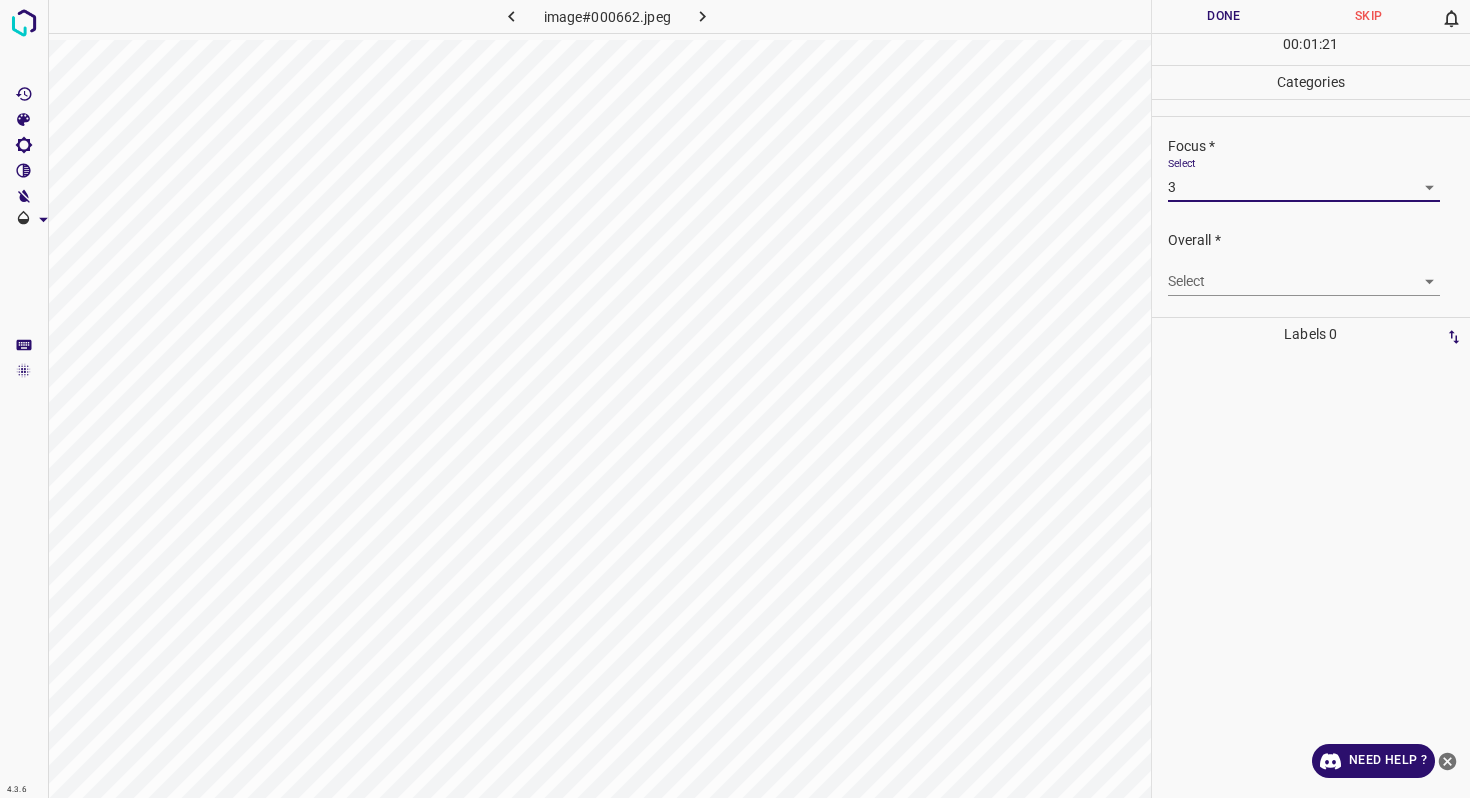 click on "4.3.6  image#000662.jpeg Done Skip 0 00   : 01   : 21   Categories Lighting *  Select 2 2 Focus *  Select 3 3 Overall *  Select ​ Labels   0 Categories 1 Lighting 2 Focus 3 Overall Tools Space Change between modes (Draw & Edit) I Auto labeling R Restore zoom M Zoom in N Zoom out Delete Delete selecte label Filters Z Restore filters X Saturation filter C Brightness filter V Contrast filter B Gray scale filter General O Download Need Help ? - Text - Hide - Delete" at bounding box center [735, 399] 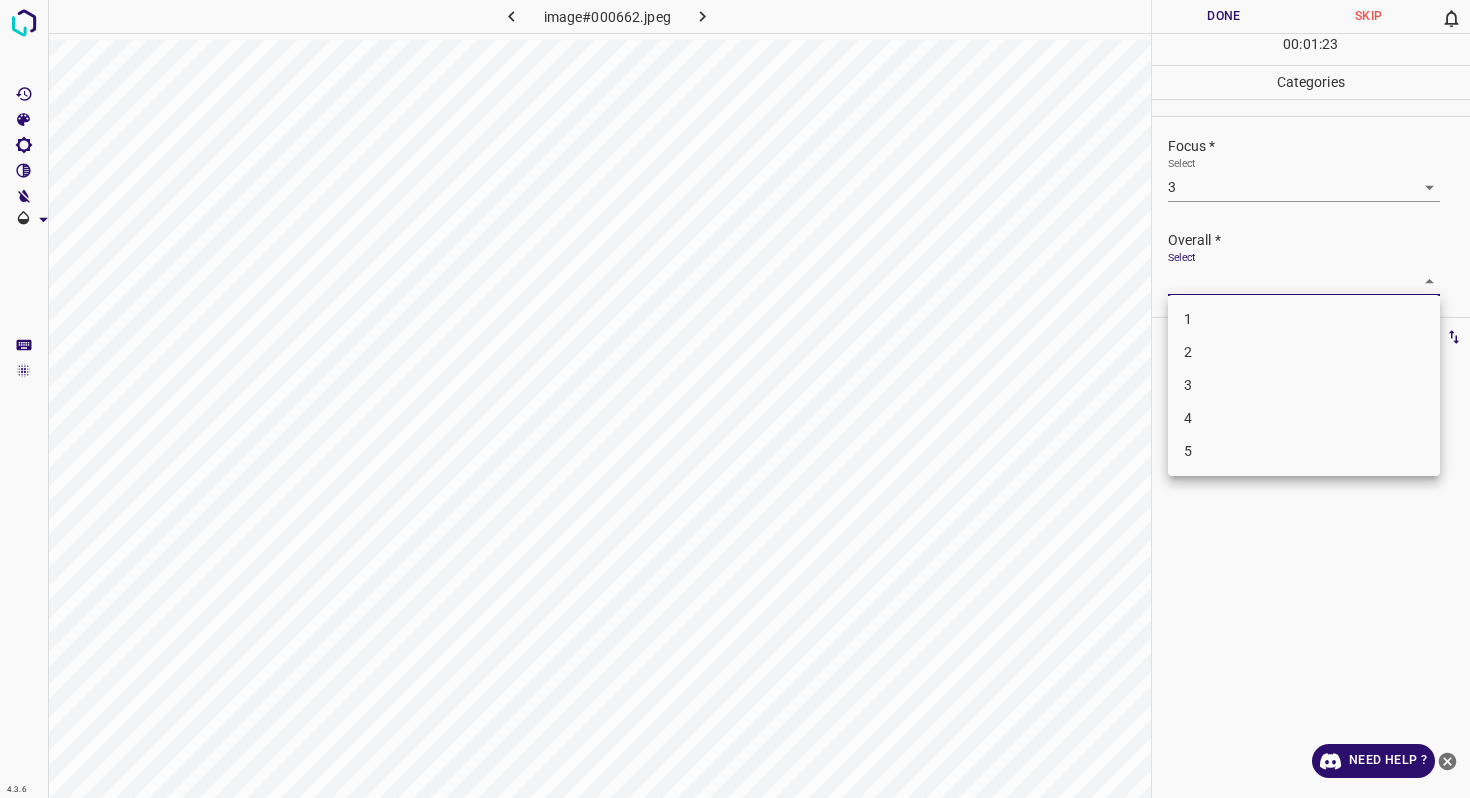 click on "3" at bounding box center [1304, 385] 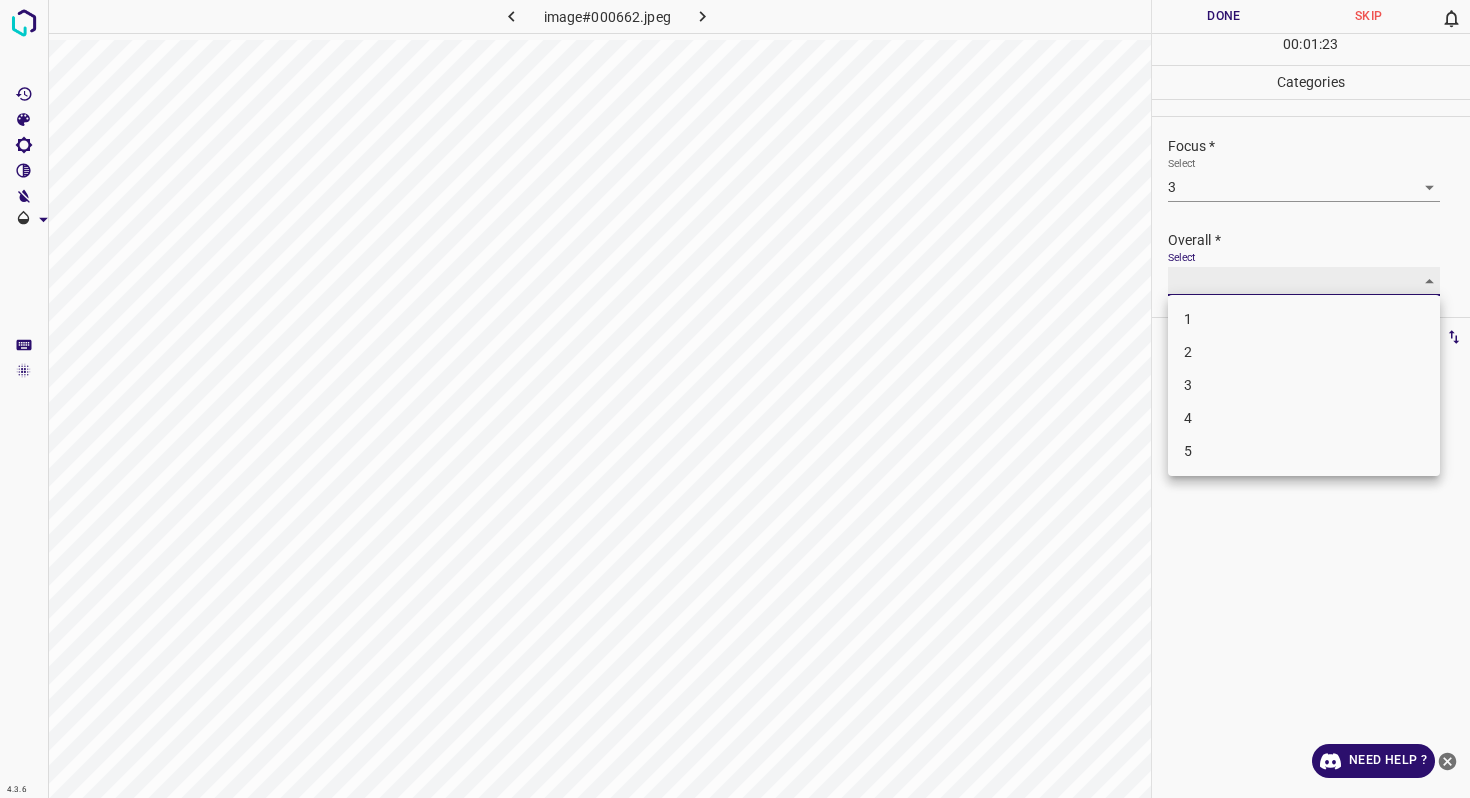 type on "3" 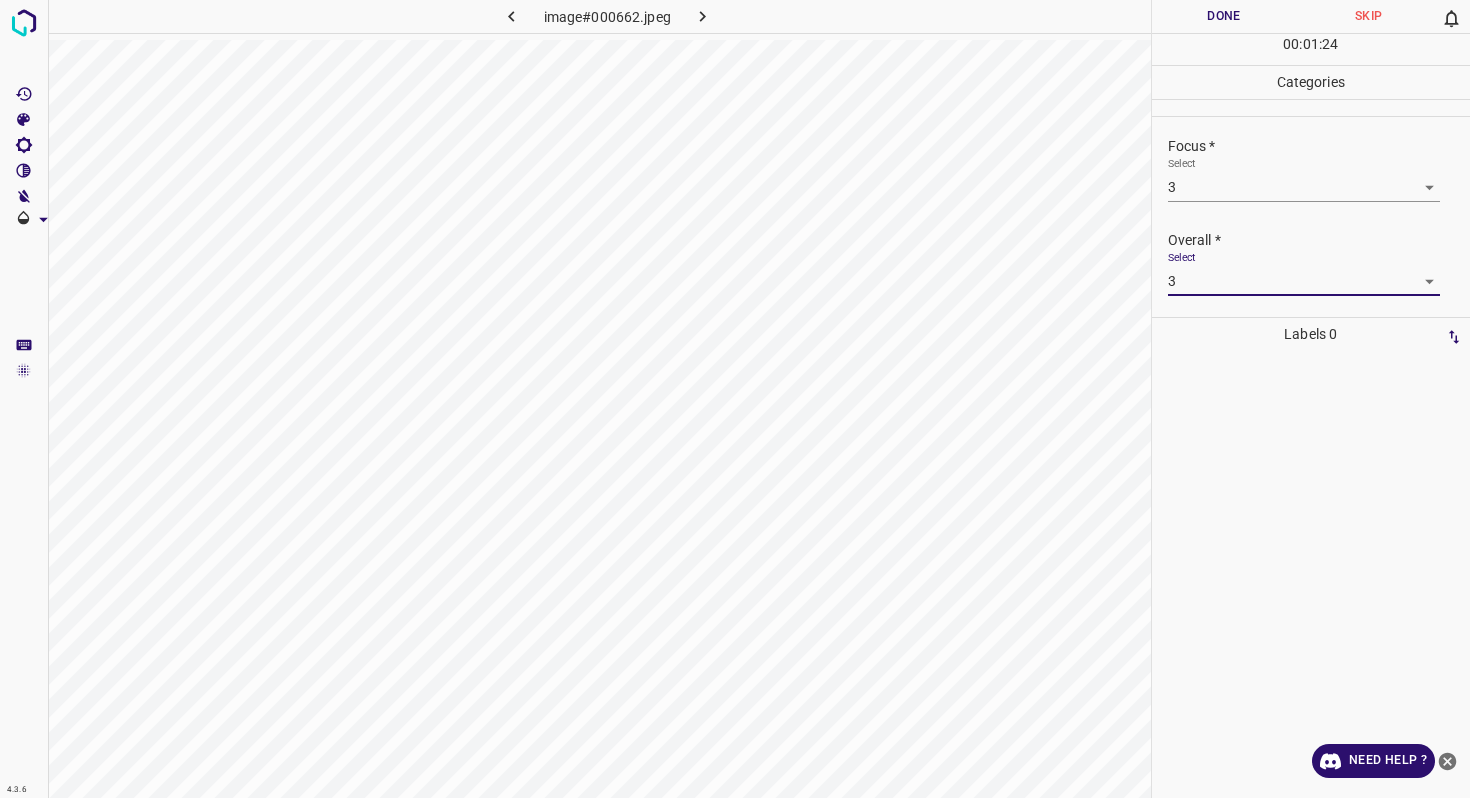 click on "Done" at bounding box center [1224, 16] 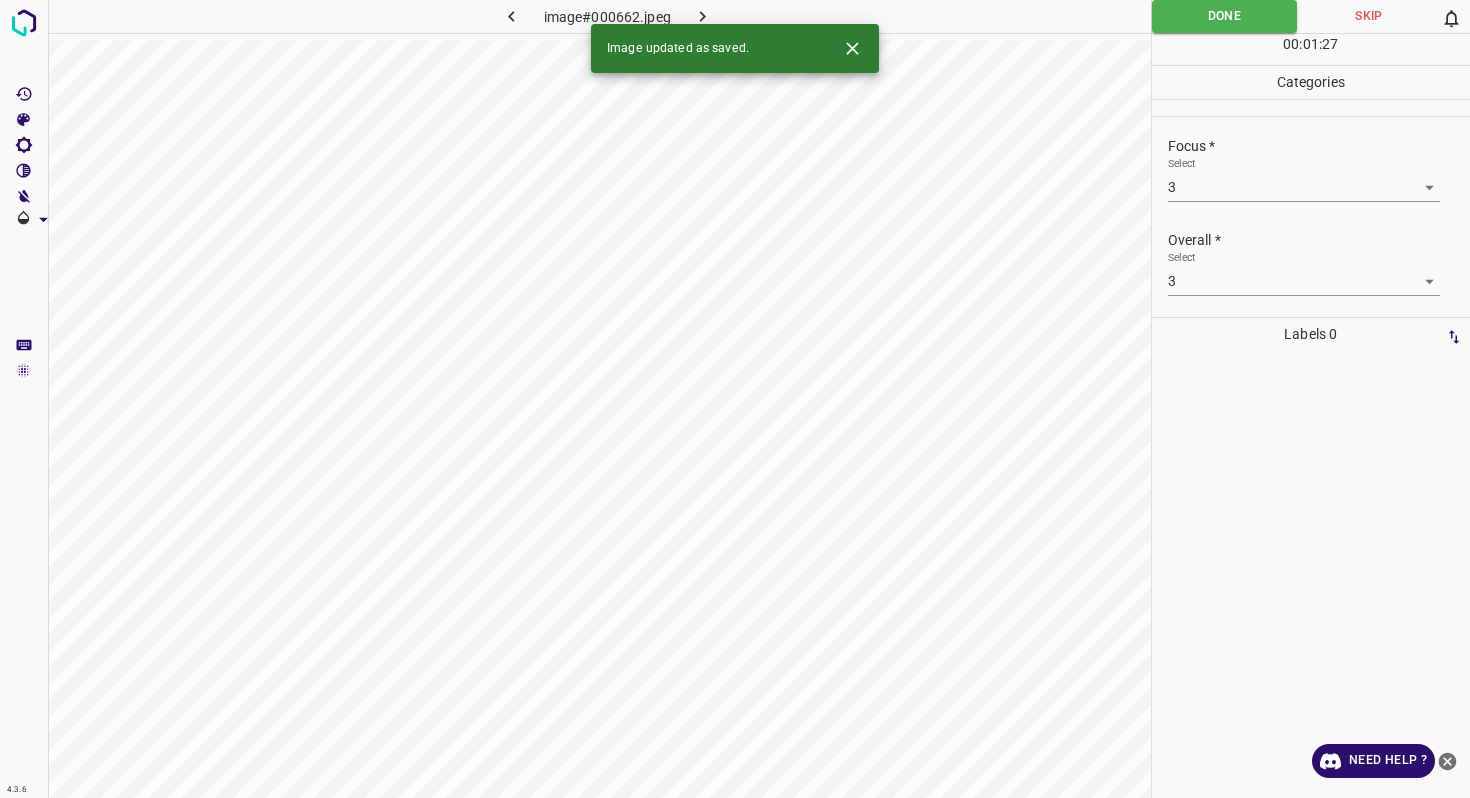 click 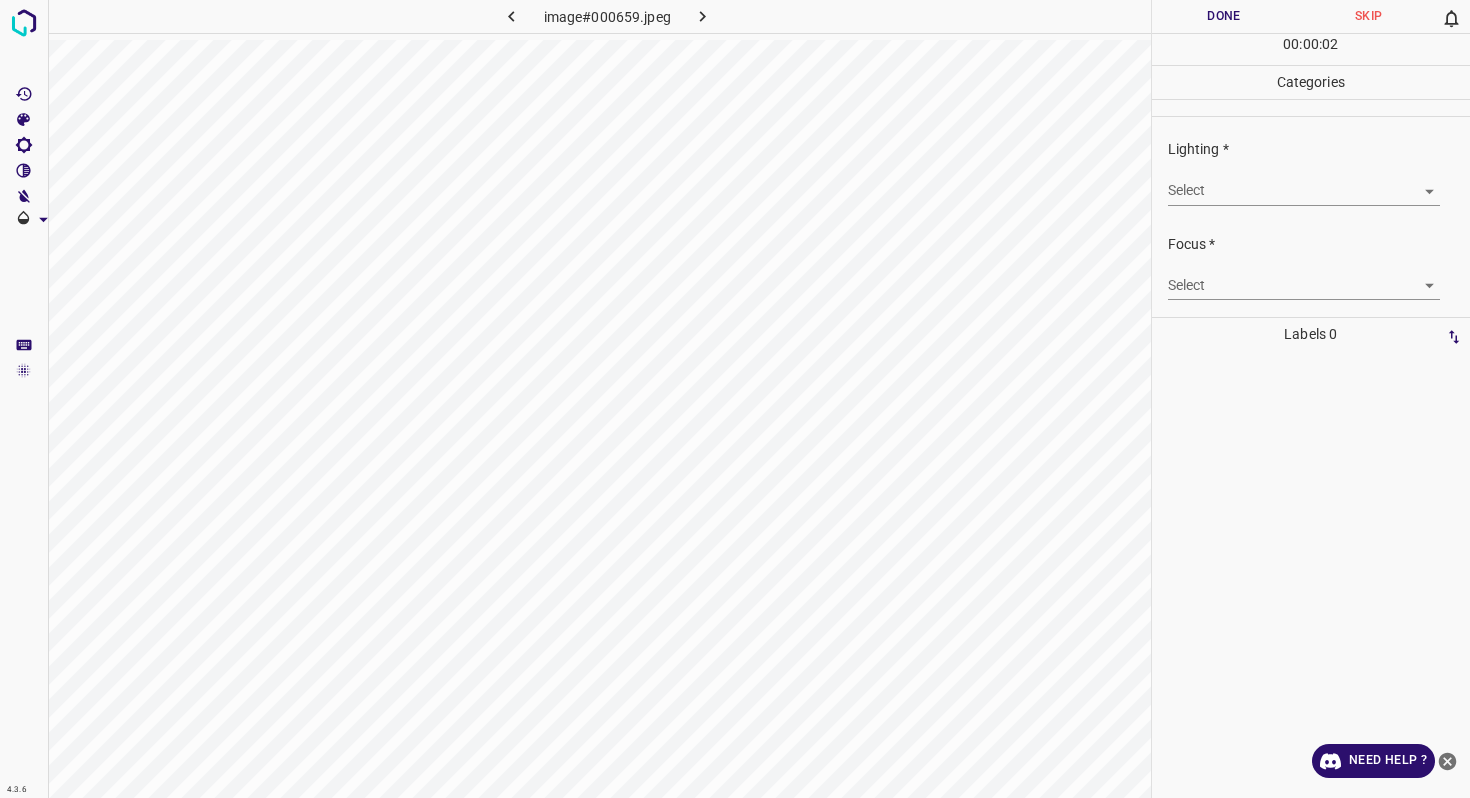 click on "4.3.6  image#000659.jpeg Done Skip 0 00   : 00   : 02   Categories Lighting *  Select ​ Focus *  Select ​ Overall *  Select ​ Labels   0 Categories 1 Lighting 2 Focus 3 Overall Tools Space Change between modes (Draw & Edit) I Auto labeling R Restore zoom M Zoom in N Zoom out Delete Delete selecte label Filters Z Restore filters X Saturation filter C Brightness filter V Contrast filter B Gray scale filter General O Download Need Help ? - Text - Hide - Delete" at bounding box center (735, 399) 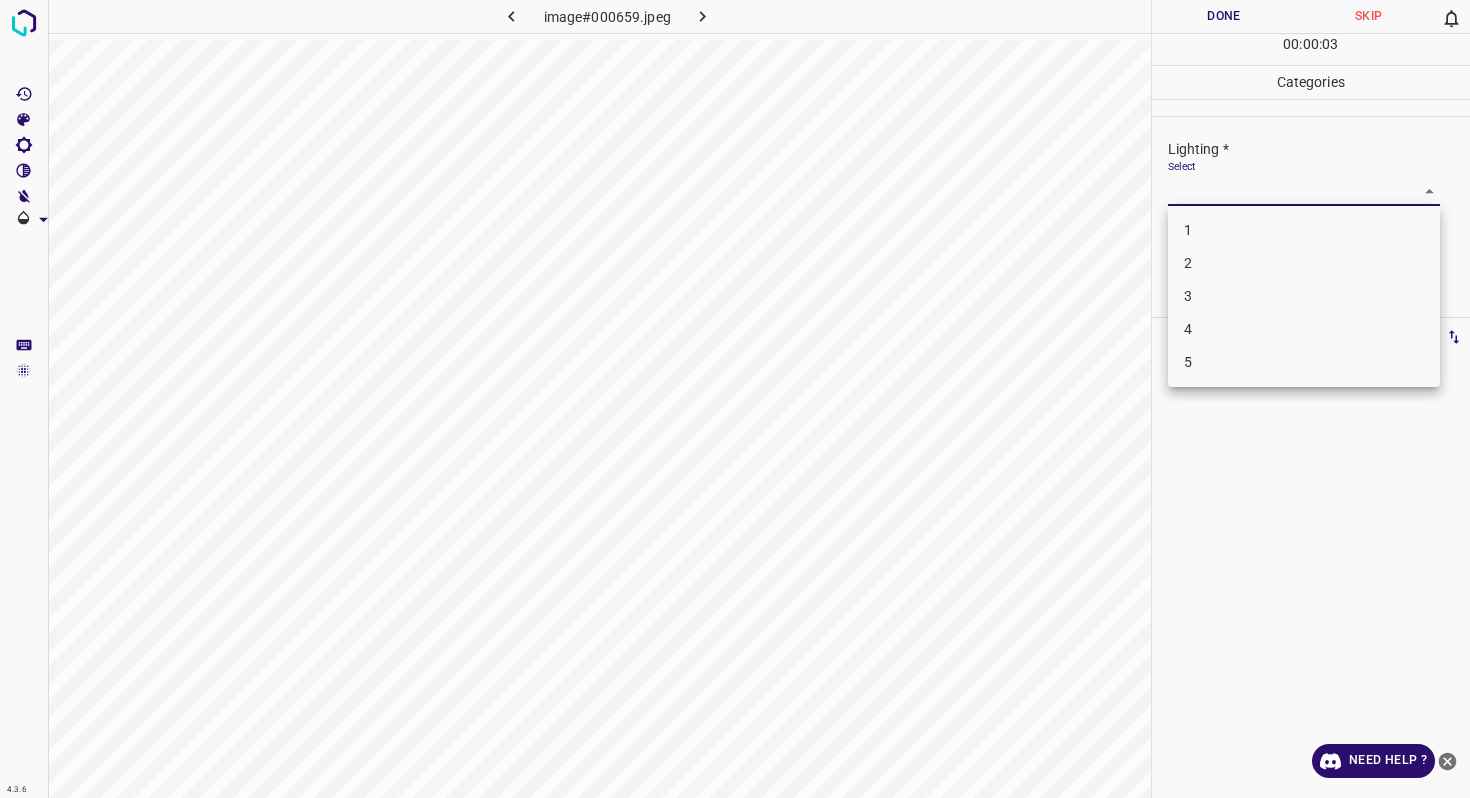 click on "3" at bounding box center [1304, 296] 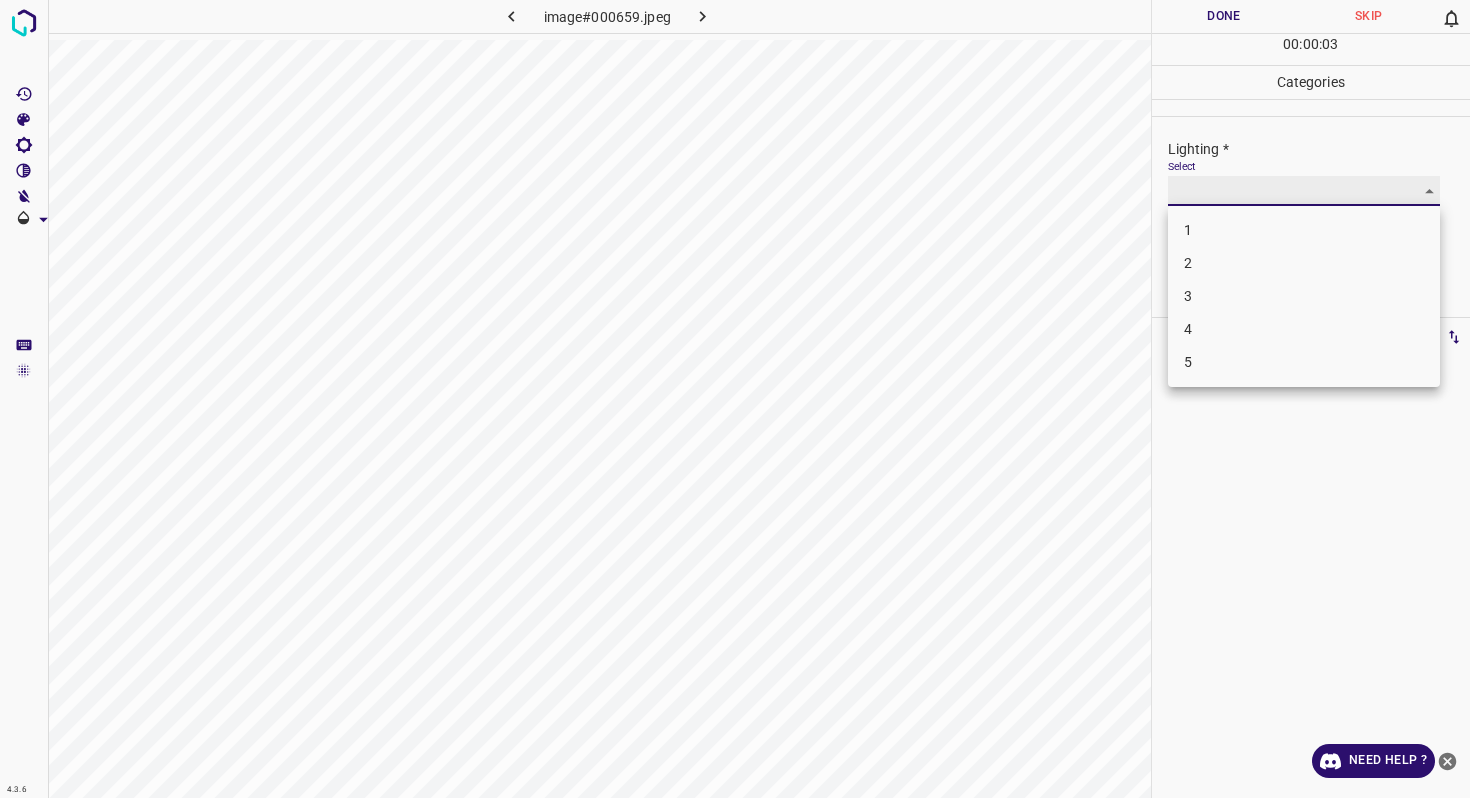 type on "3" 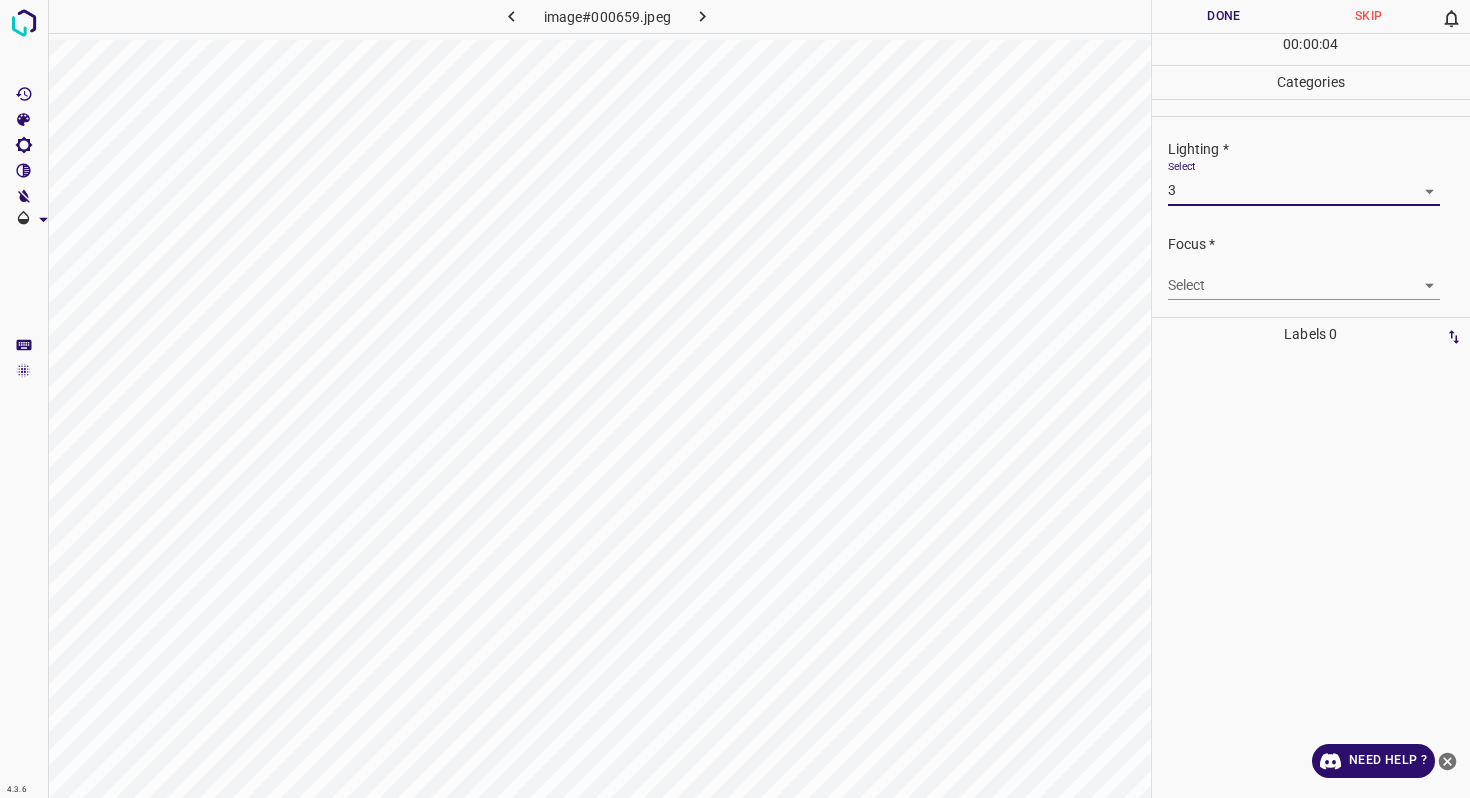 click on "4.3.6  image#000659.jpeg Done Skip 0 00   : 00   : 04   Categories Lighting *  Select 3 3 Focus *  Select ​ Overall *  Select ​ Labels   0 Categories 1 Lighting 2 Focus 3 Overall Tools Space Change between modes (Draw & Edit) I Auto labeling R Restore zoom M Zoom in N Zoom out Delete Delete selecte label Filters Z Restore filters X Saturation filter C Brightness filter V Contrast filter B Gray scale filter General O Download Need Help ? - Text - Hide - Delete" at bounding box center (735, 399) 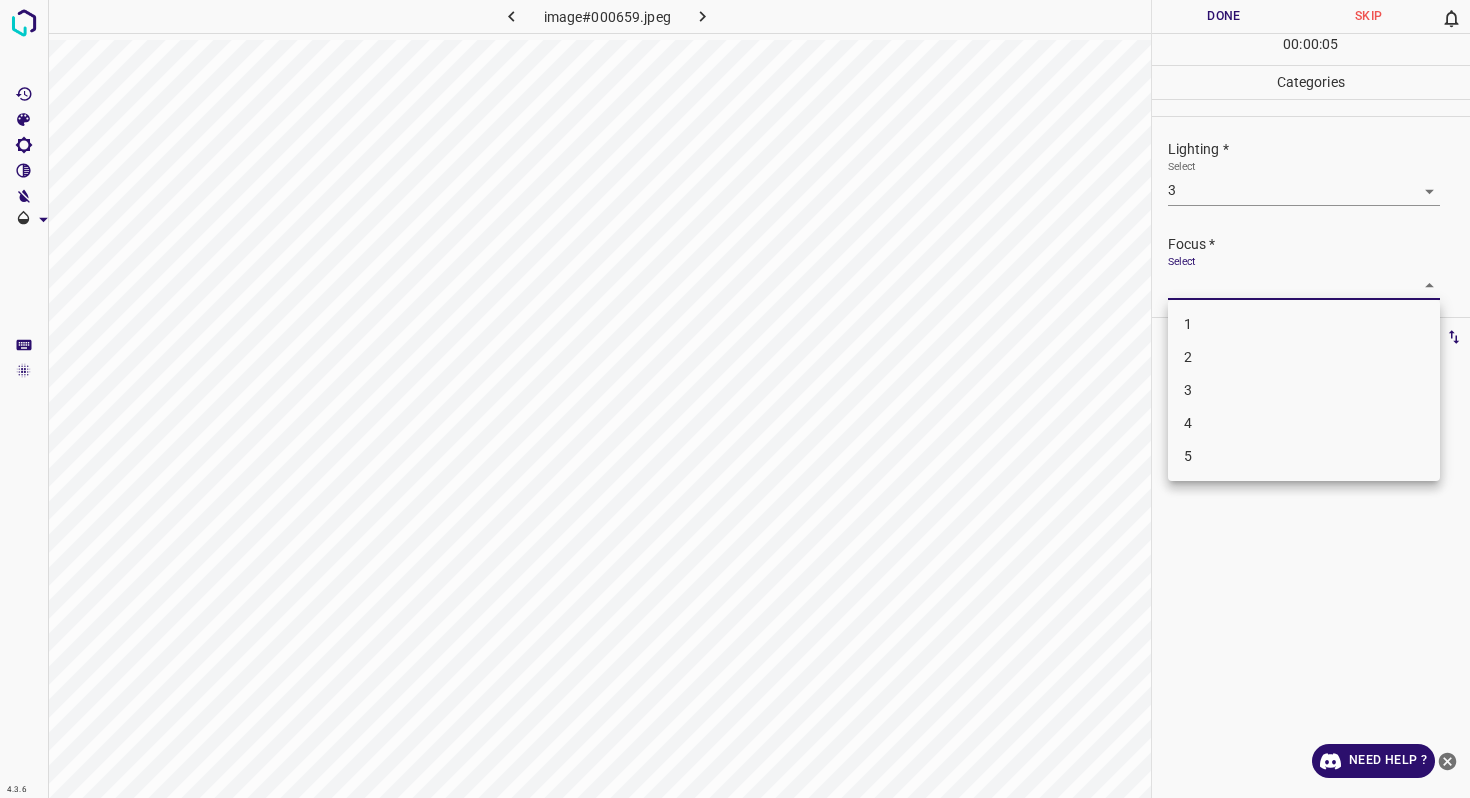 click on "2" at bounding box center (1304, 357) 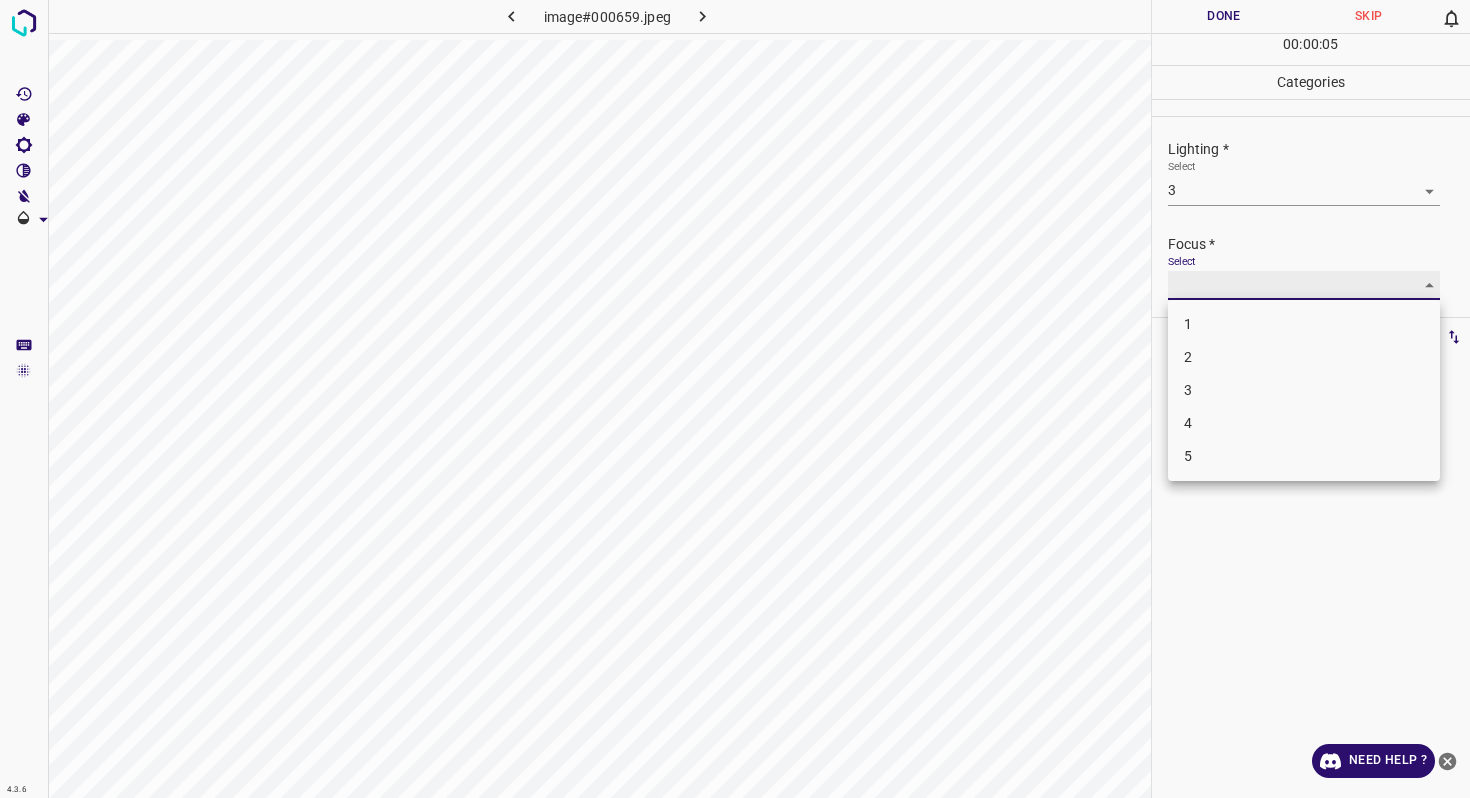 type on "2" 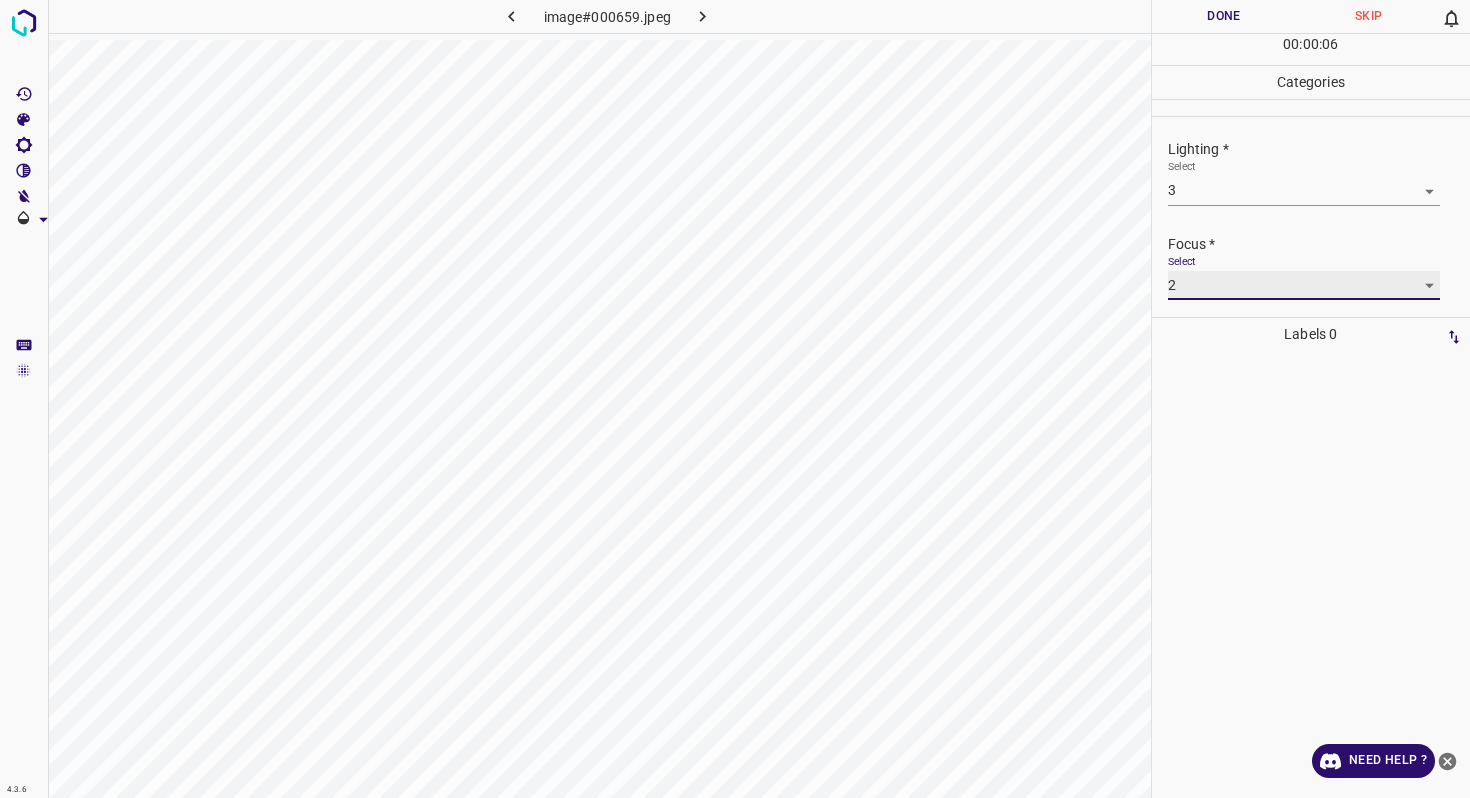 scroll, scrollTop: 98, scrollLeft: 0, axis: vertical 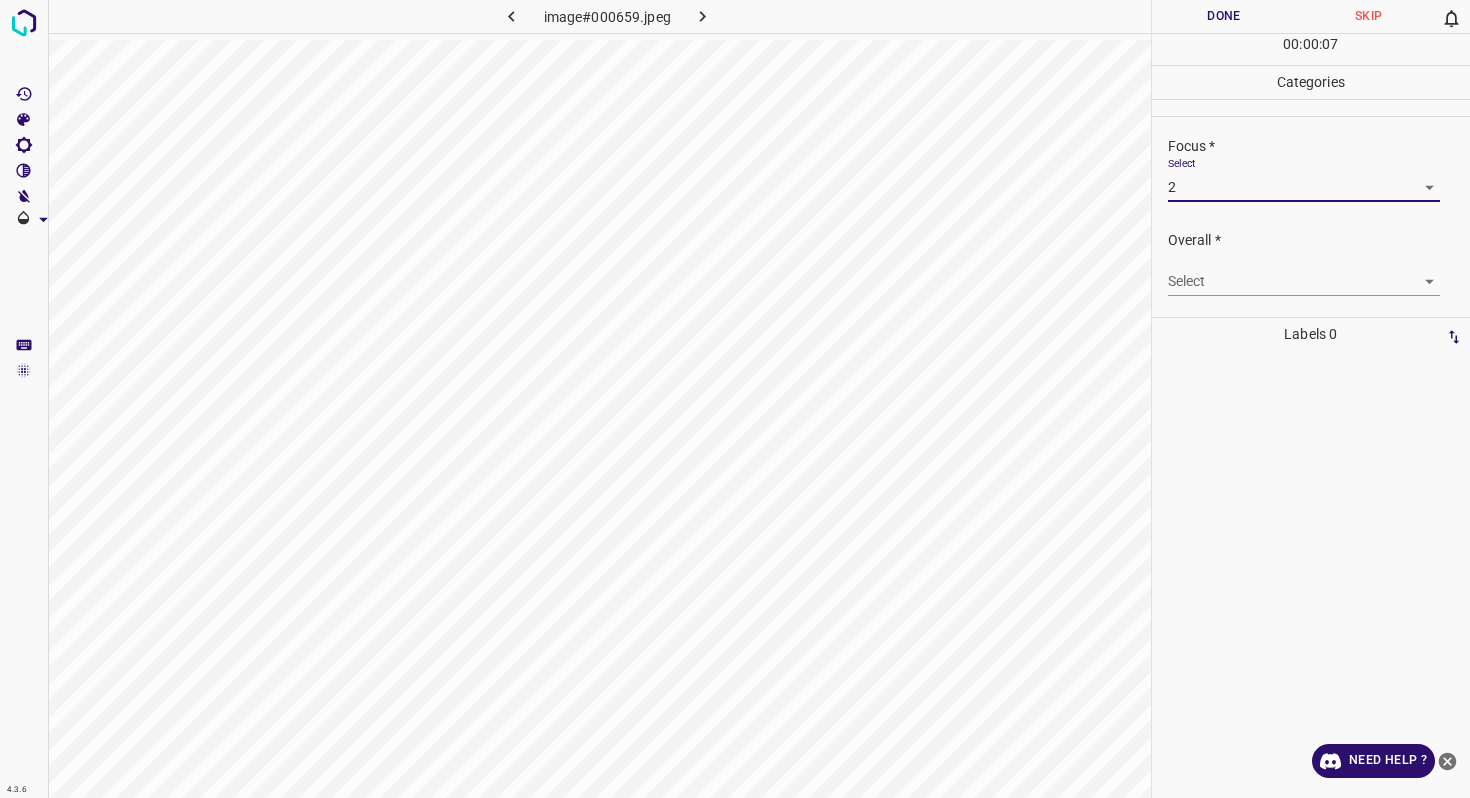 click on "4.3.6  image#000659.jpeg Done Skip 0 00   : 00   : 07   Categories Lighting *  Select 3 3 Focus *  Select 2 2 Overall *  Select ​ Labels   0 Categories 1 Lighting 2 Focus 3 Overall Tools Space Change between modes (Draw & Edit) I Auto labeling R Restore zoom M Zoom in N Zoom out Delete Delete selecte label Filters Z Restore filters X Saturation filter C Brightness filter V Contrast filter B Gray scale filter General O Download Need Help ? - Text - Hide - Delete" at bounding box center [735, 399] 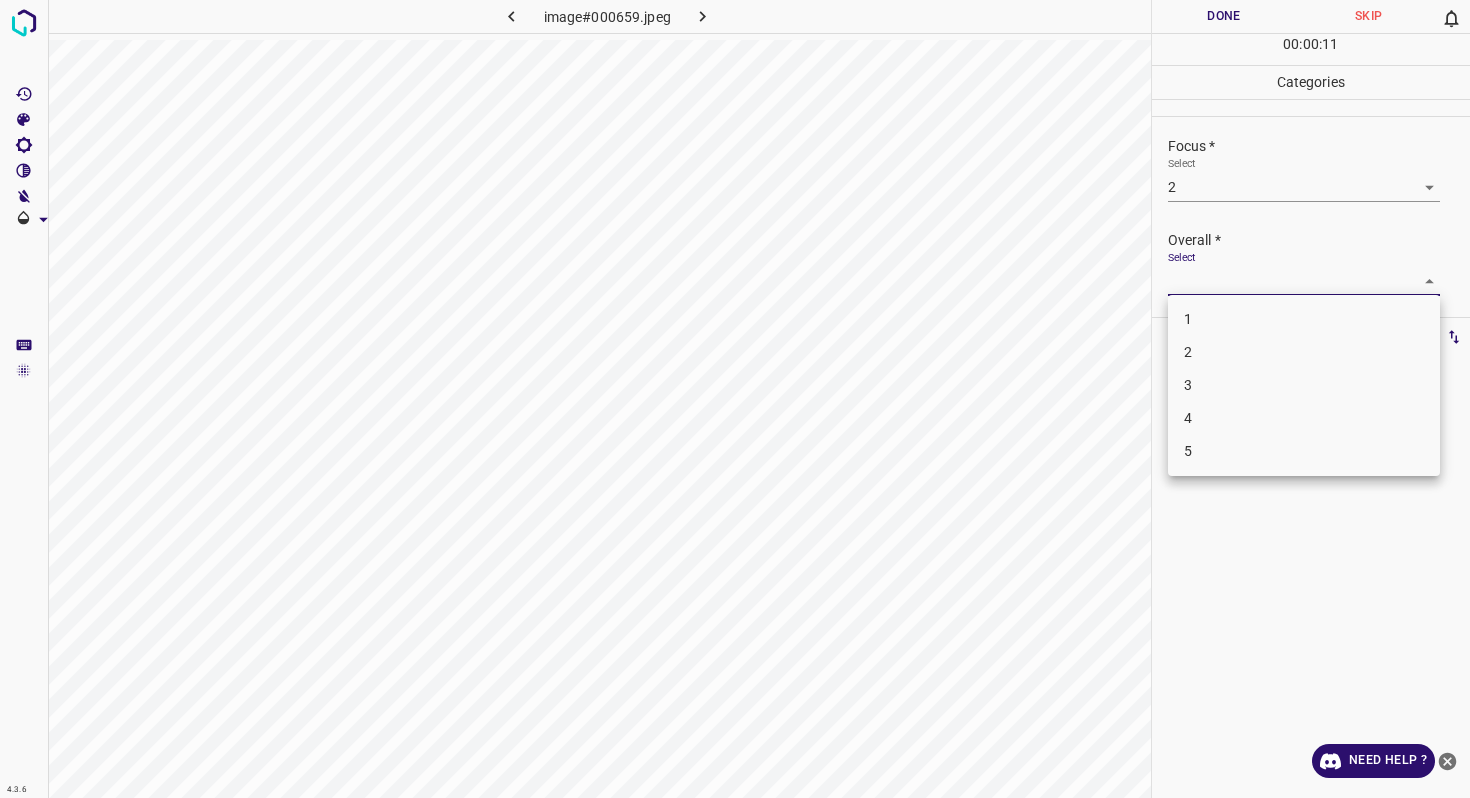 click on "2" at bounding box center (1304, 352) 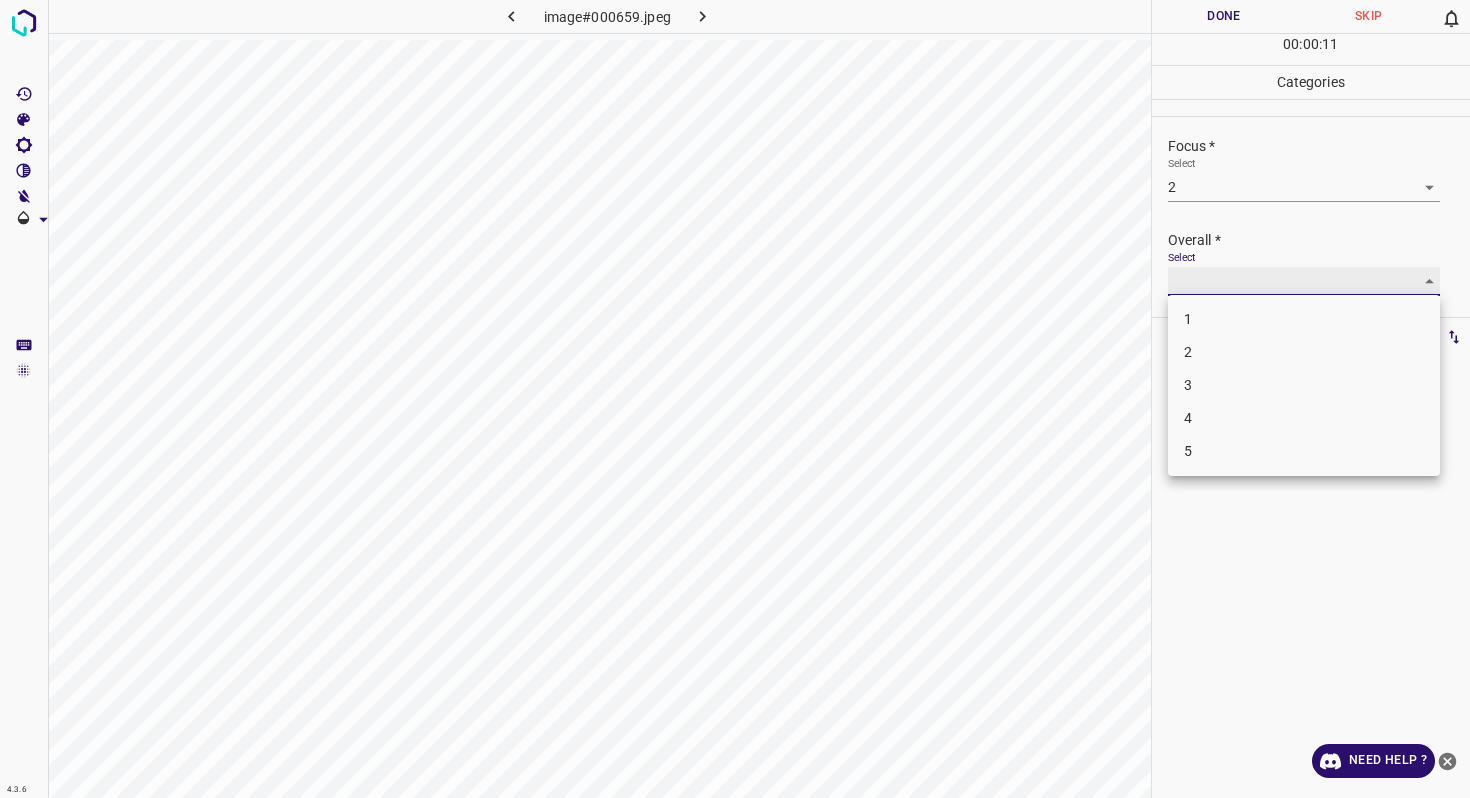 type on "2" 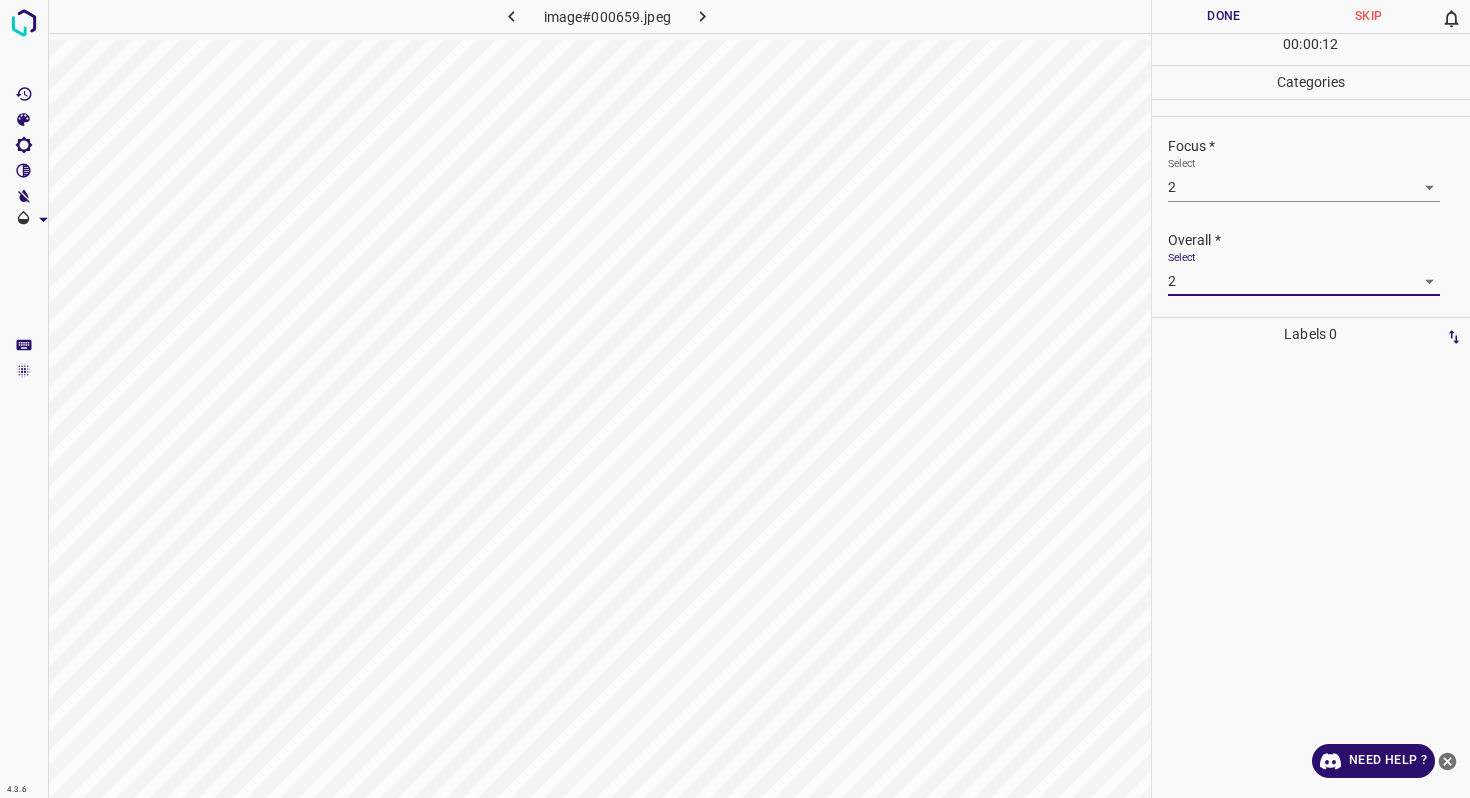 click on "Done" at bounding box center (1224, 16) 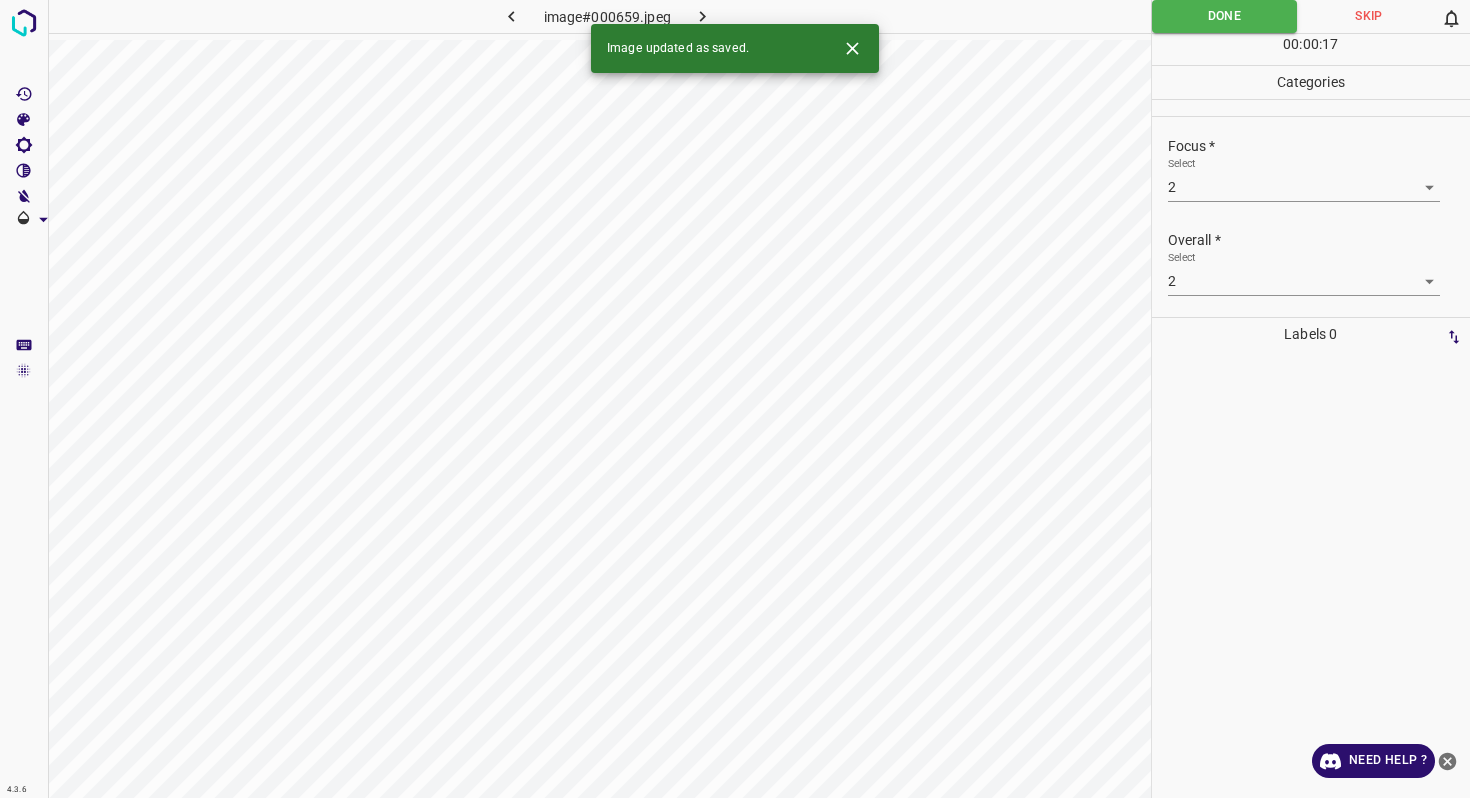 click 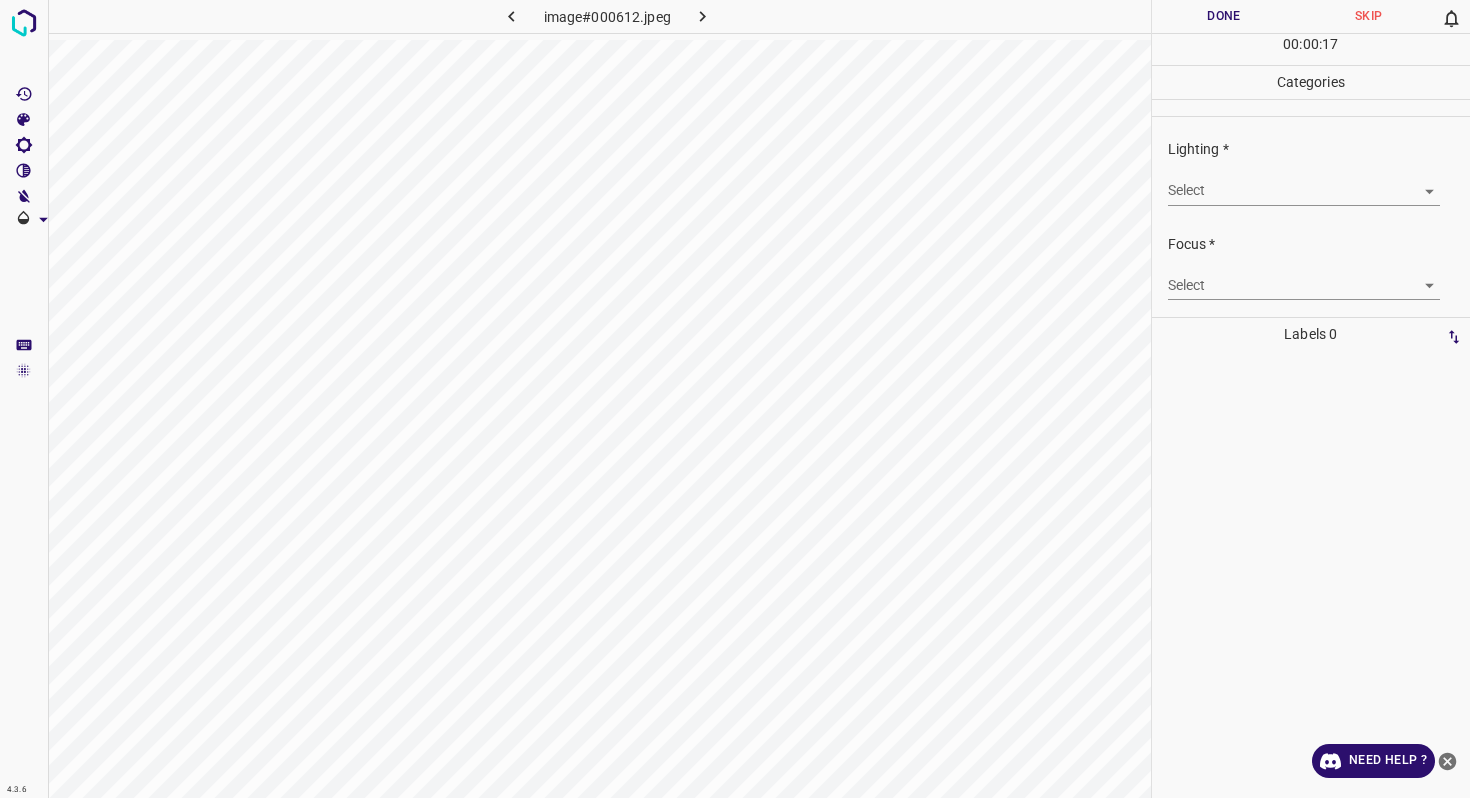click on "4.3.6  image#000612.jpeg Done Skip 0 00   : 00   : 17   Categories Lighting *  Select ​ Focus *  Select ​ Overall *  Select ​ Labels   0 Categories 1 Lighting 2 Focus 3 Overall Tools Space Change between modes (Draw & Edit) I Auto labeling R Restore zoom M Zoom in N Zoom out Delete Delete selecte label Filters Z Restore filters X Saturation filter C Brightness filter V Contrast filter B Gray scale filter General O Download Need Help ? - Text - Hide - Delete" at bounding box center [735, 399] 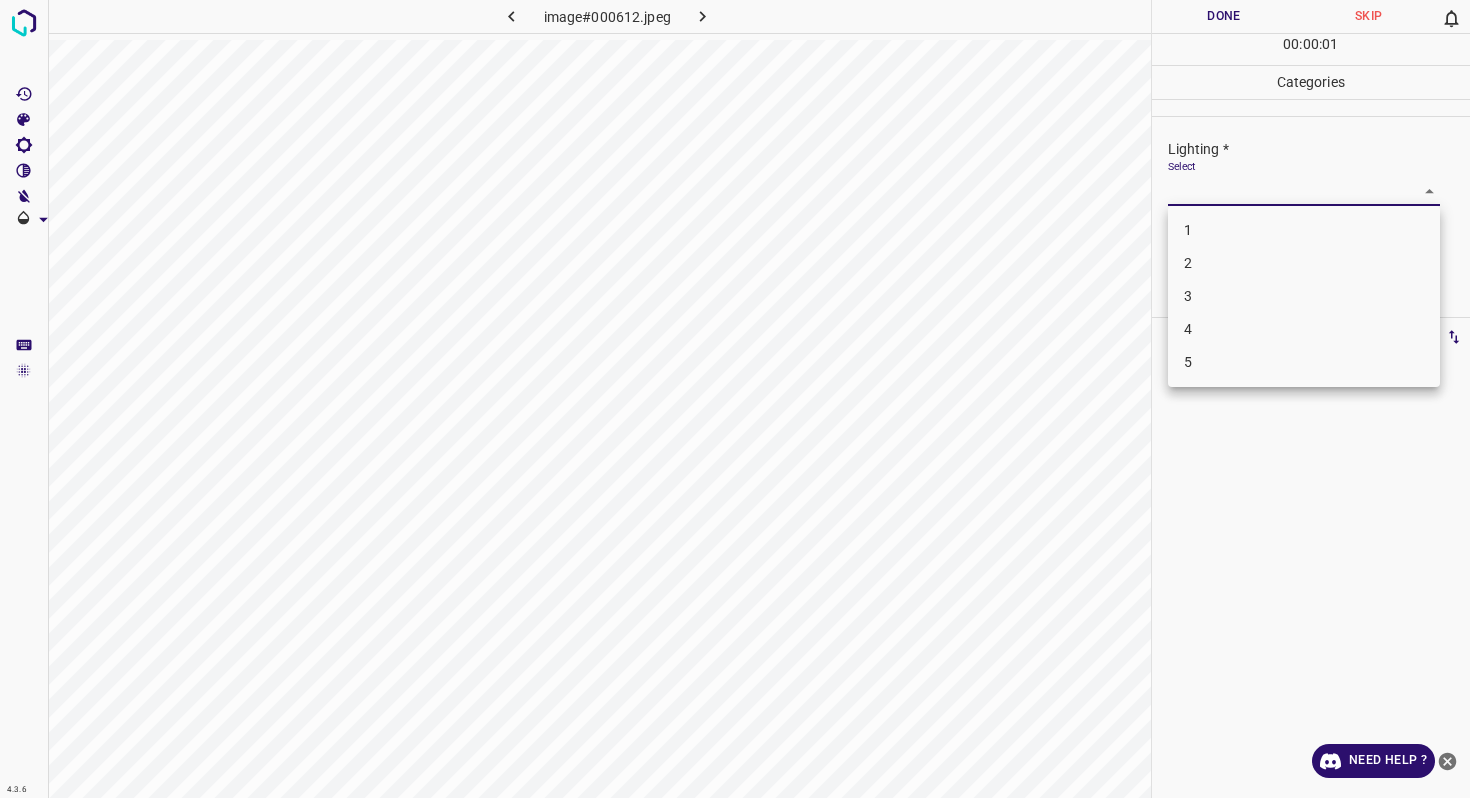 click on "2" at bounding box center [1304, 263] 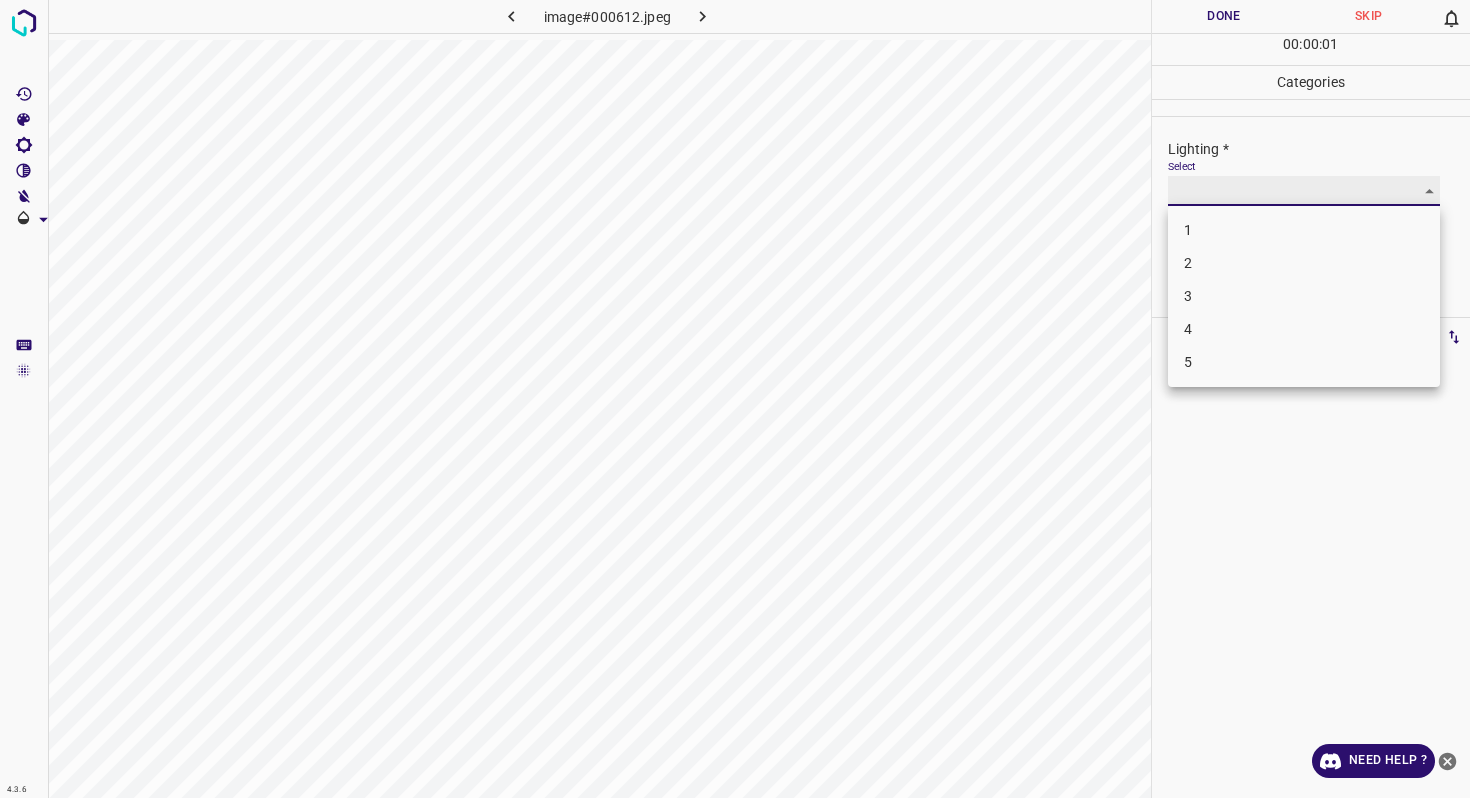 type on "2" 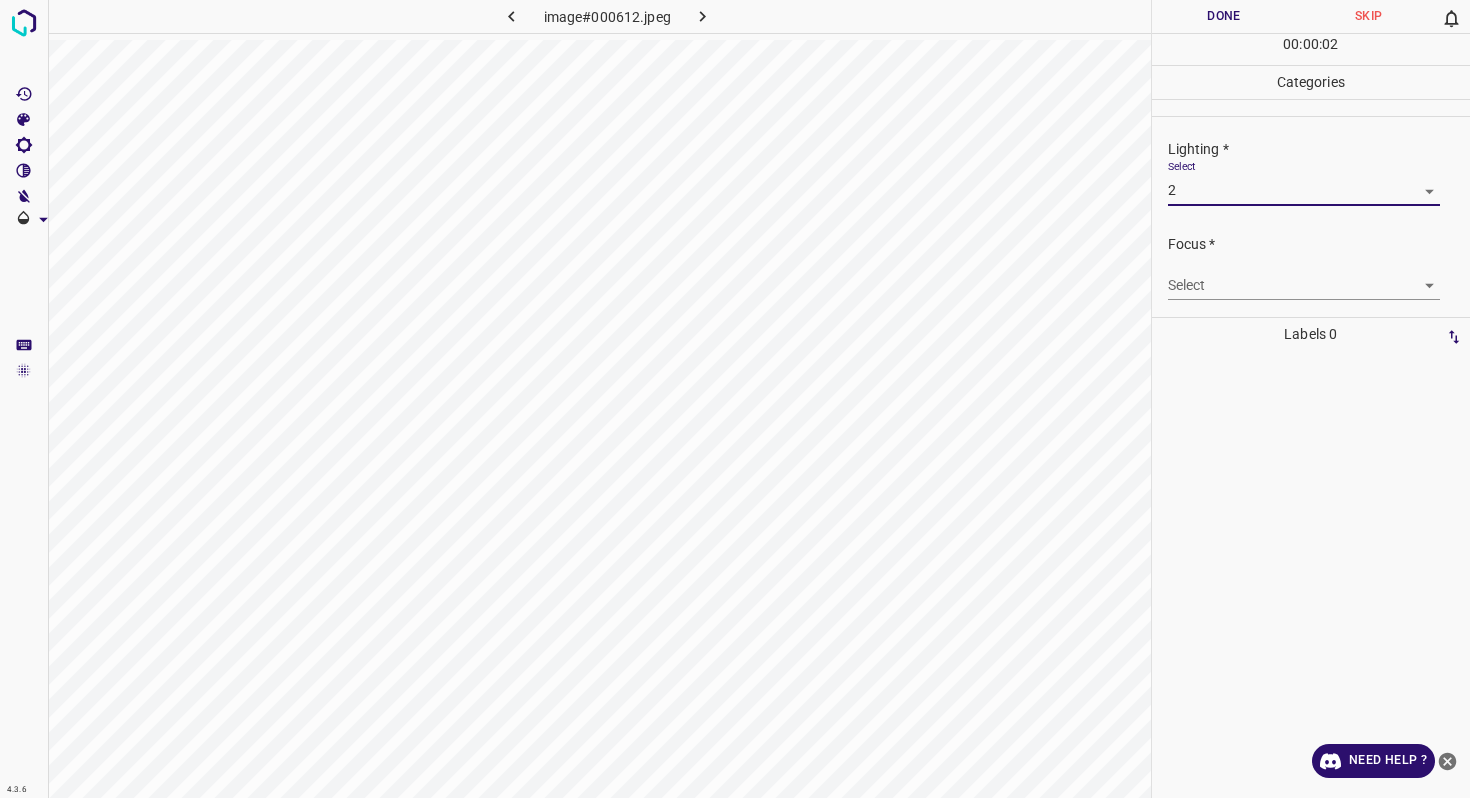 click on "4.3.6  image#000612.jpeg Done Skip 0 00   : 00   : 02   Categories Lighting *  Select 2 2 Focus *  Select ​ Overall *  Select ​ Labels   0 Categories 1 Lighting 2 Focus 3 Overall Tools Space Change between modes (Draw & Edit) I Auto labeling R Restore zoom M Zoom in N Zoom out Delete Delete selecte label Filters Z Restore filters X Saturation filter C Brightness filter V Contrast filter B Gray scale filter General O Download Need Help ? - Text - Hide - Delete" at bounding box center (735, 399) 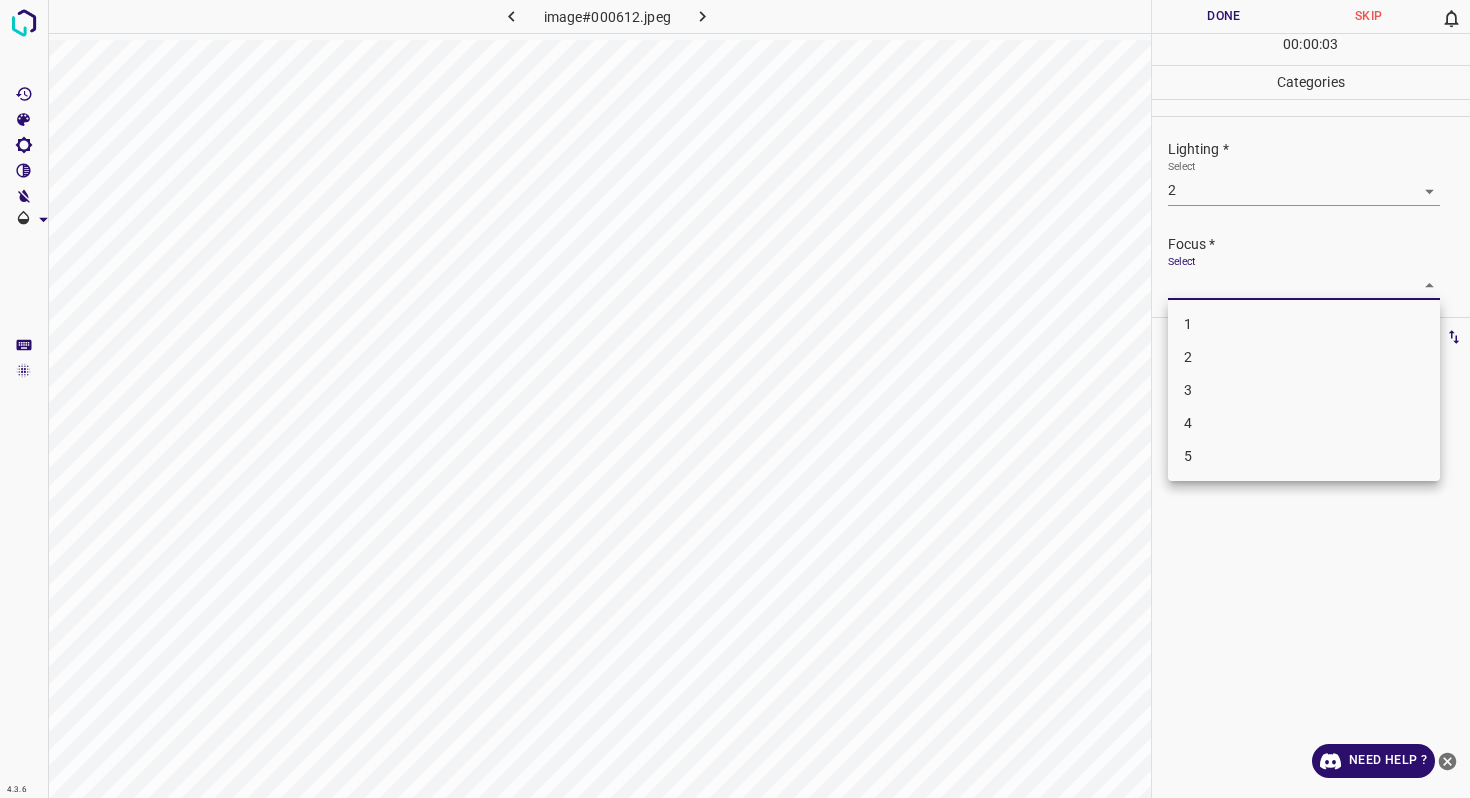 click on "4" at bounding box center (1304, 423) 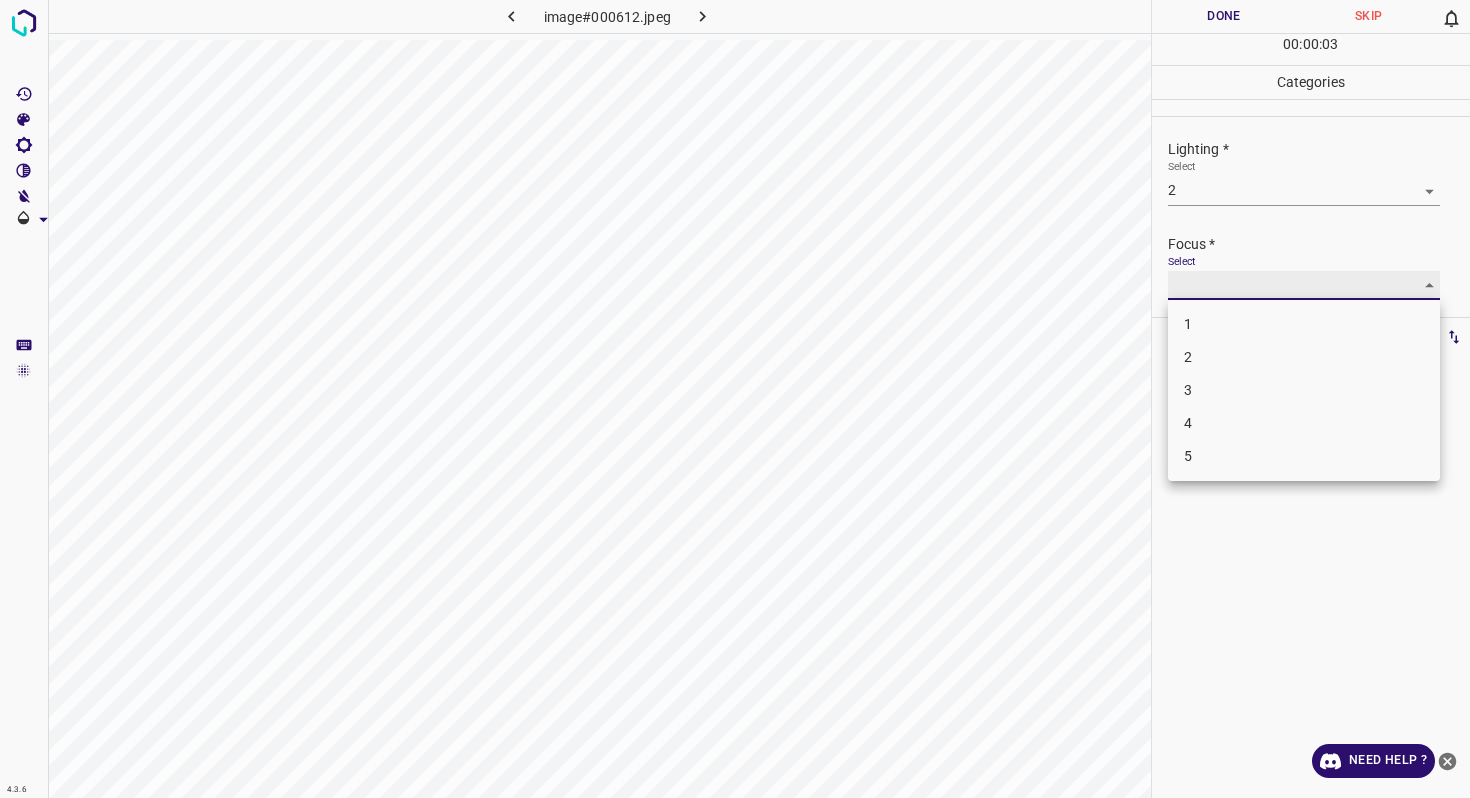type on "4" 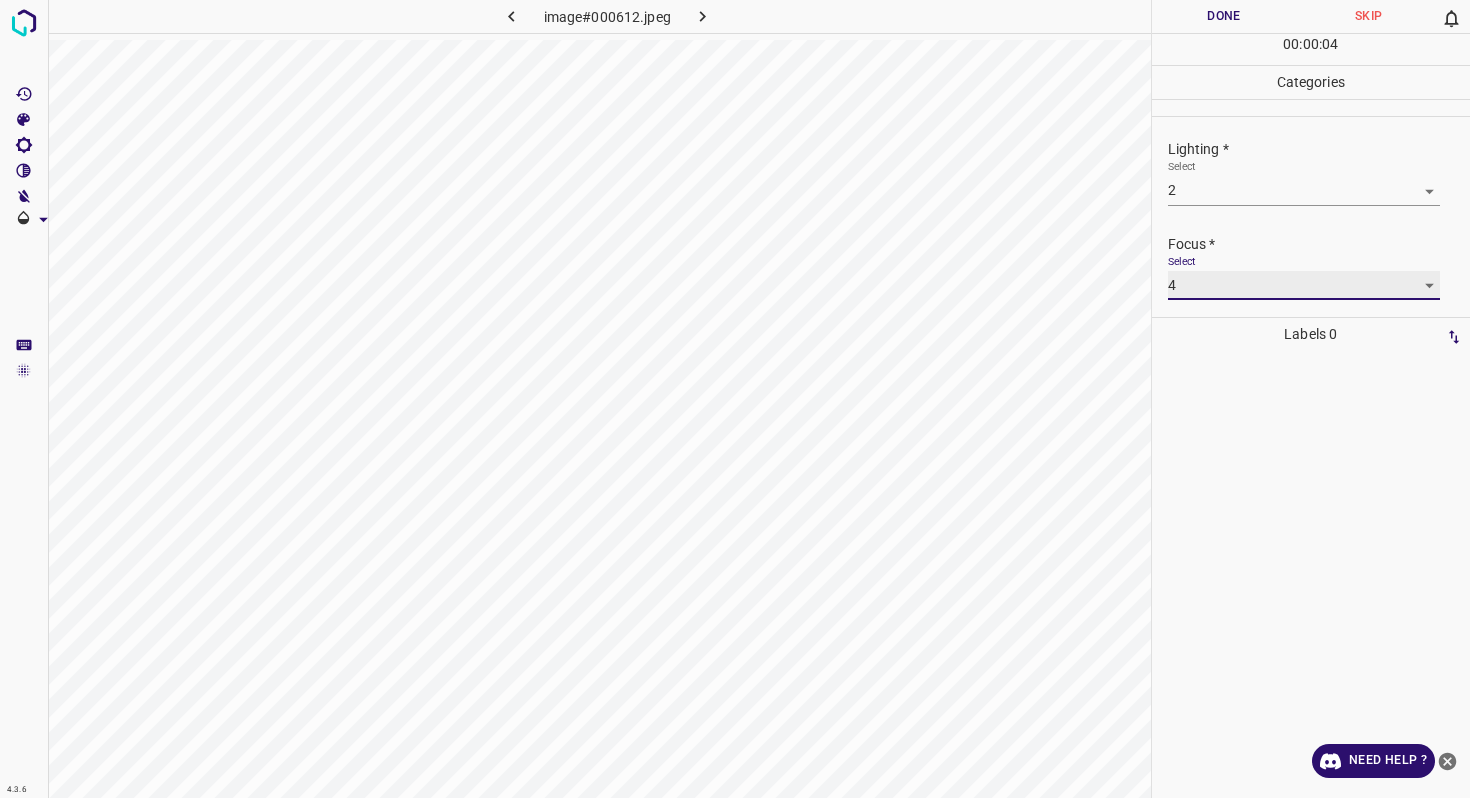 scroll, scrollTop: 98, scrollLeft: 0, axis: vertical 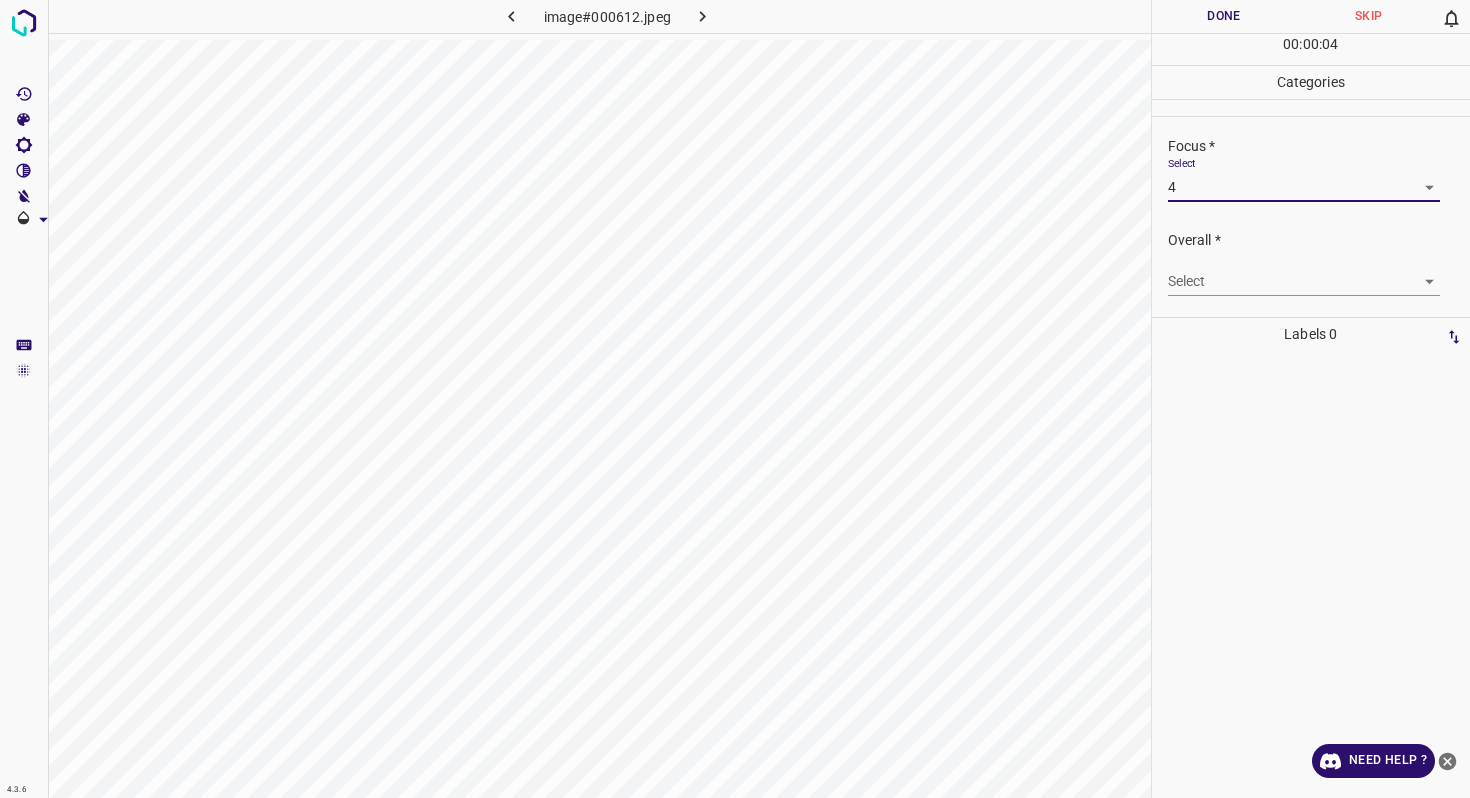 click on "4.3.6  image#000612.jpeg Done Skip 0 00   : 00   : 04   Categories Lighting *  Select 2 2 Focus *  Select 4 4 Overall *  Select ​ Labels   0 Categories 1 Lighting 2 Focus 3 Overall Tools Space Change between modes (Draw & Edit) I Auto labeling R Restore zoom M Zoom in N Zoom out Delete Delete selecte label Filters Z Restore filters X Saturation filter C Brightness filter V Contrast filter B Gray scale filter General O Download Need Help ? - Text - Hide - Delete" at bounding box center [735, 399] 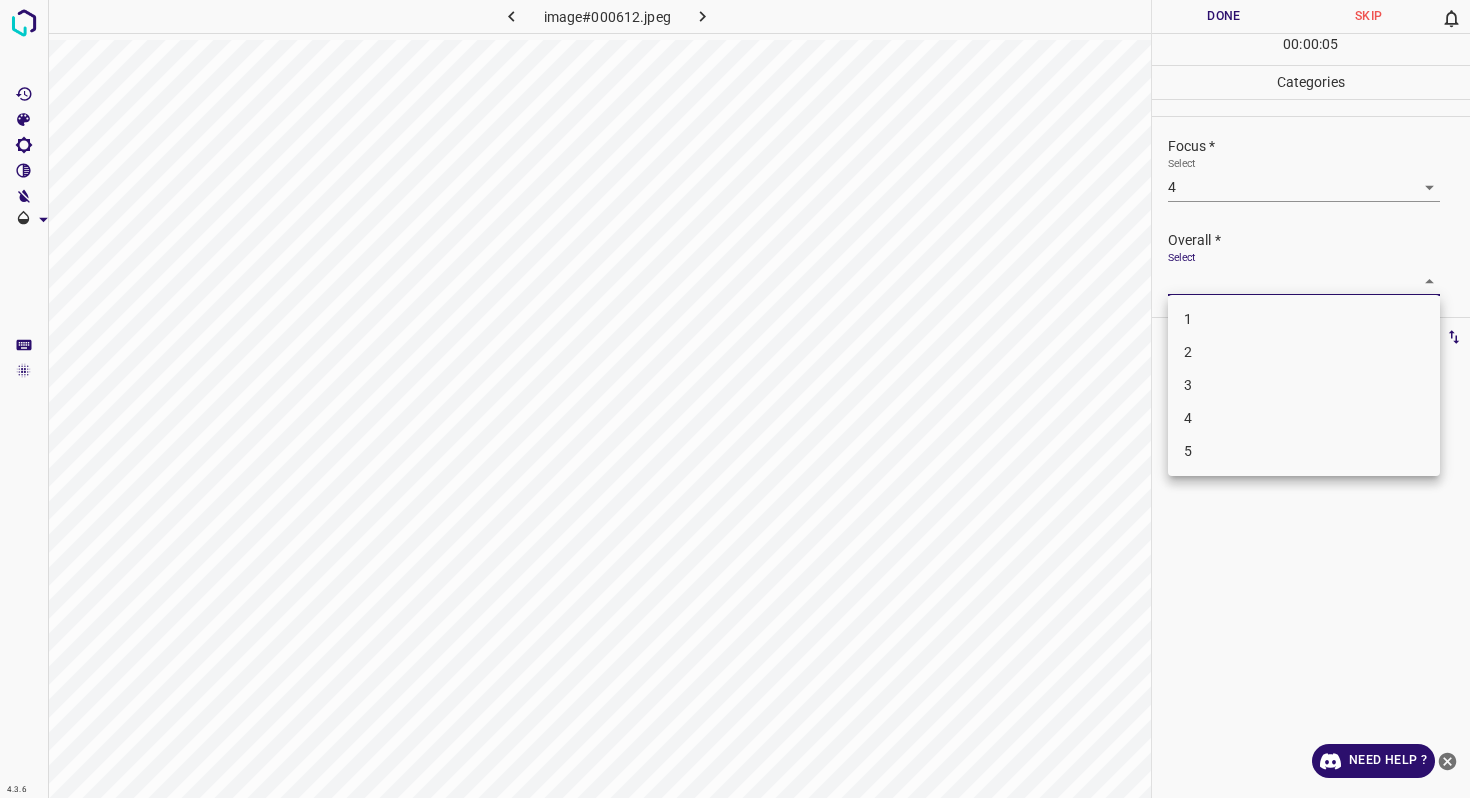 click on "3" at bounding box center (1304, 385) 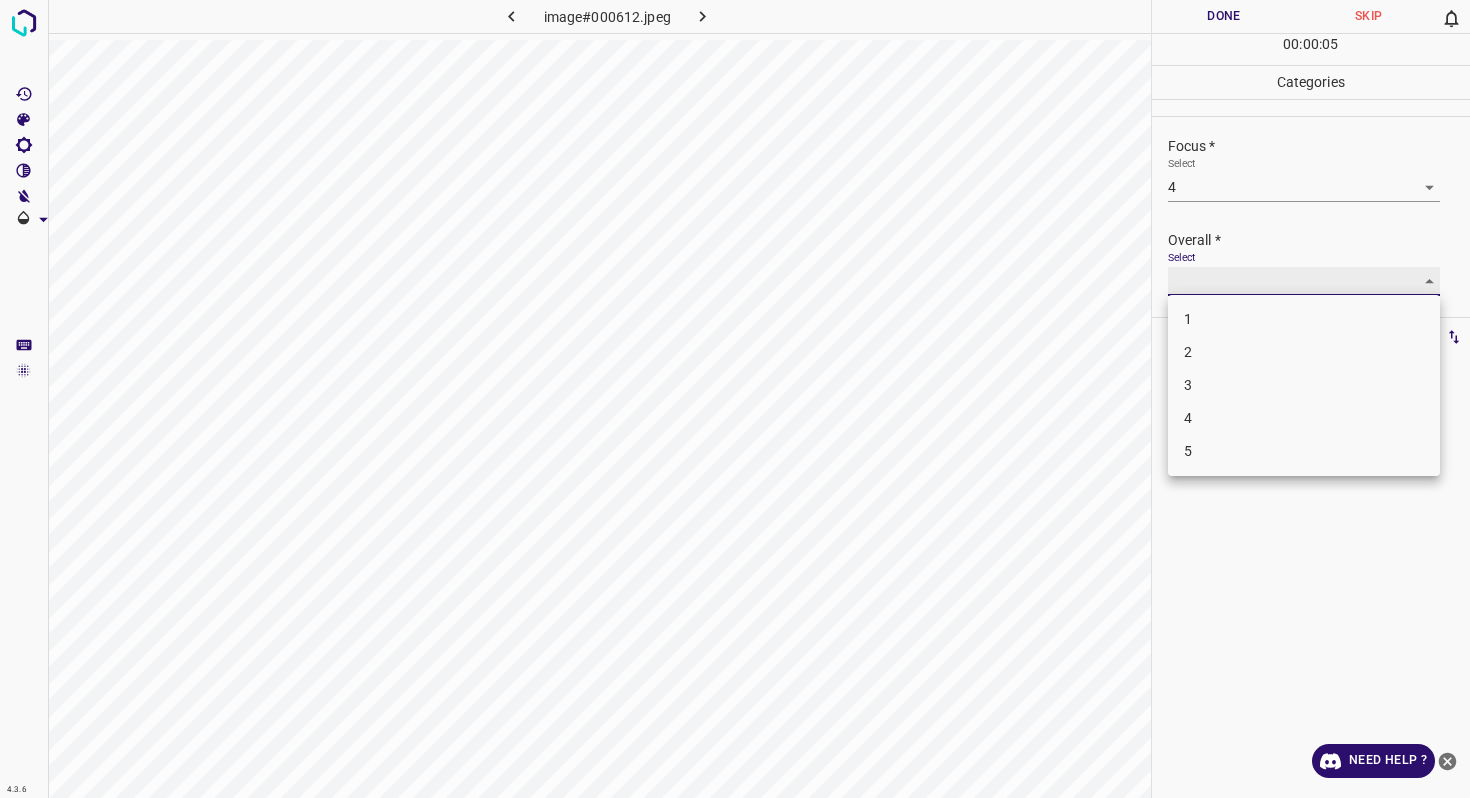 type on "3" 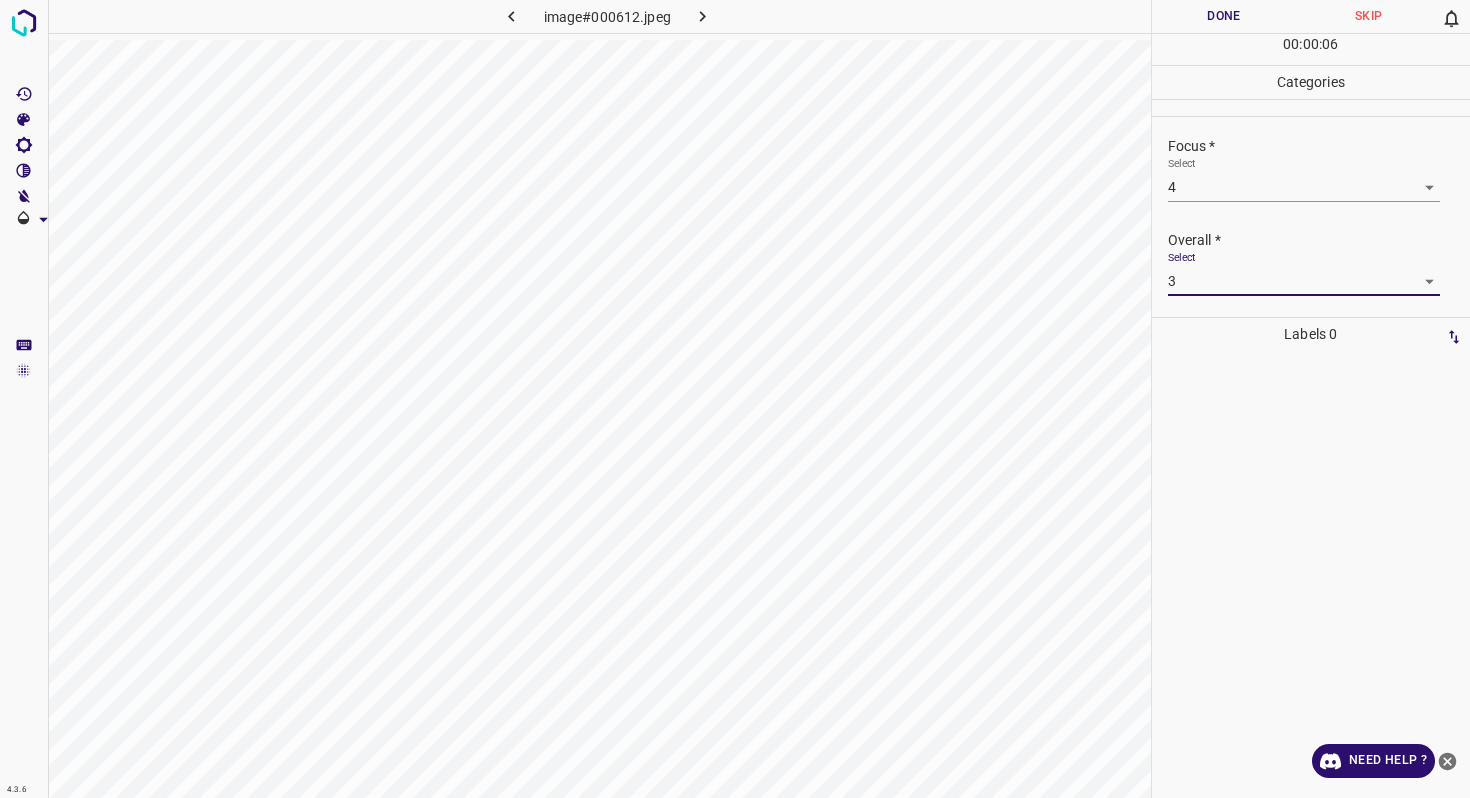 click on "Done" at bounding box center (1224, 16) 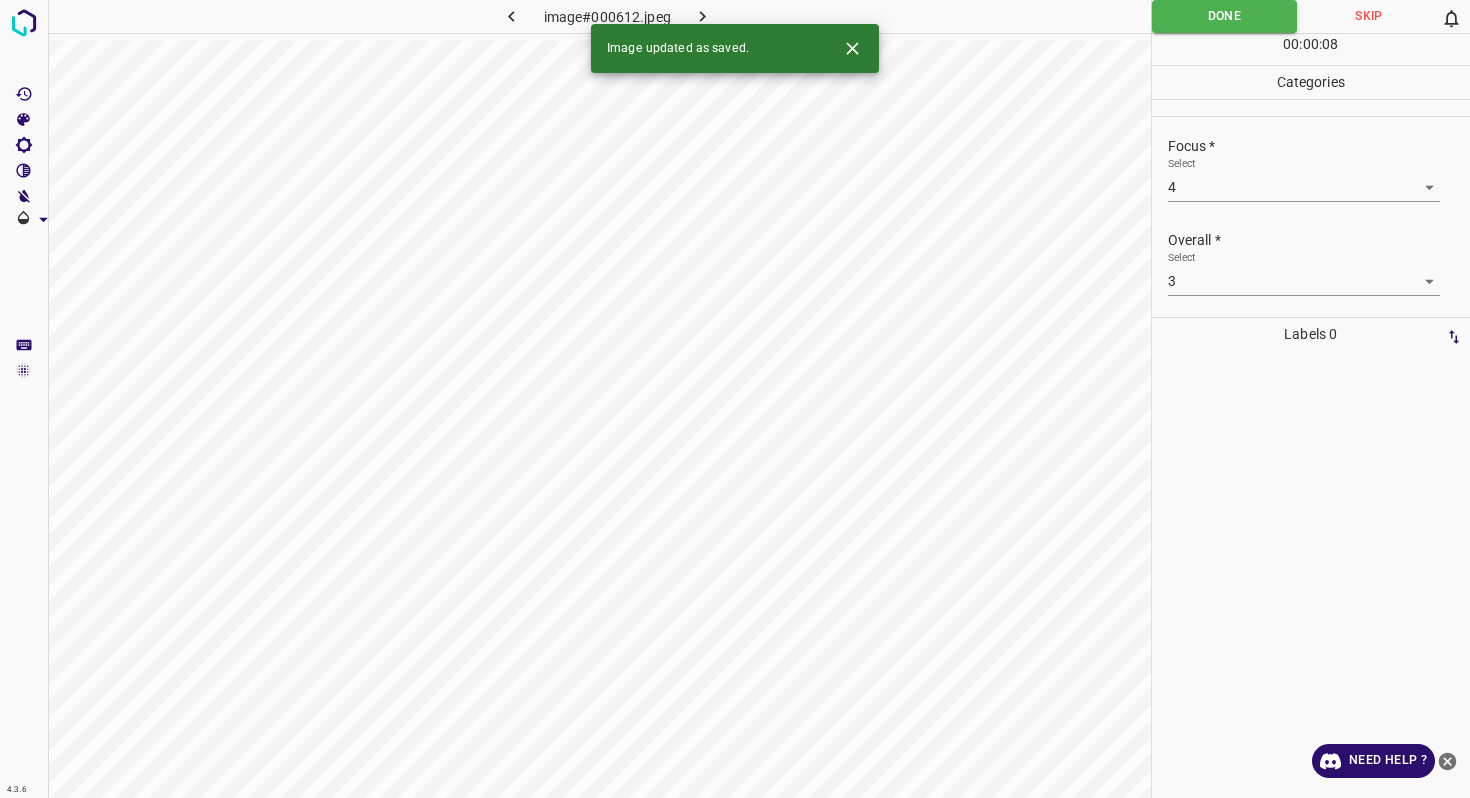 click 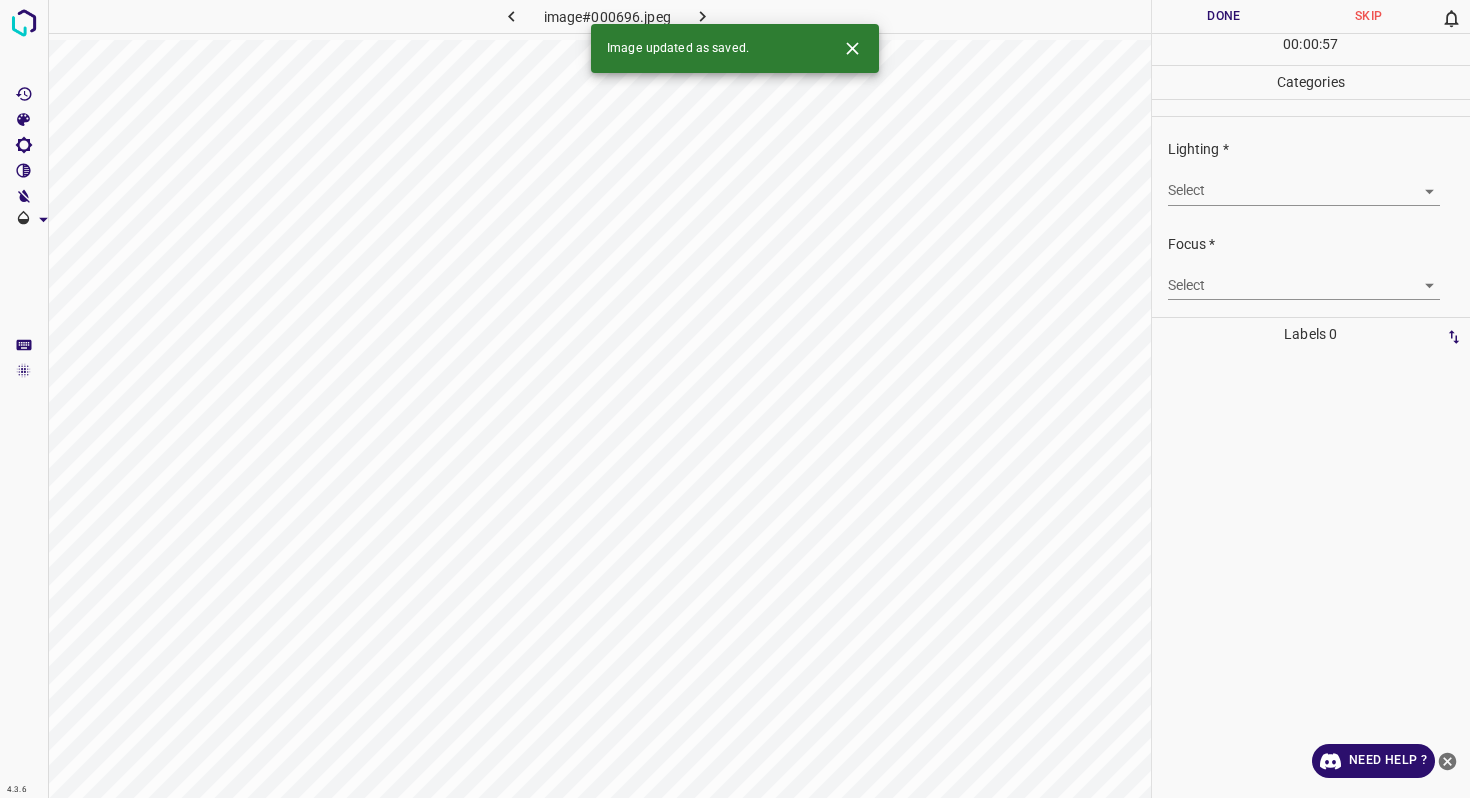 click on "4.3.6  image#000696.jpeg Done Skip 0 00   : 00   : 57   Categories Lighting *  Select ​ Focus *  Select ​ Overall *  Select ​ Labels   0 Categories 1 Lighting 2 Focus 3 Overall Tools Space Change between modes (Draw & Edit) I Auto labeling R Restore zoom M Zoom in N Zoom out Delete Delete selecte label Filters Z Restore filters X Saturation filter C Brightness filter V Contrast filter B Gray scale filter General O Download Image updated as saved. Need Help ? - Text - Hide - Delete" at bounding box center [735, 399] 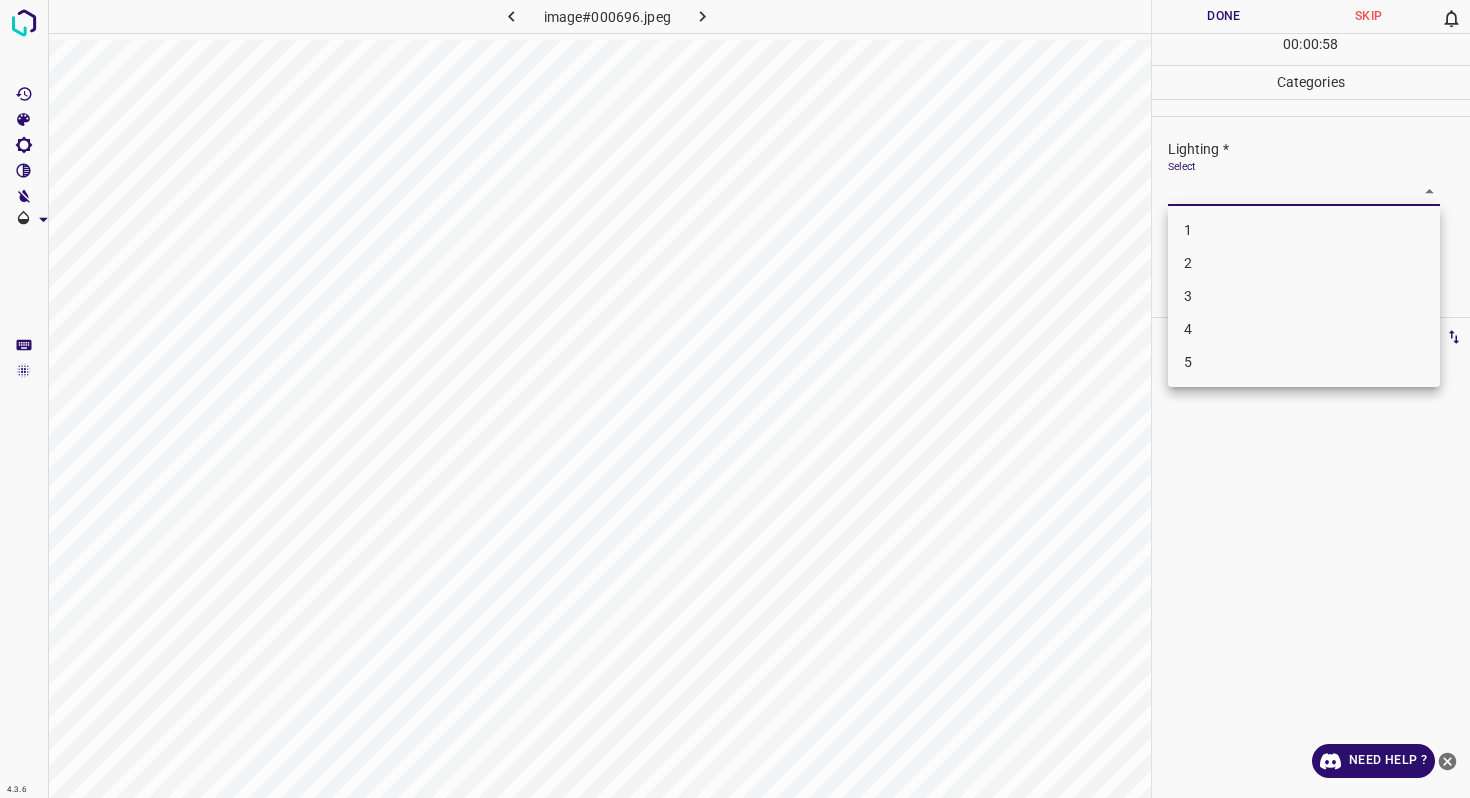 click on "3" at bounding box center (1304, 296) 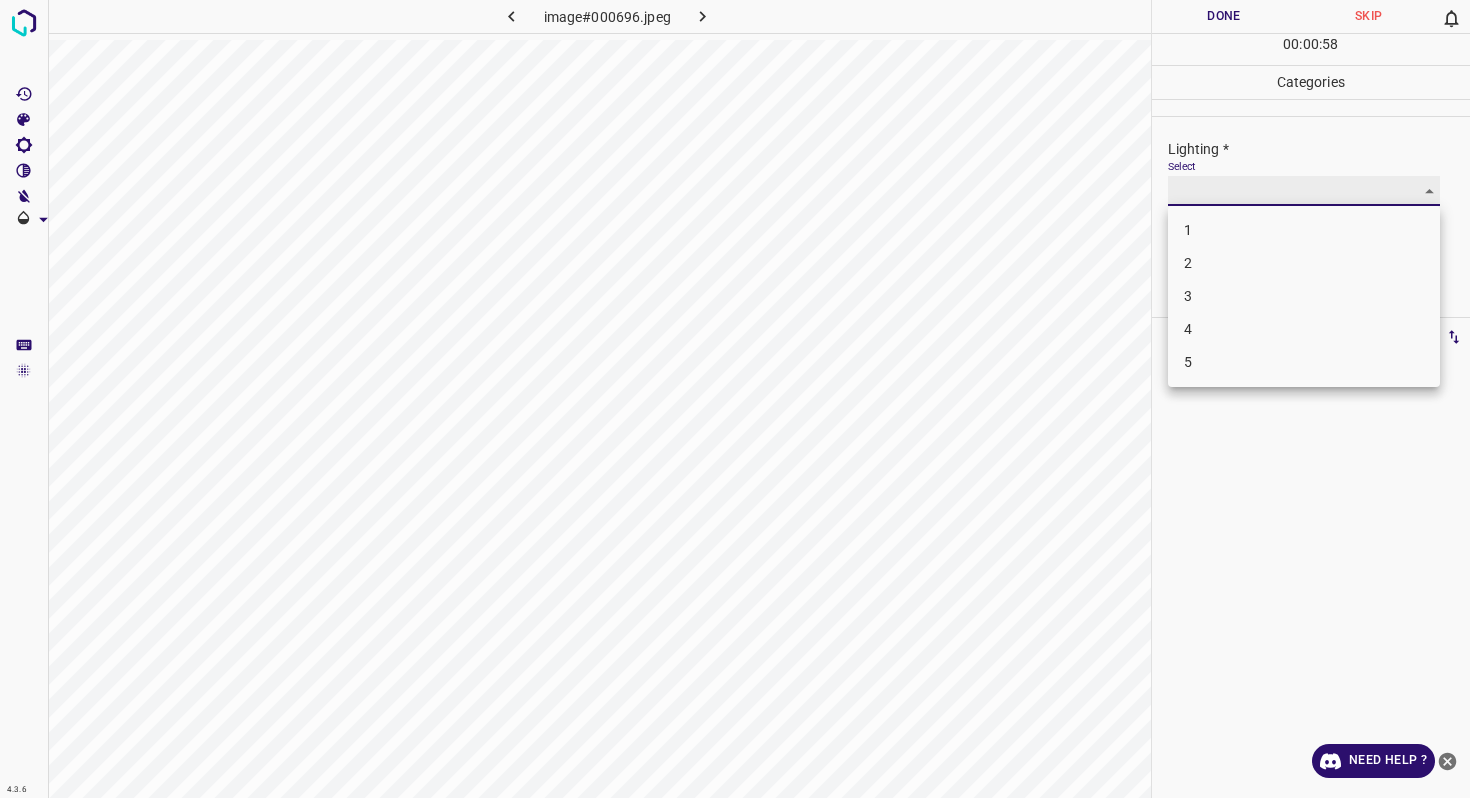 type on "3" 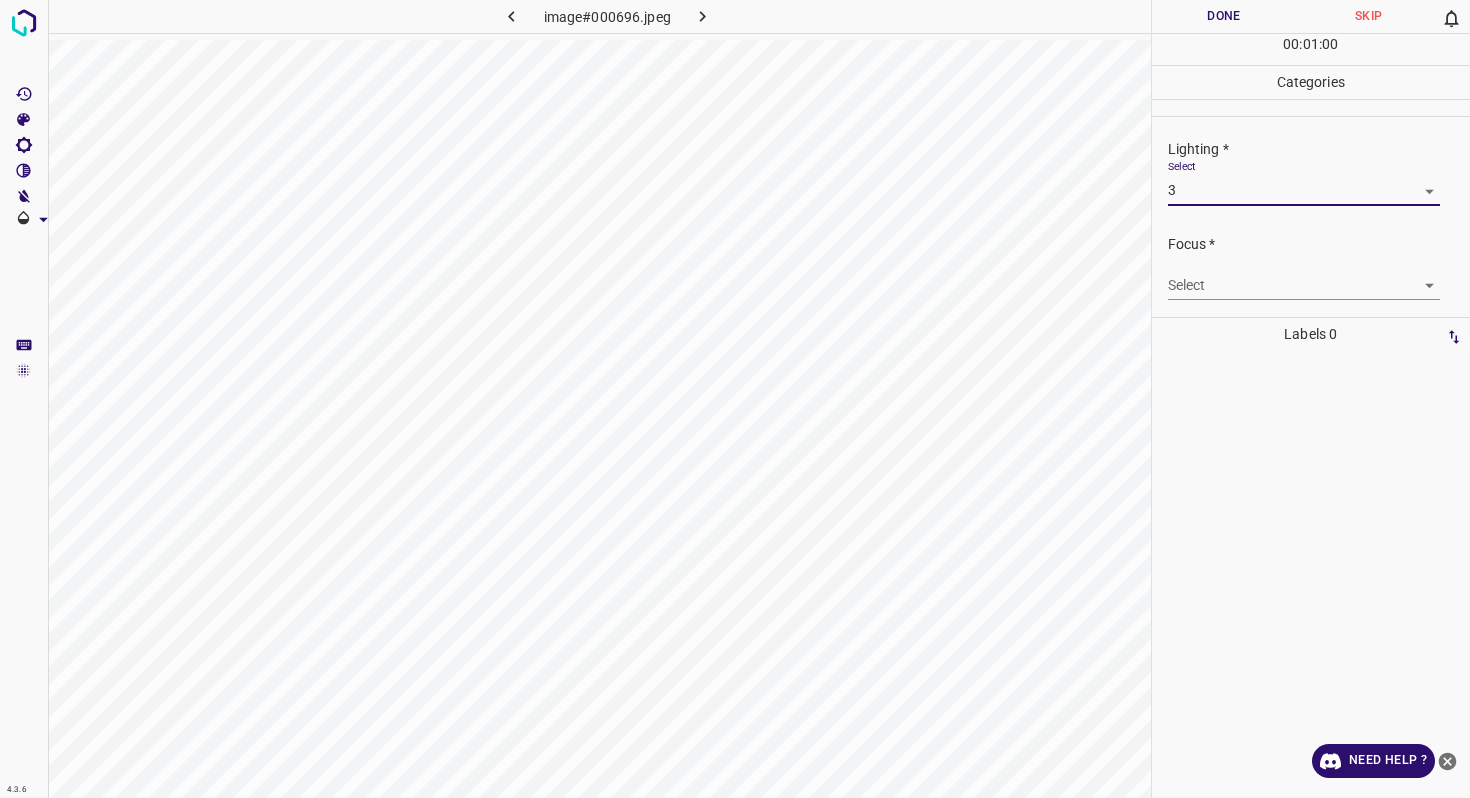 click on "4.3.6  image#000696.jpeg Done Skip 0 00   : 01   : 00   Categories Lighting *  Select 3 3 Focus *  Select ​ Overall *  Select ​ Labels   0 Categories 1 Lighting 2 Focus 3 Overall Tools Space Change between modes (Draw & Edit) I Auto labeling R Restore zoom M Zoom in N Zoom out Delete Delete selecte label Filters Z Restore filters X Saturation filter C Brightness filter V Contrast filter B Gray scale filter General O Download Need Help ? - Text - Hide - Delete" at bounding box center [735, 399] 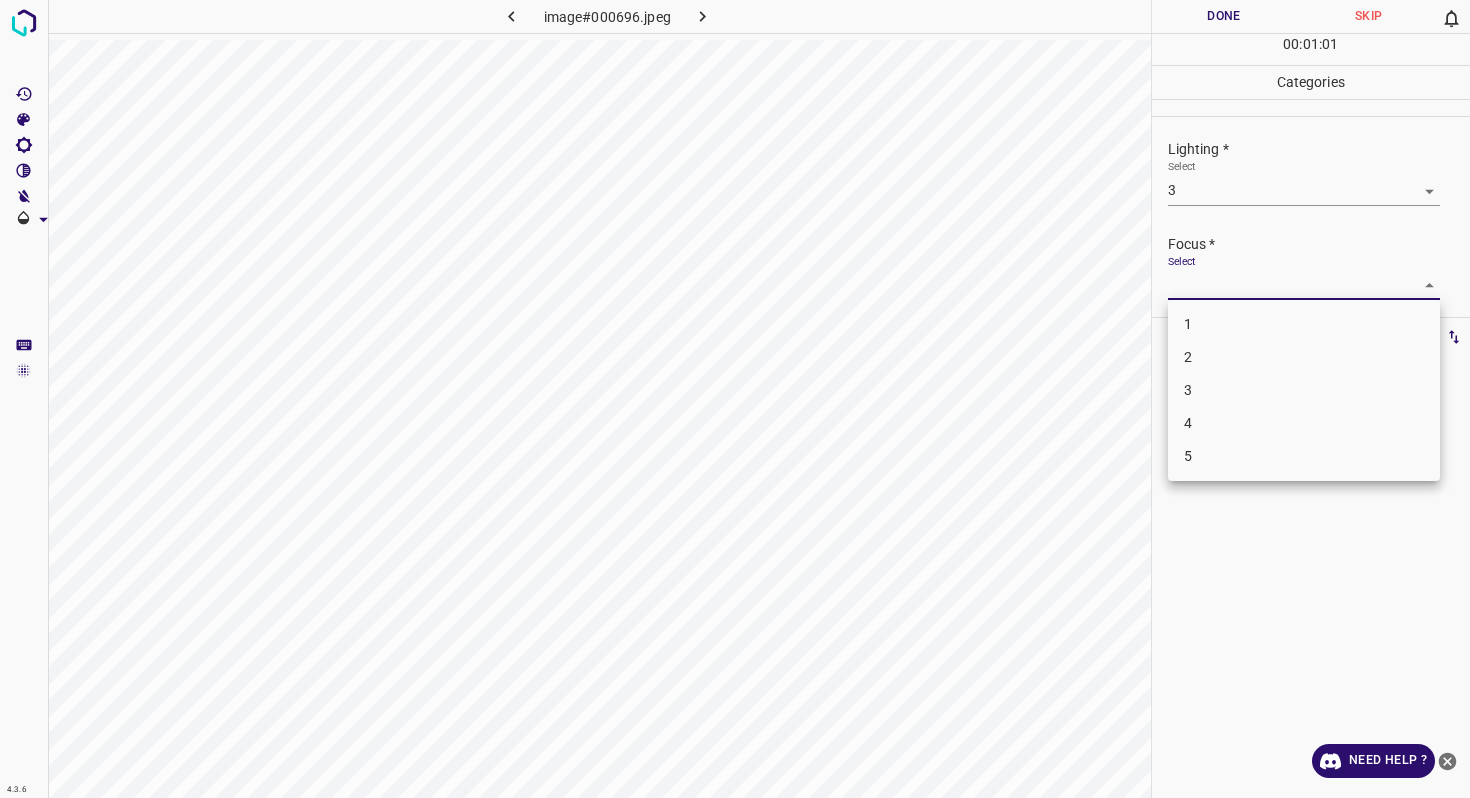 click on "4" at bounding box center [1304, 423] 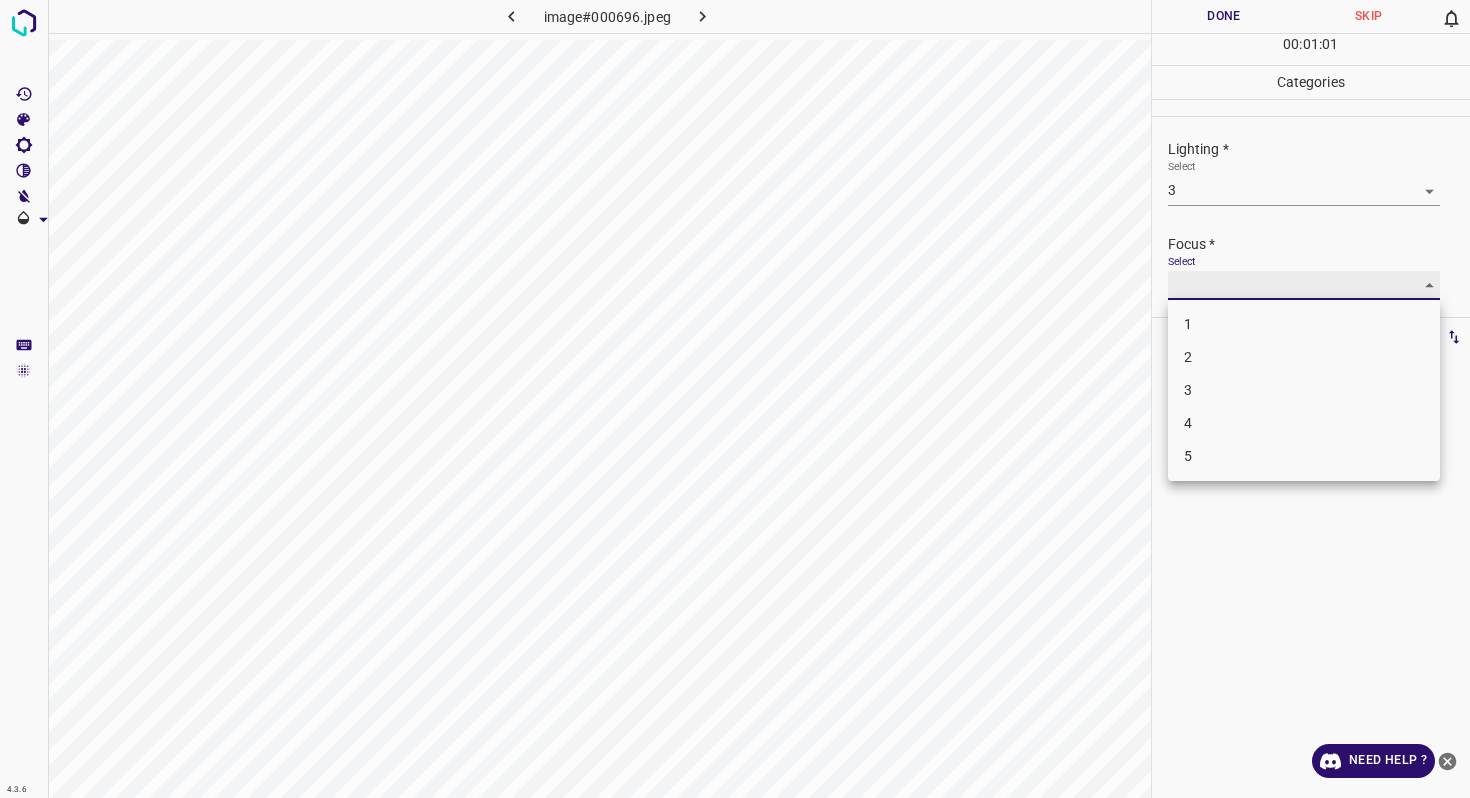 type on "4" 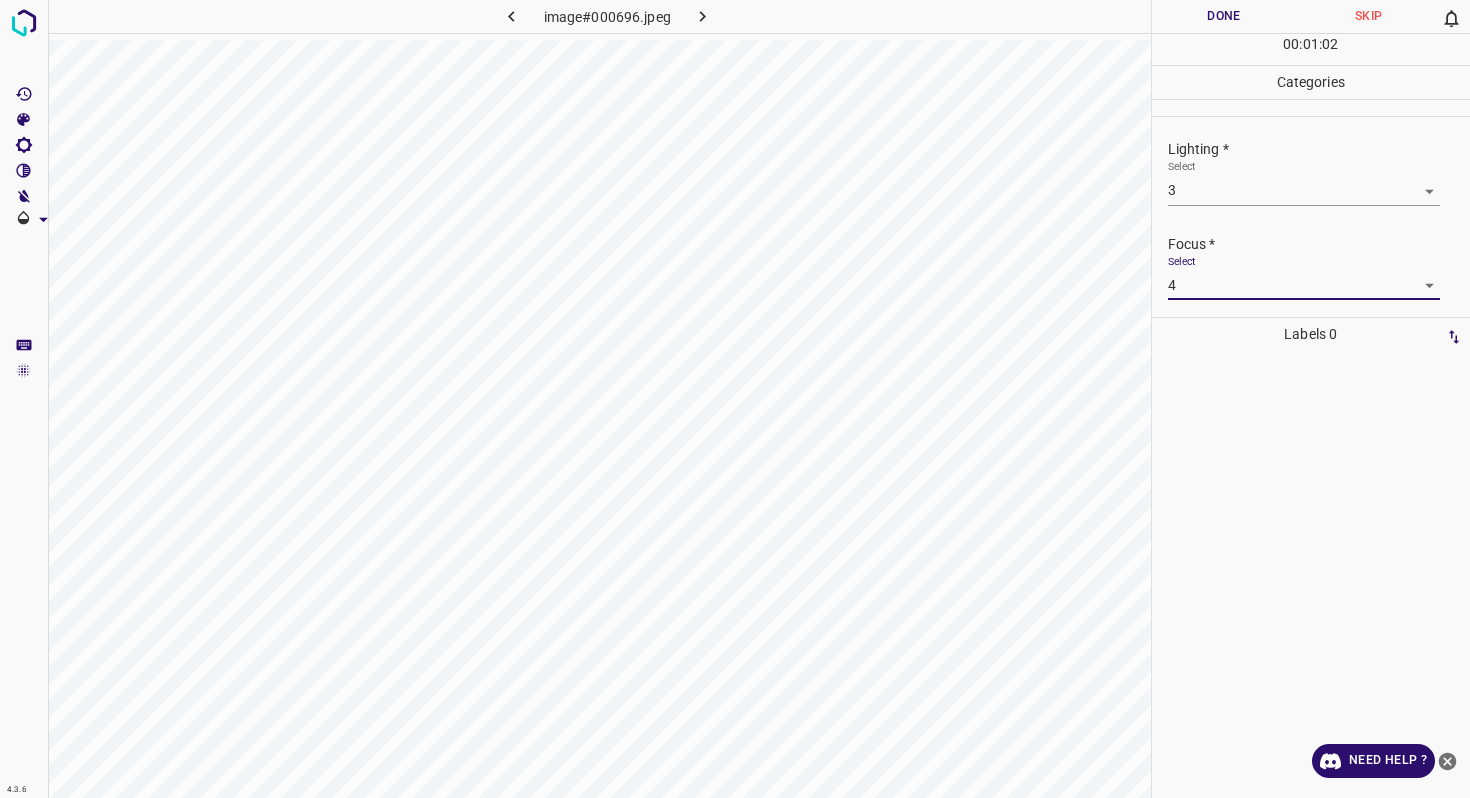 click on "4.3.6  image#000696.jpeg Done Skip 0 00   : 01   : 02   Categories Lighting *  Select 3 3 Focus *  Select 4 4 Overall *  Select ​ Labels   0 Categories 1 Lighting 2 Focus 3 Overall Tools Space Change between modes (Draw & Edit) I Auto labeling R Restore zoom M Zoom in N Zoom out Delete Delete selecte label Filters Z Restore filters X Saturation filter C Brightness filter V Contrast filter B Gray scale filter General O Download Need Help ? - Text - Hide - Delete 1 2 3 4 5" at bounding box center (735, 399) 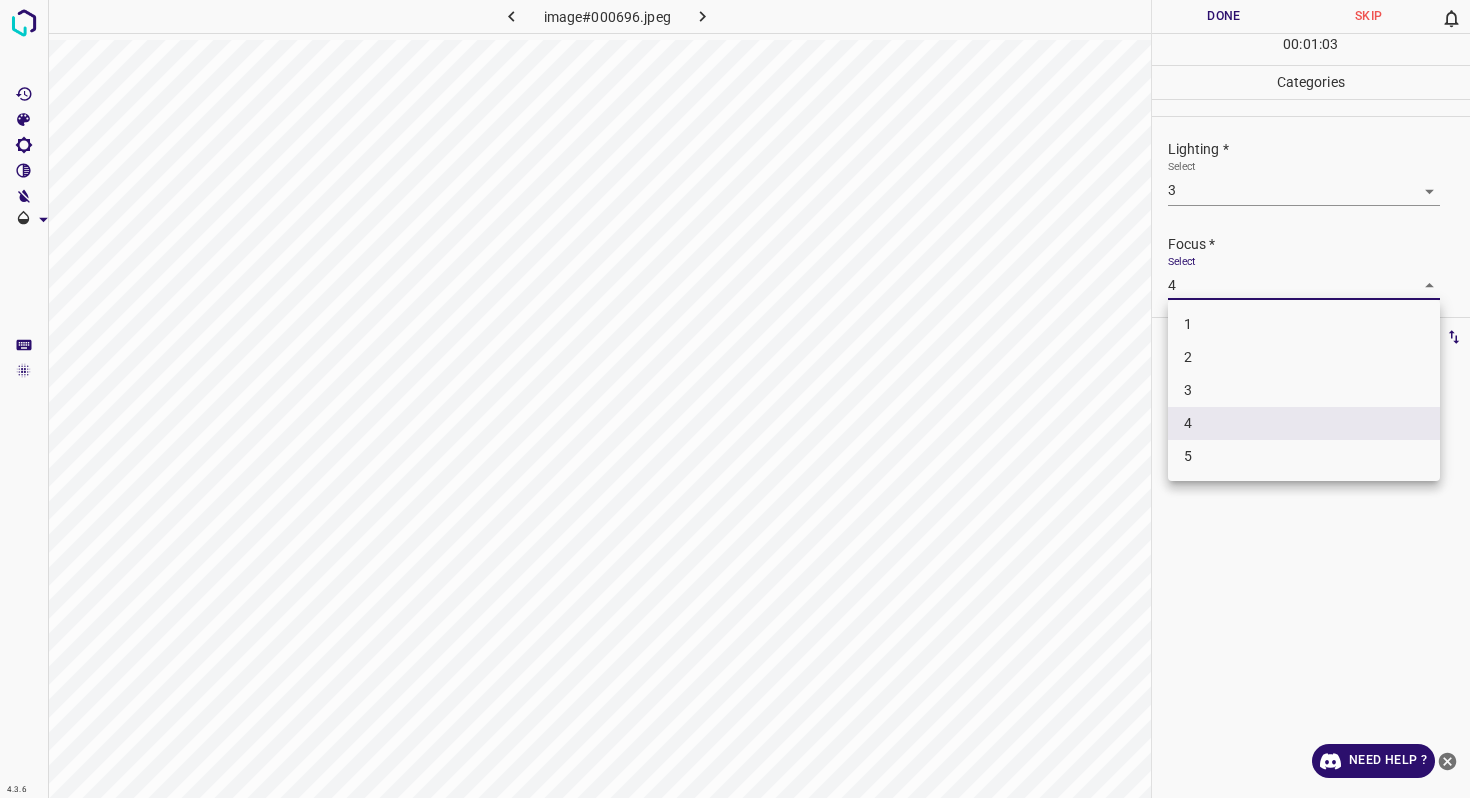 click at bounding box center [735, 399] 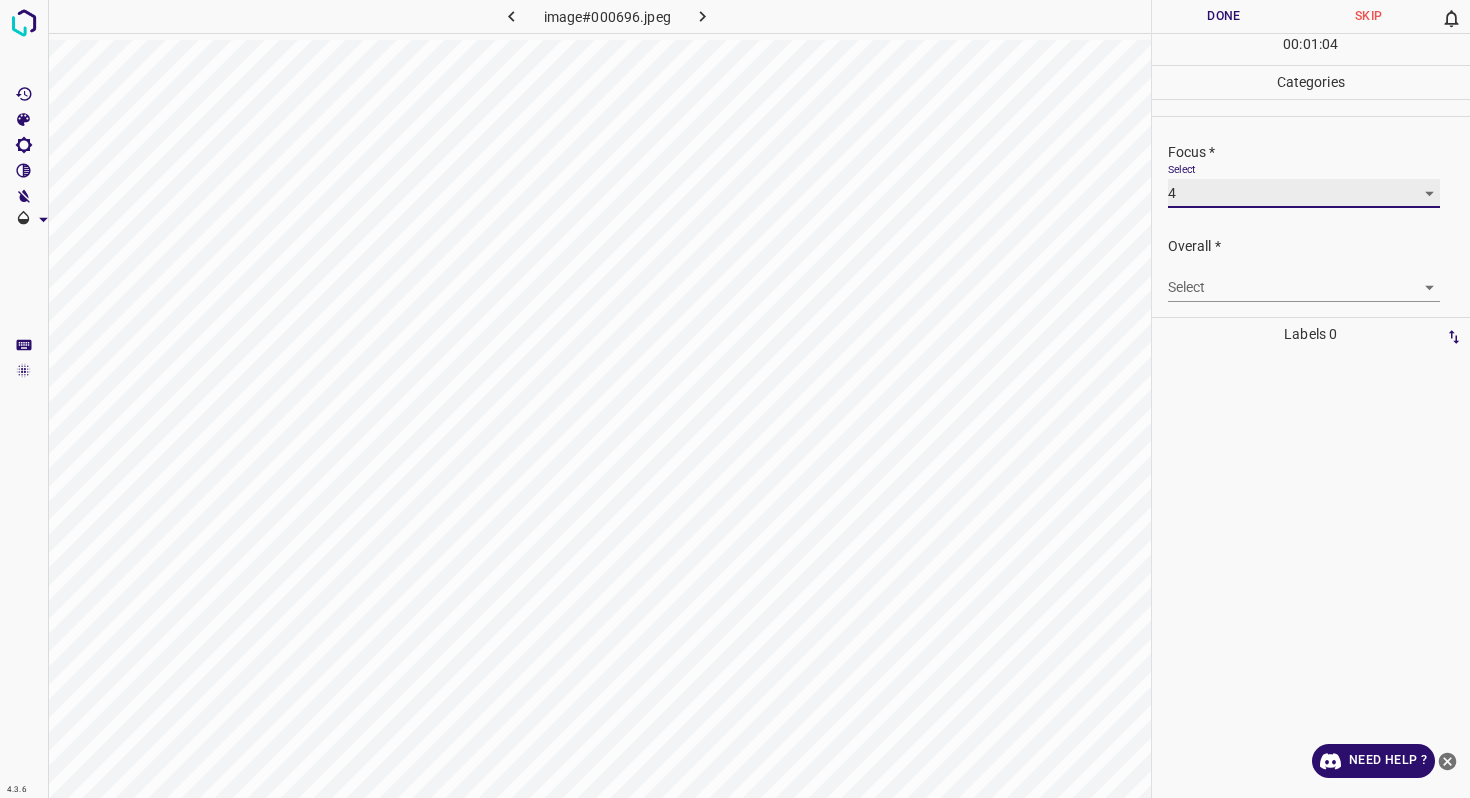 scroll, scrollTop: 98, scrollLeft: 0, axis: vertical 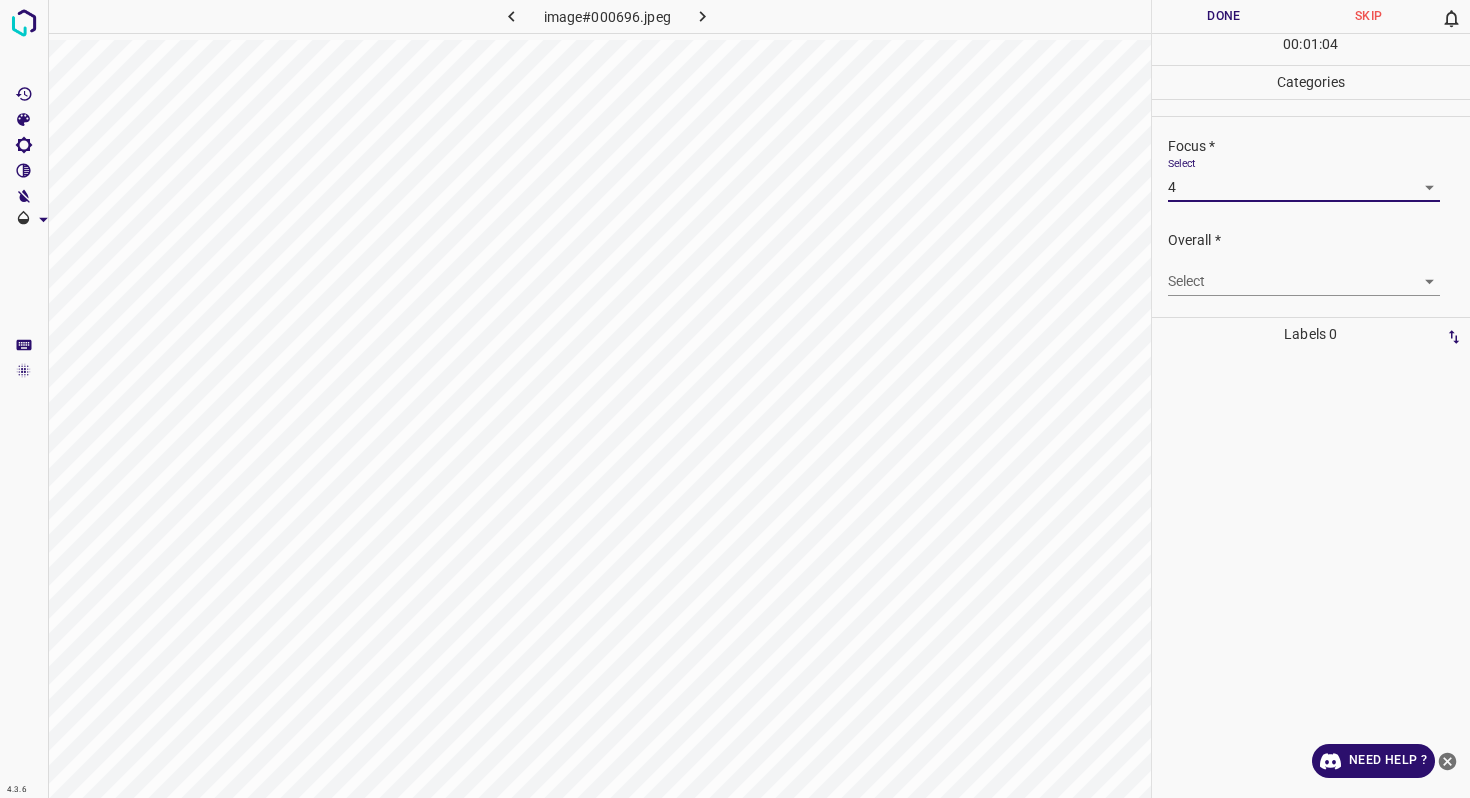 click on "4.3.6  image#000696.jpeg Done Skip 0 00   : 01   : 04   Categories Lighting *  Select 3 3 Focus *  Select 4 4 Overall *  Select ​ Labels   0 Categories 1 Lighting 2 Focus 3 Overall Tools Space Change between modes (Draw & Edit) I Auto labeling R Restore zoom M Zoom in N Zoom out Delete Delete selecte label Filters Z Restore filters X Saturation filter C Brightness filter V Contrast filter B Gray scale filter General O Download Need Help ? - Text - Hide - Delete" at bounding box center [735, 399] 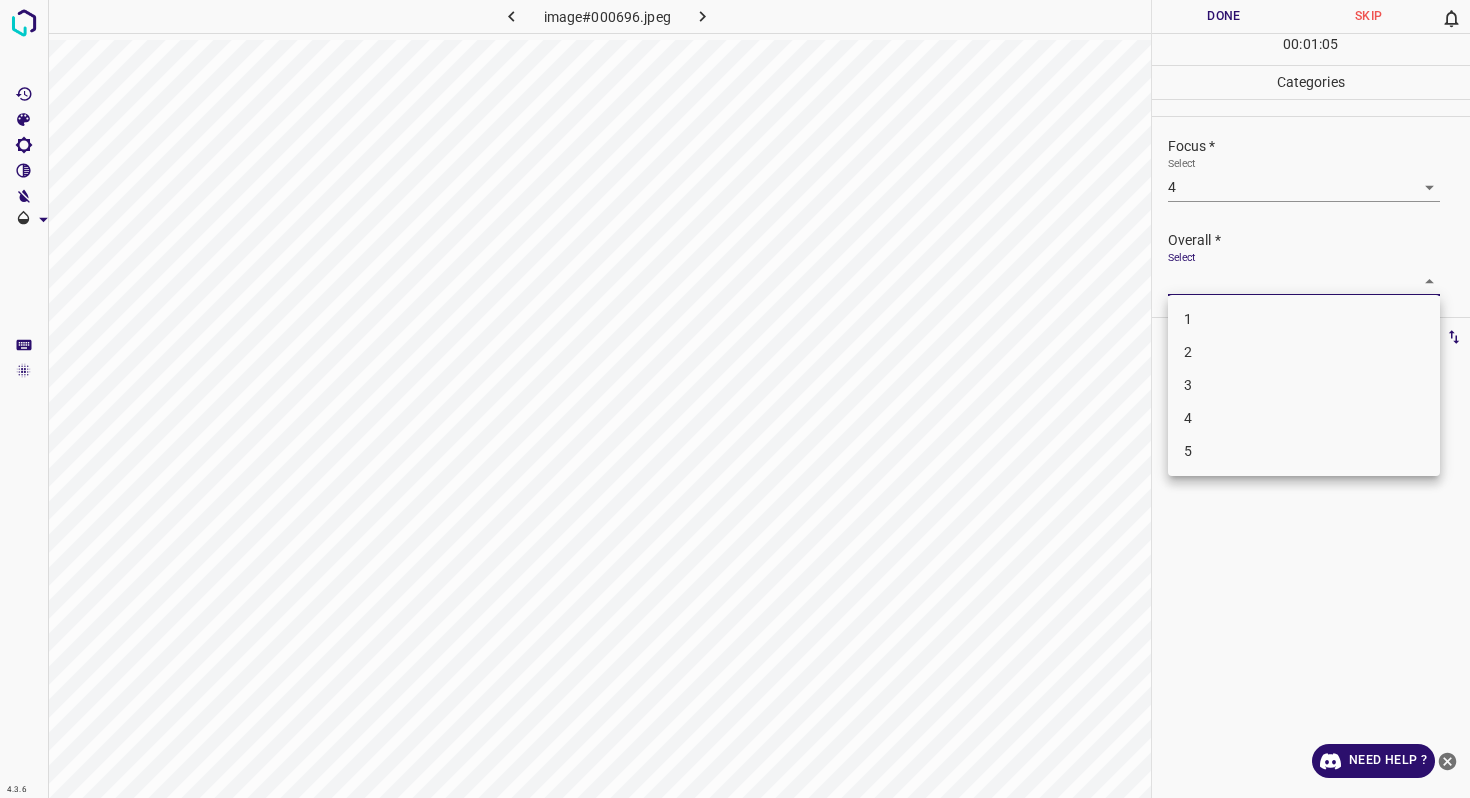 click on "3" at bounding box center (1304, 385) 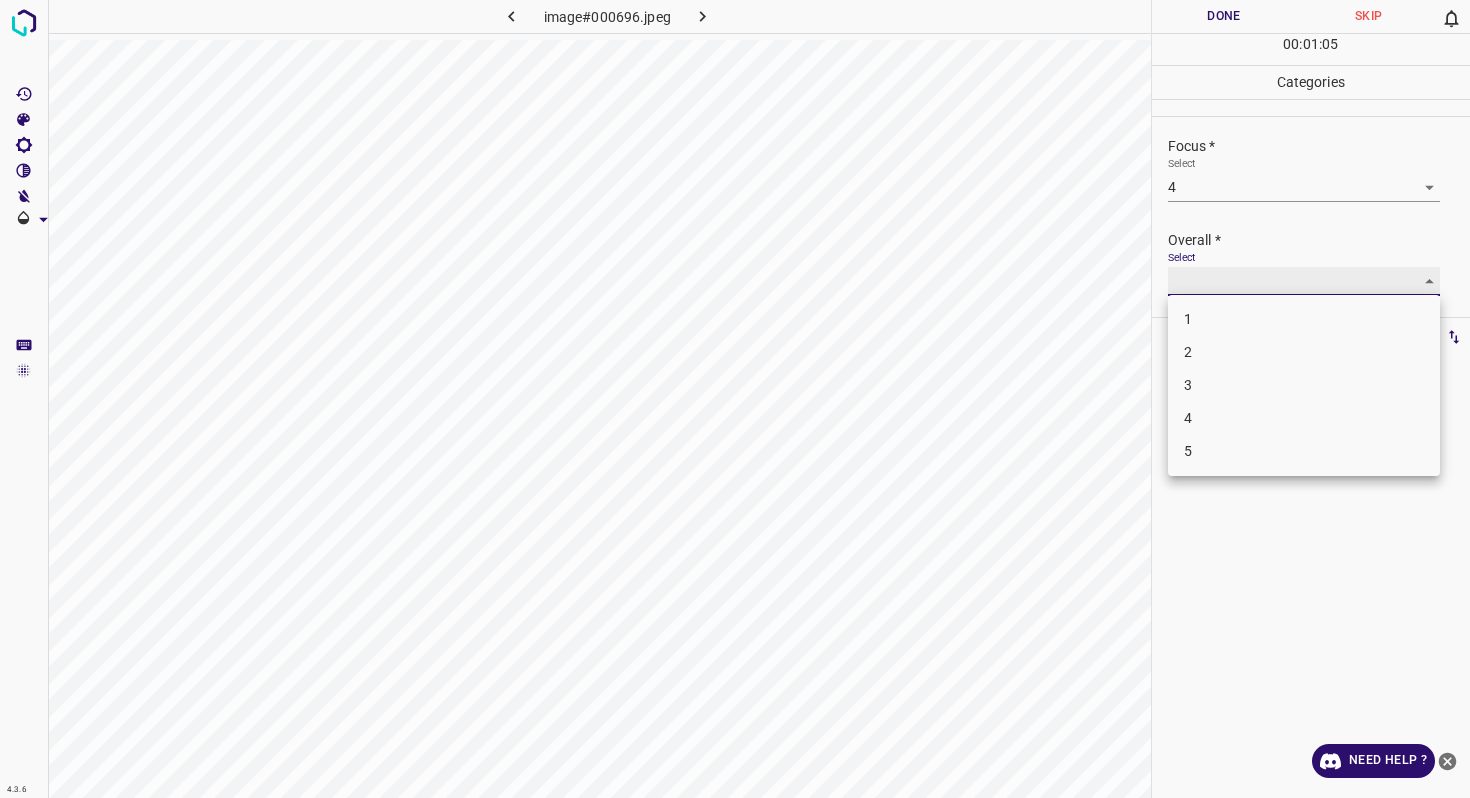 type on "3" 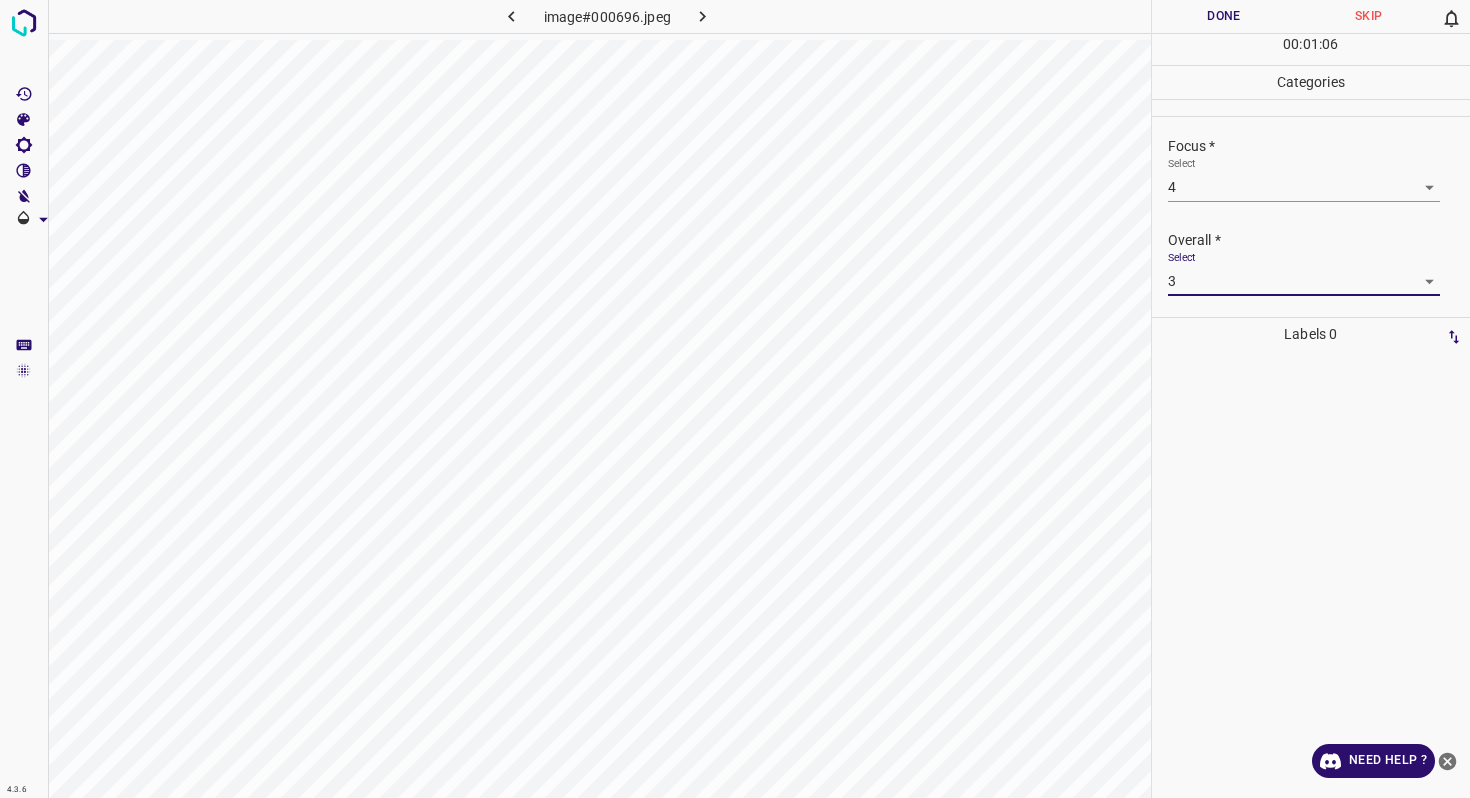 click on "Done" at bounding box center (1224, 16) 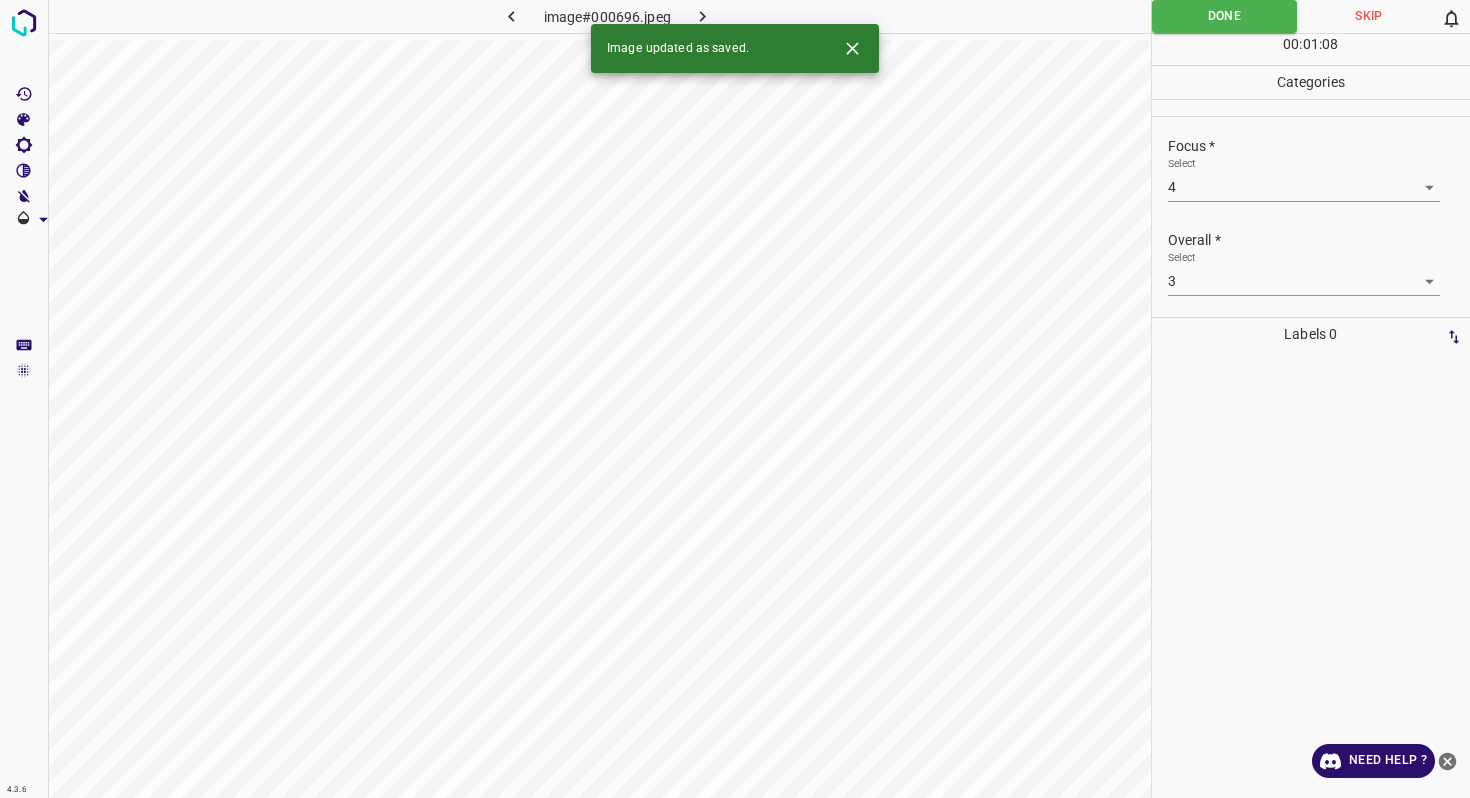 click 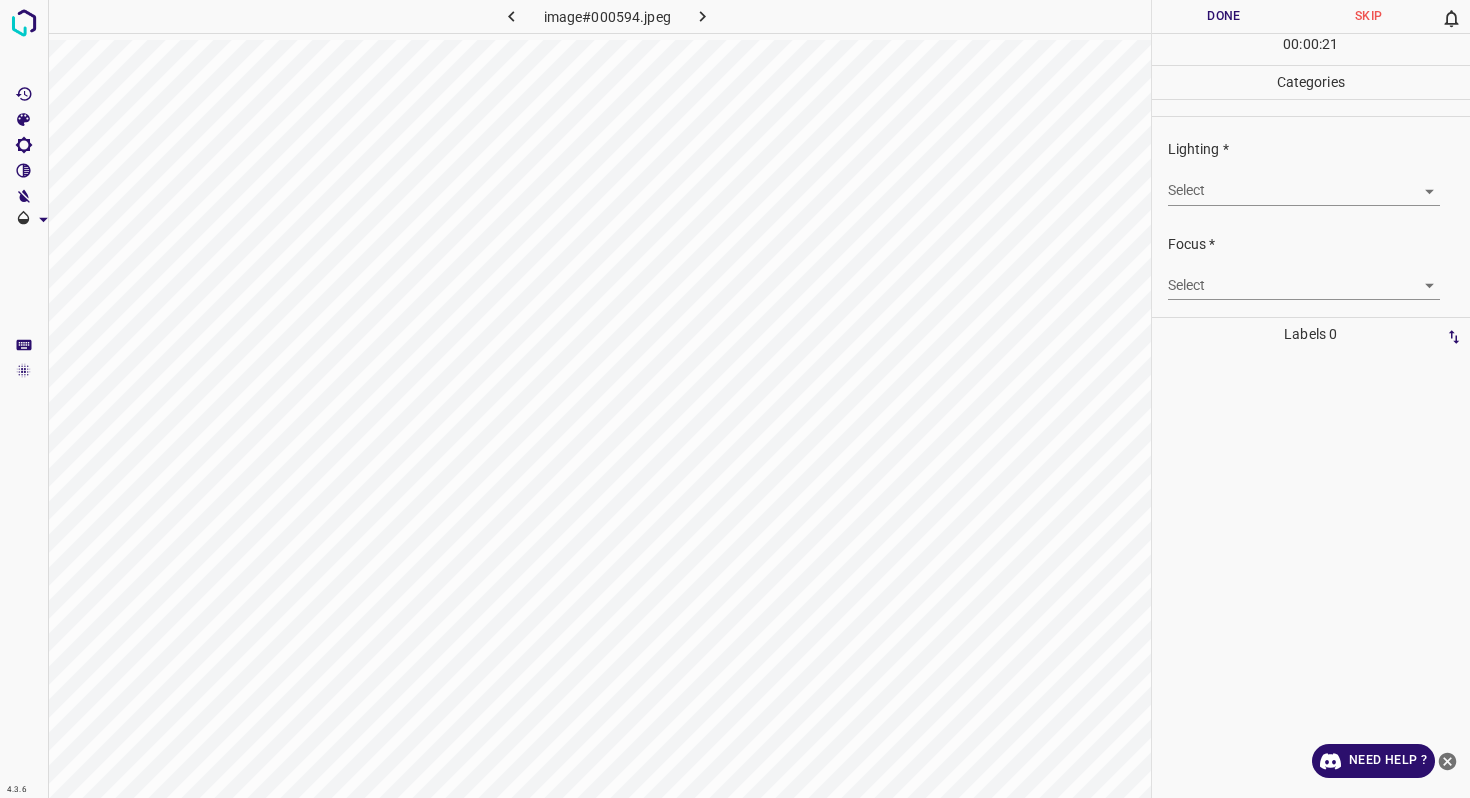 click on "4.3.6  image#000594.jpeg Done Skip 0 00   : 00   : 21   Categories Lighting *  Select ​ Focus *  Select ​ Overall *  Select ​ Labels   0 Categories 1 Lighting 2 Focus 3 Overall Tools Space Change between modes (Draw & Edit) I Auto labeling R Restore zoom M Zoom in N Zoom out Delete Delete selecte label Filters Z Restore filters X Saturation filter C Brightness filter V Contrast filter B Gray scale filter General O Download Need Help ? - Text - Hide - Delete" at bounding box center (735, 399) 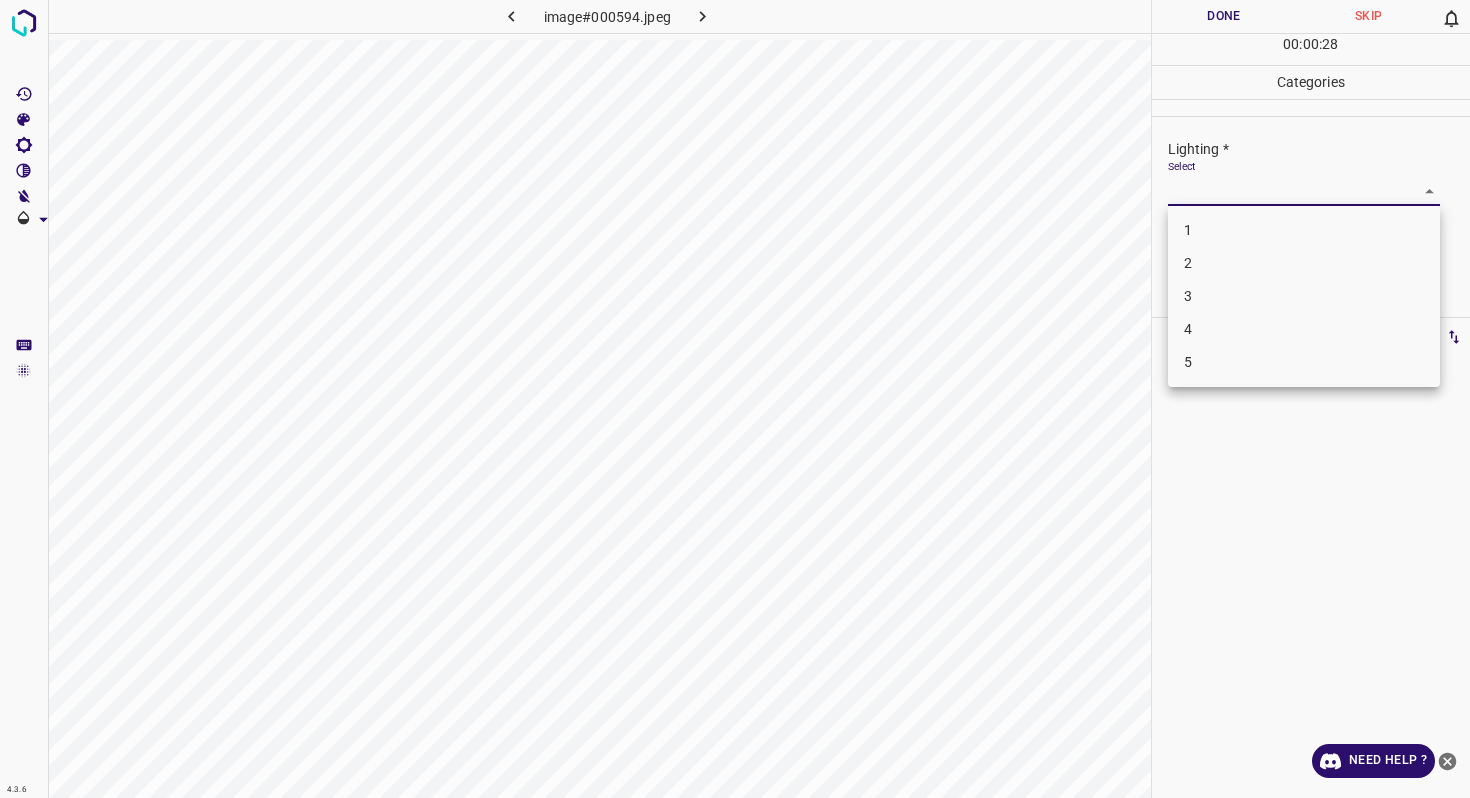 click on "4" at bounding box center [1304, 329] 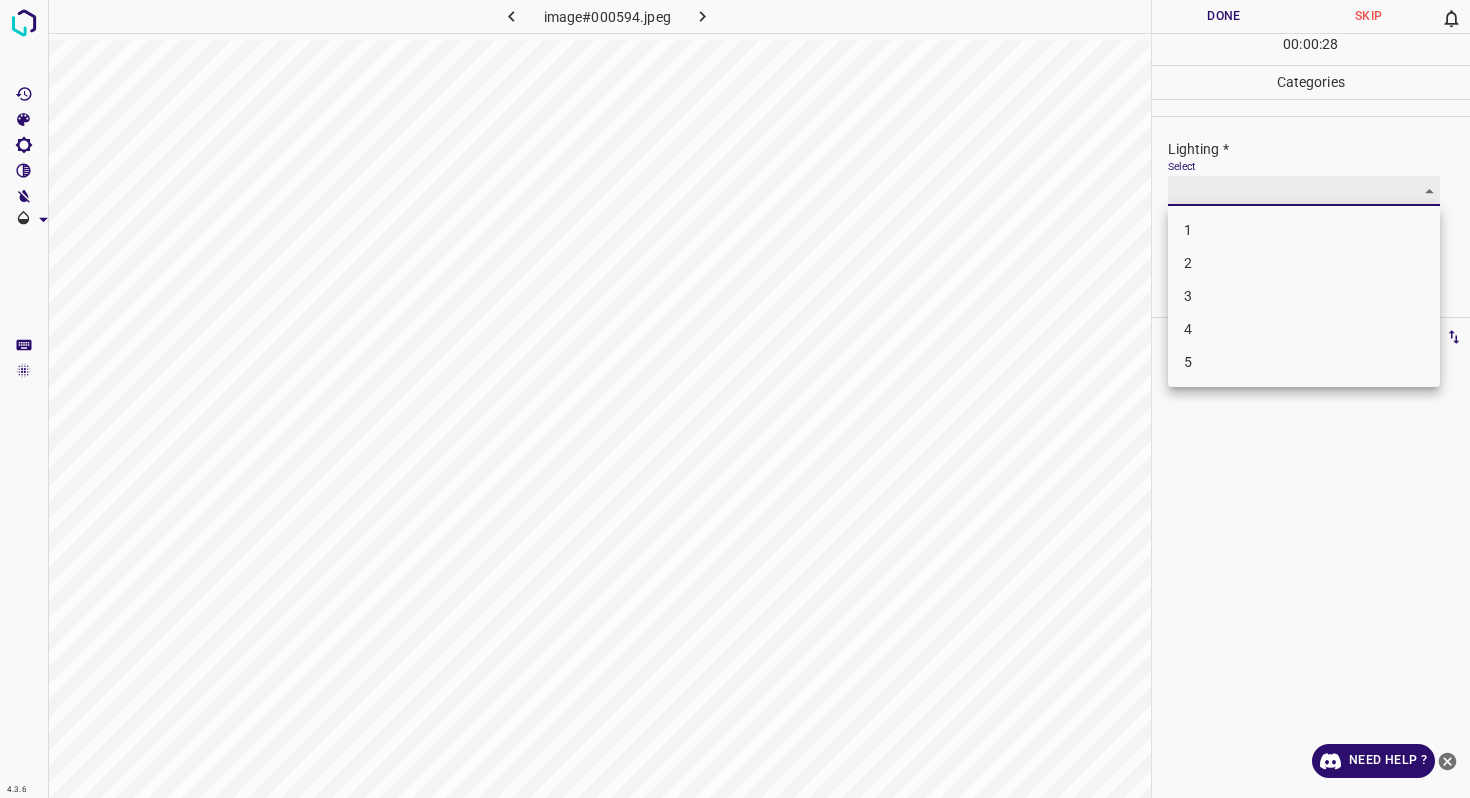 type on "4" 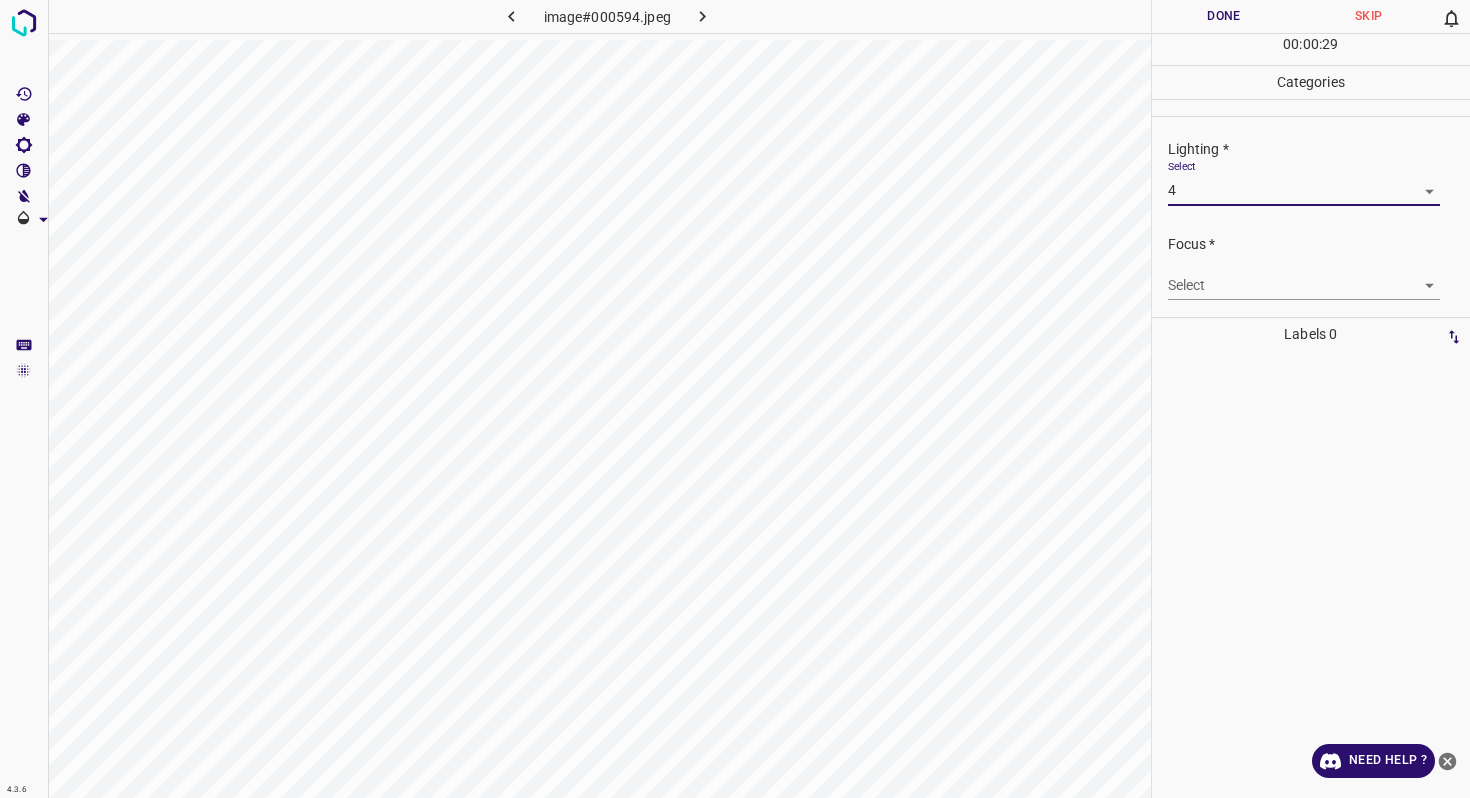 click on "4.3.6  image#000594.jpeg Done Skip 0 00   : 00   : 29   Categories Lighting *  Select 4 4 Focus *  Select ​ Overall *  Select ​ Labels   0 Categories 1 Lighting 2 Focus 3 Overall Tools Space Change between modes (Draw & Edit) I Auto labeling R Restore zoom M Zoom in N Zoom out Delete Delete selecte label Filters Z Restore filters X Saturation filter C Brightness filter V Contrast filter B Gray scale filter General O Download Need Help ? - Text - Hide - Delete" at bounding box center (735, 399) 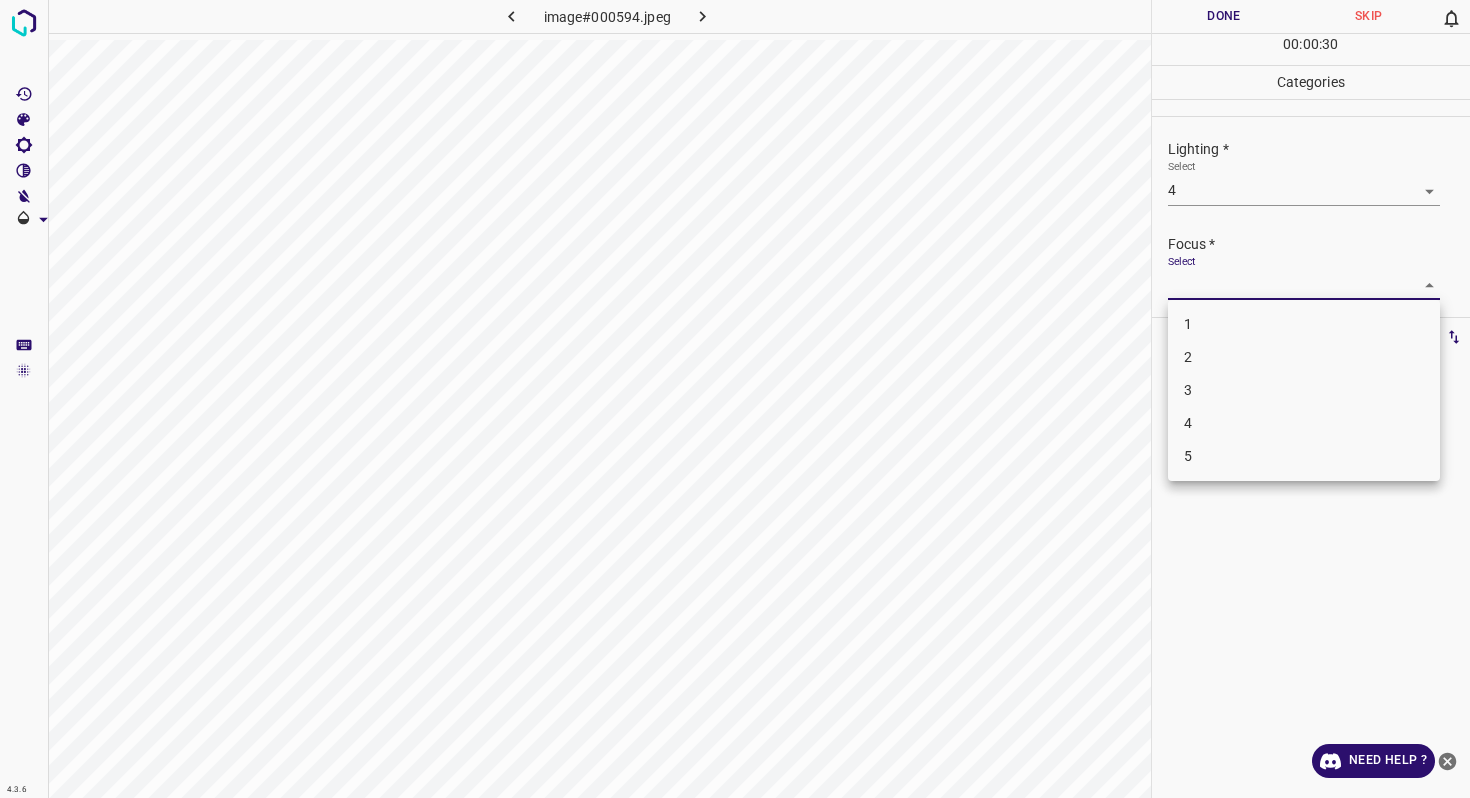 click on "4" at bounding box center (1304, 423) 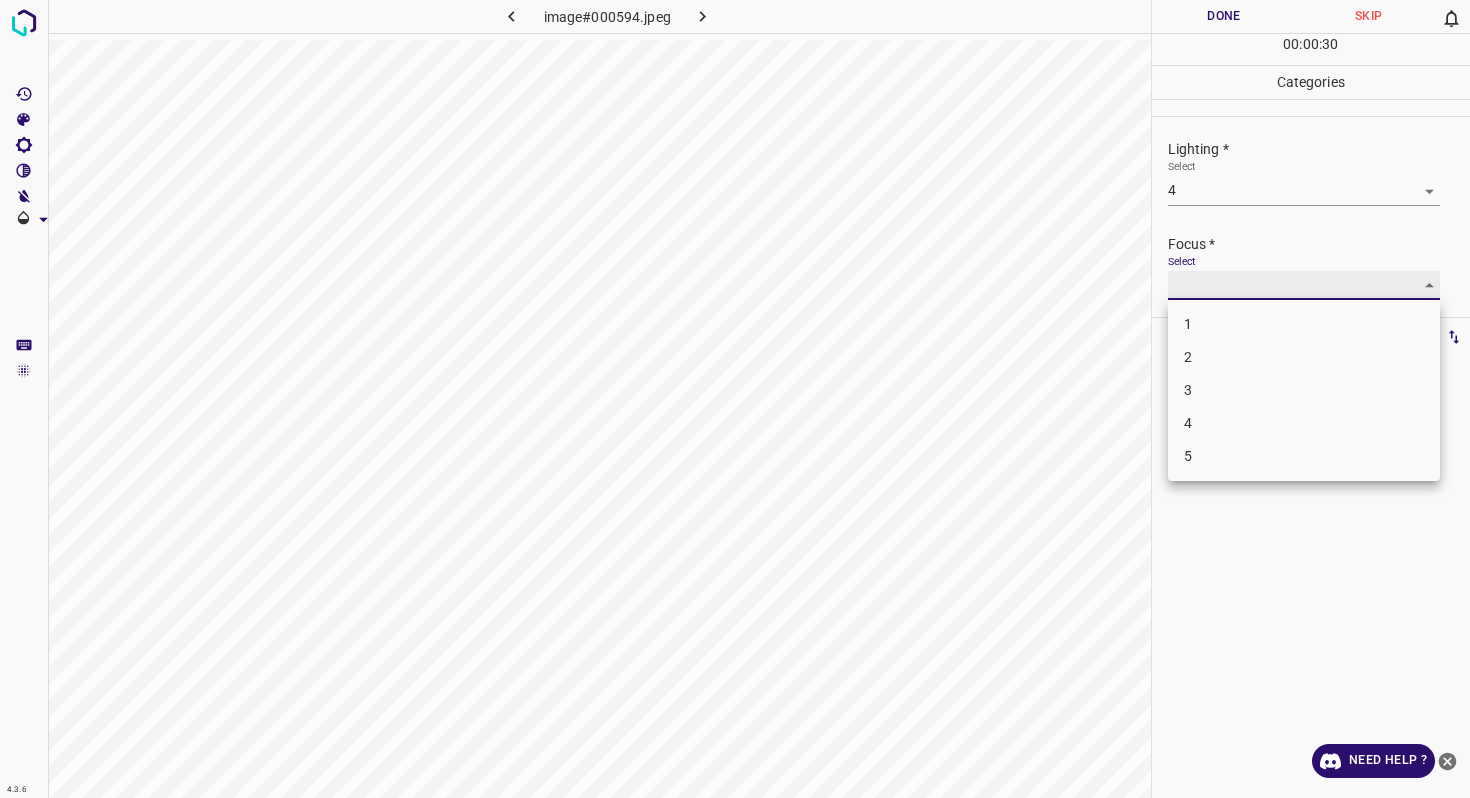 type on "4" 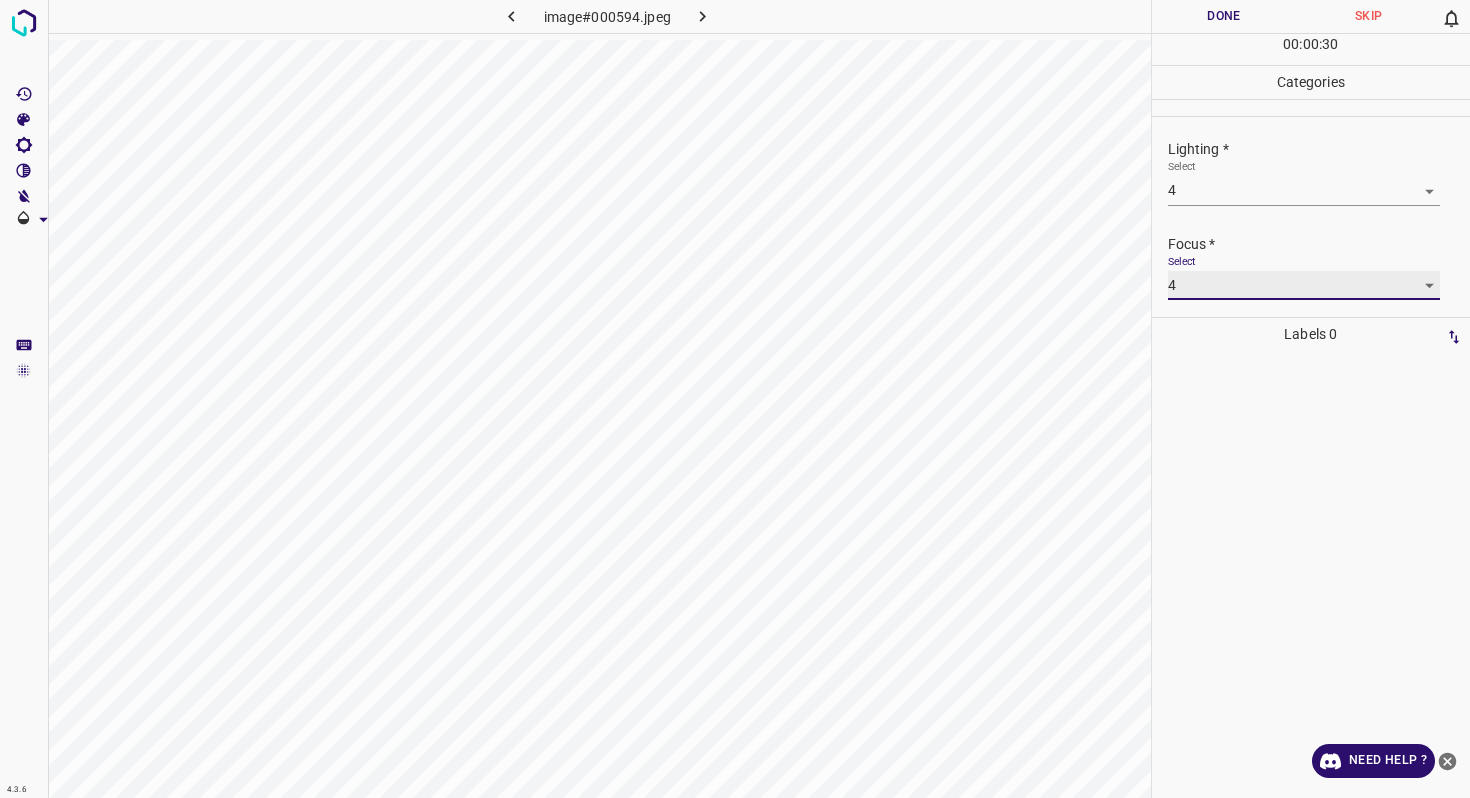 scroll, scrollTop: 98, scrollLeft: 0, axis: vertical 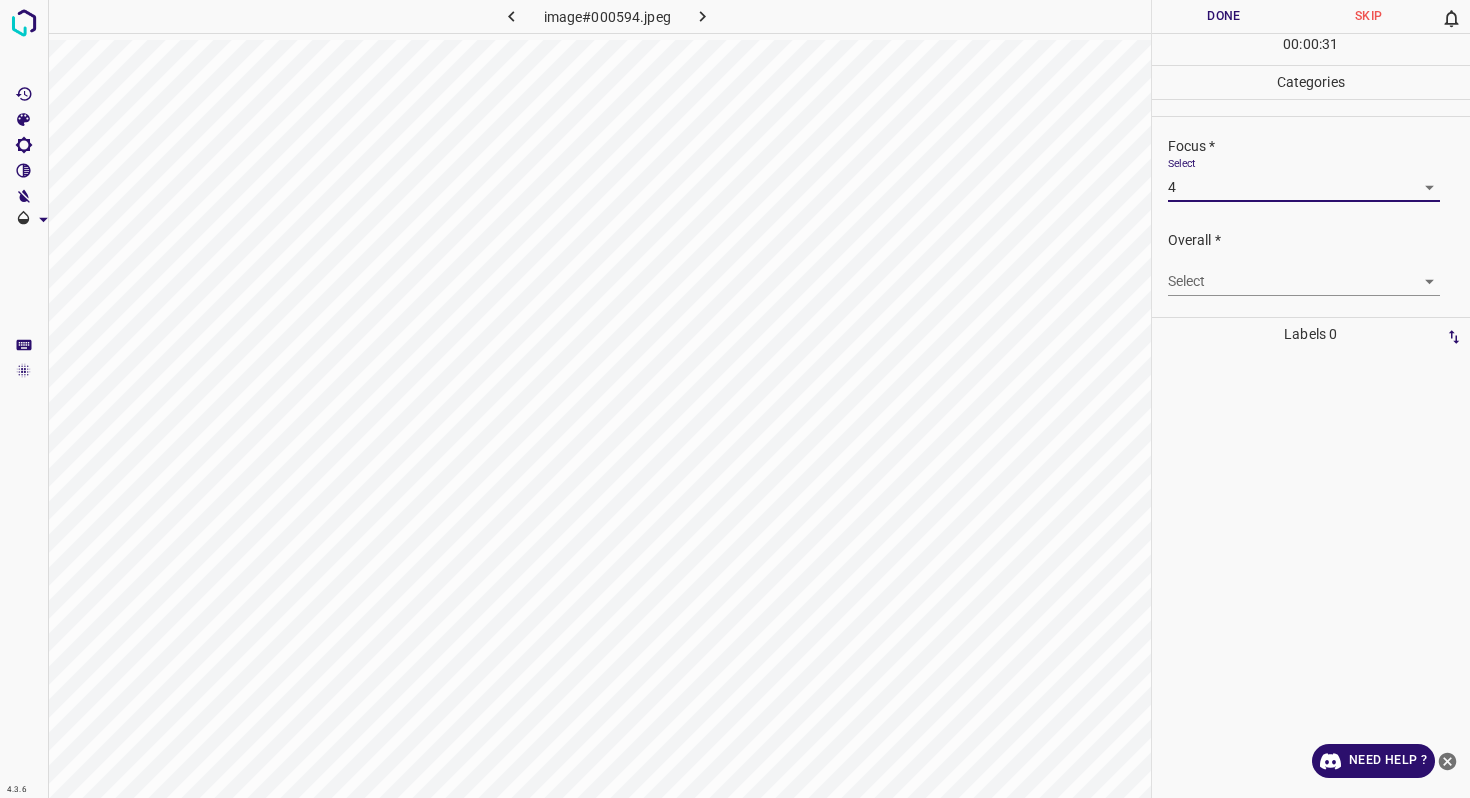 click on "4.3.6  image#000594.jpeg Done Skip 0 00   : 00   : 31   Categories Lighting *  Select 4 4 Focus *  Select 4 4 Overall *  Select ​ Labels   0 Categories 1 Lighting 2 Focus 3 Overall Tools Space Change between modes (Draw & Edit) I Auto labeling R Restore zoom M Zoom in N Zoom out Delete Delete selecte label Filters Z Restore filters X Saturation filter C Brightness filter V Contrast filter B Gray scale filter General O Download Need Help ? - Text - Hide - Delete" at bounding box center (735, 399) 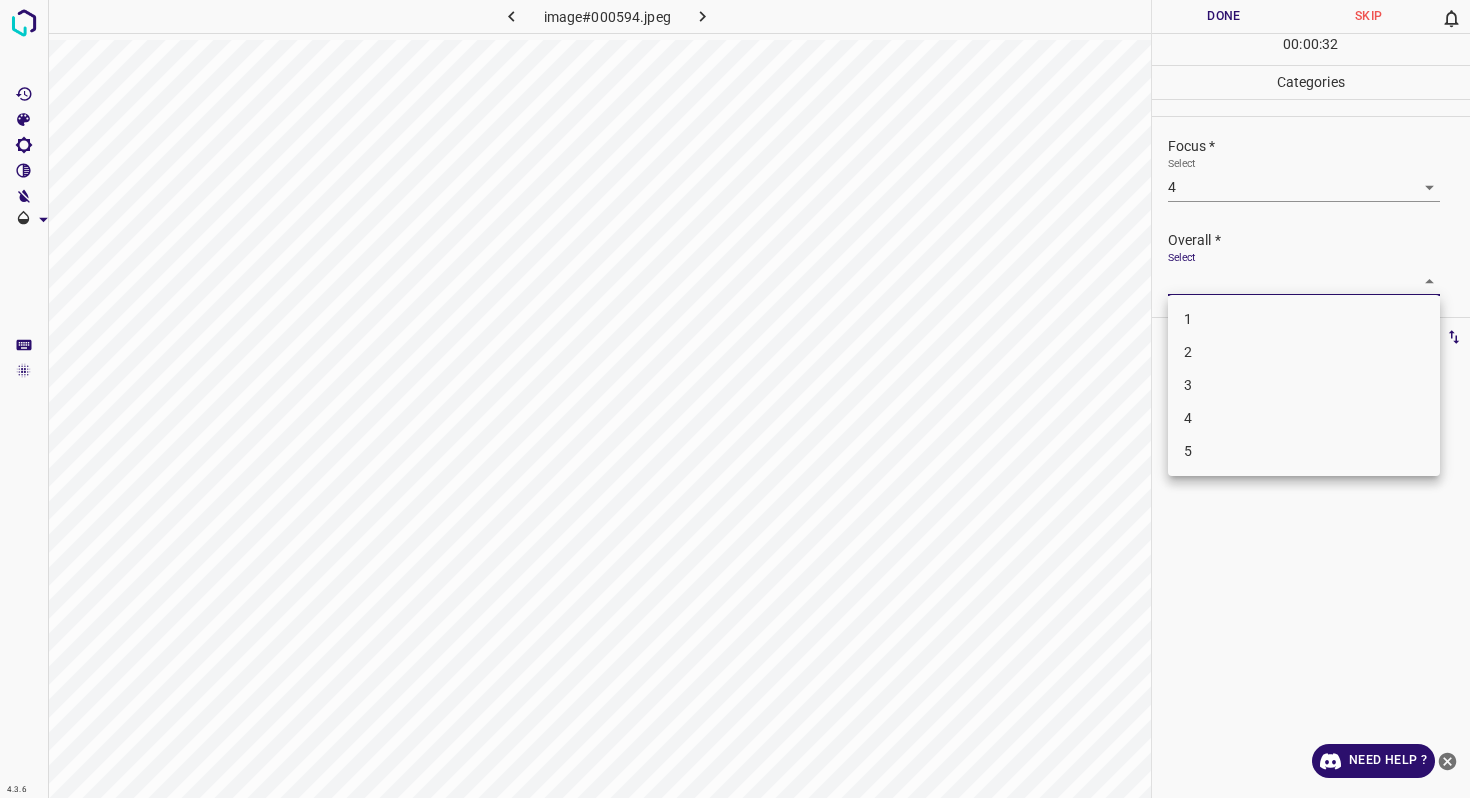 click on "4" at bounding box center [1304, 418] 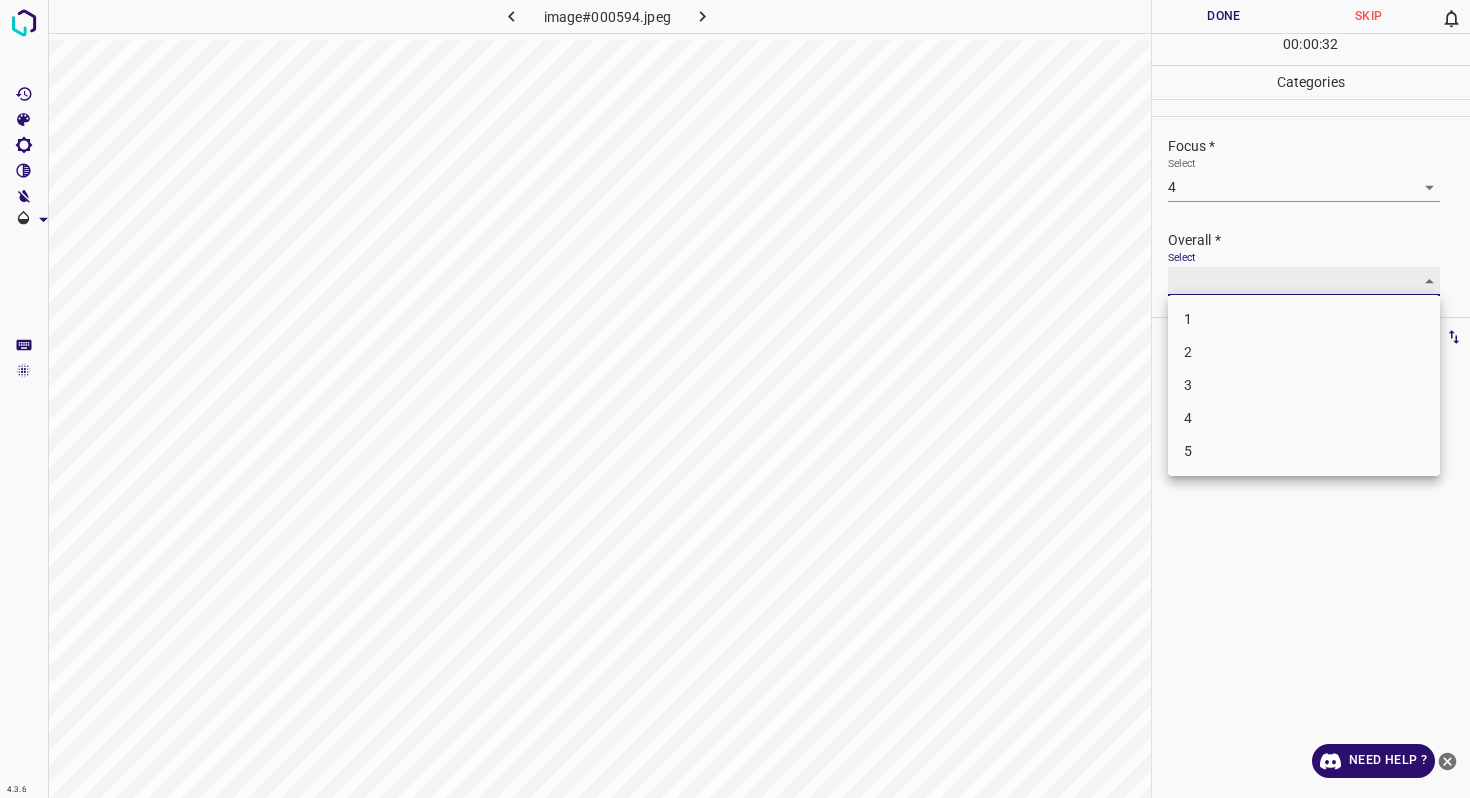 type on "4" 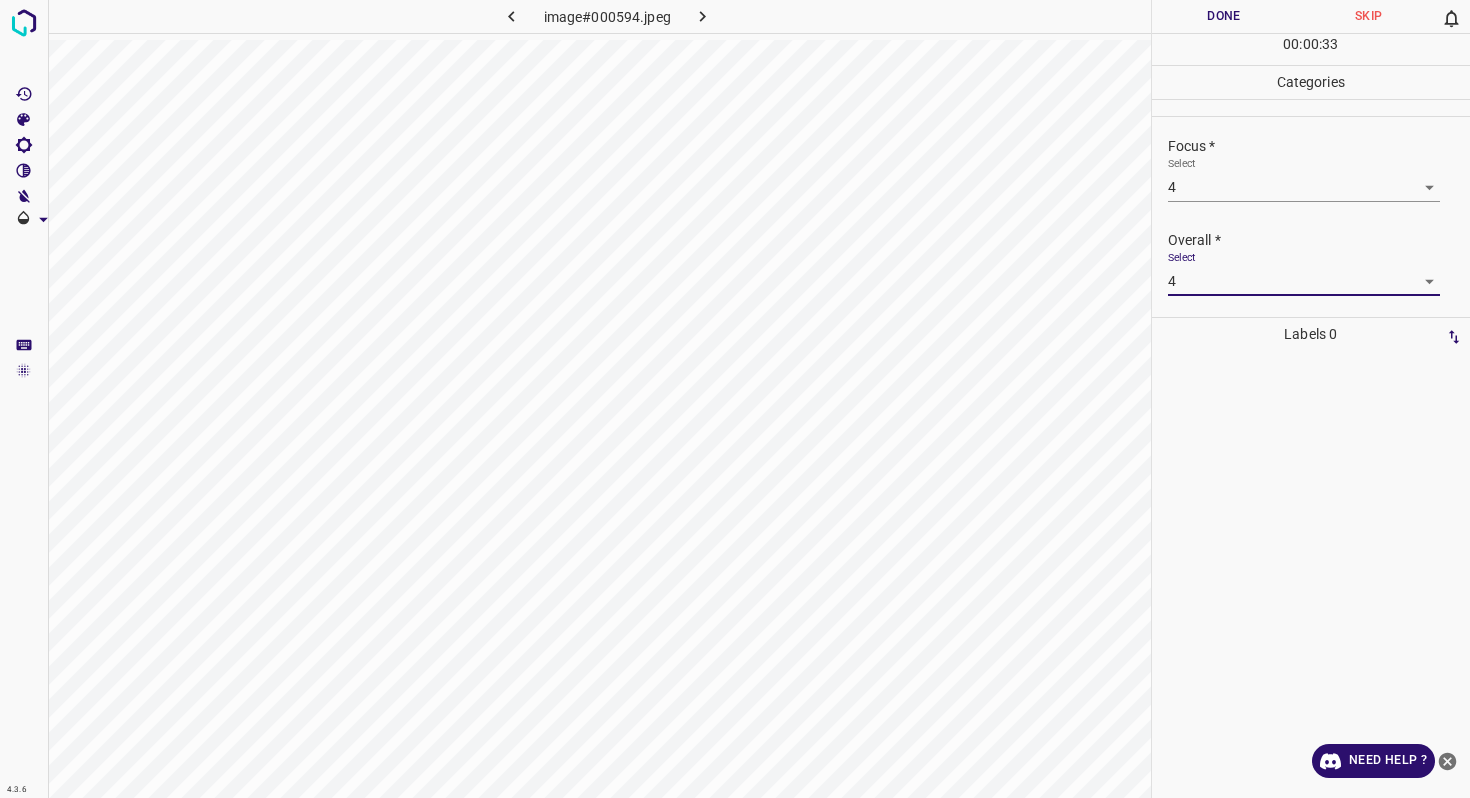 click on "4.3.6  image#000594.jpeg Done Skip 0 00   : 00   : 33   Categories Lighting *  Select 4 4 Focus *  Select 4 4 Overall *  Select 4 4 Labels   0 Categories 1 Lighting 2 Focus 3 Overall Tools Space Change between modes (Draw & Edit) I Auto labeling R Restore zoom M Zoom in N Zoom out Delete Delete selecte label Filters Z Restore filters X Saturation filter C Brightness filter V Contrast filter B Gray scale filter General O Download Need Help ? - Text - Hide - Delete" at bounding box center [735, 399] 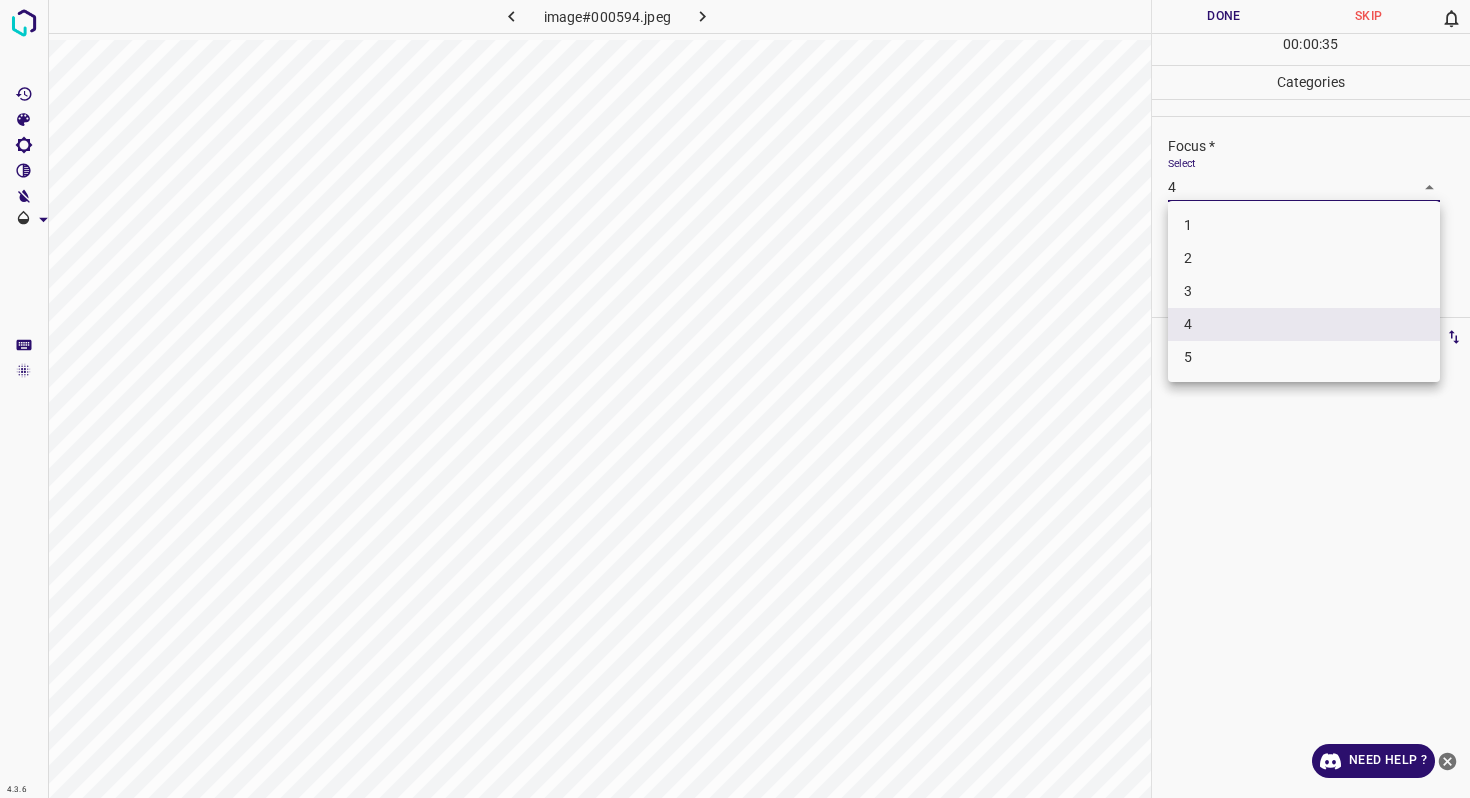 click on "3" at bounding box center [1304, 291] 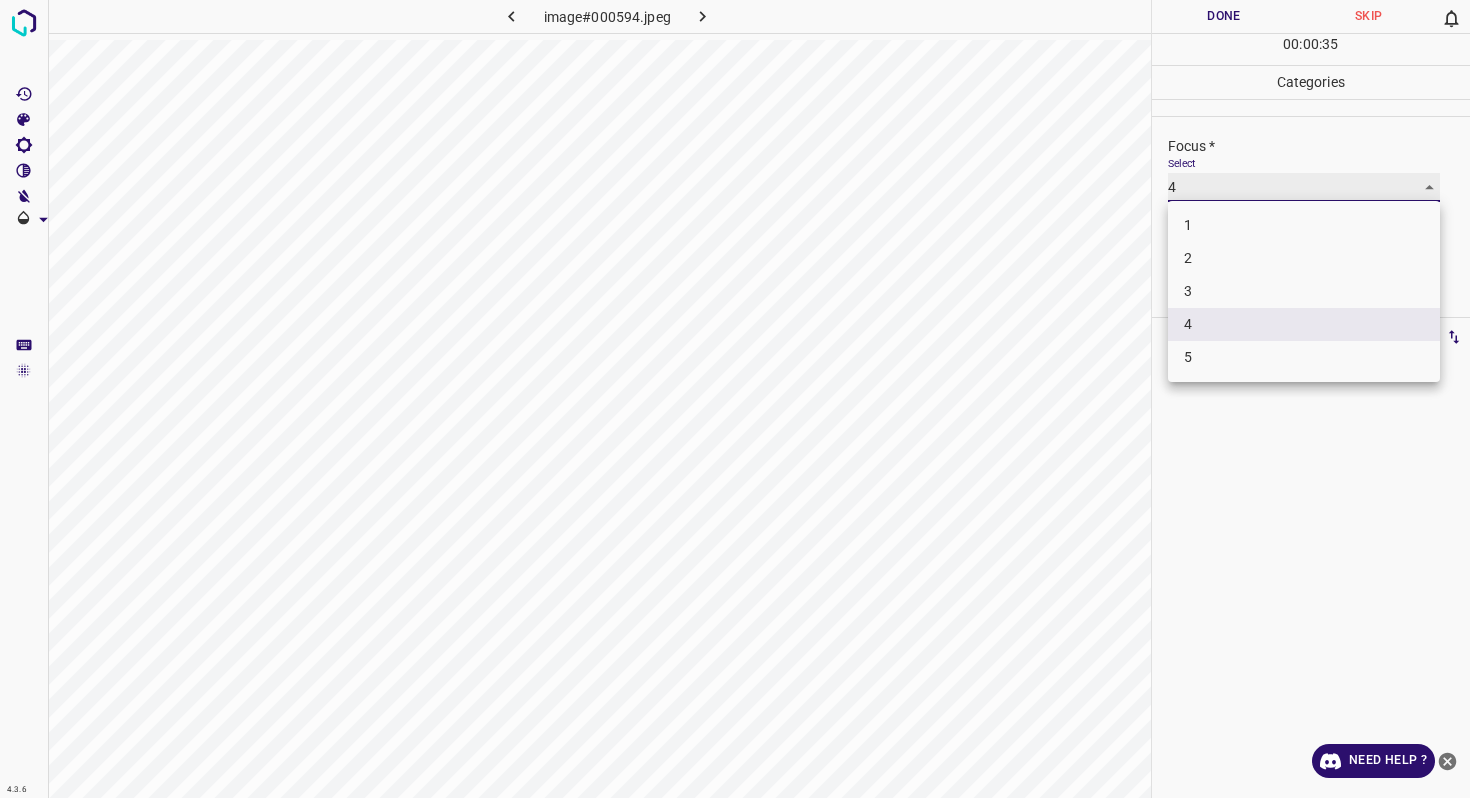type on "3" 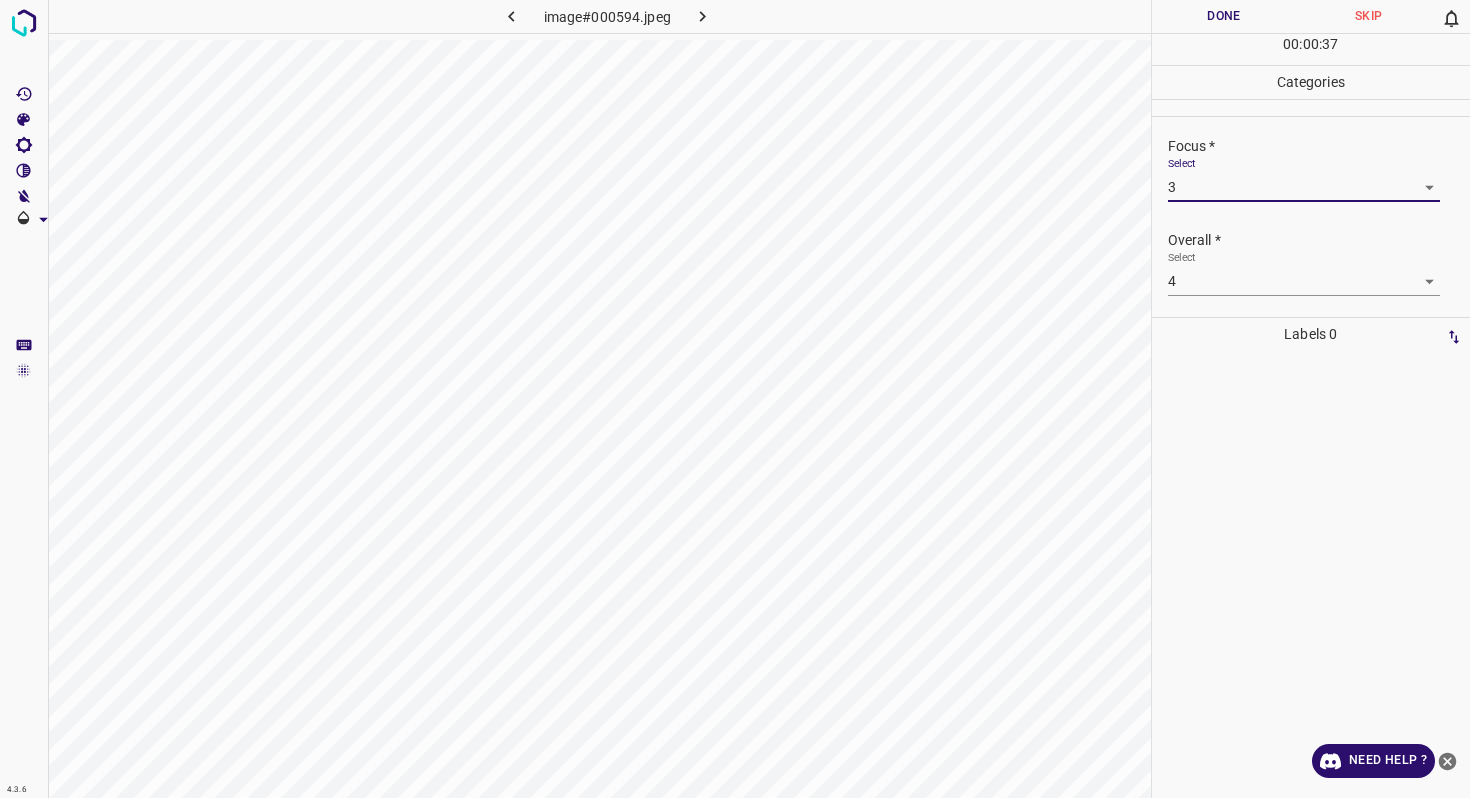 click on "Done" at bounding box center (1224, 16) 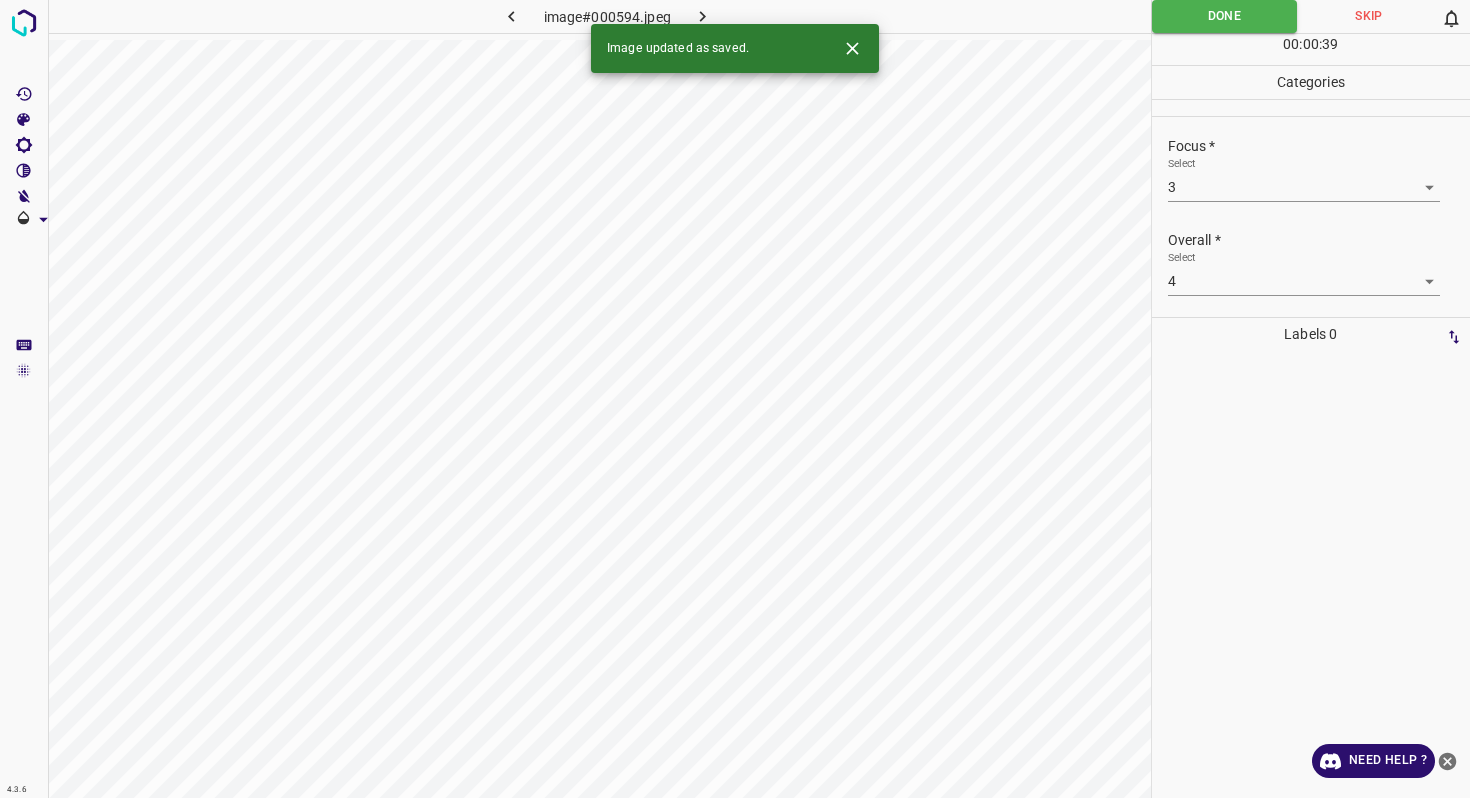 click 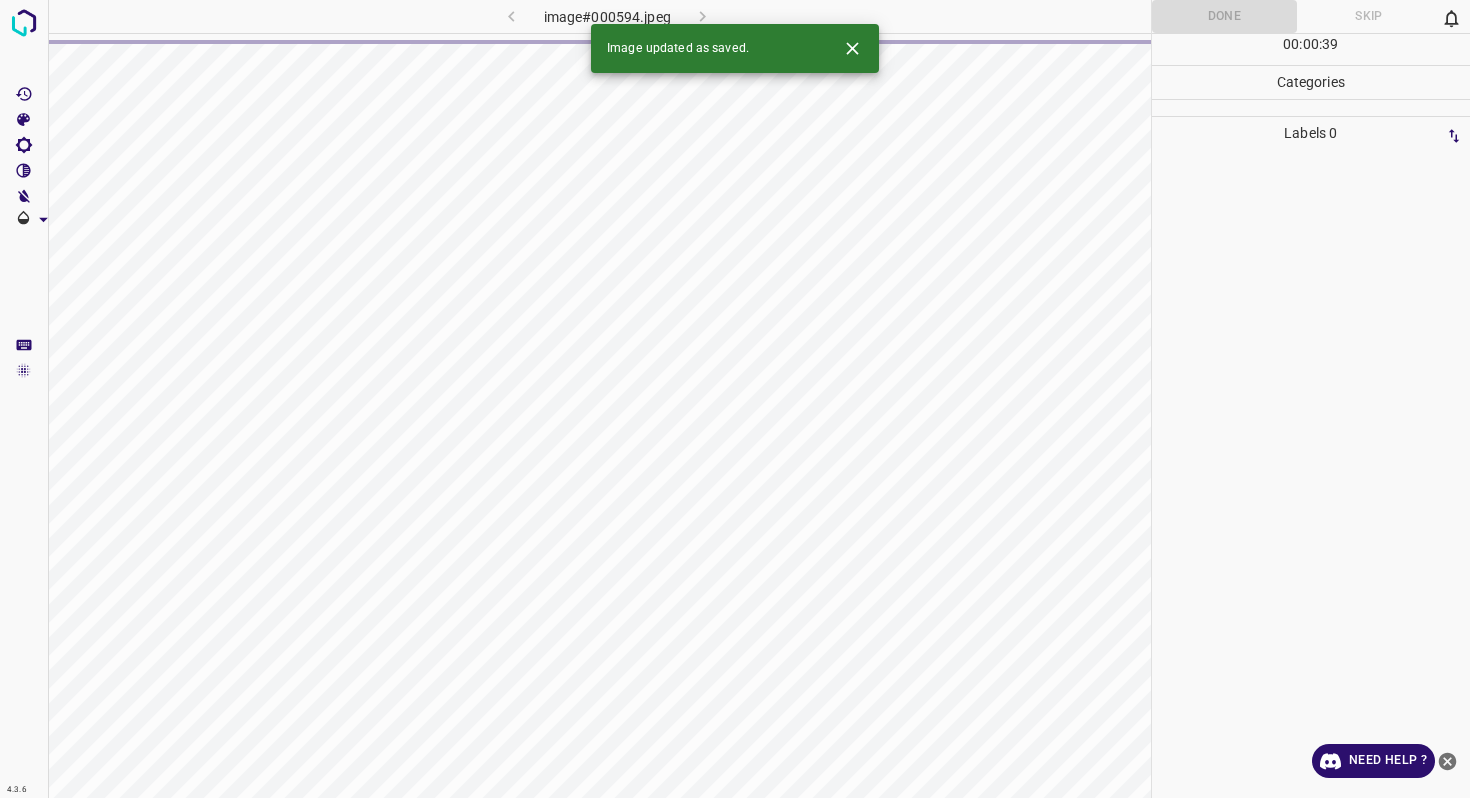 click at bounding box center [852, 48] 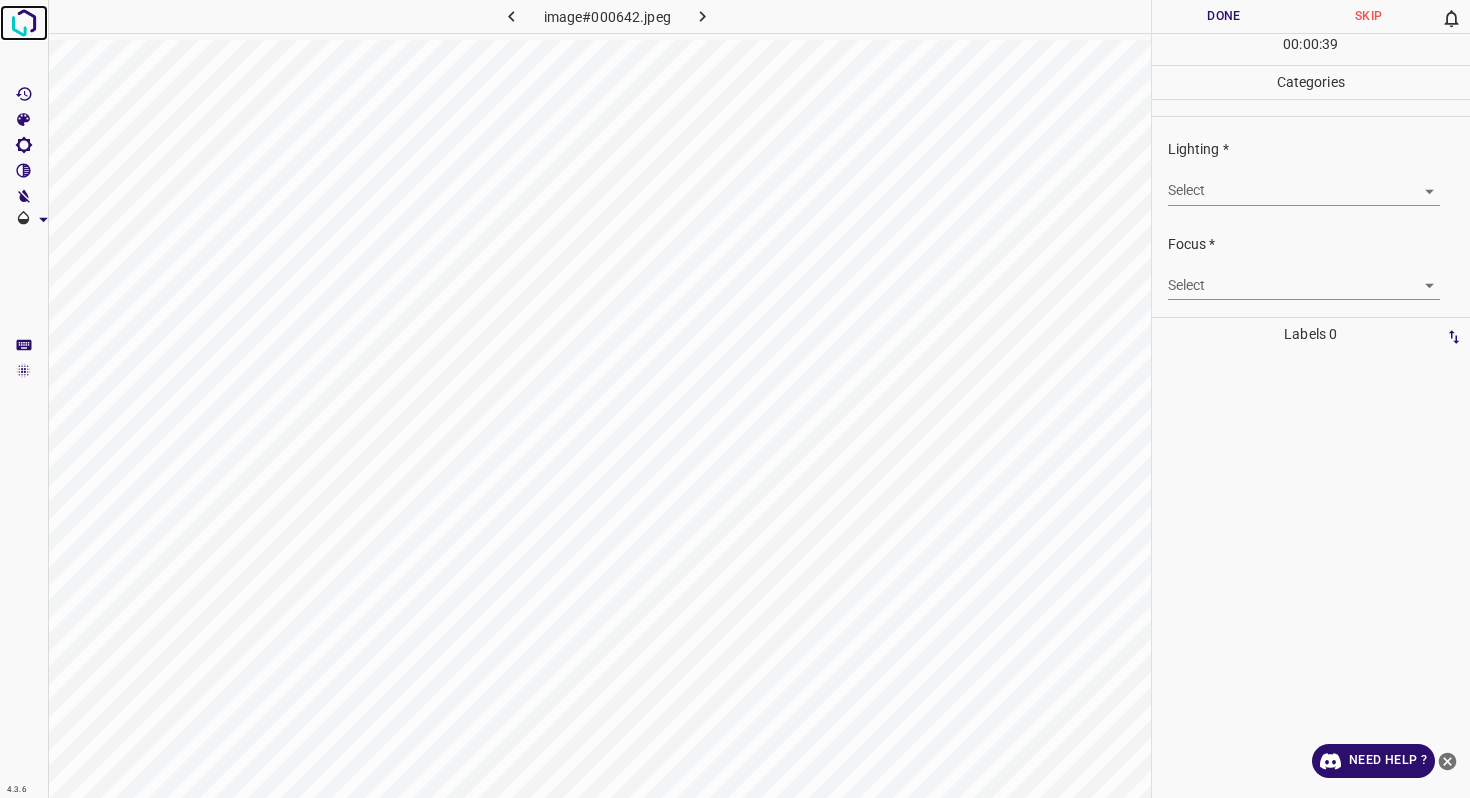 click at bounding box center (24, 23) 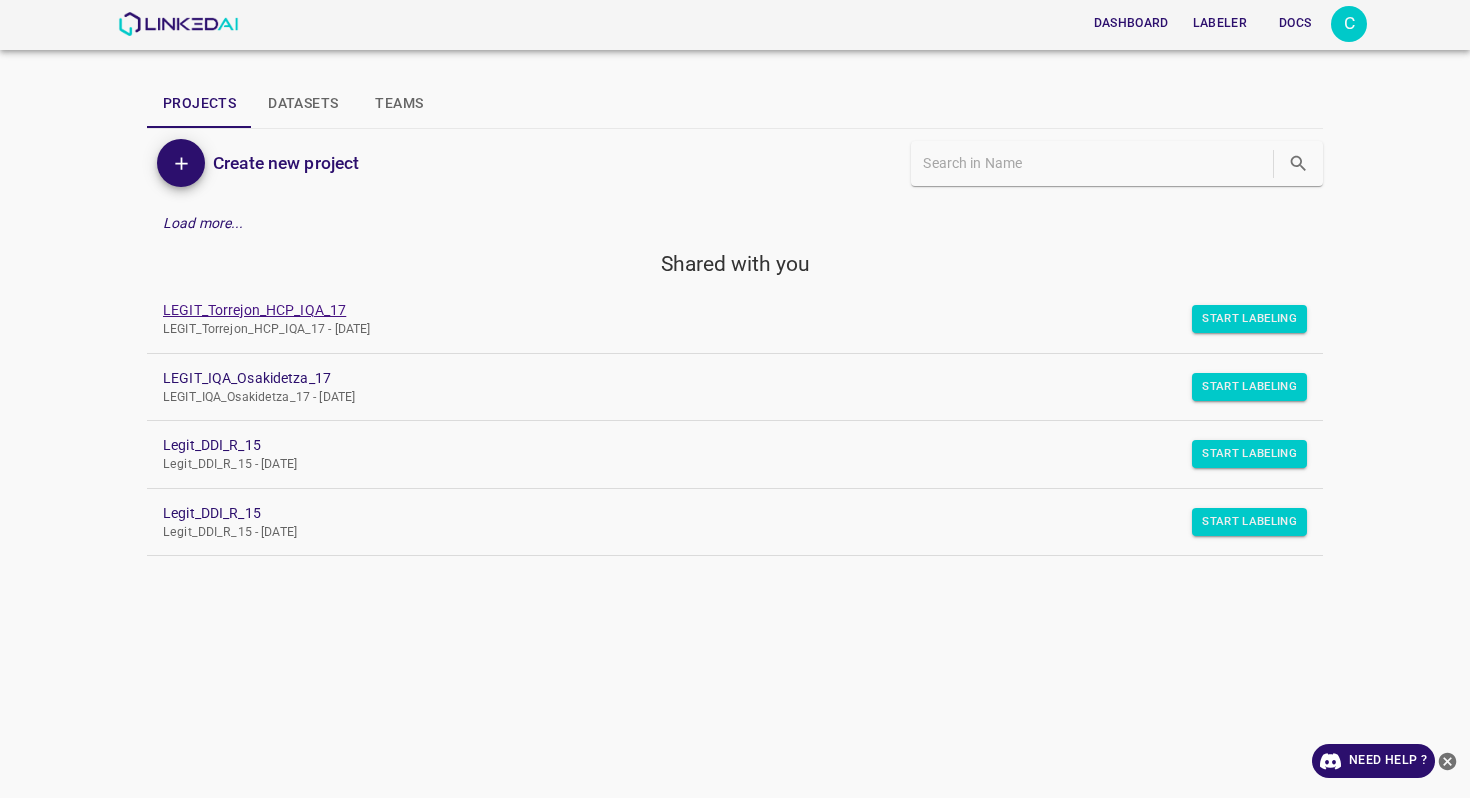 click on "LEGIT_Torrejon_HCP_IQA_17" at bounding box center [719, 310] 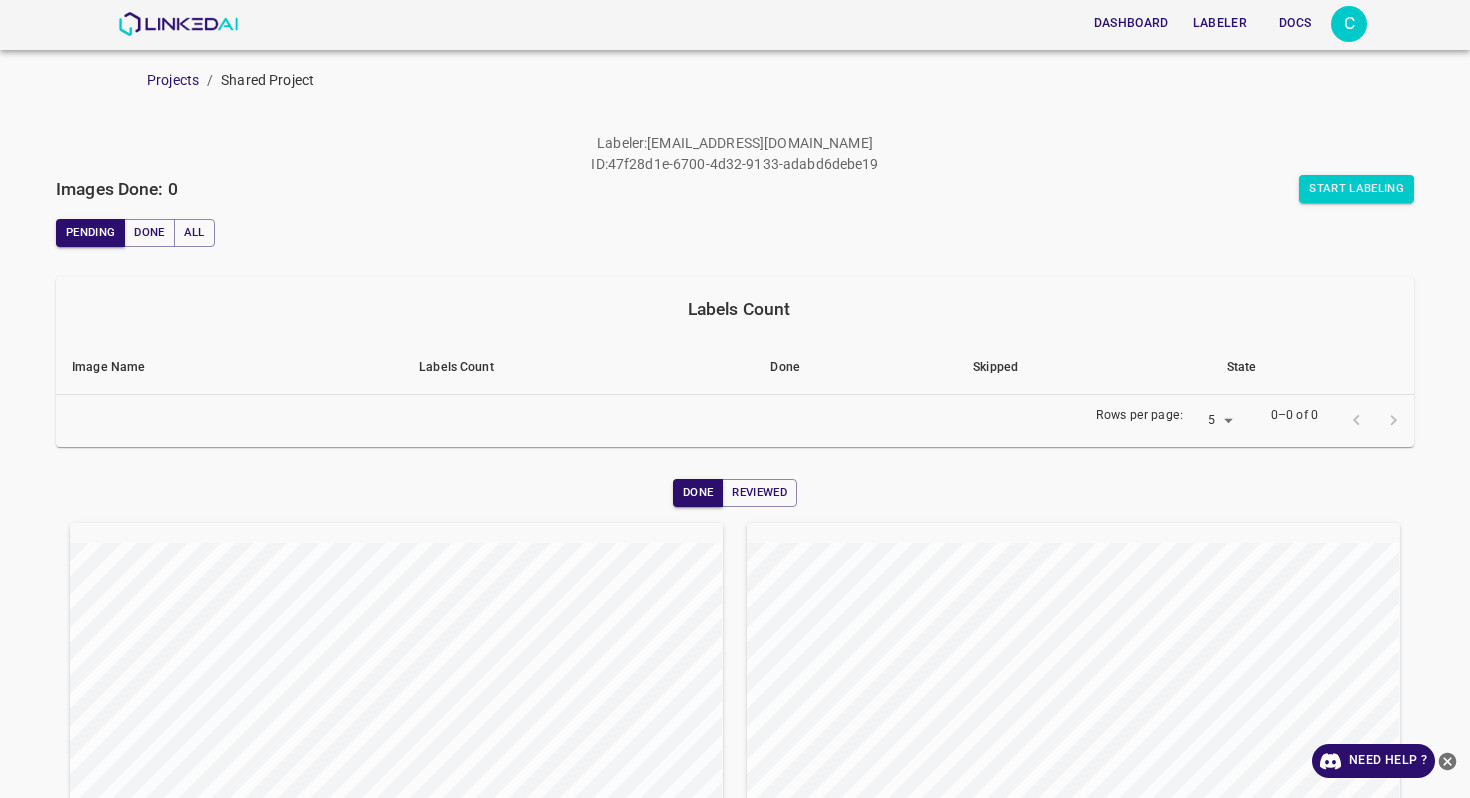 scroll, scrollTop: 0, scrollLeft: 0, axis: both 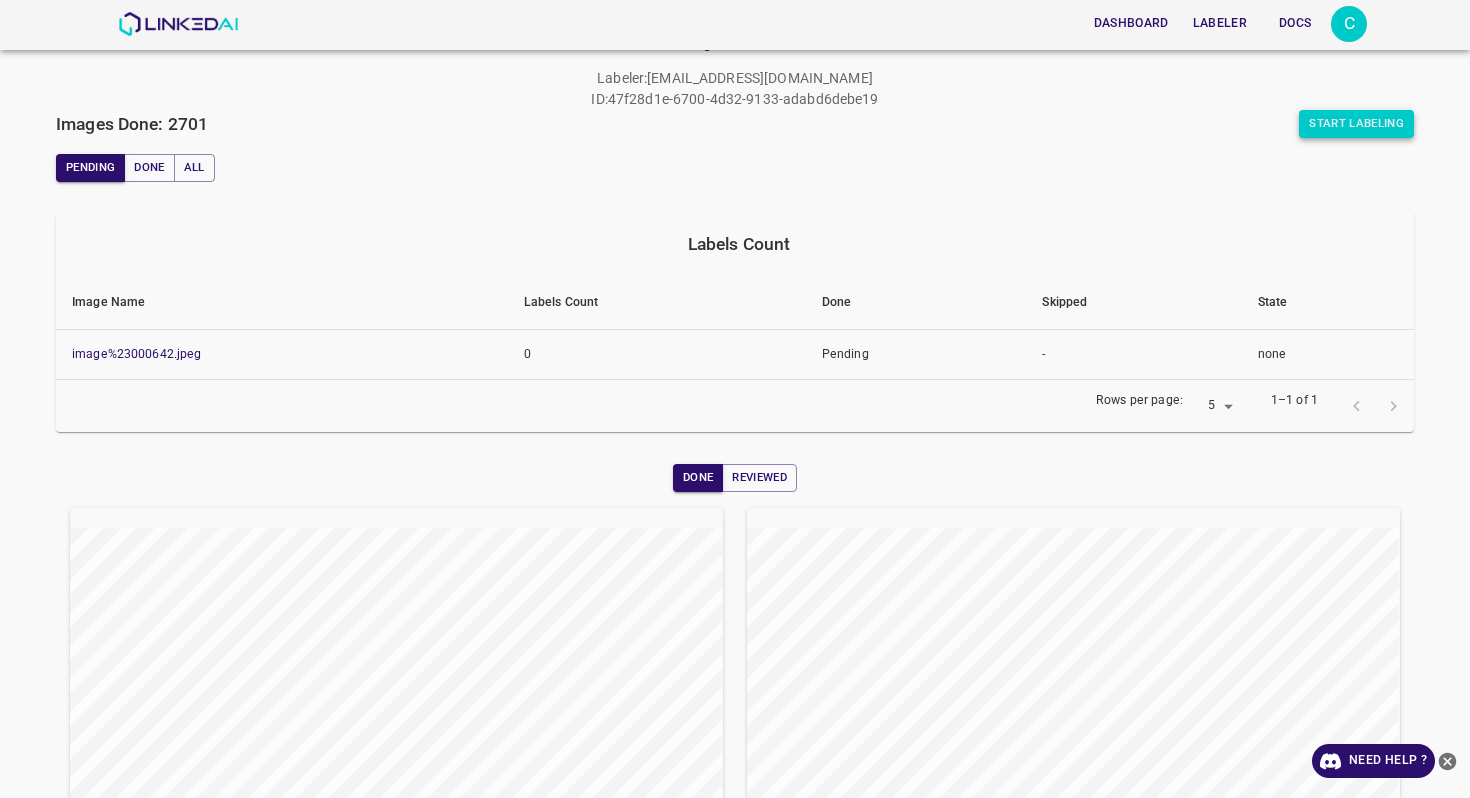 click on "Start Labeling" at bounding box center (1356, 124) 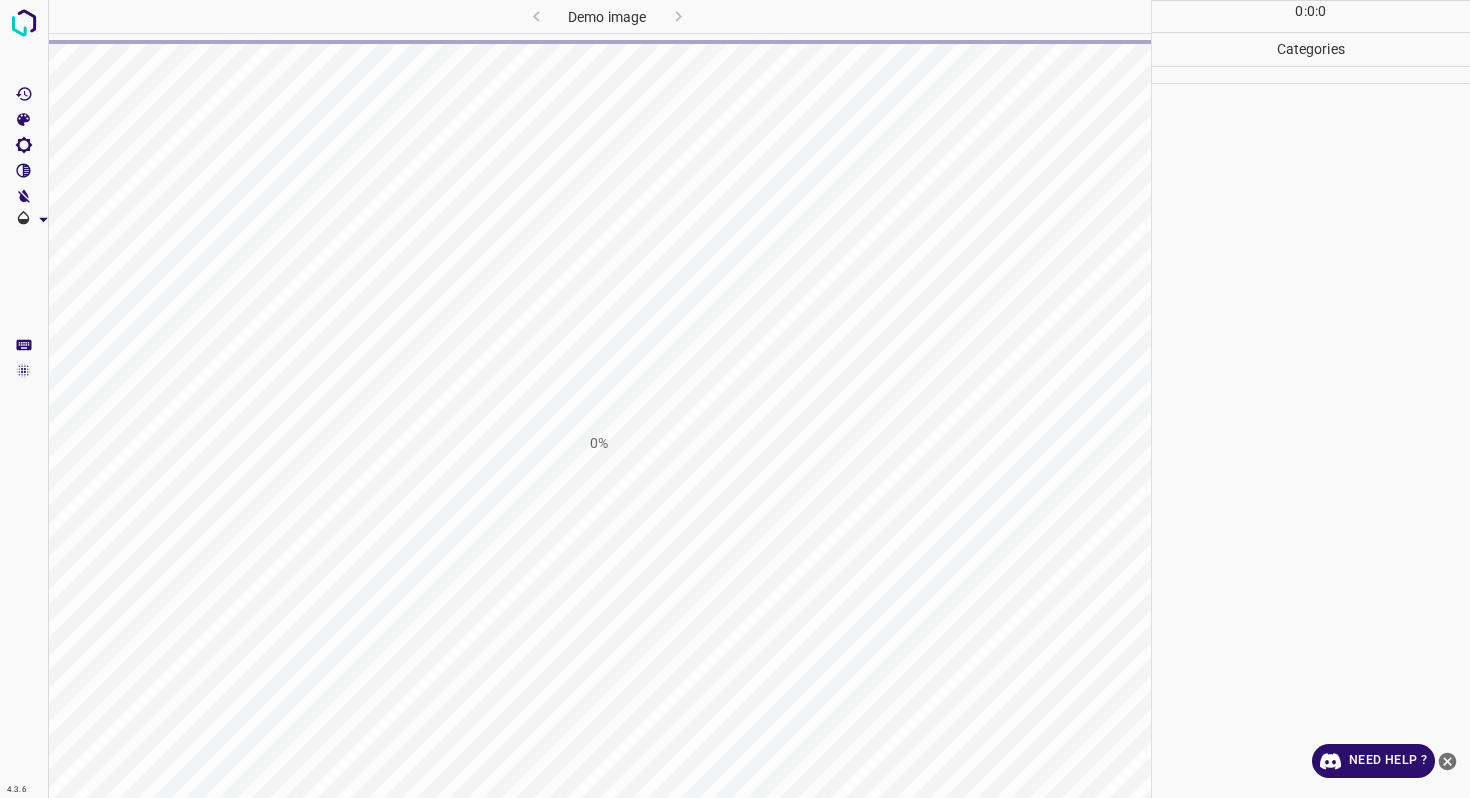 scroll, scrollTop: 0, scrollLeft: 0, axis: both 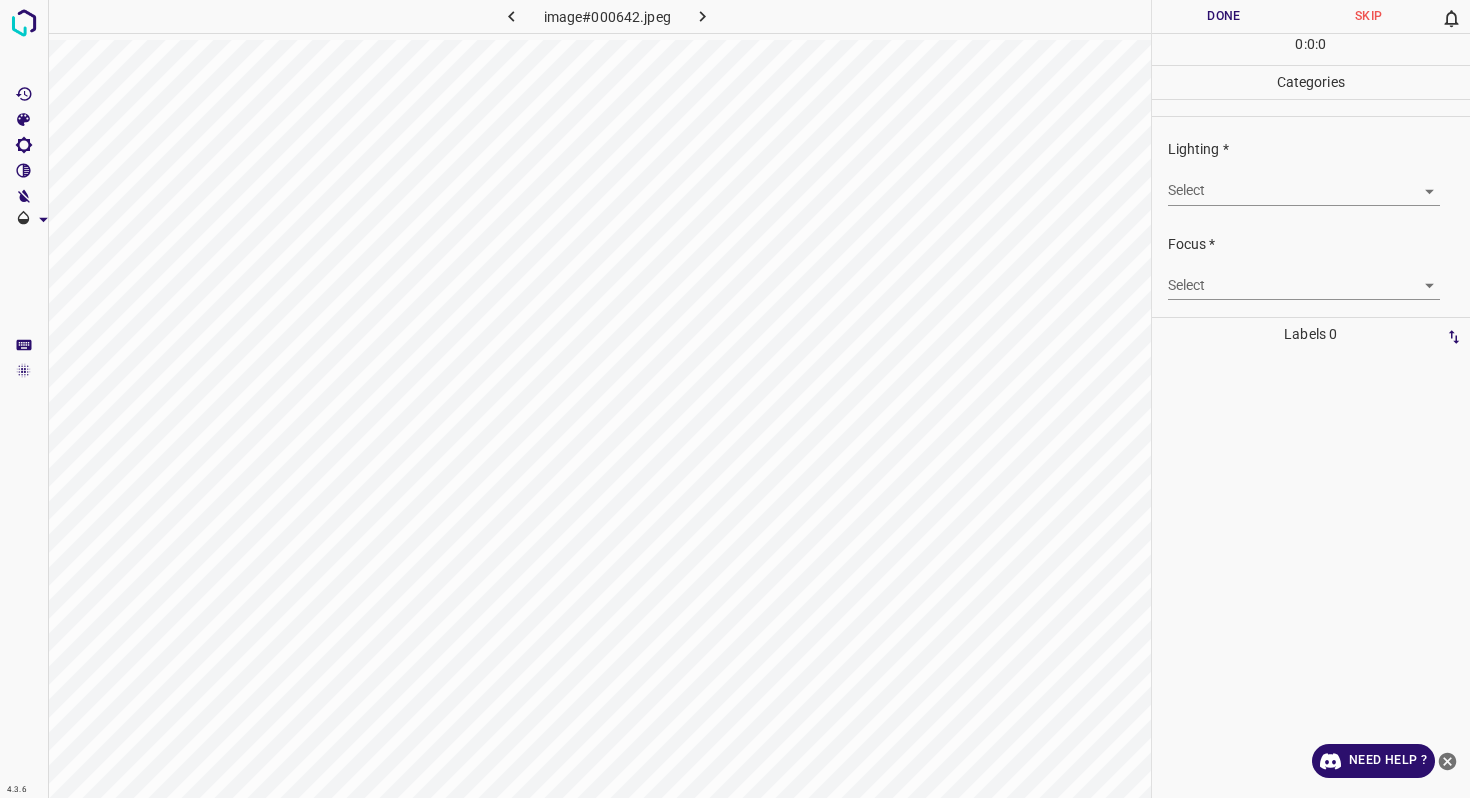 click on "4.3.6  image#000642.jpeg Done Skip 0 0   : 0   : 0   Categories Lighting *  Select ​ Focus *  Select ​ Overall *  Select ​ Labels   0 Categories 1 Lighting 2 Focus 3 Overall Tools Space Change between modes (Draw & Edit) I Auto labeling R Restore zoom M Zoom in N Zoom out Delete Delete selecte label Filters Z Restore filters X Saturation filter C Brightness filter V Contrast filter B Gray scale filter General O Download Need Help ? - Text - Hide - Delete" at bounding box center (735, 399) 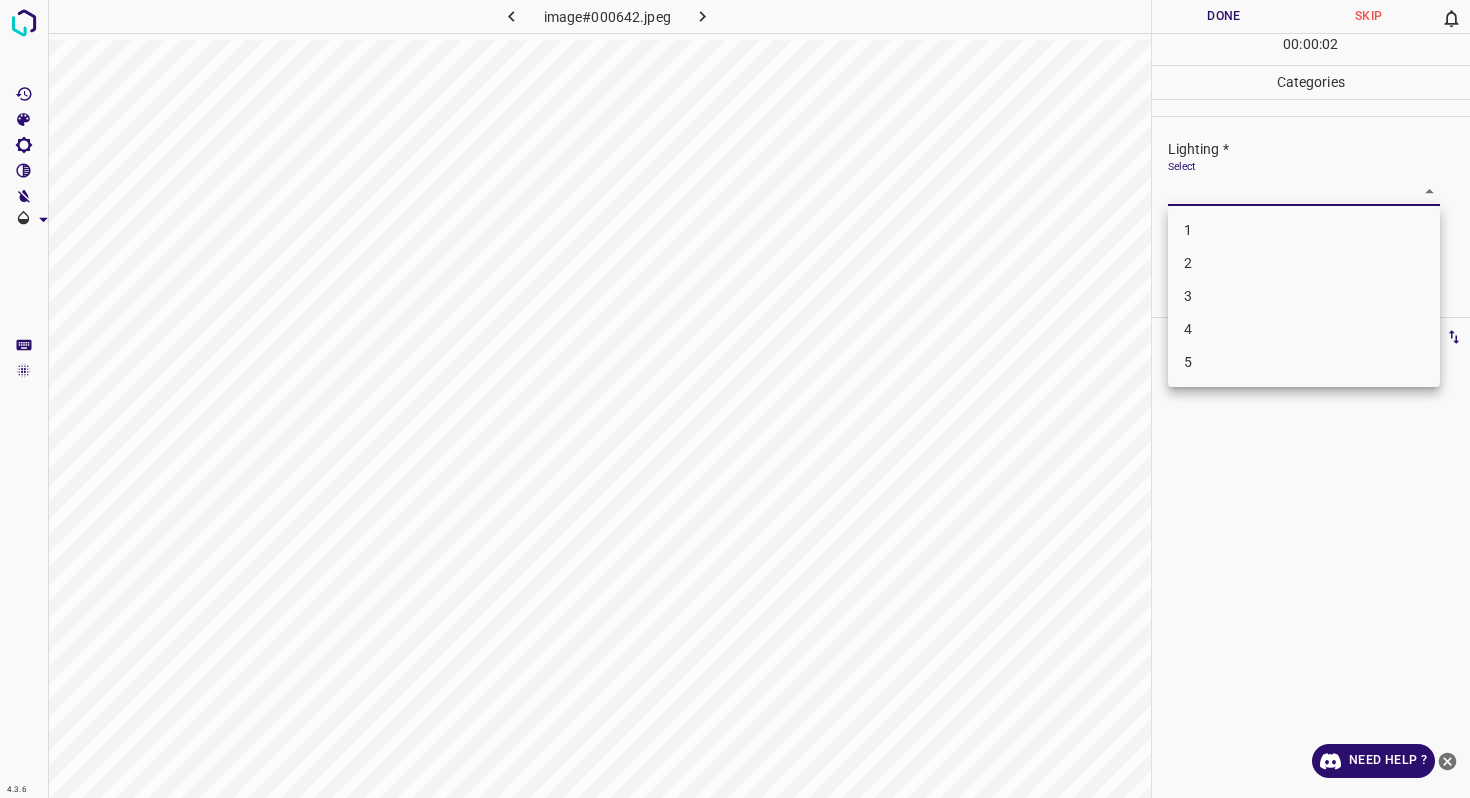 click on "3" at bounding box center (1304, 296) 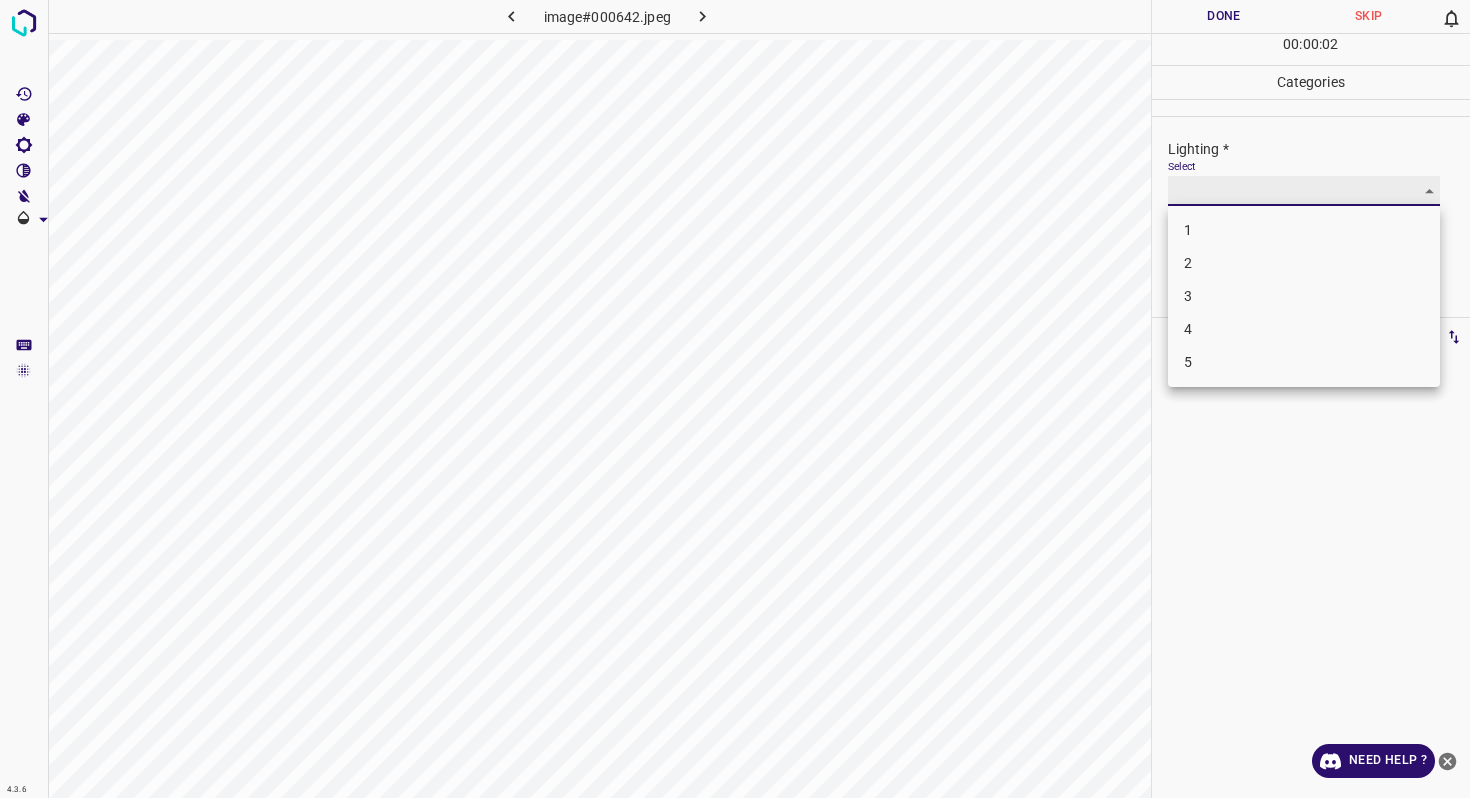 type on "3" 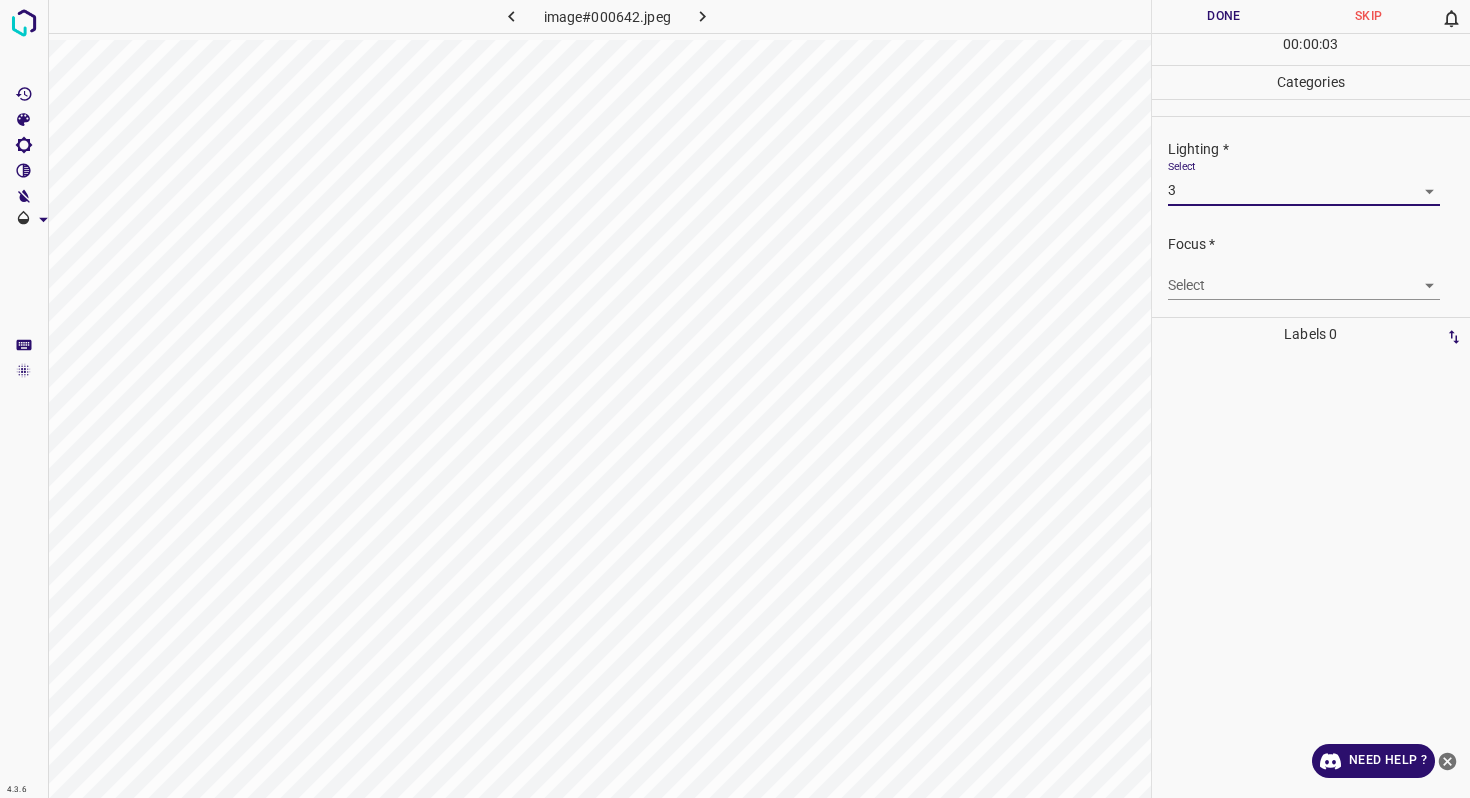click on "4.3.6  image#000642.jpeg Done Skip 0 00   : 00   : 03   Categories Lighting *  Select 3 3 Focus *  Select ​ Overall *  Select ​ Labels   0 Categories 1 Lighting 2 Focus 3 Overall Tools Space Change between modes (Draw & Edit) I Auto labeling R Restore zoom M Zoom in N Zoom out Delete Delete selecte label Filters Z Restore filters X Saturation filter C Brightness filter V Contrast filter B Gray scale filter General O Download Need Help ? - Text - Hide - Delete" at bounding box center [735, 399] 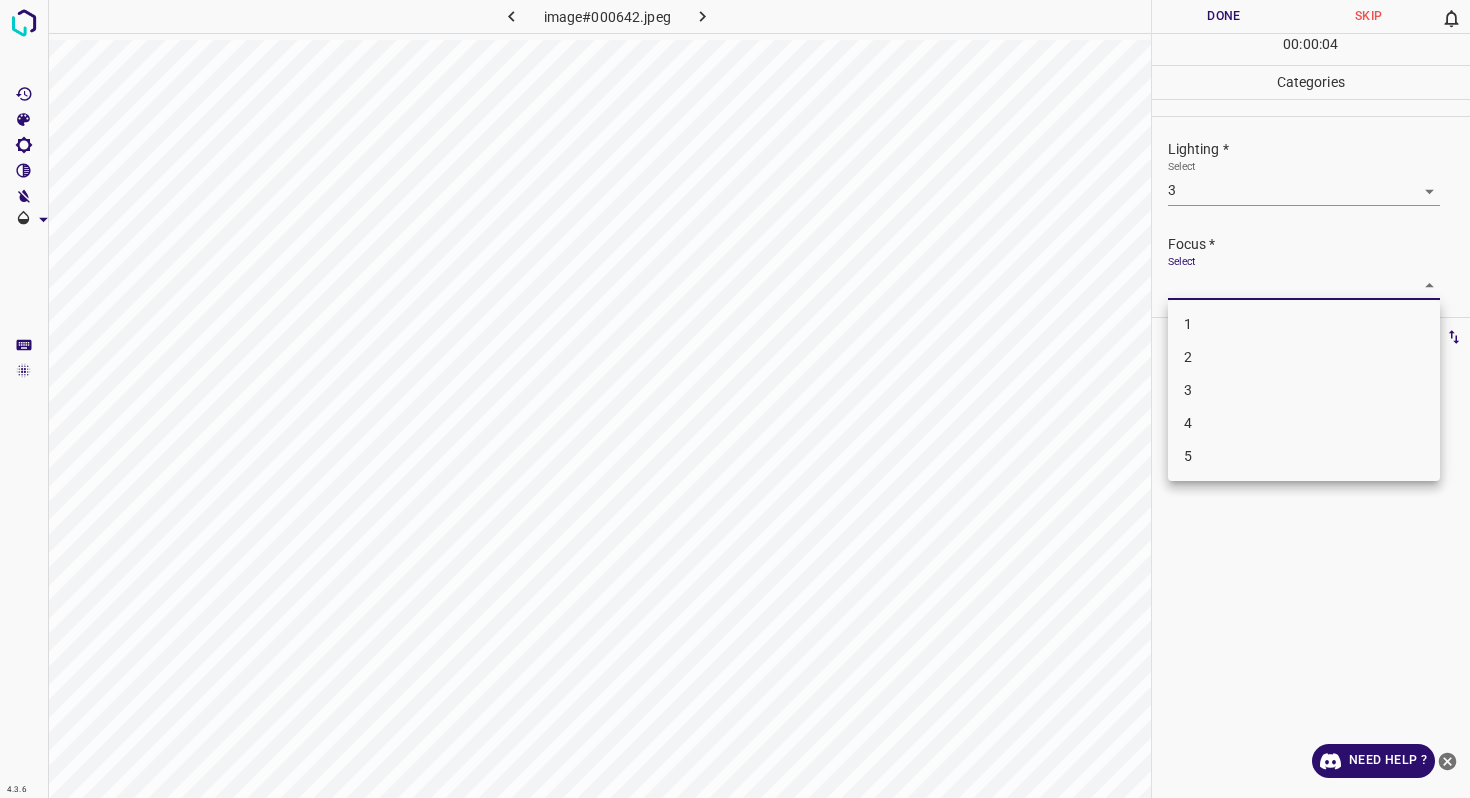click on "4" at bounding box center [1304, 423] 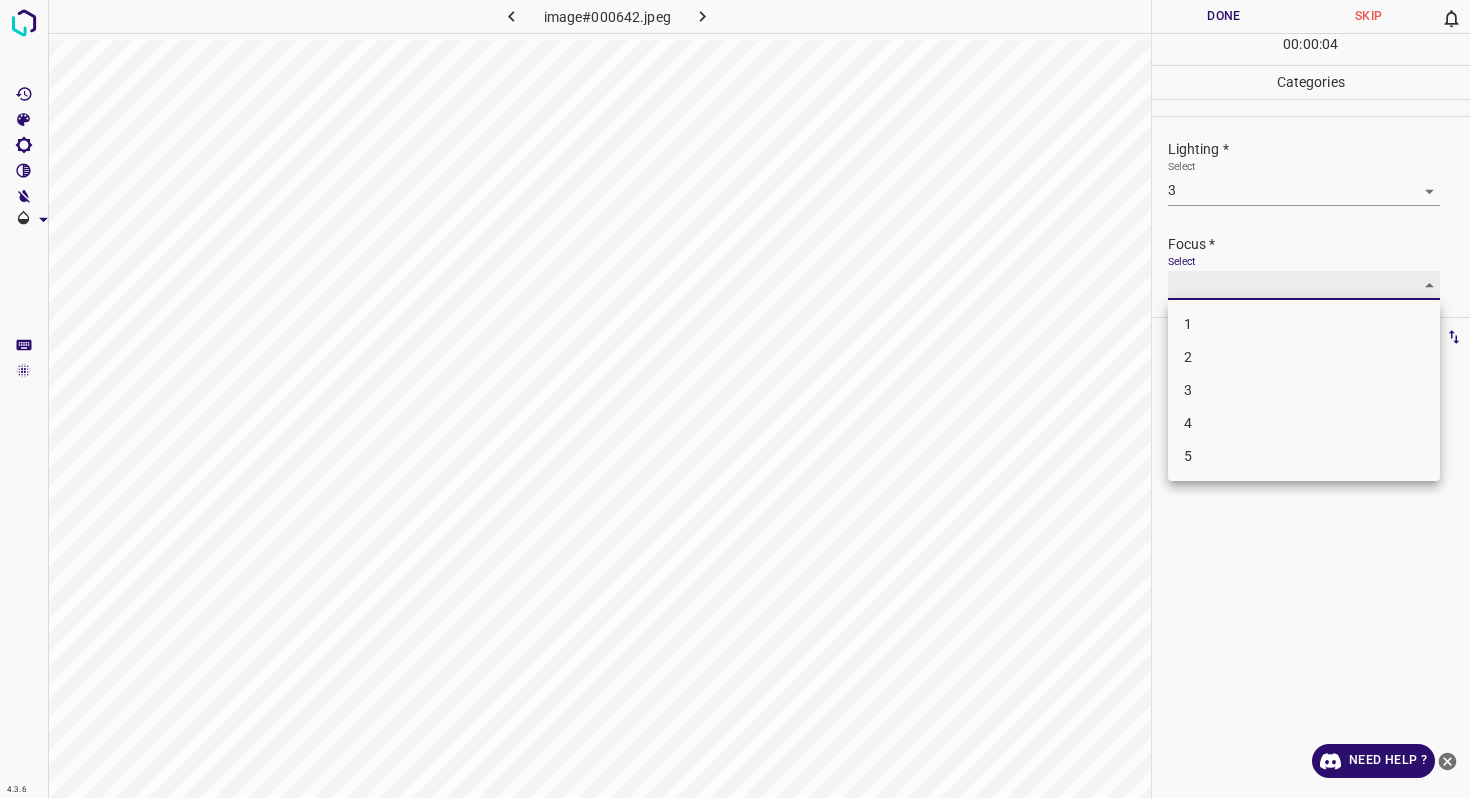 type on "4" 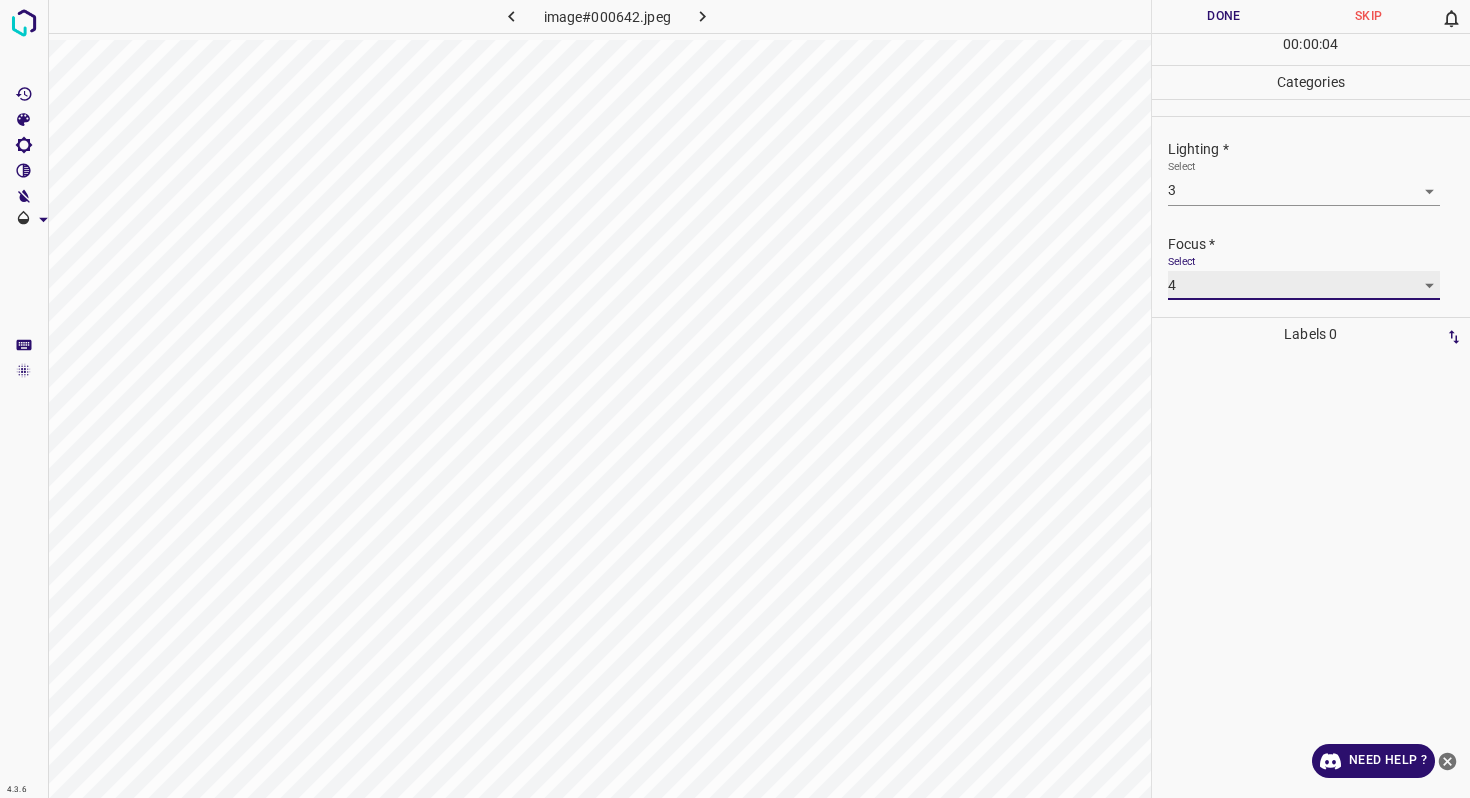 scroll, scrollTop: 98, scrollLeft: 0, axis: vertical 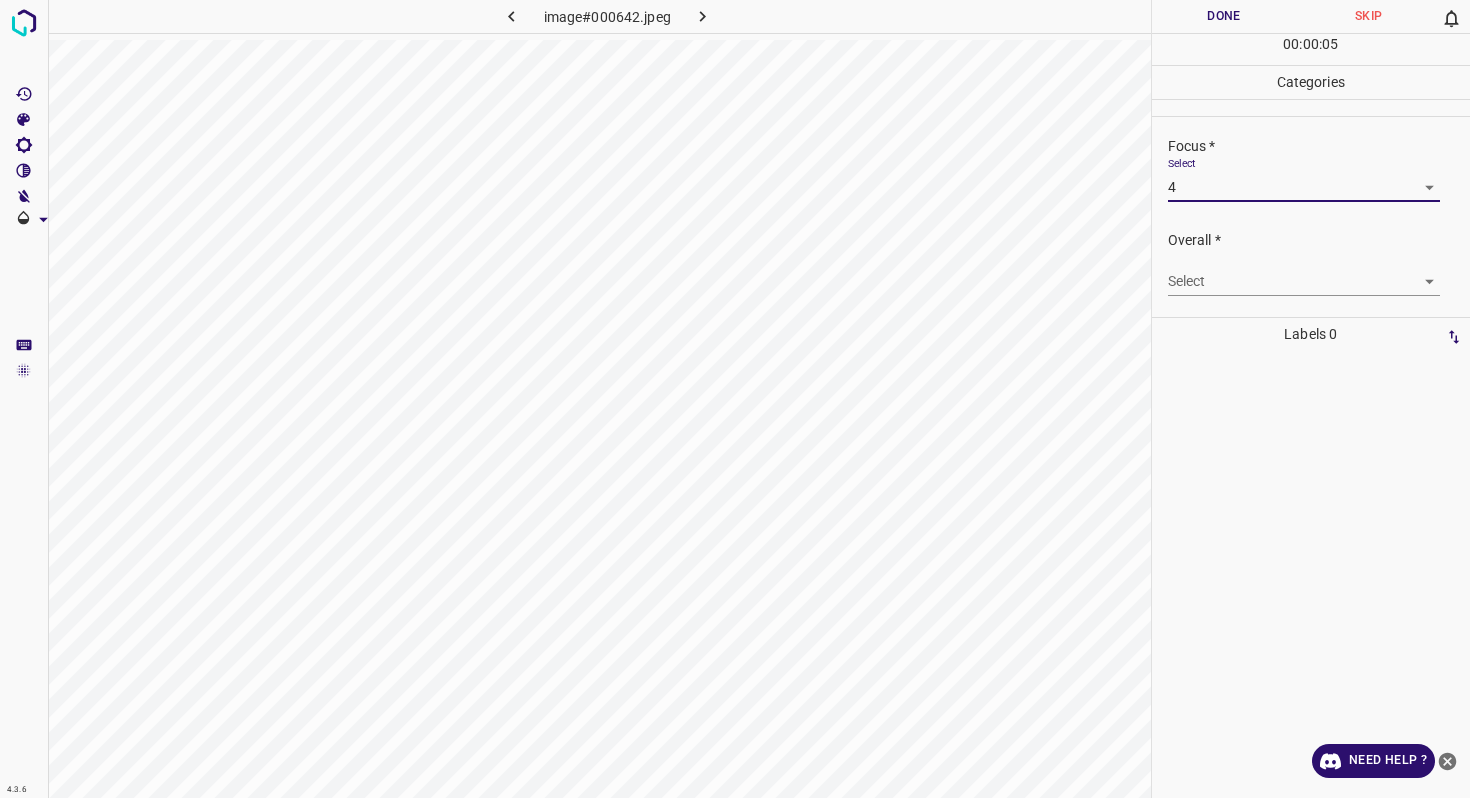 click on "4.3.6  image#000642.jpeg Done Skip 0 00   : 00   : 05   Categories Lighting *  Select 3 3 Focus *  Select 4 4 Overall *  Select ​ Labels   0 Categories 1 Lighting 2 Focus 3 Overall Tools Space Change between modes (Draw & Edit) I Auto labeling R Restore zoom M Zoom in N Zoom out Delete Delete selecte label Filters Z Restore filters X Saturation filter C Brightness filter V Contrast filter B Gray scale filter General O Download Need Help ? - Text - Hide - Delete" at bounding box center (735, 399) 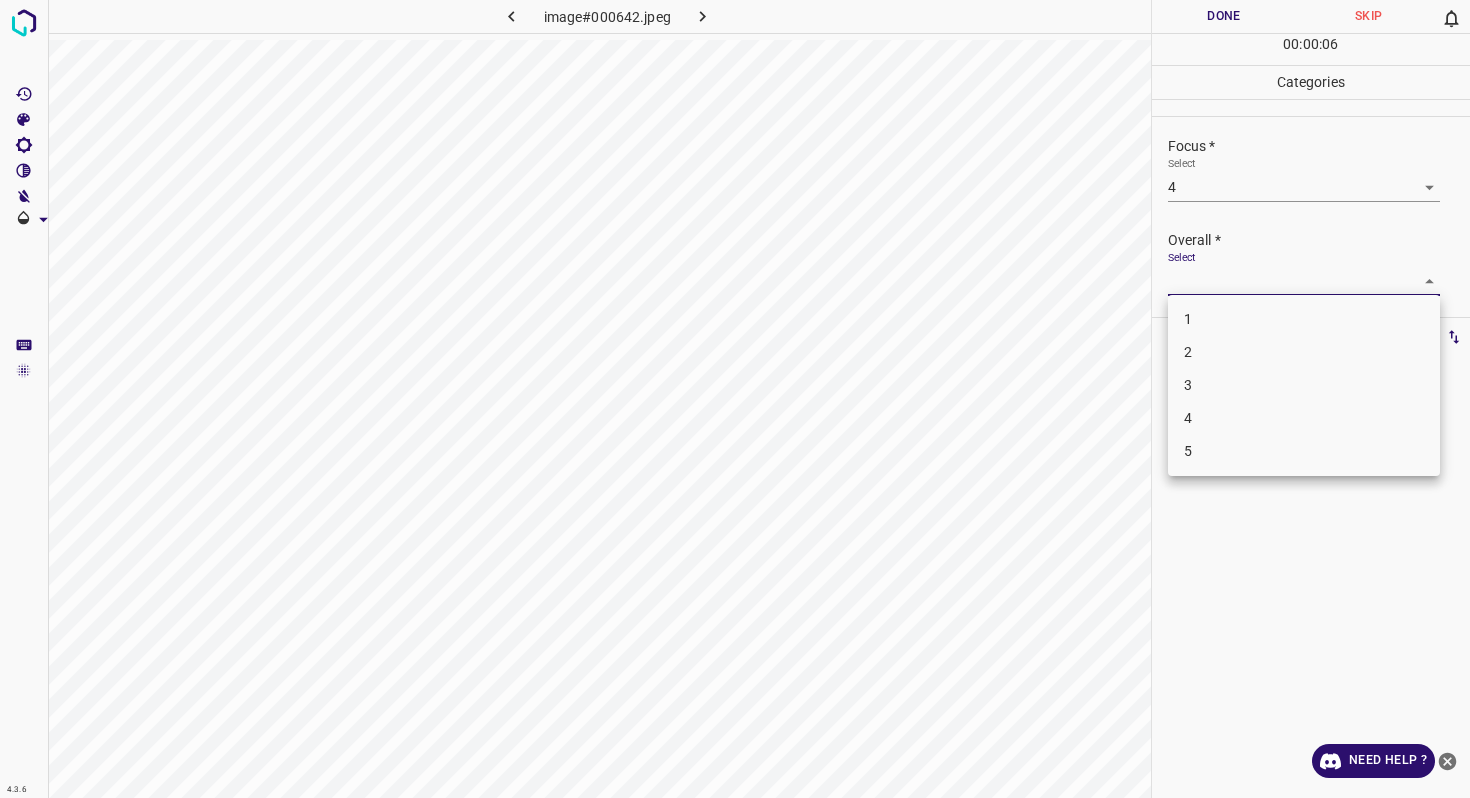 click on "4" at bounding box center [1304, 418] 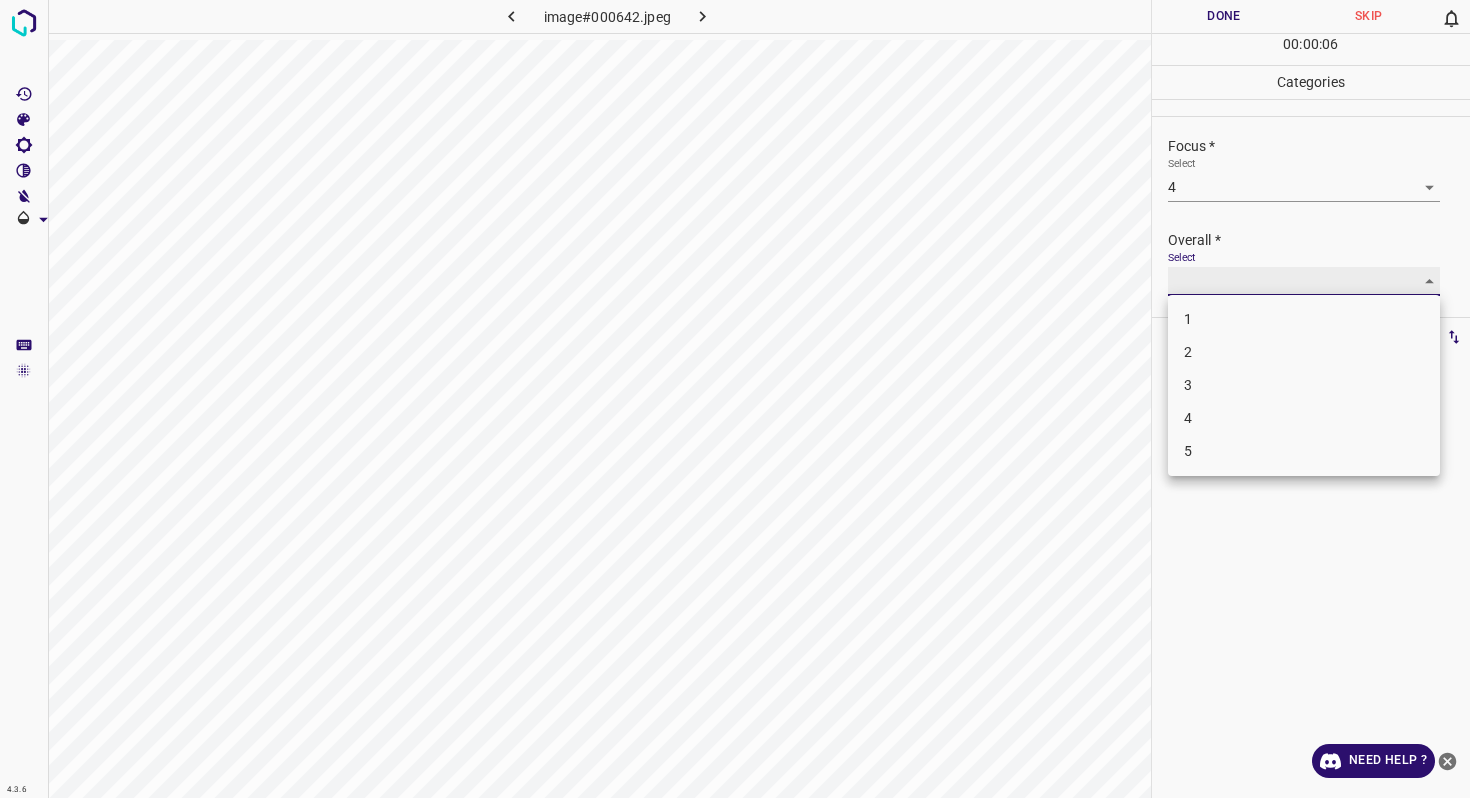 type on "4" 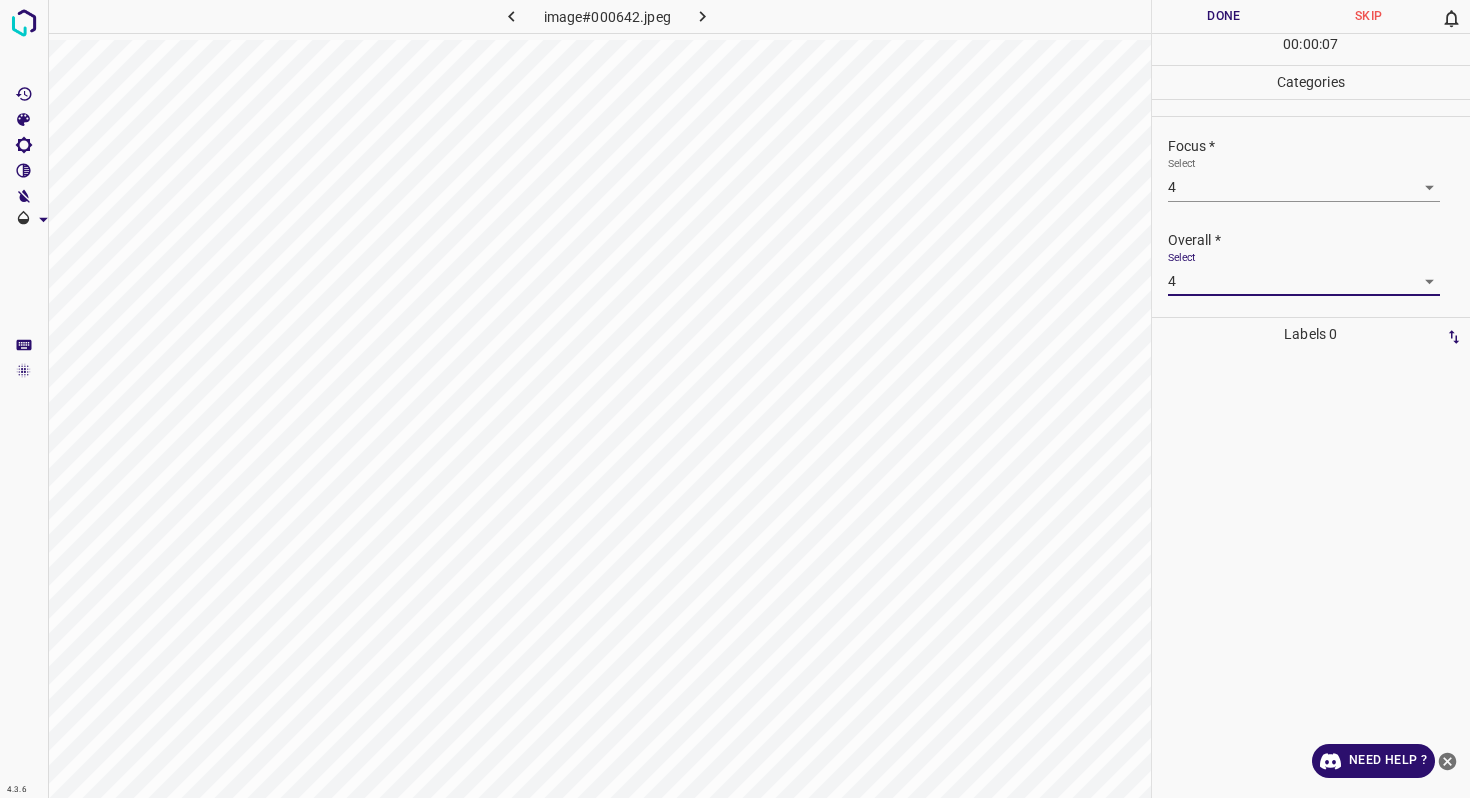 click on "Done" at bounding box center (1224, 16) 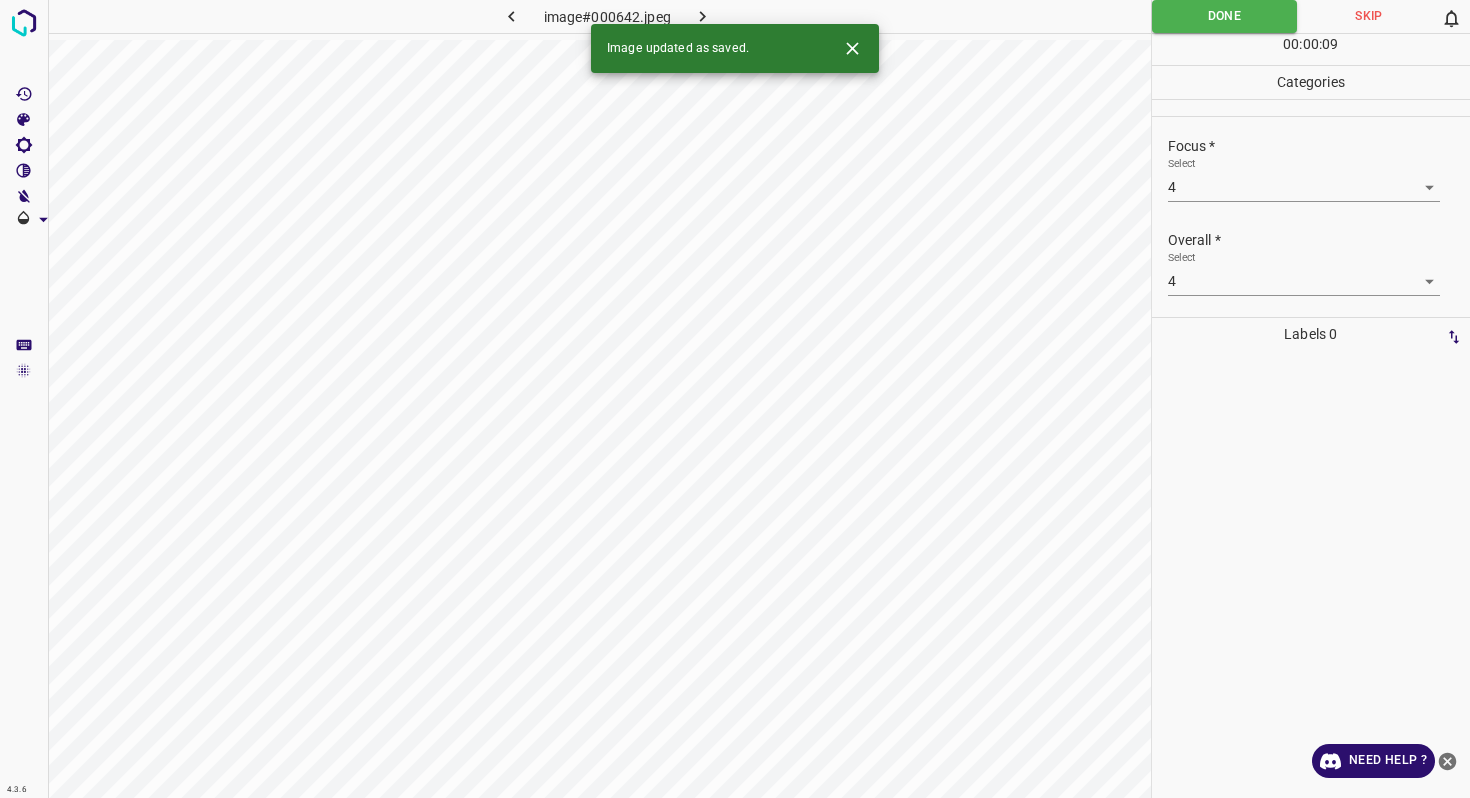 click 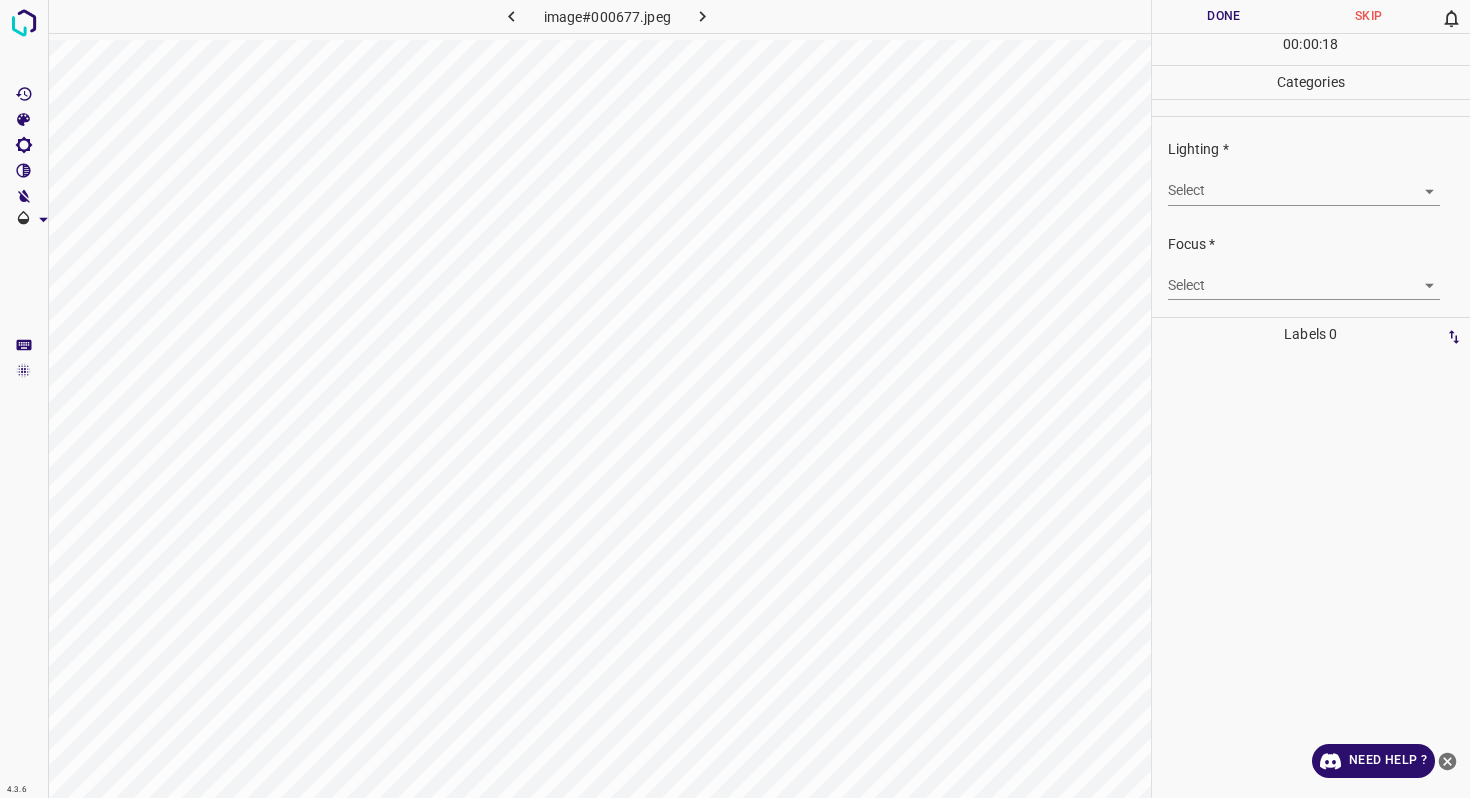 click on "4.3.6  image#000677.jpeg Done Skip 0 00   : 00   : 18   Categories Lighting *  Select ​ Focus *  Select ​ Overall *  Select ​ Labels   0 Categories 1 Lighting 2 Focus 3 Overall Tools Space Change between modes (Draw & Edit) I Auto labeling R Restore zoom M Zoom in N Zoom out Delete Delete selecte label Filters Z Restore filters X Saturation filter C Brightness filter V Contrast filter B Gray scale filter General O Download Need Help ? - Text - Hide - Delete" at bounding box center (735, 399) 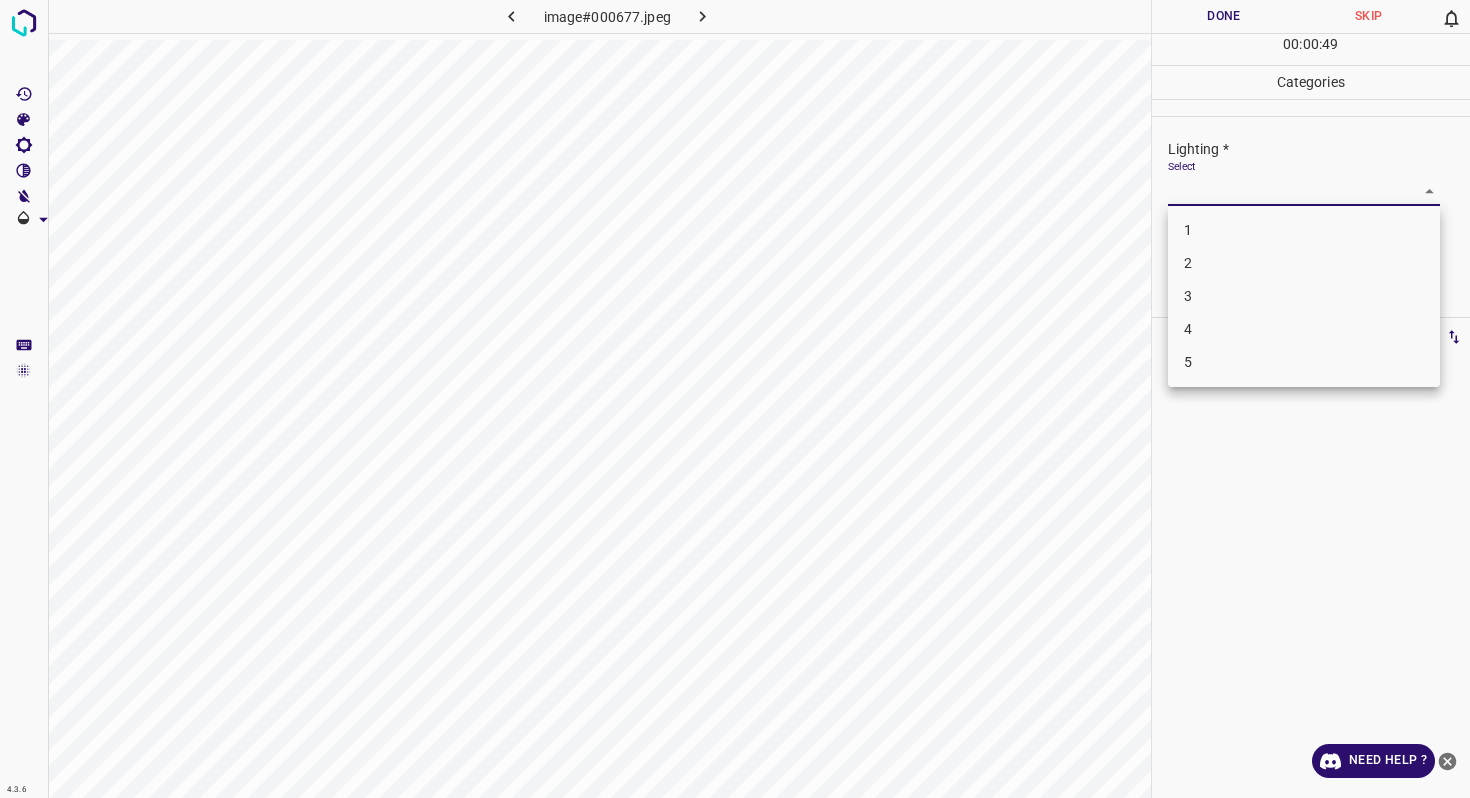 click on "3" at bounding box center (1304, 296) 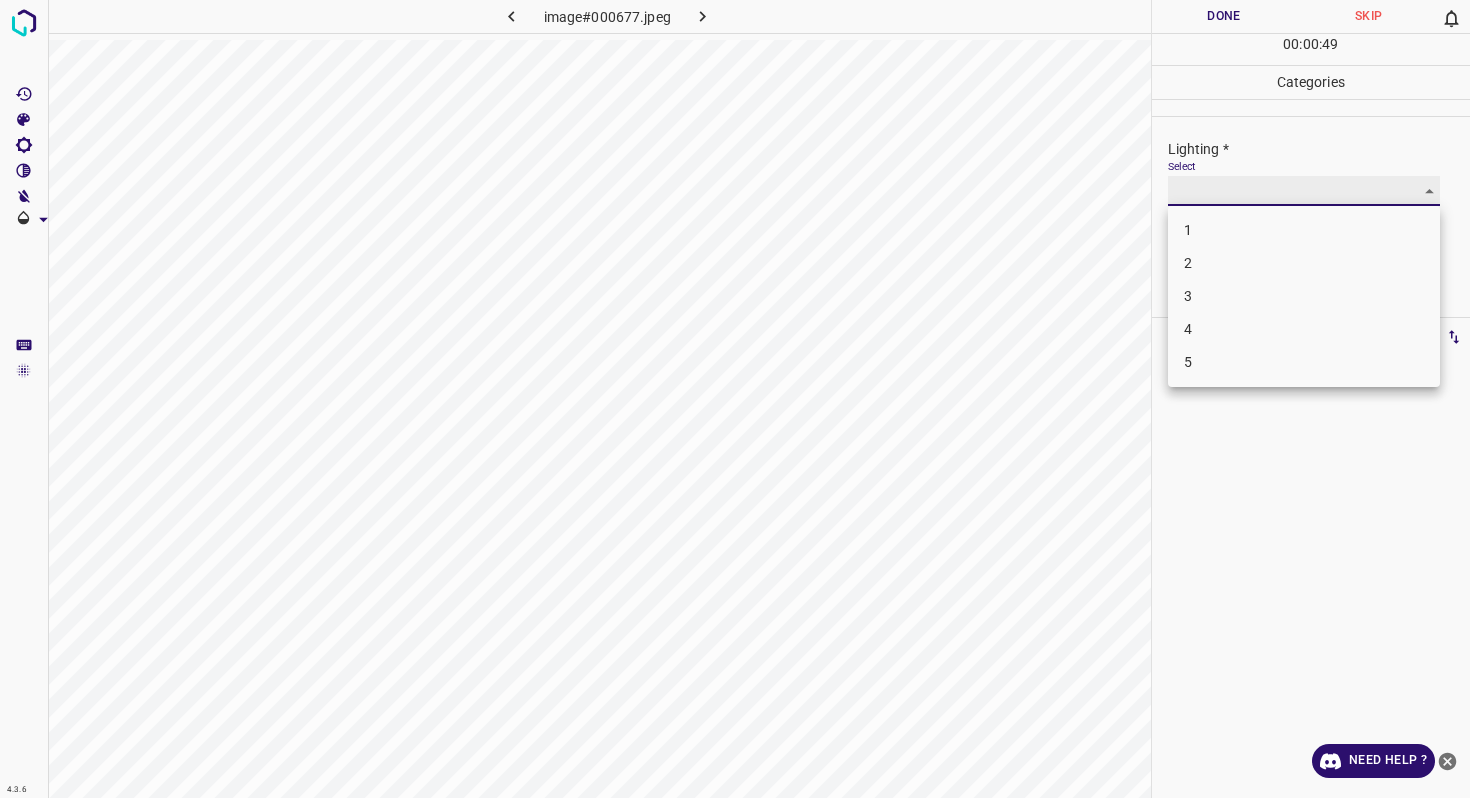 type on "3" 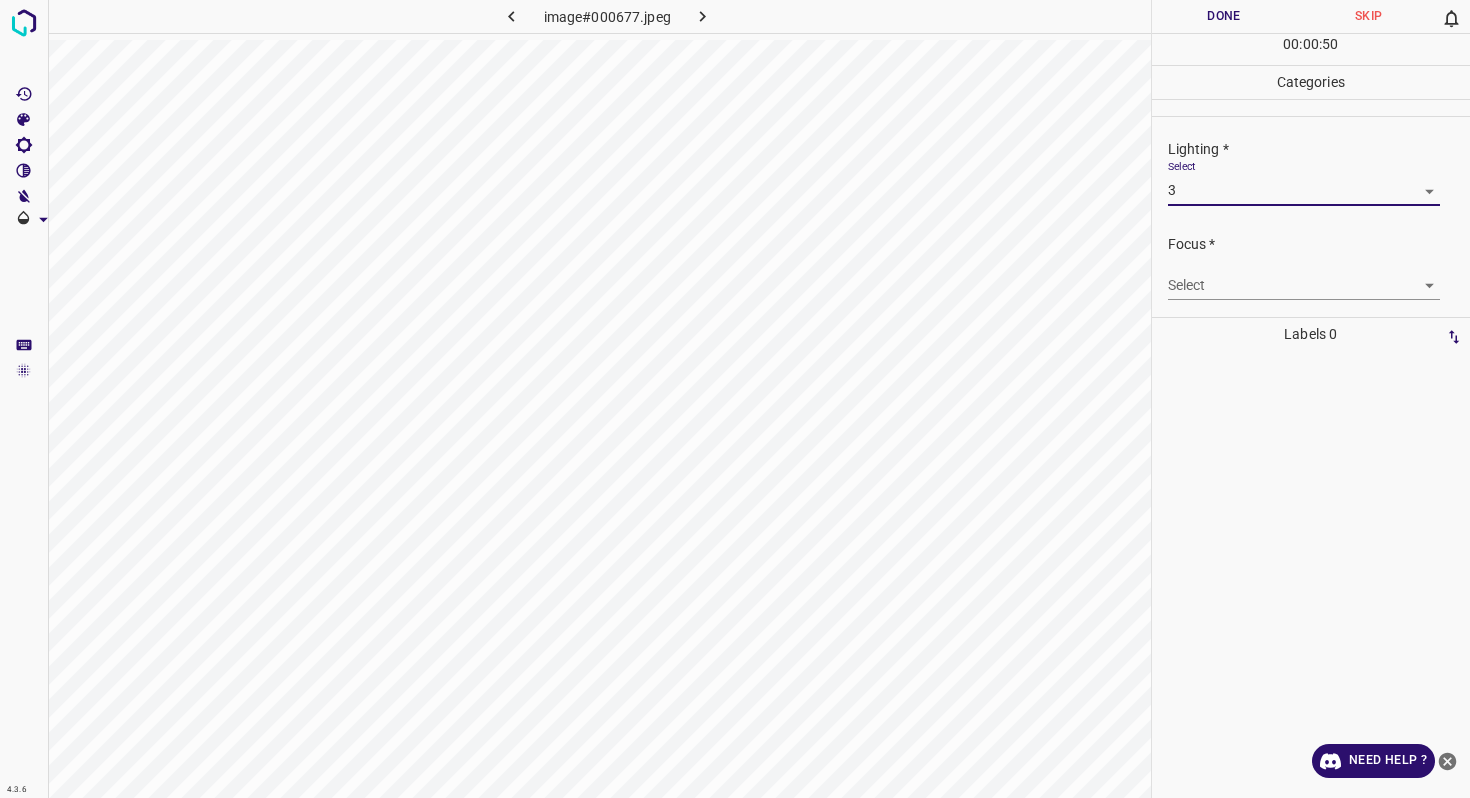 click on "4.3.6  image#000677.jpeg Done Skip 0 00   : 00   : 50   Categories Lighting *  Select 3 3 Focus *  Select ​ Overall *  Select ​ Labels   0 Categories 1 Lighting 2 Focus 3 Overall Tools Space Change between modes (Draw & Edit) I Auto labeling R Restore zoom M Zoom in N Zoom out Delete Delete selecte label Filters Z Restore filters X Saturation filter C Brightness filter V Contrast filter B Gray scale filter General O Download Need Help ? - Text - Hide - Delete" at bounding box center [735, 399] 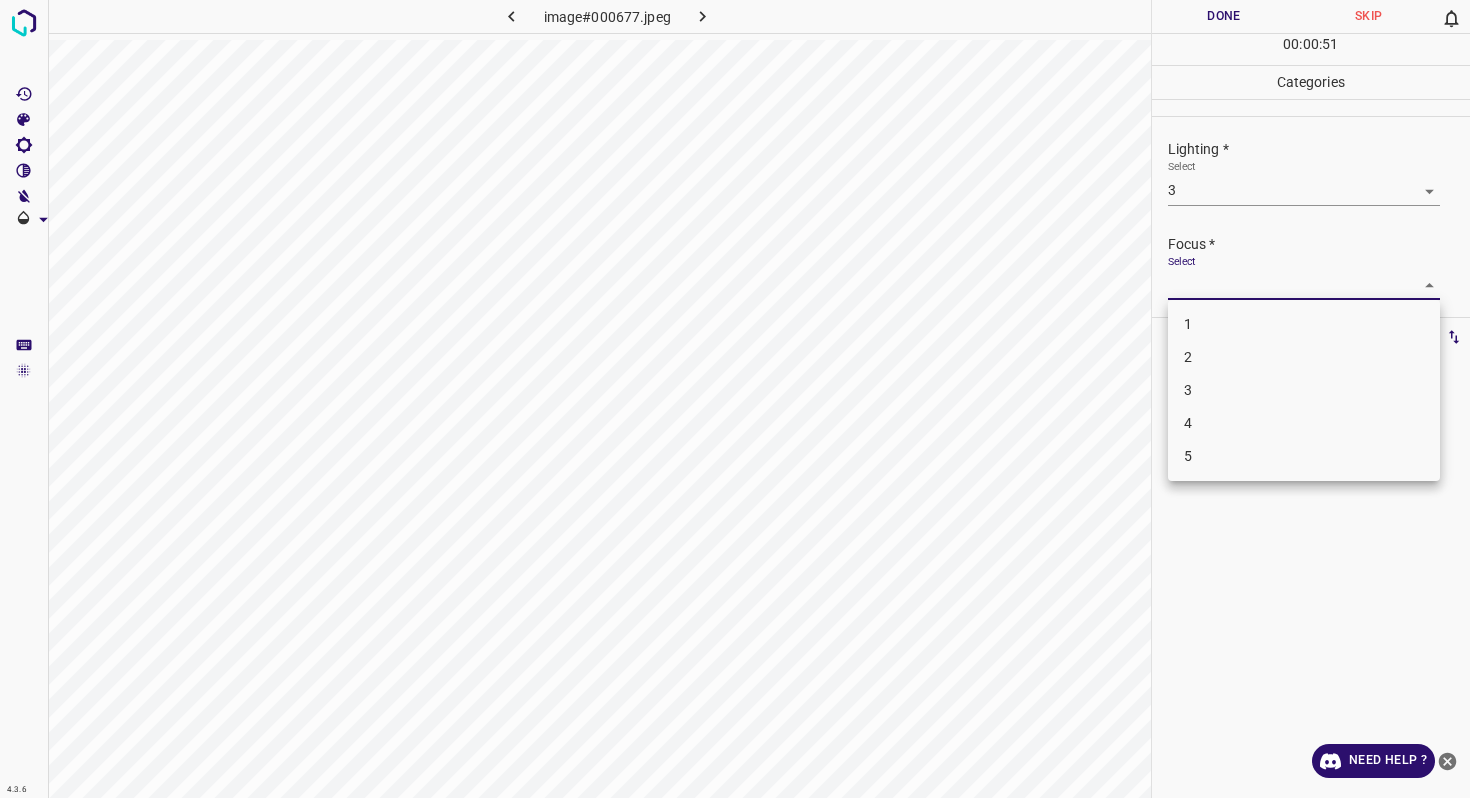 click on "2" at bounding box center (1304, 357) 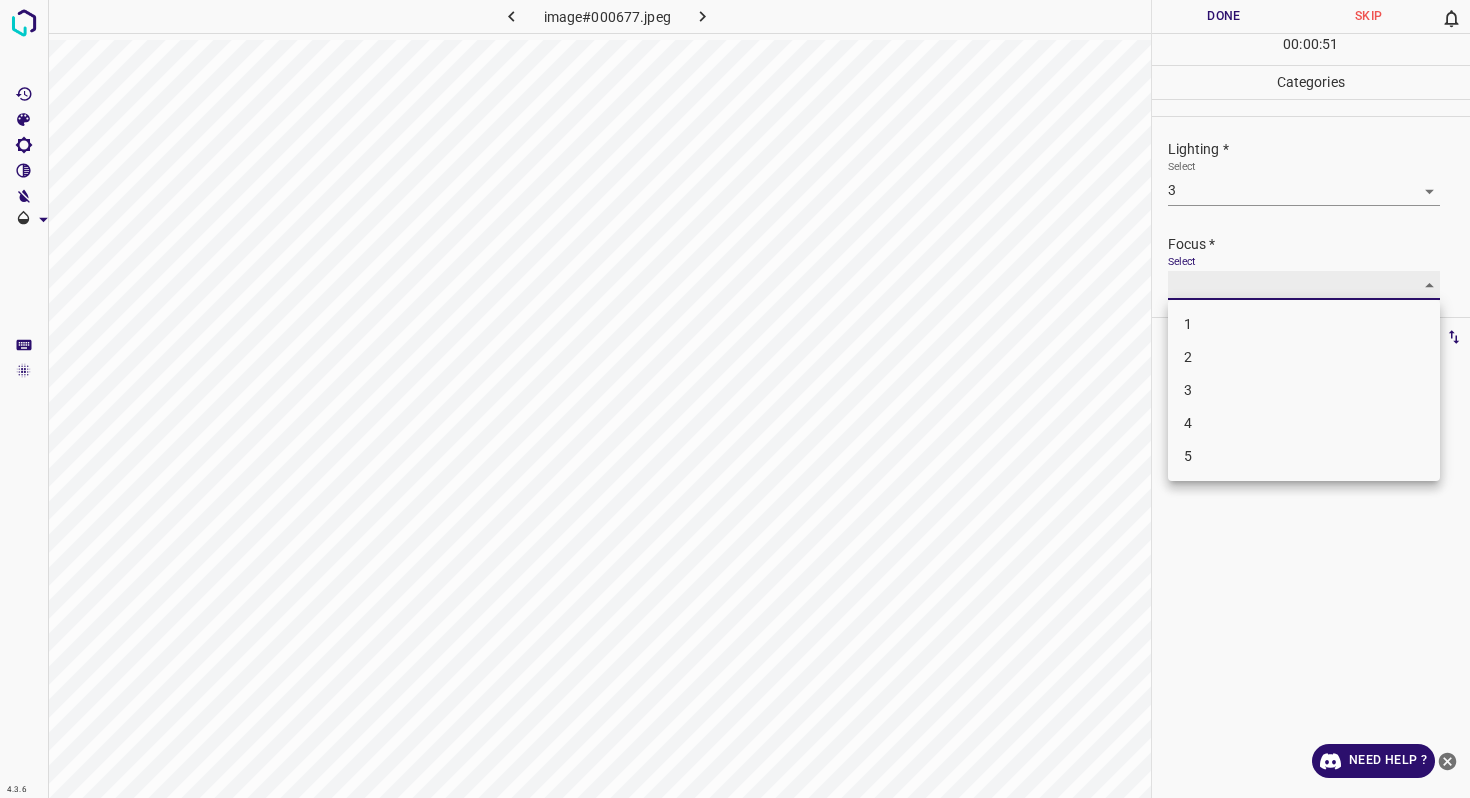 type on "2" 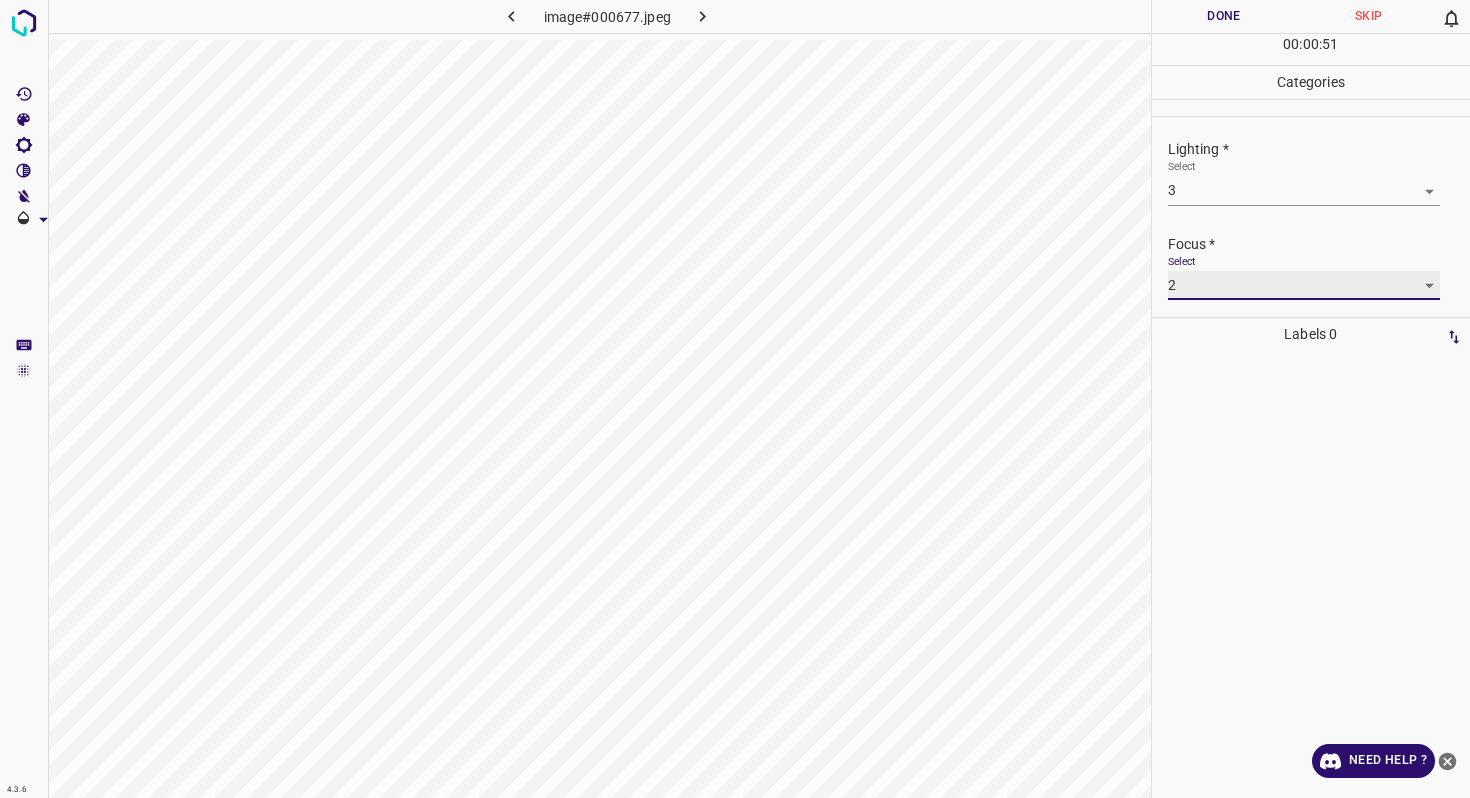 scroll, scrollTop: 98, scrollLeft: 0, axis: vertical 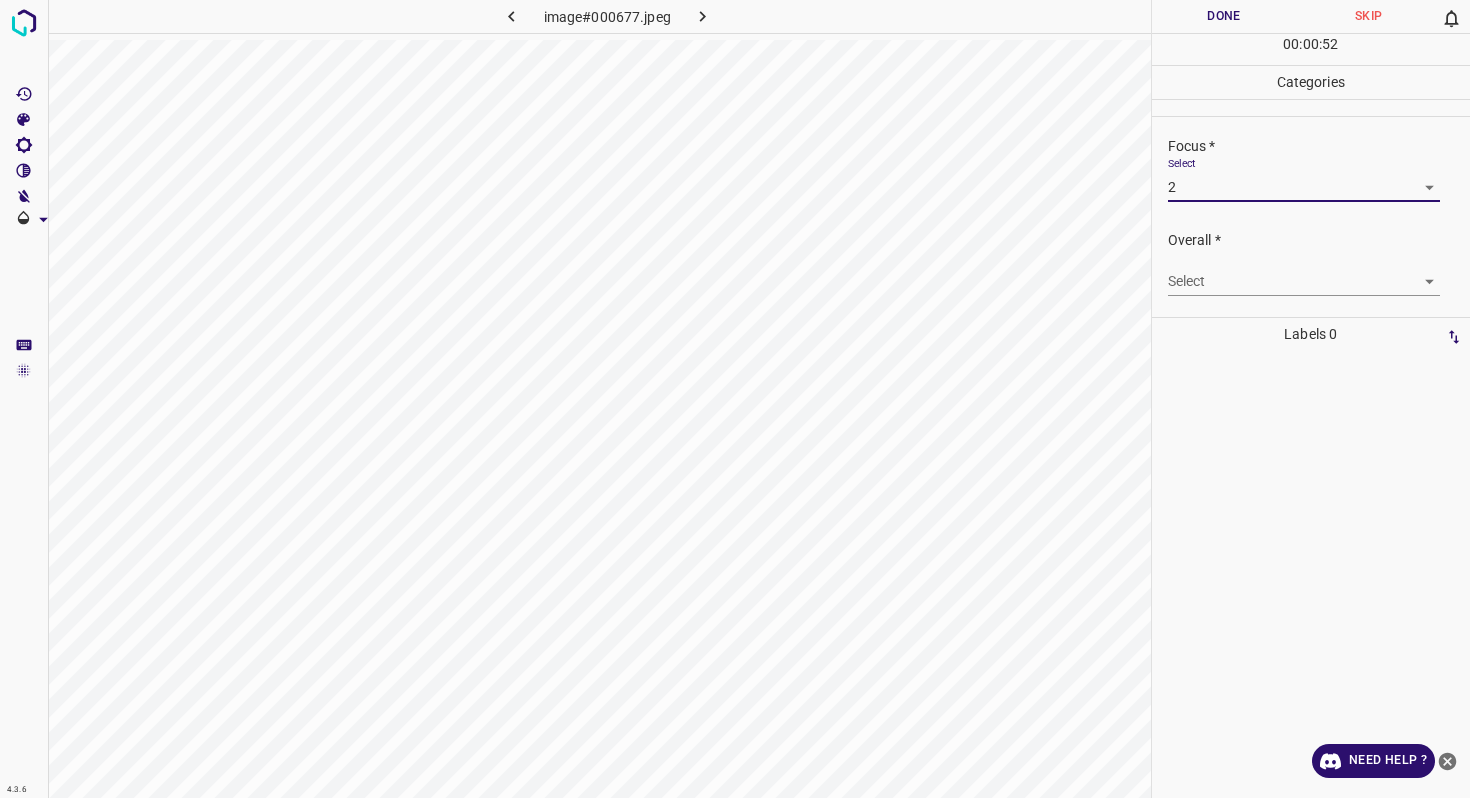 click on "4.3.6  image#000677.jpeg Done Skip 0 00   : 00   : 52   Categories Lighting *  Select 3 3 Focus *  Select 2 2 Overall *  Select ​ Labels   0 Categories 1 Lighting 2 Focus 3 Overall Tools Space Change between modes (Draw & Edit) I Auto labeling R Restore zoom M Zoom in N Zoom out Delete Delete selecte label Filters Z Restore filters X Saturation filter C Brightness filter V Contrast filter B Gray scale filter General O Download Need Help ? - Text - Hide - Delete" at bounding box center (735, 399) 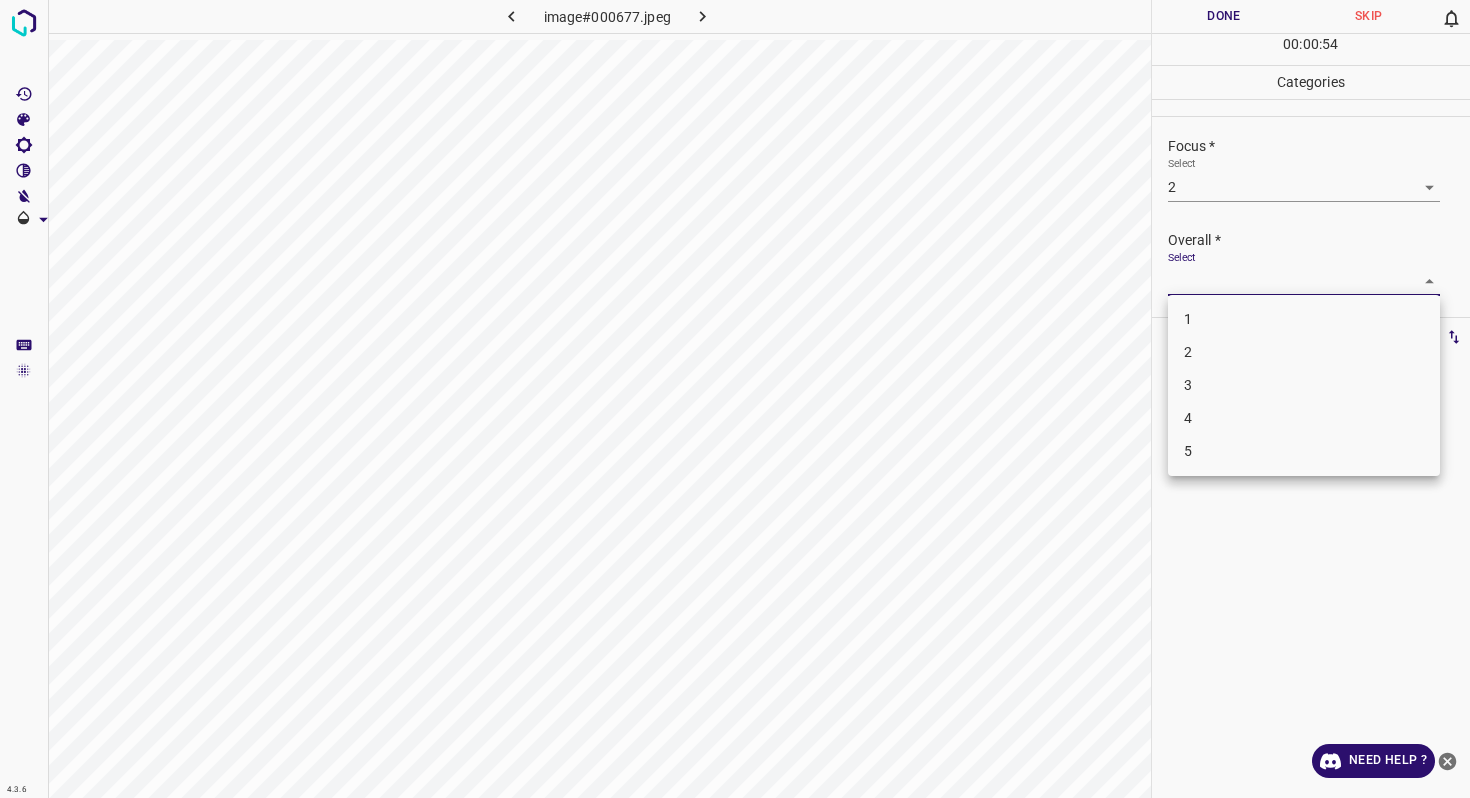 click on "2" at bounding box center (1304, 352) 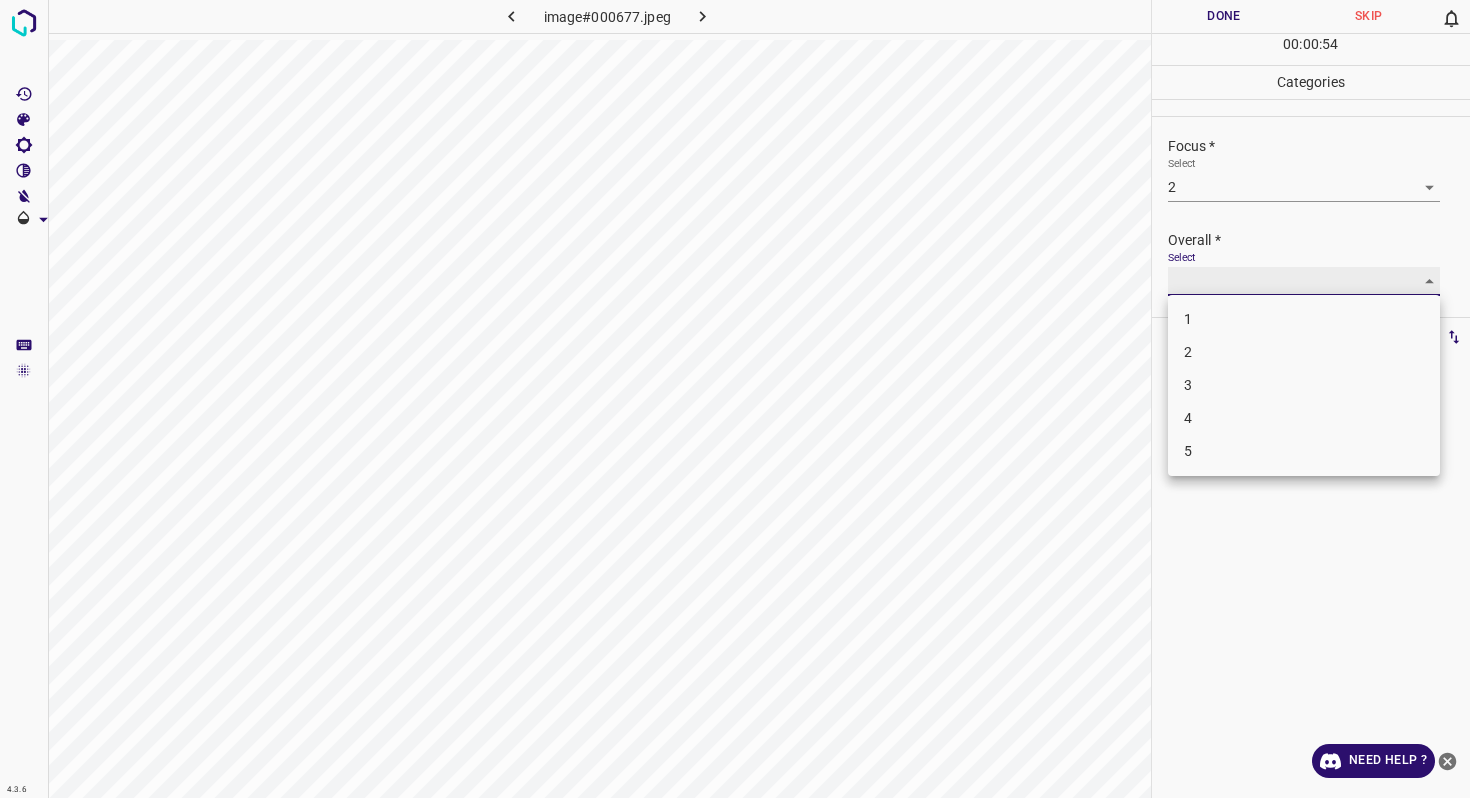 type on "2" 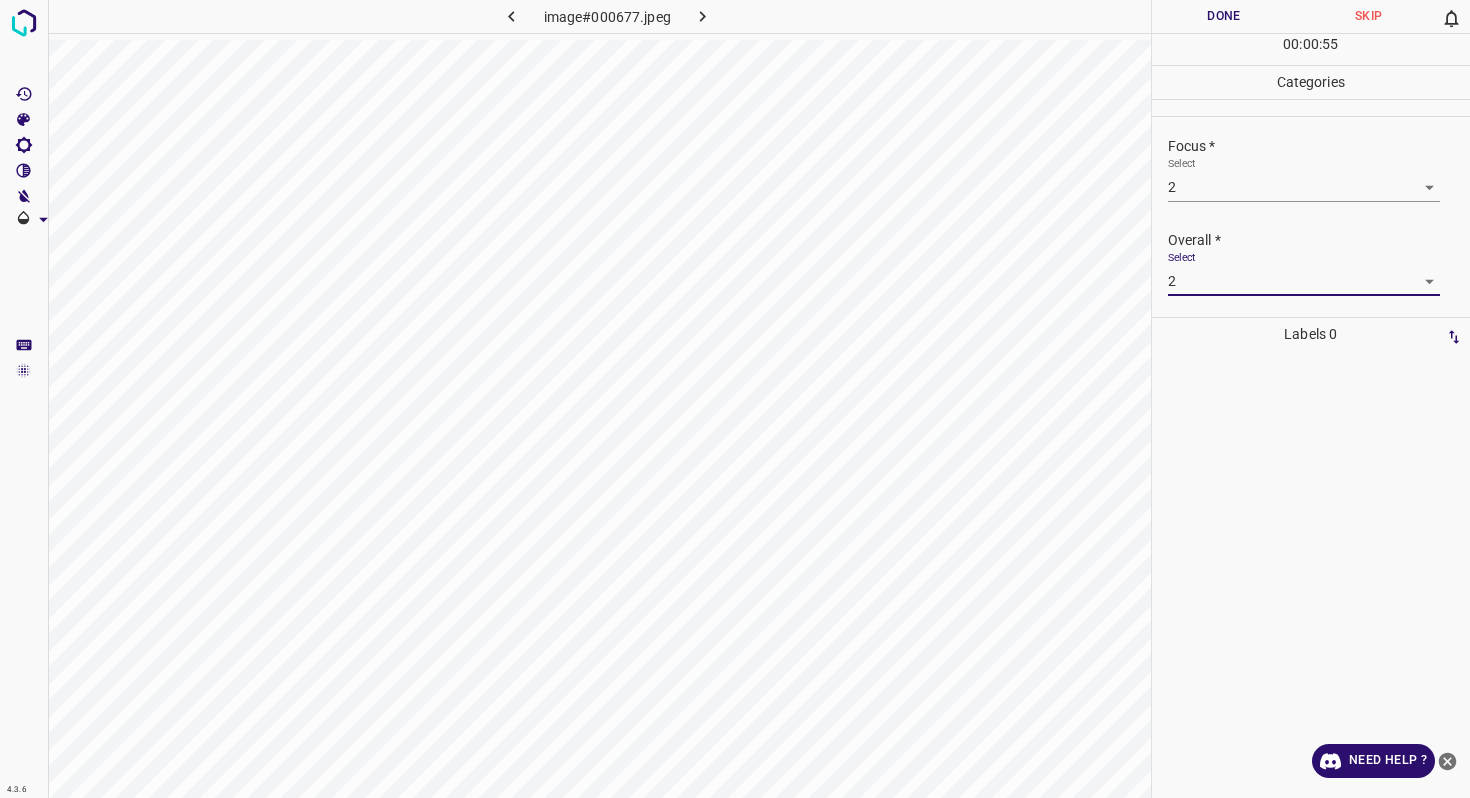 click on "Done" at bounding box center (1224, 16) 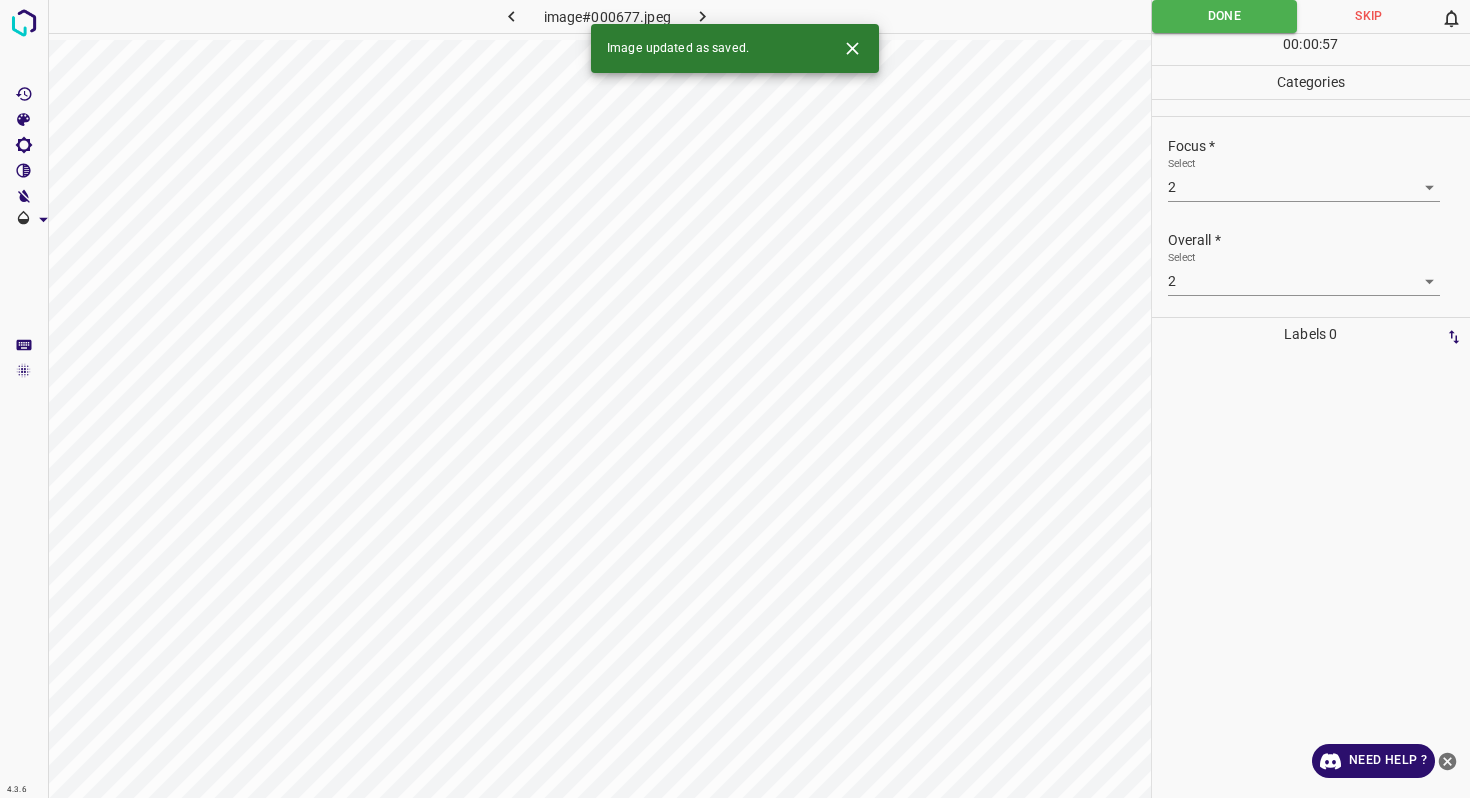 click 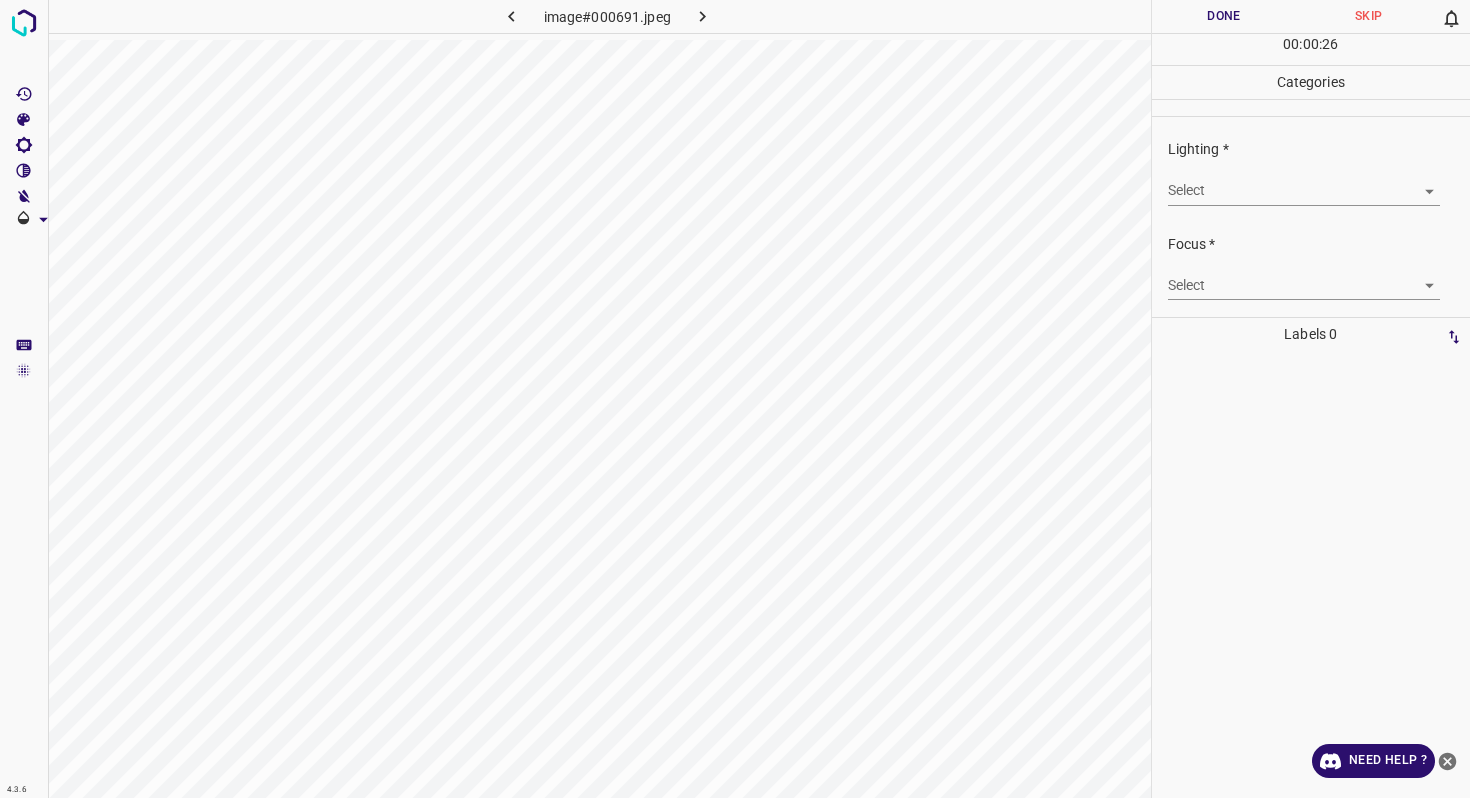 click on "4.3.6  image#000691.jpeg Done Skip 0 00   : 00   : 26   Categories Lighting *  Select ​ Focus *  Select ​ Overall *  Select ​ Labels   0 Categories 1 Lighting 2 Focus 3 Overall Tools Space Change between modes (Draw & Edit) I Auto labeling R Restore zoom M Zoom in N Zoom out Delete Delete selecte label Filters Z Restore filters X Saturation filter C Brightness filter V Contrast filter B Gray scale filter General O Download Need Help ? - Text - Hide - Delete" at bounding box center [735, 399] 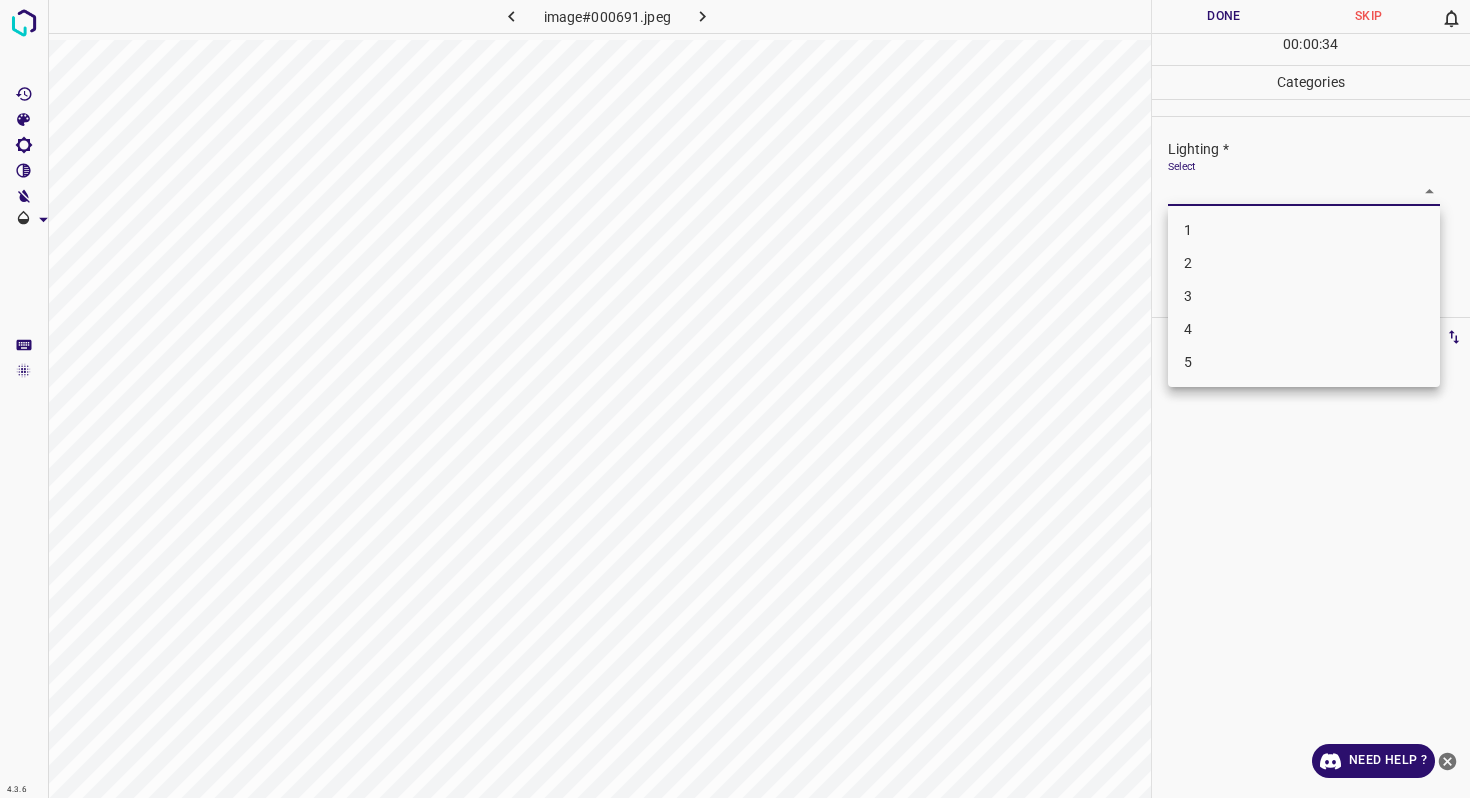 click on "3" at bounding box center (1304, 296) 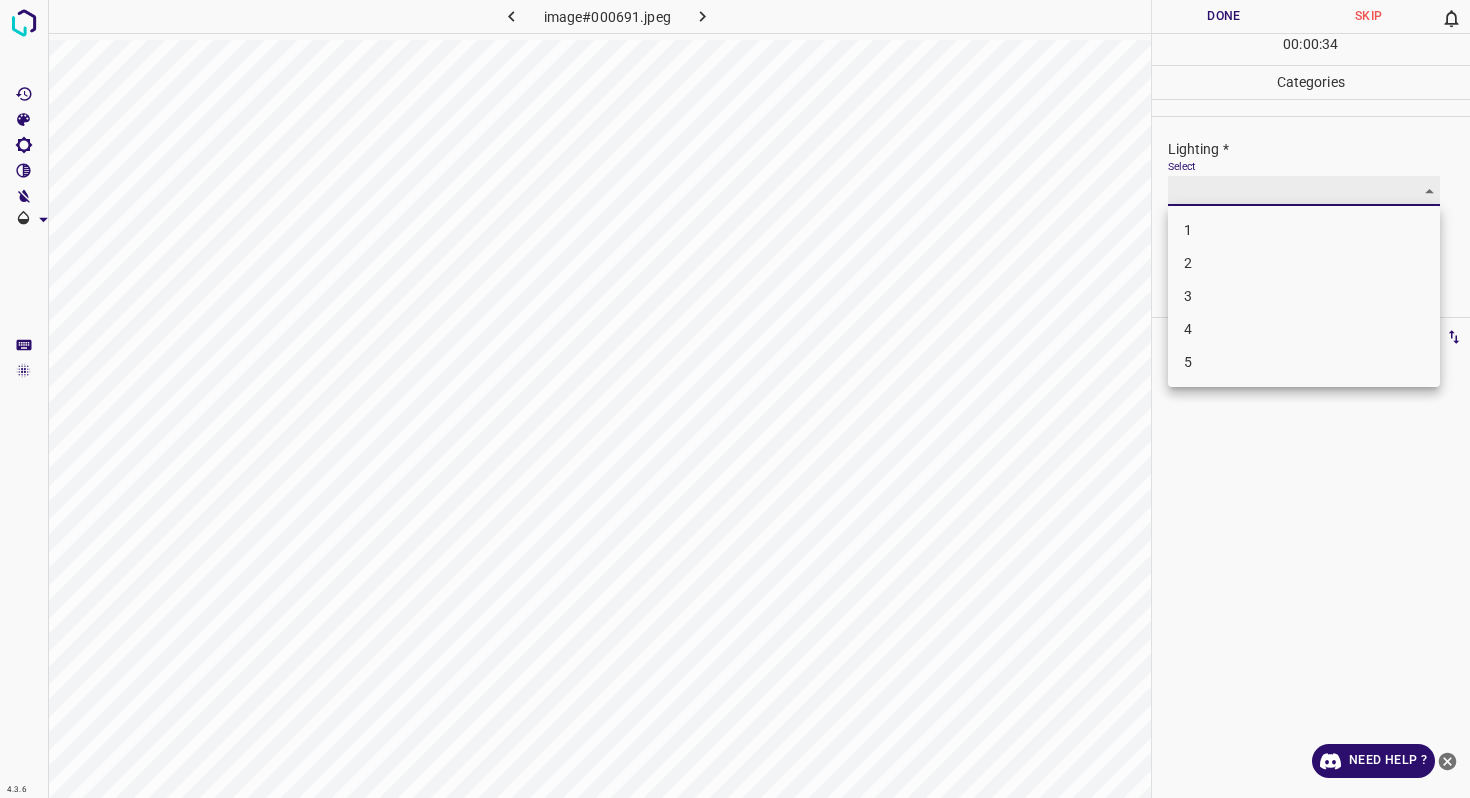 type on "3" 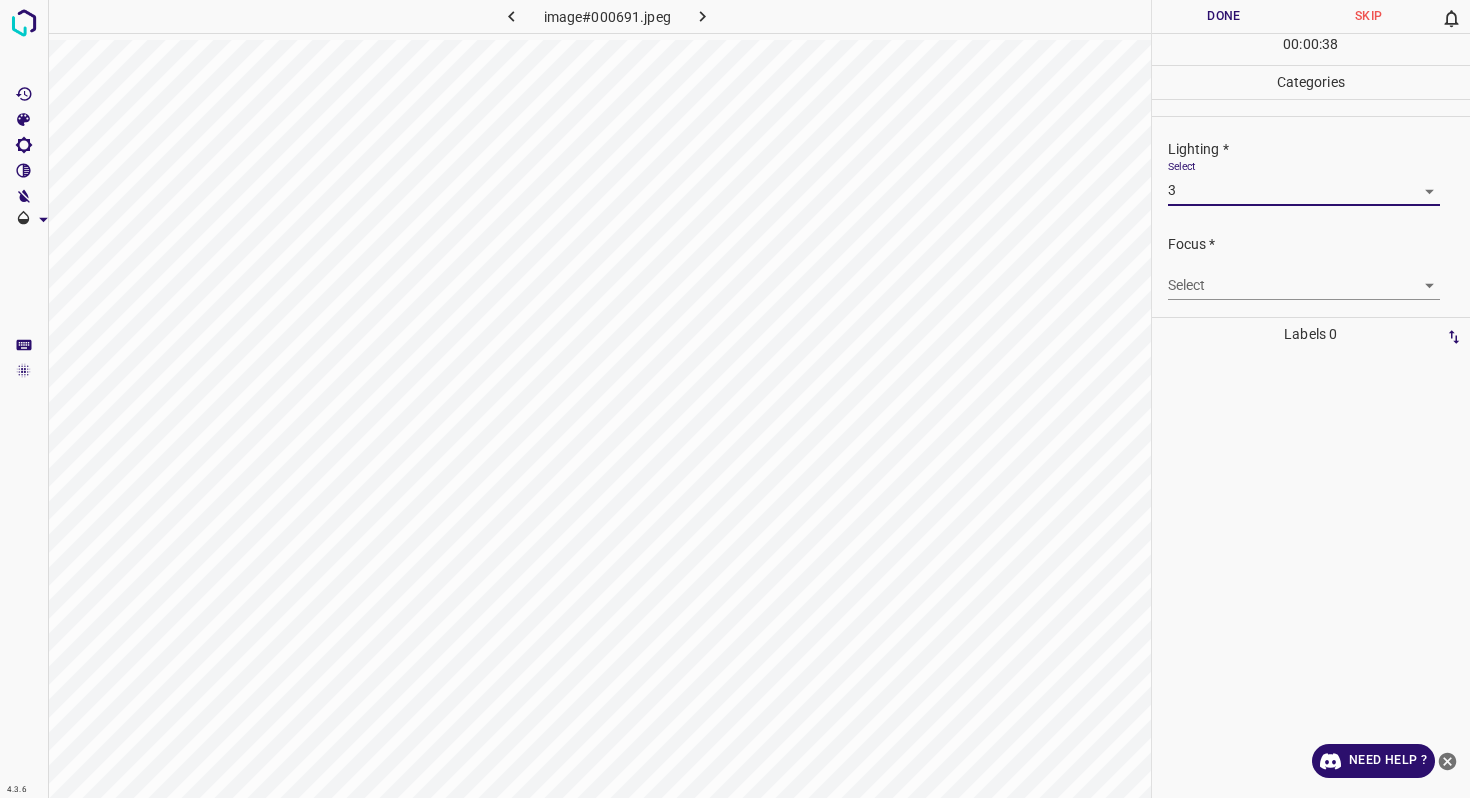 click on "4.3.6  image#000691.jpeg Done Skip 0 00   : 00   : 38   Categories Lighting *  Select 3 3 Focus *  Select ​ Overall *  Select ​ Labels   0 Categories 1 Lighting 2 Focus 3 Overall Tools Space Change between modes (Draw & Edit) I Auto labeling R Restore zoom M Zoom in N Zoom out Delete Delete selecte label Filters Z Restore filters X Saturation filter C Brightness filter V Contrast filter B Gray scale filter General O Download Need Help ? - Text - Hide - Delete" at bounding box center [735, 399] 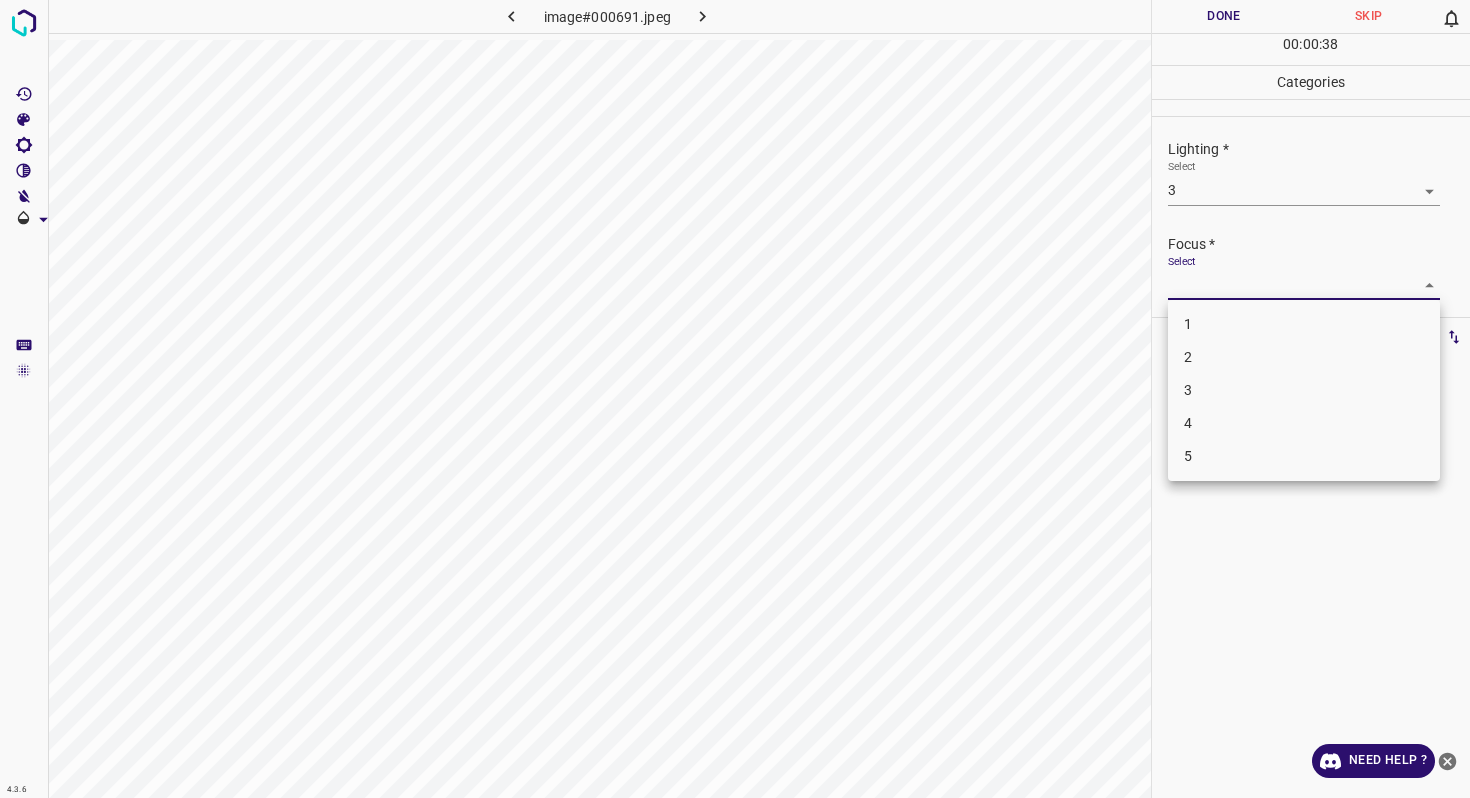 click on "5" at bounding box center (1304, 456) 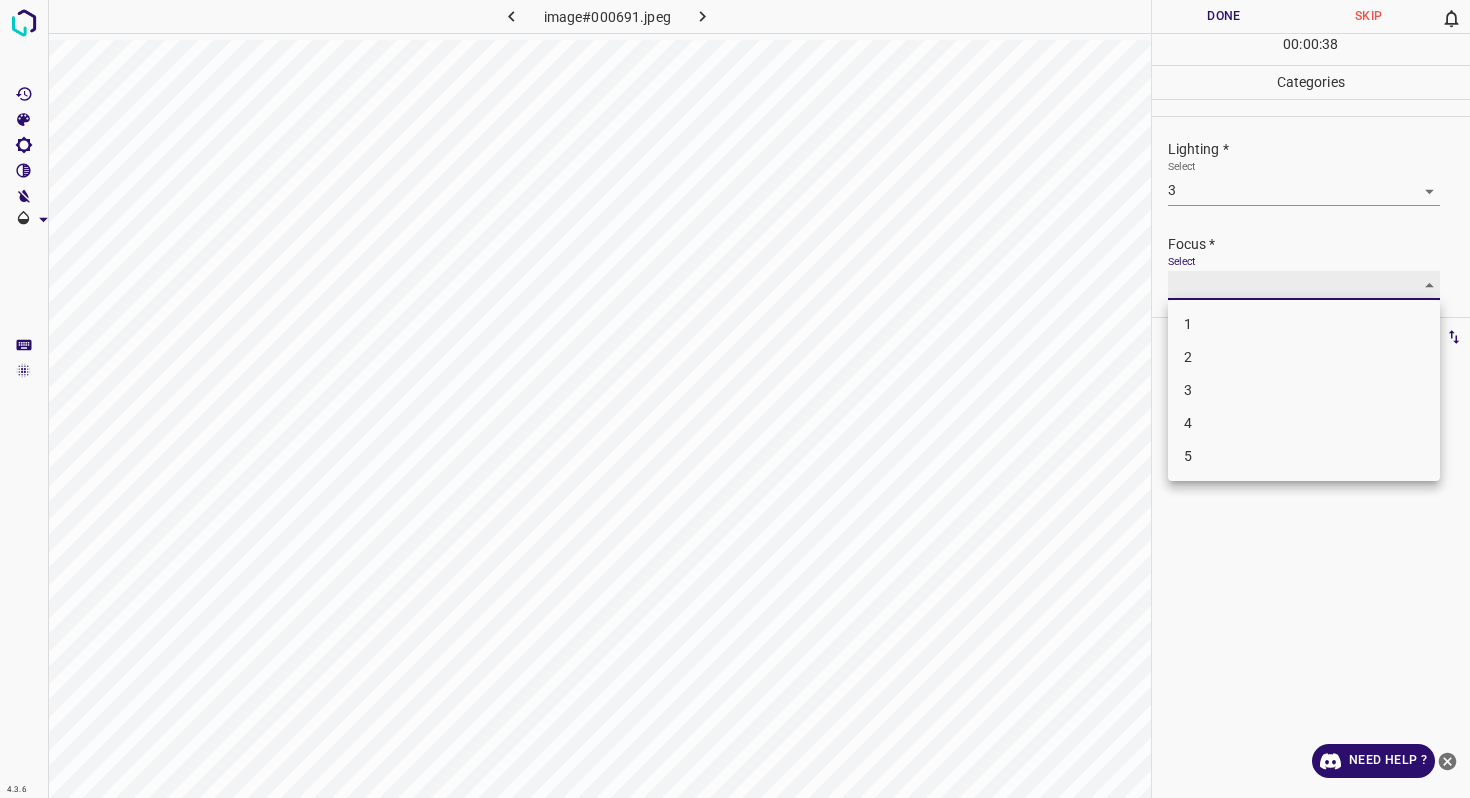 type on "5" 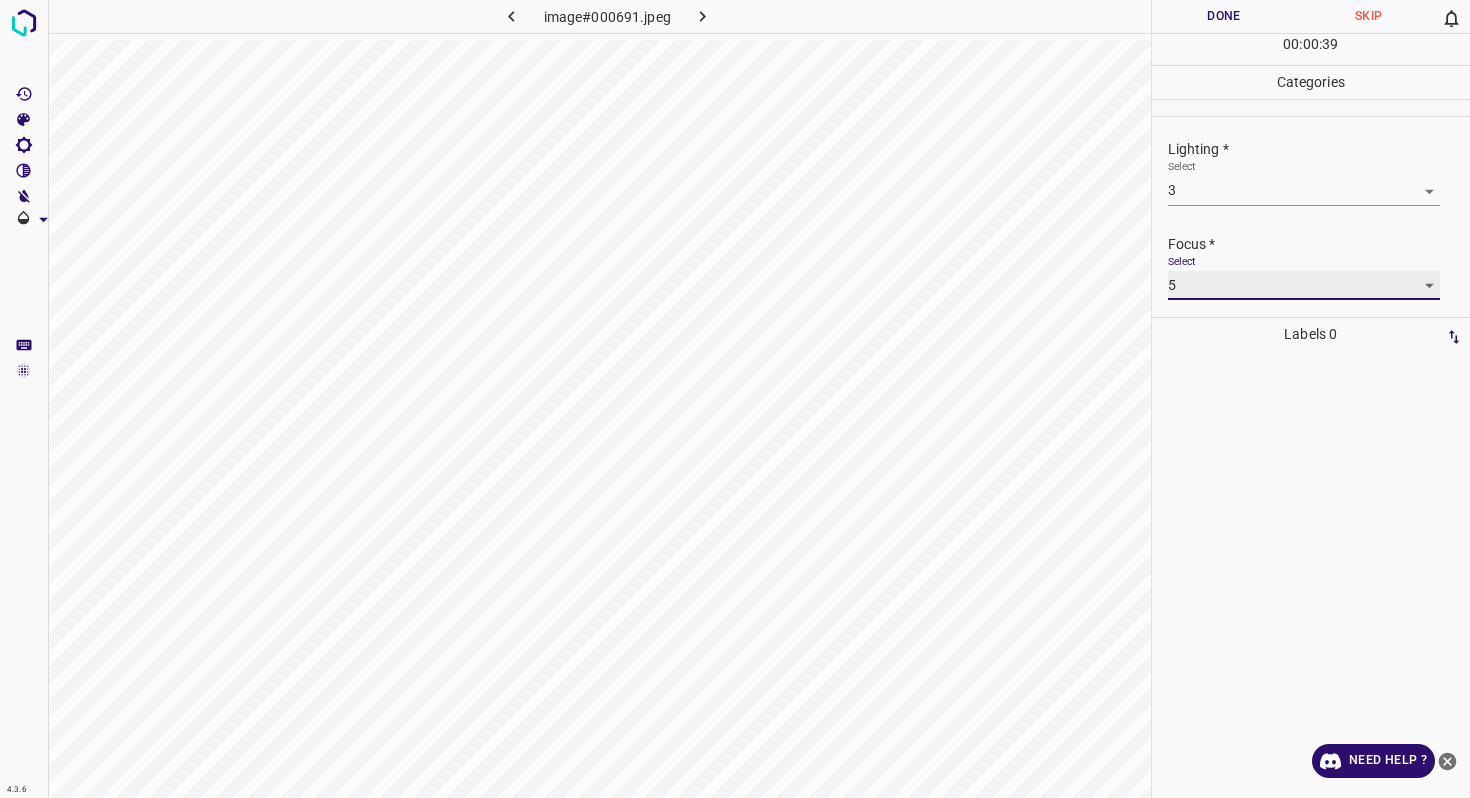 scroll, scrollTop: 98, scrollLeft: 0, axis: vertical 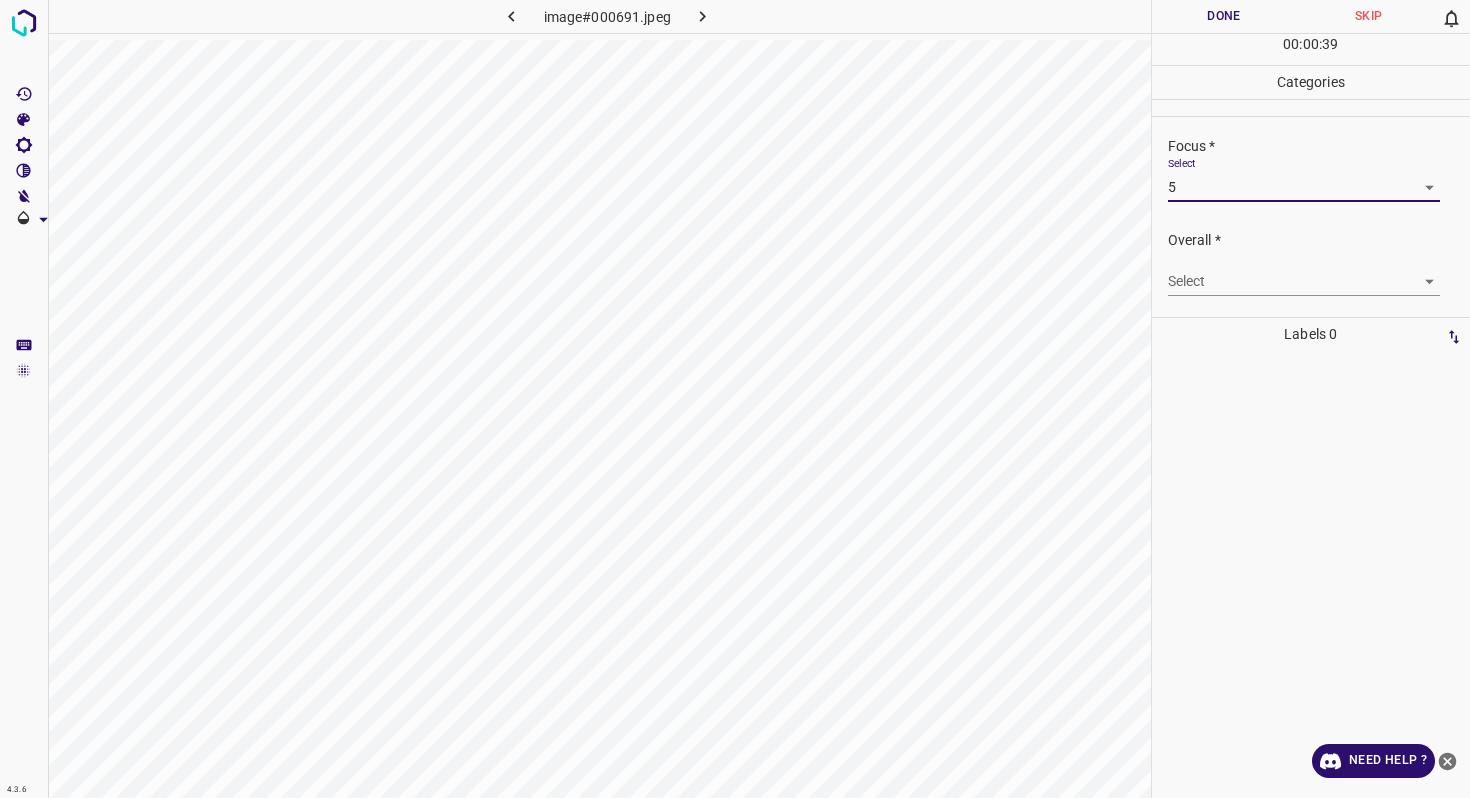 click on "4.3.6  image#000691.jpeg Done Skip 0 00   : 00   : 39   Categories Lighting *  Select 3 3 Focus *  Select 5 5 Overall *  Select ​ Labels   0 Categories 1 Lighting 2 Focus 3 Overall Tools Space Change between modes (Draw & Edit) I Auto labeling R Restore zoom M Zoom in N Zoom out Delete Delete selecte label Filters Z Restore filters X Saturation filter C Brightness filter V Contrast filter B Gray scale filter General O Download Need Help ? - Text - Hide - Delete" at bounding box center (735, 399) 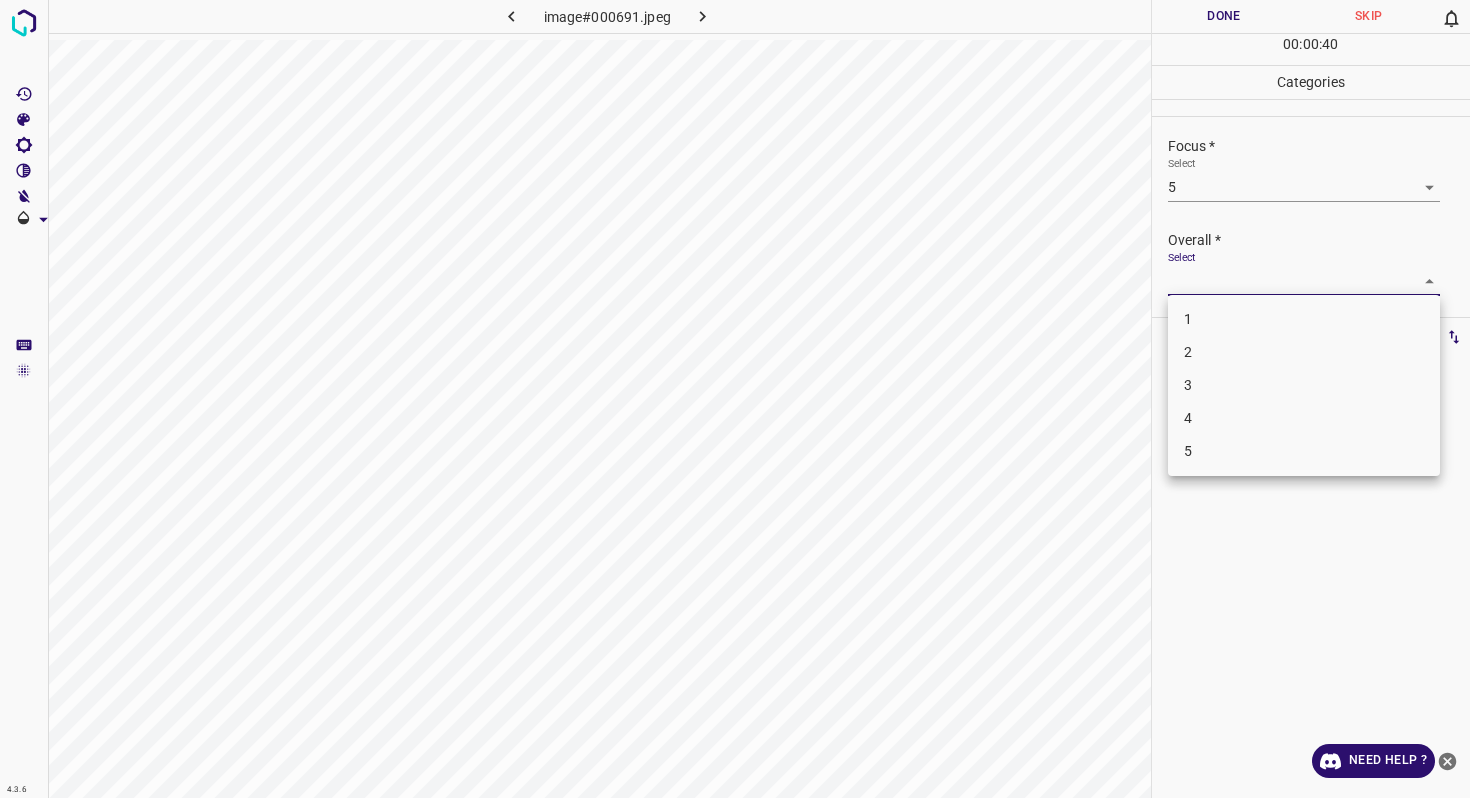 click on "4" at bounding box center [1304, 418] 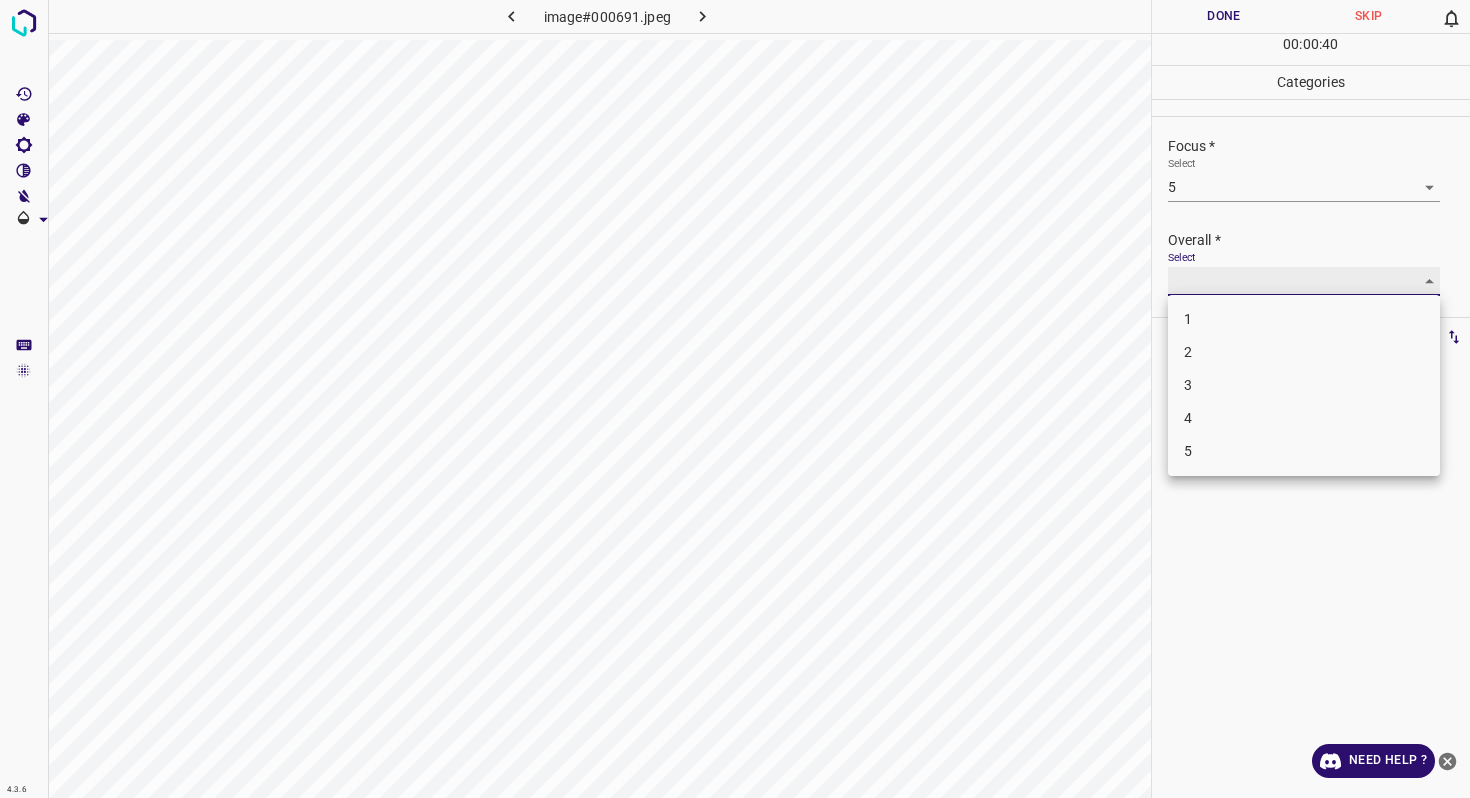 type on "4" 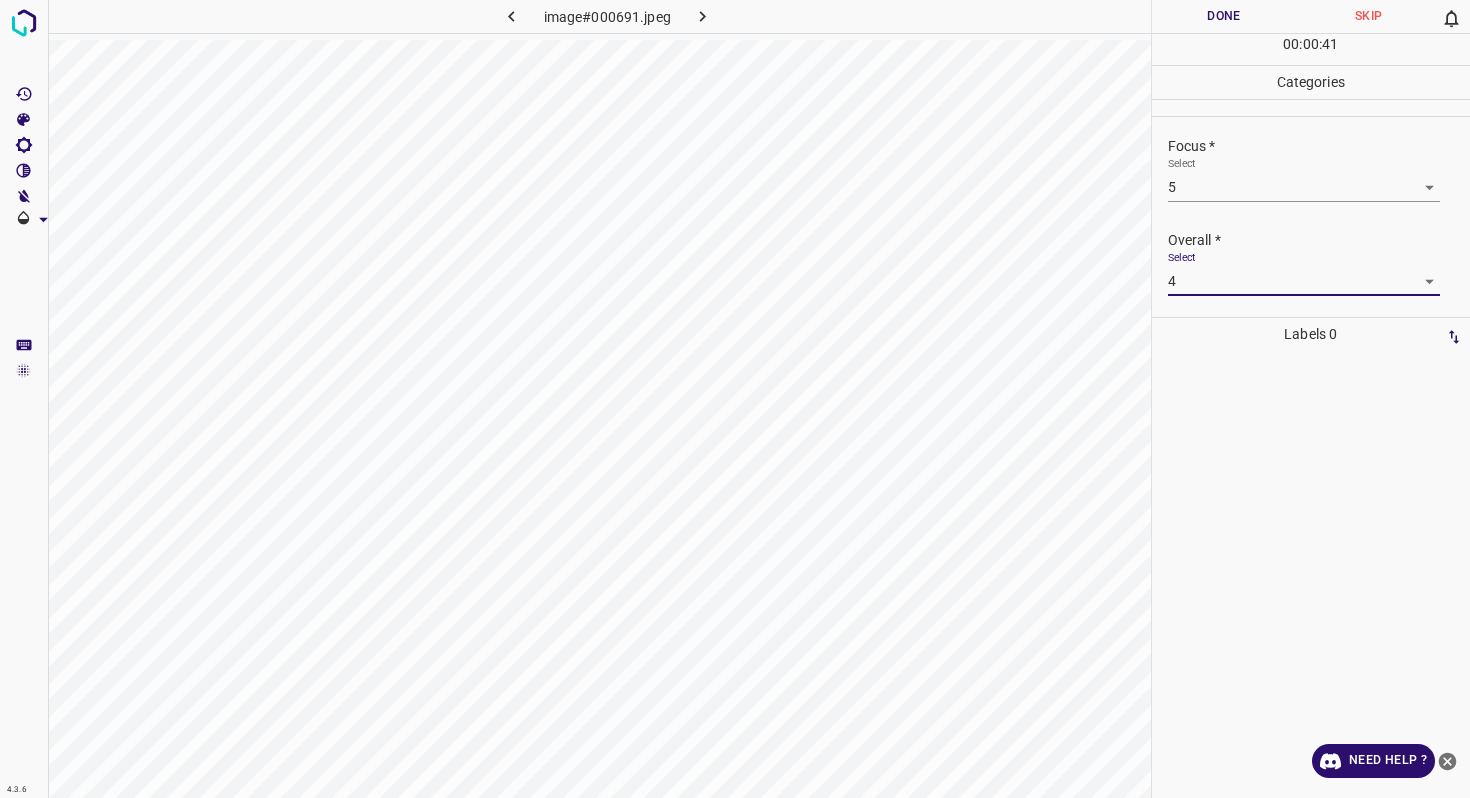 click on "Done" at bounding box center [1224, 16] 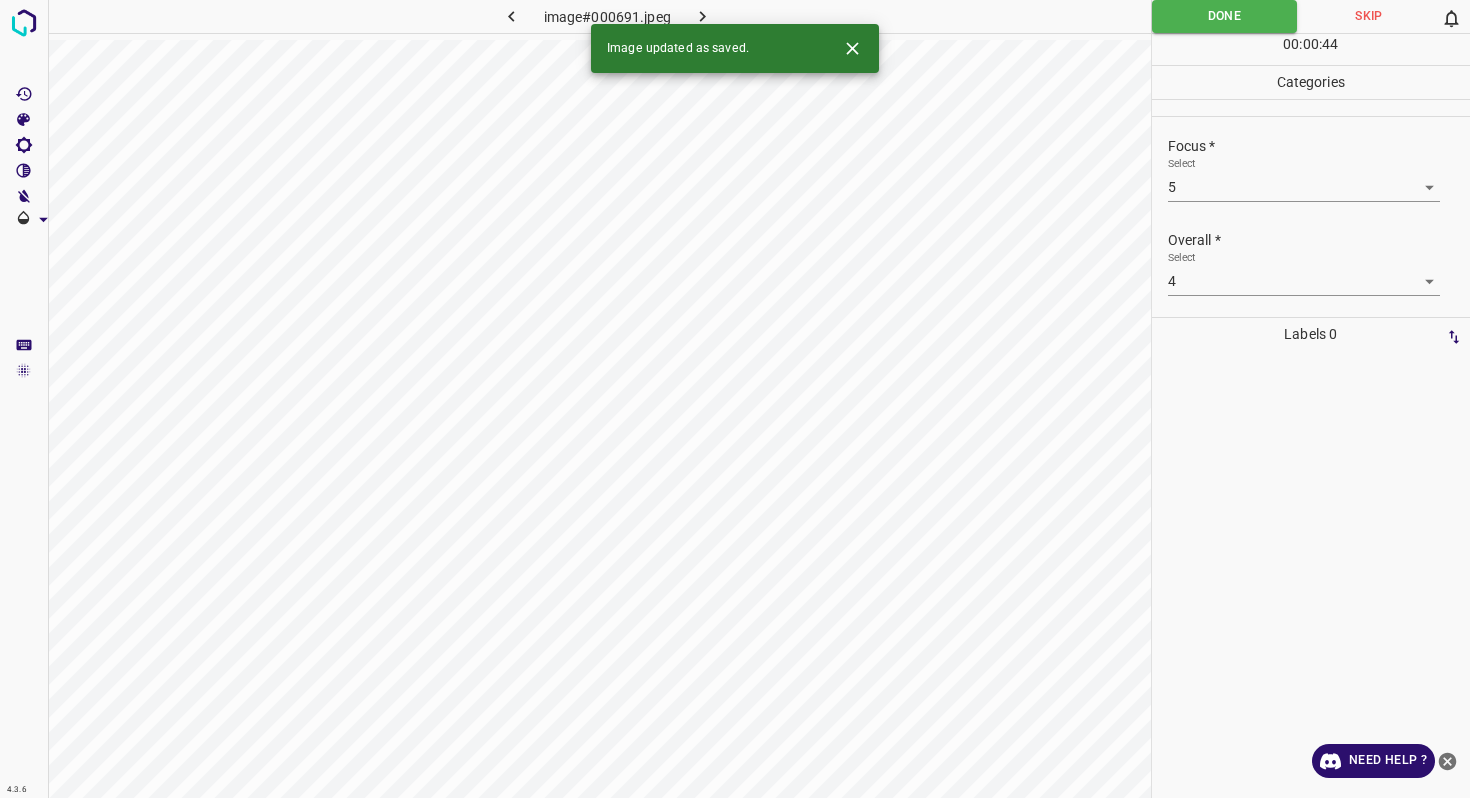 click 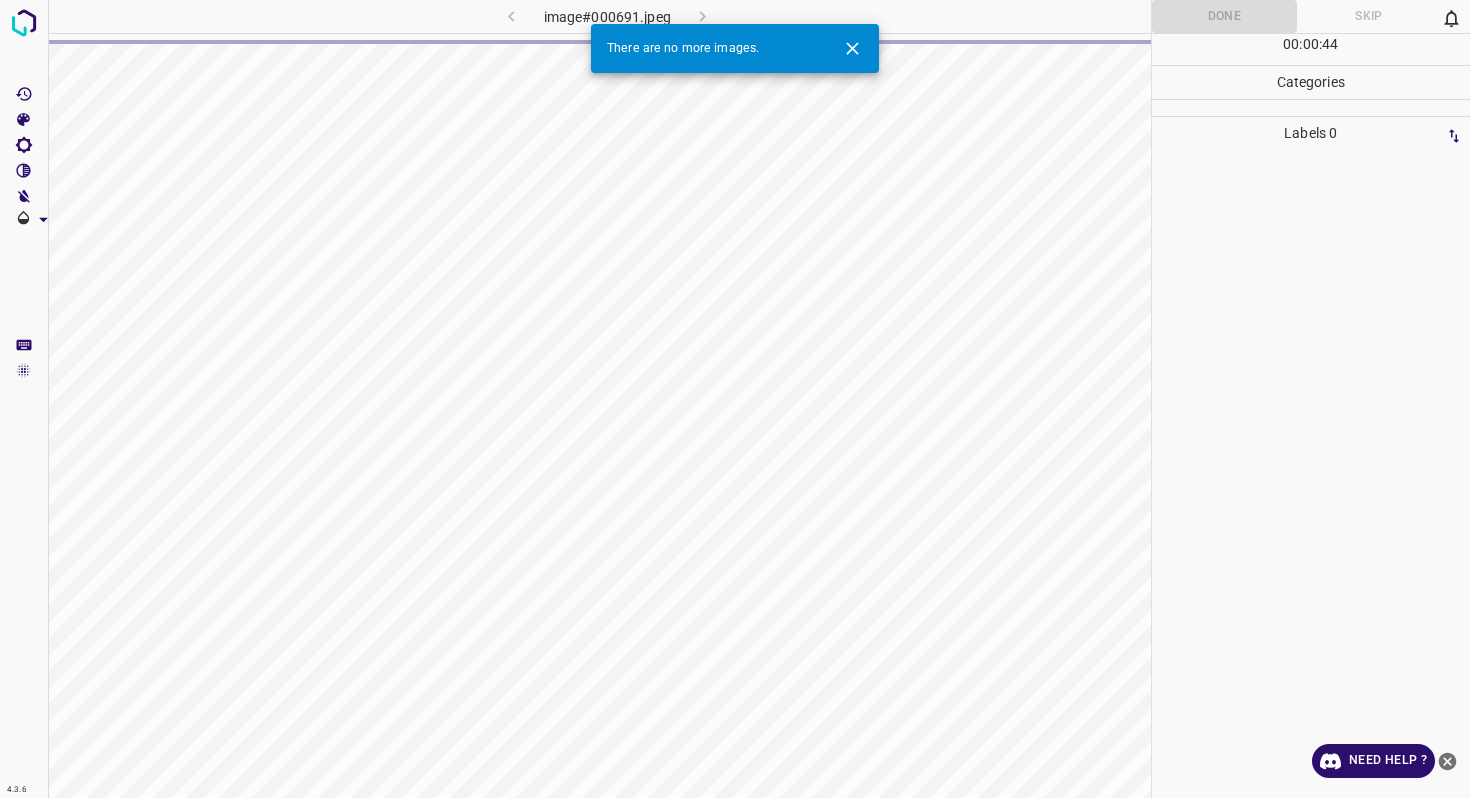 click 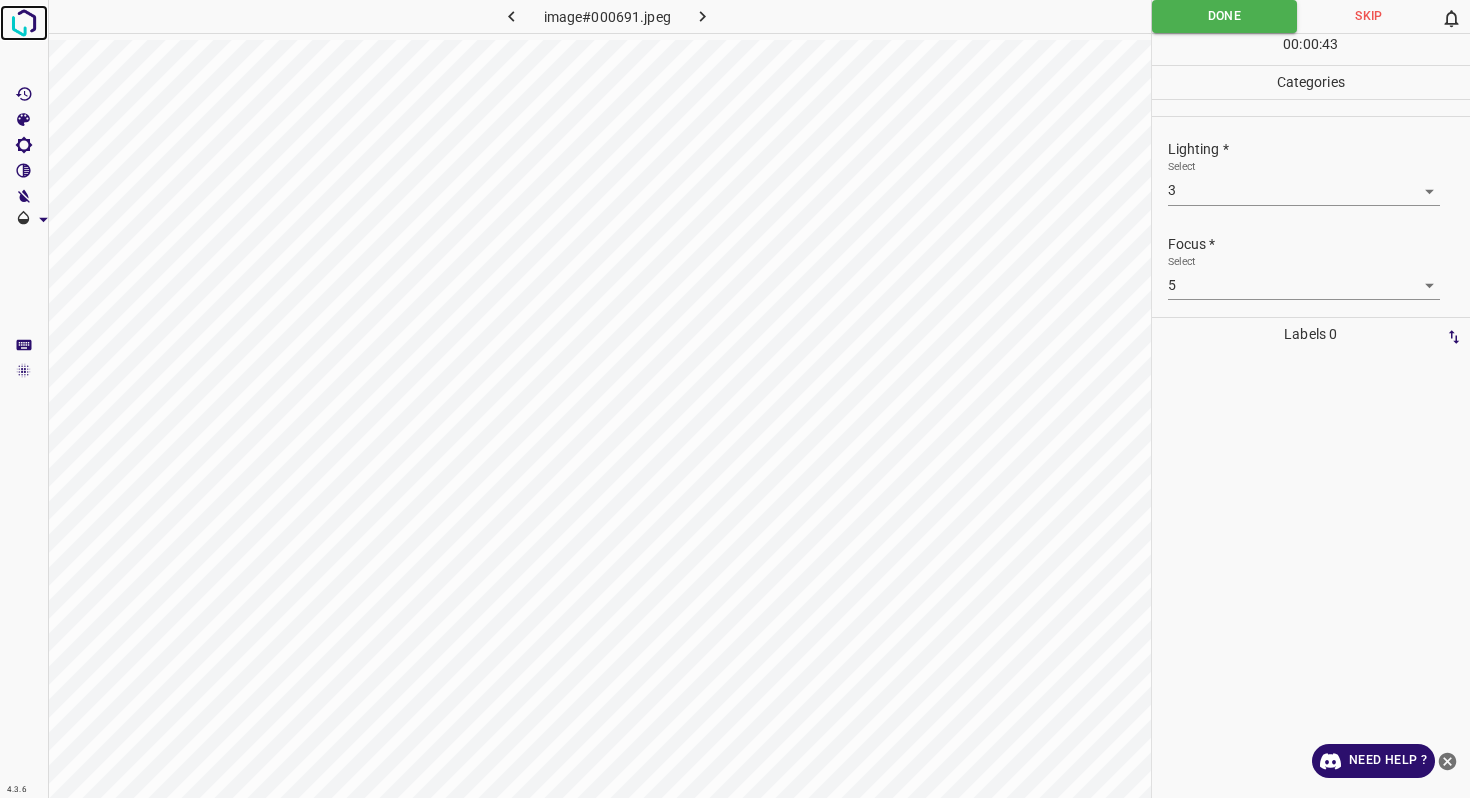 click at bounding box center [24, 23] 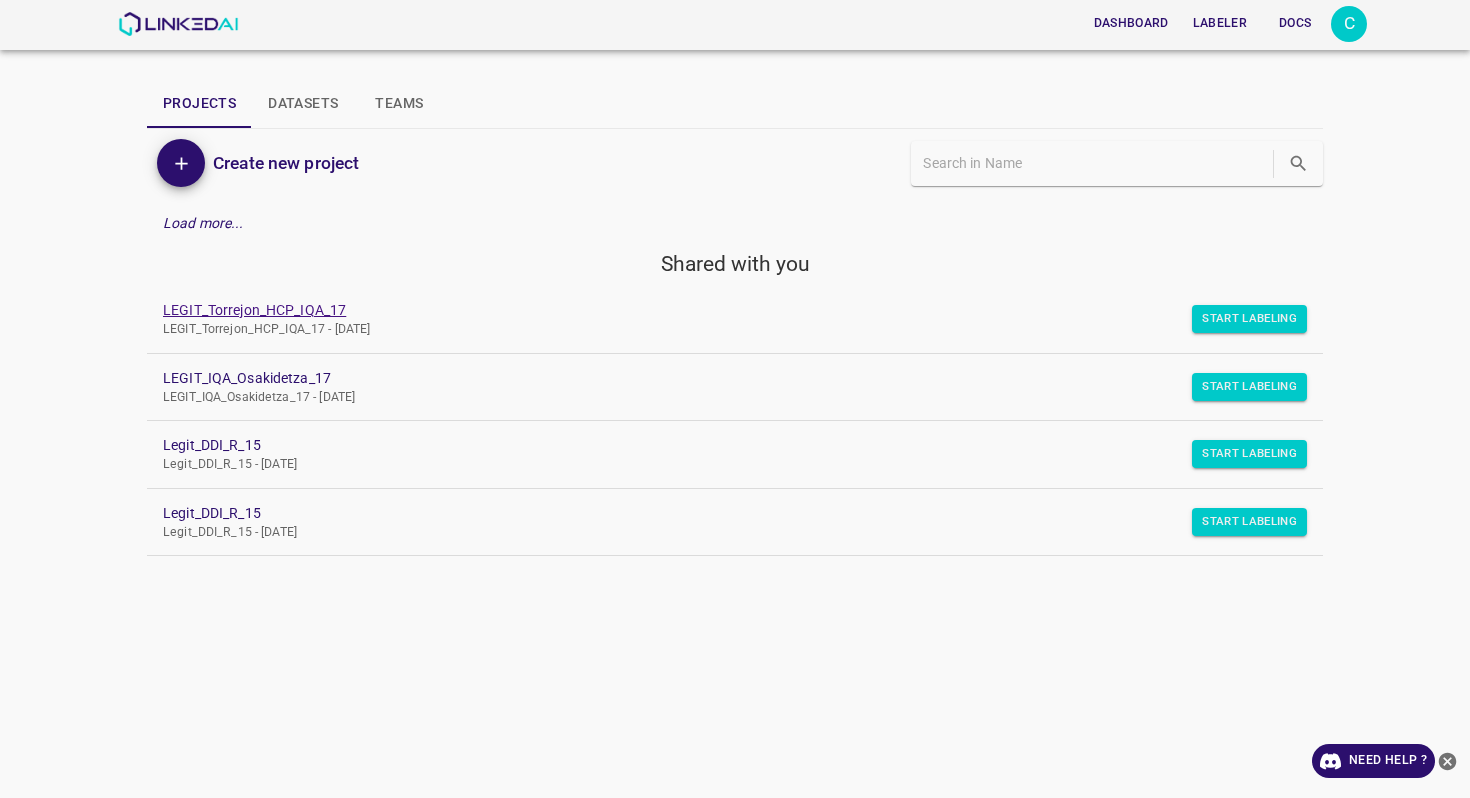 click on "LEGIT_Torrejon_HCP_IQA_17" at bounding box center [719, 310] 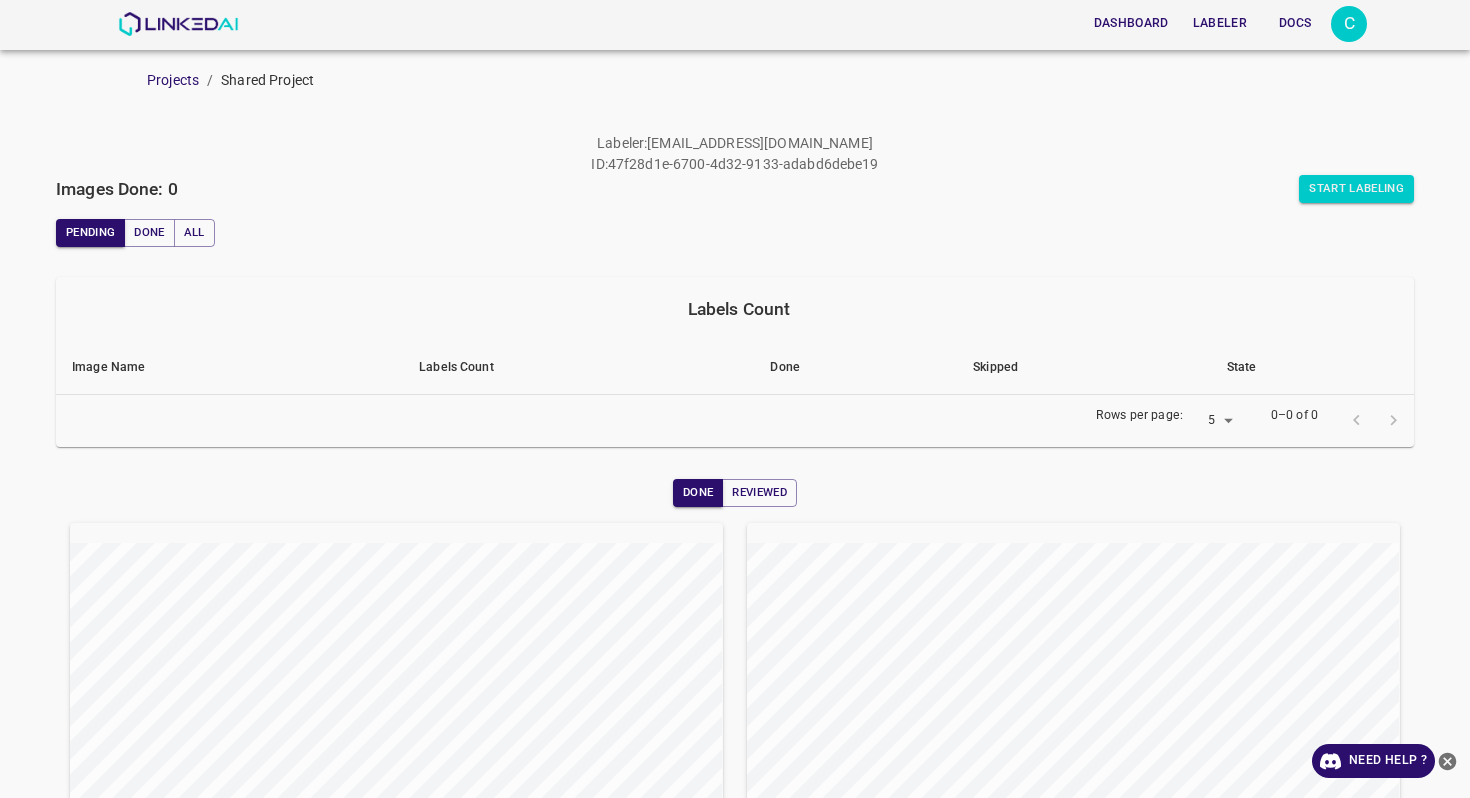 scroll, scrollTop: 0, scrollLeft: 0, axis: both 